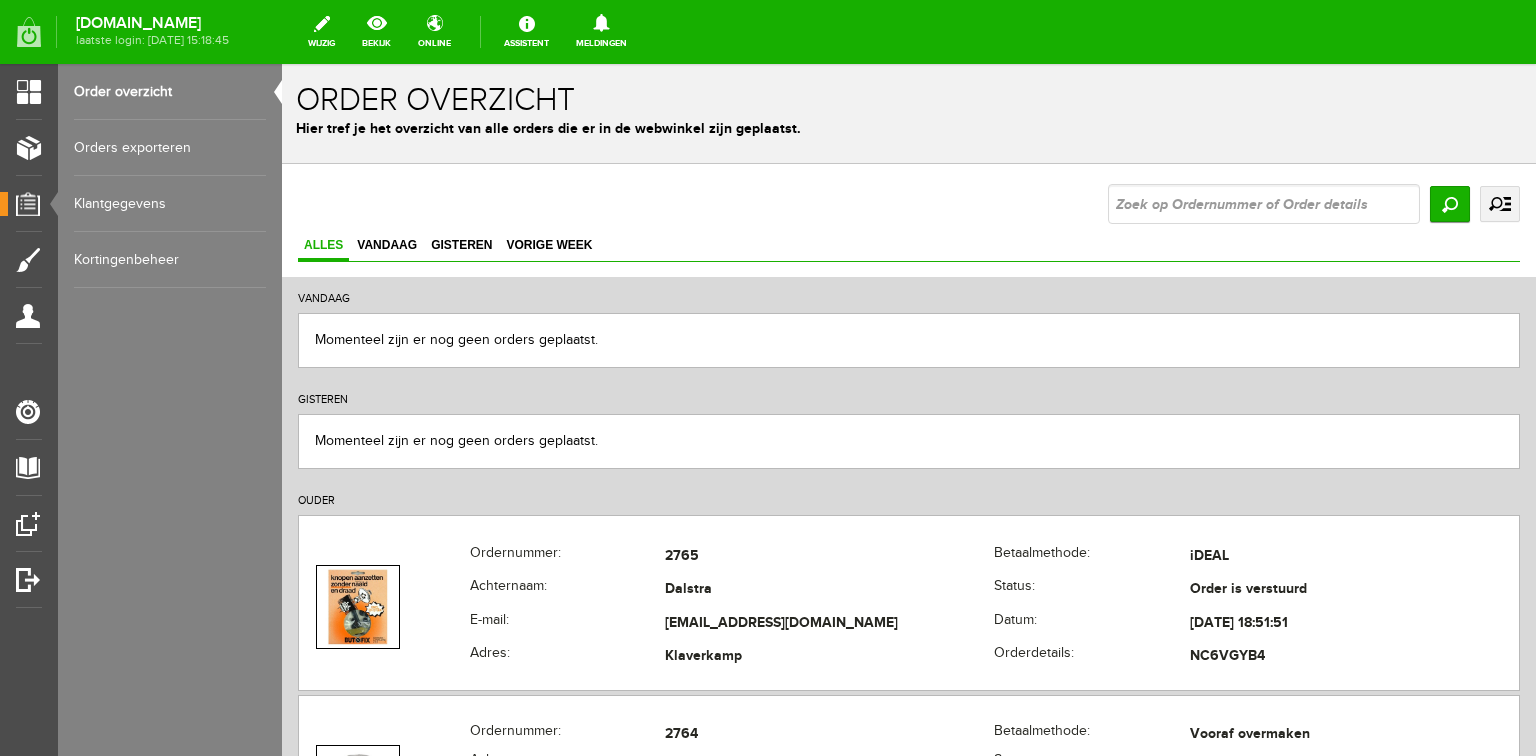 scroll, scrollTop: 0, scrollLeft: 0, axis: both 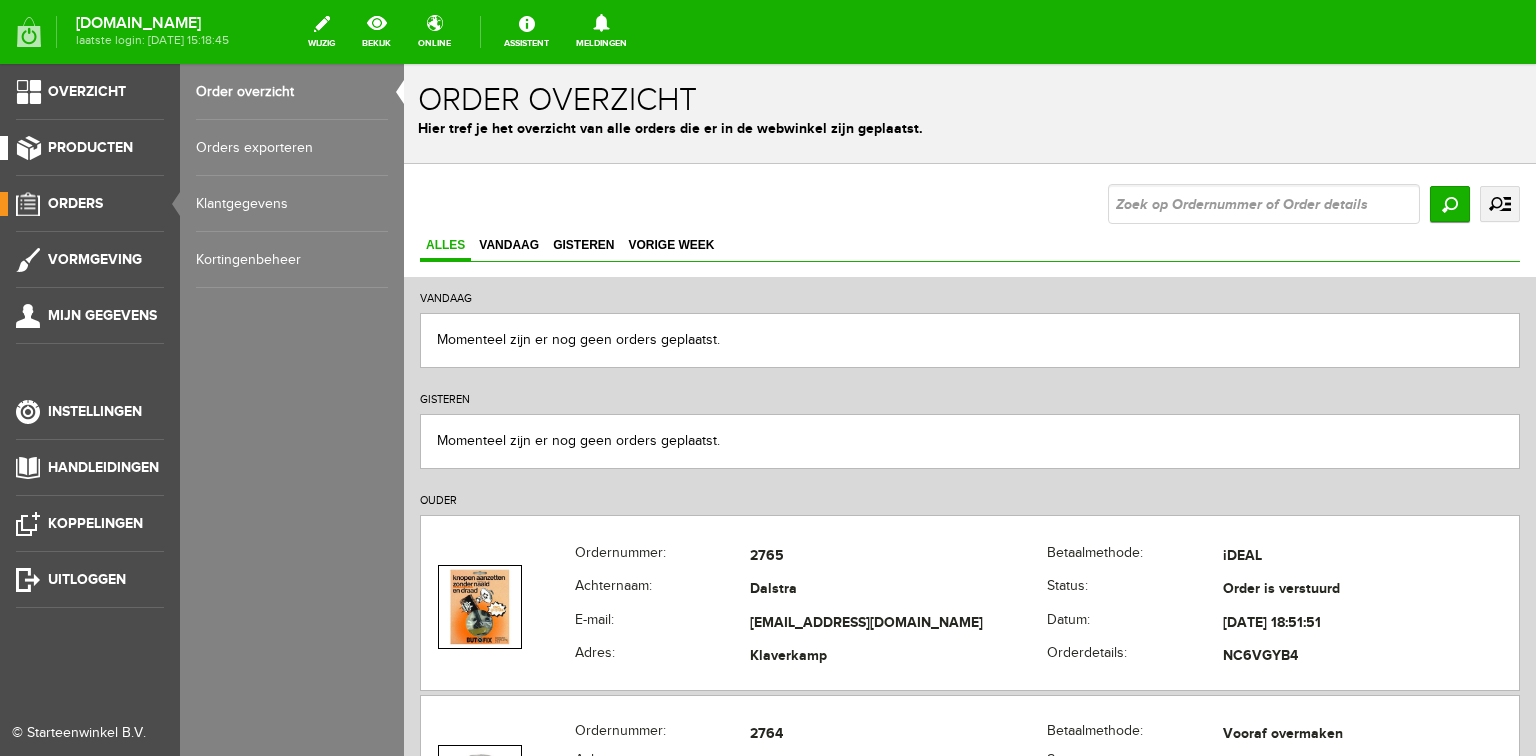 click on "Producten" at bounding box center [90, 147] 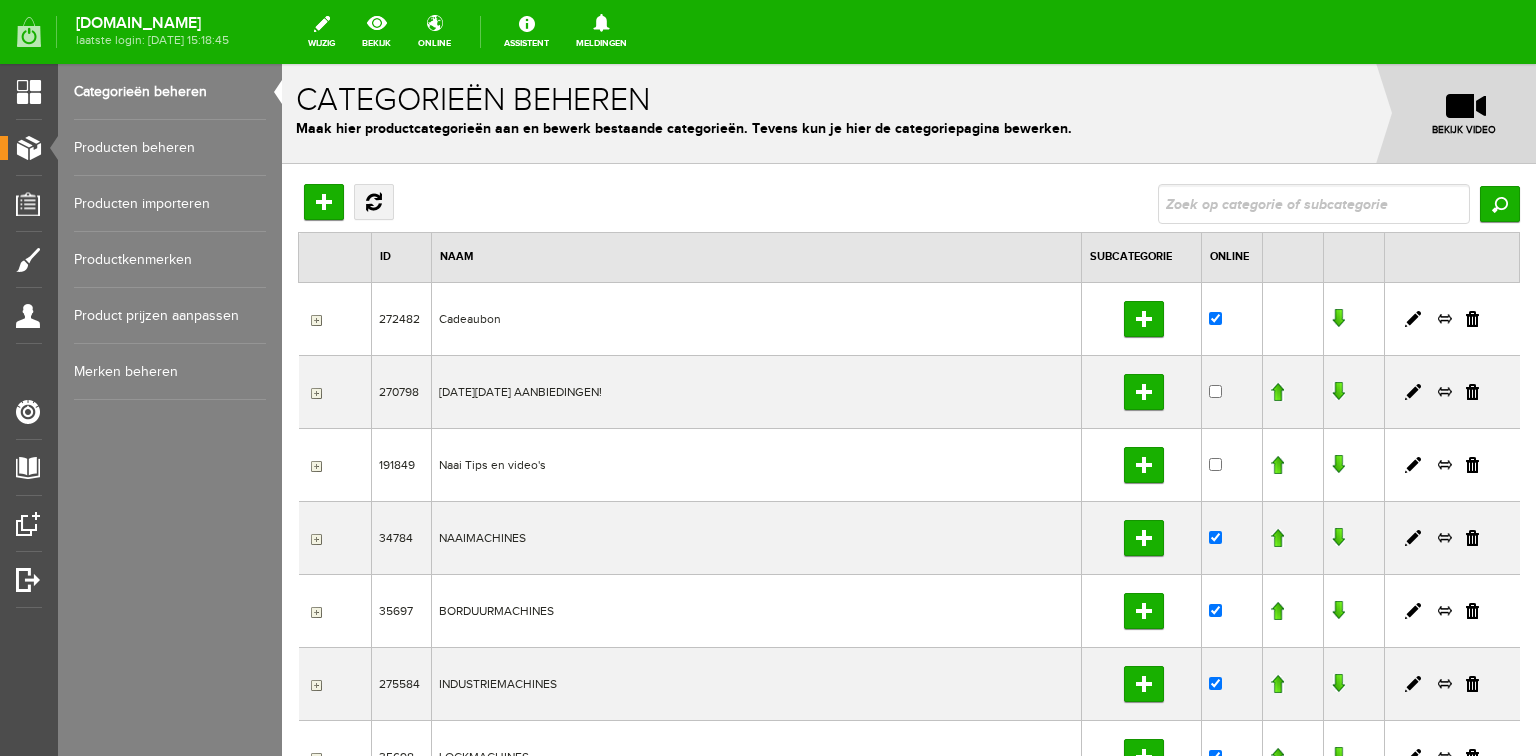 scroll, scrollTop: 0, scrollLeft: 0, axis: both 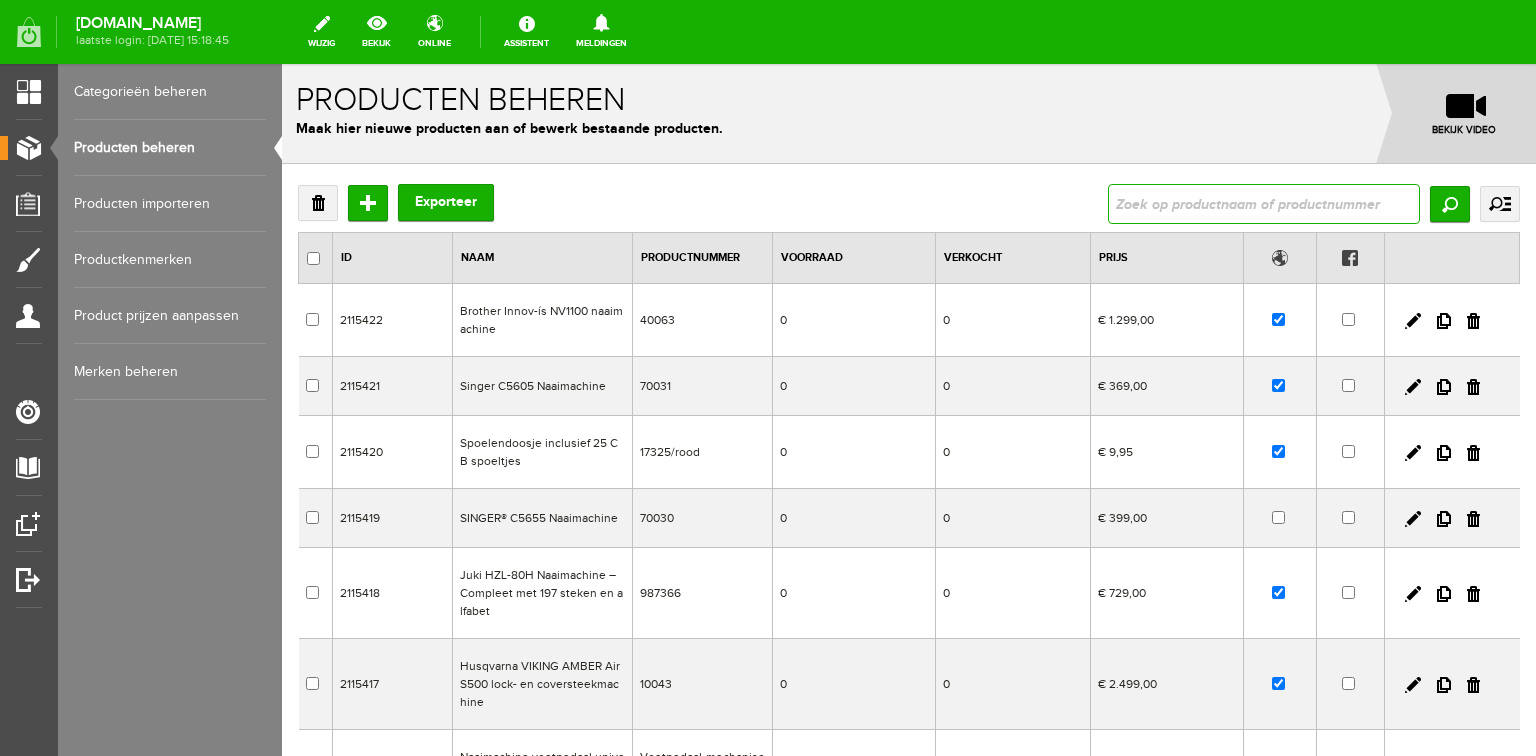 click at bounding box center (1264, 204) 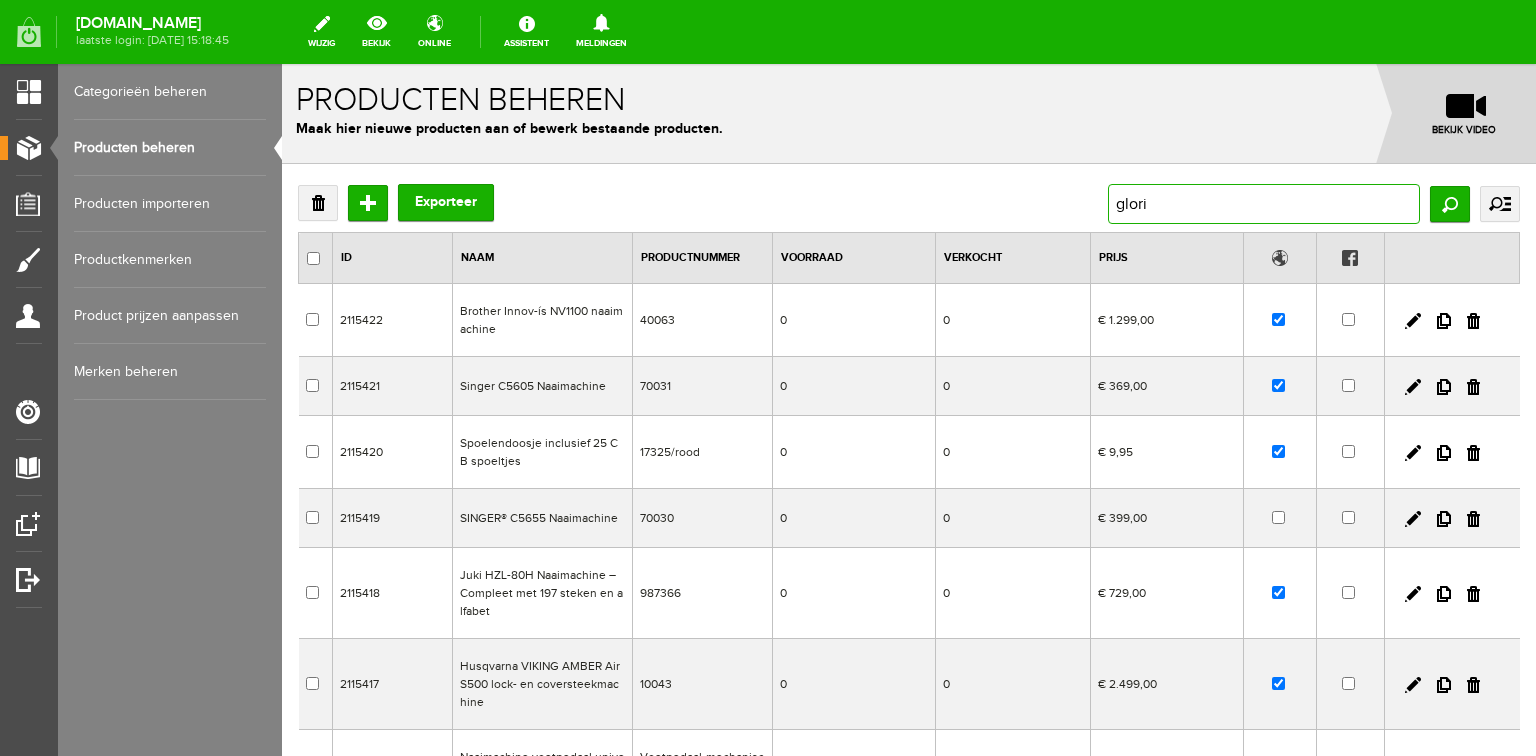 type on "gloria" 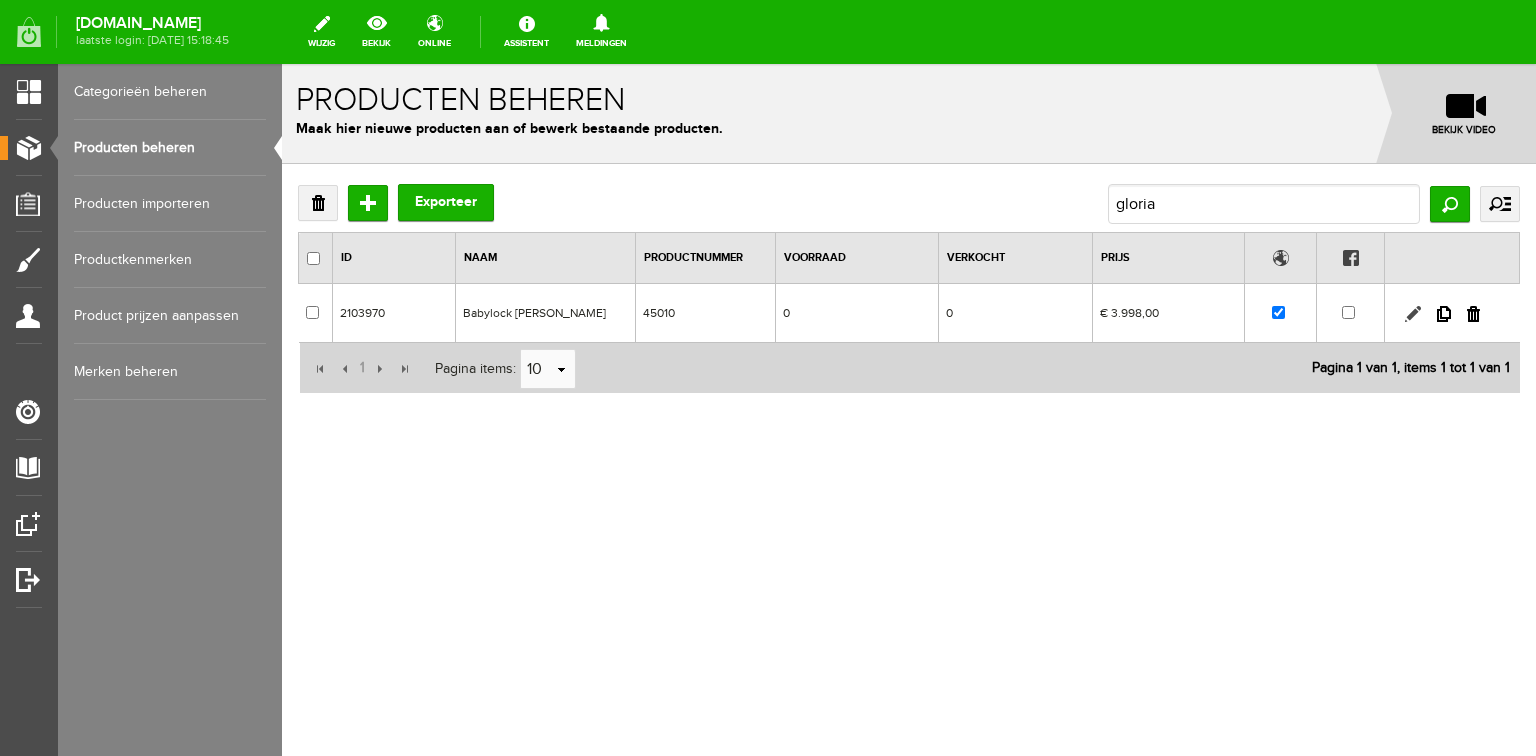 click at bounding box center (1413, 314) 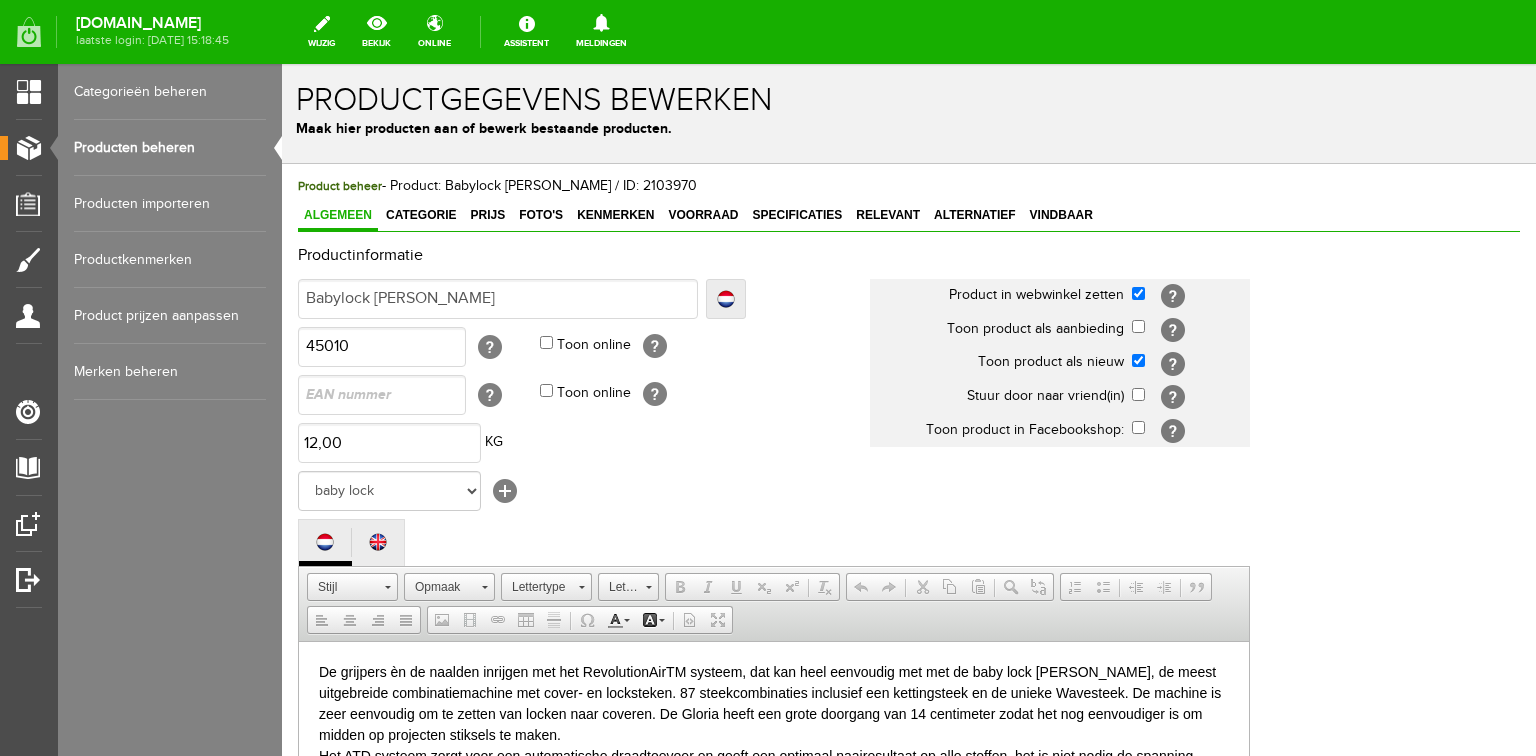 scroll, scrollTop: 0, scrollLeft: 0, axis: both 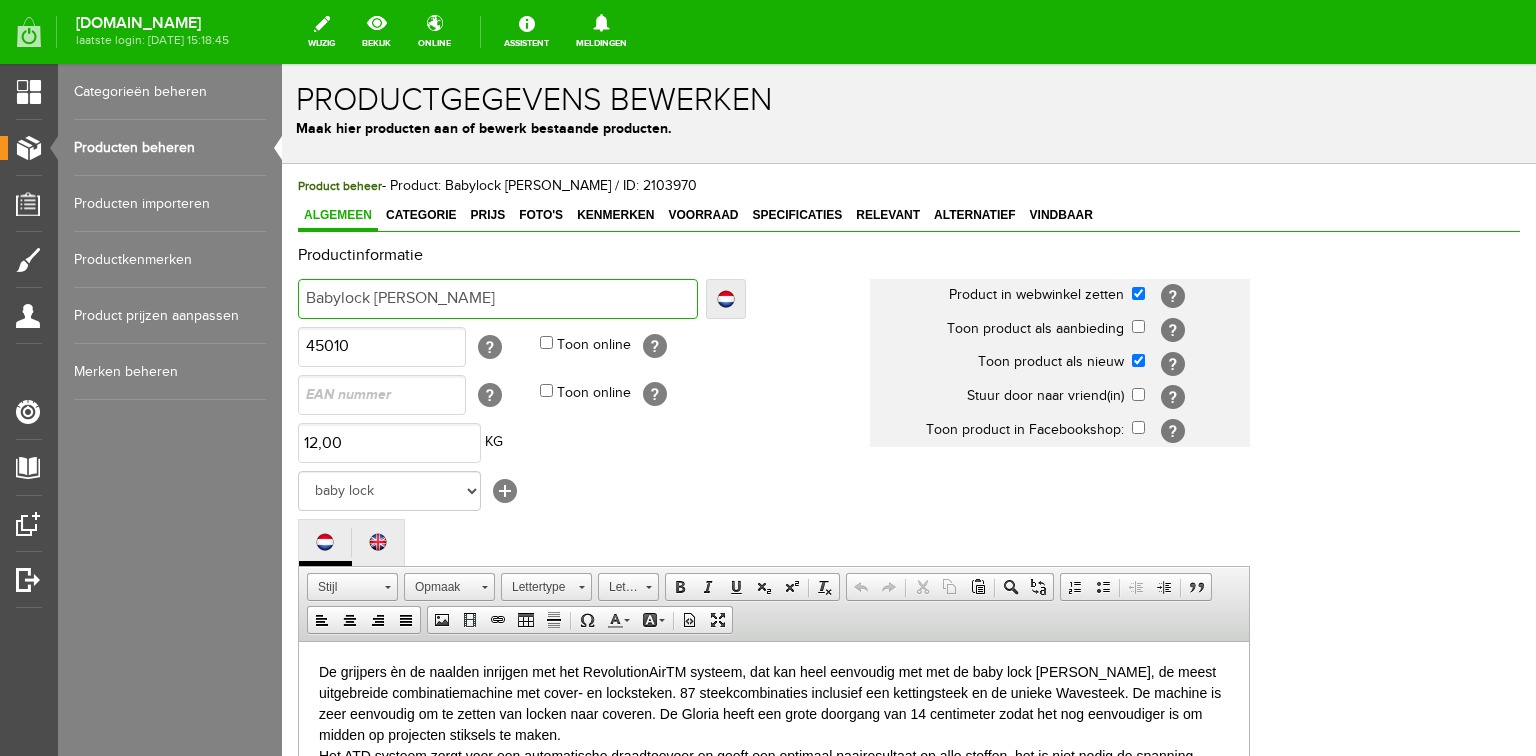 click on "Babylock [PERSON_NAME]" at bounding box center [498, 299] 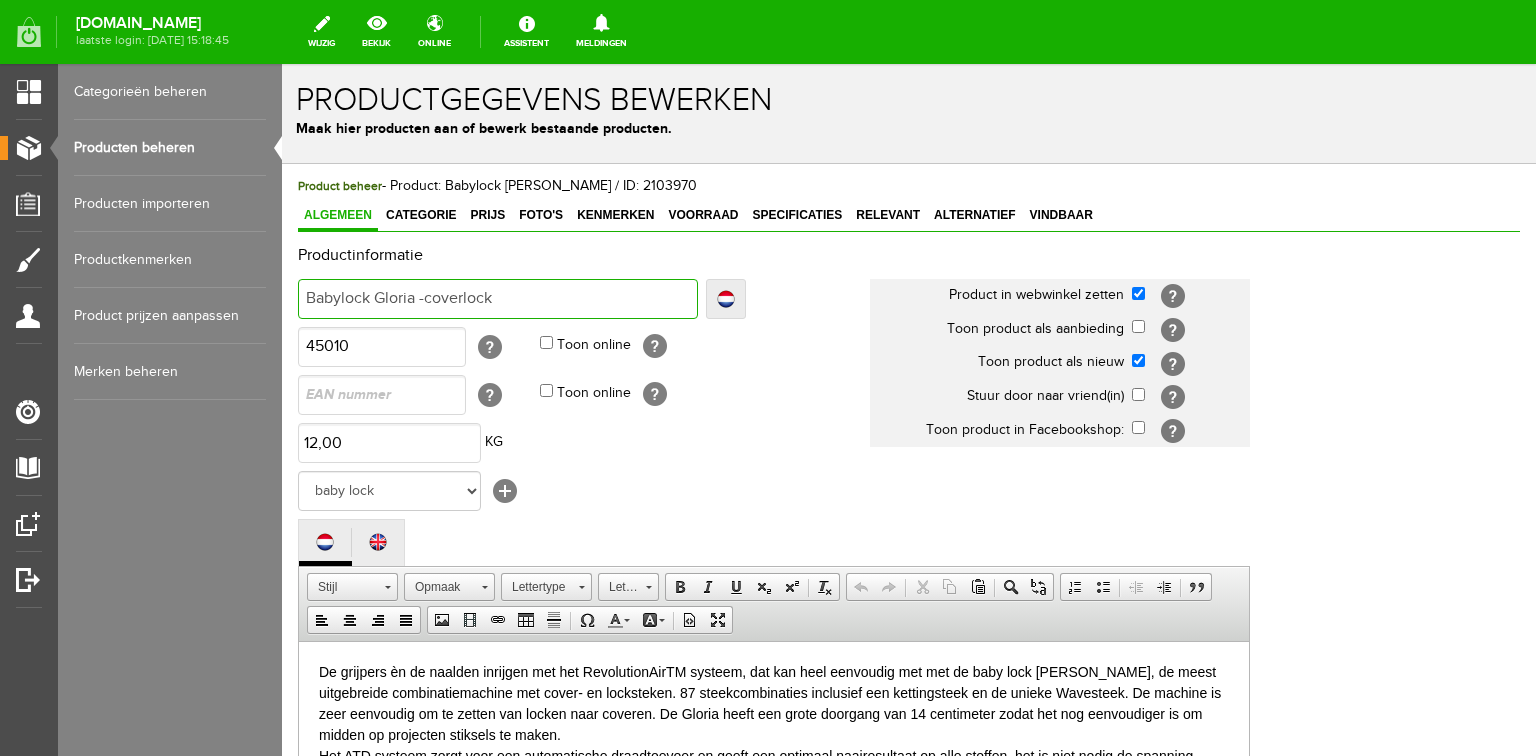 type on "Babylock Gloria -coverlock" 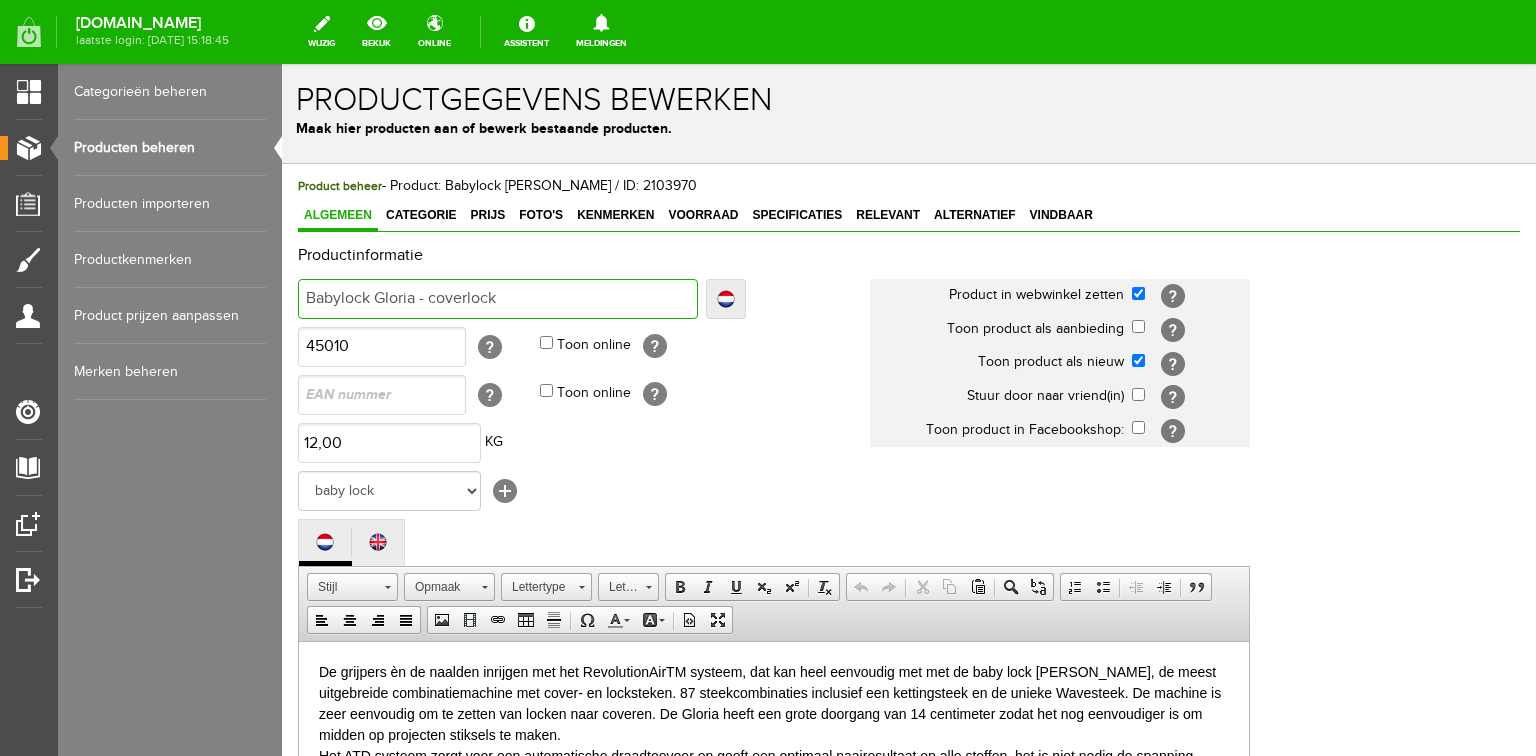 type on "Babylock Gloria - coverlock" 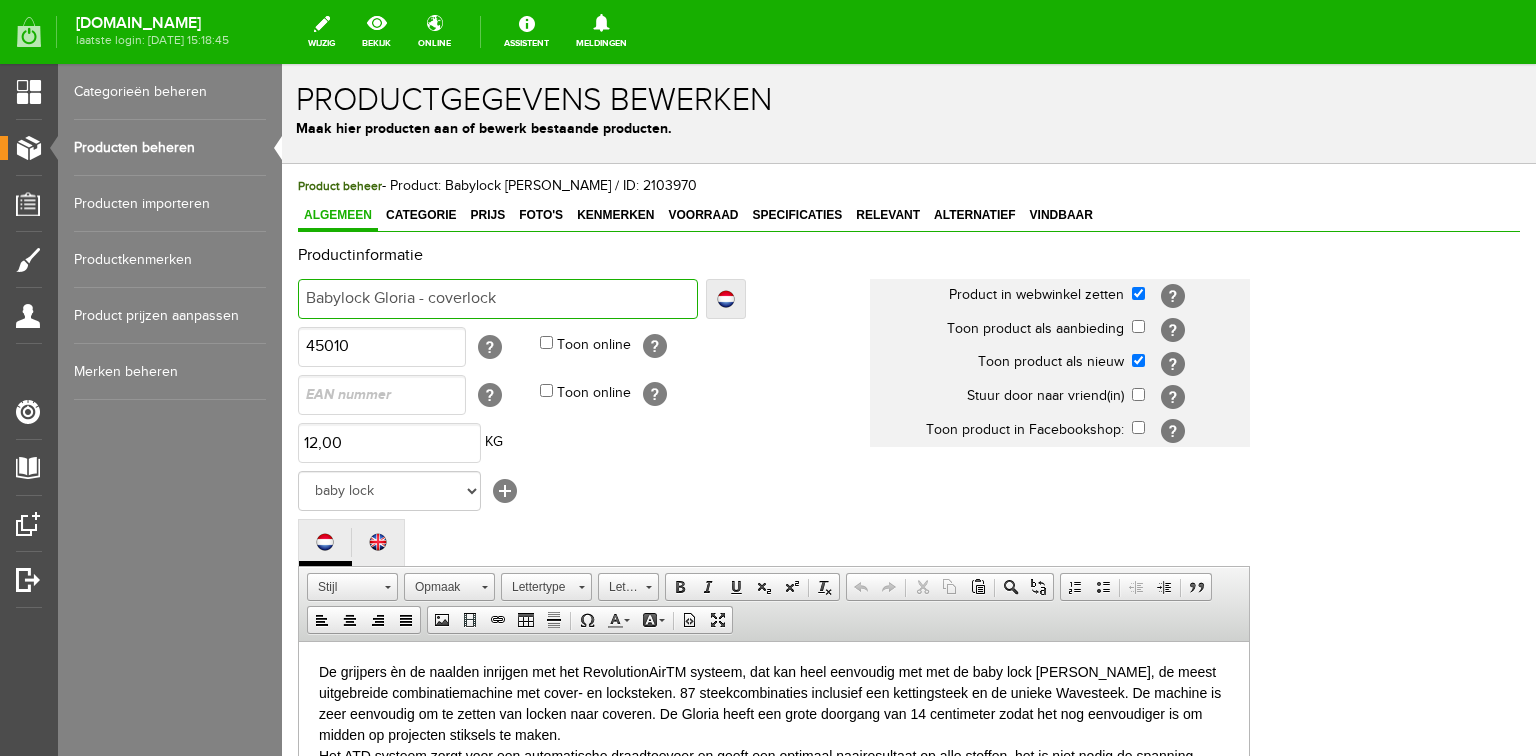 type on "Babylock Gloria - coverlock" 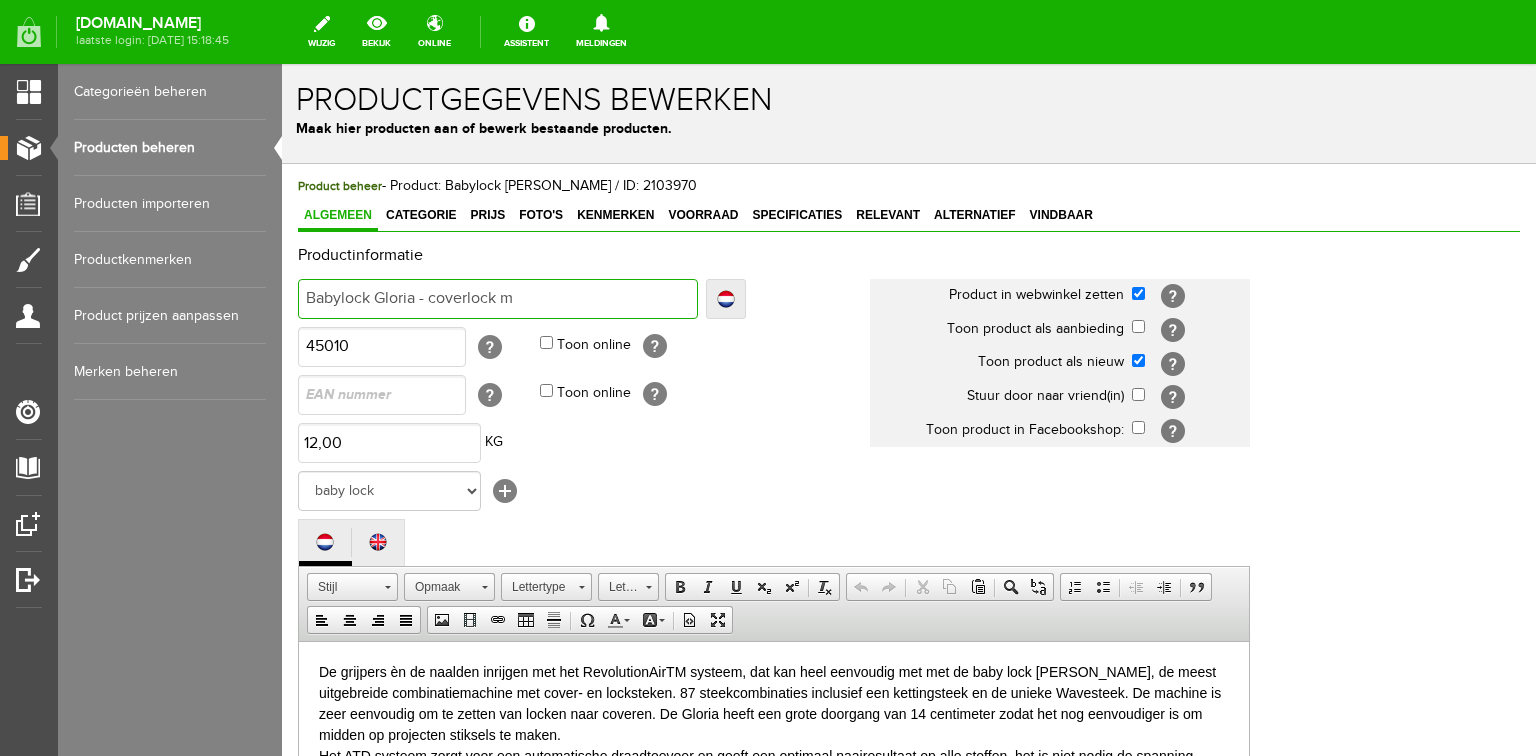 type on "Babylock Gloria - coverlock m" 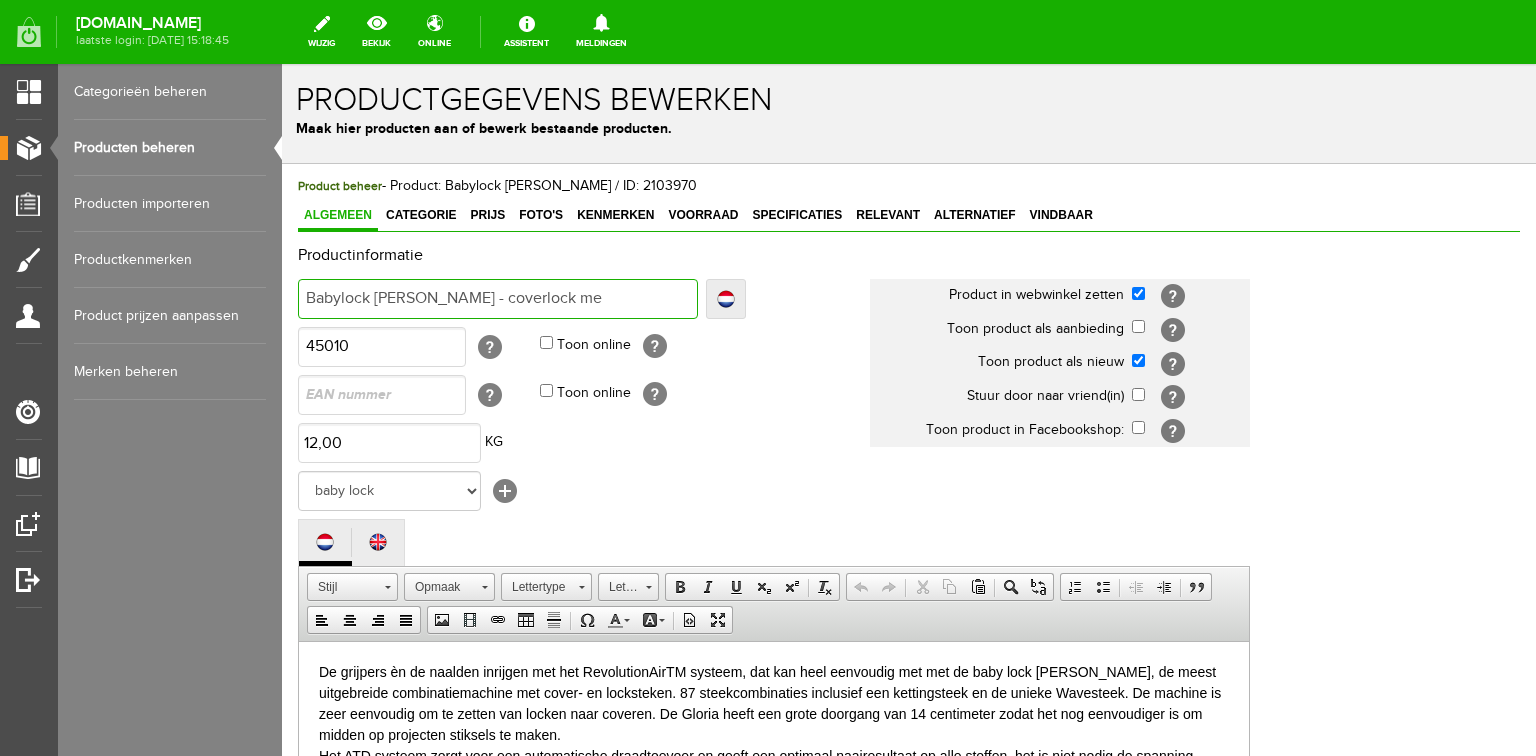 type on "Babylock Gloria - coverlock met" 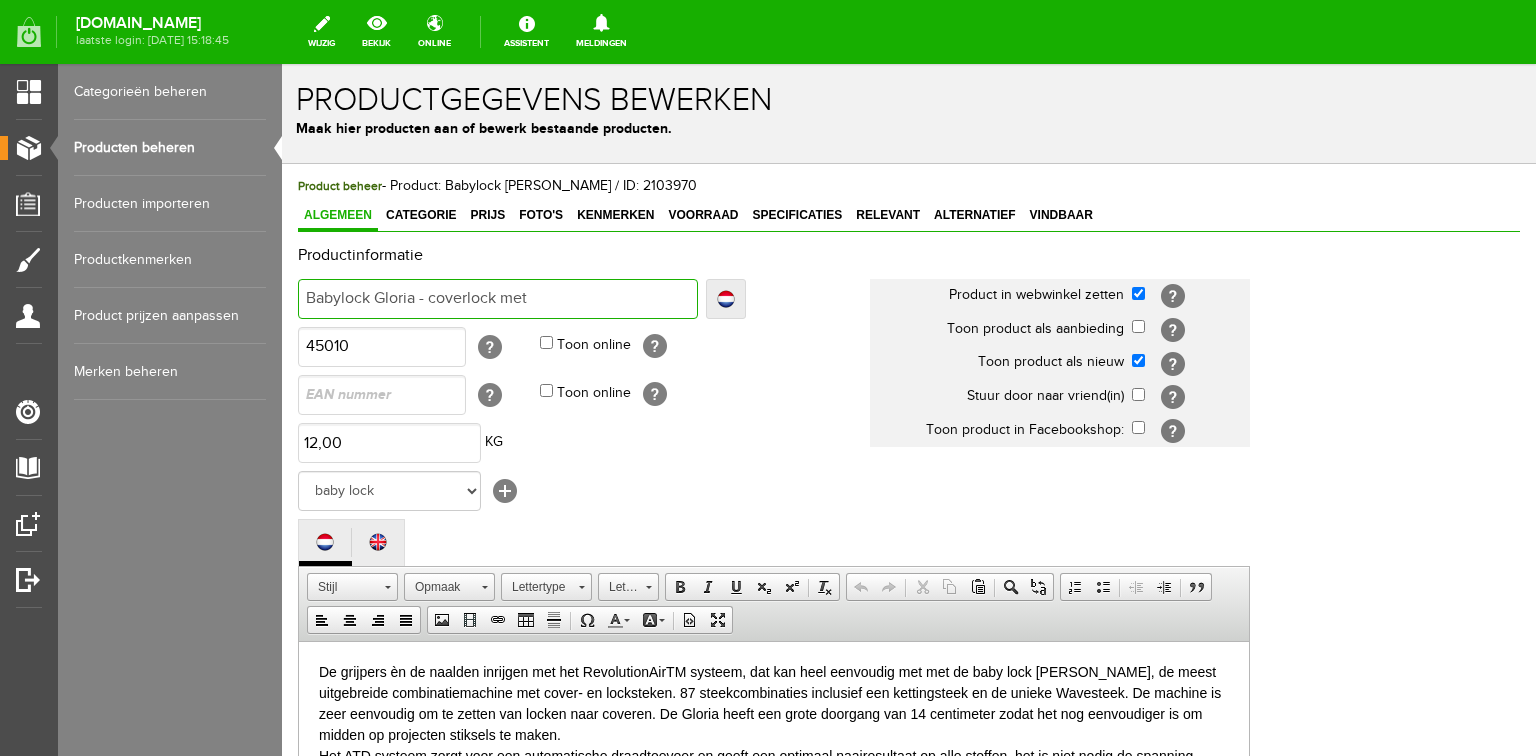 type on "Babylock Gloria - coverlock met" 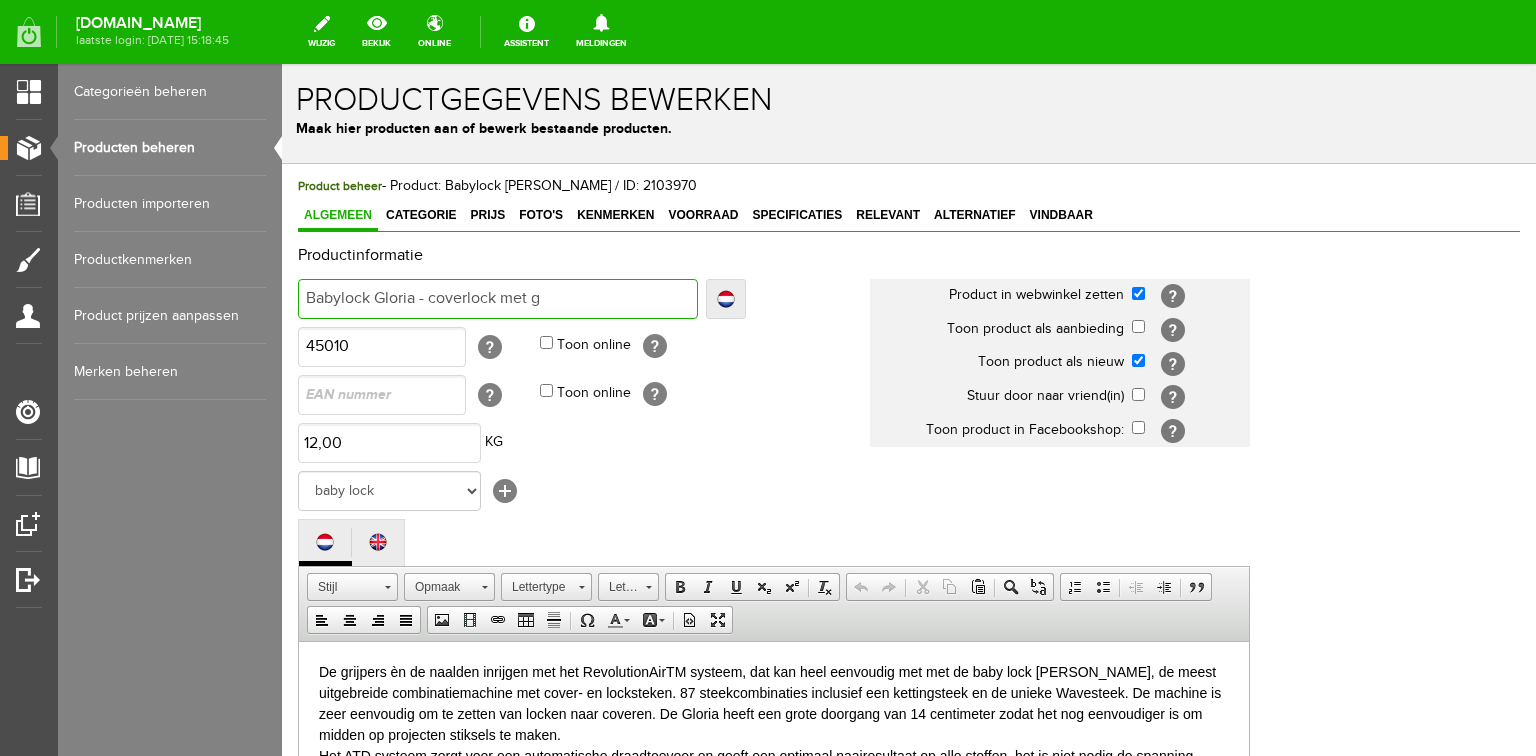 type on "Babylock Gloria - coverlock met g" 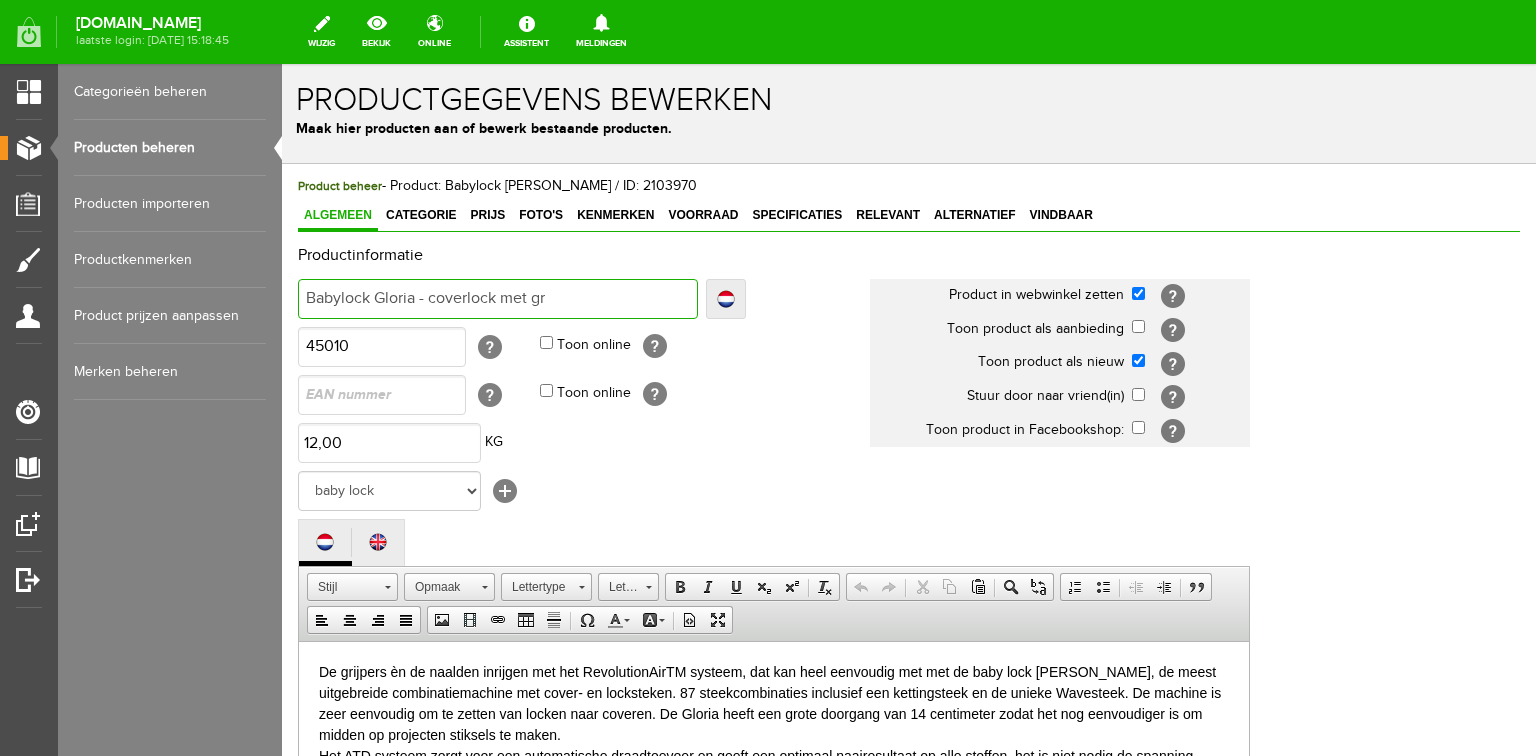 type on "Babylock Gloria - coverlock met gr" 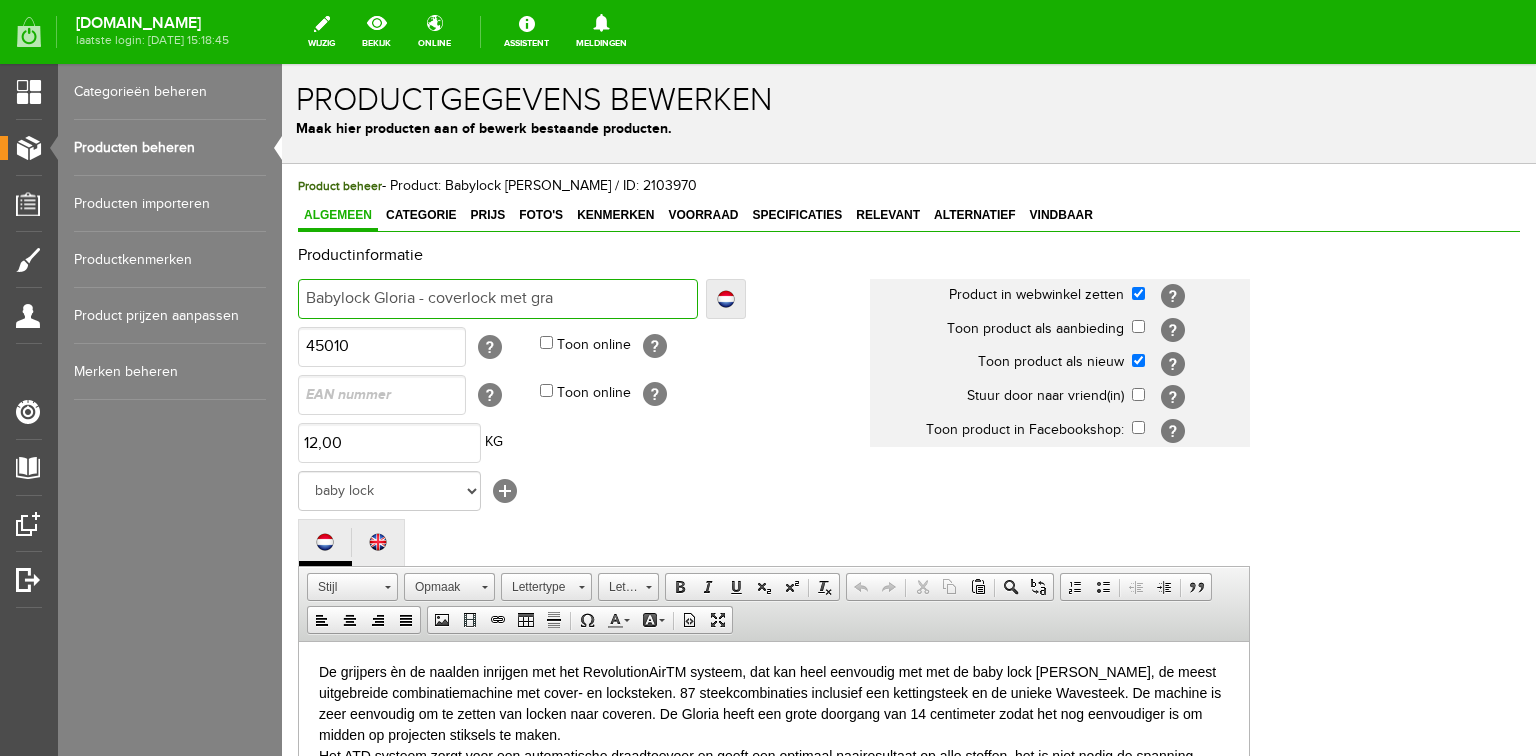 type on "Babylock Gloria - coverlock met gra" 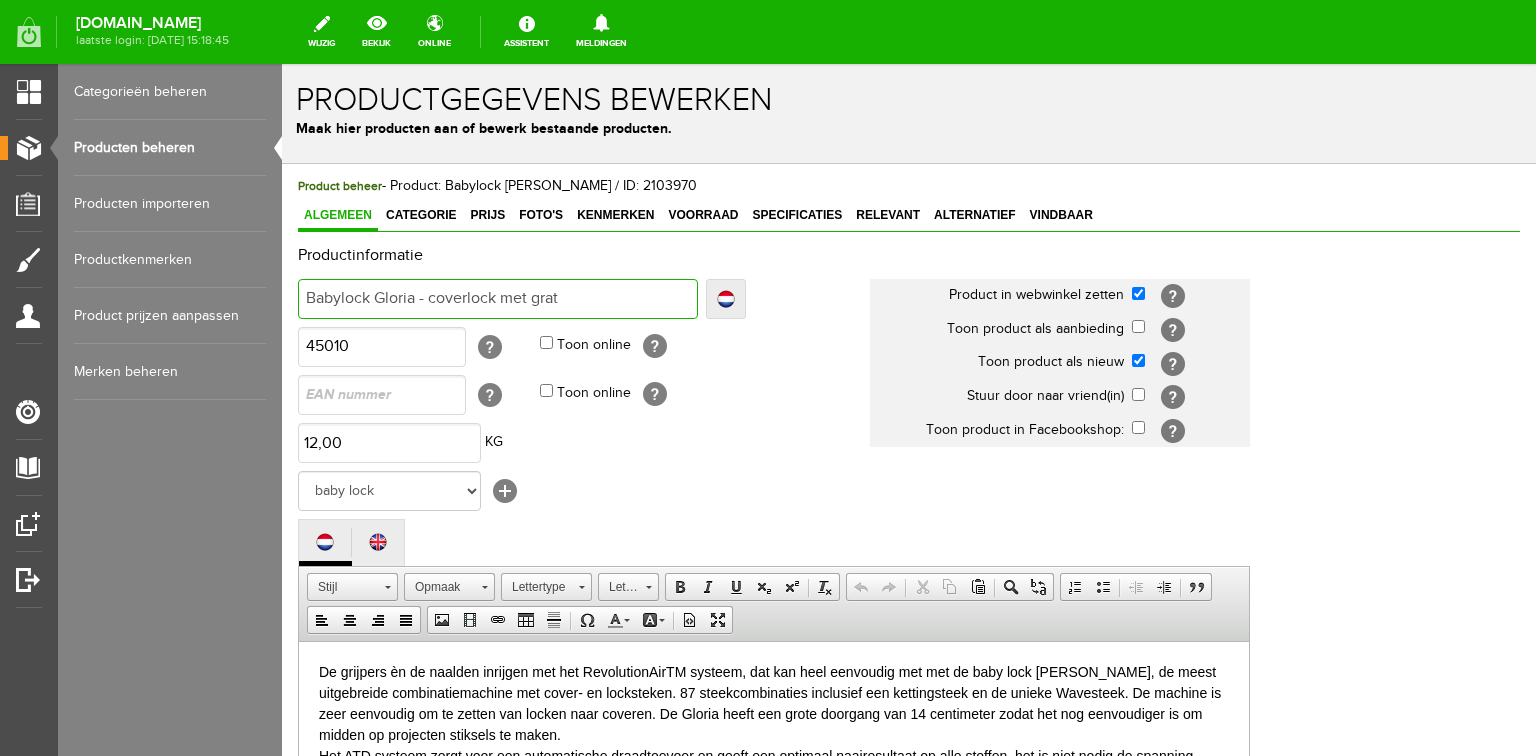 type on "Babylock Gloria - coverlock met grati" 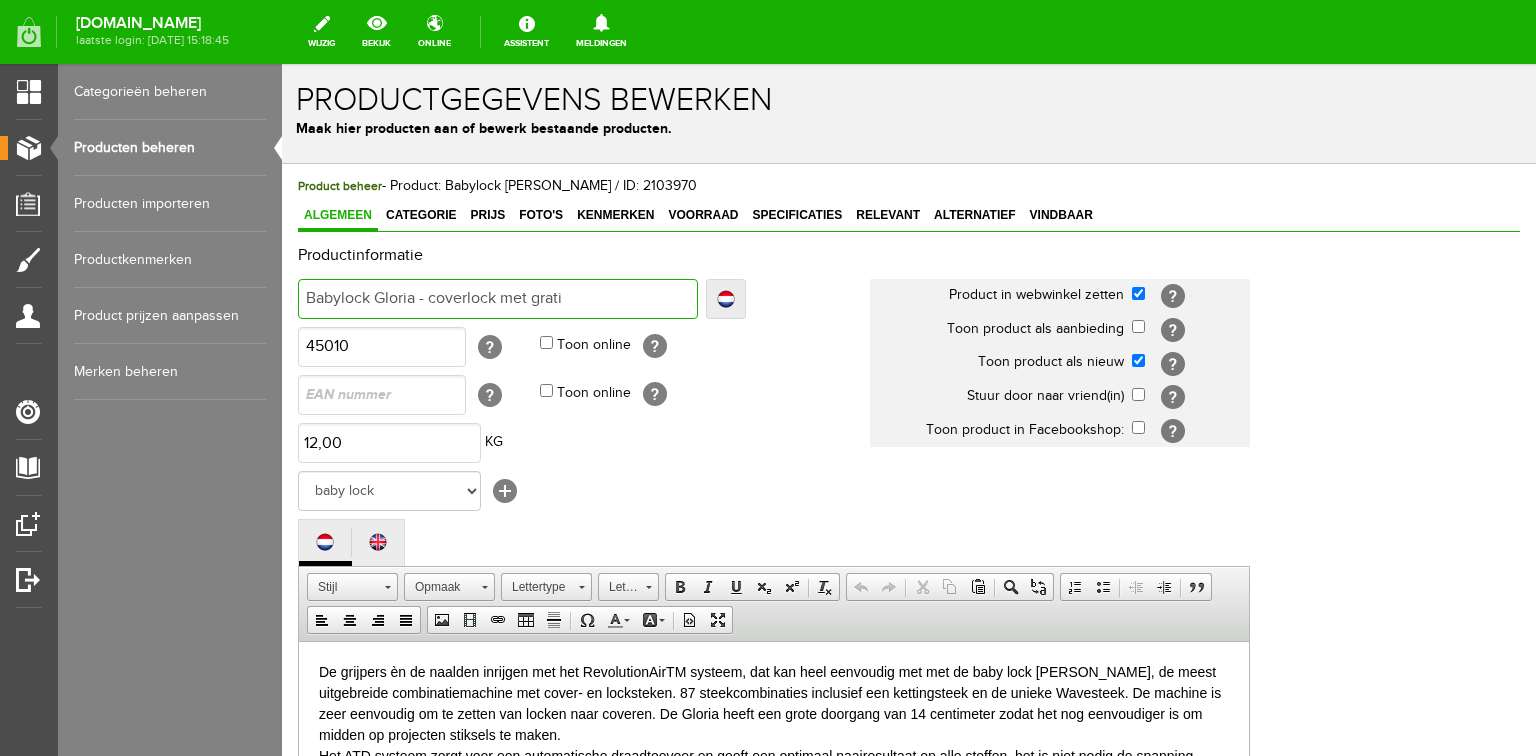 type on "Babylock Gloria - coverlock met grati" 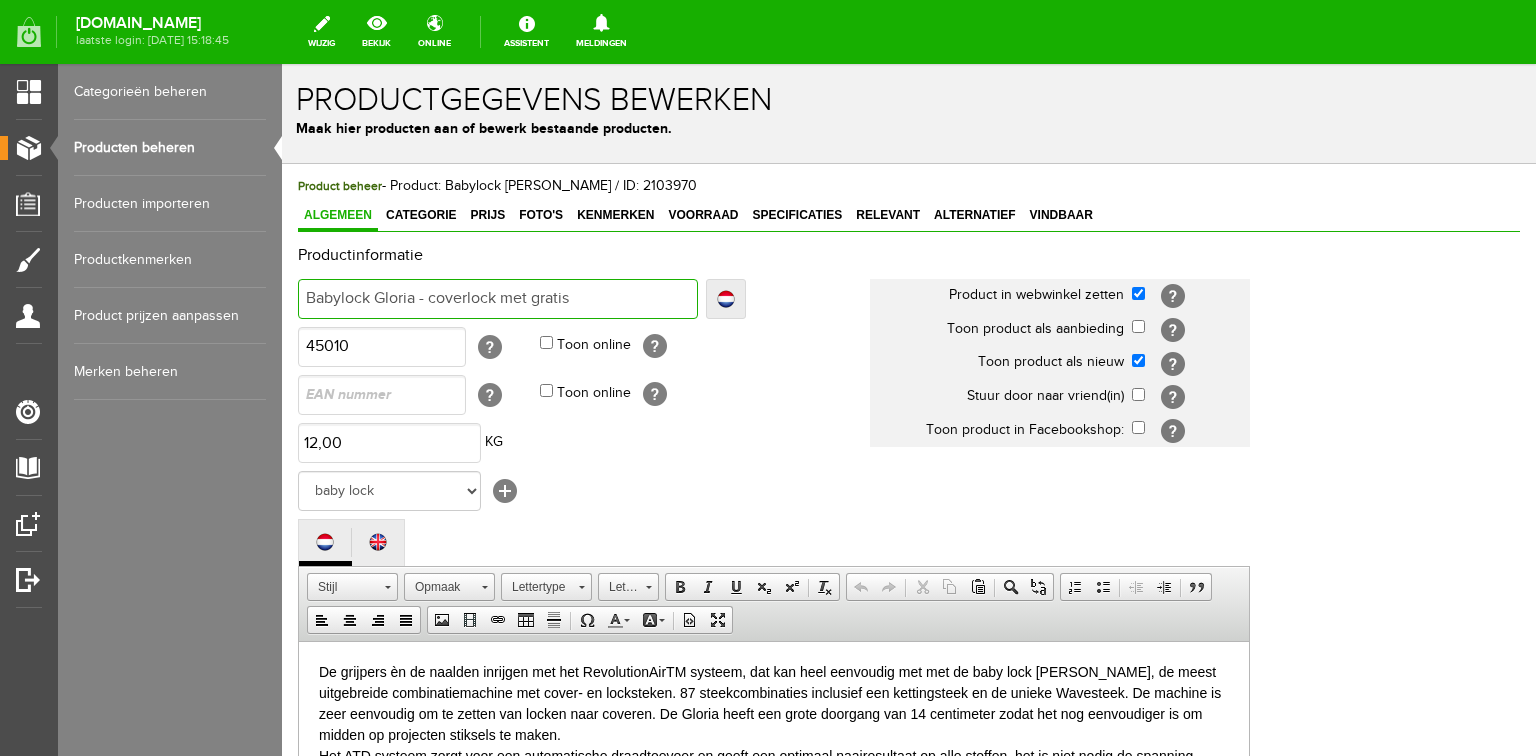 type on "Babylock Gloria - coverlock met gratis" 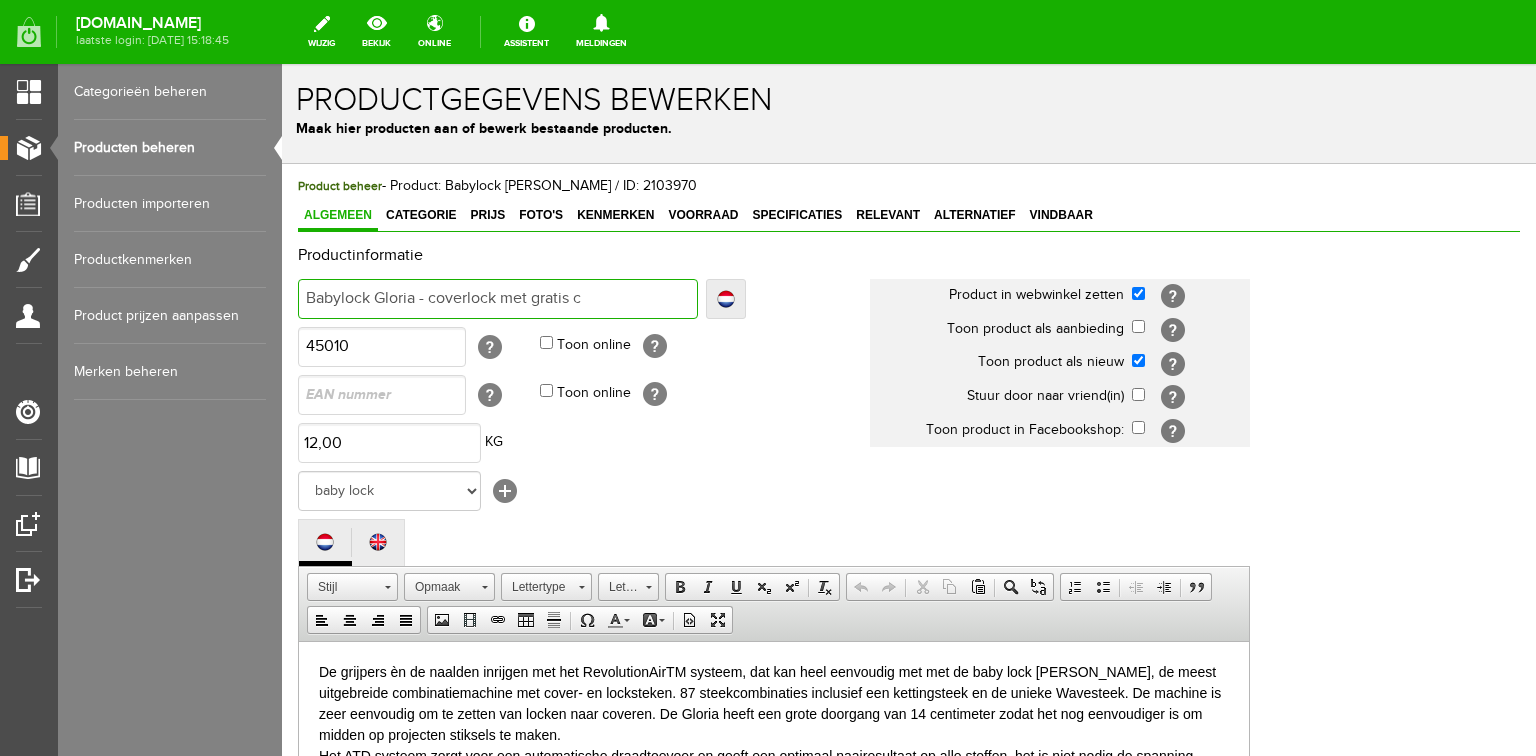 type on "Babylock Gloria - coverlock met gratis c" 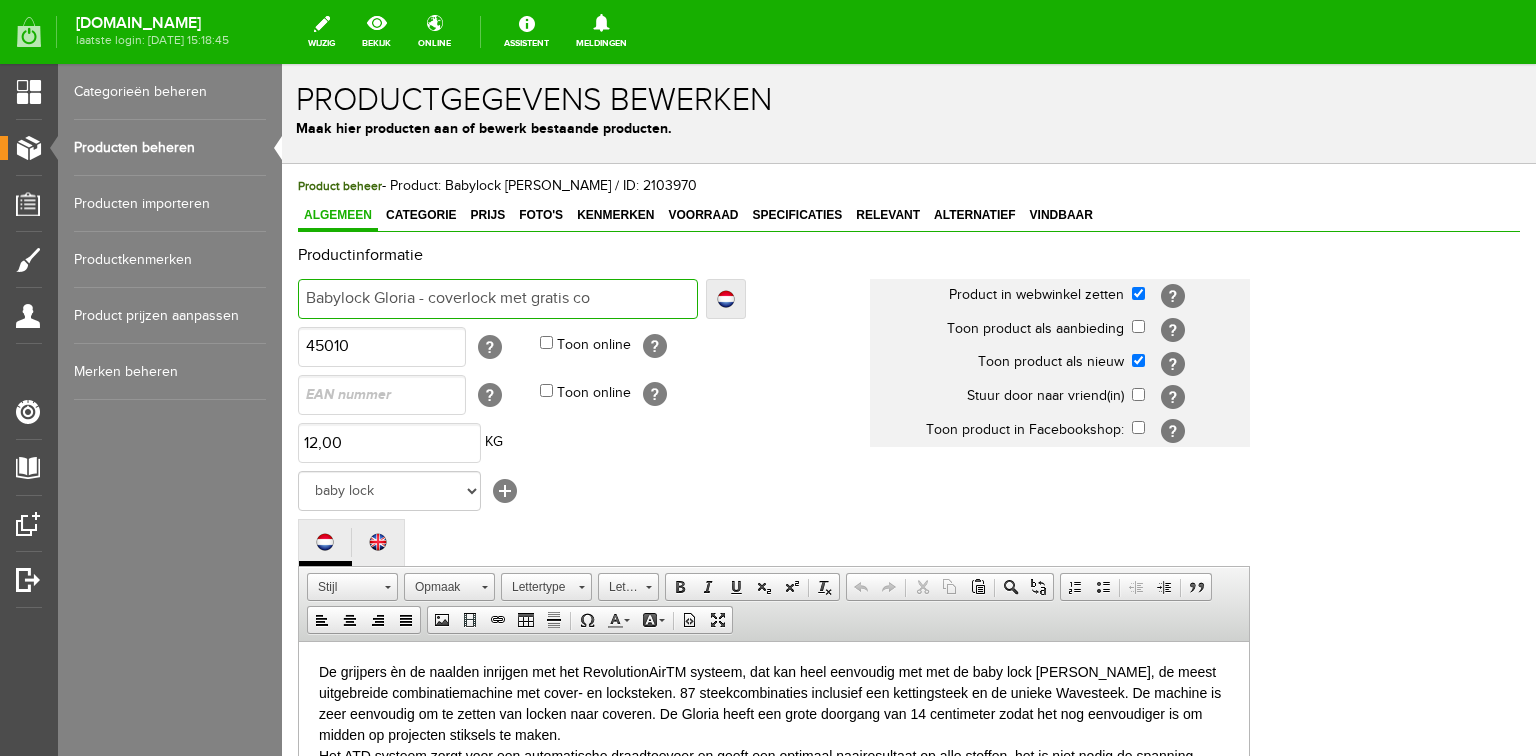 type on "Babylock Gloria - coverlock met gratis co" 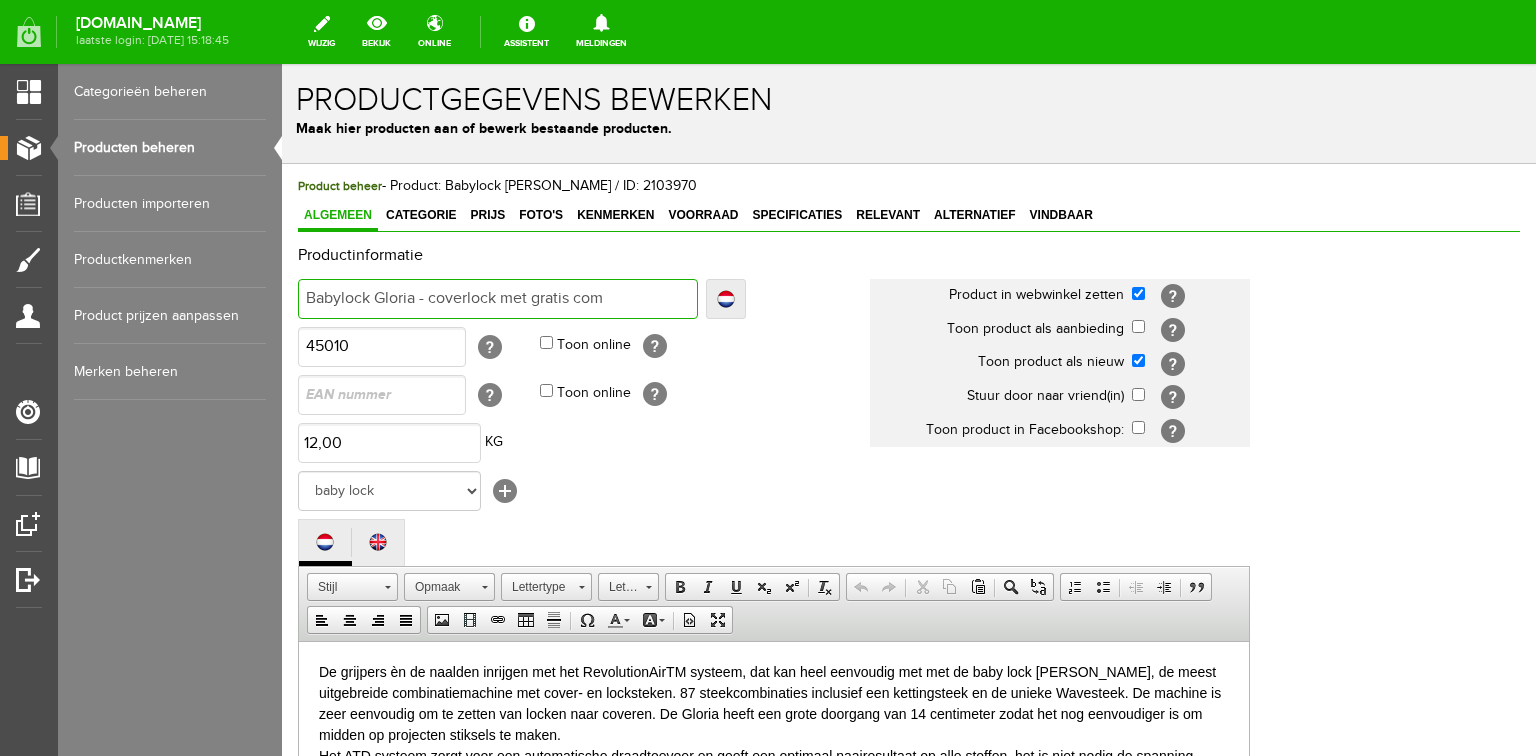 type on "Babylock Gloria - coverlock met gratis com" 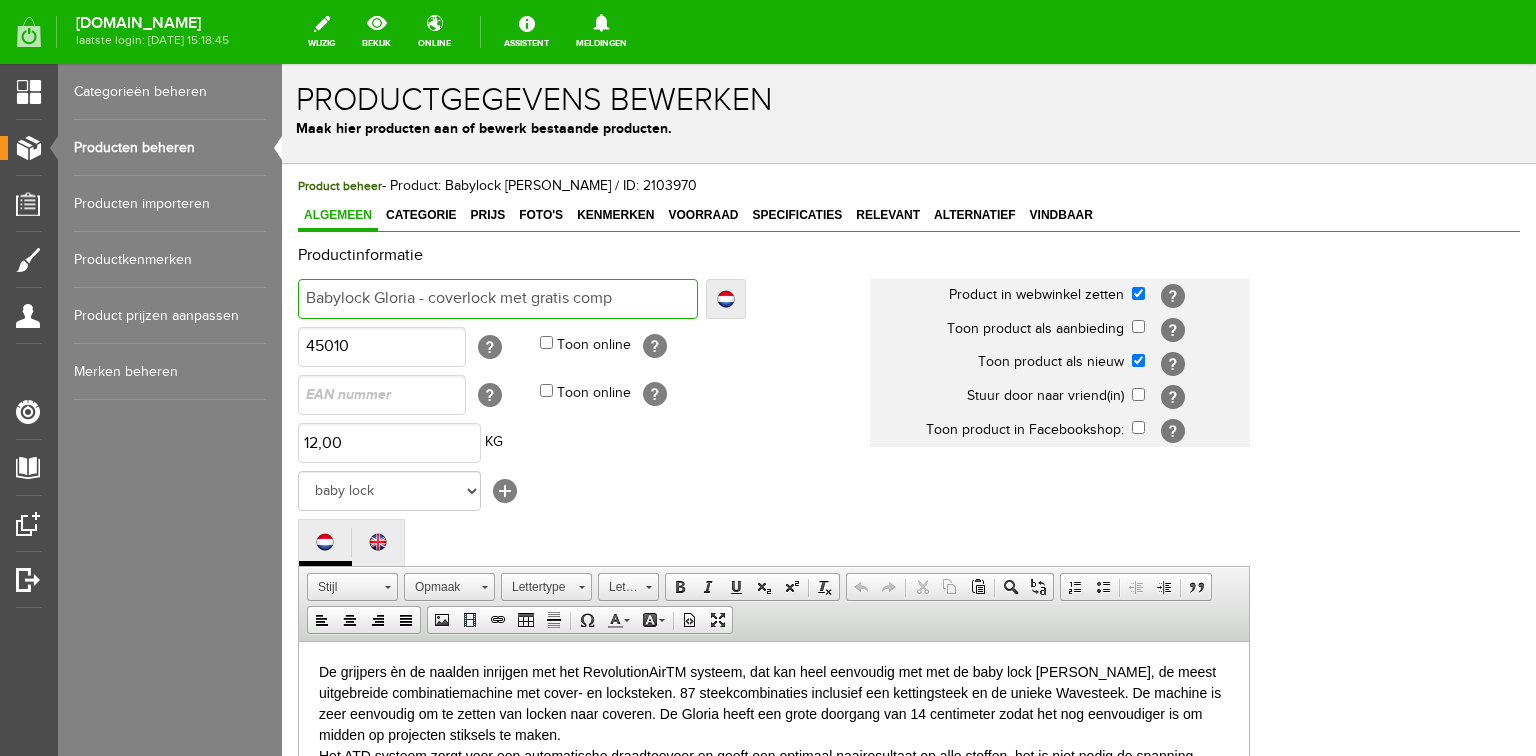 type on "Babylock Gloria - coverlock met gratis comp" 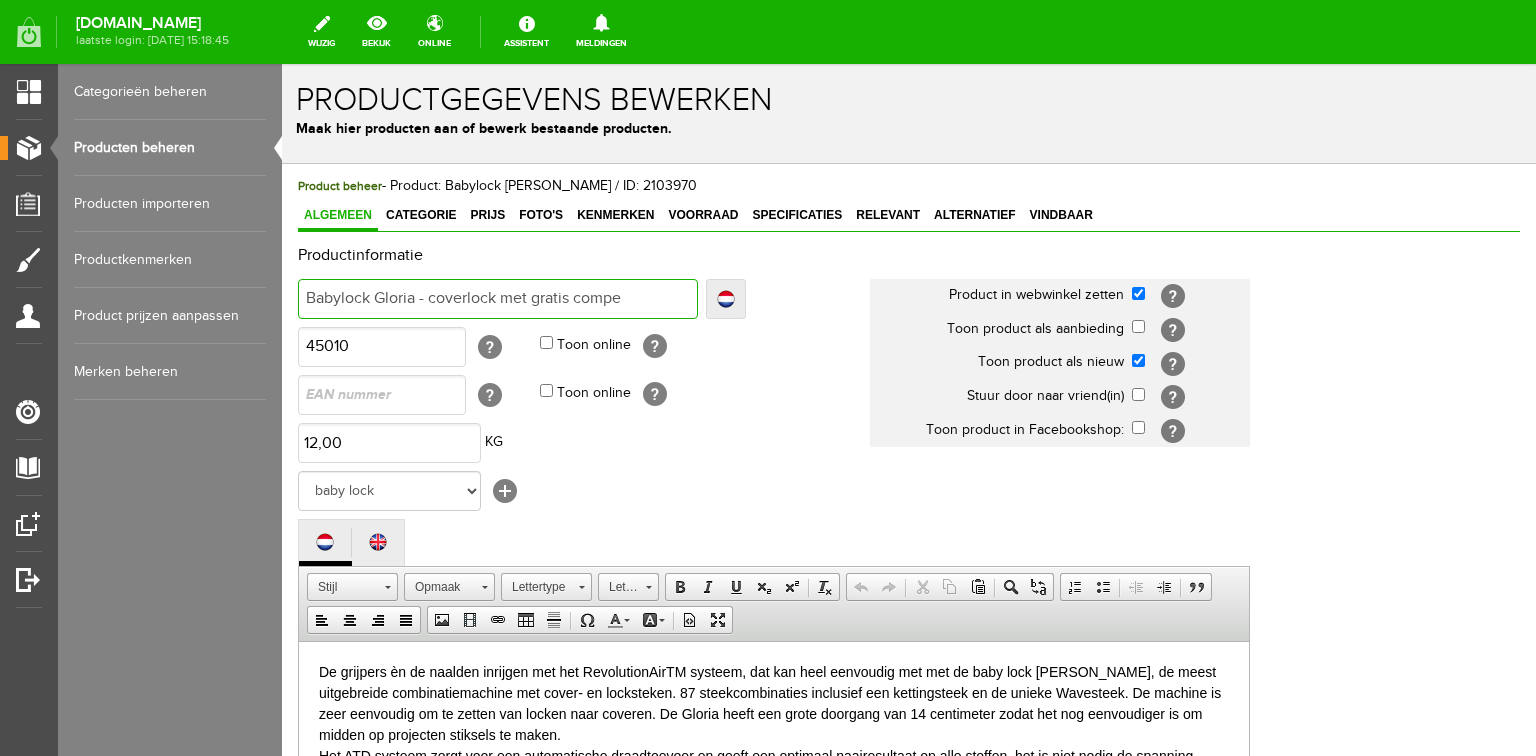 type on "Babylock Gloria - coverlock met gratis compen" 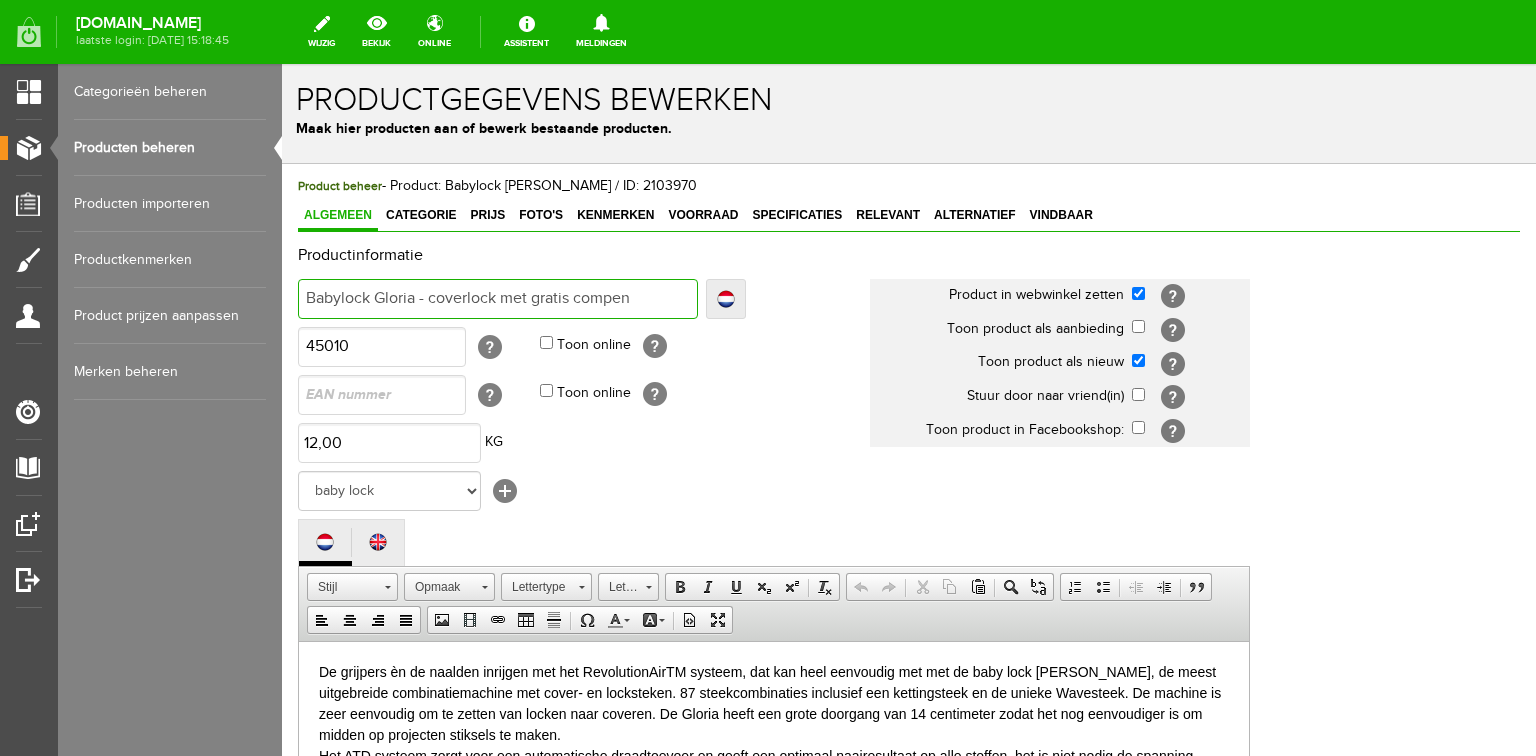 type on "Babylock Gloria - coverlock met gratis compen" 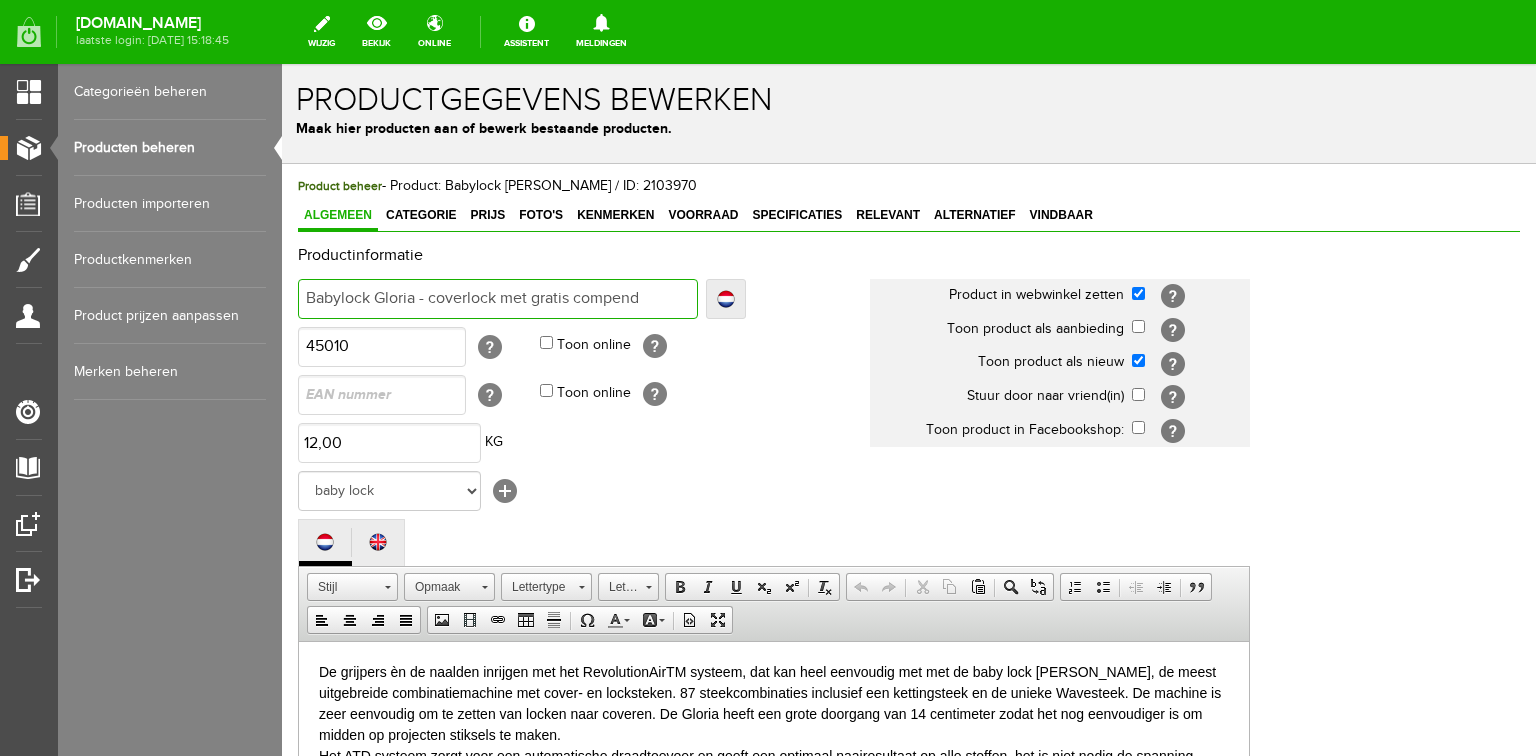 type on "Babylock [PERSON_NAME] - coverlock met gratis compendi" 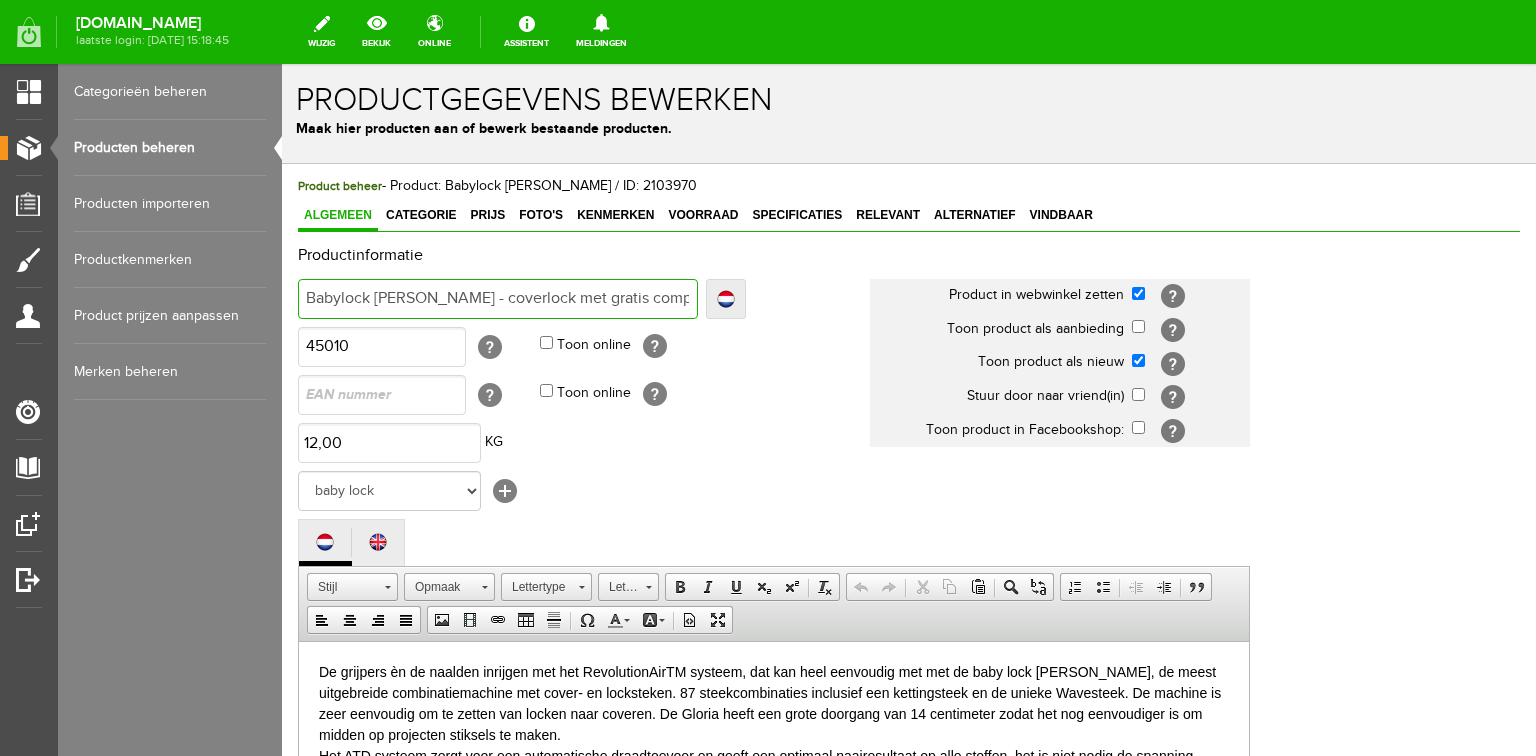 type on "Babylock [PERSON_NAME] - coverlock met gratis compendi" 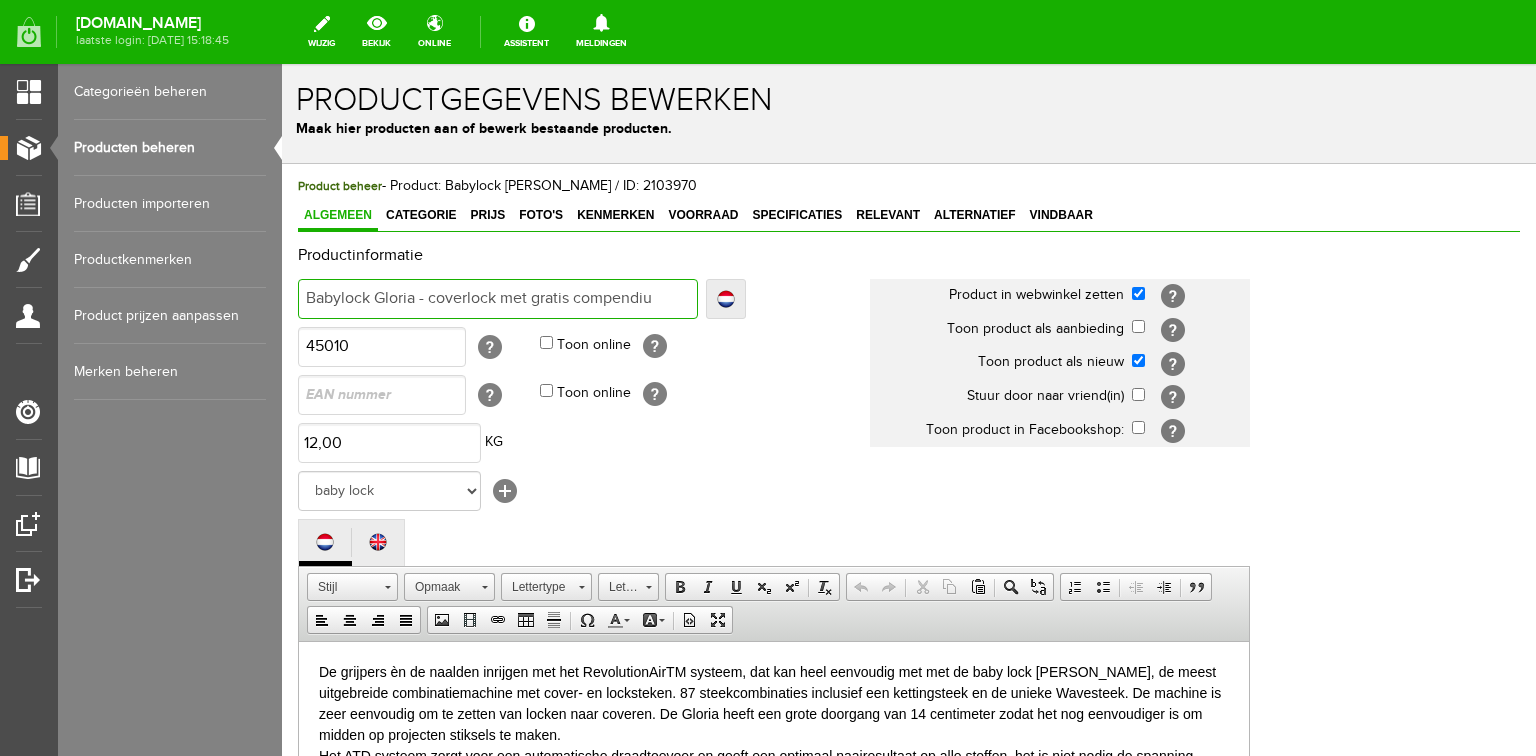 type on "Babylock Gloria - coverlock met gratis compendiu" 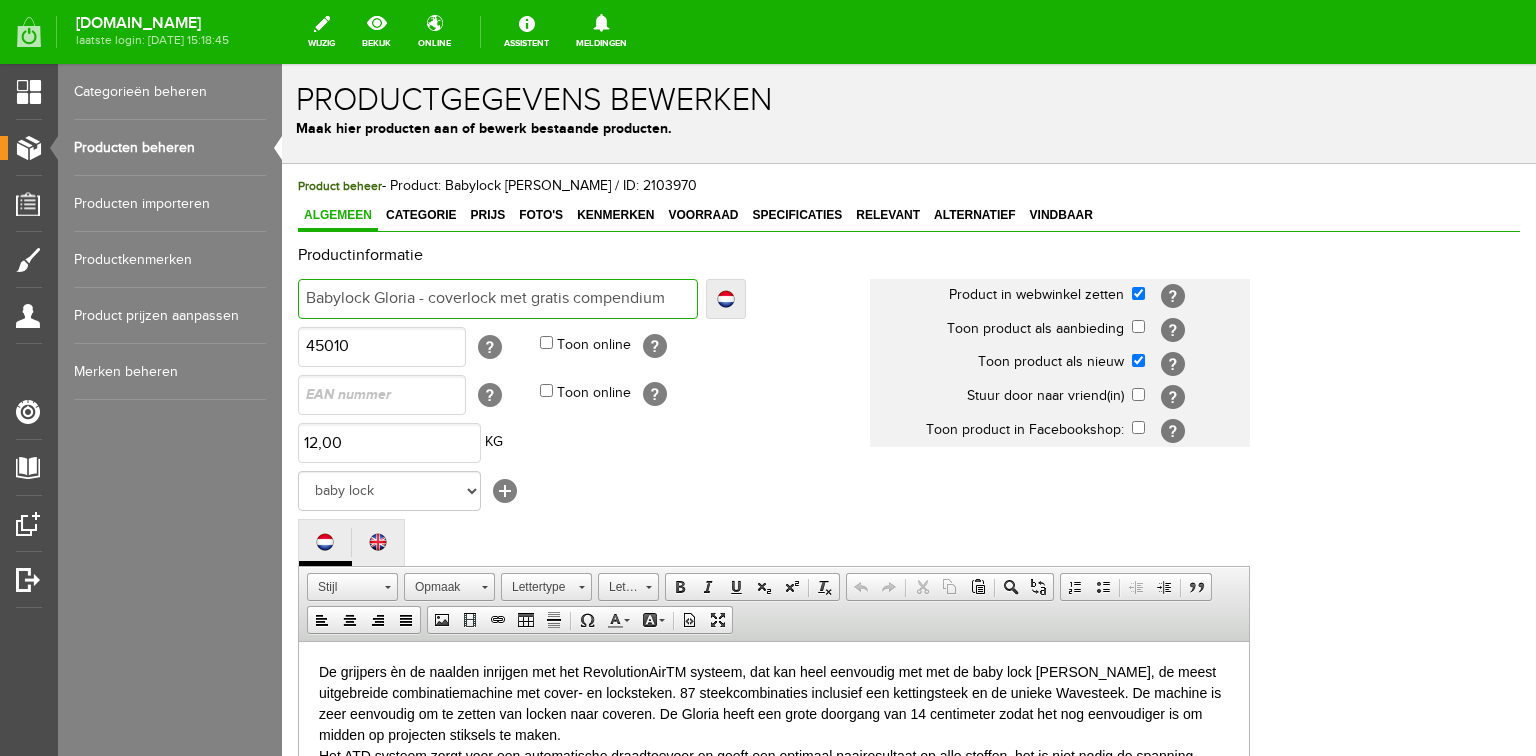 type on "Babylock Gloria - coverlock met gratis compendium" 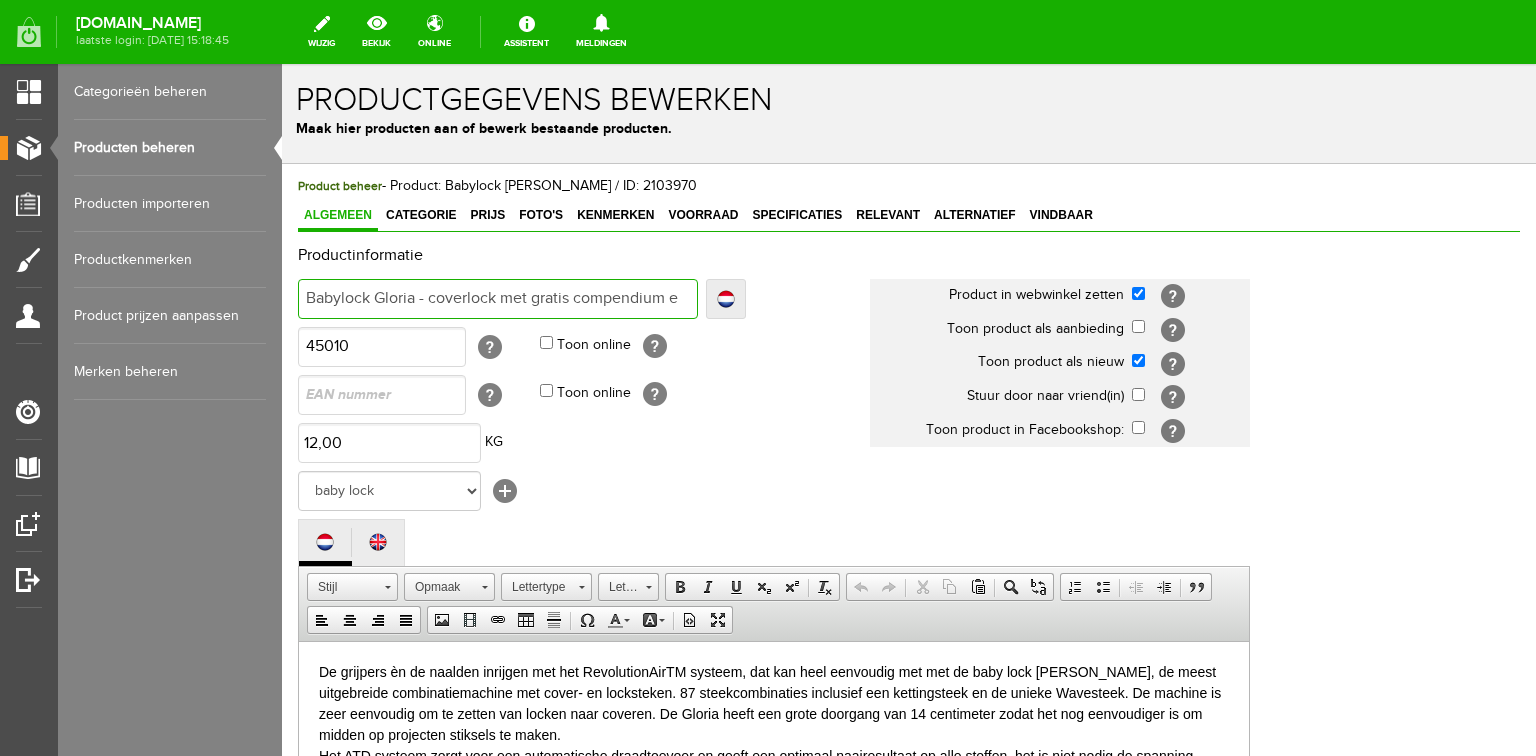type on "Babylock Gloria - coverlock met gratis compendium en" 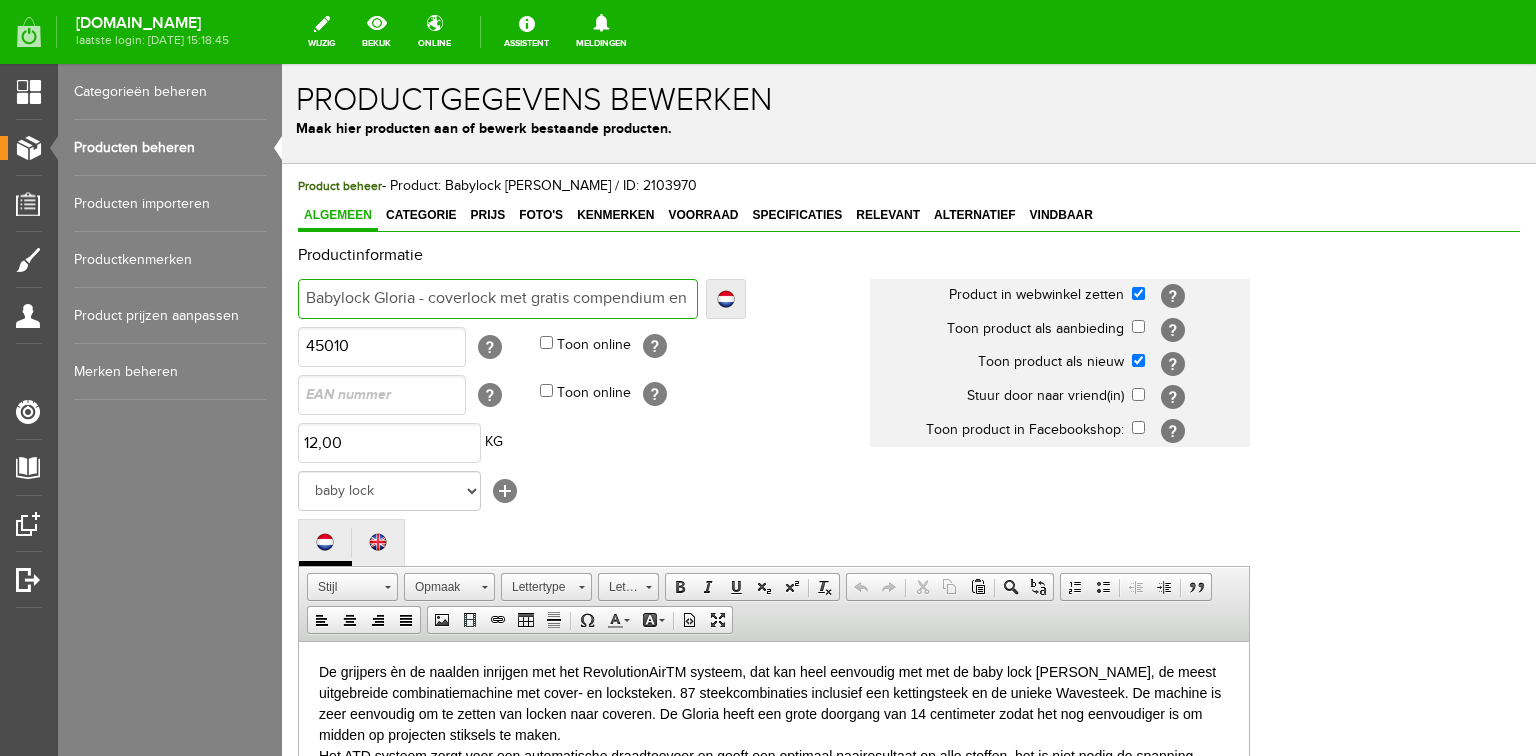 type on "Babylock Gloria - coverlock met gratis compendium en" 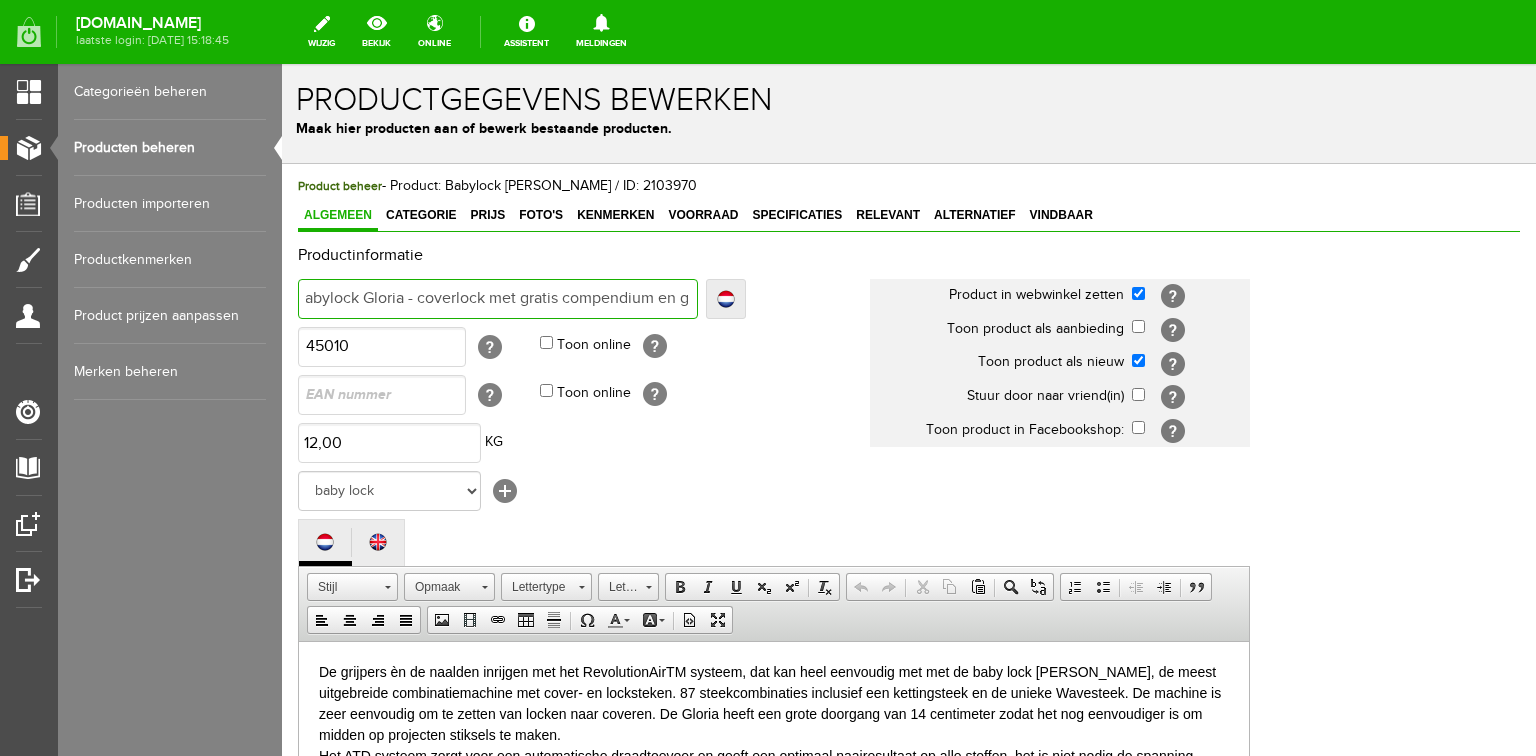 type on "Babylock Gloria - coverlock met gratis compendium en g" 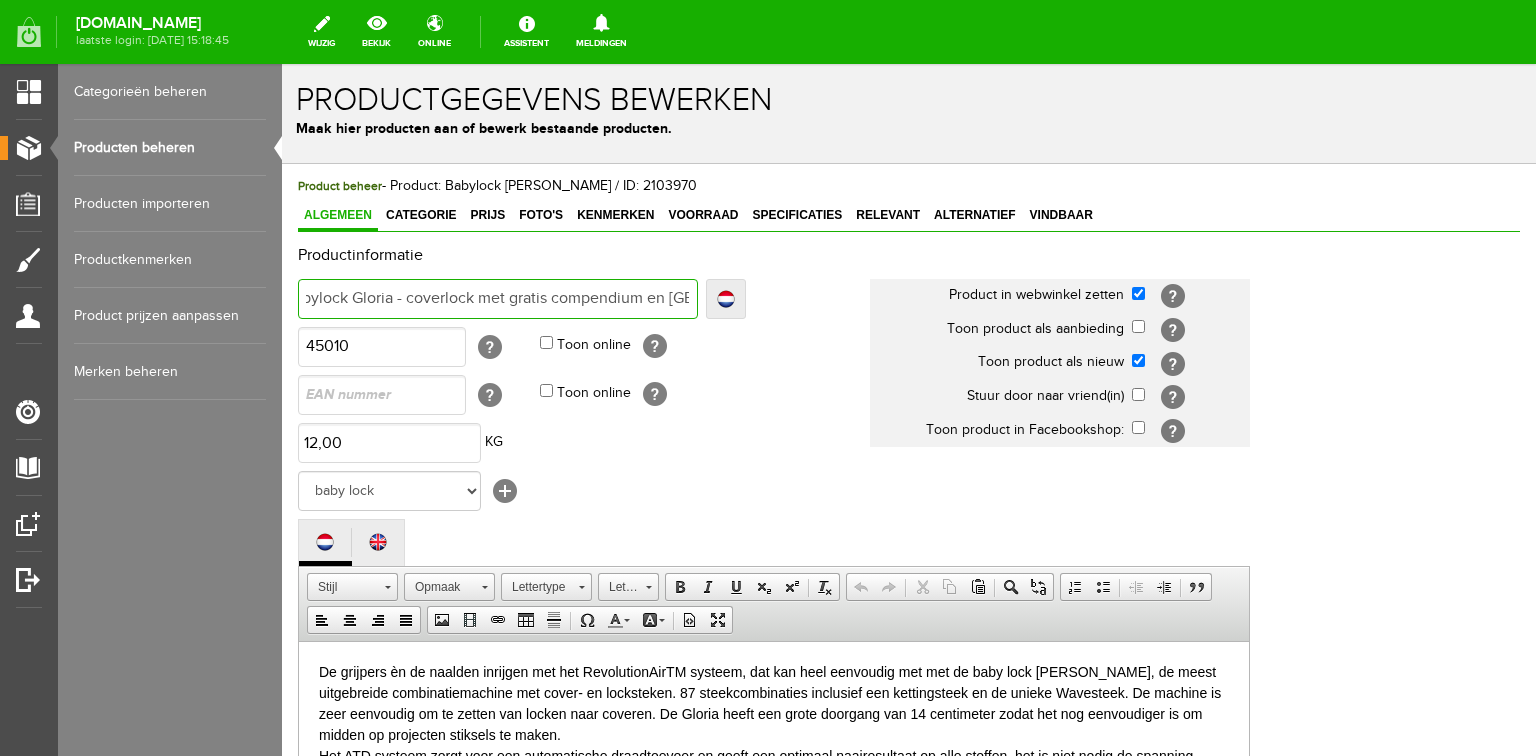 type on "Babylock Gloria - coverlock met gratis compendium en gar" 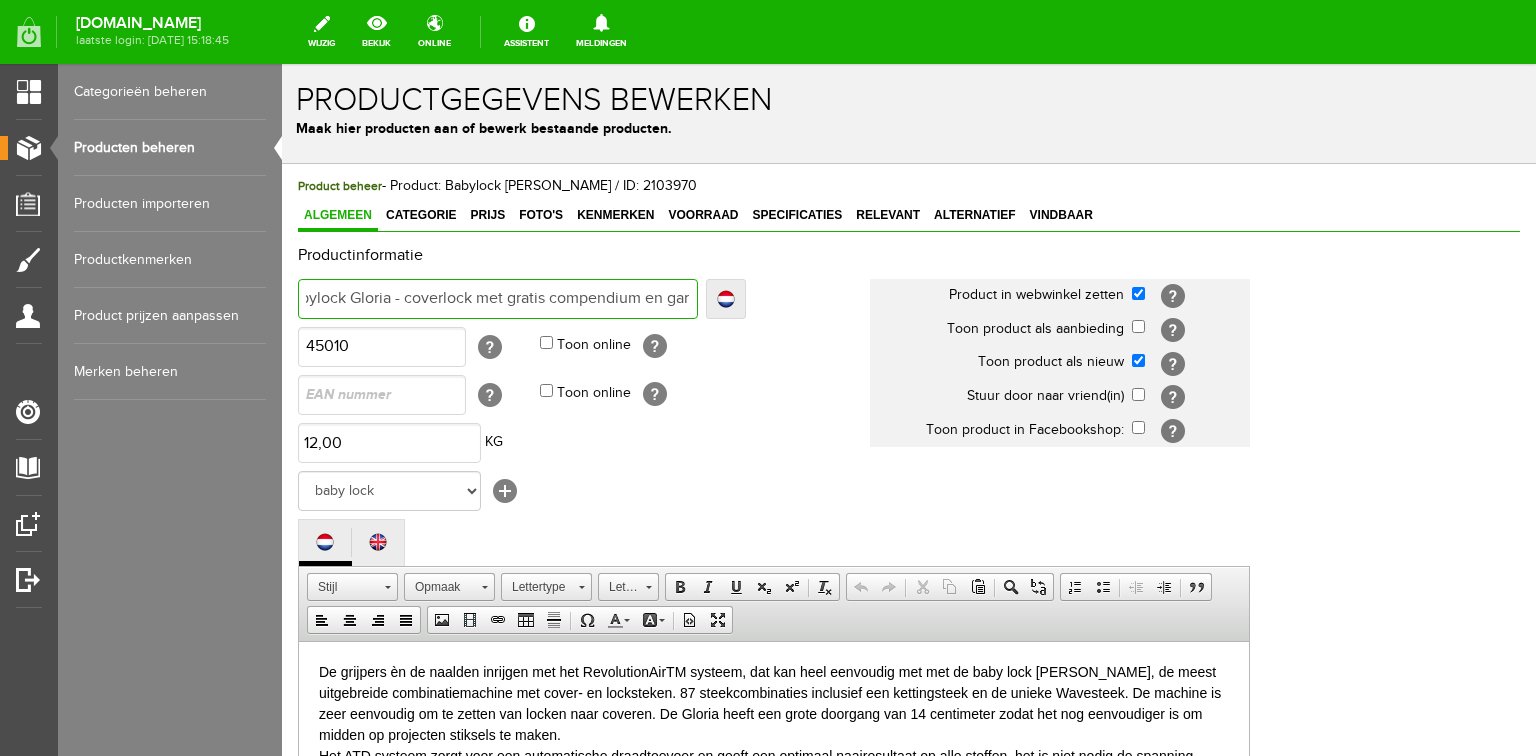 type on "Babylock Gloria - coverlock met gratis compendium en gar" 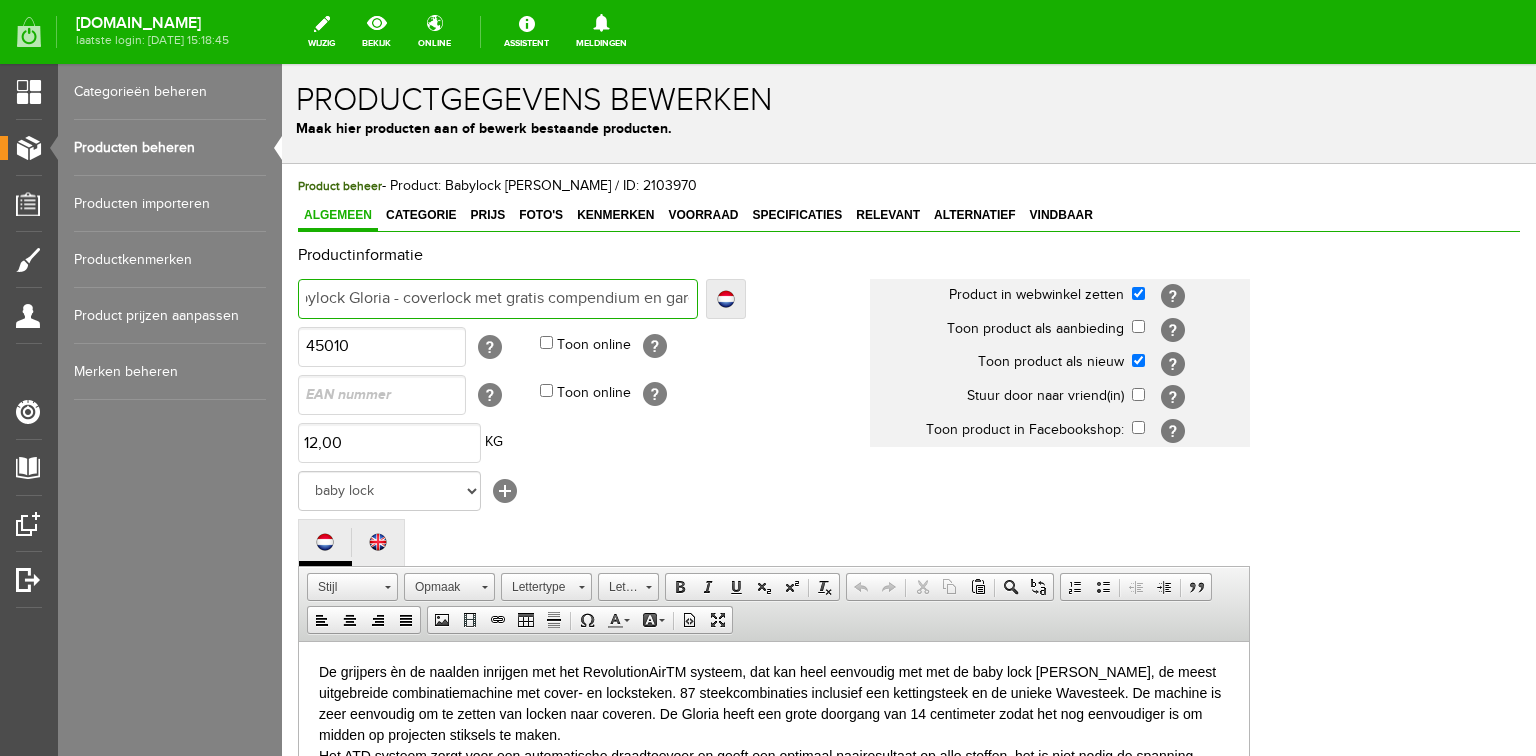 type on "Babylock Gloria - coverlock met gratis compendium en gare" 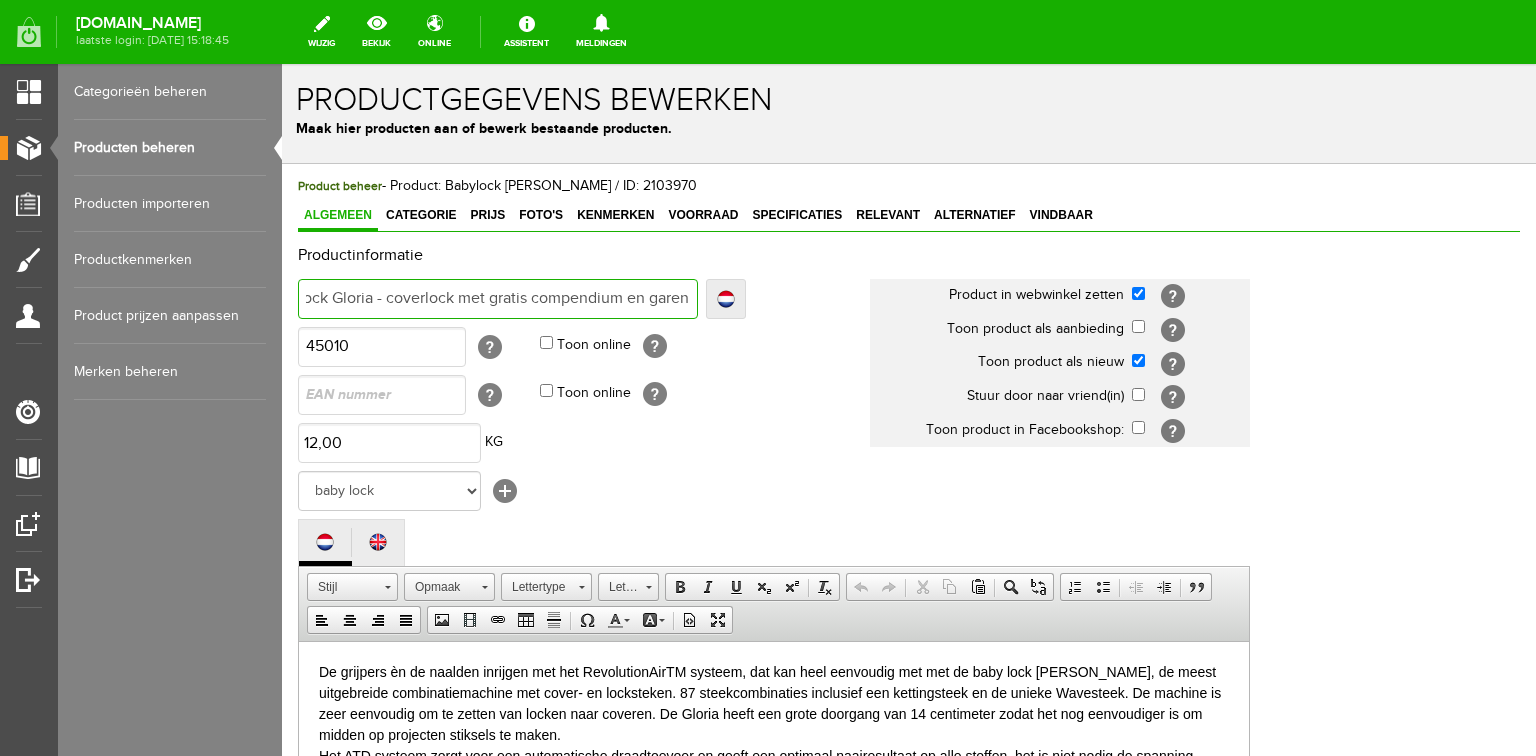 type on "Babylock Gloria - coverlock met gratis compendium en garen" 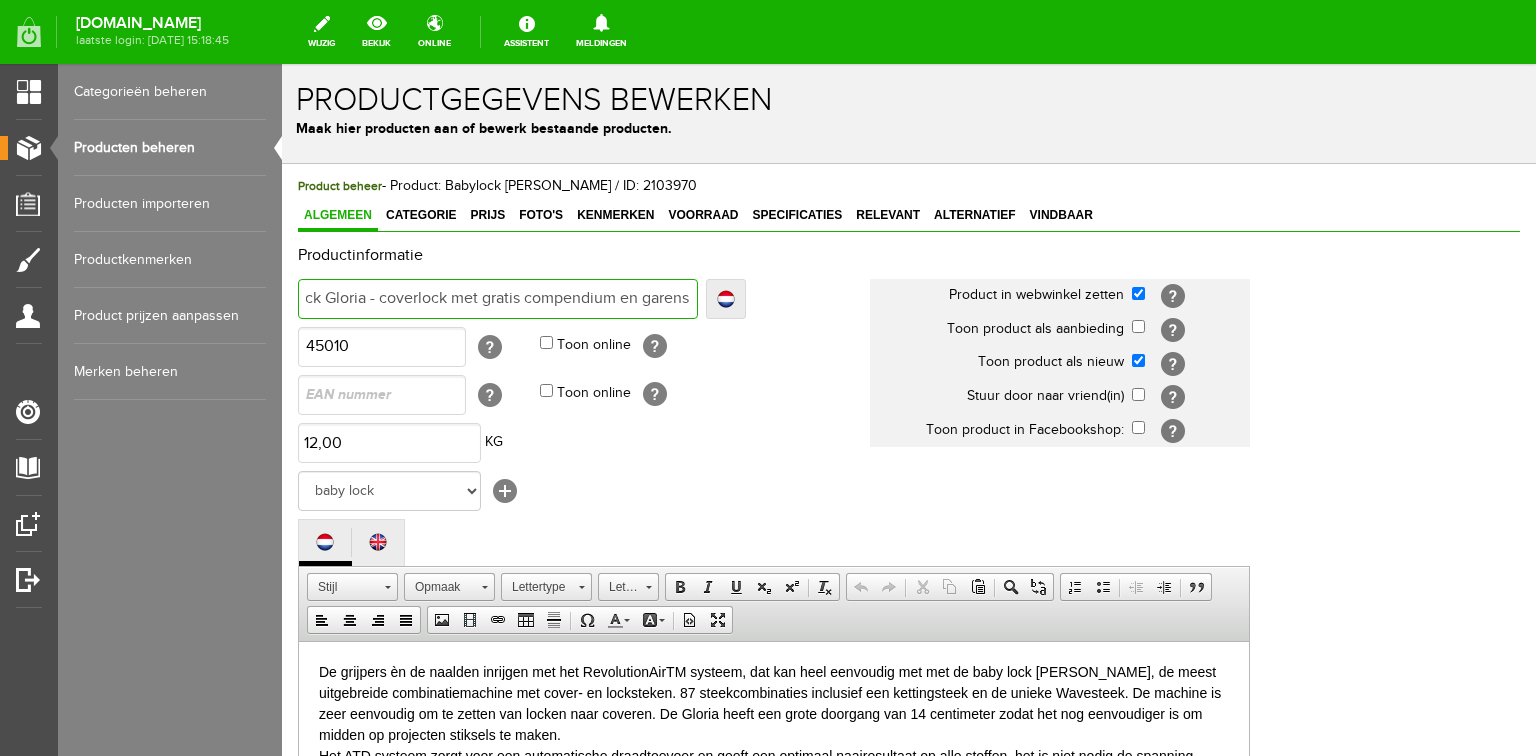 type on "Babylock Gloria - coverlock met gratis compendium en garens" 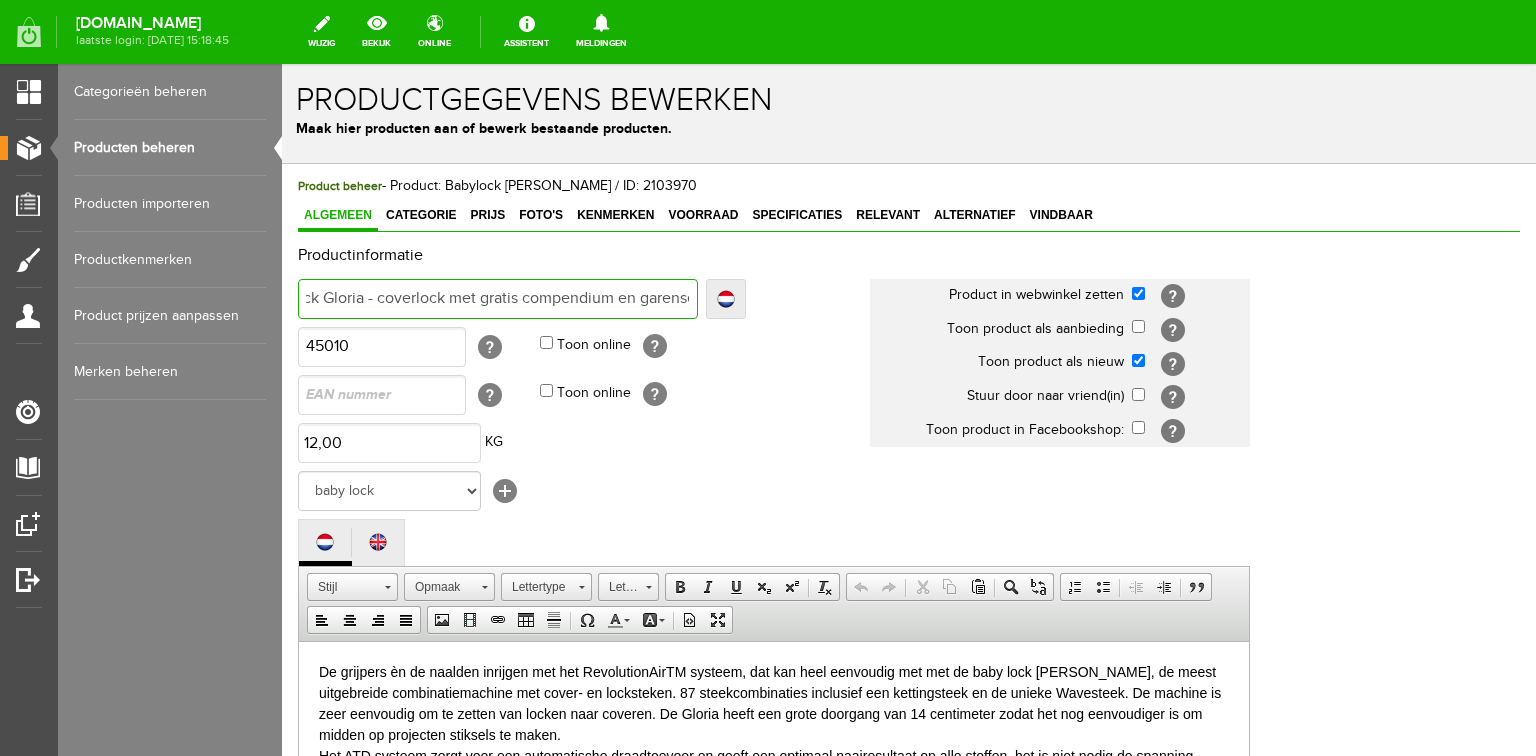 scroll, scrollTop: 0, scrollLeft: 64, axis: horizontal 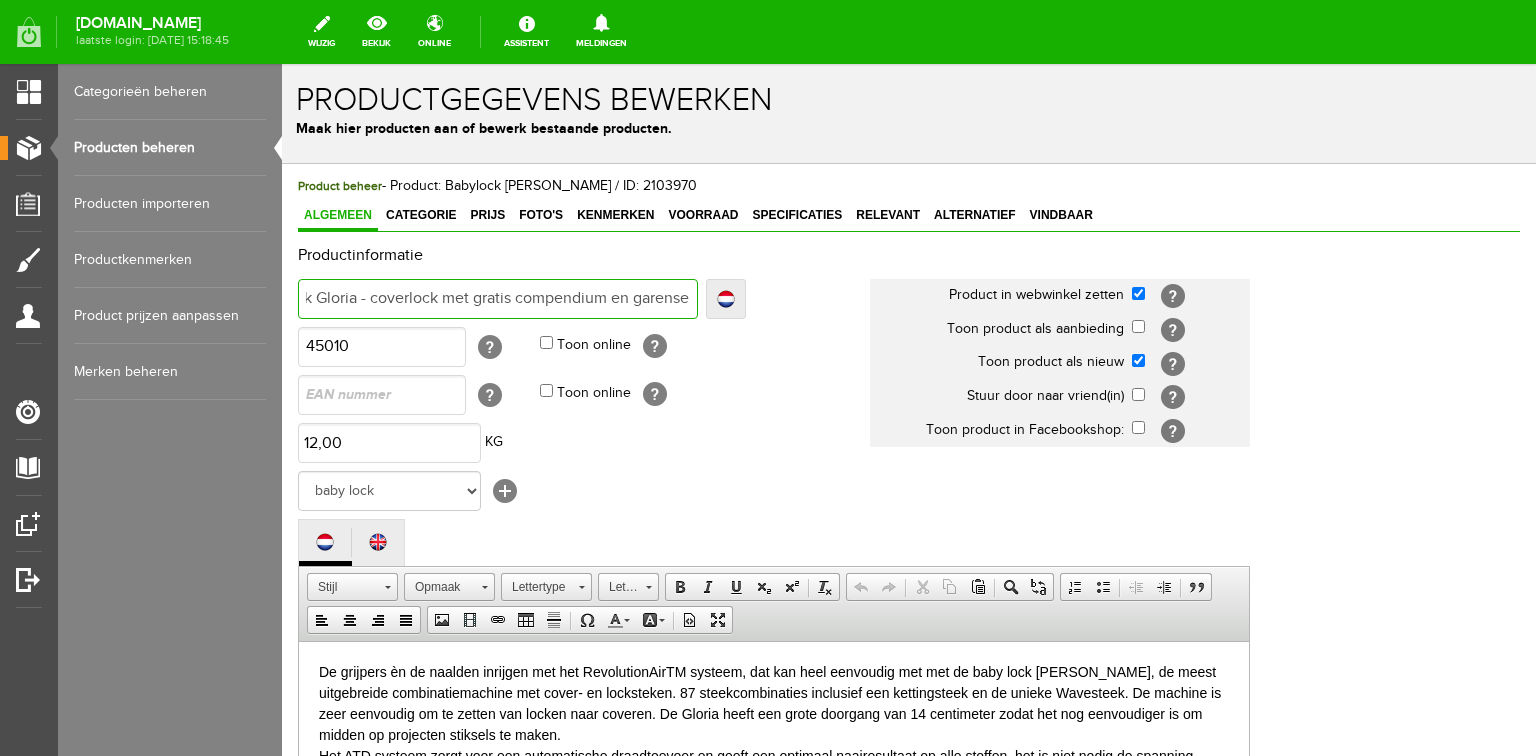 type on "Babylock Gloria - coverlock met gratis compendium en [GEOGRAPHIC_DATA]" 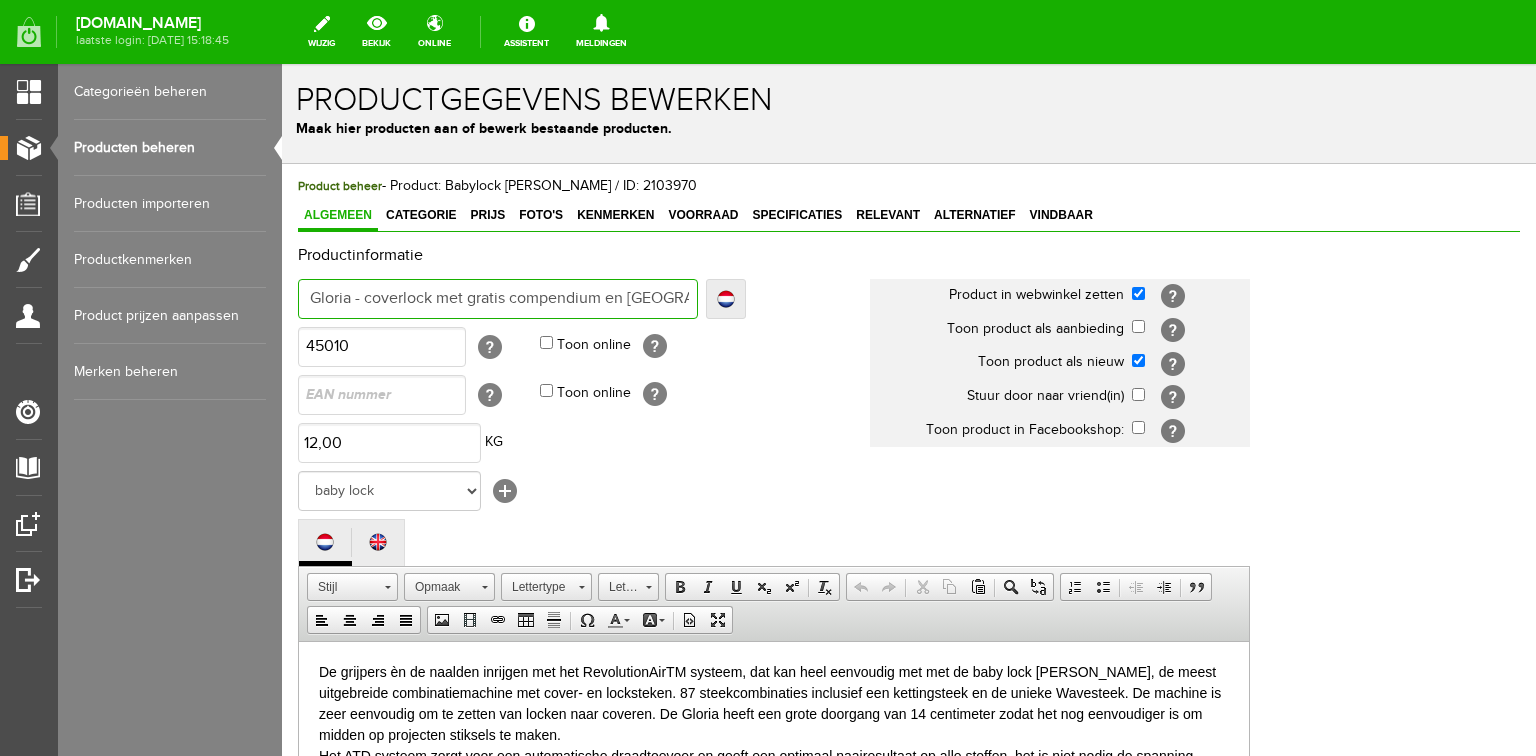 type on "Babylock Gloria - coverlock met gratis compendium en [GEOGRAPHIC_DATA]" 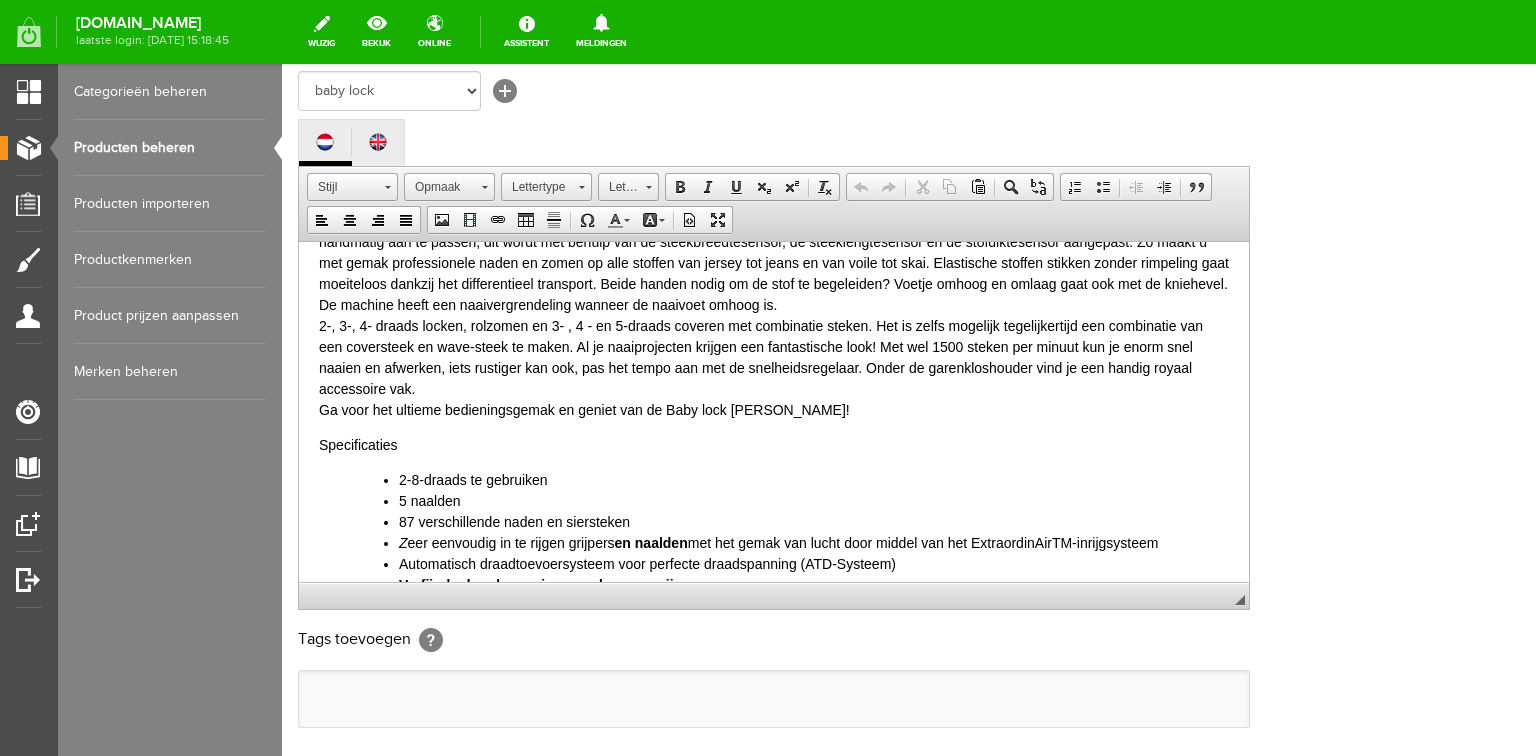 scroll, scrollTop: 160, scrollLeft: 0, axis: vertical 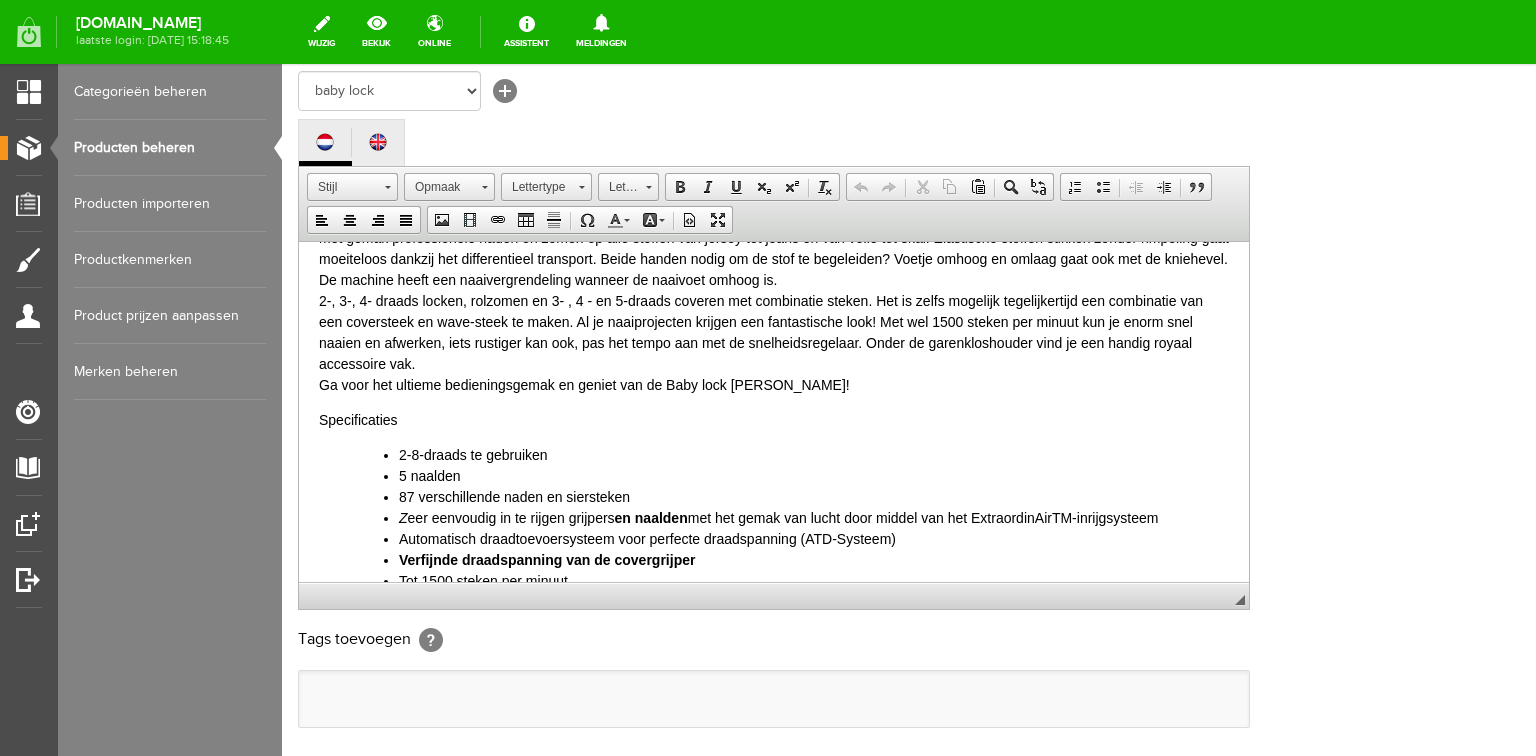 type on "Babylock Gloria - coverlock met gratis compendium en [GEOGRAPHIC_DATA]" 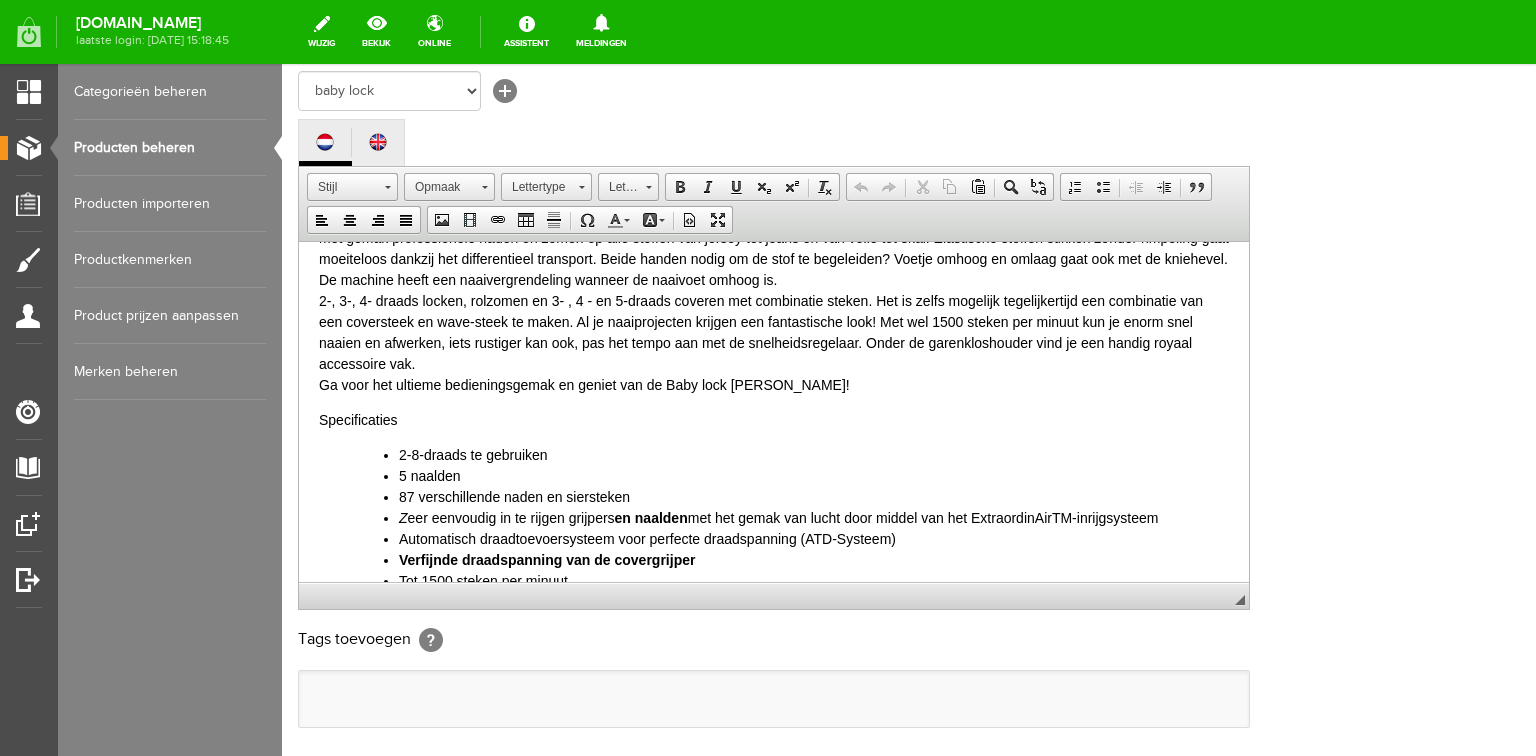 click on "De grijpers èn de naalden inrijgen met het RevolutionAirTM systeem, dat kan heel eenvoudig met met de baby lock [PERSON_NAME], de meest uitgebreide combinatiemachine met cover- en locksteken. 87 steekcombinaties inclusief een kettingsteek en de unieke Wavesteek. De machine is zeer eenvoudig om te zetten van locken naar coveren. De Gloria heeft een grote doorgang van 14 centimeter zodat het nog eenvoudiger is om midden op projecten stiksels te maken.  2-, 3-, 4- draads locken, rolzomen en 3- , 4 - en 5-draads coveren met combinatie steken. Het is zelfs mogelijk tegelijkertijd een combinatie van een coversteek en wave-steek te maken. Al je naaiprojecten krijgen een fantastische look! Met wel 1500 steken per minuut kun je enorm snel naaien en afwerken, iets rustiger kan ook, pas het tempo aan met de snelheidsregelaar. Onder de garenkloshouder vind je een handig royaal accessoire vak. Ga voor het ultieme bedieningsgemak en geniet van de Baby lock [PERSON_NAME]!" at bounding box center (774, 248) 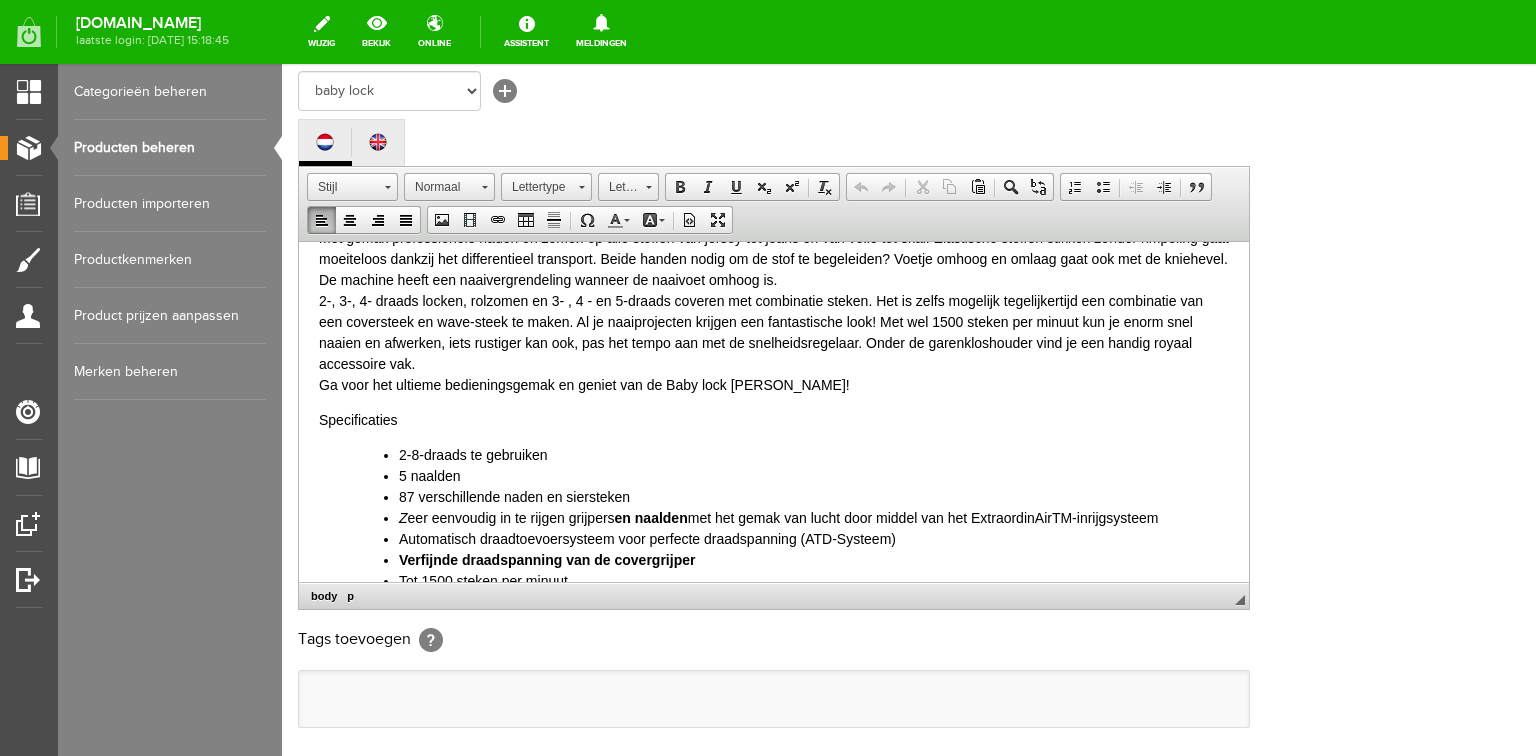 scroll, scrollTop: 0, scrollLeft: 0, axis: both 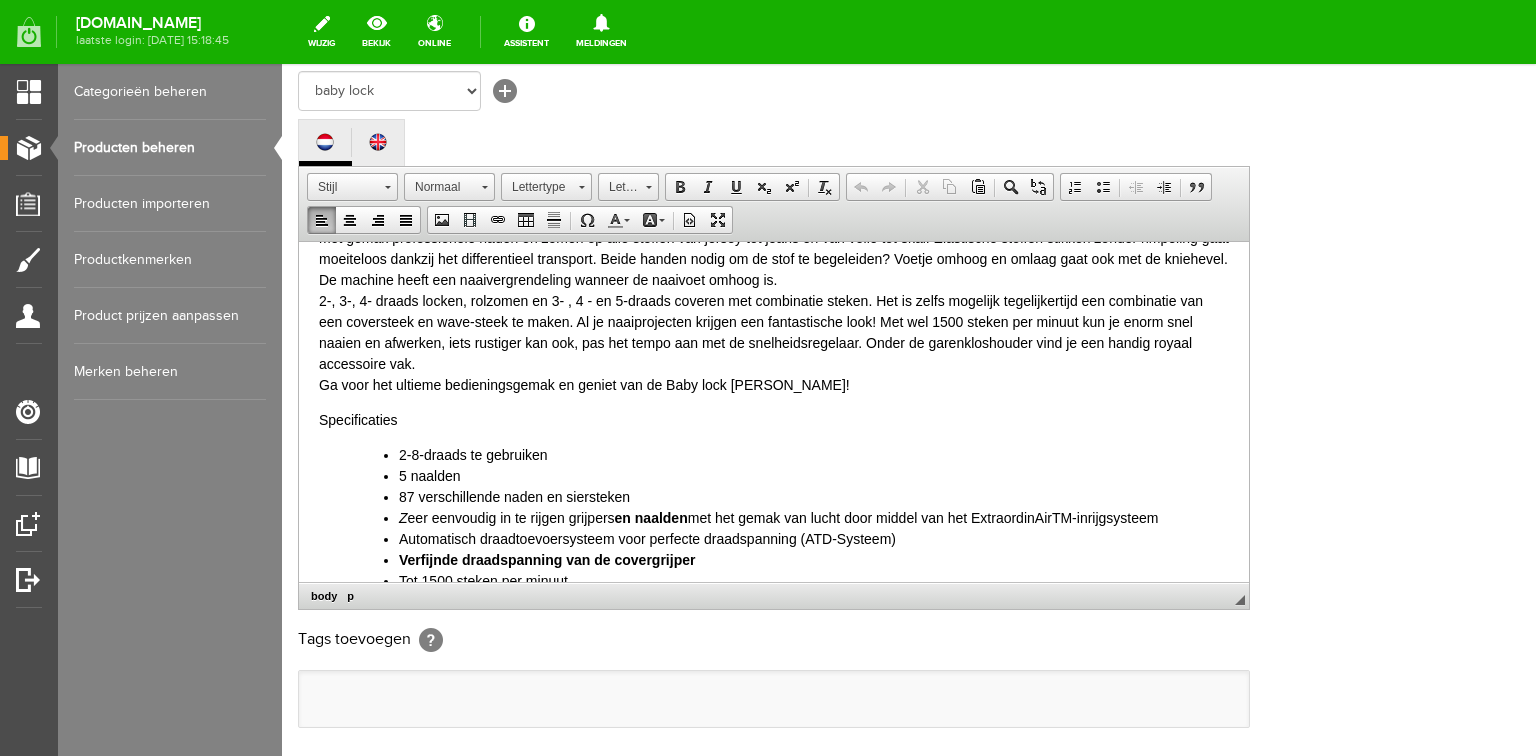 type 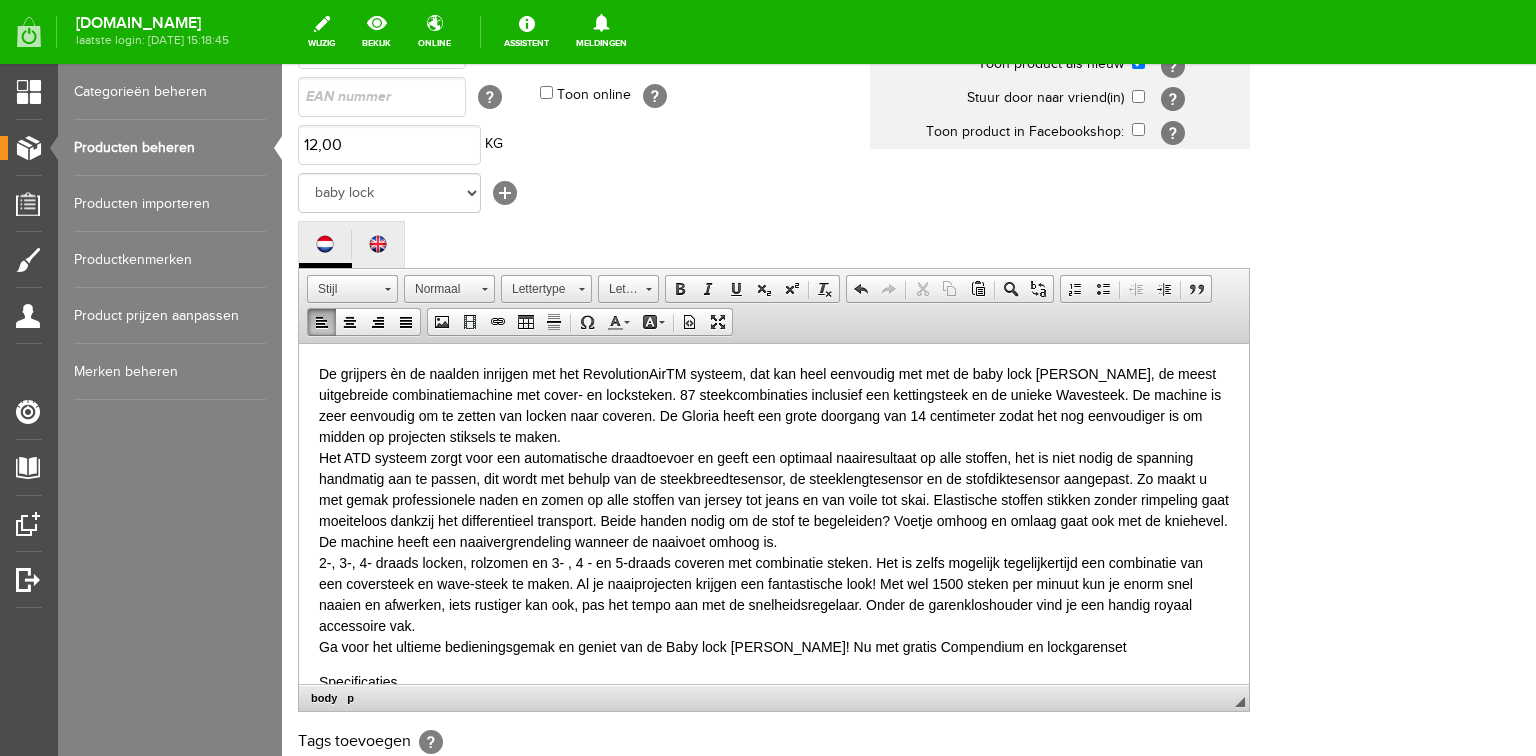 scroll, scrollTop: 0, scrollLeft: 0, axis: both 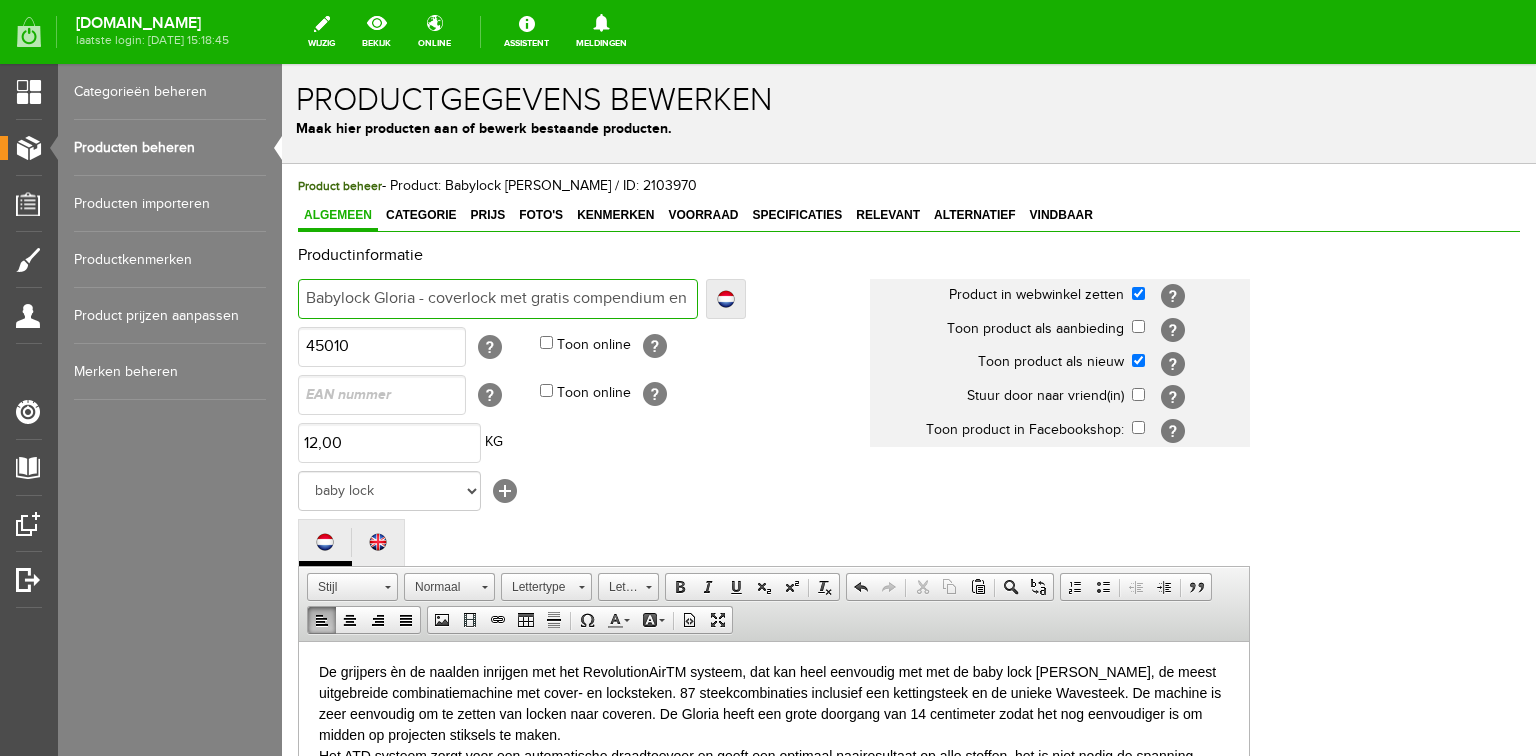click on "Babylock Gloria - coverlock met gratis compendium en [GEOGRAPHIC_DATA]" at bounding box center (498, 299) 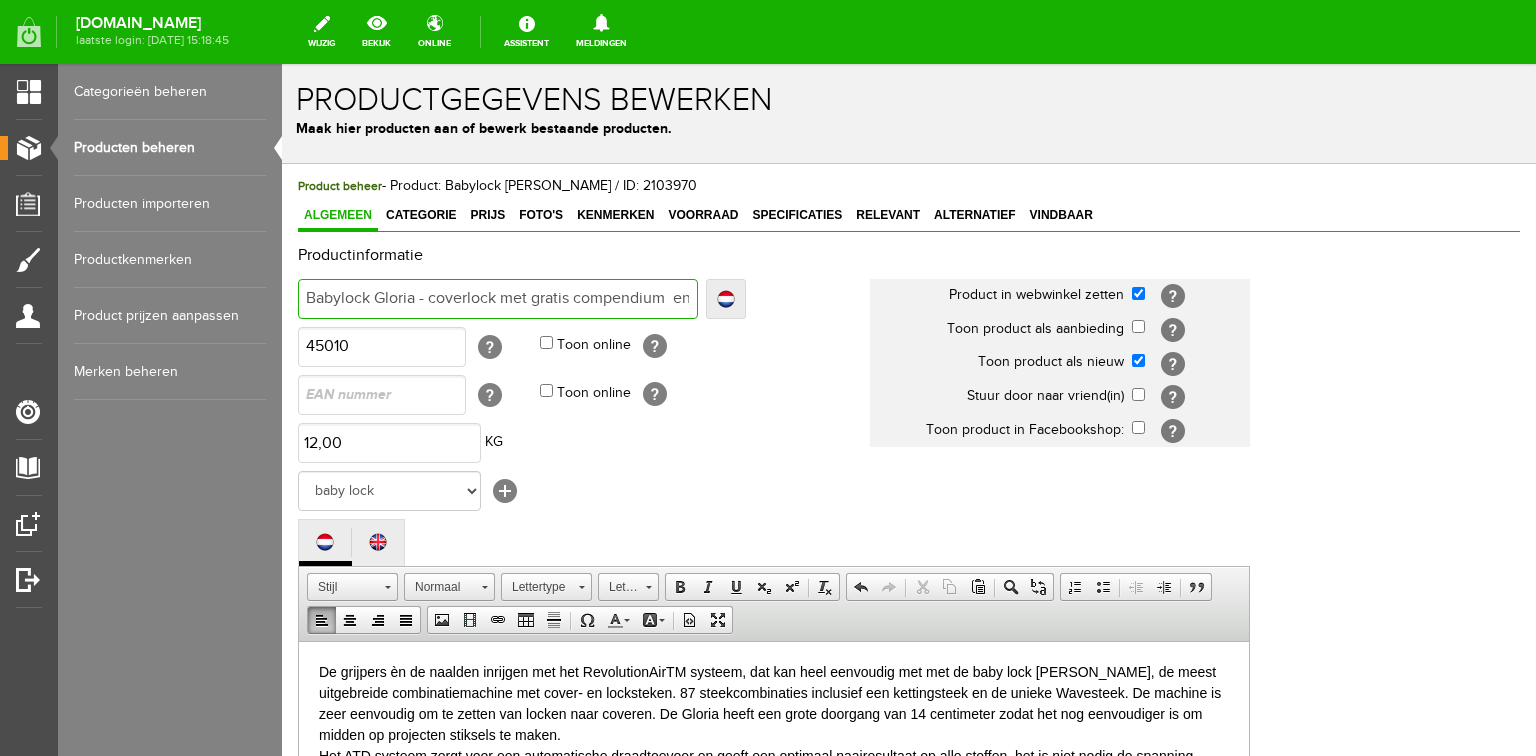 type on "Babylock Gloria - coverlock met gratis compendium  en [GEOGRAPHIC_DATA]" 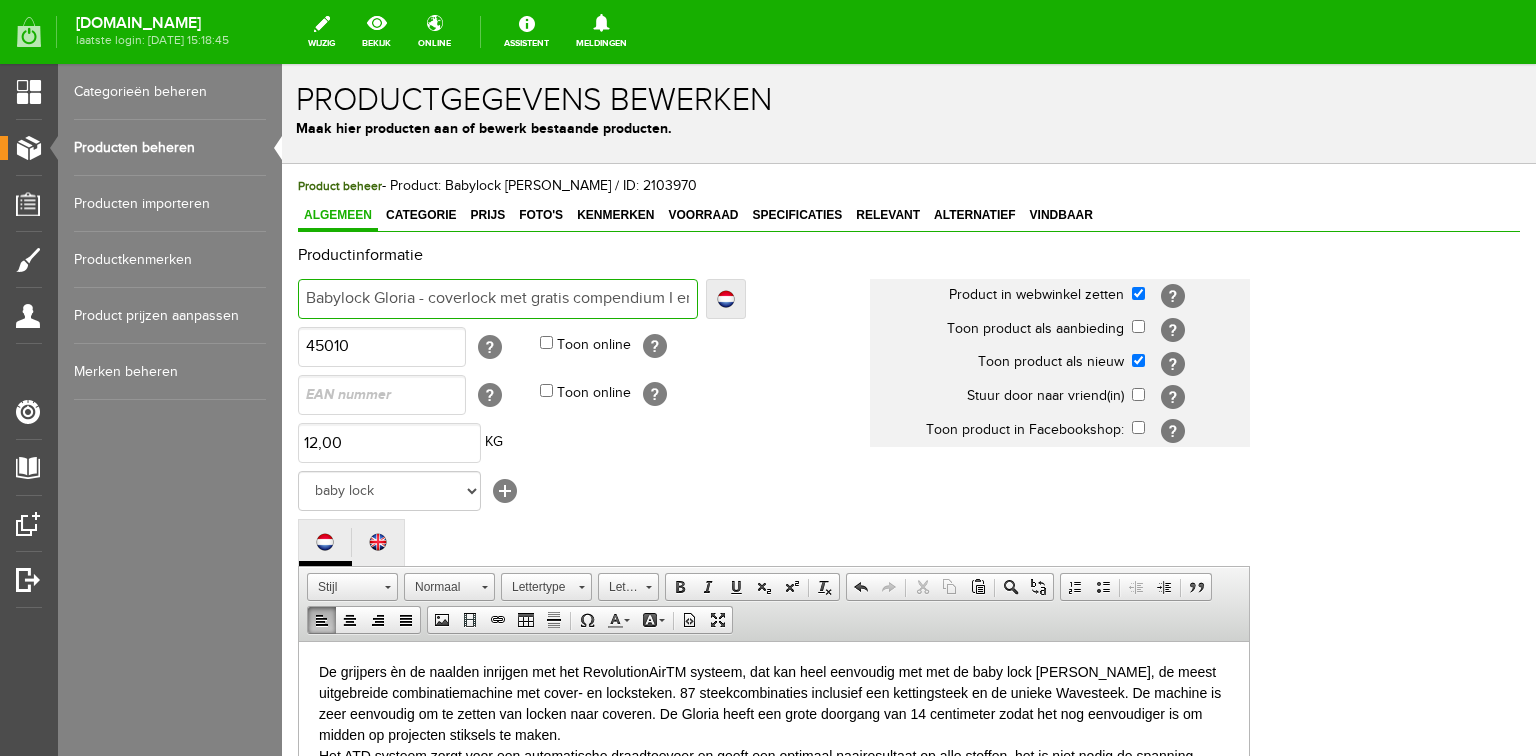 type on "Babylock Gloria - coverlock met gratis compendium I en [GEOGRAPHIC_DATA]" 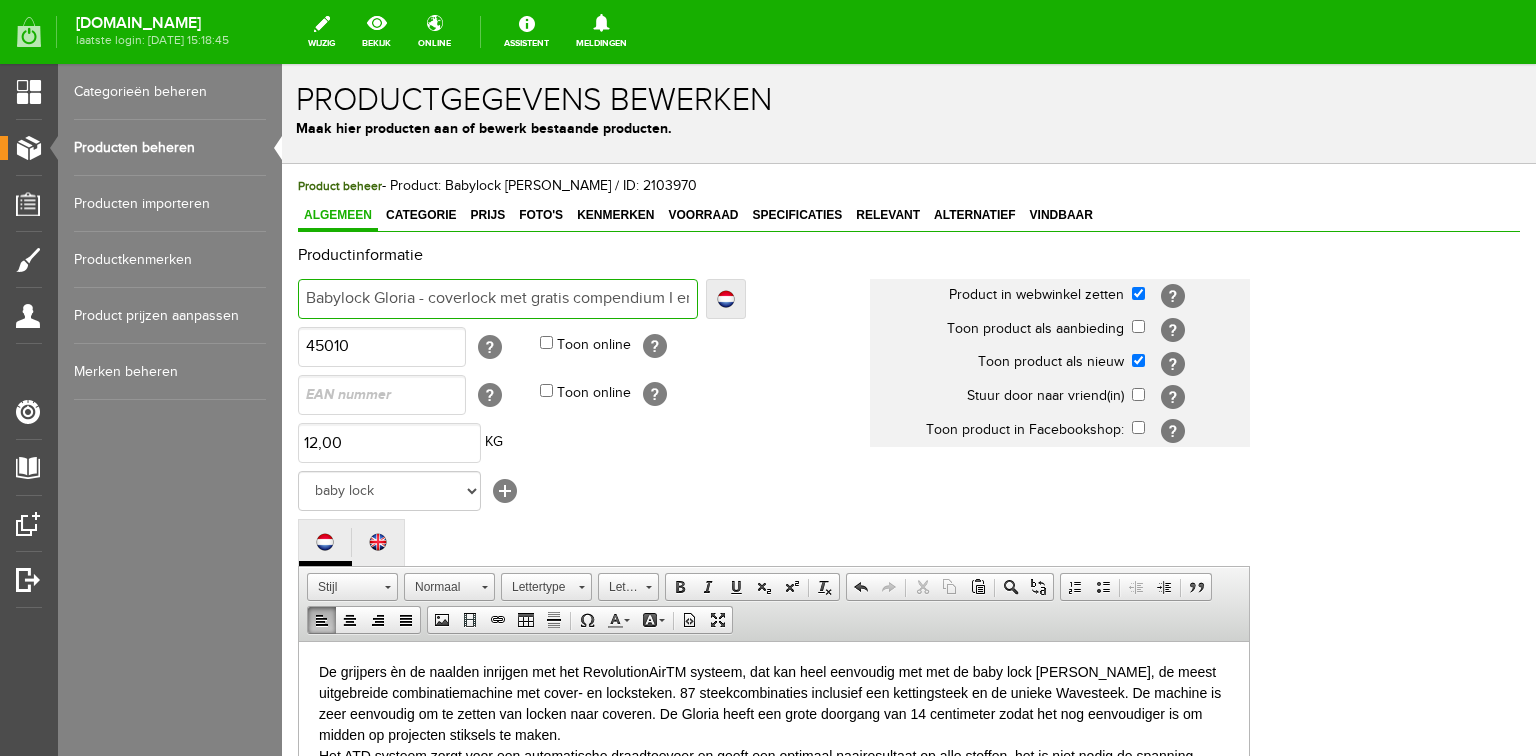 type on "Babylock Gloria - coverlock met gratis compendium II en [GEOGRAPHIC_DATA]" 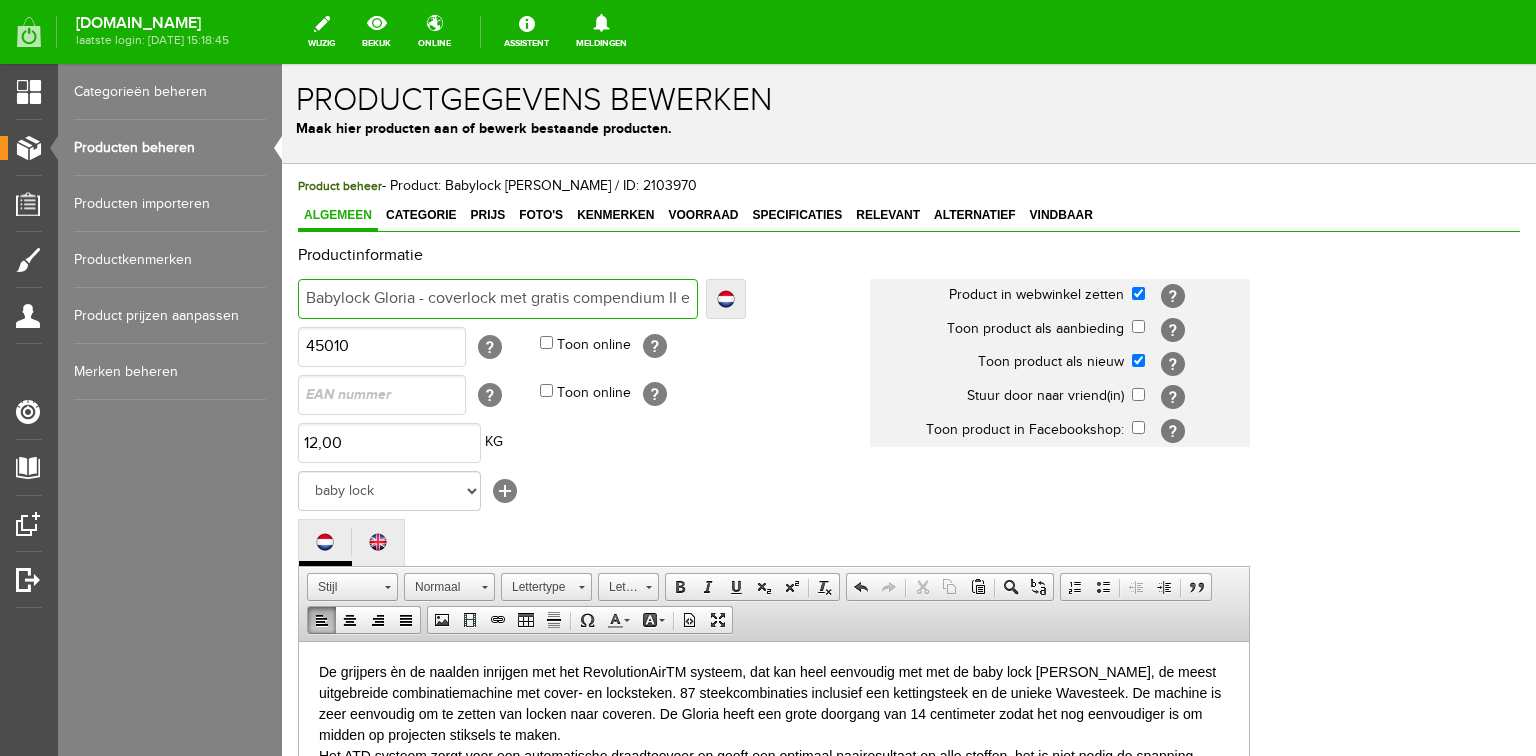 type on "Babylock Gloria - coverlock met gratis compendium II en [GEOGRAPHIC_DATA]" 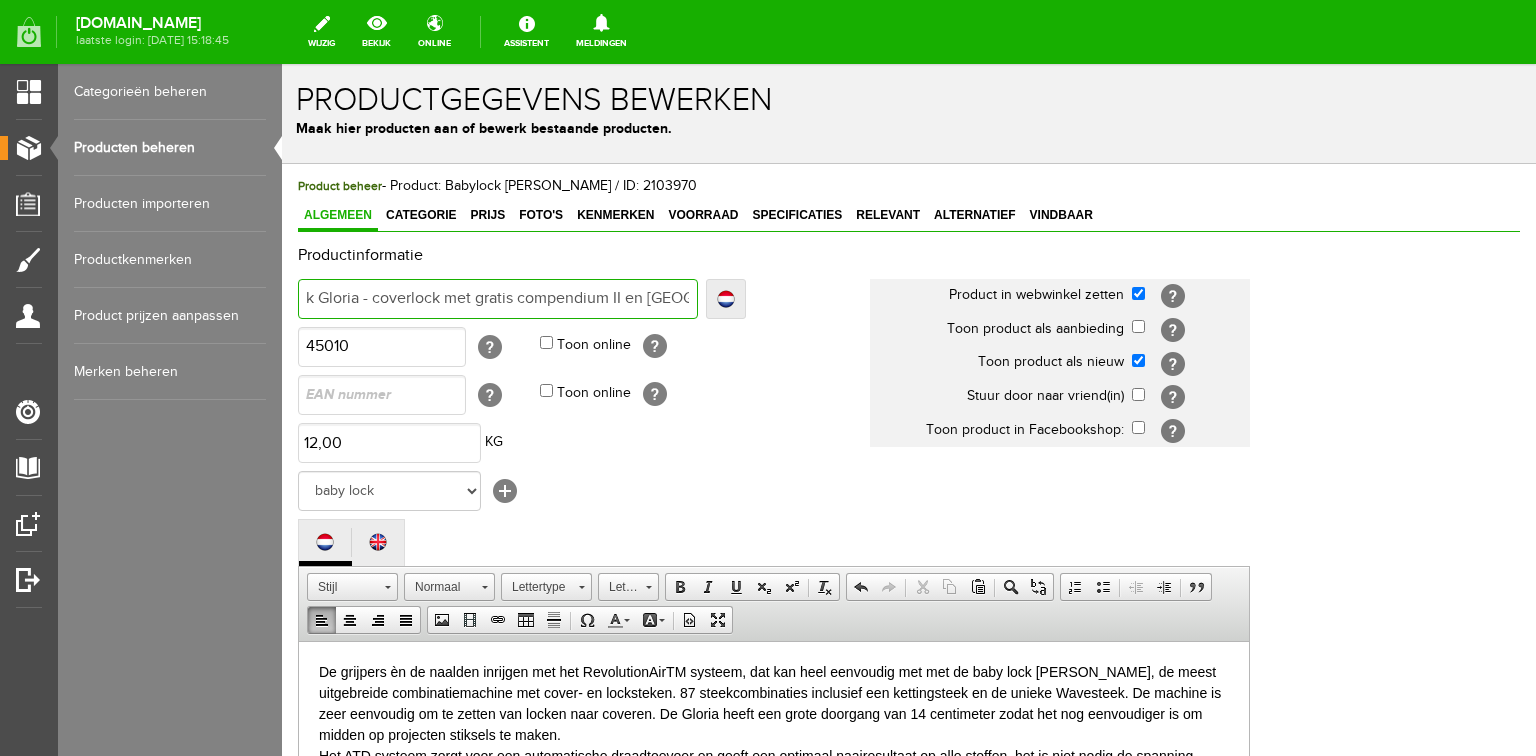 scroll, scrollTop: 0, scrollLeft: 76, axis: horizontal 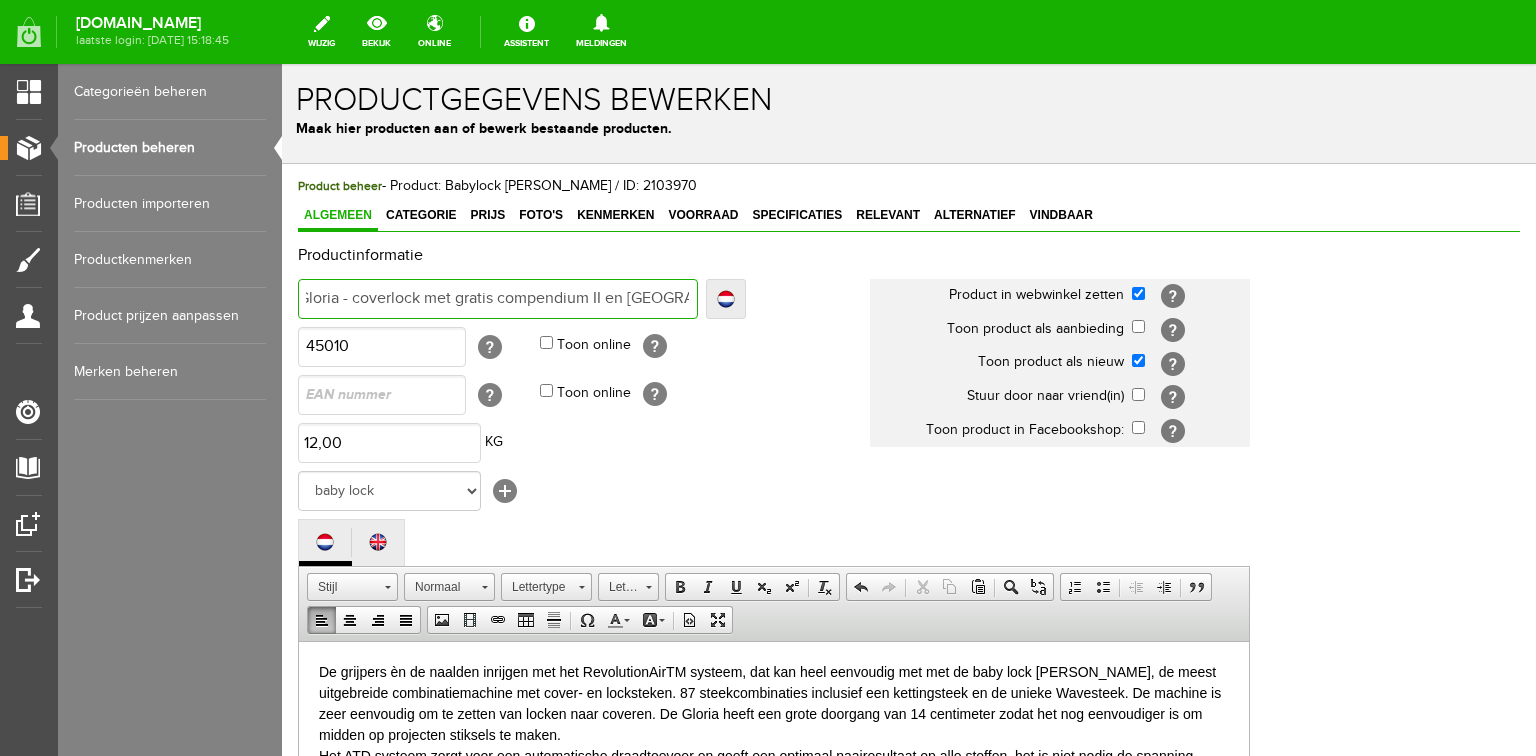 type on "Babylock Gloria - coverlock met gratis compendium II en [GEOGRAPHIC_DATA]" 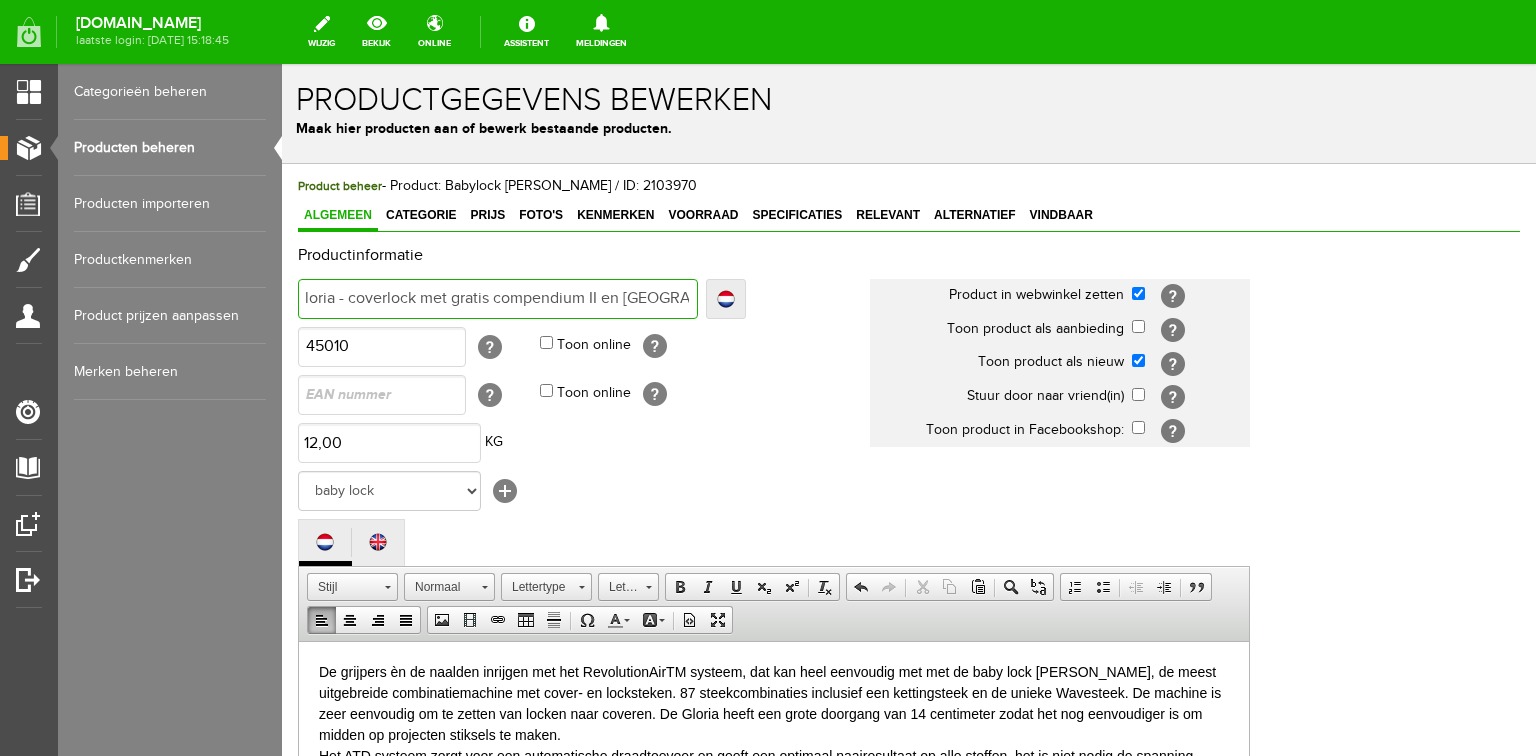 type on "Babylock Gloria - coverlock met gratis compendium II en garenset t" 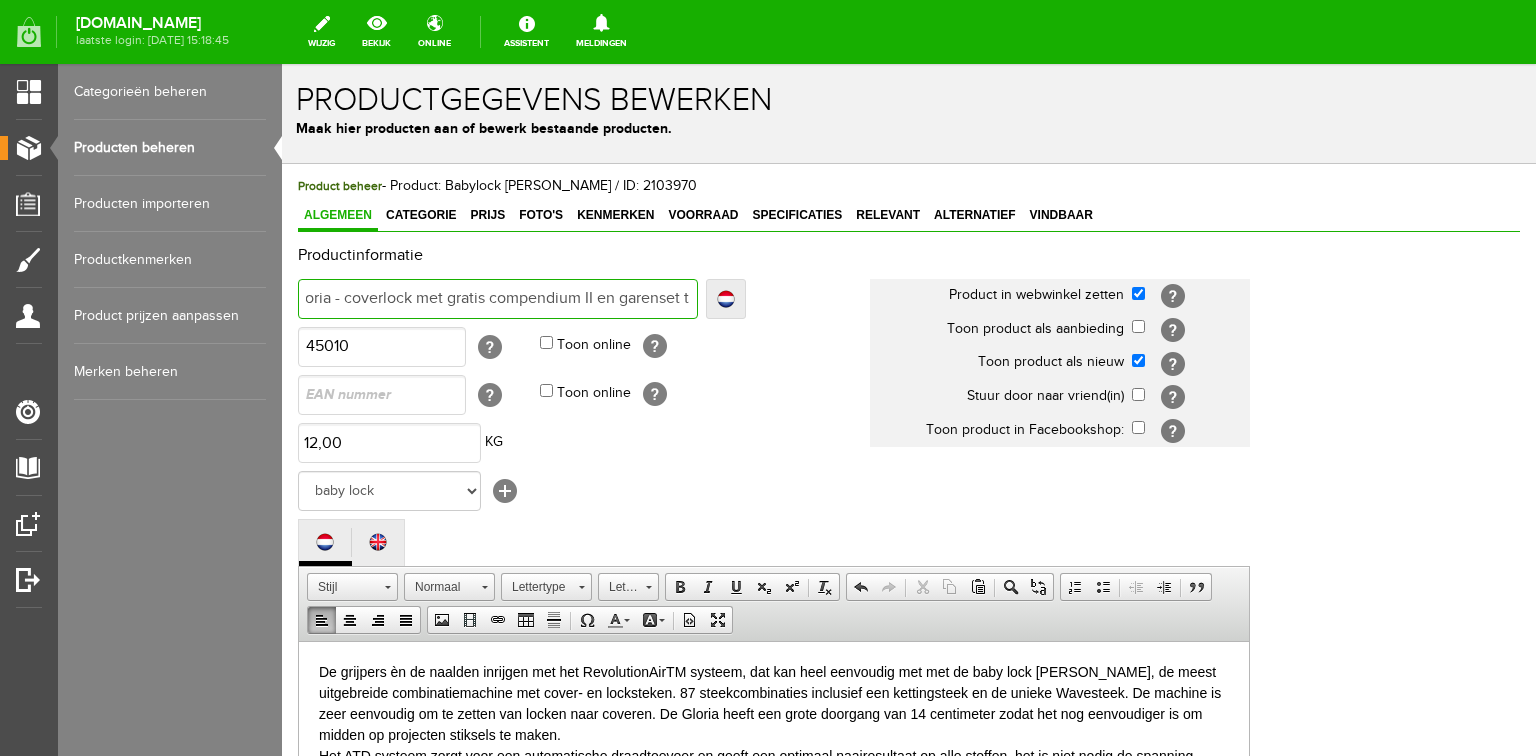 type on "Babylock Gloria - coverlock met gratis compendium II en garenset t" 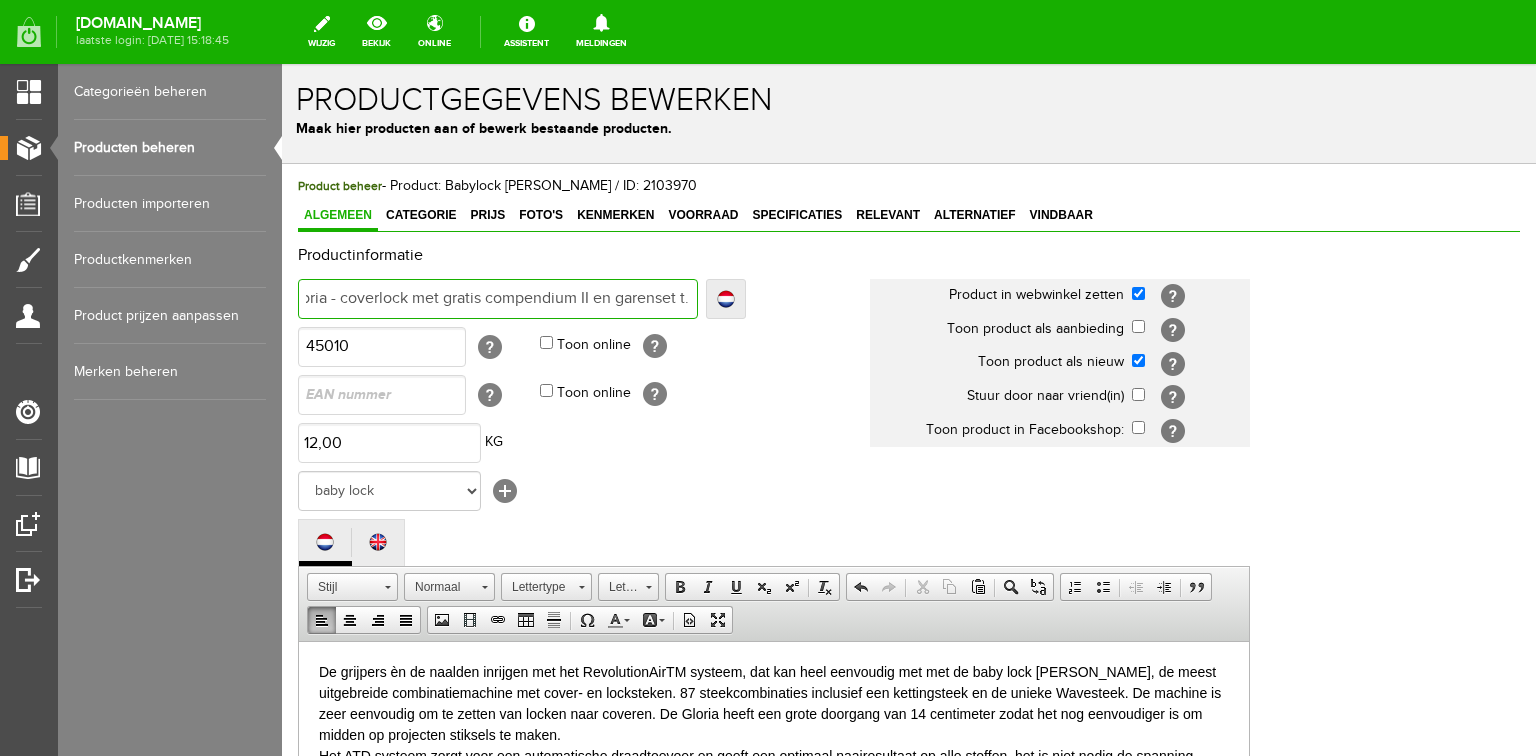 type on "Babylock Gloria - coverlock met gratis compendium II en garenset t.w" 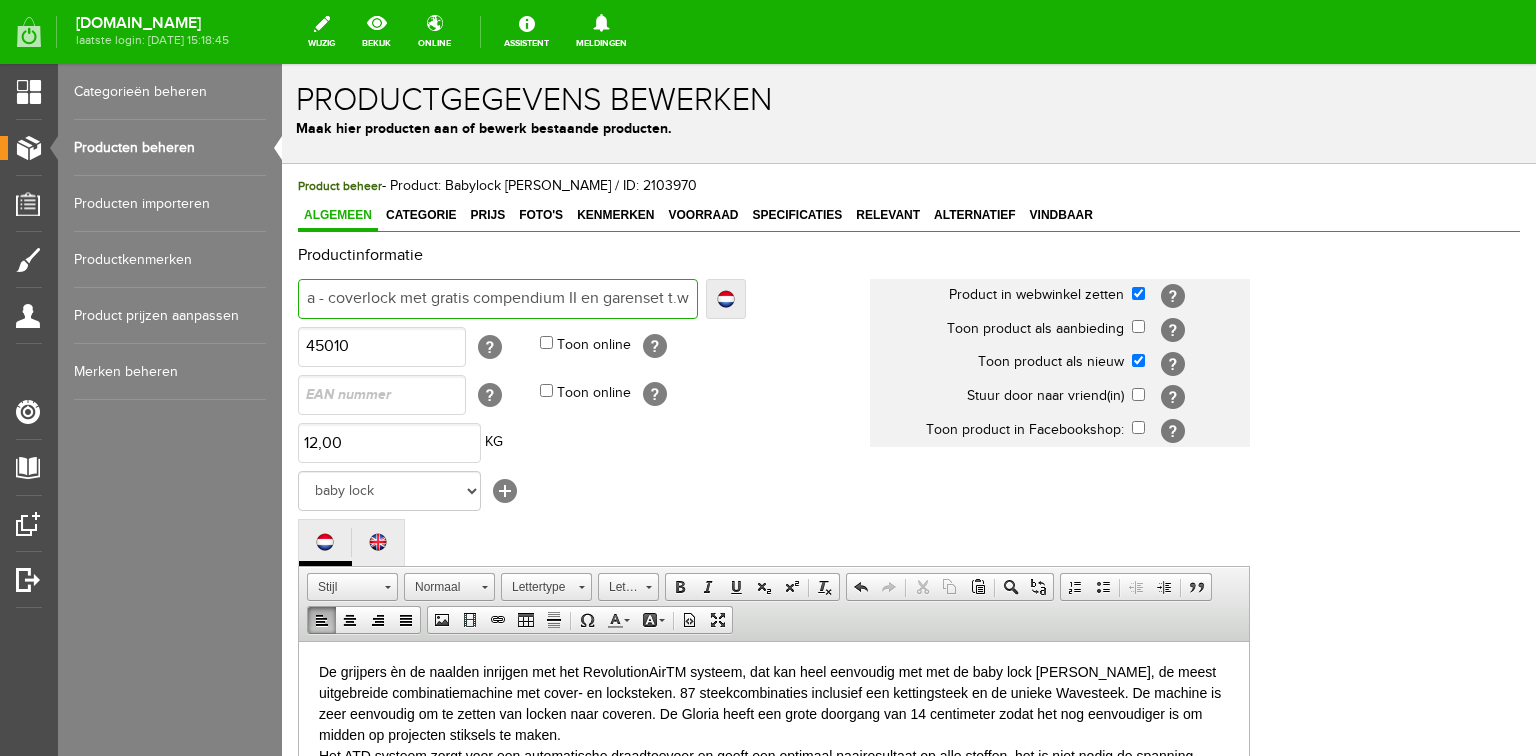 type on "Babylock Gloria - coverlock met gratis compendium II en garenset t.w." 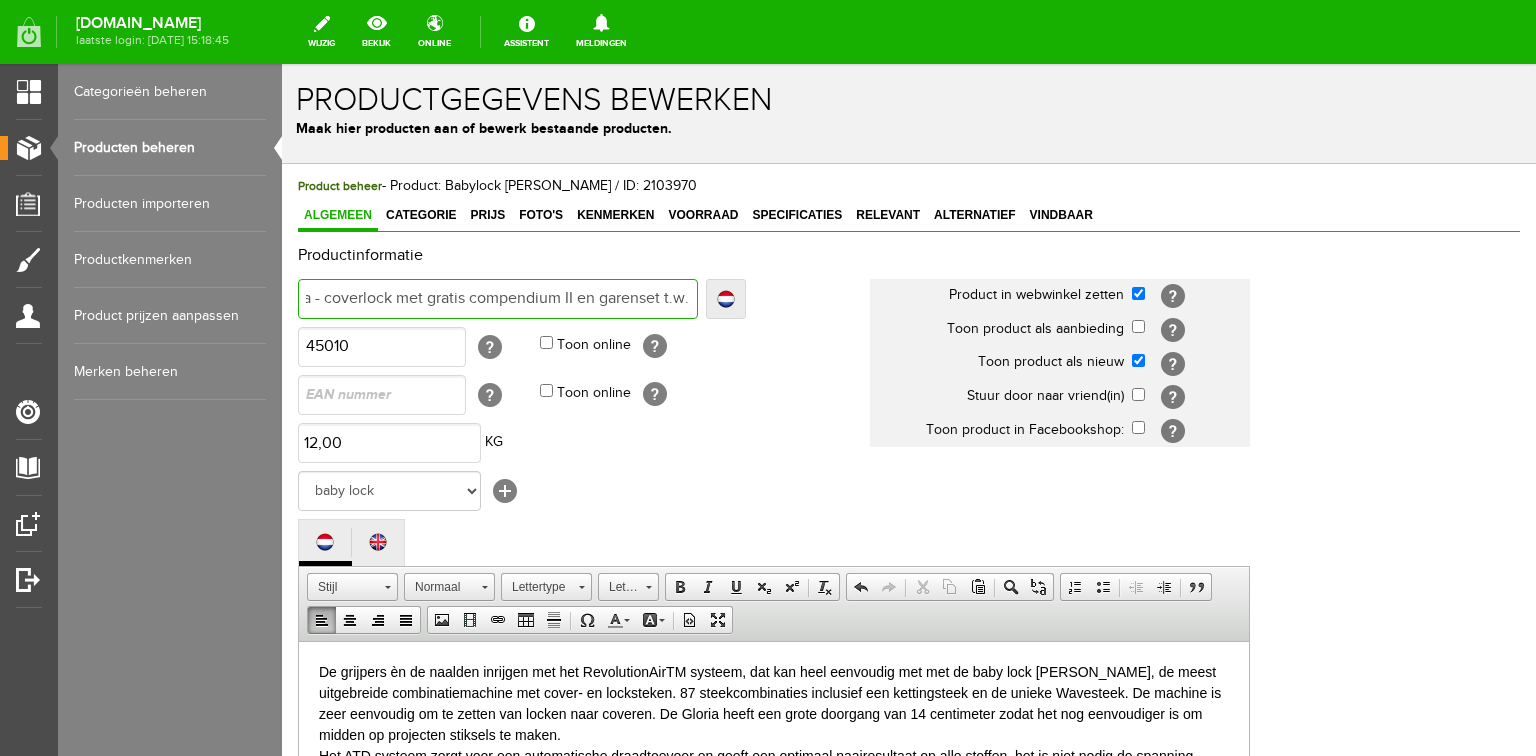 type on "Babylock Gloria - coverlock met gratis compendium II en garenset t.w.v." 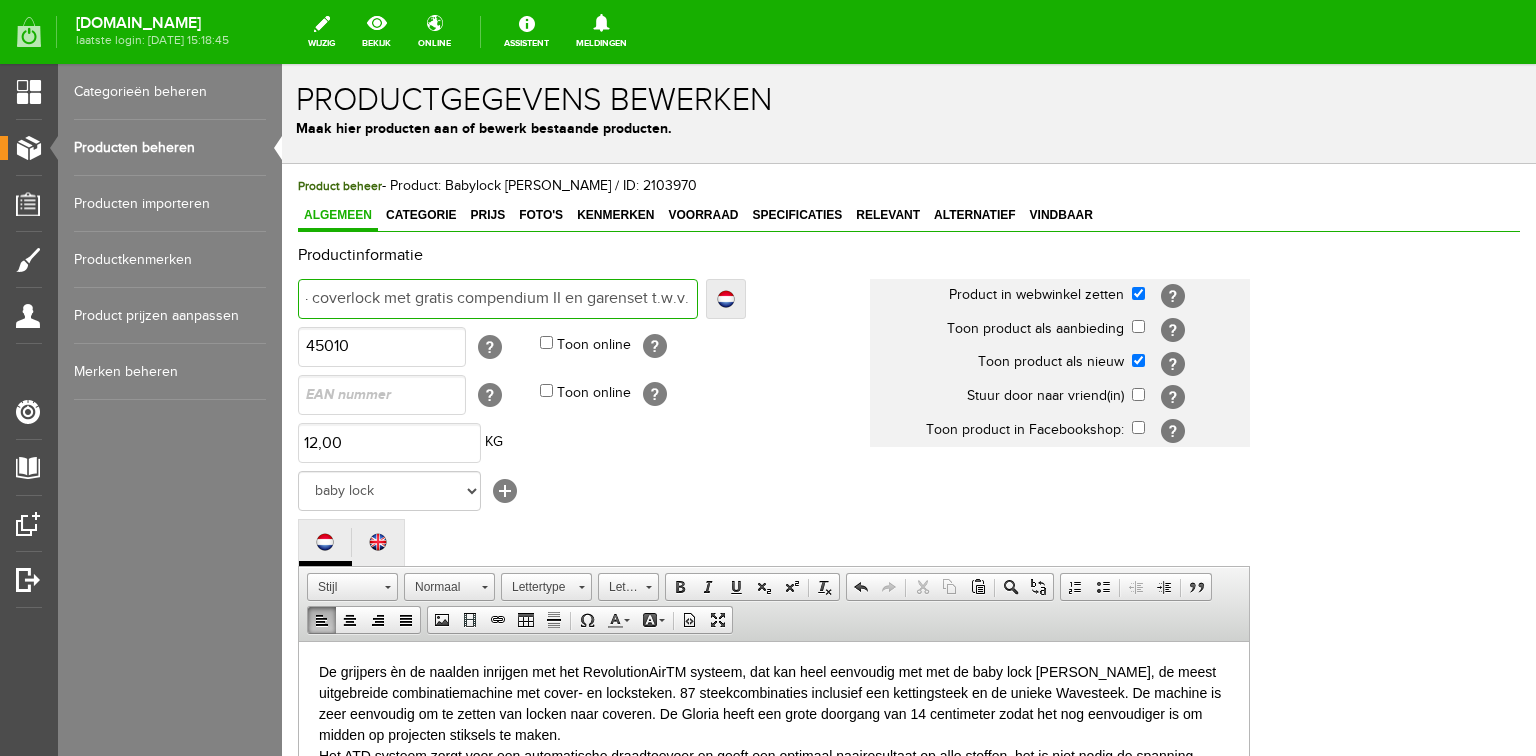 type on "Babylock Gloria - coverlock met gratis compendium II en garenset t.w.v." 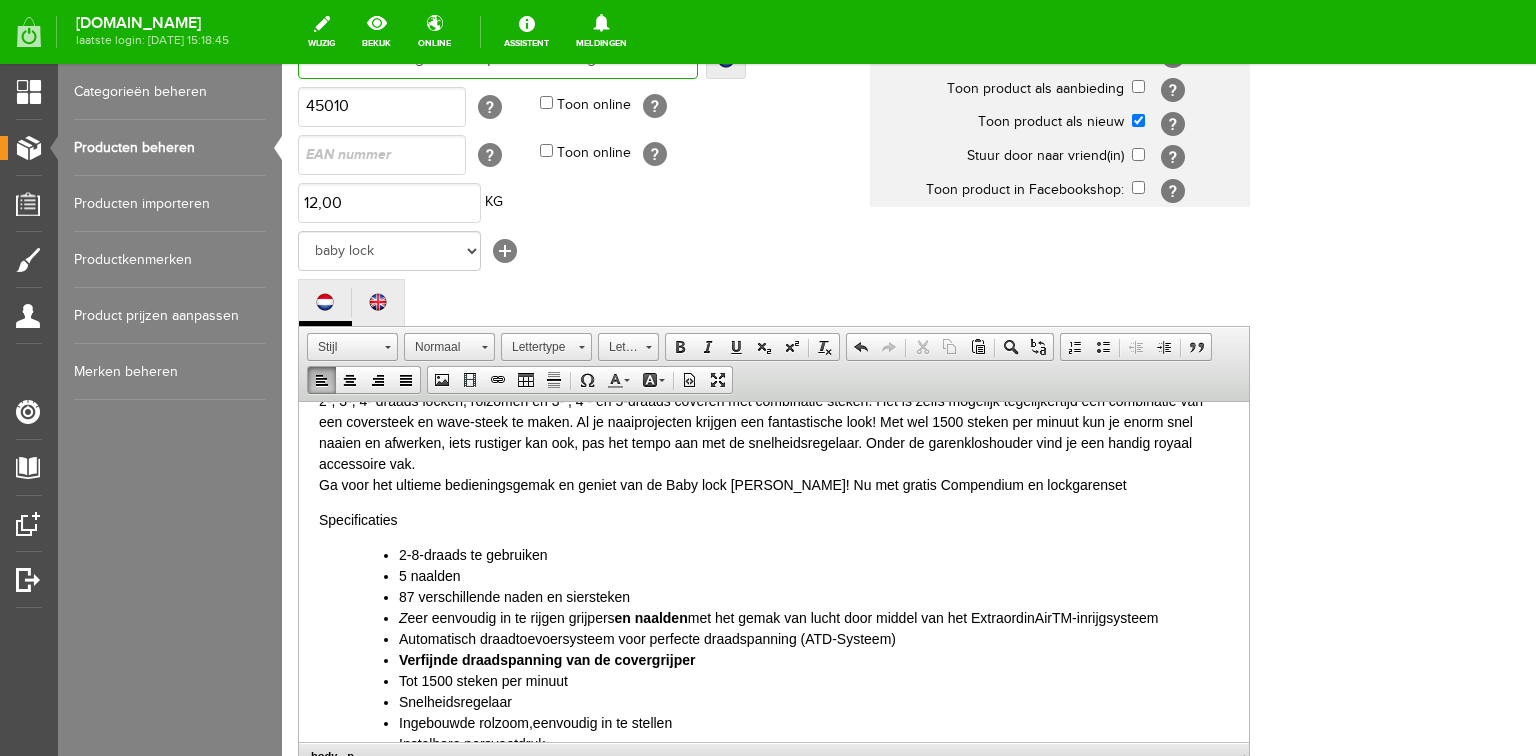 scroll, scrollTop: 80, scrollLeft: 0, axis: vertical 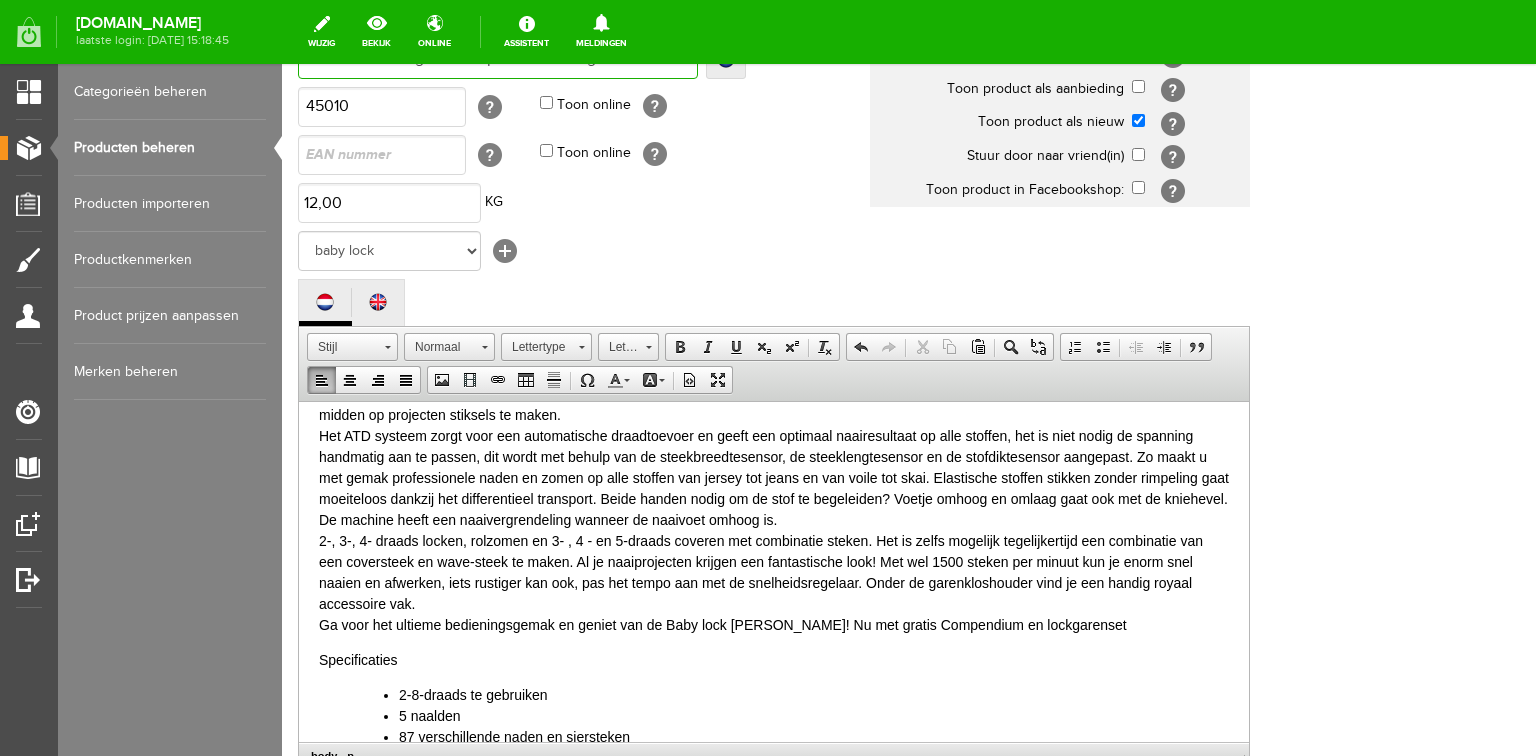 type on "Babylock Gloria - coverlock met gratis compendium II en garenset t.w.v." 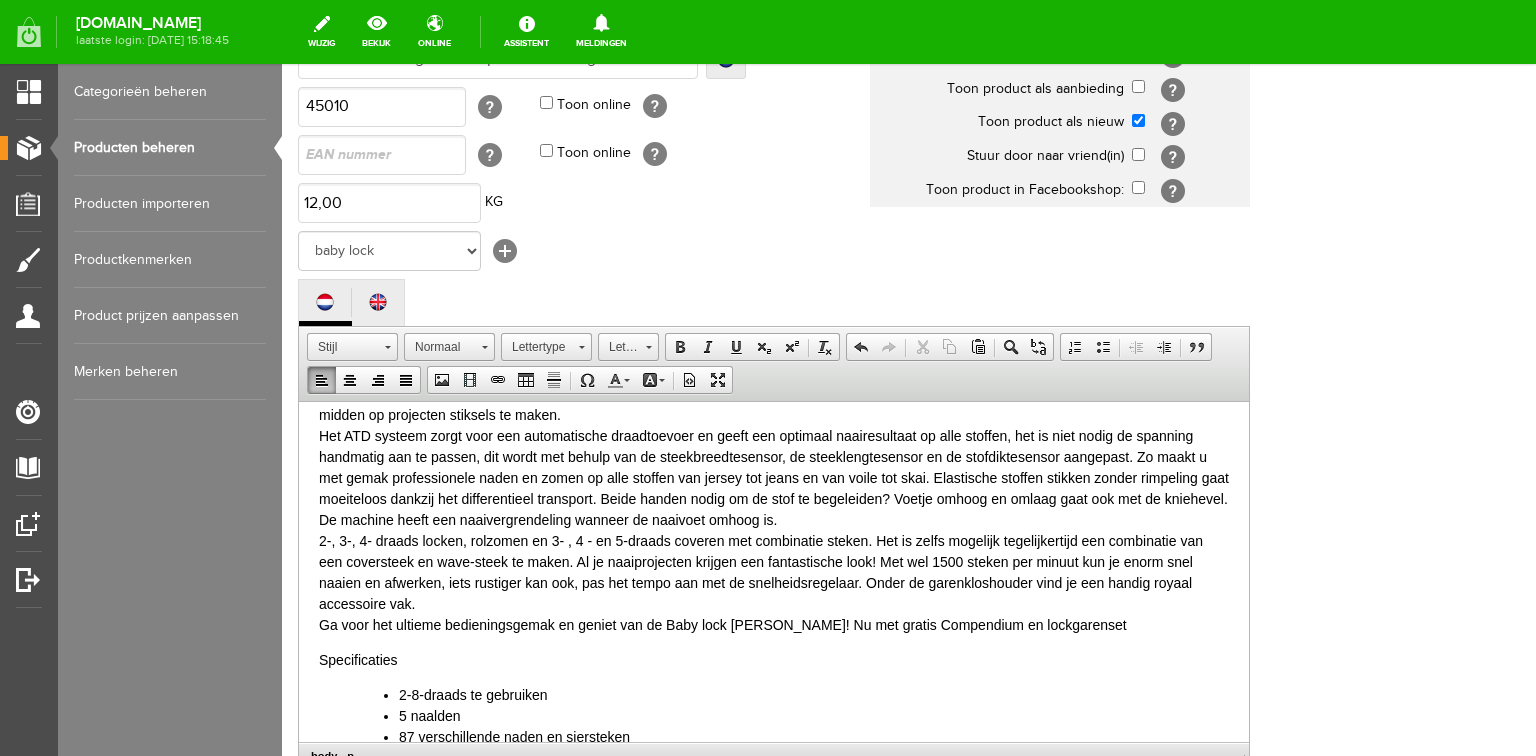 click on "De grijpers èn de naalden inrijgen met het RevolutionAirTM systeem, dat kan heel eenvoudig met met de baby lock [PERSON_NAME], de meest uitgebreide combinatiemachine met cover- en locksteken. 87 steekcombinaties inclusief een kettingsteek en de unieke Wavesteek. De machine is zeer eenvoudig om te zetten van locken naar coveren. De Gloria heeft een grote doorgang van 14 centimeter zodat het nog eenvoudiger is om midden op projecten stiksels te maken.  2-, 3-, 4- draads locken, rolzomen en 3- , 4 - en 5-draads coveren met combinatie steken. Het is zelfs mogelijk tegelijkertijd een combinatie van een coversteek en wave-steek te maken. Al je naaiprojecten krijgen een fantastische look! Met wel 1500 steken per minuut kun je enorm snel naaien en afwerken, iets rustiger kan ook, pas het tempo aan met de snelheidsregelaar. Onder de garenkloshouder vind je een handig royaal accessoire vak. Ga voor het ultieme bedieningsgemak en geniet van de Baby lock [PERSON_NAME]! Nu met gratis Compendium en lockgarenset" at bounding box center (774, 488) 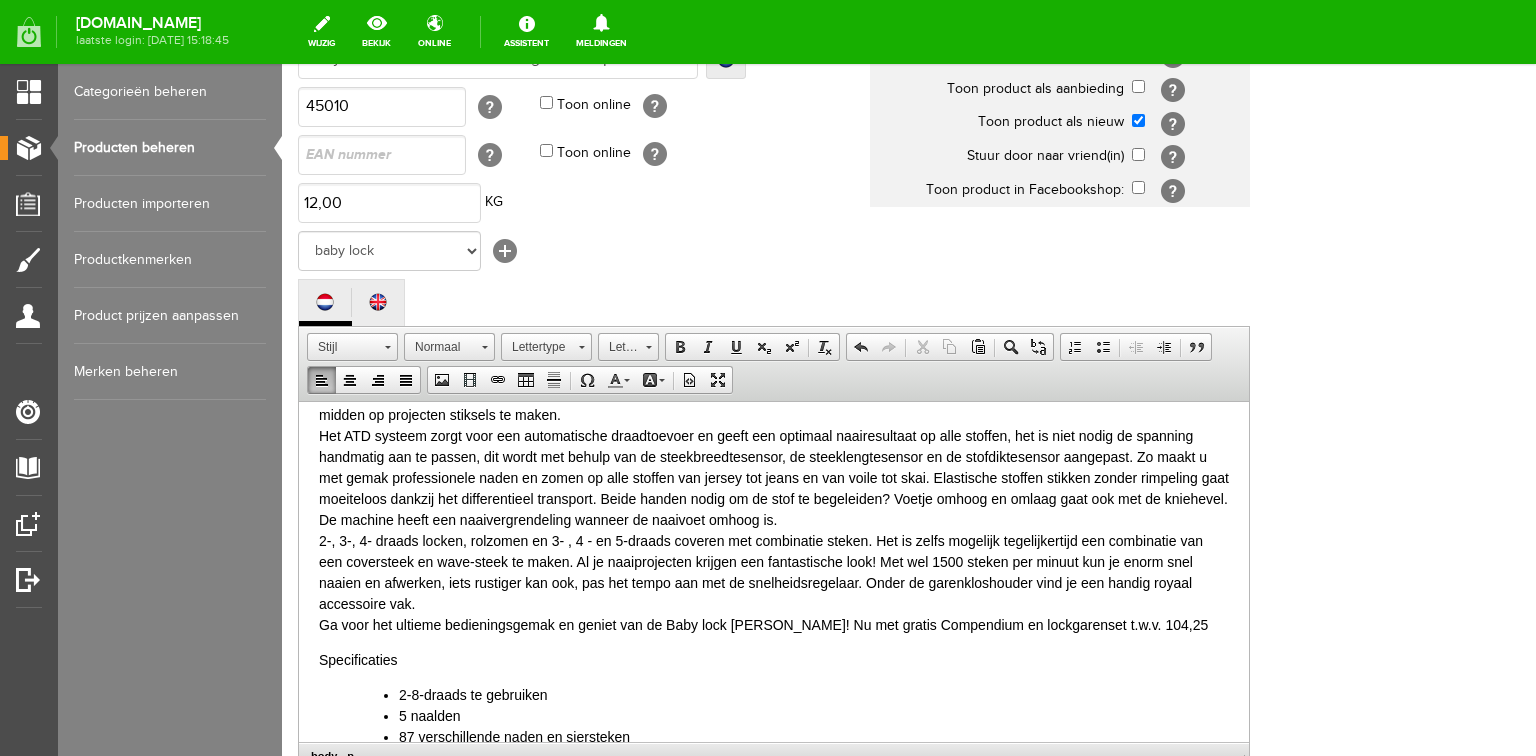 click on "De grijpers èn de naalden inrijgen met het RevolutionAirTM systeem, dat kan heel eenvoudig met met de baby lock [PERSON_NAME], de meest uitgebreide combinatiemachine met cover- en locksteken. 87 steekcombinaties inclusief een kettingsteek en de unieke Wavesteek. De machine is zeer eenvoudig om te zetten van locken naar coveren. De Gloria heeft een grote doorgang van 14 centimeter zodat het nog eenvoudiger is om midden op projecten stiksels te maken.  2-, 3-, 4- draads locken, rolzomen en 3- , 4 - en 5-draads coveren met combinatie steken. Het is zelfs mogelijk tegelijkertijd een combinatie van een coversteek en wave-steek te maken. Al je naaiprojecten krijgen een fantastische look! Met wel 1500 steken per minuut kun je enorm snel naaien en afwerken, iets rustiger kan ook, pas het tempo aan met de snelheidsregelaar. Onder de garenkloshouder vind je een handig royaal accessoire vak. Ga voor het ultieme bedieningsgemak en geniet van de Baby lock [PERSON_NAME]! Nu met gratis Compendium en lockgarenset t.w.v. 104,25" at bounding box center [774, 488] 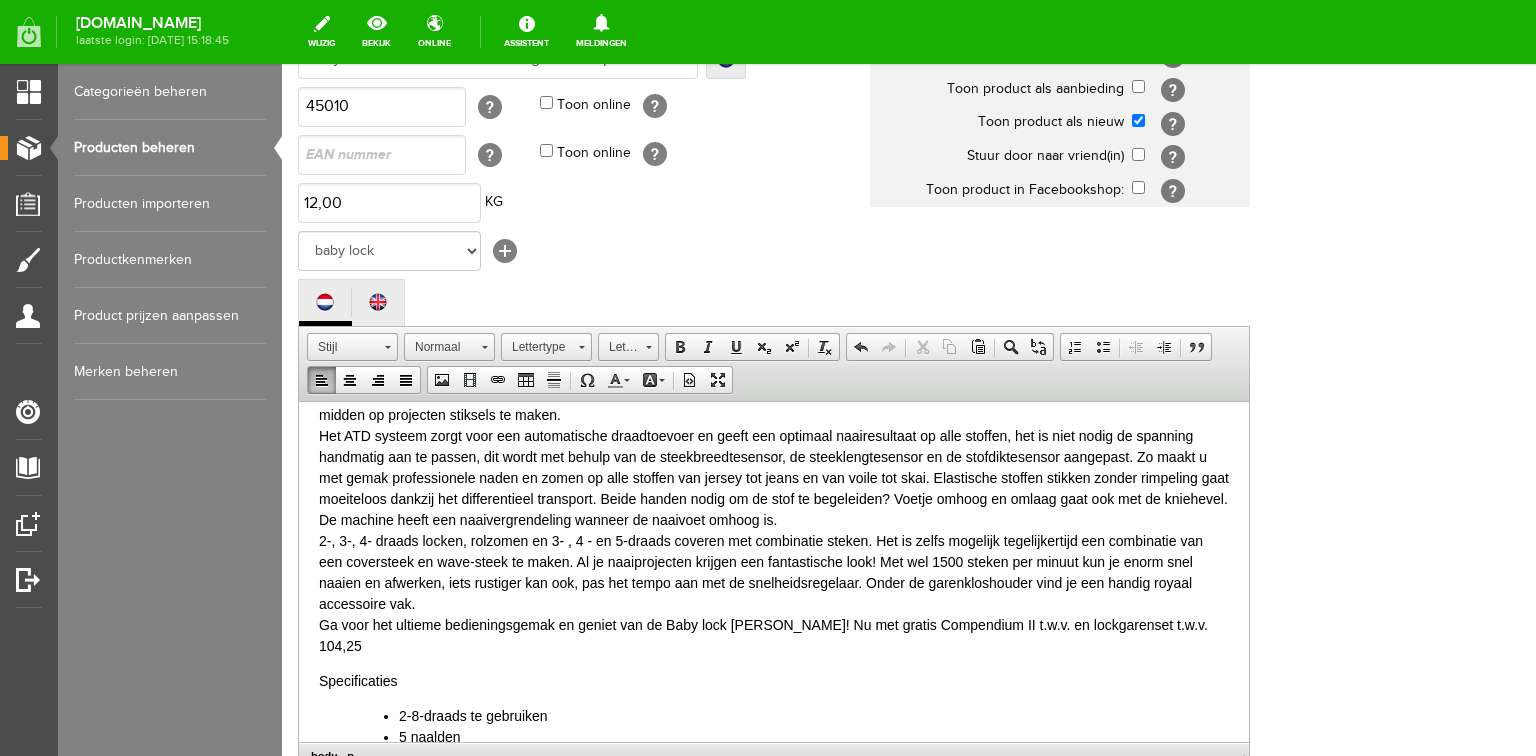 click on "De grijpers èn de naalden inrijgen met het RevolutionAirTM systeem, dat kan heel eenvoudig met met de baby lock [PERSON_NAME], de meest uitgebreide combinatiemachine met cover- en locksteken. 87 steekcombinaties inclusief een kettingsteek en de unieke Wavesteek. De machine is zeer eenvoudig om te zetten van locken naar coveren. De Gloria heeft een grote doorgang van 14 centimeter zodat het nog eenvoudiger is om midden op projecten stiksels te maken.  2-, 3-, 4- draads locken, rolzomen en 3- , 4 - en 5-draads coveren met combinatie steken. Het is zelfs mogelijk tegelijkertijd een combinatie van een coversteek en wave-steek te maken. Al je naaiprojecten krijgen een fantastische look! Met wel 1500 steken per minuut kun je enorm snel naaien en afwerken, iets rustiger kan ook, pas het tempo aan met de snelheidsregelaar. Onder de garenkloshouder vind je een handig royaal accessoire vak." at bounding box center [774, 498] 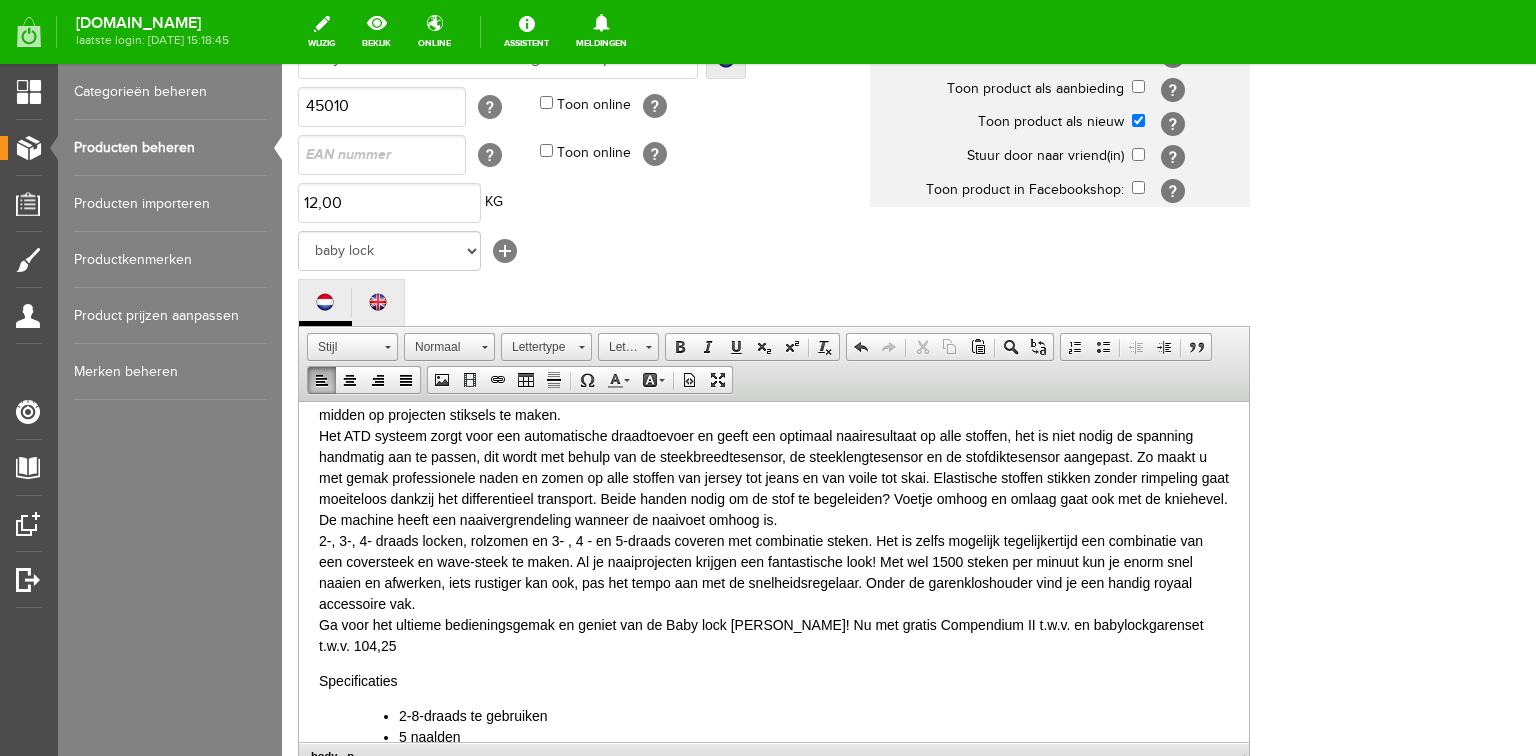 click on "De grijpers èn de naalden inrijgen met het RevolutionAirTM systeem, dat kan heel eenvoudig met met de baby lock [PERSON_NAME], de meest uitgebreide combinatiemachine met cover- en locksteken. 87 steekcombinaties inclusief een kettingsteek en de unieke Wavesteek. De machine is zeer eenvoudig om te zetten van locken naar coveren. De Gloria heeft een grote doorgang van 14 centimeter zodat het nog eenvoudiger is om midden op projecten stiksels te maken.  2-, 3-, 4- draads locken, rolzomen en 3- , 4 - en 5-draads coveren met combinatie steken. Het is zelfs mogelijk tegelijkertijd een combinatie van een coversteek en wave-steek te maken. Al je naaiprojecten krijgen een fantastische look! Met wel 1500 steken per minuut kun je enorm snel naaien en afwerken, iets rustiger kan ook, pas het tempo aan met de snelheidsregelaar. Onder de garenkloshouder vind je een handig royaal accessoire vak." at bounding box center [774, 498] 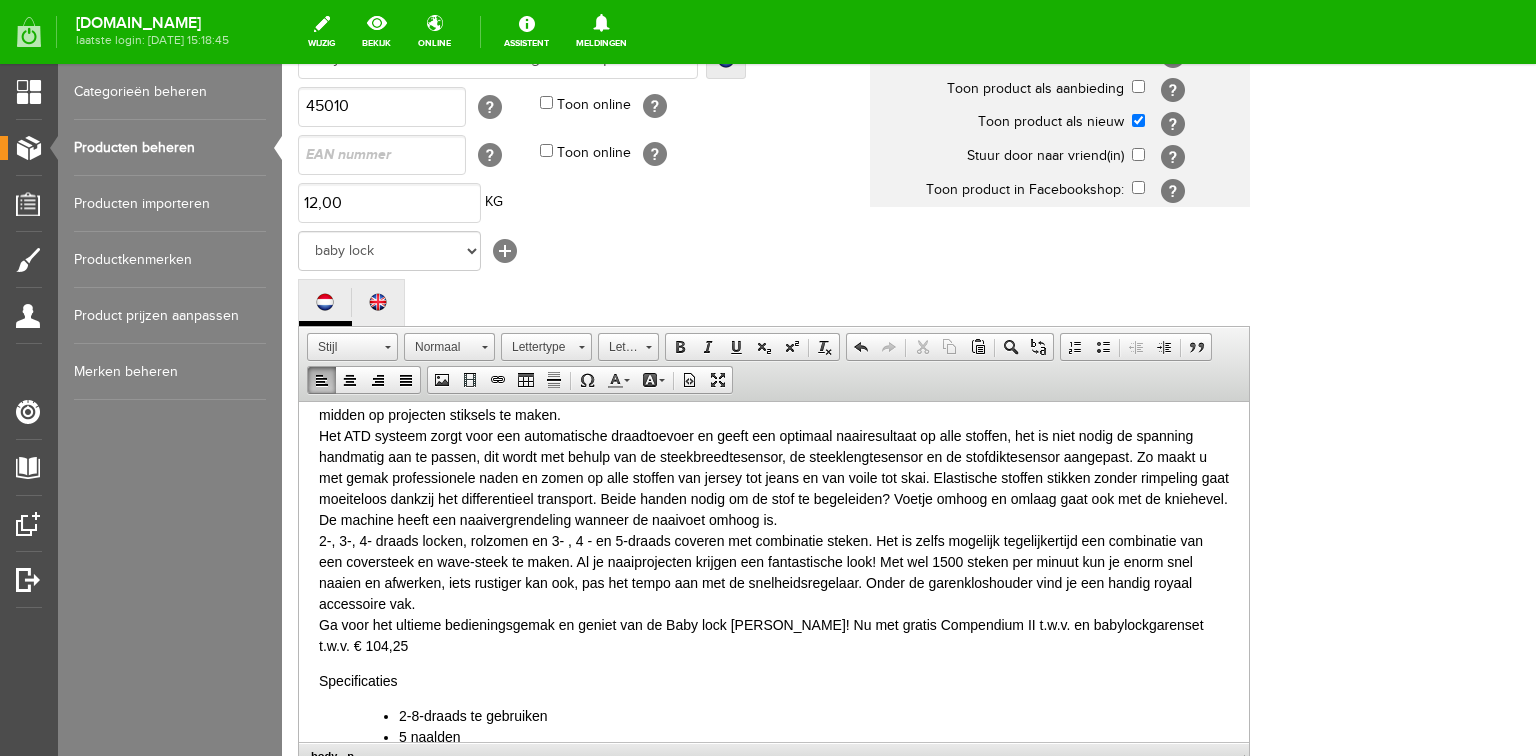 click on "De grijpers èn de naalden inrijgen met het RevolutionAirTM systeem, dat kan heel eenvoudig met met de baby lock [PERSON_NAME], de meest uitgebreide combinatiemachine met cover- en locksteken. 87 steekcombinaties inclusief een kettingsteek en de unieke Wavesteek. De machine is zeer eenvoudig om te zetten van locken naar coveren. De Gloria heeft een grote doorgang van 14 centimeter zodat het nog eenvoudiger is om midden op projecten stiksels te maken.  2-, 3-, 4- draads locken, rolzomen en 3- , 4 - en 5-draads coveren met combinatie steken. Het is zelfs mogelijk tegelijkertijd een combinatie van een coversteek en wave-steek te maken. Al je naaiprojecten krijgen een fantastische look! Met wel 1500 steken per minuut kun je enorm snel naaien en afwerken, iets rustiger kan ook, pas het tempo aan met de snelheidsregelaar. Onder de garenkloshouder vind je een handig royaal accessoire vak." at bounding box center [774, 498] 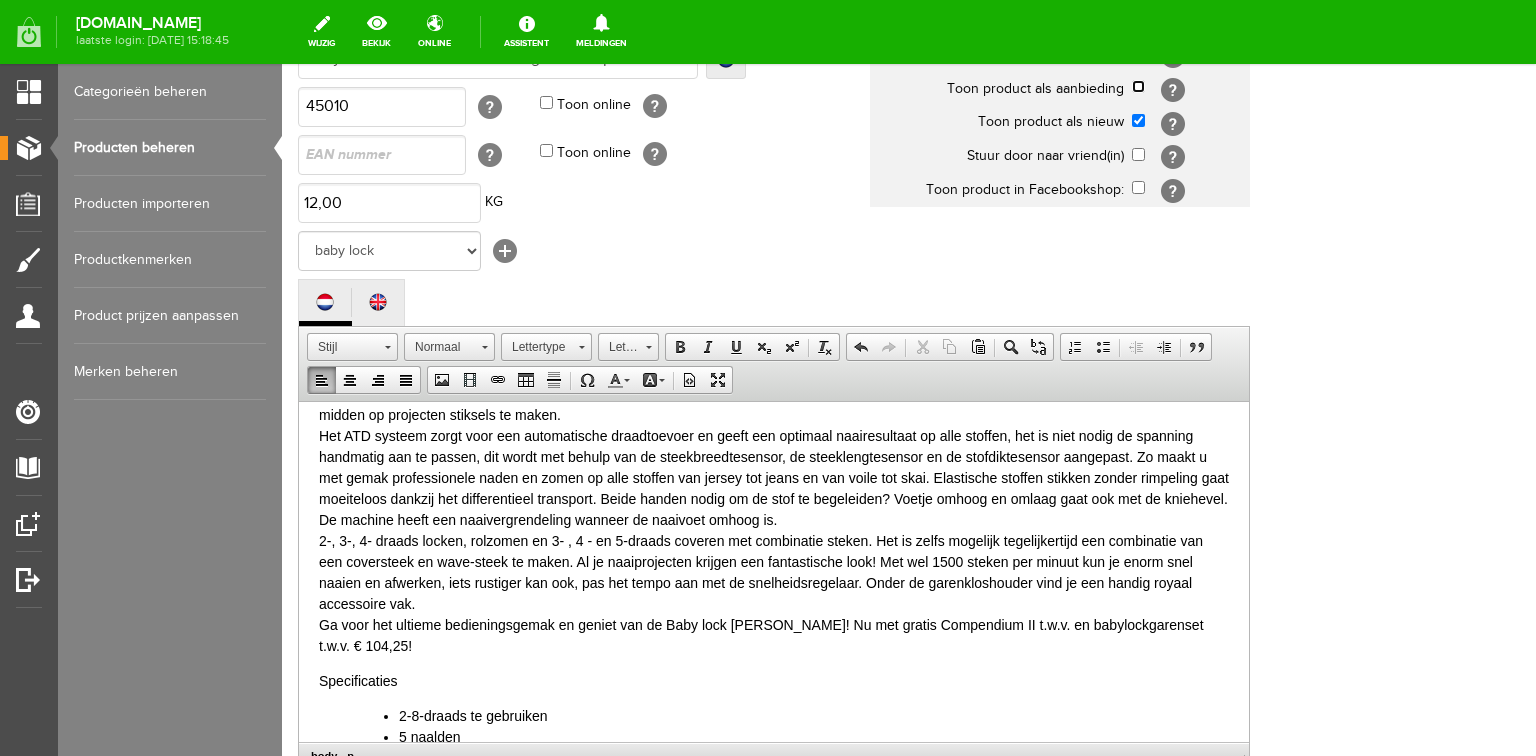 click at bounding box center [1138, 86] 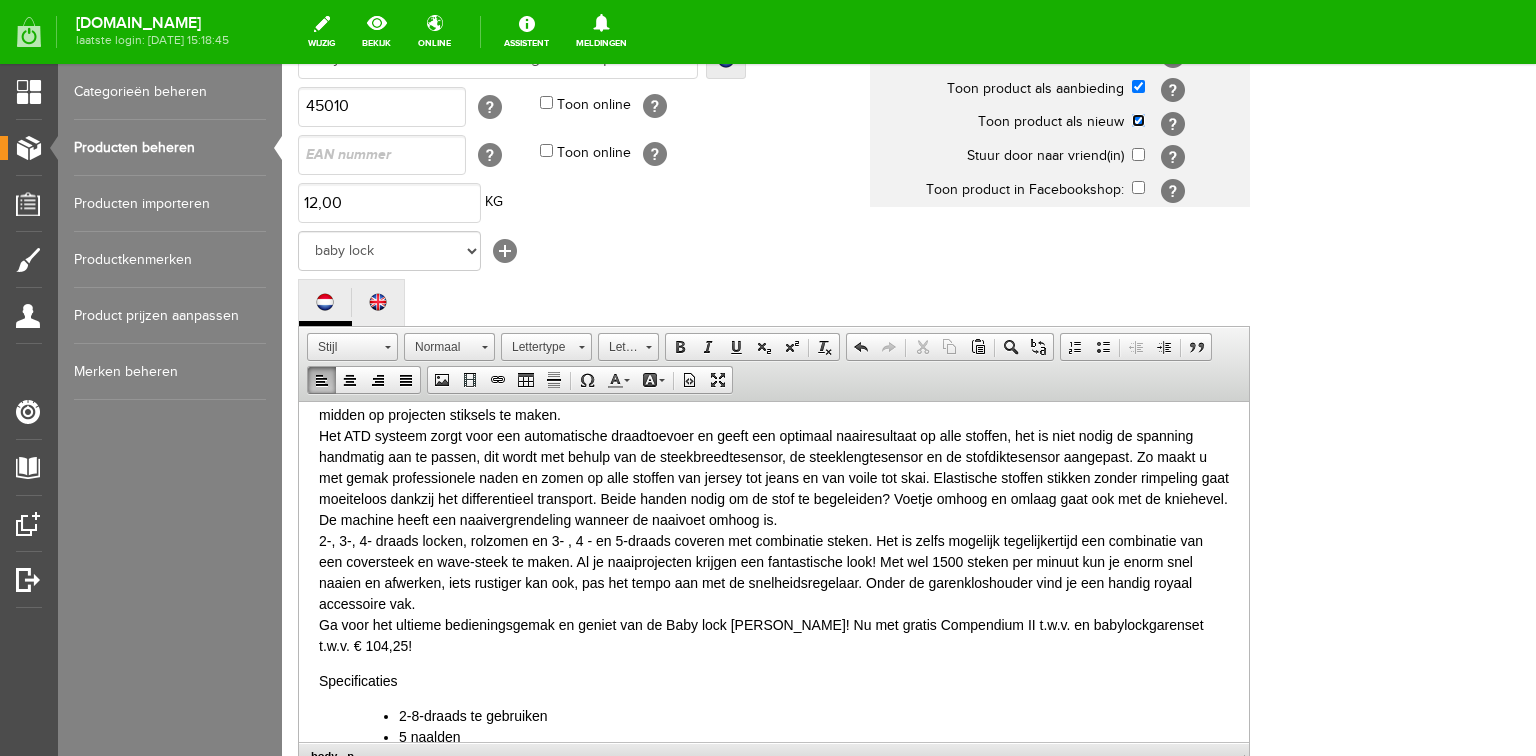 click at bounding box center (1138, 120) 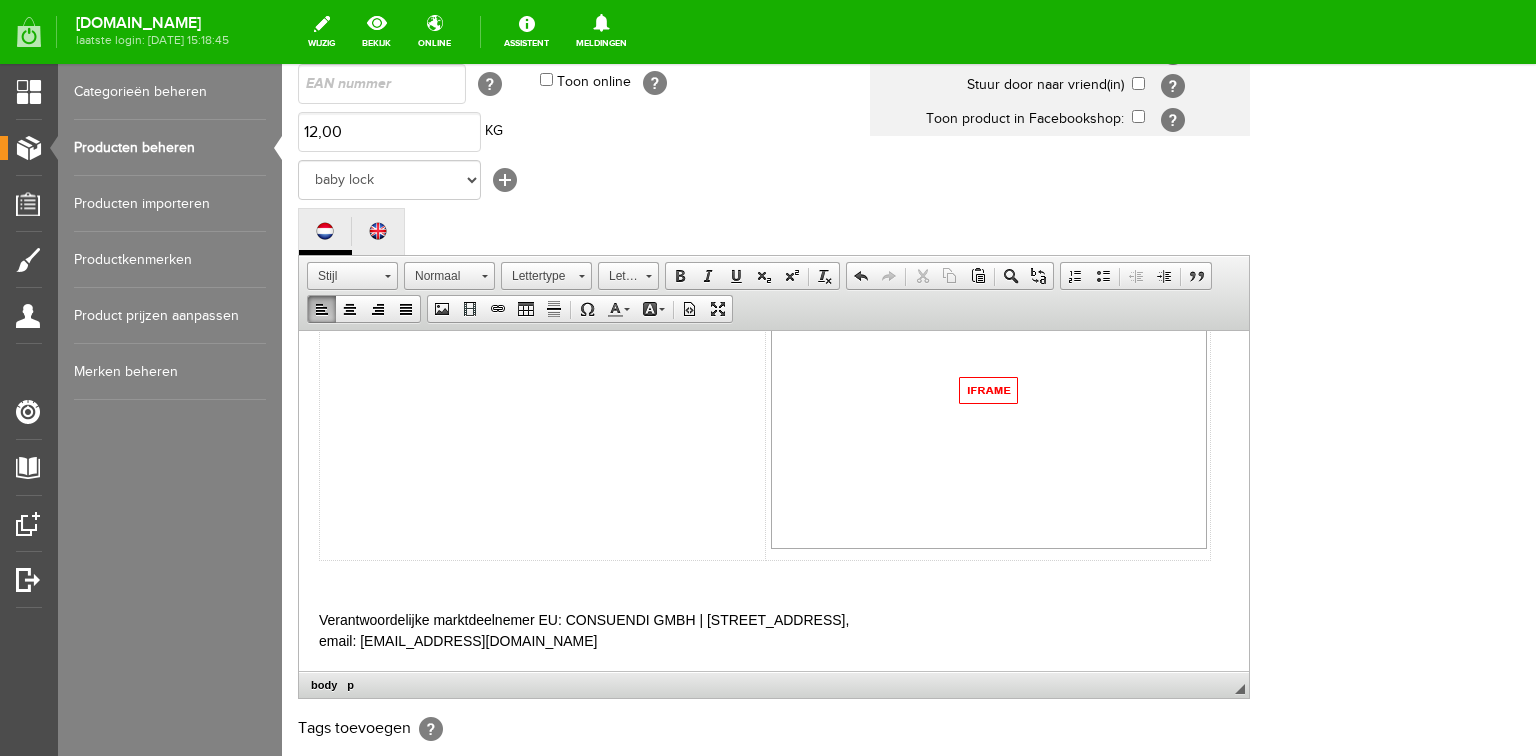 scroll, scrollTop: 592, scrollLeft: 0, axis: vertical 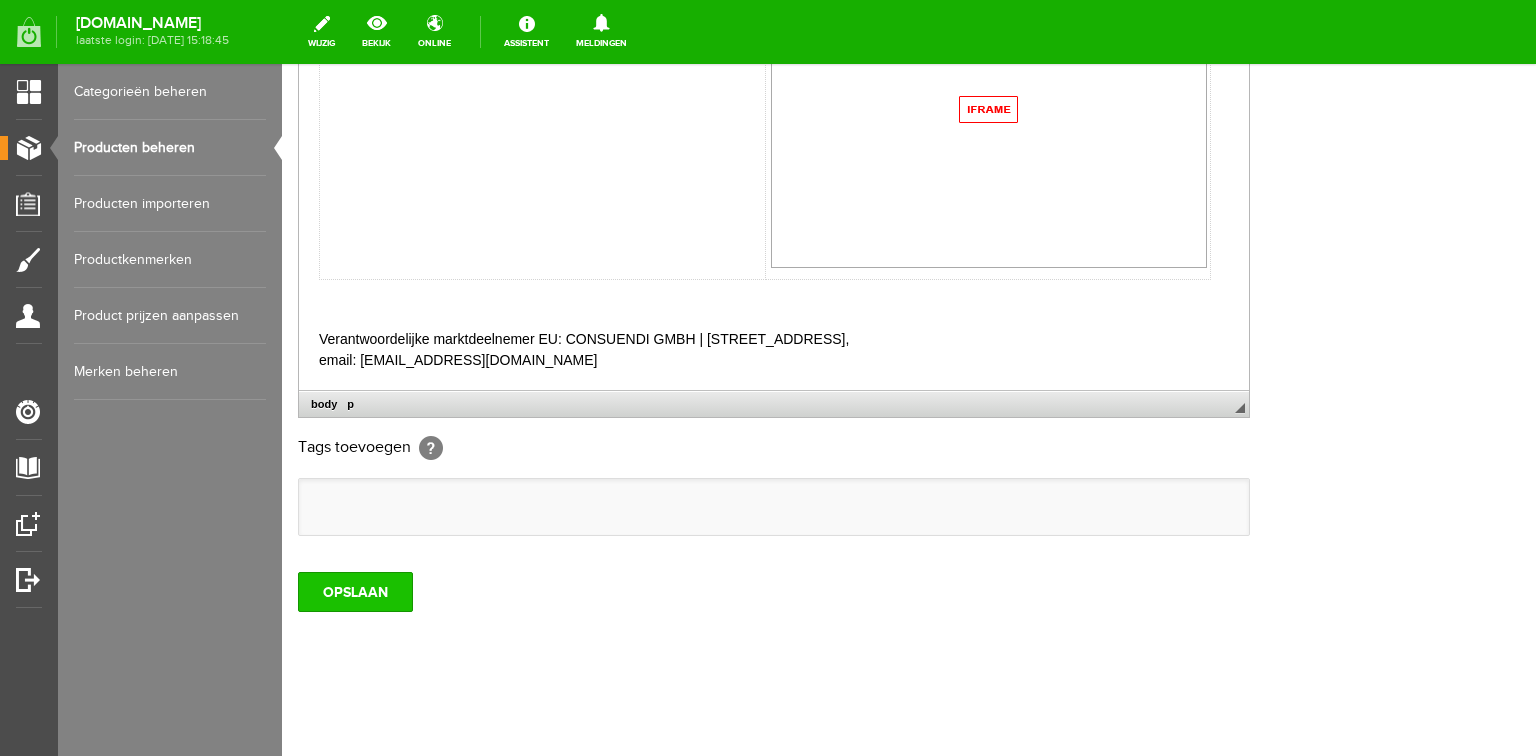 click on "OPSLAAN" at bounding box center (355, 592) 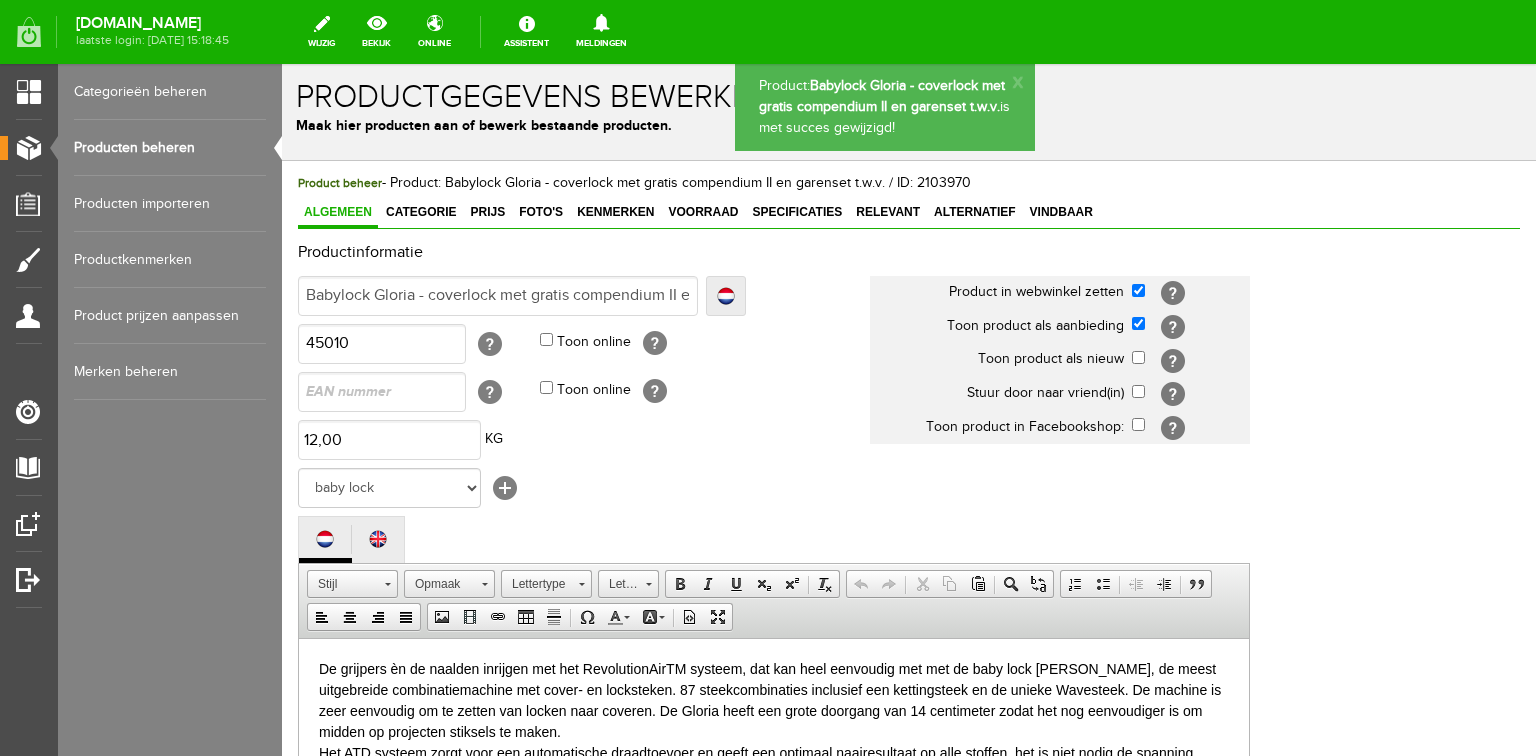 scroll, scrollTop: 0, scrollLeft: 0, axis: both 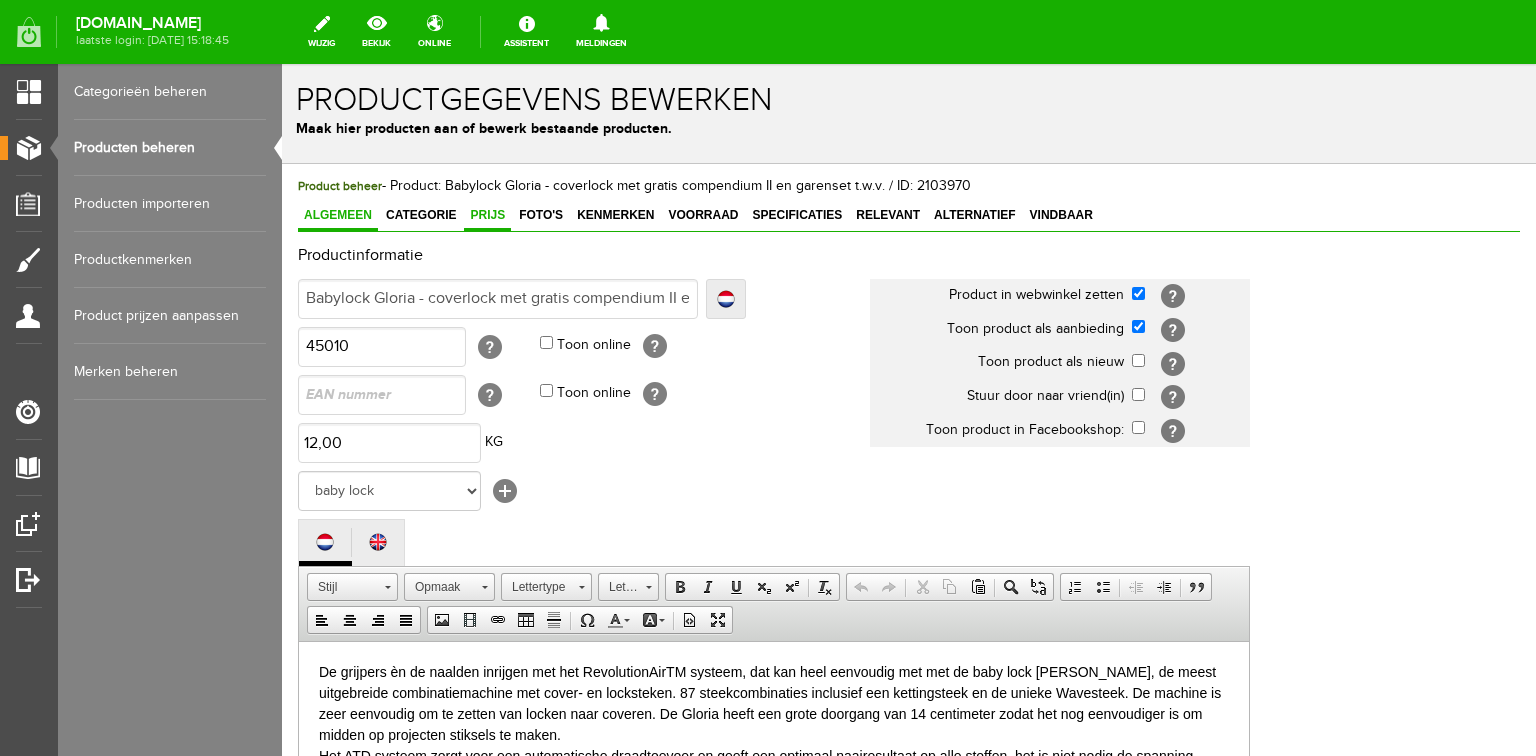 click on "Prijs" at bounding box center (487, 215) 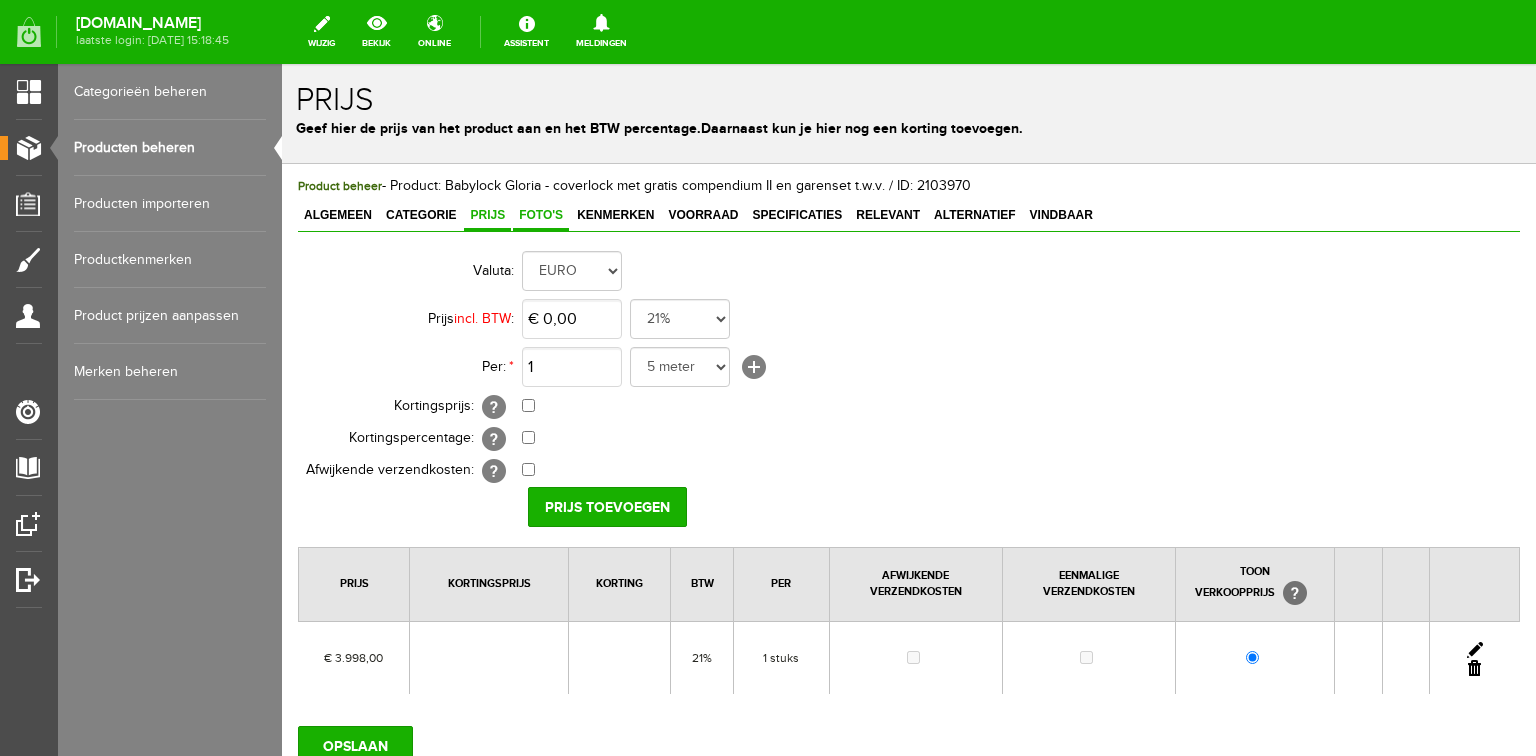 click on "Foto's" at bounding box center [541, 215] 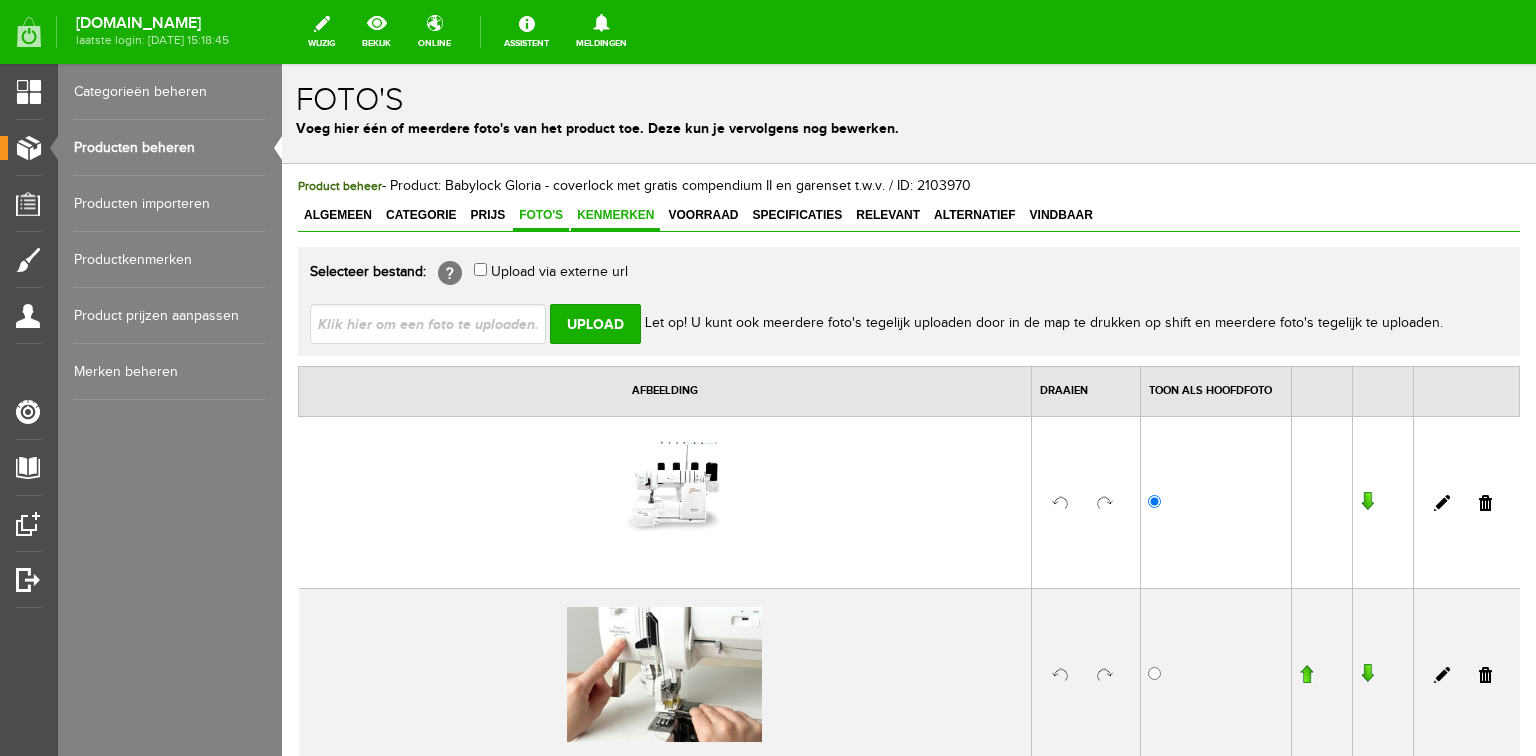 click on "Kenmerken" at bounding box center [615, 215] 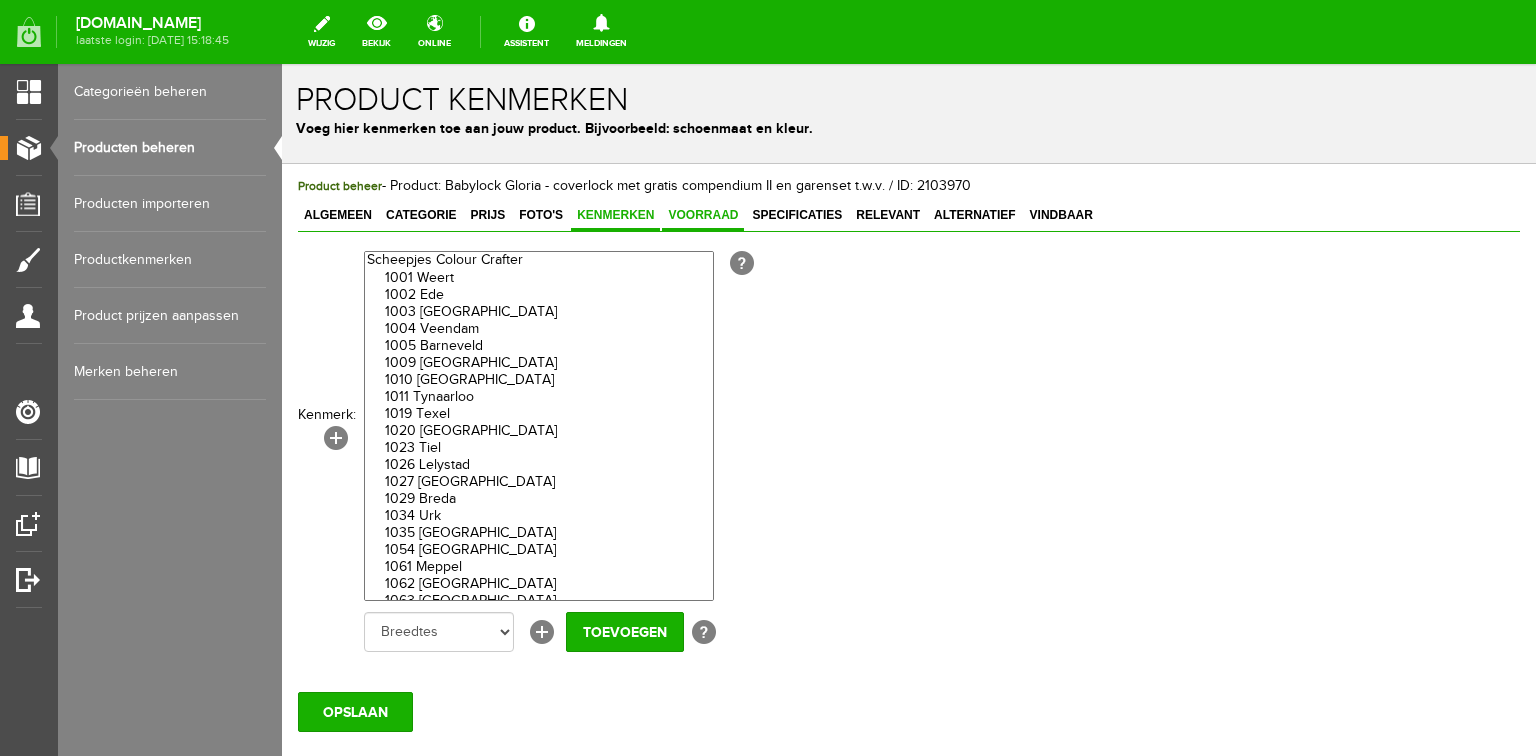 click on "Voorraad" at bounding box center (703, 215) 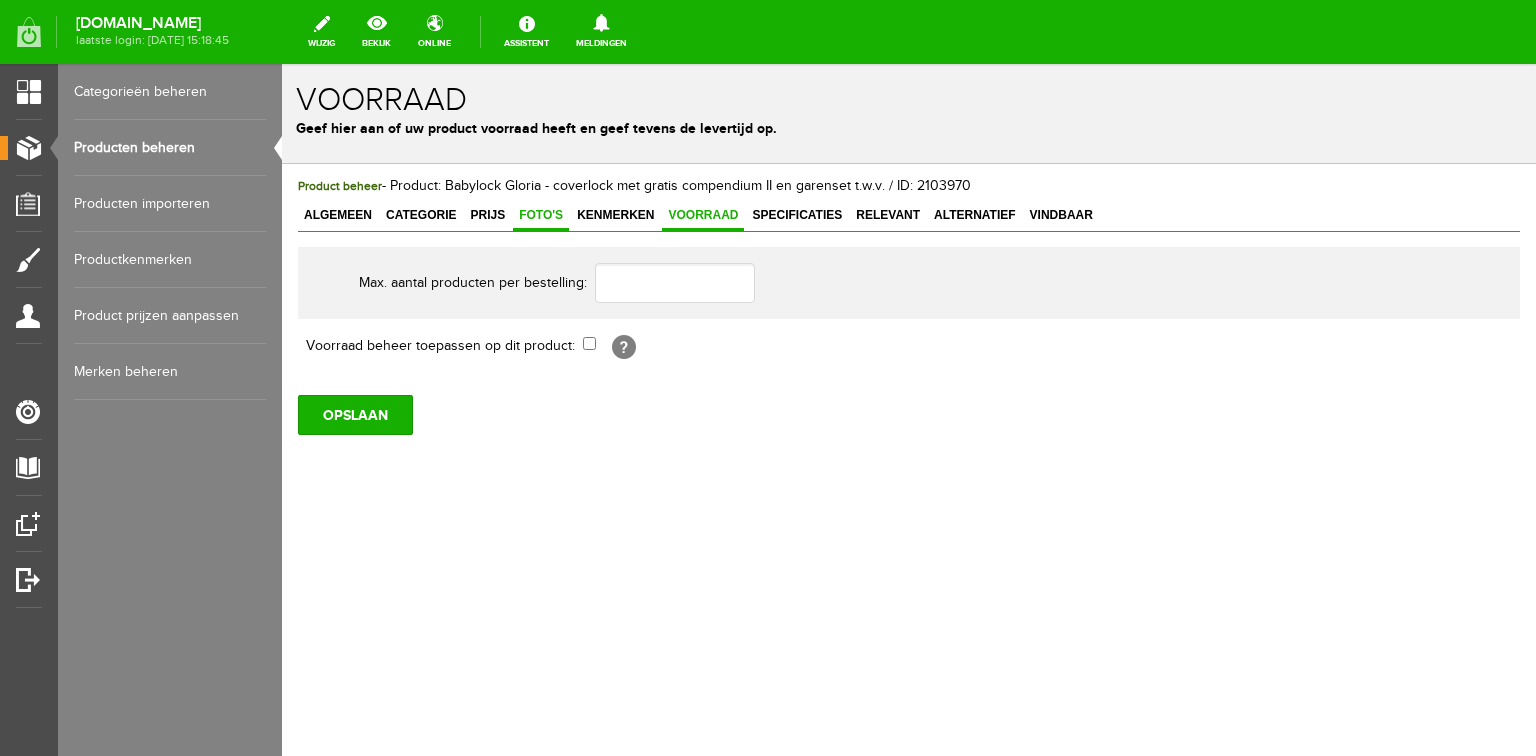 click on "Foto's" at bounding box center [541, 215] 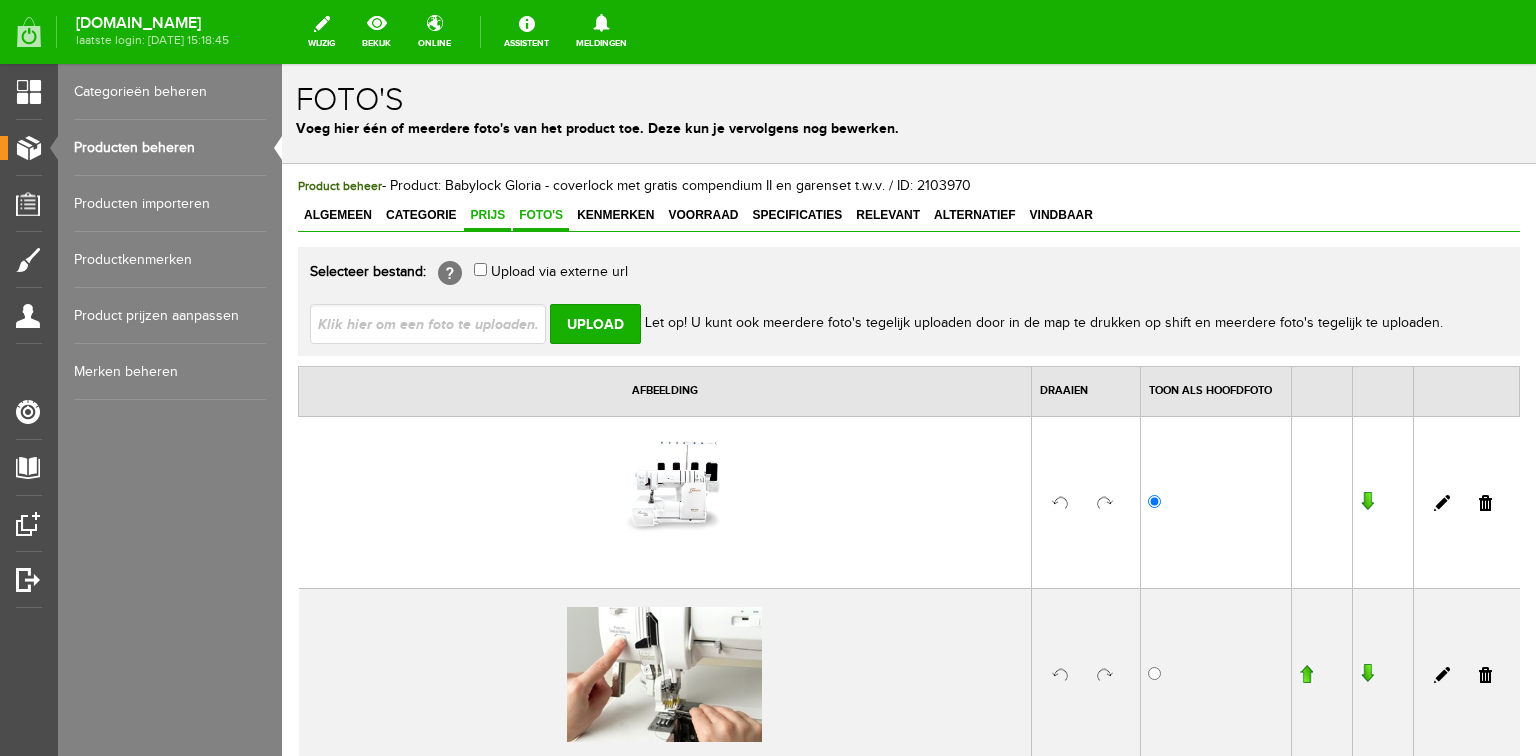 click on "Prijs" at bounding box center [487, 215] 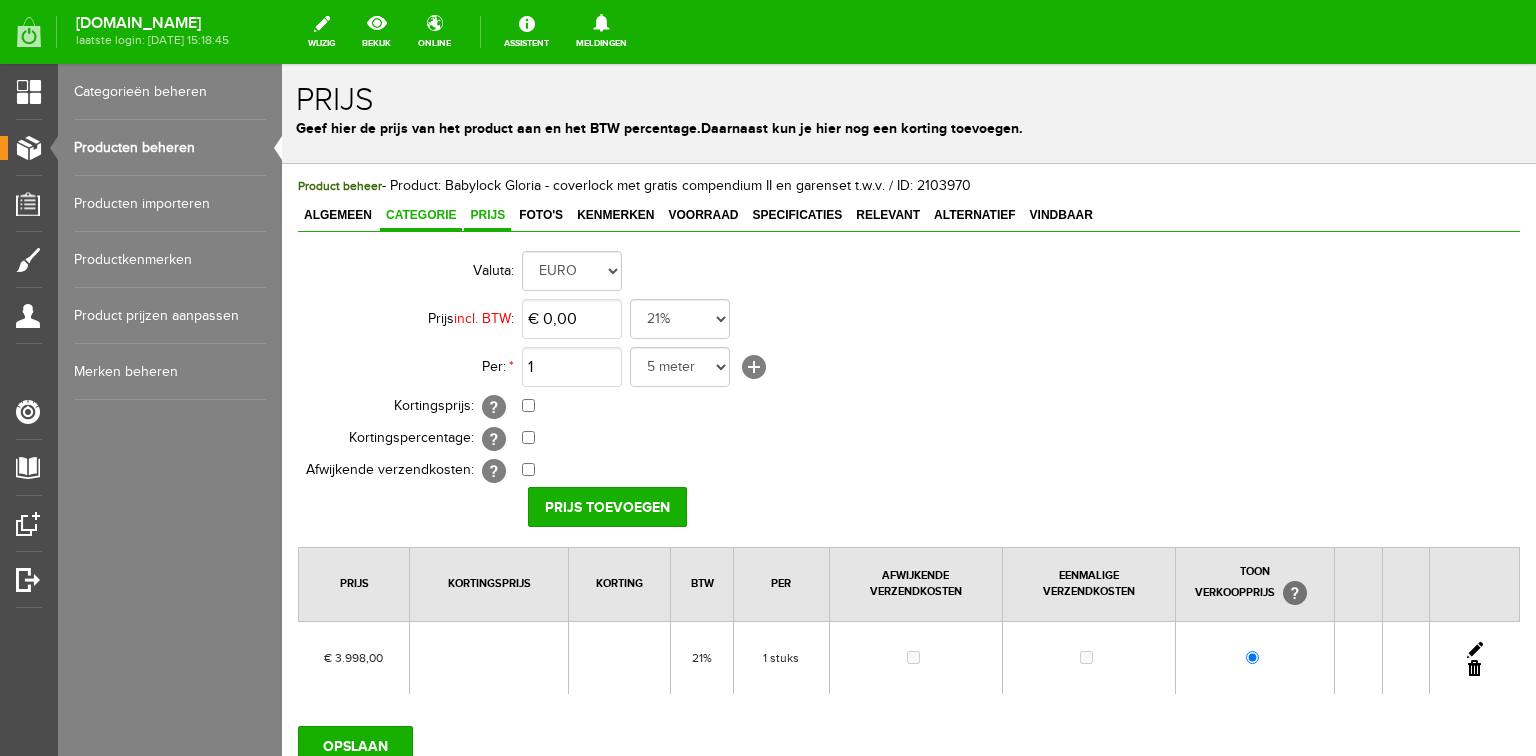 click on "Categorie" at bounding box center (421, 215) 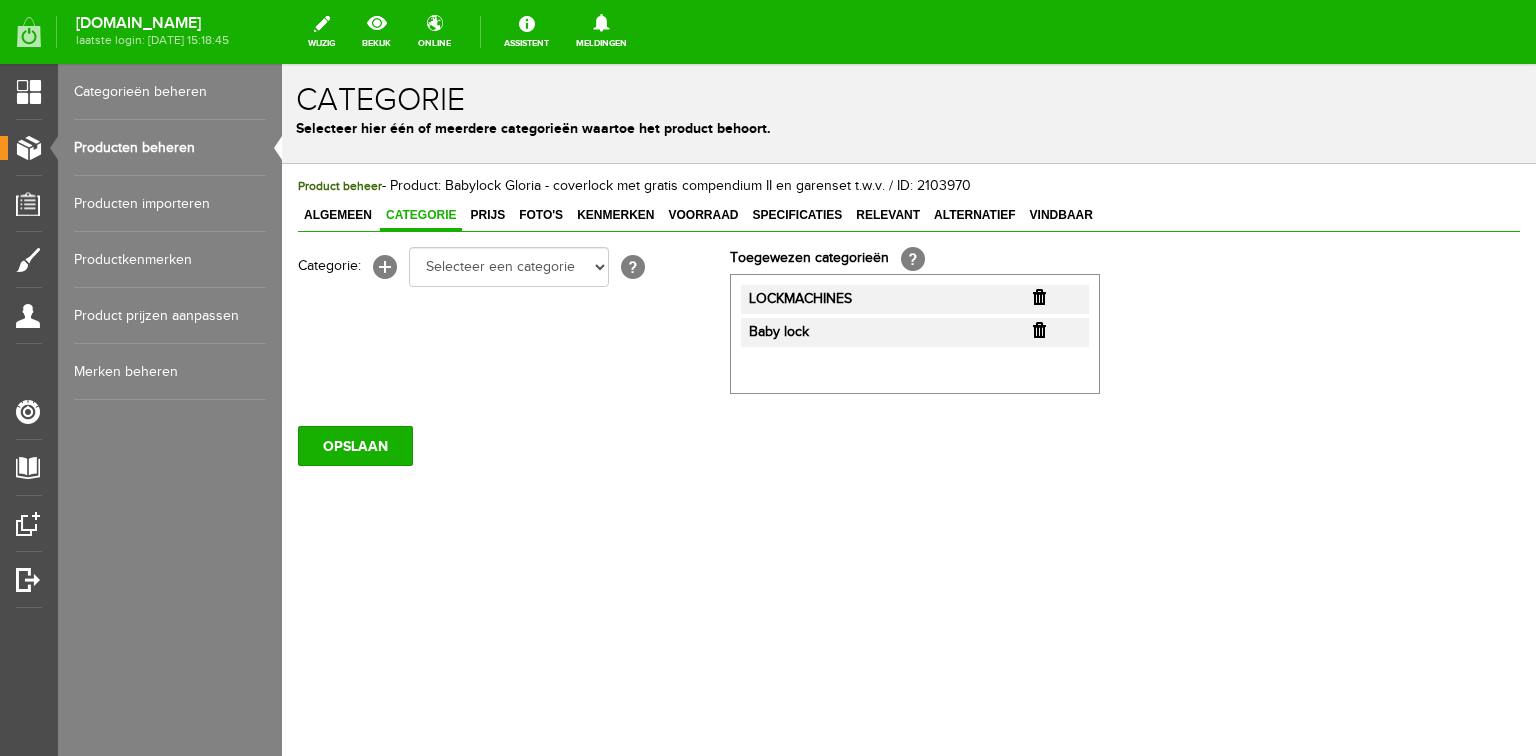 drag, startPoint x: 340, startPoint y: 212, endPoint x: 423, endPoint y: 218, distance: 83.21658 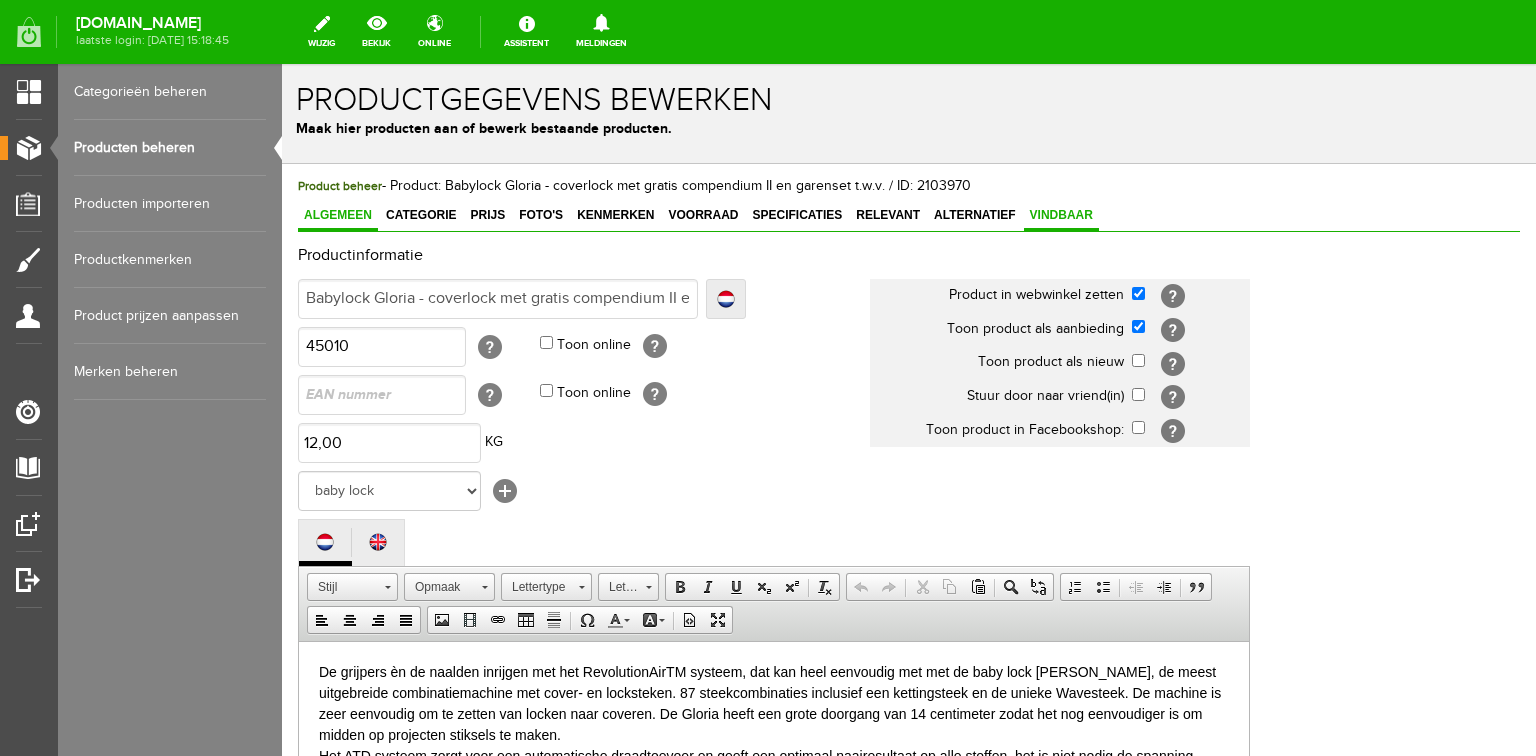 click on "Vindbaar" at bounding box center (1061, 215) 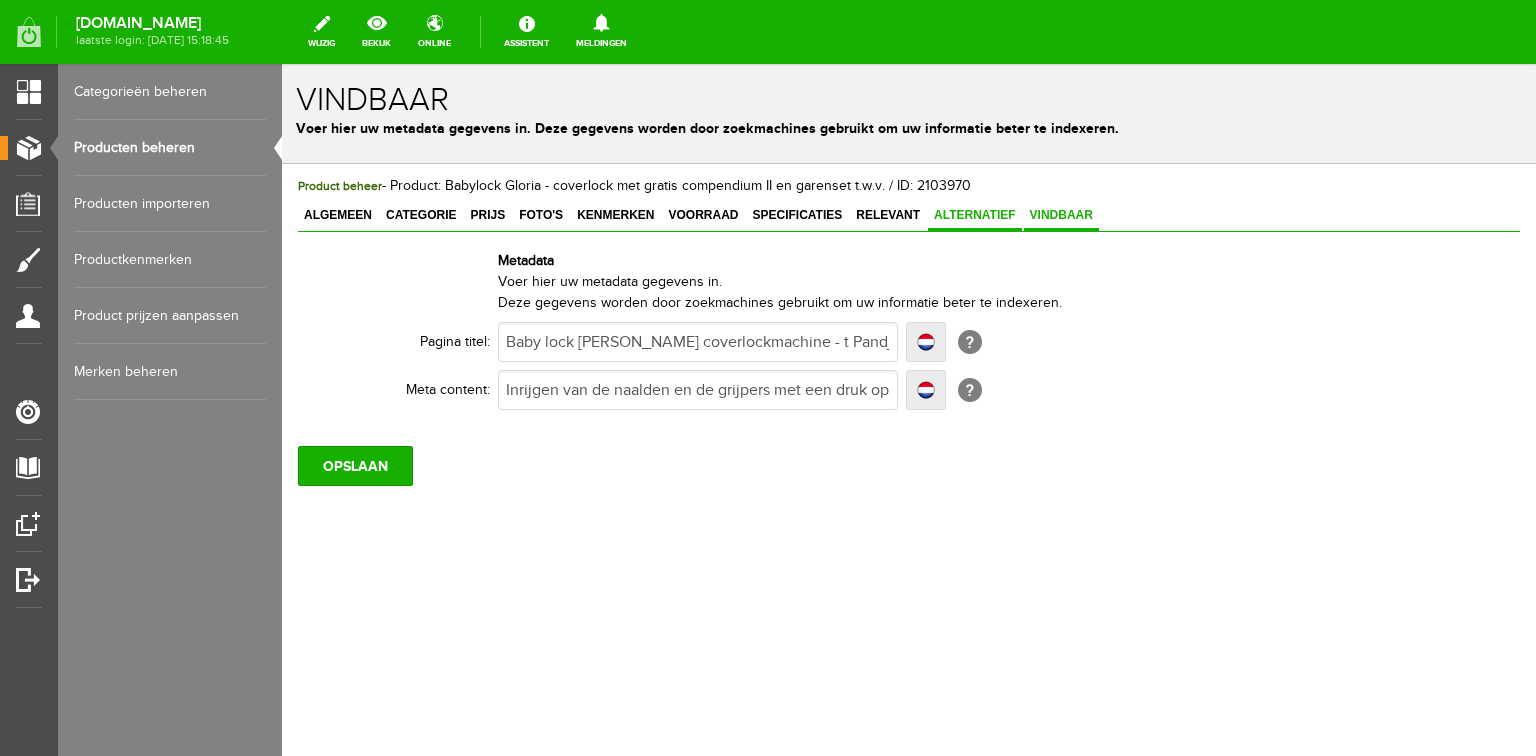 click on "Alternatief" at bounding box center (975, 215) 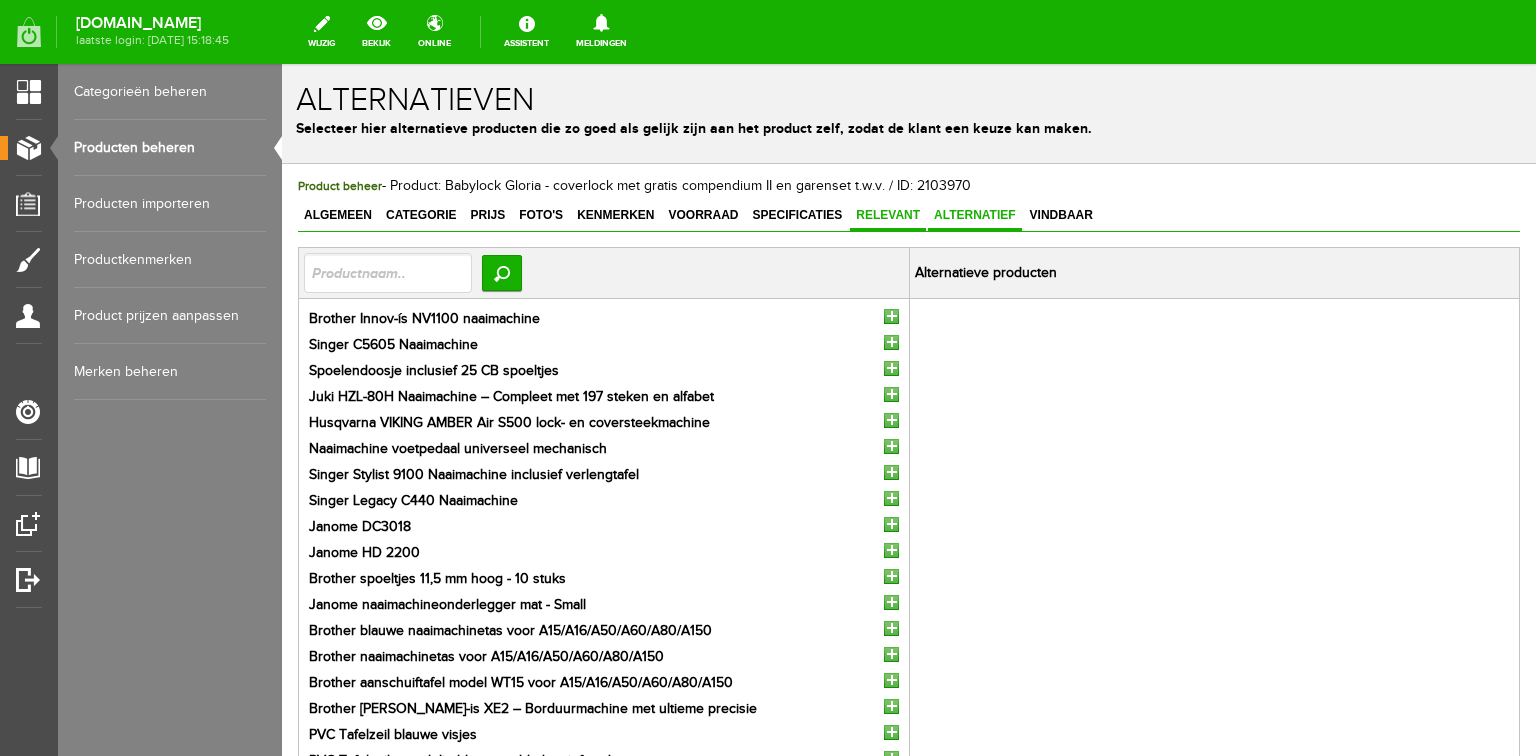 click on "Relevant" at bounding box center (888, 215) 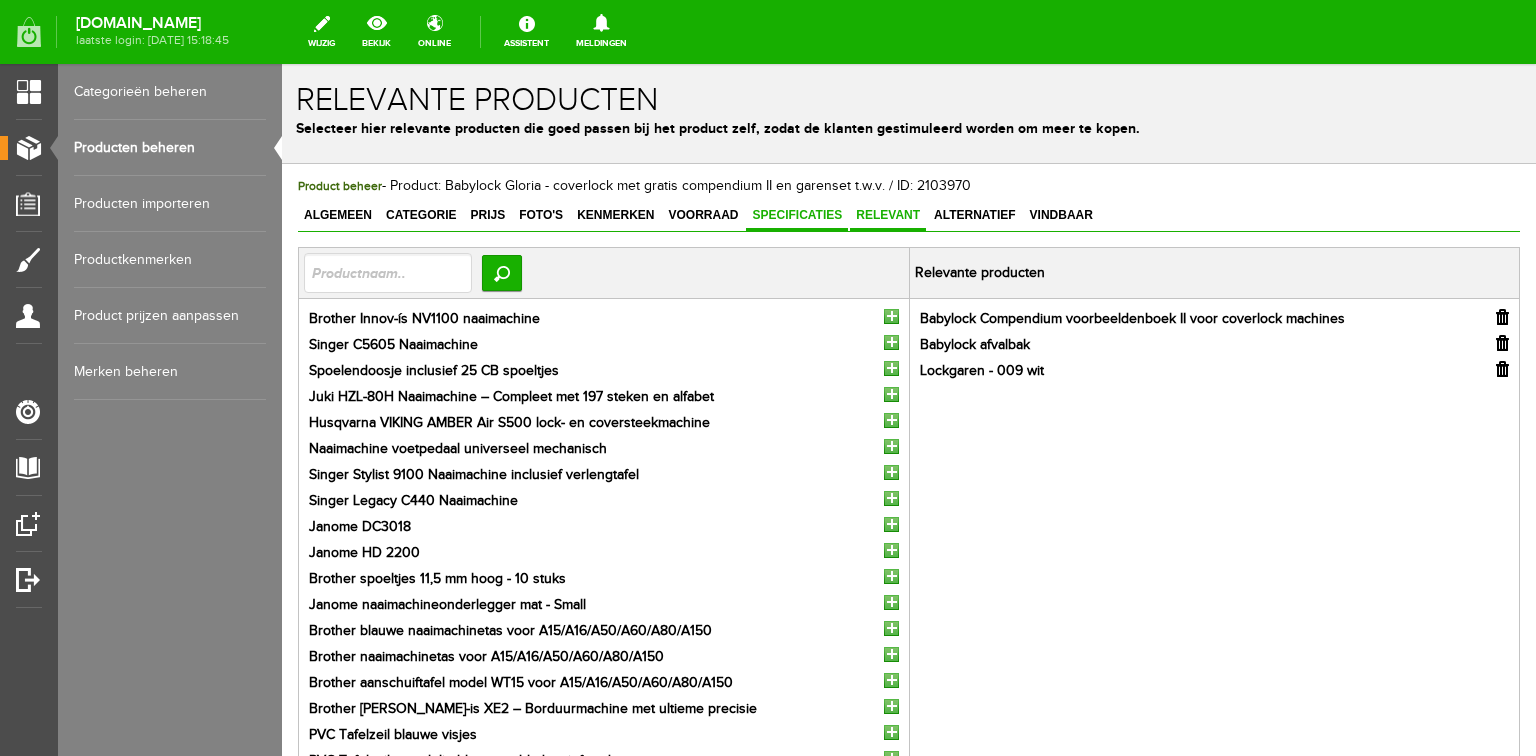 click on "Specificaties" at bounding box center (797, 215) 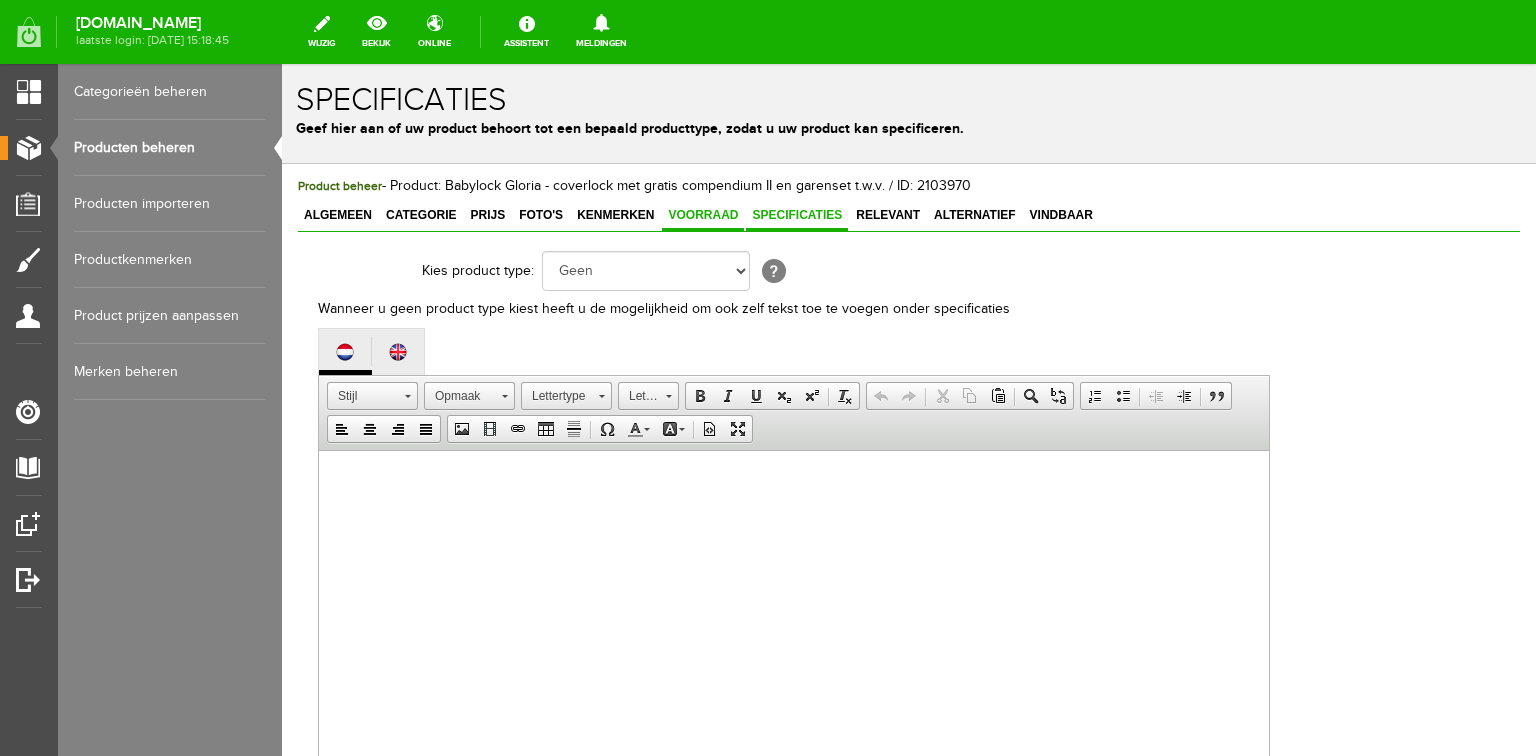 click on "Voorraad" at bounding box center (703, 215) 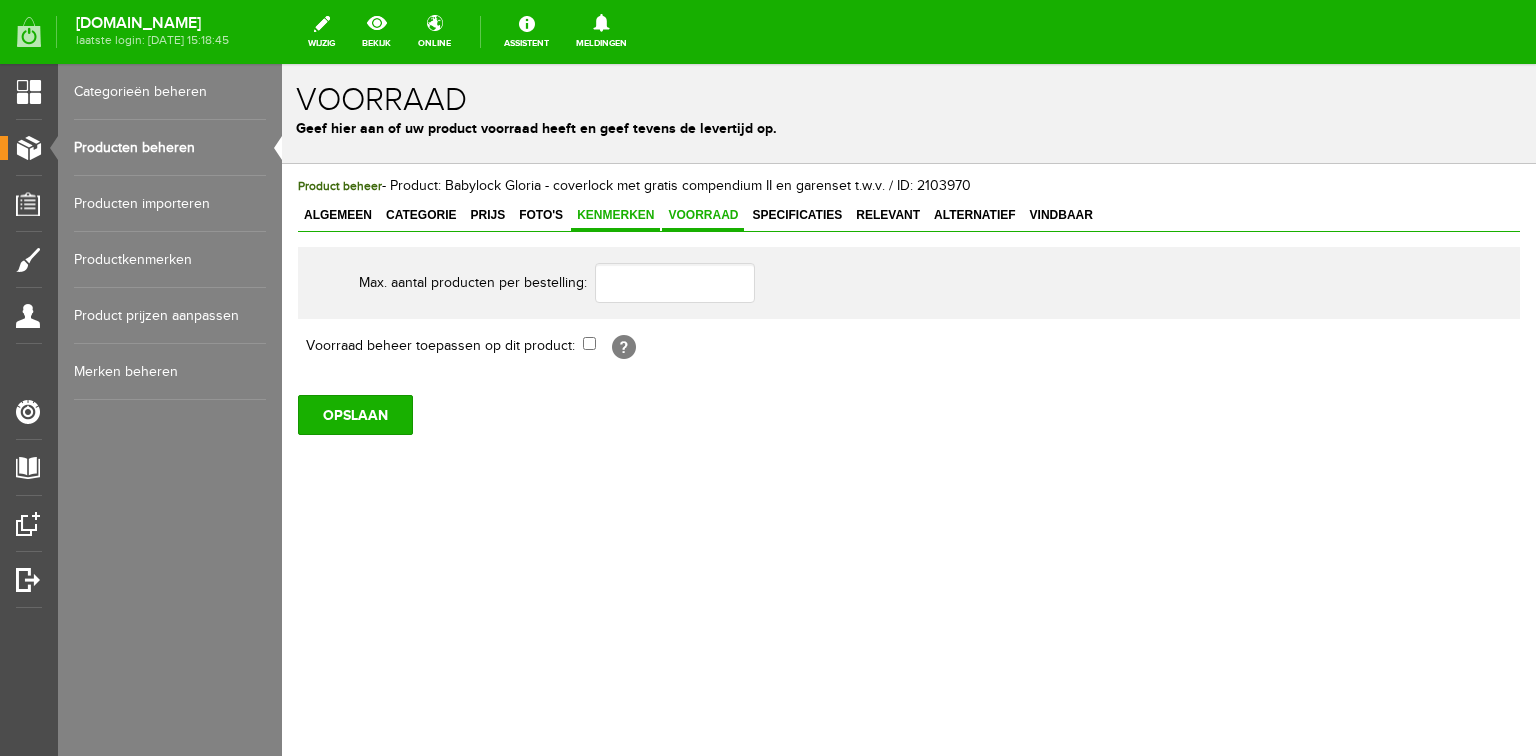 click on "Kenmerken" at bounding box center (615, 215) 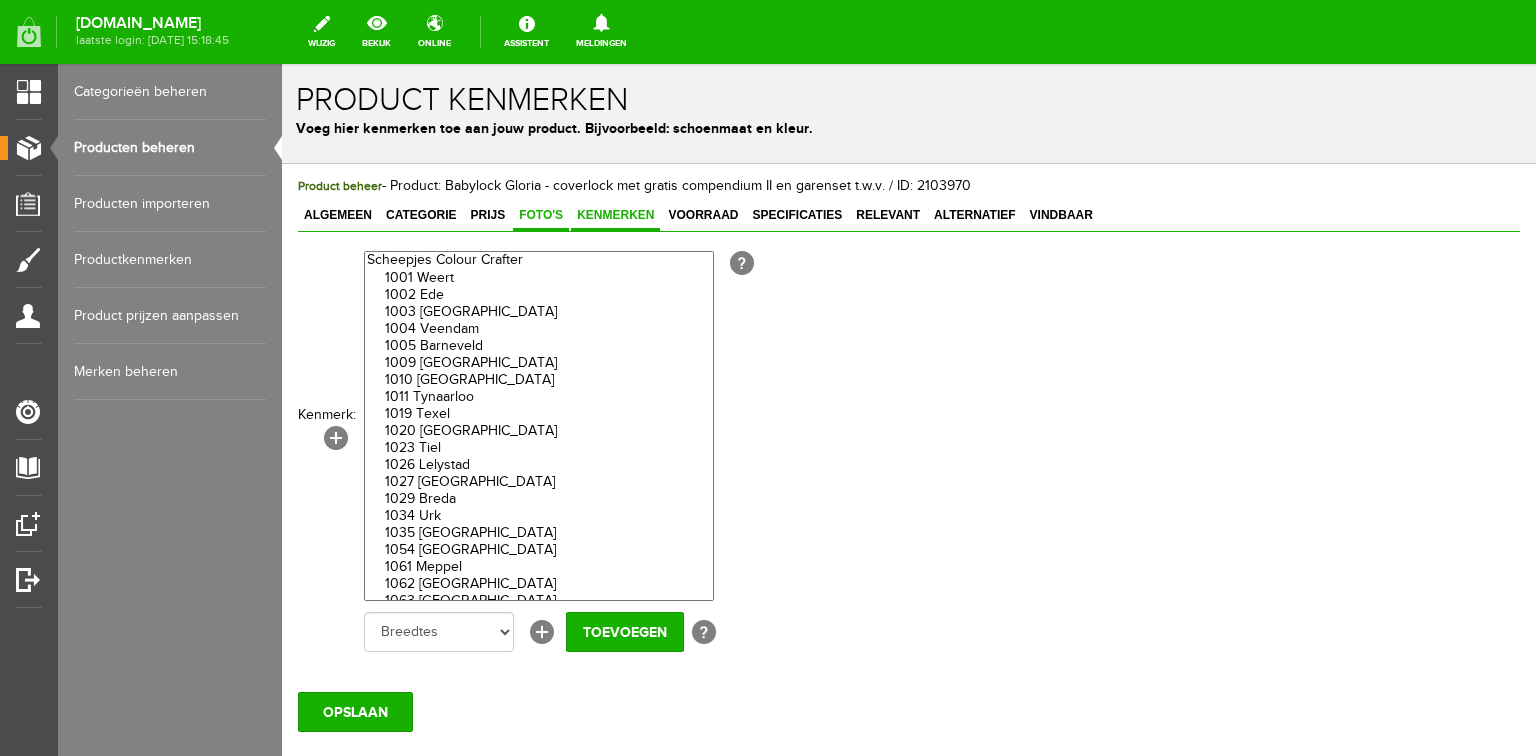click on "Foto's" at bounding box center (541, 215) 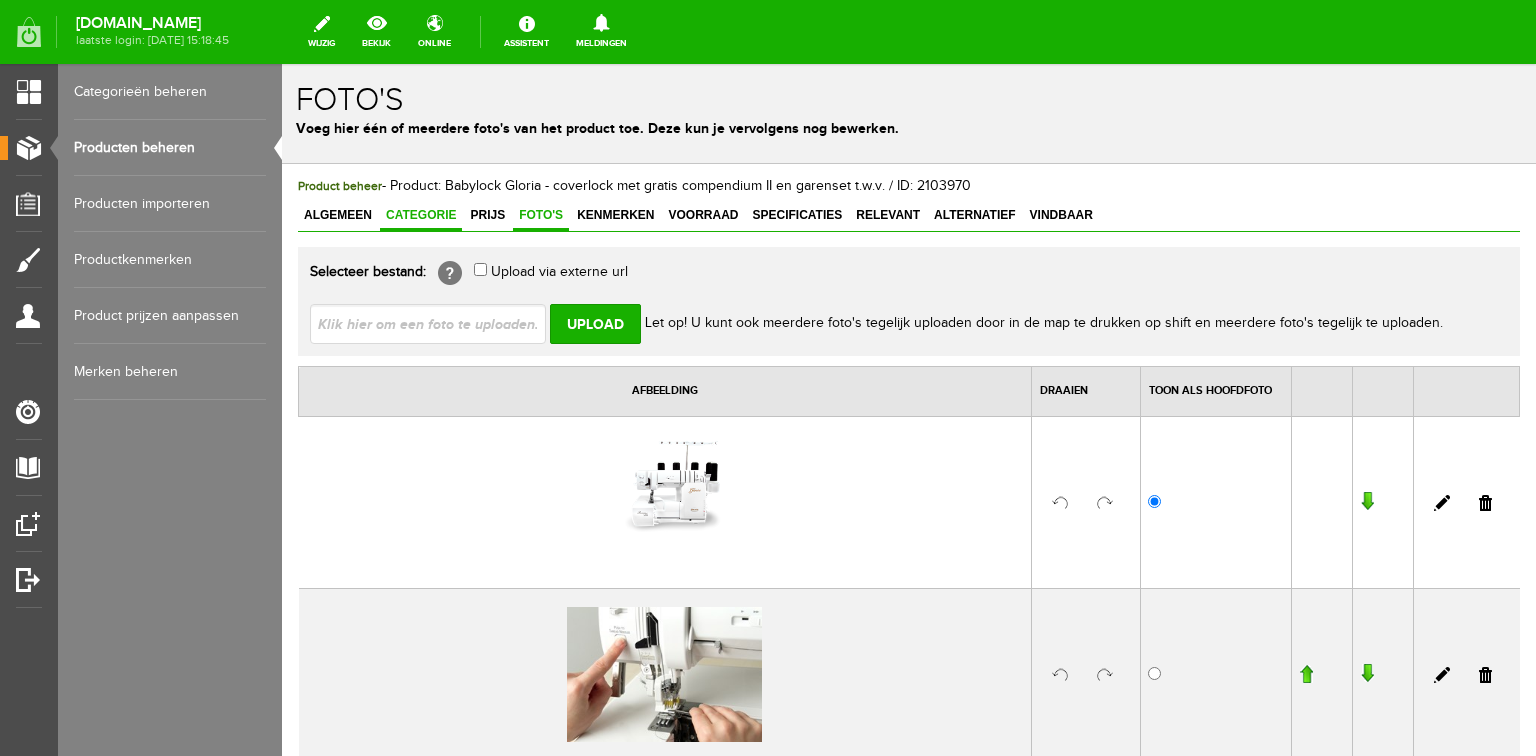 click on "Categorie" at bounding box center (421, 215) 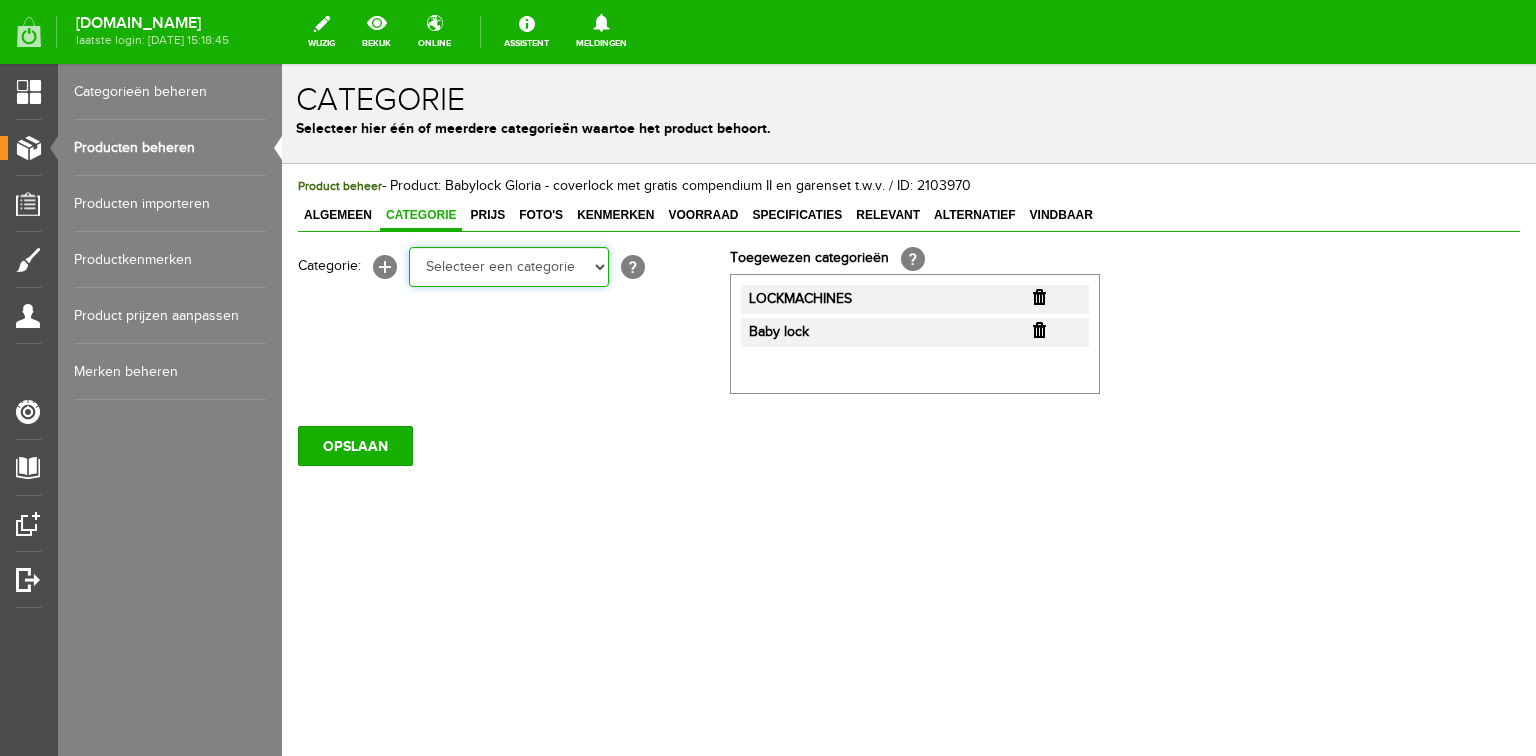 click on "Selecteer een categorie
Cadeaubon
[DATE][DATE] AANBIEDINGEN!
Naai Tips en video's
NAAIMACHINES
Babylock
Bernina
Brother
[PERSON_NAME]
Husqvarna Viking
[PERSON_NAME]
Pfaff
Singer
BORDUURMACHINES
Bernina
Brother
Husqvarna Viking
[PERSON_NAME]
Singer
INDUSTRIEMACHINES
LOCKMACHINES
Baby lock
Bernina
Brother
Husqvarna Viking
[PERSON_NAME]
Juki
Pfaff
Singer
QUILTMACHINES
Brother
Husqvarna Viking
JANOME
PFAFF
ACCESSOIRES
Tassen en koffers
Babylock accessoires
Babylock compendium HOBBY" at bounding box center [509, 267] 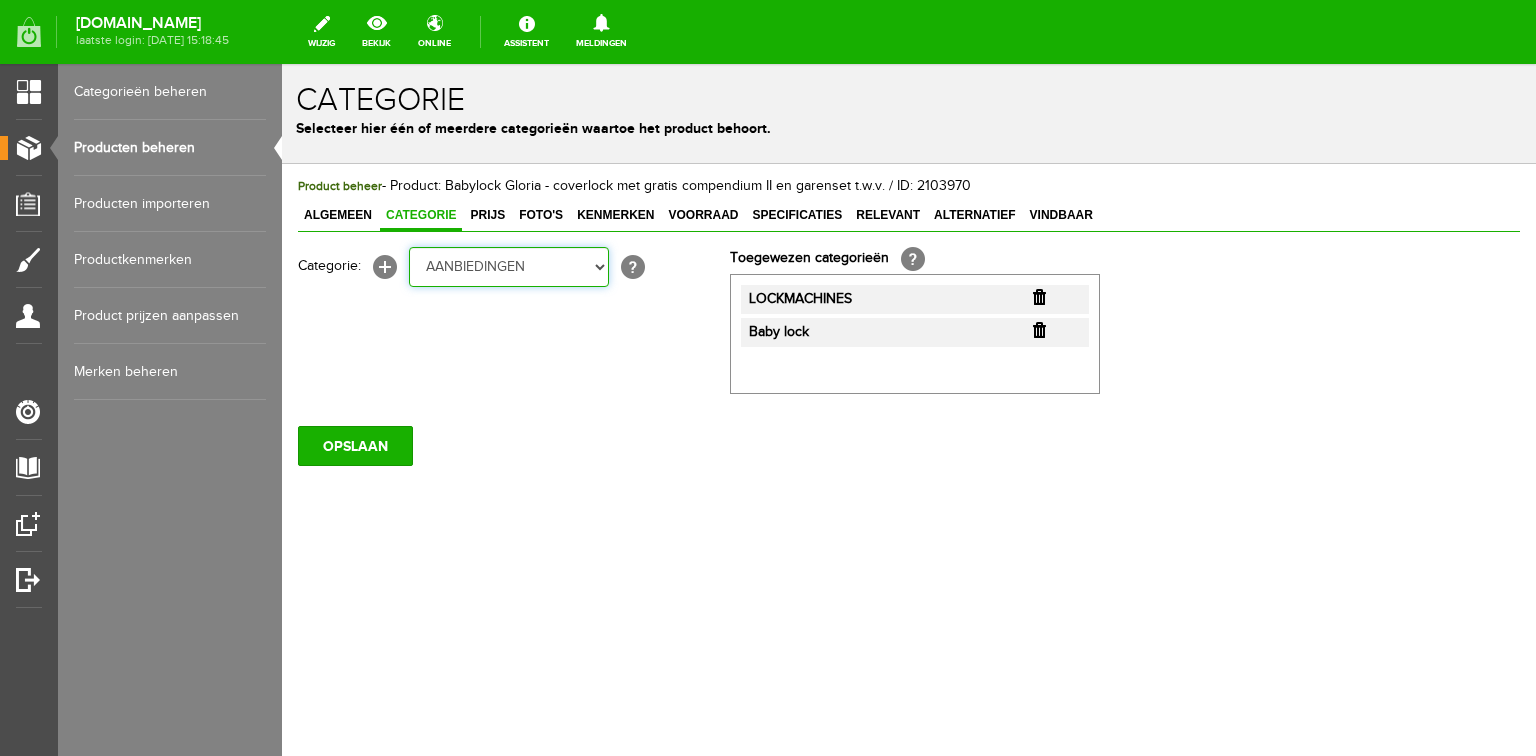 click on "Selecteer een categorie
Cadeaubon
[DATE][DATE] AANBIEDINGEN!
Naai Tips en video's
NAAIMACHINES
Babylock
Bernina
Brother
[PERSON_NAME]
Husqvarna Viking
[PERSON_NAME]
Pfaff
Singer
BORDUURMACHINES
Bernina
Brother
Husqvarna Viking
[PERSON_NAME]
Singer
INDUSTRIEMACHINES
LOCKMACHINES
Baby lock
Bernina
Brother
Husqvarna Viking
[PERSON_NAME]
Juki
Pfaff
Singer
QUILTMACHINES
Brother
Husqvarna Viking
JANOME
PFAFF
ACCESSOIRES
Tassen en koffers
Babylock accessoires
Babylock compendium HOBBY" at bounding box center (509, 267) 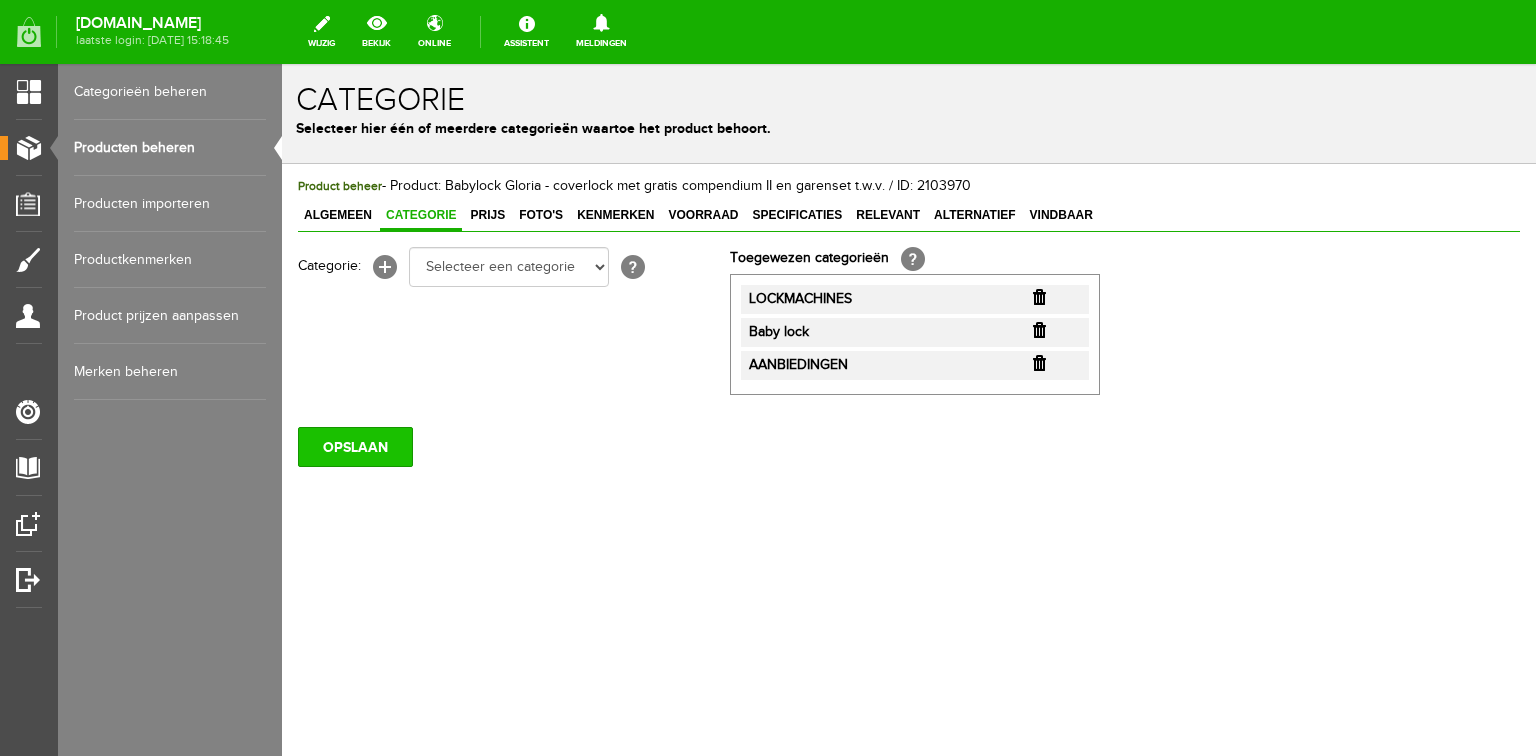 click on "OPSLAAN" at bounding box center [355, 447] 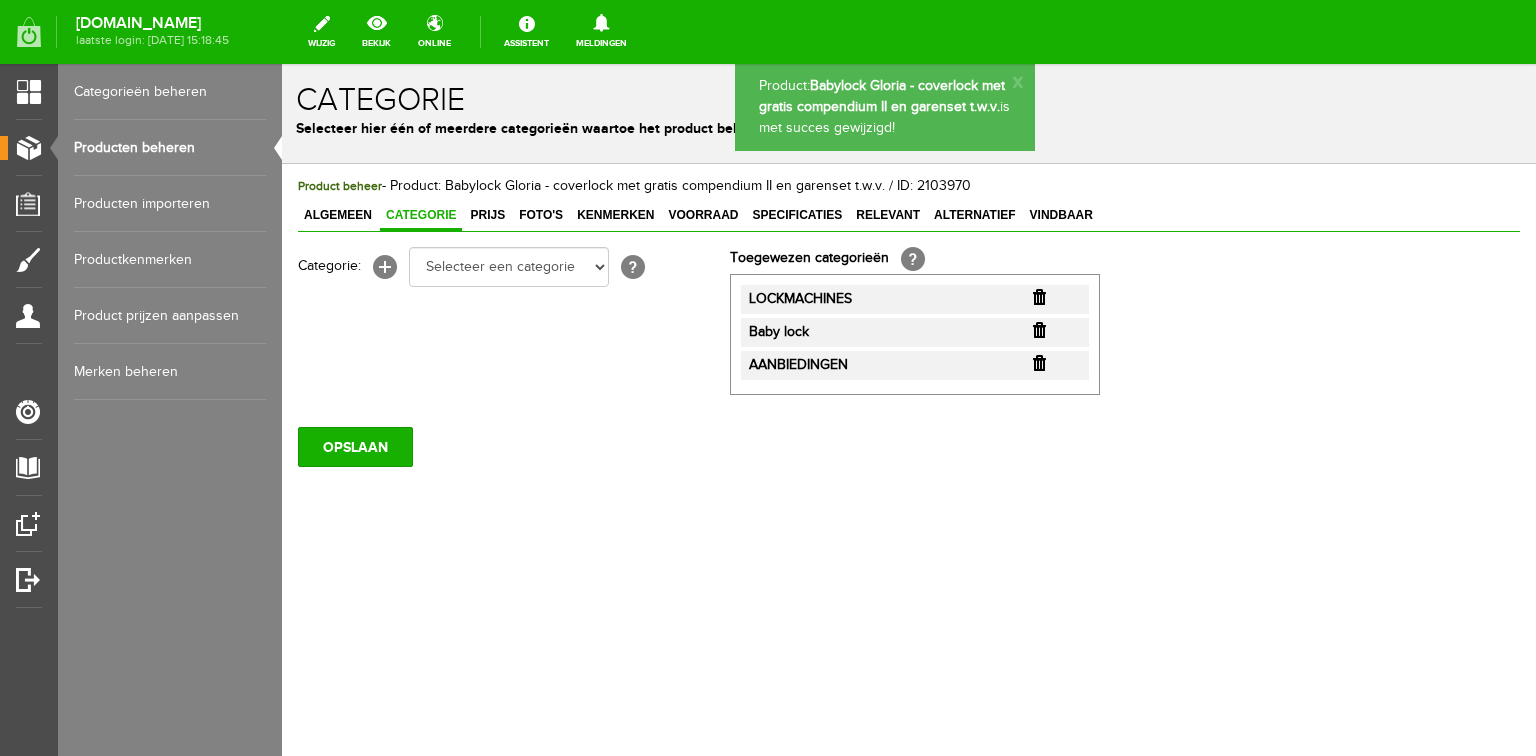 scroll, scrollTop: 0, scrollLeft: 0, axis: both 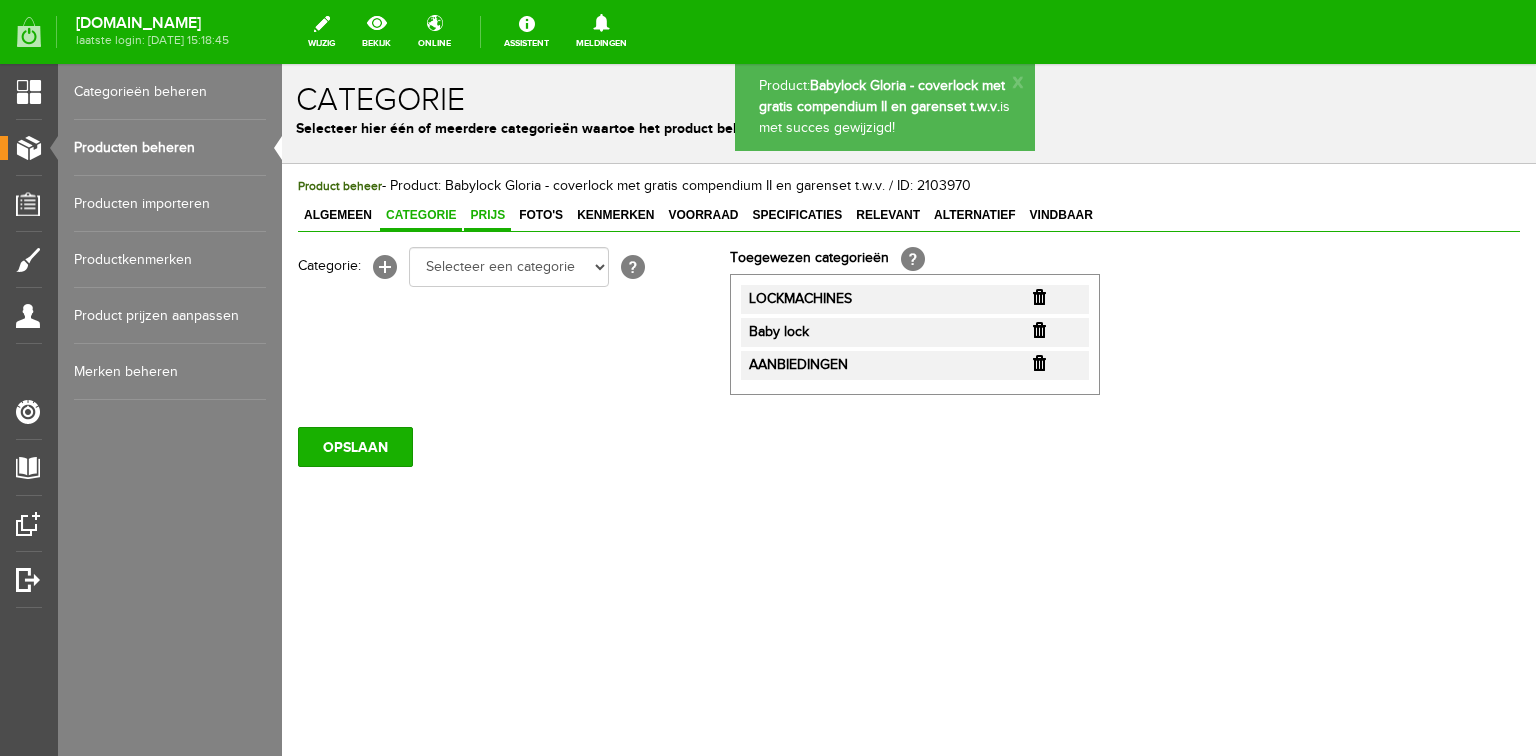 click on "Prijs" at bounding box center [487, 215] 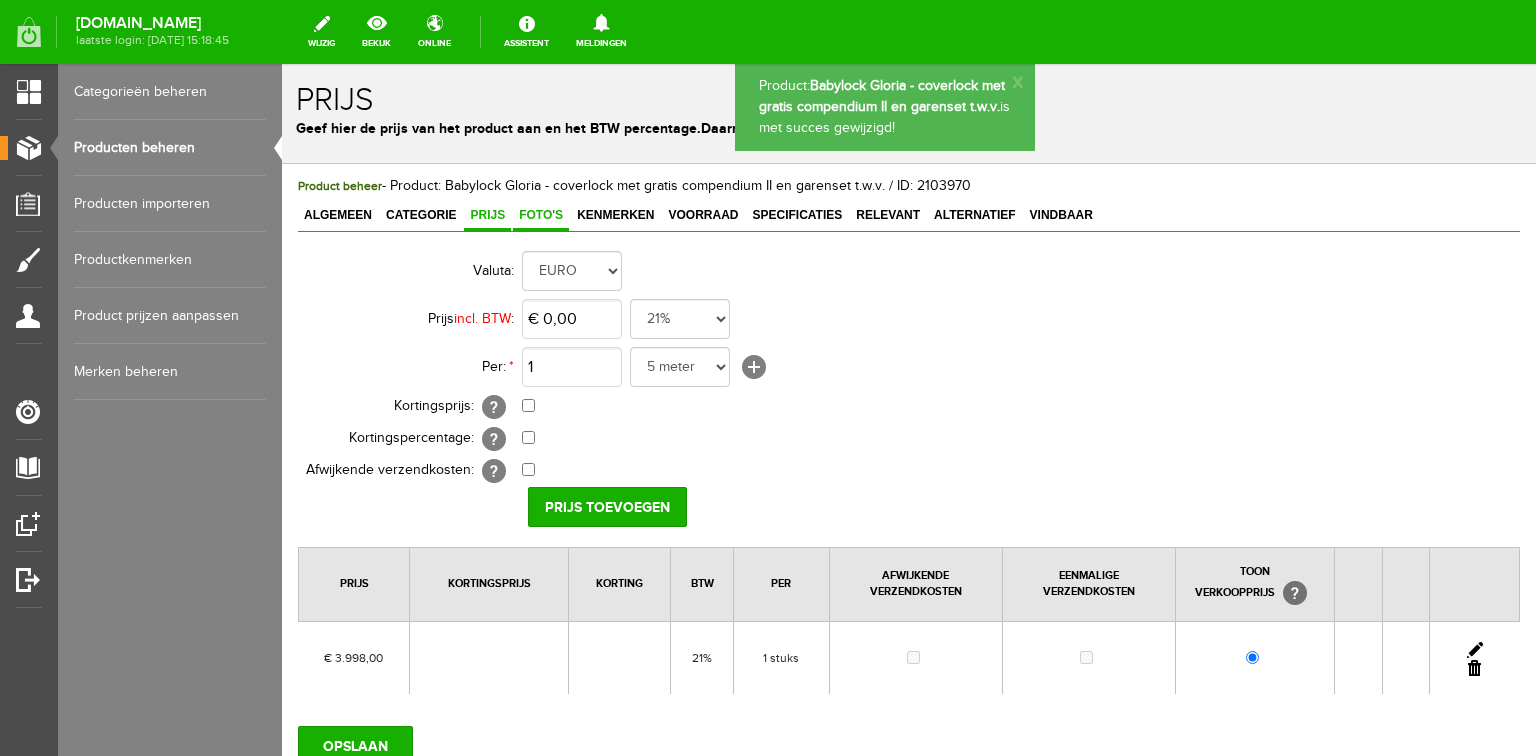 click on "Foto's" at bounding box center [541, 215] 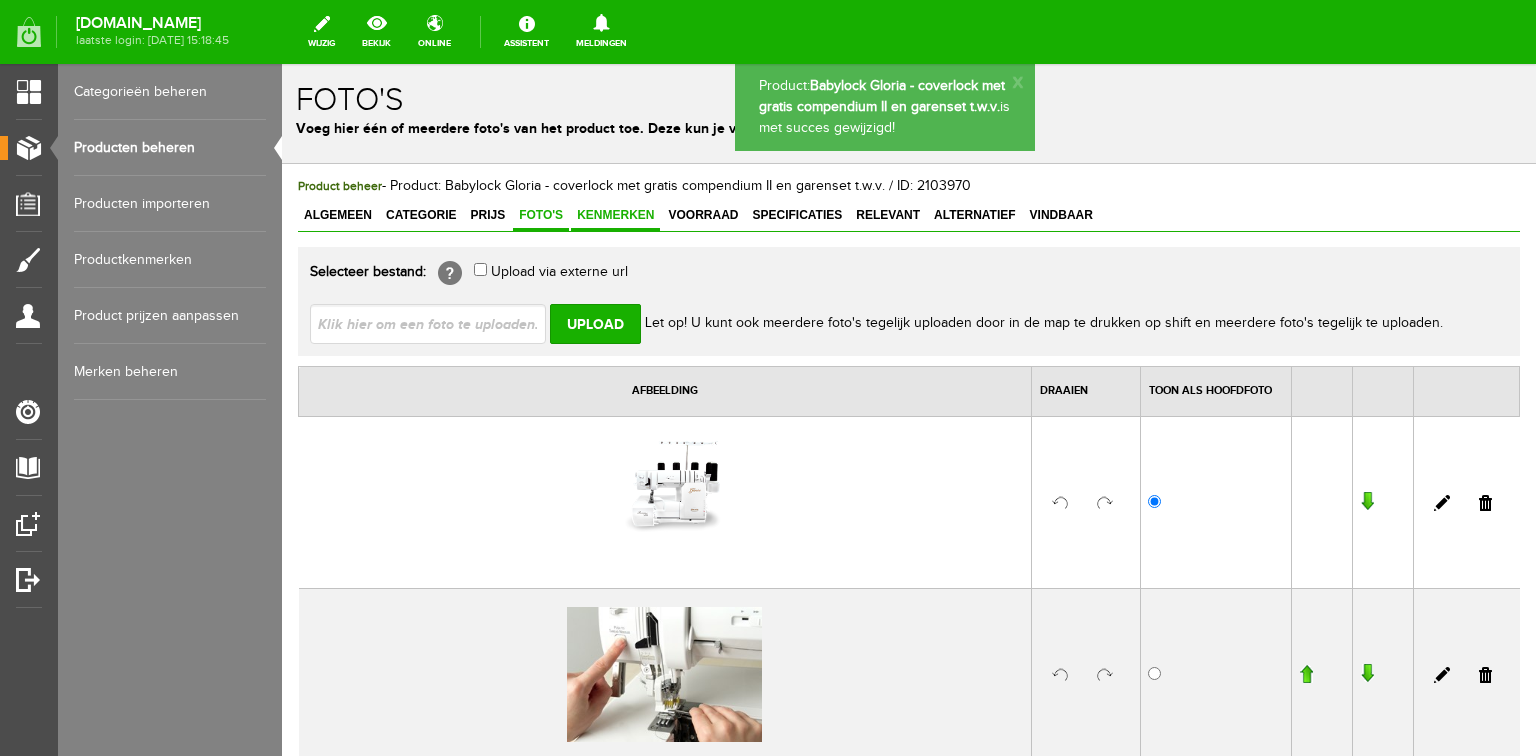 click on "Kenmerken" at bounding box center (615, 215) 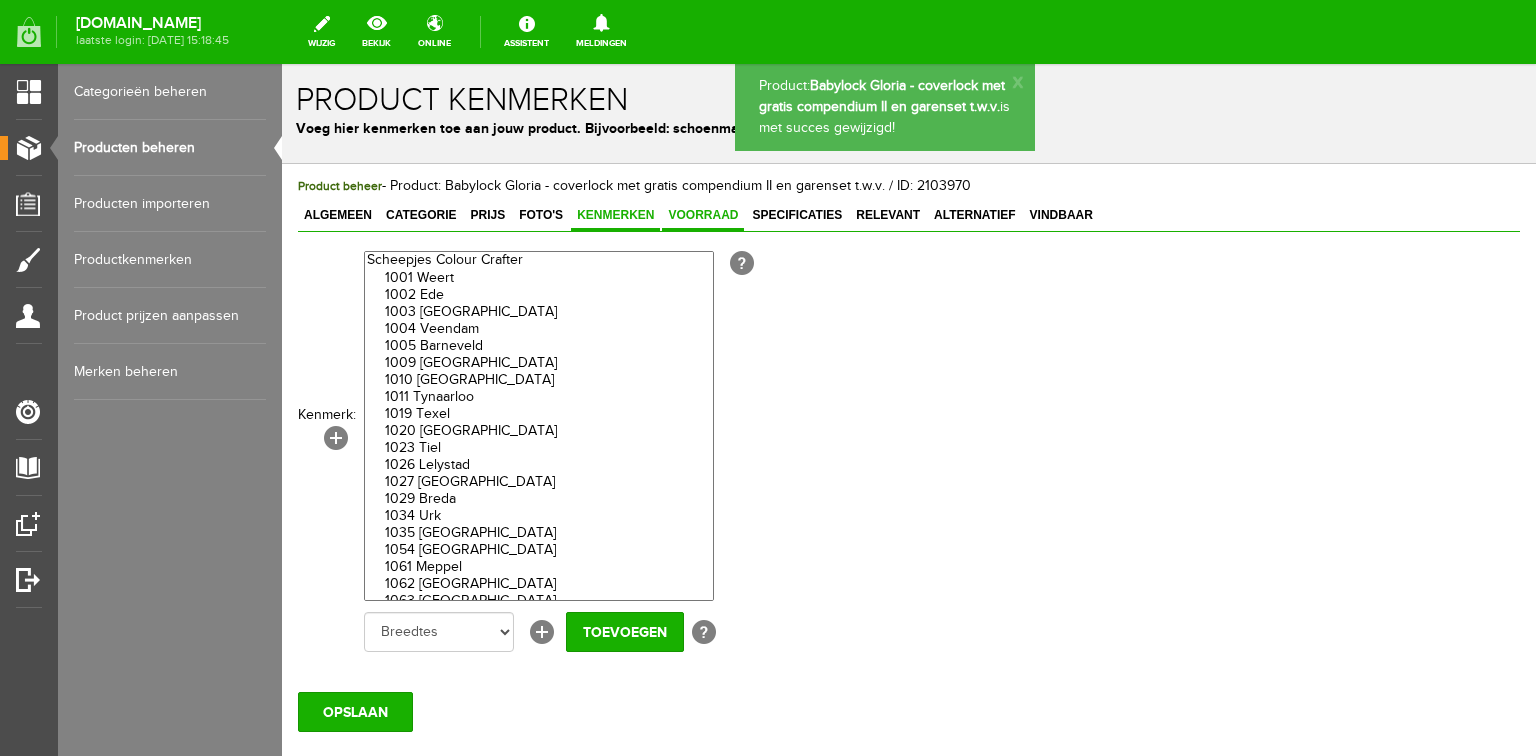 click on "Voorraad" at bounding box center (703, 215) 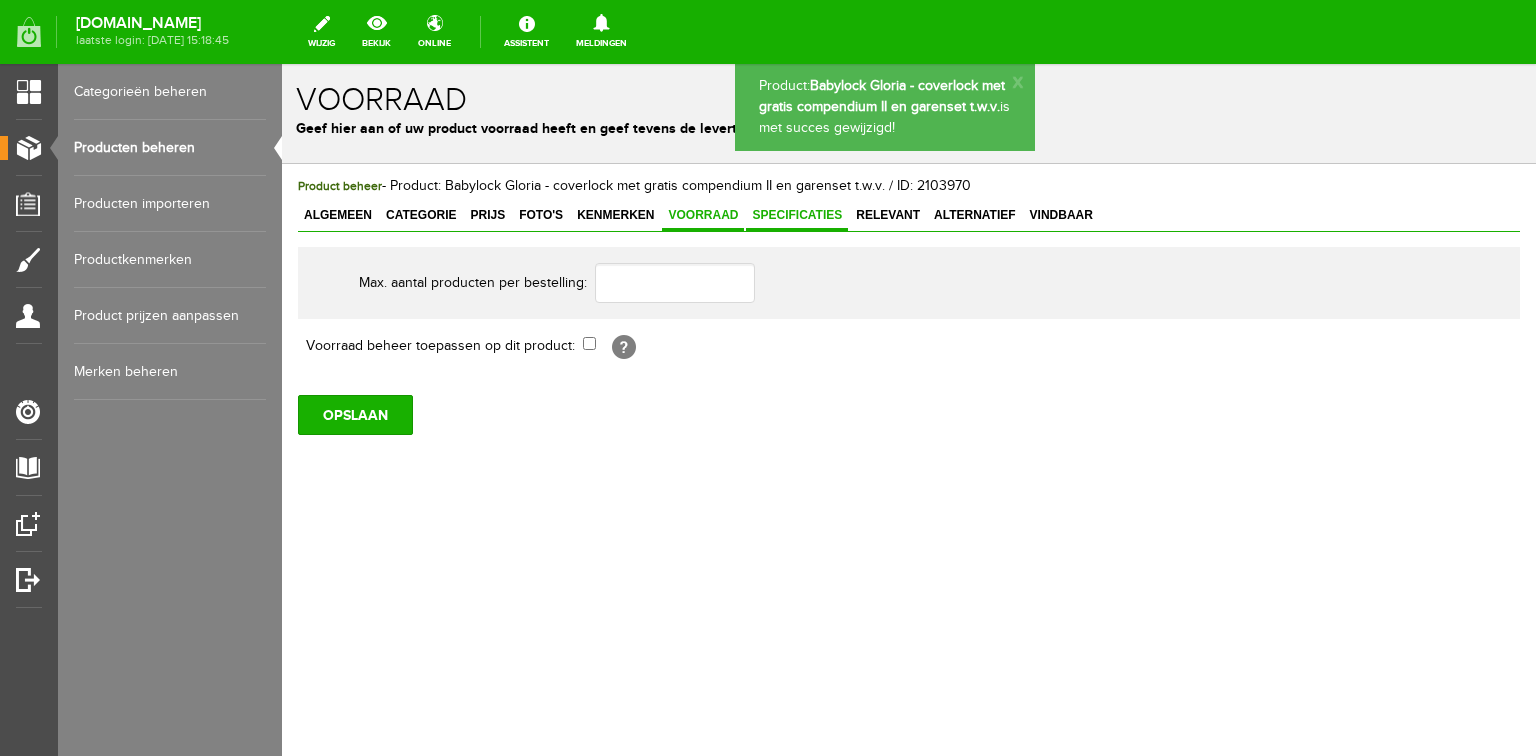 click on "Specificaties" at bounding box center [797, 215] 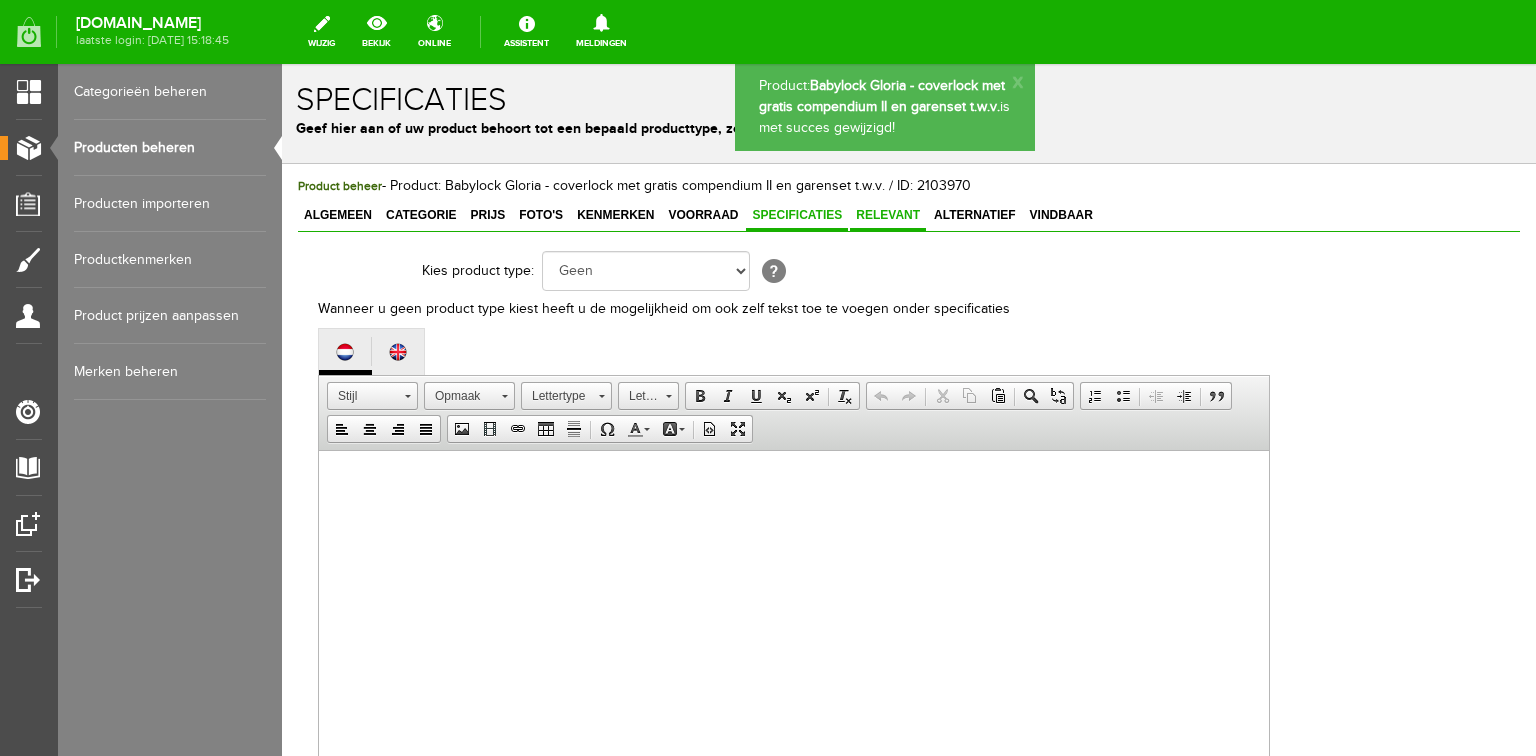 click on "Relevant" at bounding box center (888, 215) 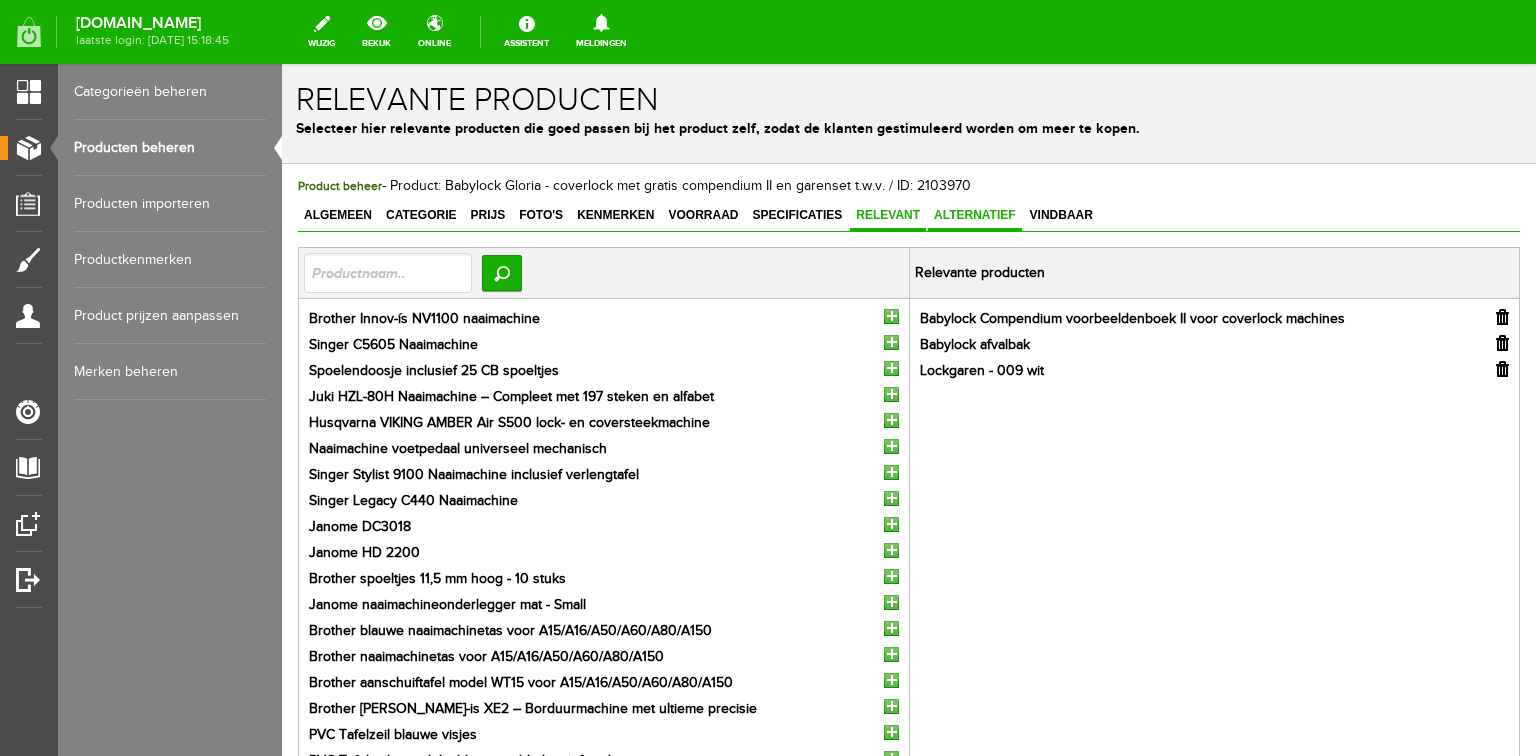 click on "Alternatief" at bounding box center [975, 215] 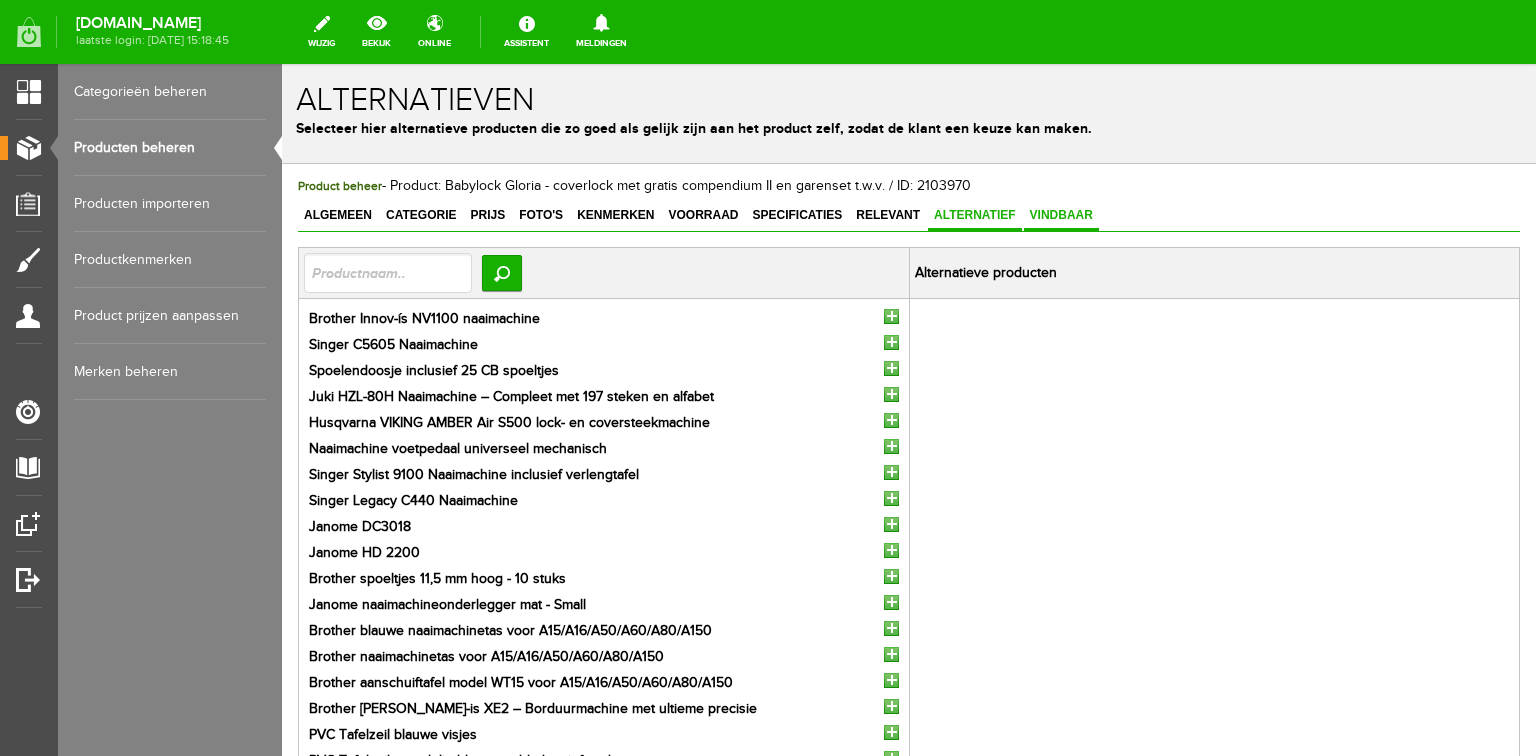 click on "Vindbaar" at bounding box center [1061, 215] 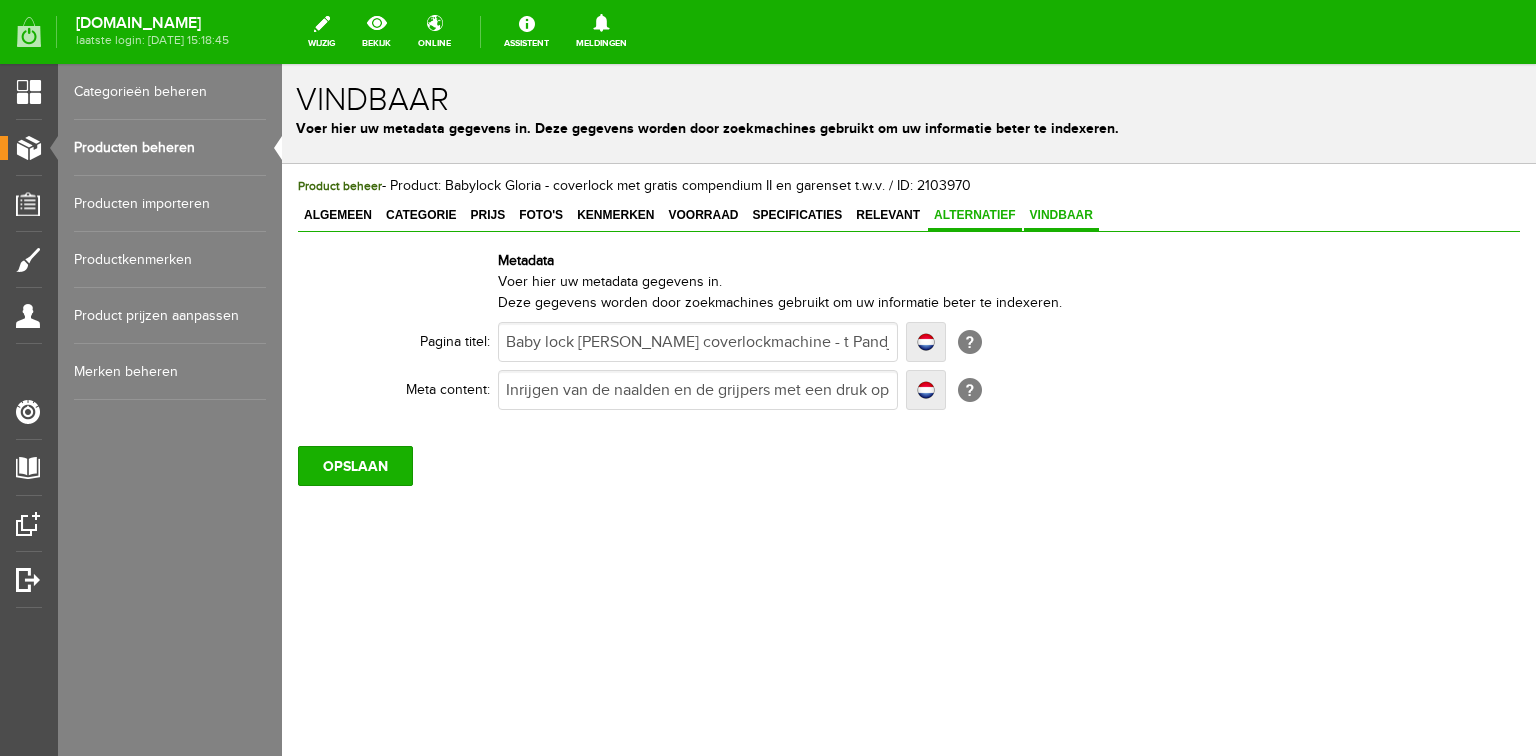 click on "Alternatief" at bounding box center [975, 215] 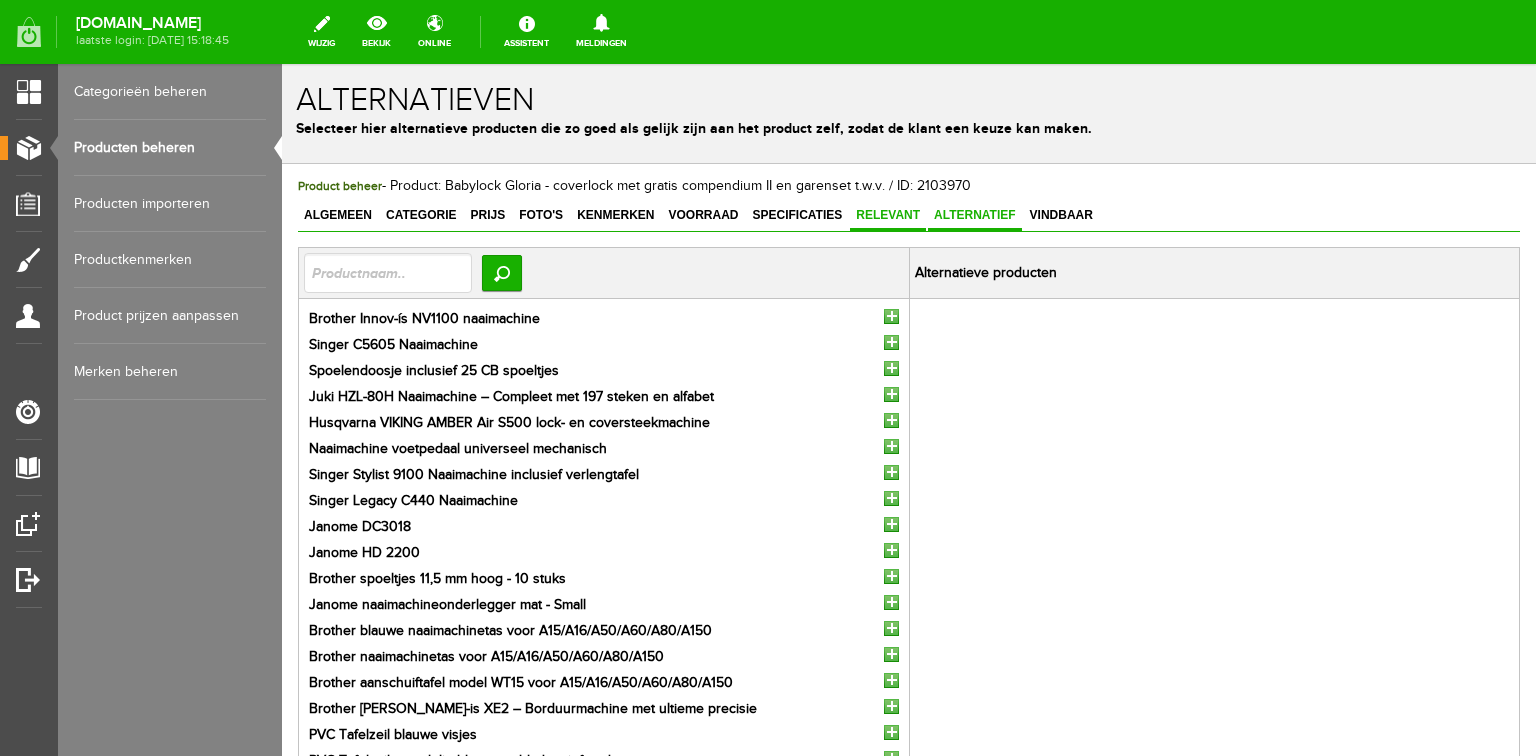 click on "Relevant" at bounding box center [888, 215] 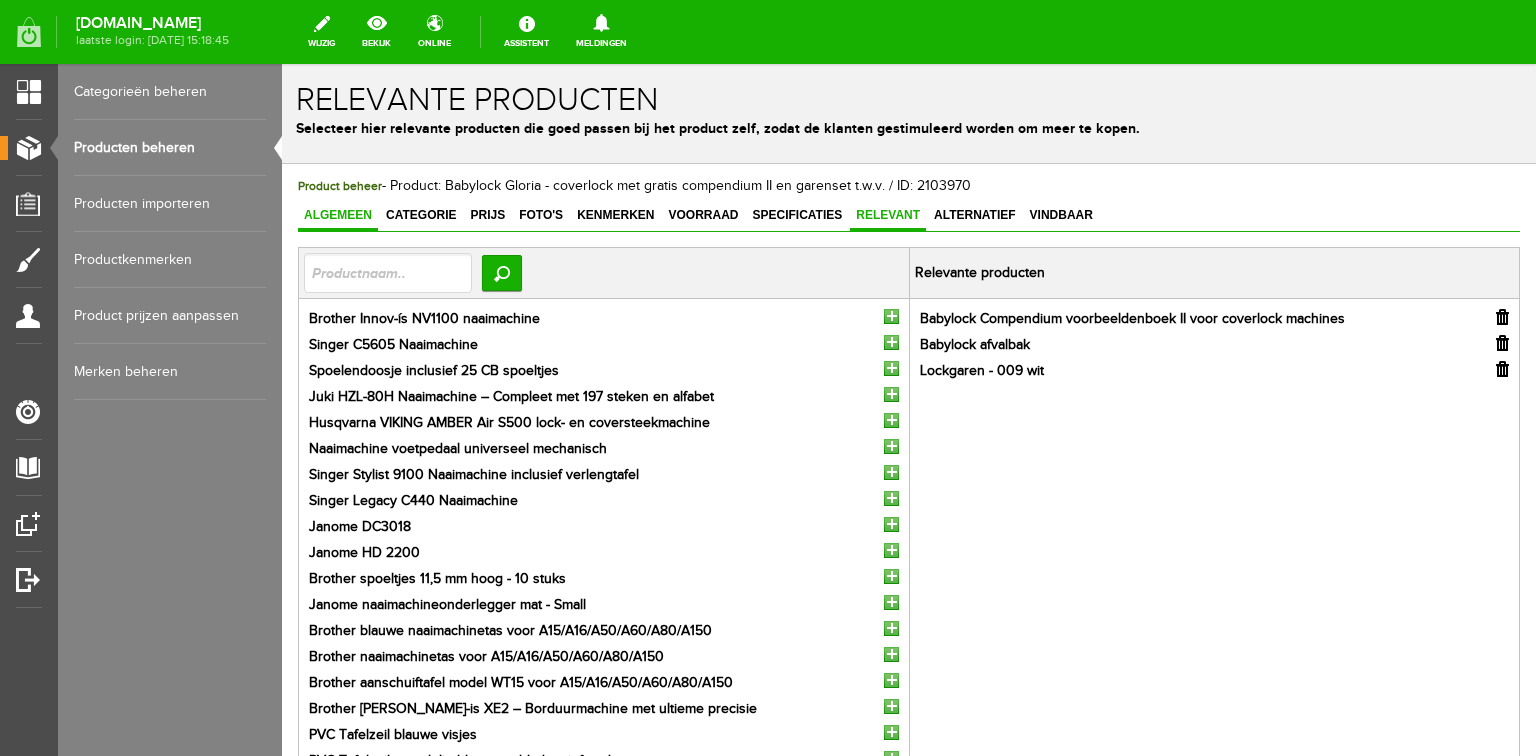 click on "Algemeen" at bounding box center [338, 215] 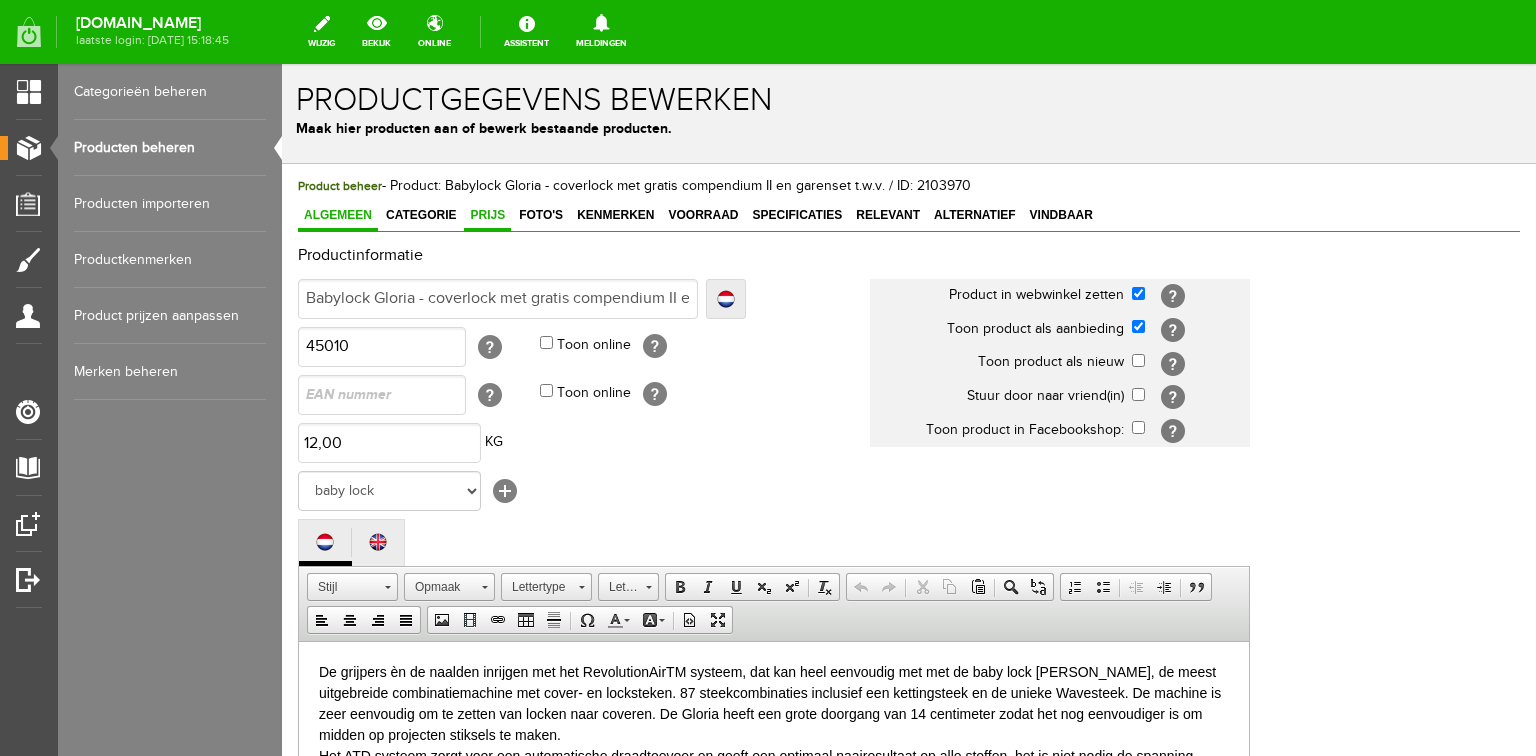 click on "Prijs" at bounding box center (487, 215) 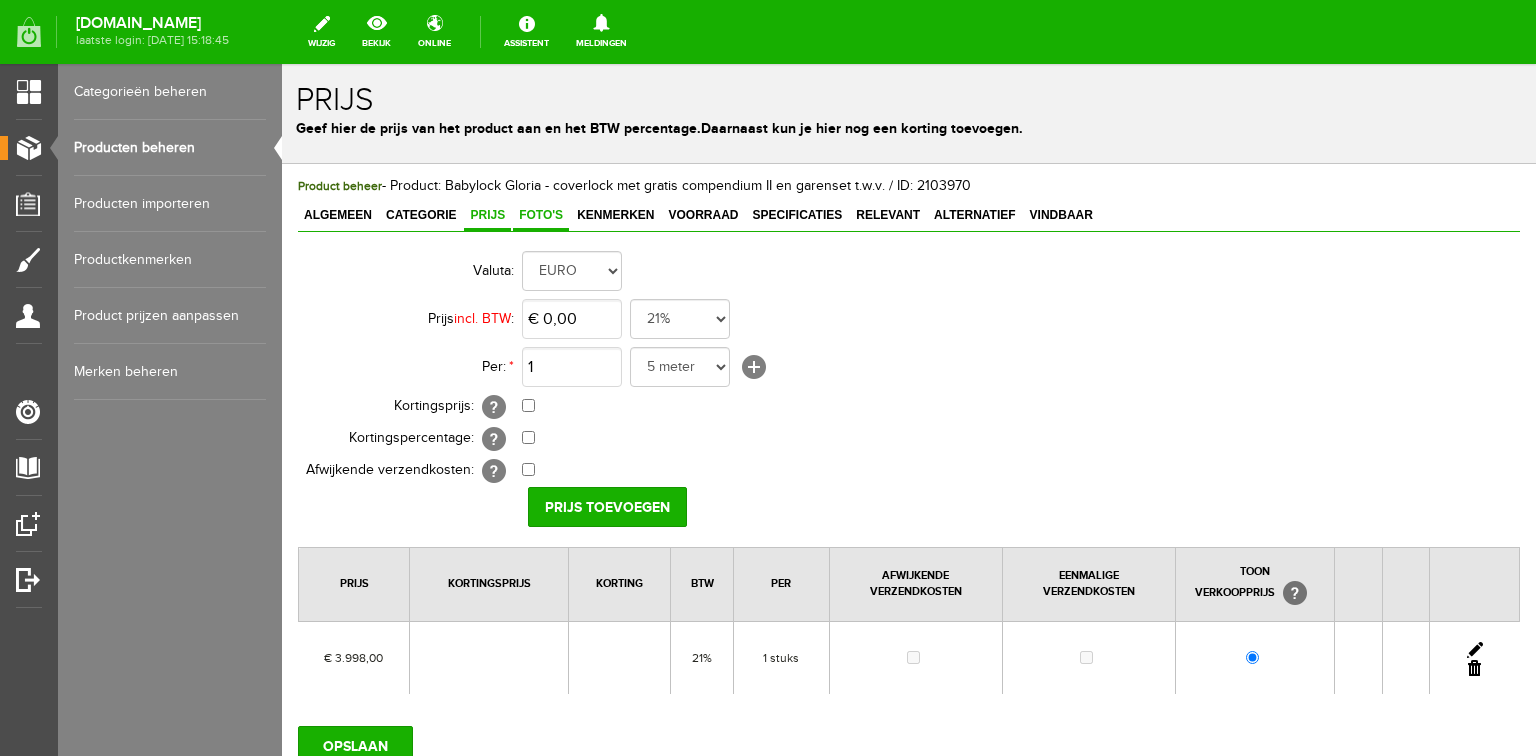click on "Foto's" at bounding box center [541, 215] 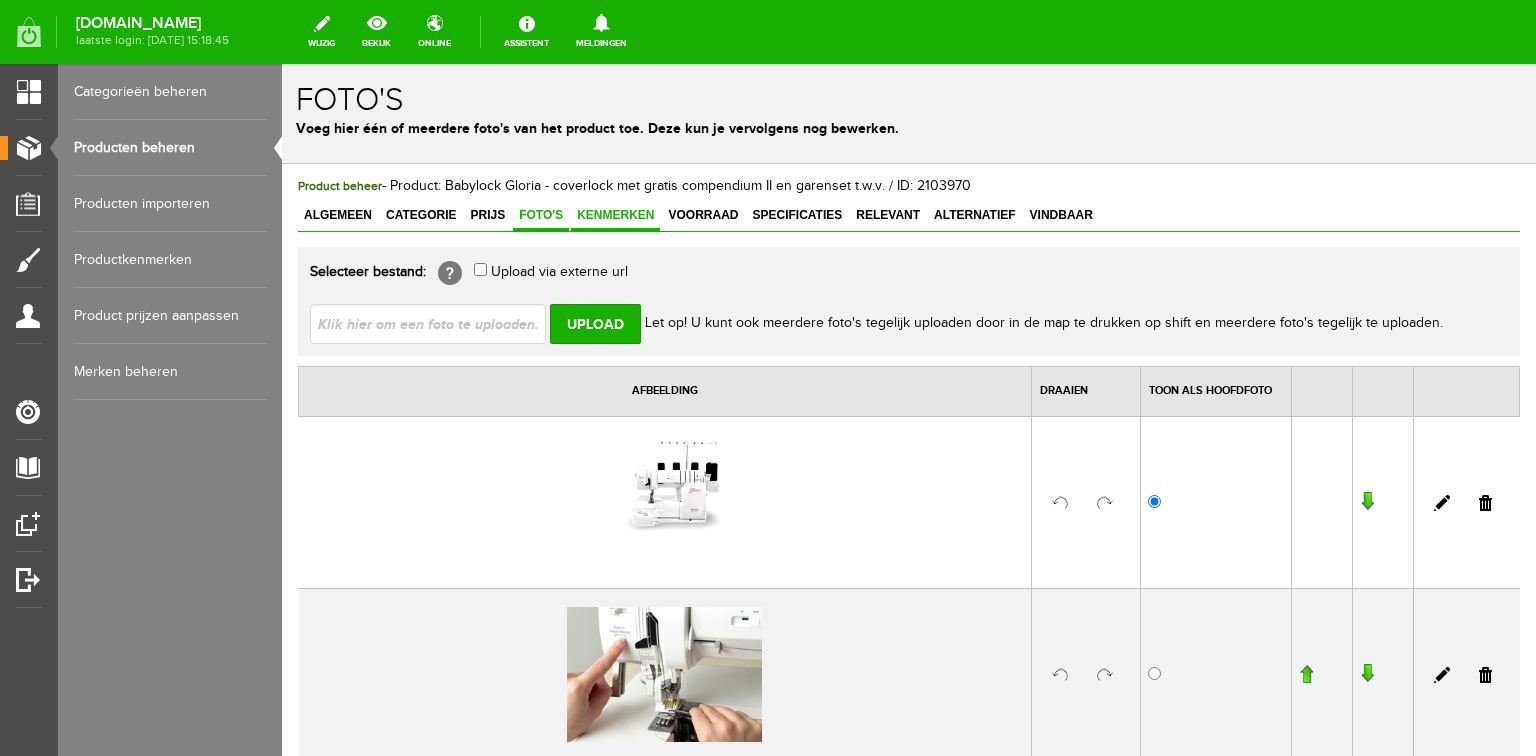 click on "Kenmerken" at bounding box center [615, 215] 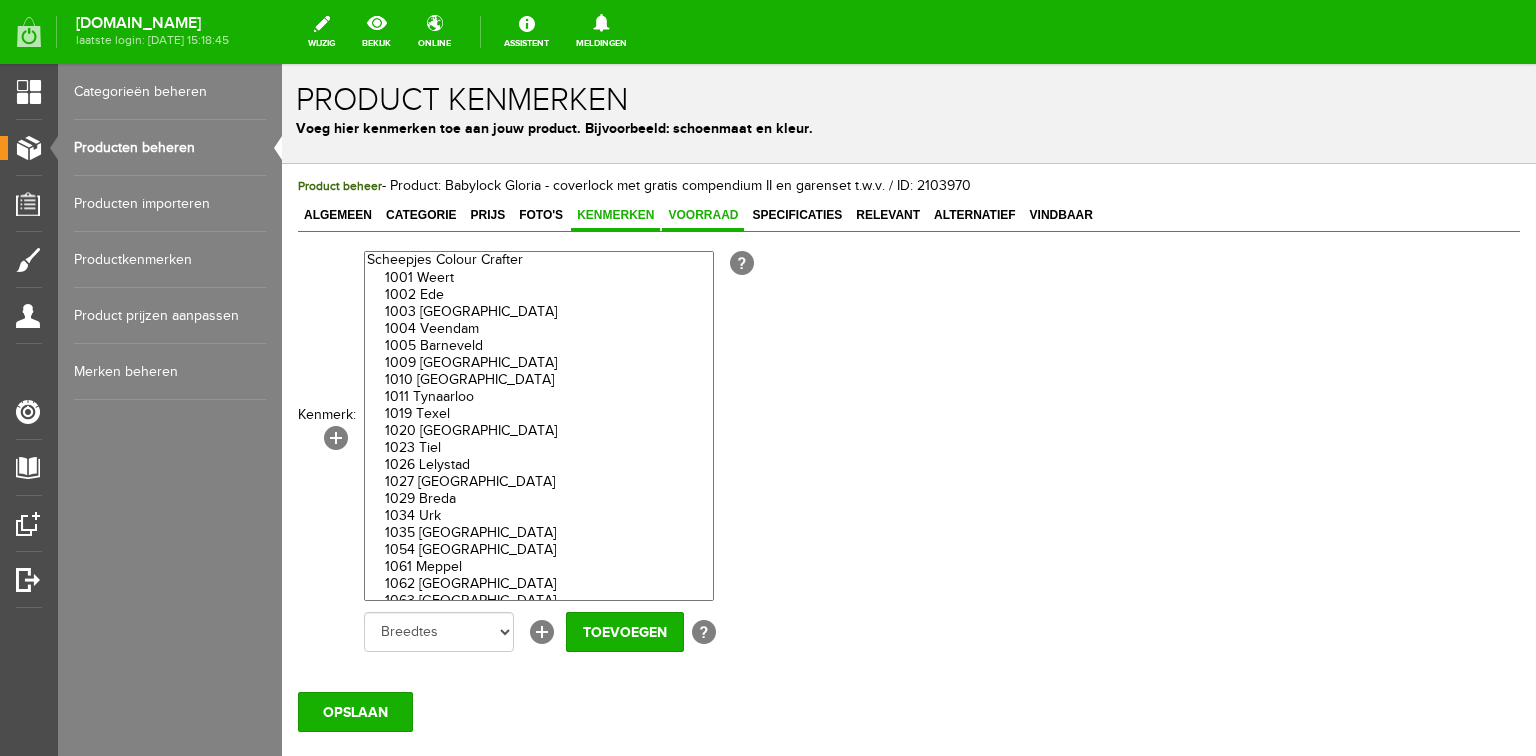 click on "Voorraad" at bounding box center [703, 215] 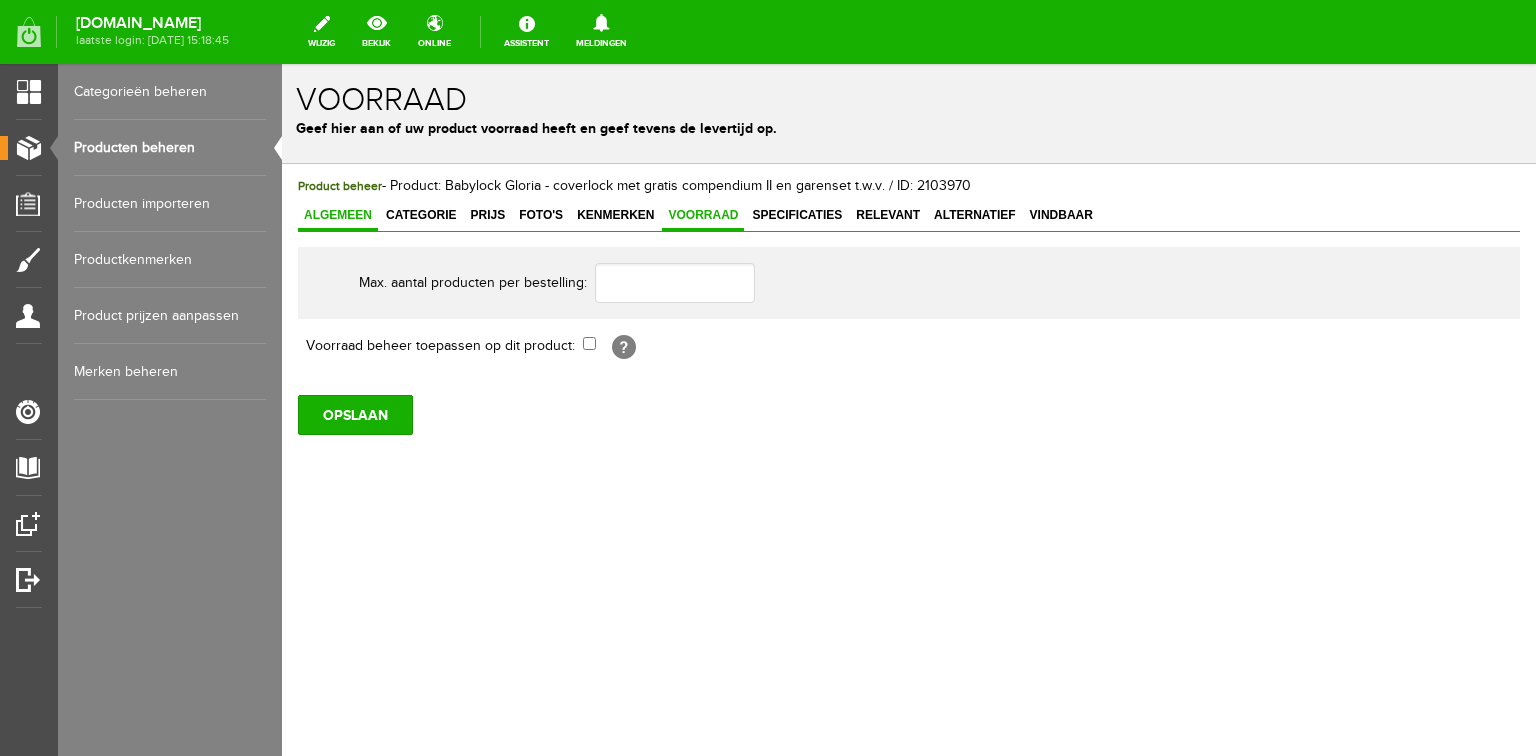 click on "Algemeen" at bounding box center [338, 215] 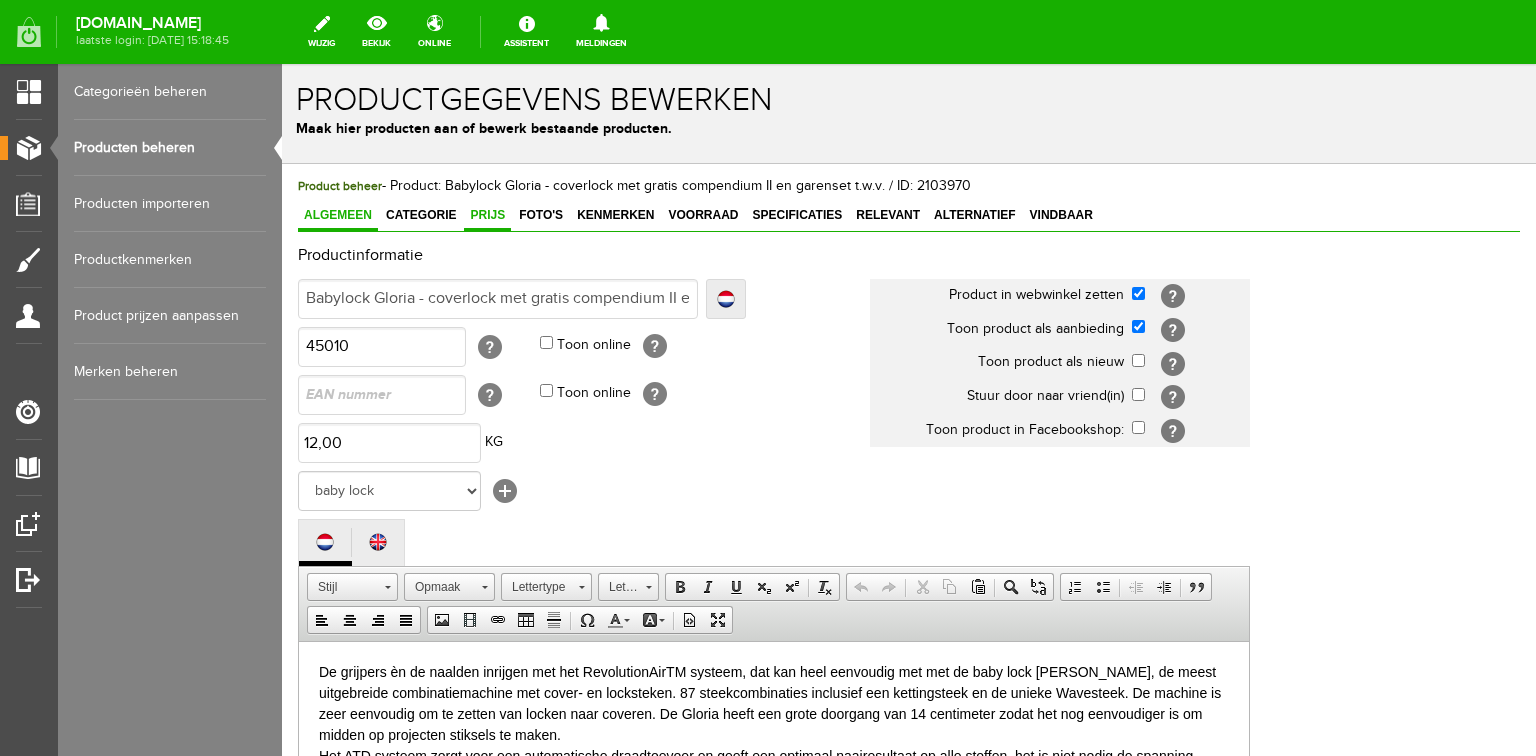 click on "Prijs" at bounding box center (487, 215) 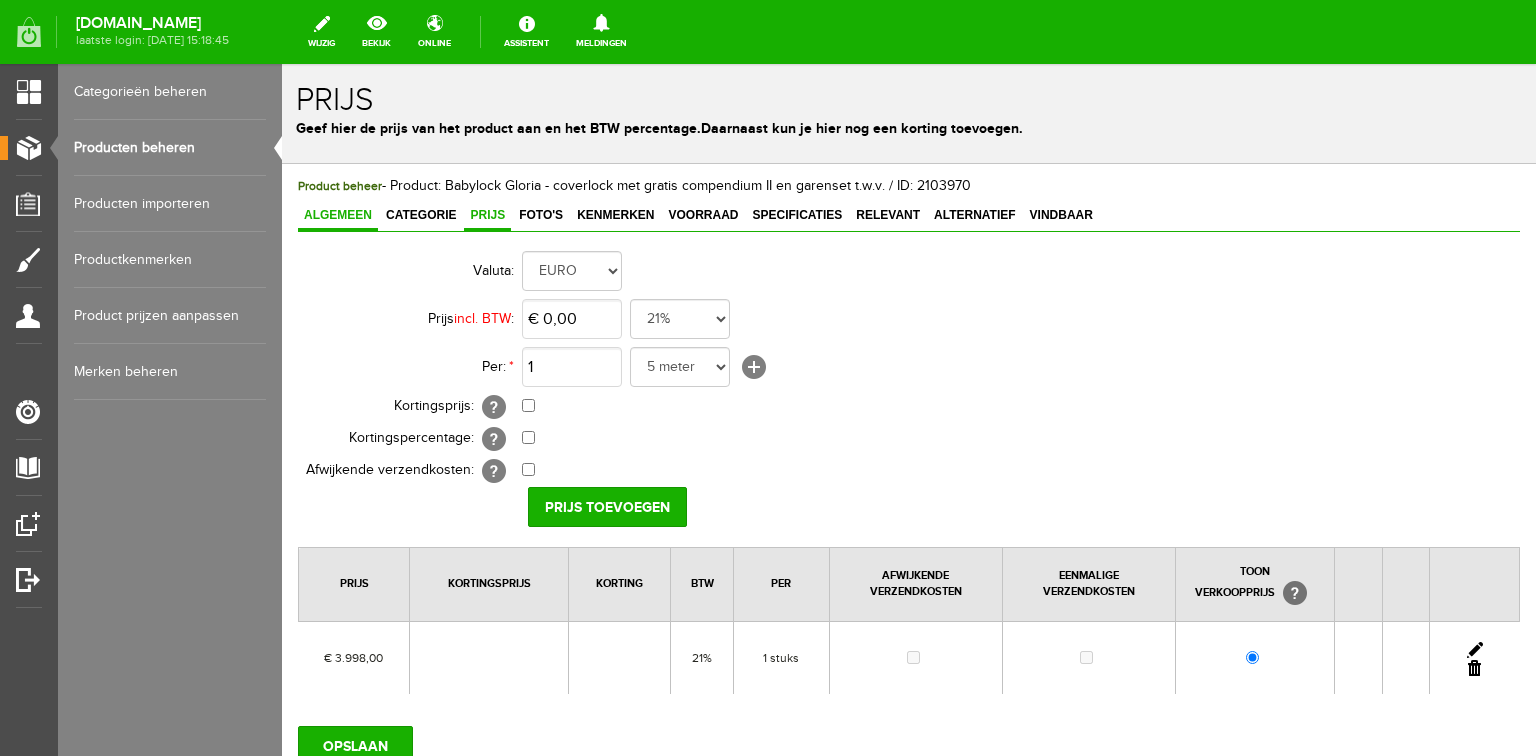 click on "Algemeen" at bounding box center [338, 215] 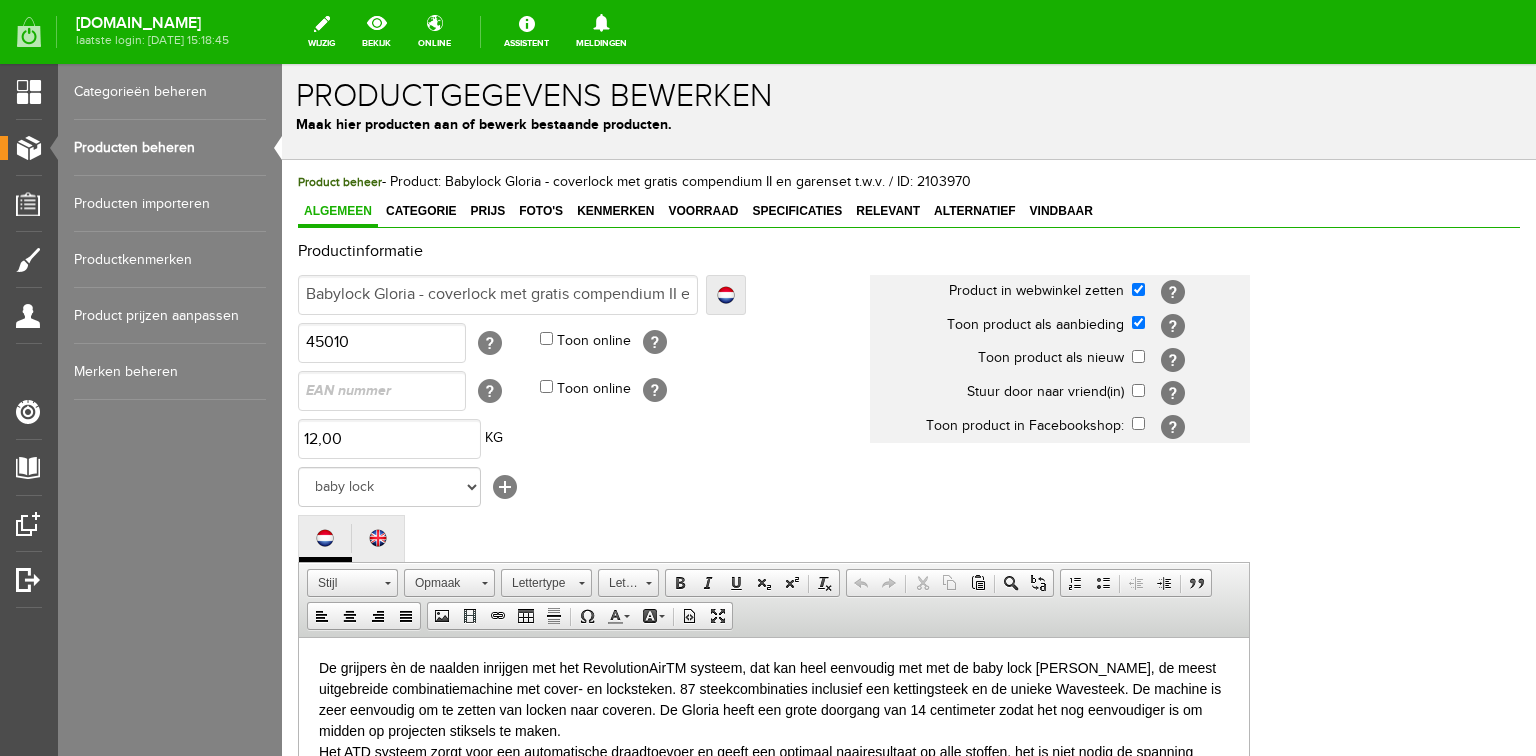 scroll, scrollTop: 0, scrollLeft: 0, axis: both 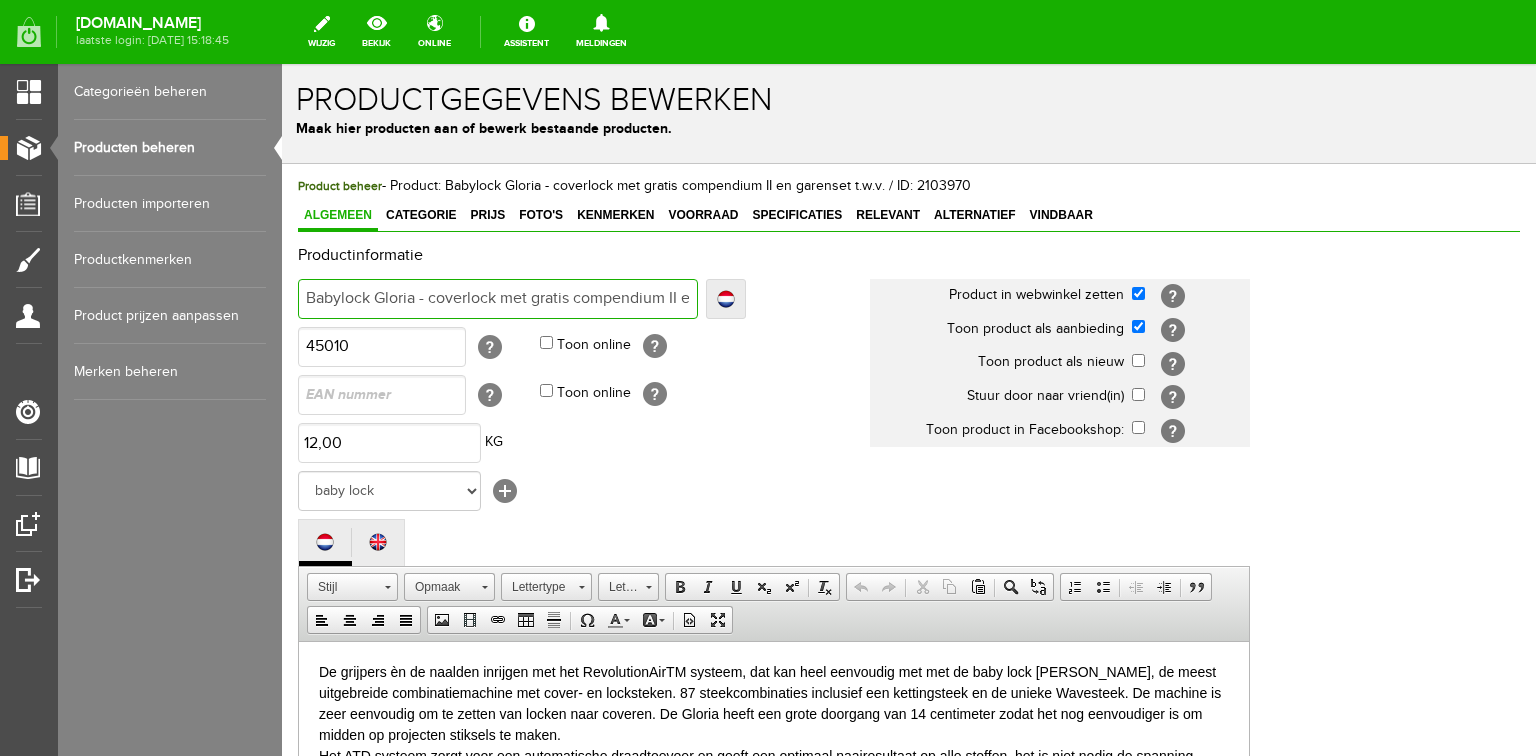 click on "Babylock Gloria - coverlock met gratis compendium II en garenset t.w.v." at bounding box center (498, 299) 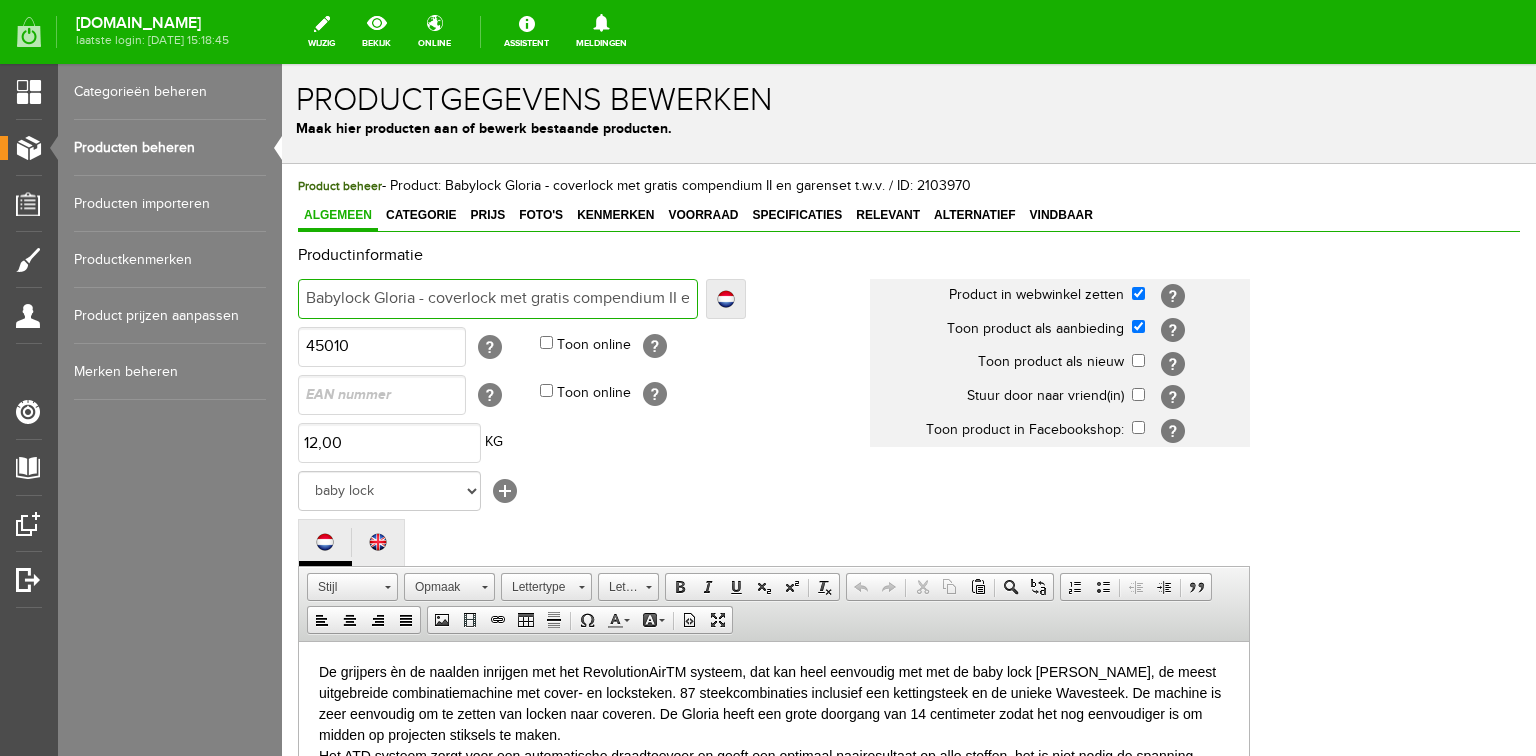 scroll, scrollTop: 0, scrollLeft: 120, axis: horizontal 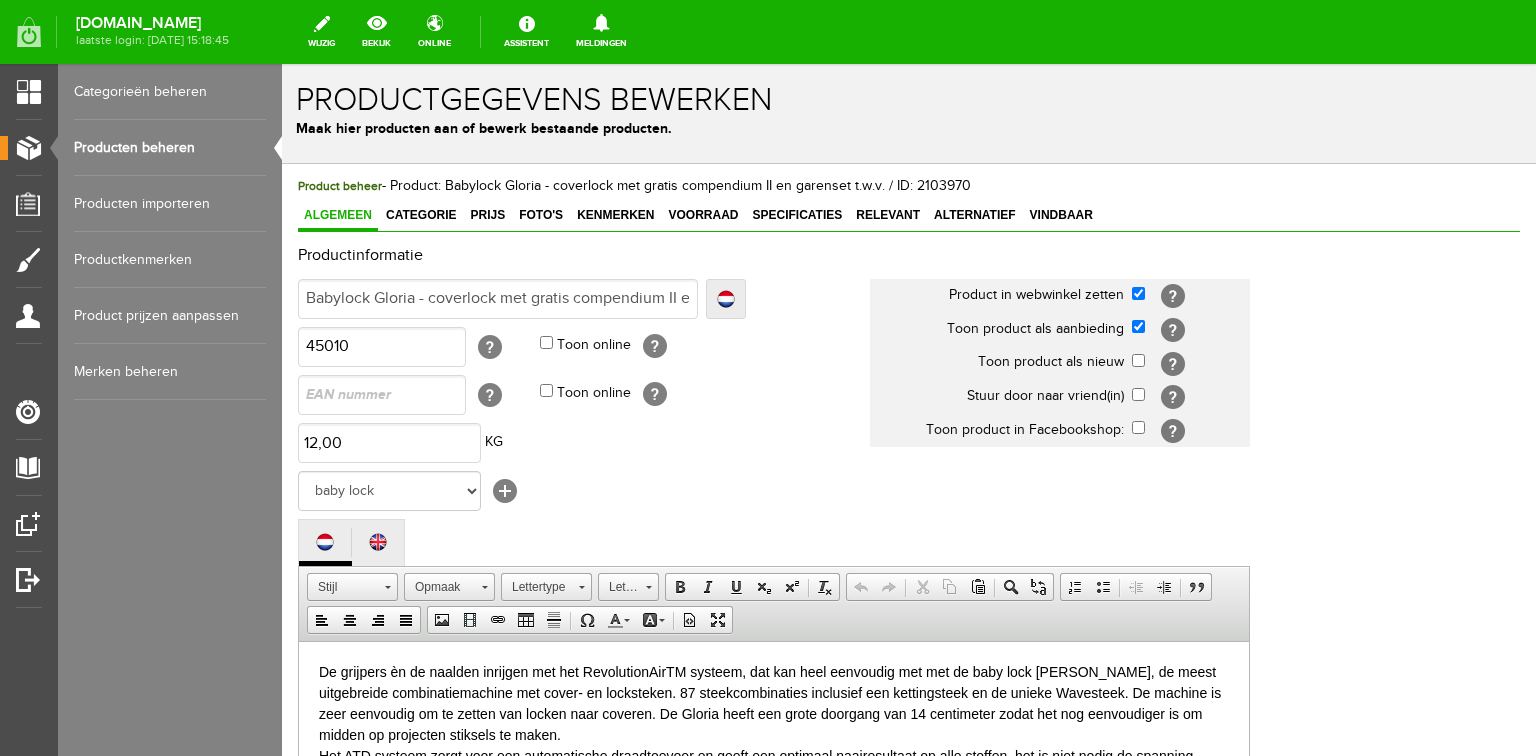 click on "De grijpers èn de naalden inrijgen met het RevolutionAirTM systeem, dat kan heel eenvoudig met met de baby lock [PERSON_NAME], de meest uitgebreide combinatiemachine met cover- en locksteken. 87 steekcombinaties inclusief een kettingsteek en de unieke Wavesteek. De machine is zeer eenvoudig om te zetten van locken naar coveren. De Gloria heeft een grote doorgang van 14 centimeter zodat het nog eenvoudiger is om midden op projecten stiksels te maken.  2-, 3-, 4- draads locken, rolzomen en 3- , 4 - en 5-draads coveren met combinatie steken. Het is zelfs mogelijk tegelijkertijd een combinatie van een coversteek en wave-steek te maken. Al je naaiprojecten krijgen een fantastische look! Met wel 1500 steken per minuut kun je enorm snel naaien en afwerken, iets rustiger kan ook, pas het tempo aan met de snelheidsregelaar. Onder de garenkloshouder vind je een handig royaal accessoire vak." at bounding box center (774, 818) 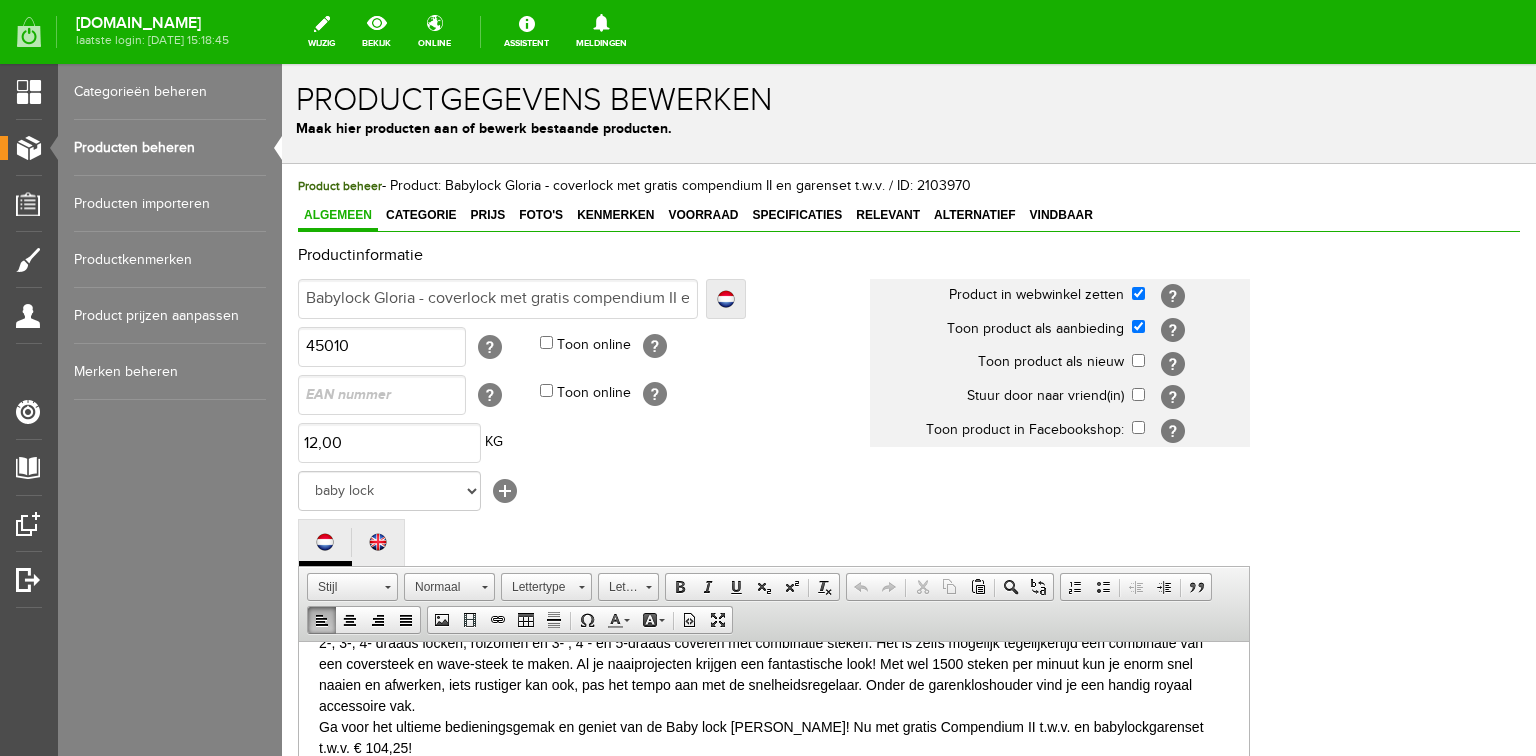 scroll, scrollTop: 216, scrollLeft: 0, axis: vertical 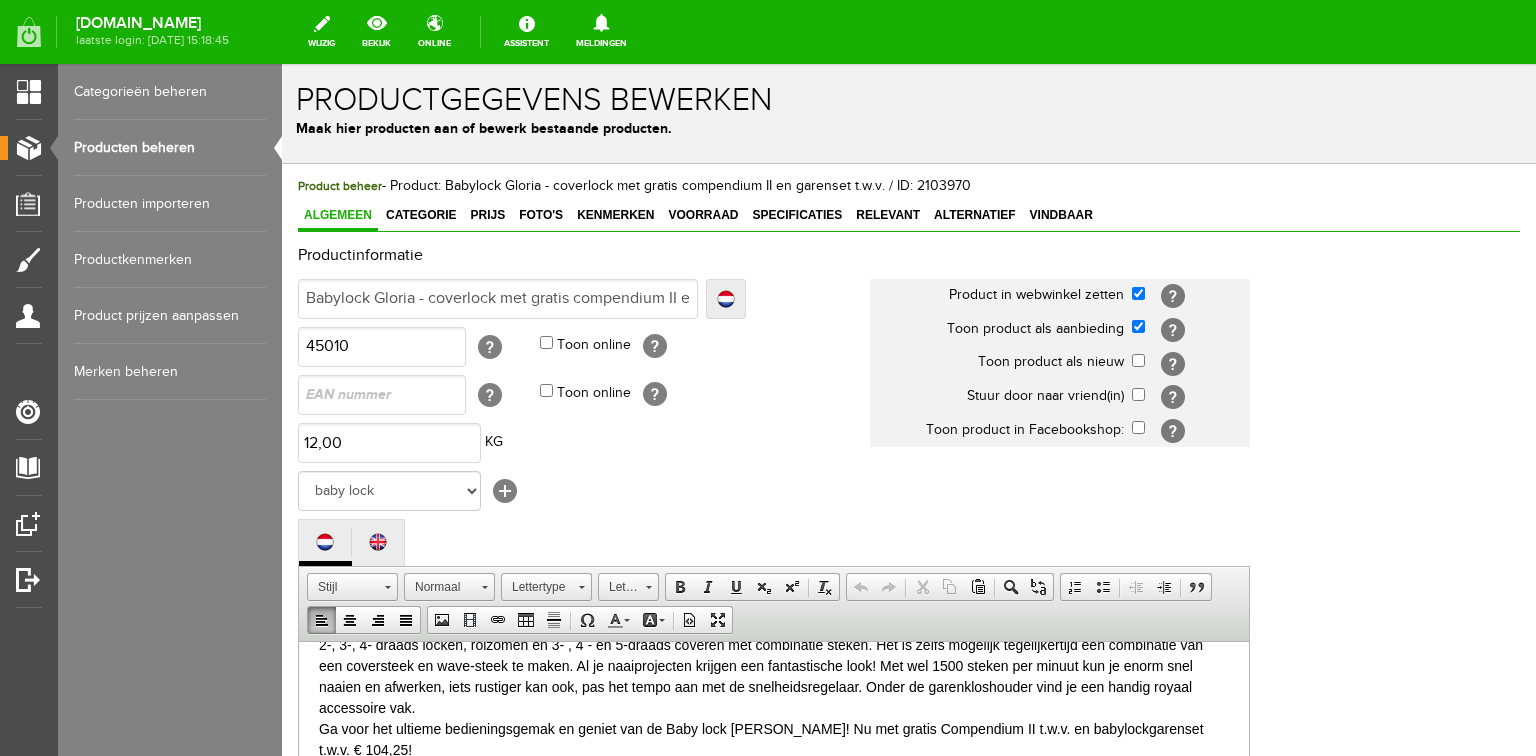 click on "De grijpers èn de naalden inrijgen met het RevolutionAirTM systeem, dat kan heel eenvoudig met met de baby lock [PERSON_NAME], de meest uitgebreide combinatiemachine met cover- en locksteken. 87 steekcombinaties inclusief een kettingsteek en de unieke Wavesteek. De machine is zeer eenvoudig om te zetten van locken naar coveren. De Gloria heeft een grote doorgang van 14 centimeter zodat het nog eenvoudiger is om midden op projecten stiksels te maken.  2-, 3-, 4- draads locken, rolzomen en 3- , 4 - en 5-draads coveren met combinatie steken. Het is zelfs mogelijk tegelijkertijd een combinatie van een coversteek en wave-steek te maken. Al je naaiprojecten krijgen een fantastische look! Met wel 1500 steken per minuut kun je enorm snel naaien en afwerken, iets rustiger kan ook, pas het tempo aan met de snelheidsregelaar. Onder de garenkloshouder vind je een handig royaal accessoire vak." at bounding box center [774, 602] 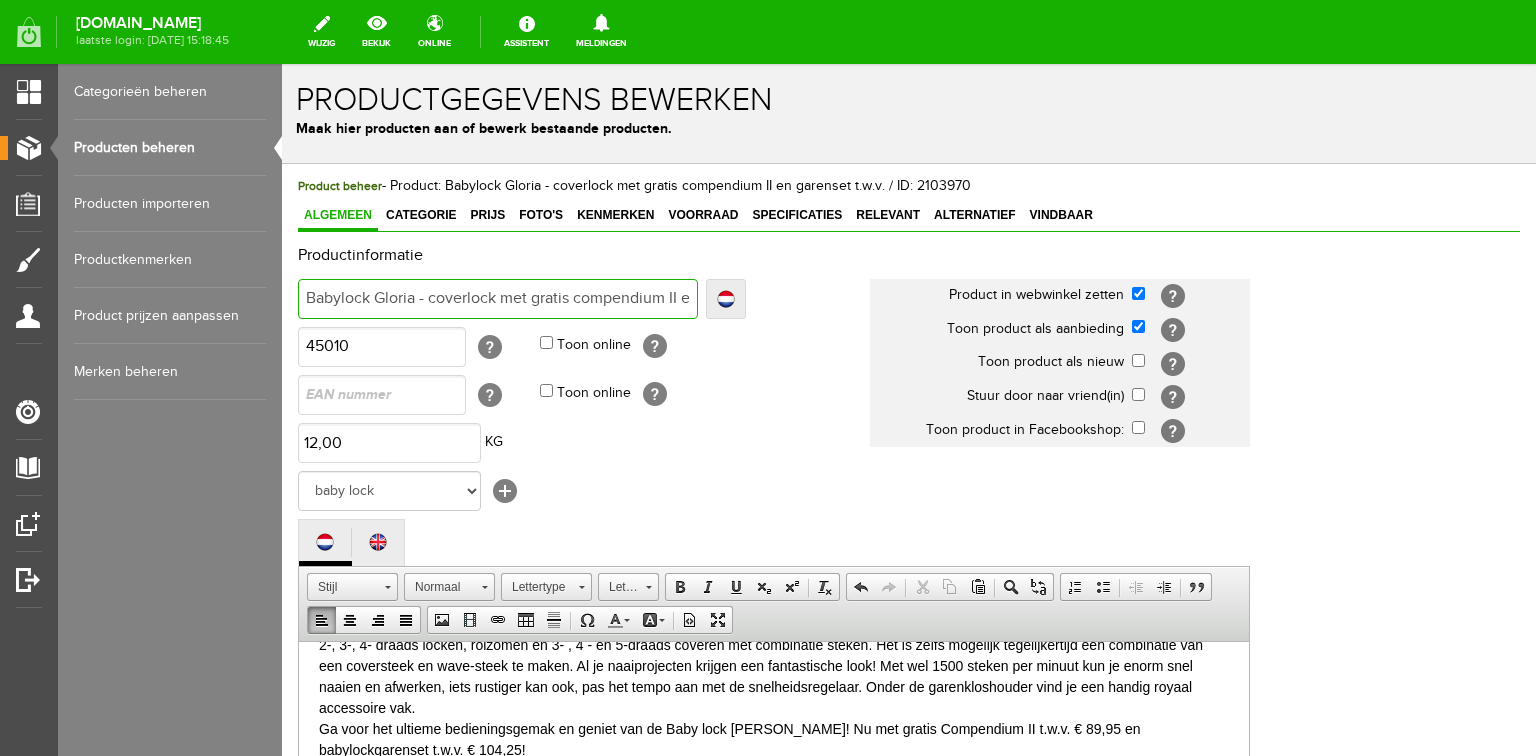 click on "Babylock Gloria - coverlock met gratis compendium II en garenset t.w.v." at bounding box center (498, 299) 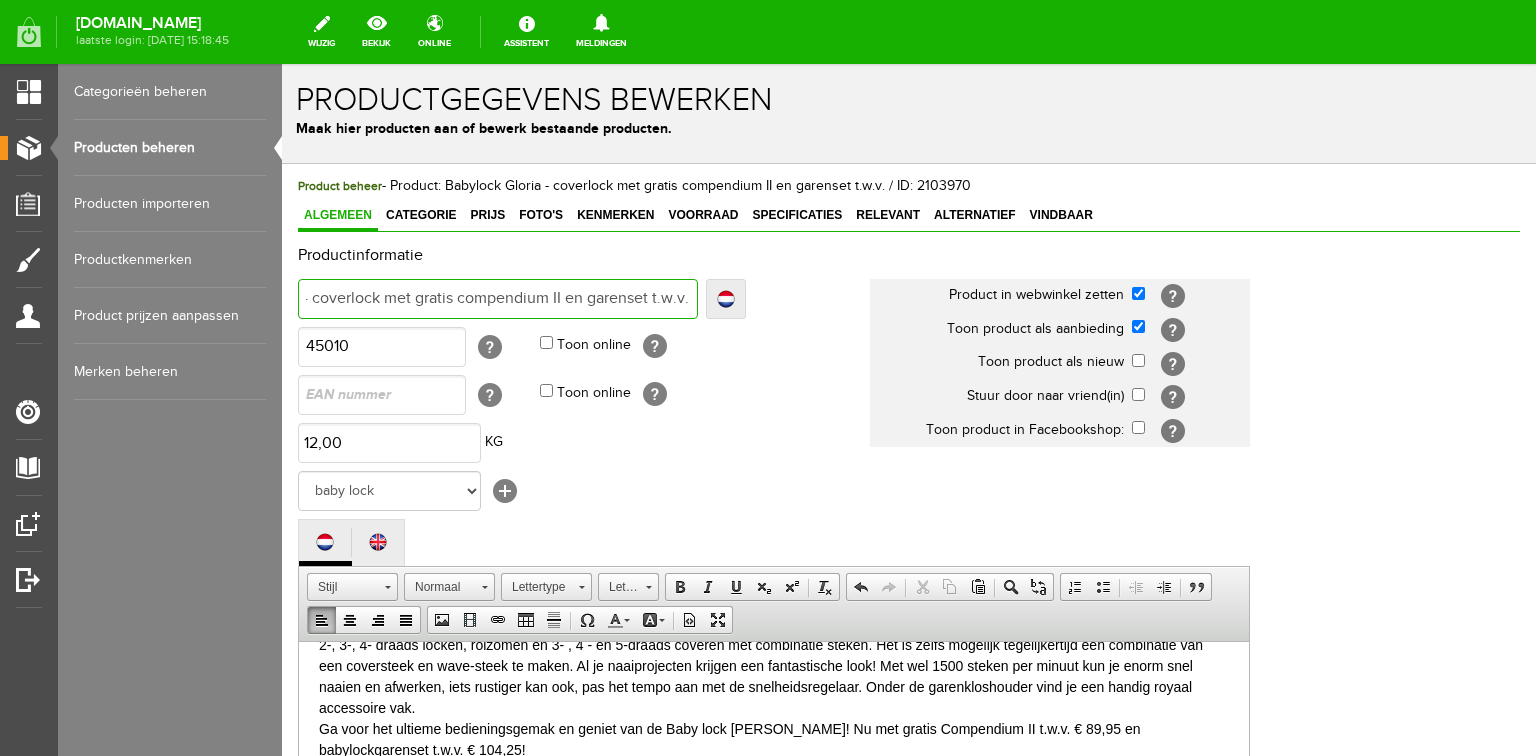 type on "Babylock Gloria - coverlock met gratis compendium II en garenset t.w.v. €" 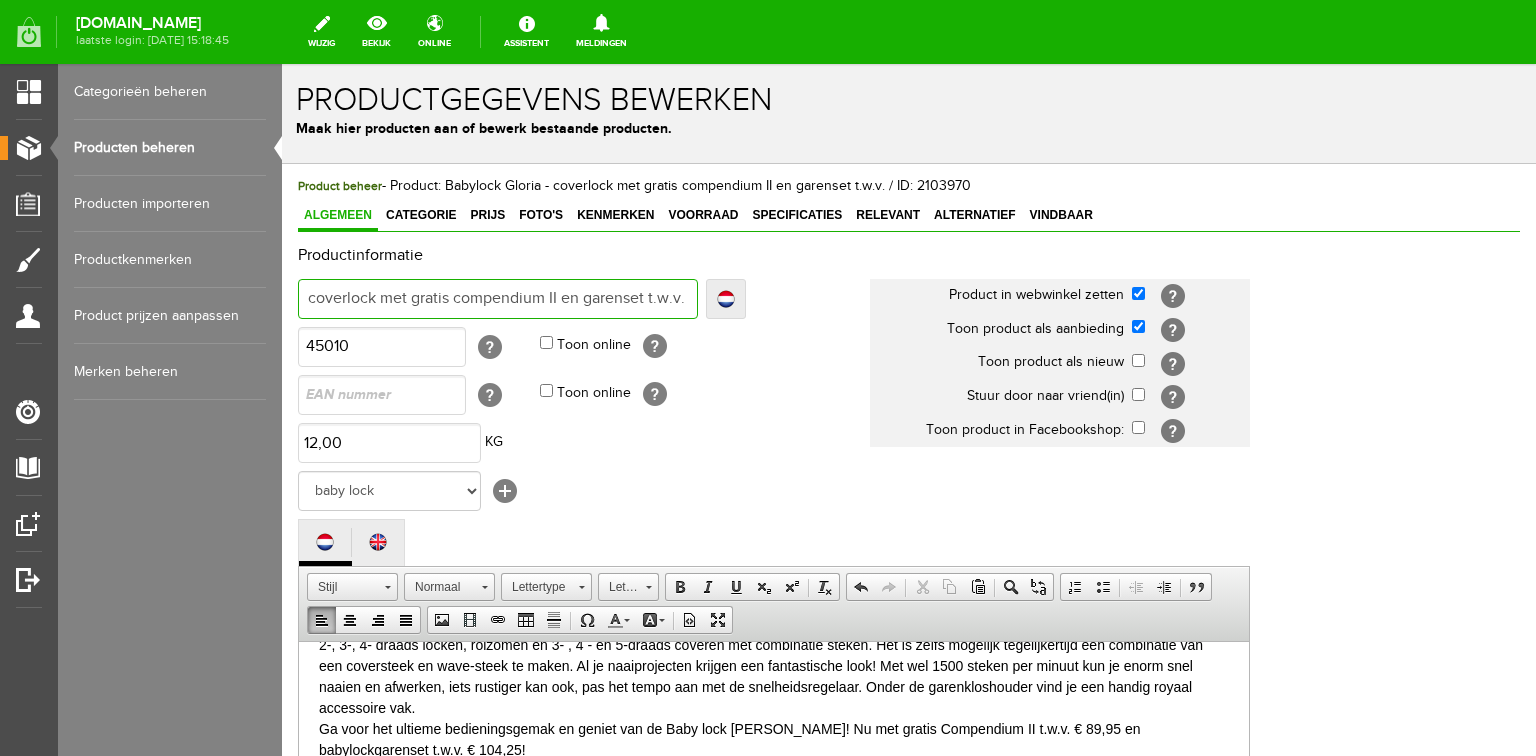 type on "Babylock Gloria - coverlock met gratis compendium II en garenset t.w.v. €" 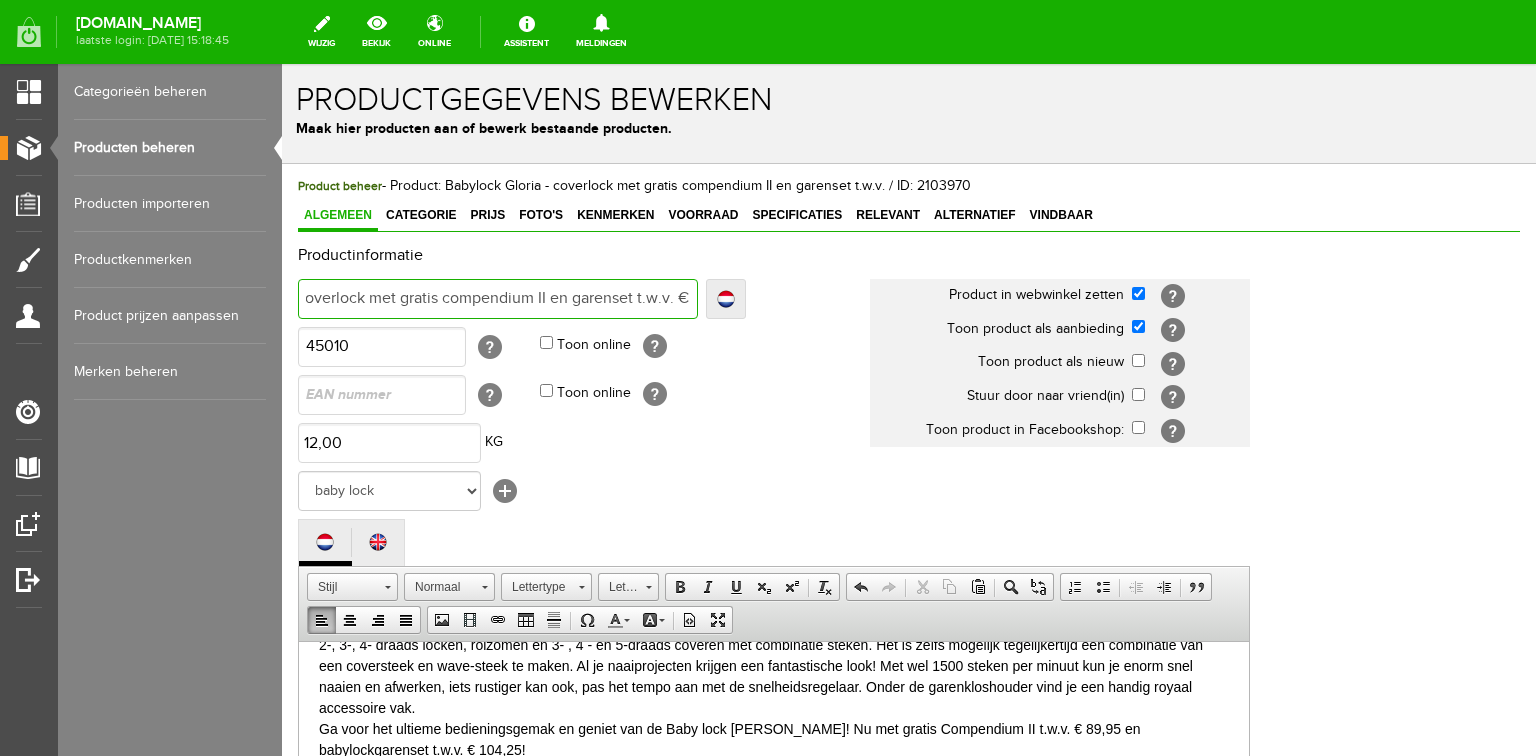 type on "Babylock Gloria - coverlock met gratis compendium II en garenset t.w.v. €" 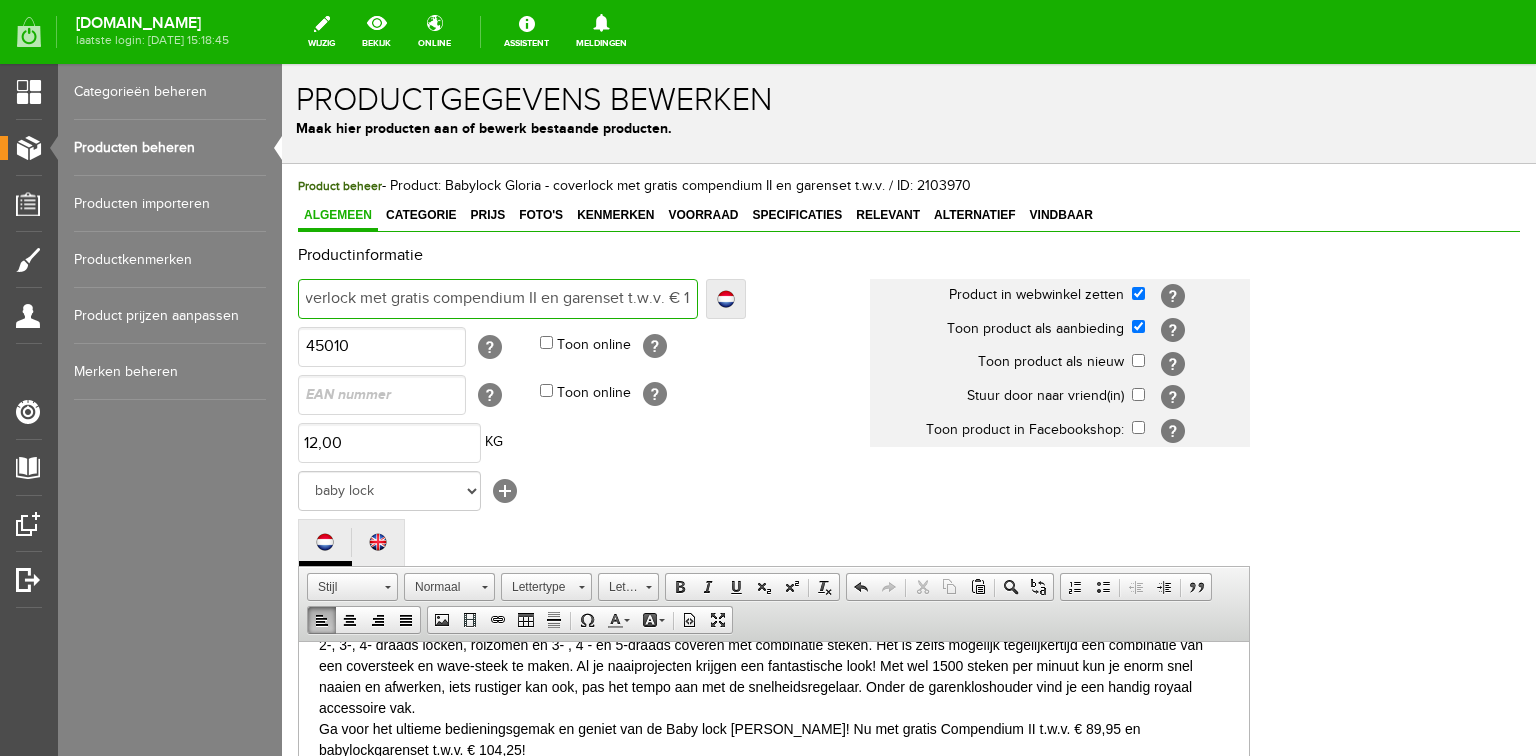 type on "Babylock Gloria - coverlock met gratis compendium II en garenset t.w.v. € 1" 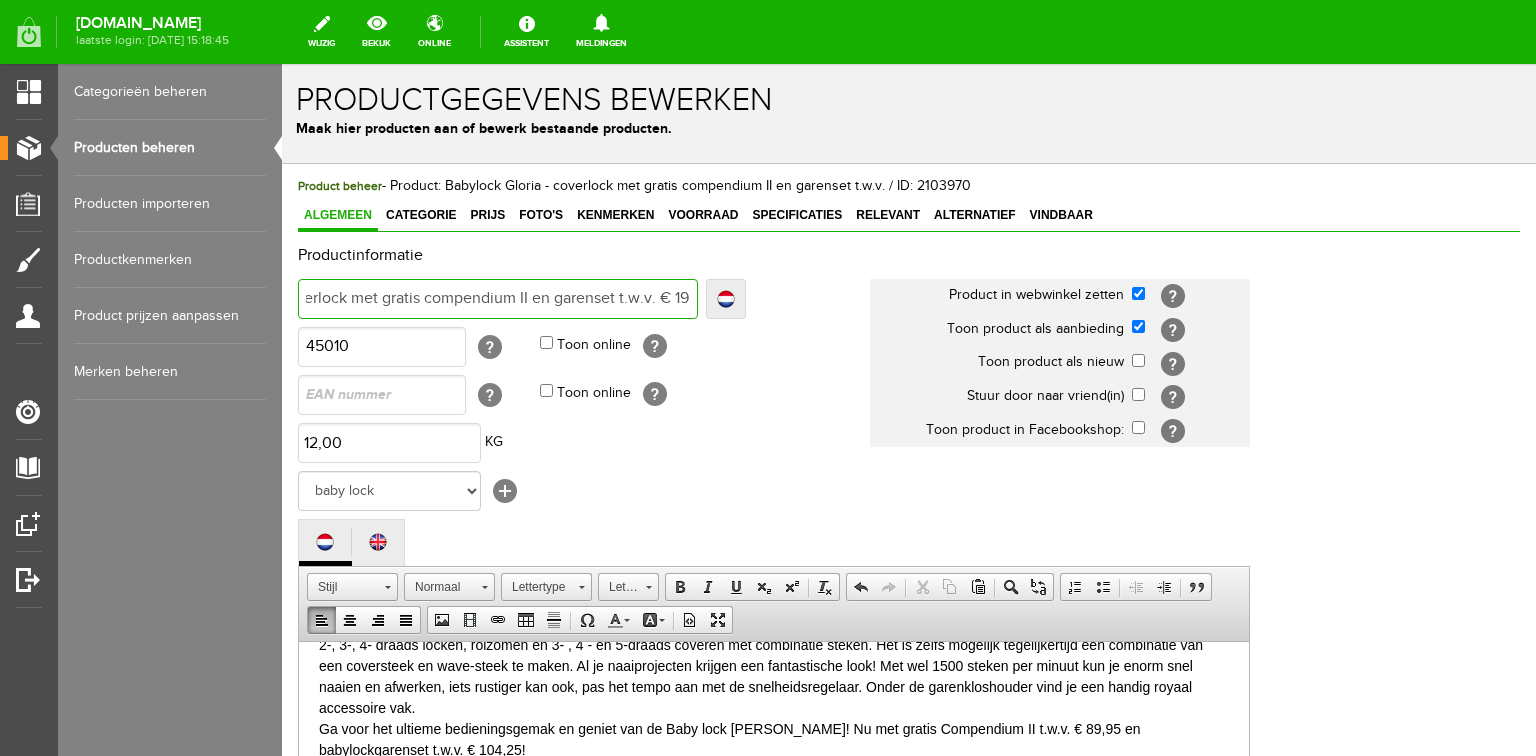 type on "Babylock Gloria - coverlock met gratis compendium II en garenset t.w.v. € 19" 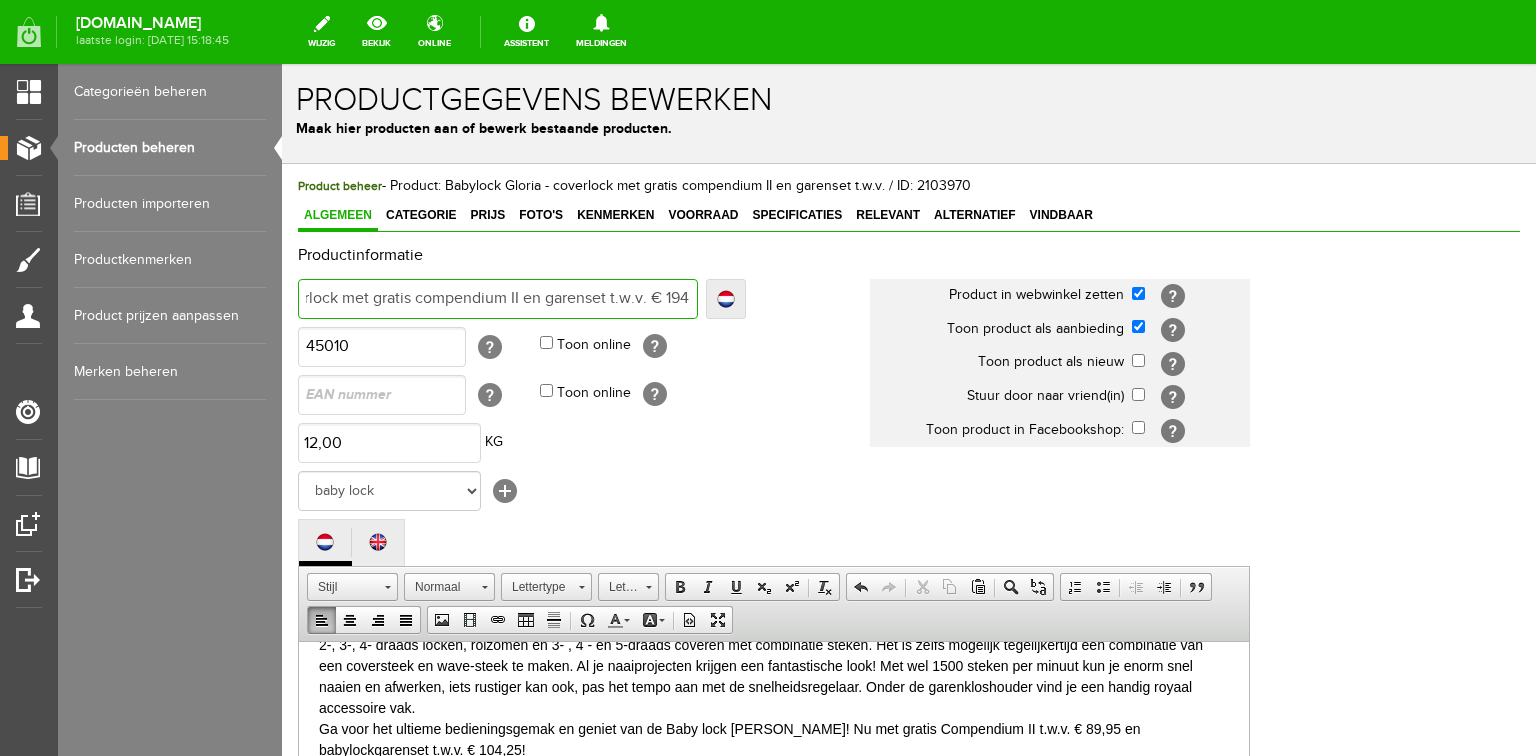 type on "Babylock Gloria - coverlock met gratis compendium II en garenset t.w.v. € 194" 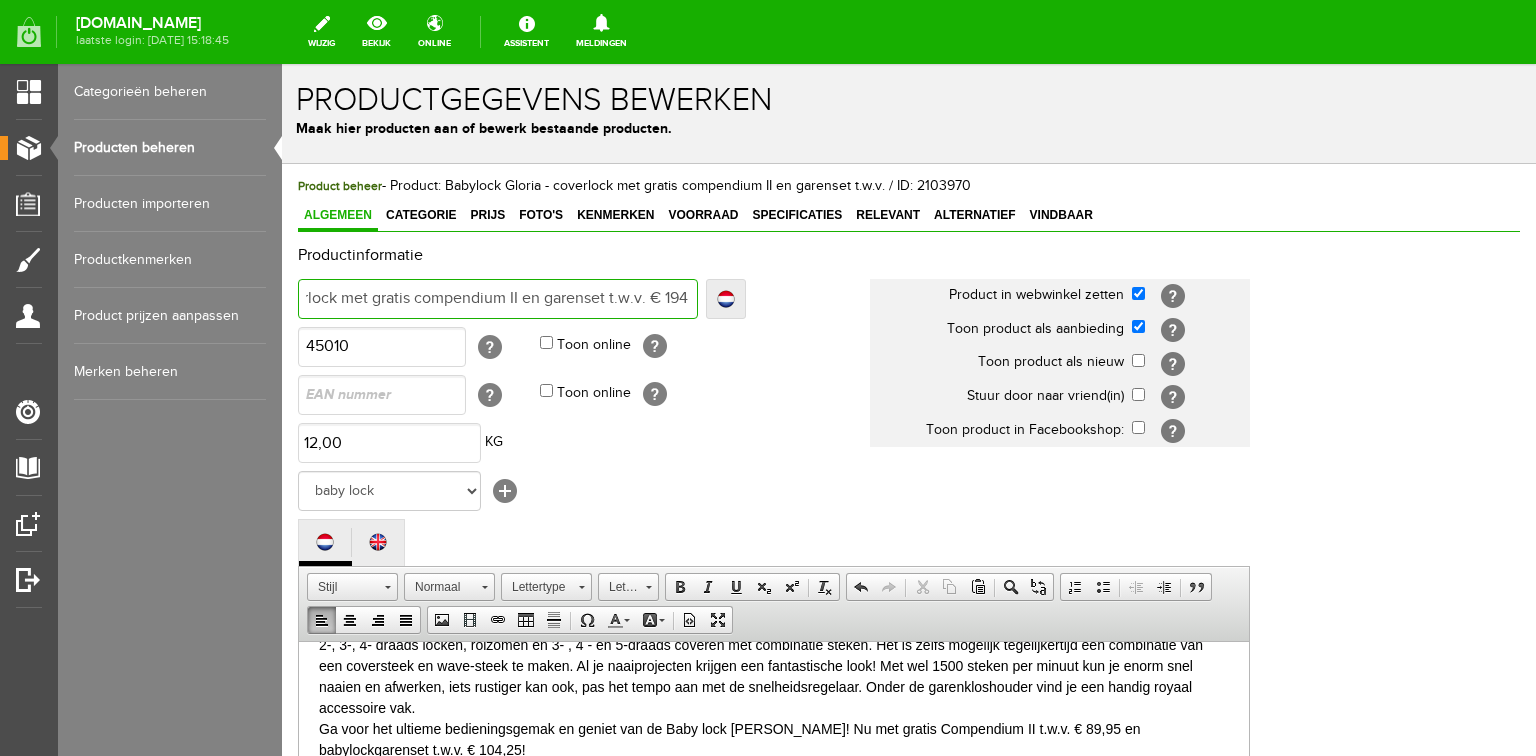type on "Babylock Gloria - coverlock met gratis compendium II en garenset t.w.v. € 194," 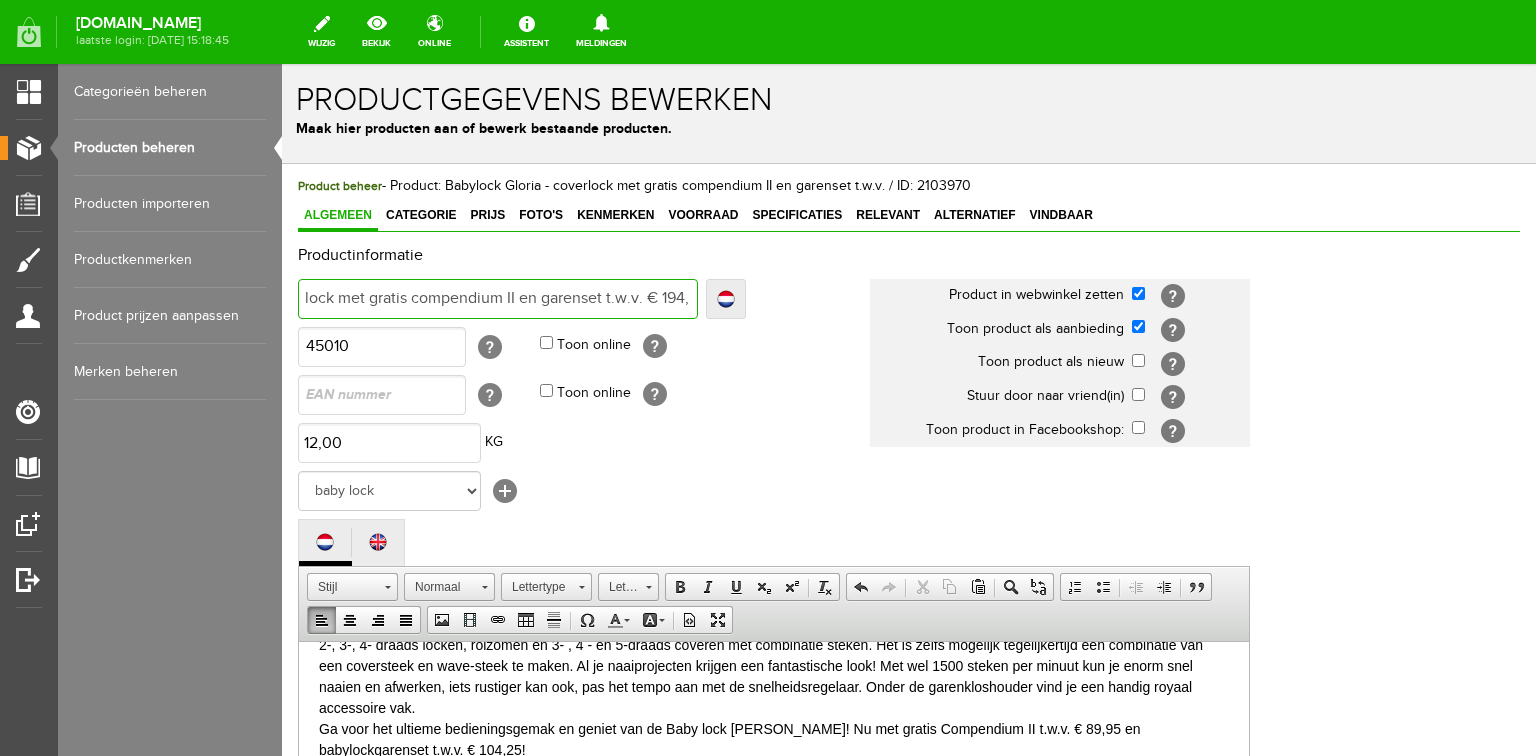 type on "Babylock Gloria - coverlock met gratis compendium II en garenset t.w.v. € 194,2" 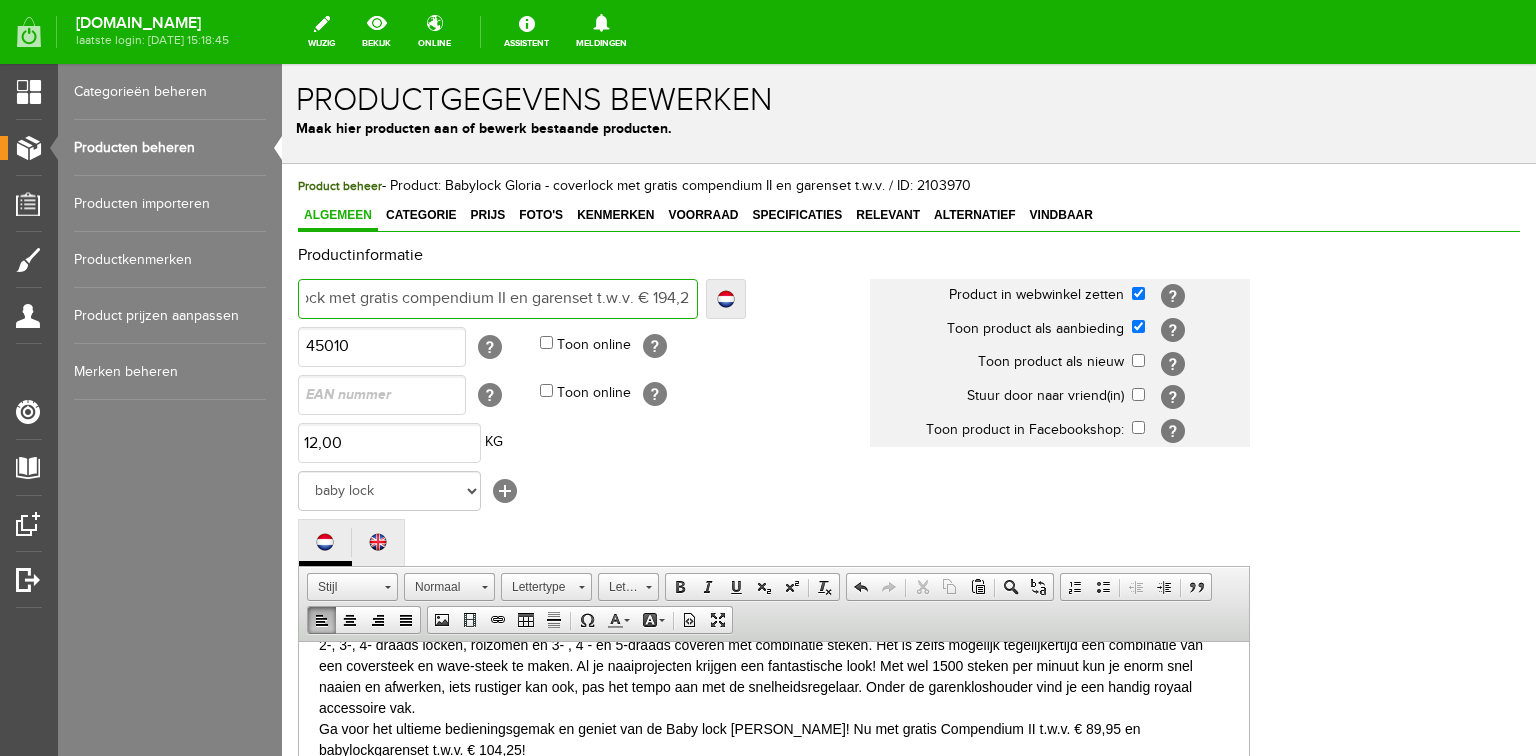 type on "Babylock Gloria - coverlock met gratis compendium II en garenset t.w.v. € 194,2" 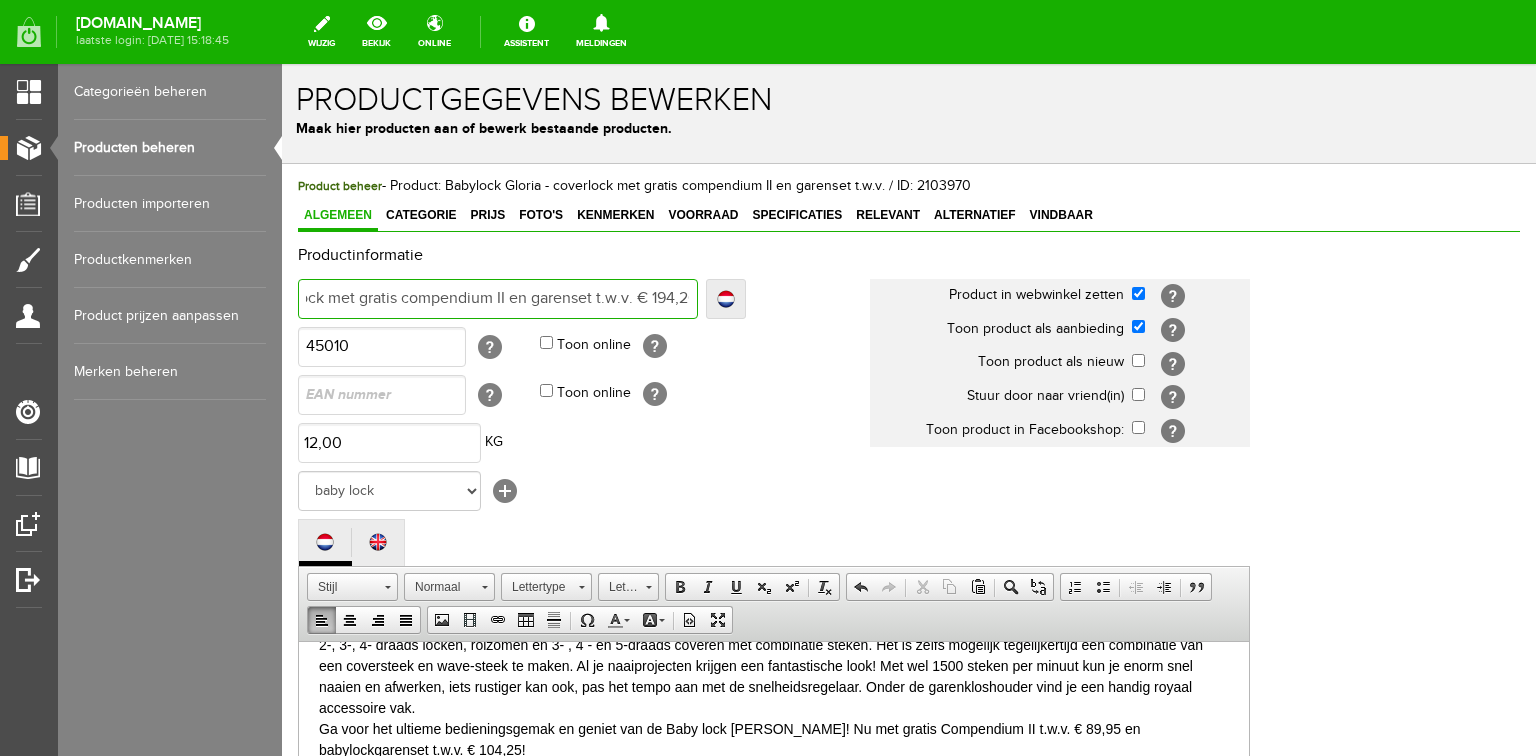 type on "Babylock Gloria - coverlock met gratis compendium II en garenset t.w.v. € 194,20" 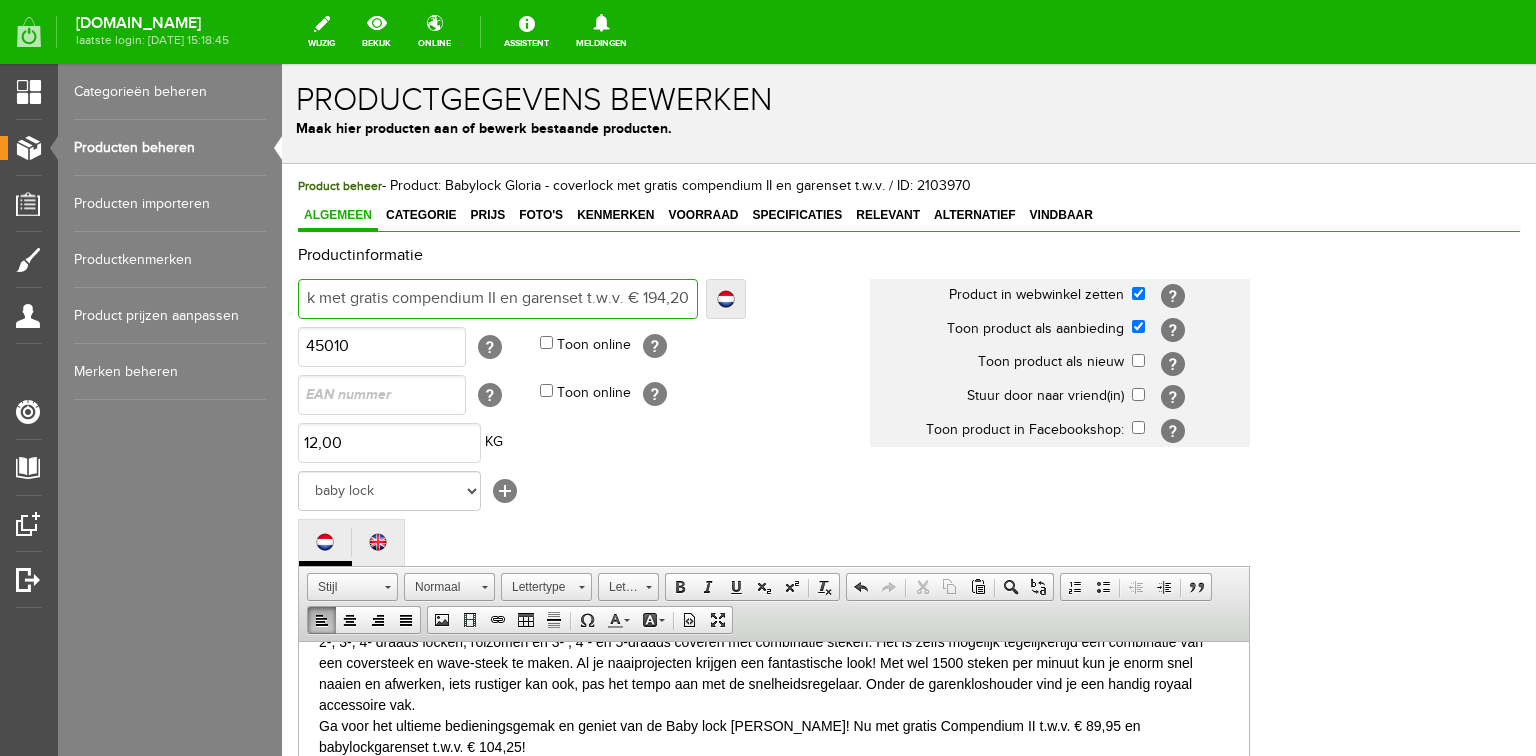 scroll, scrollTop: 216, scrollLeft: 0, axis: vertical 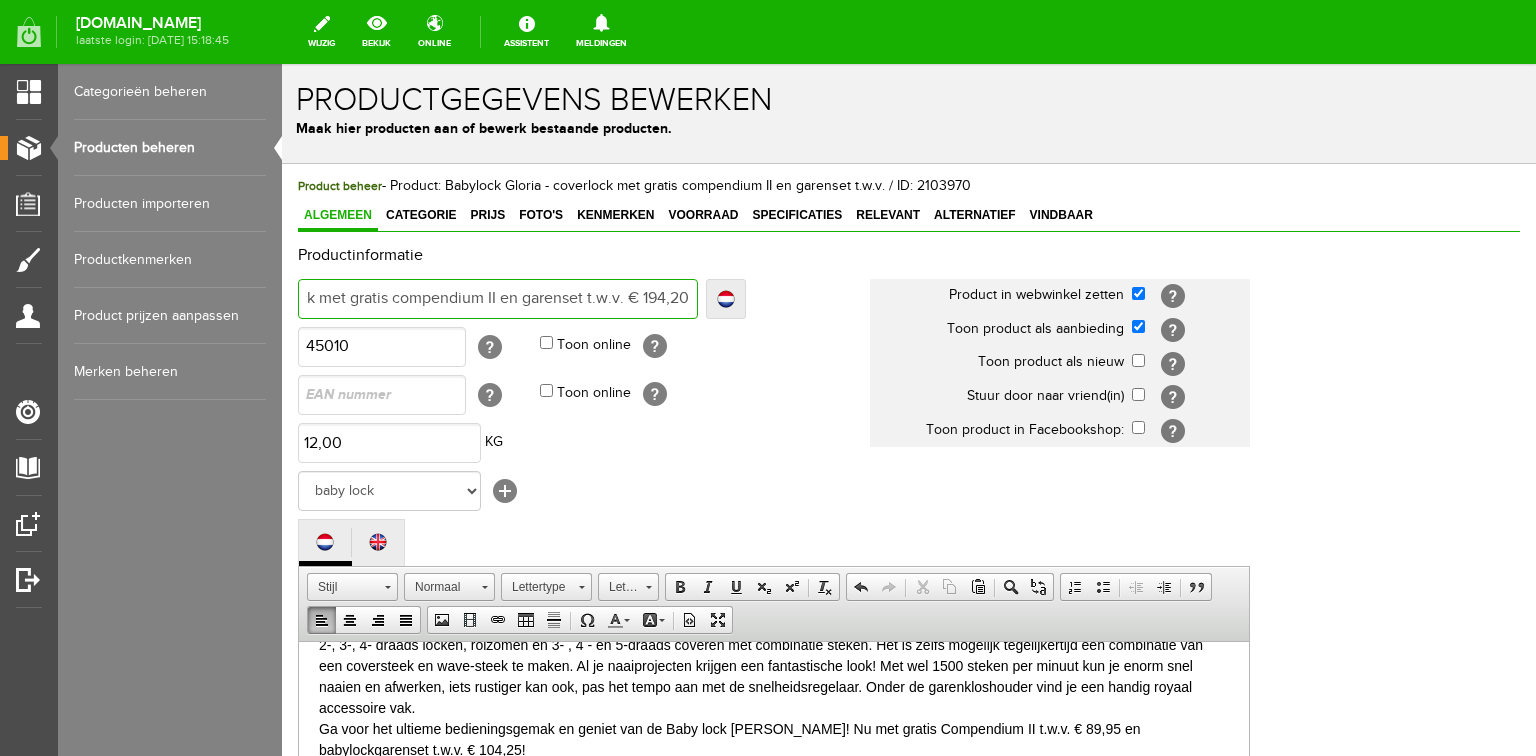 type on "Babylock Gloria - coverlock met gratis compendium II en garenset t.w.v. € 194,20" 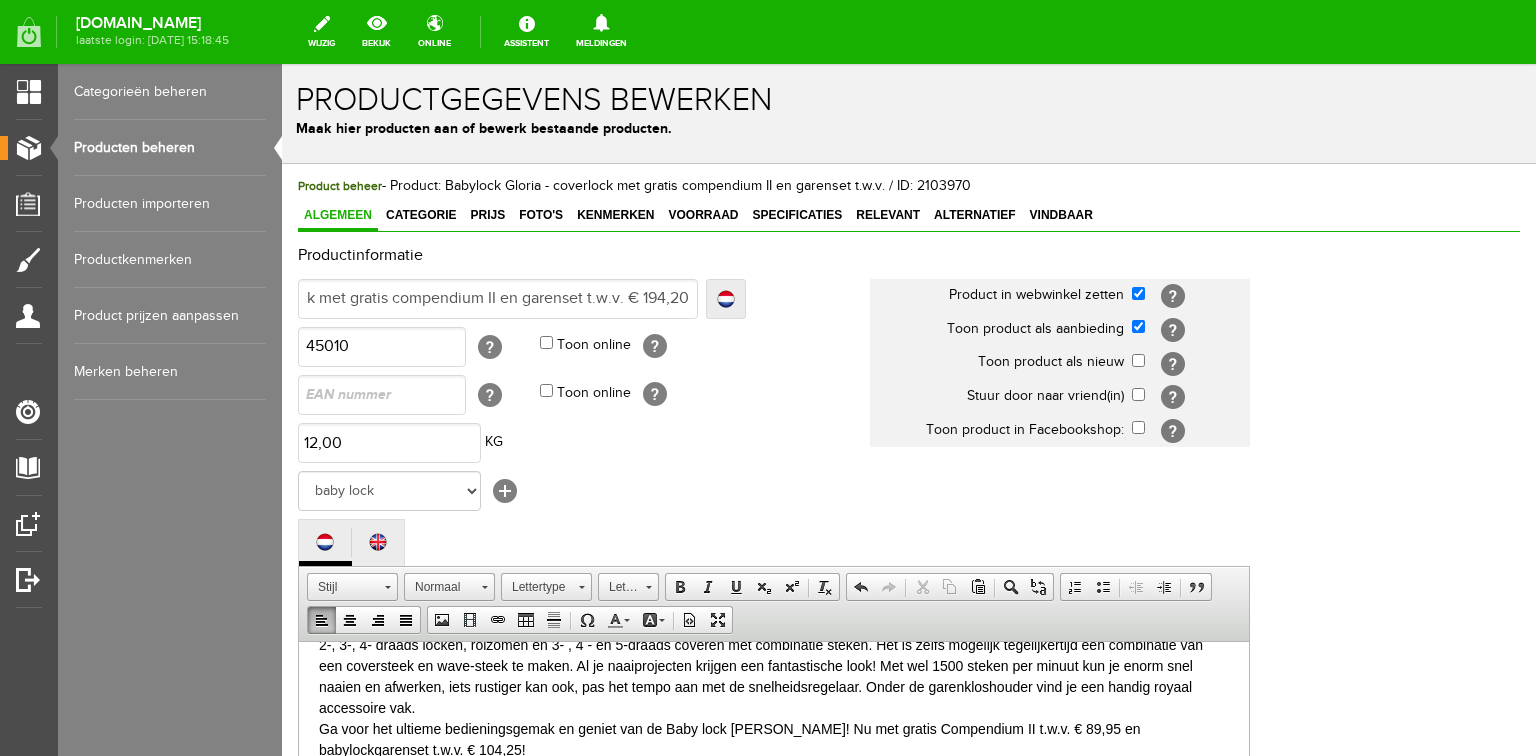 scroll, scrollTop: 0, scrollLeft: 0, axis: both 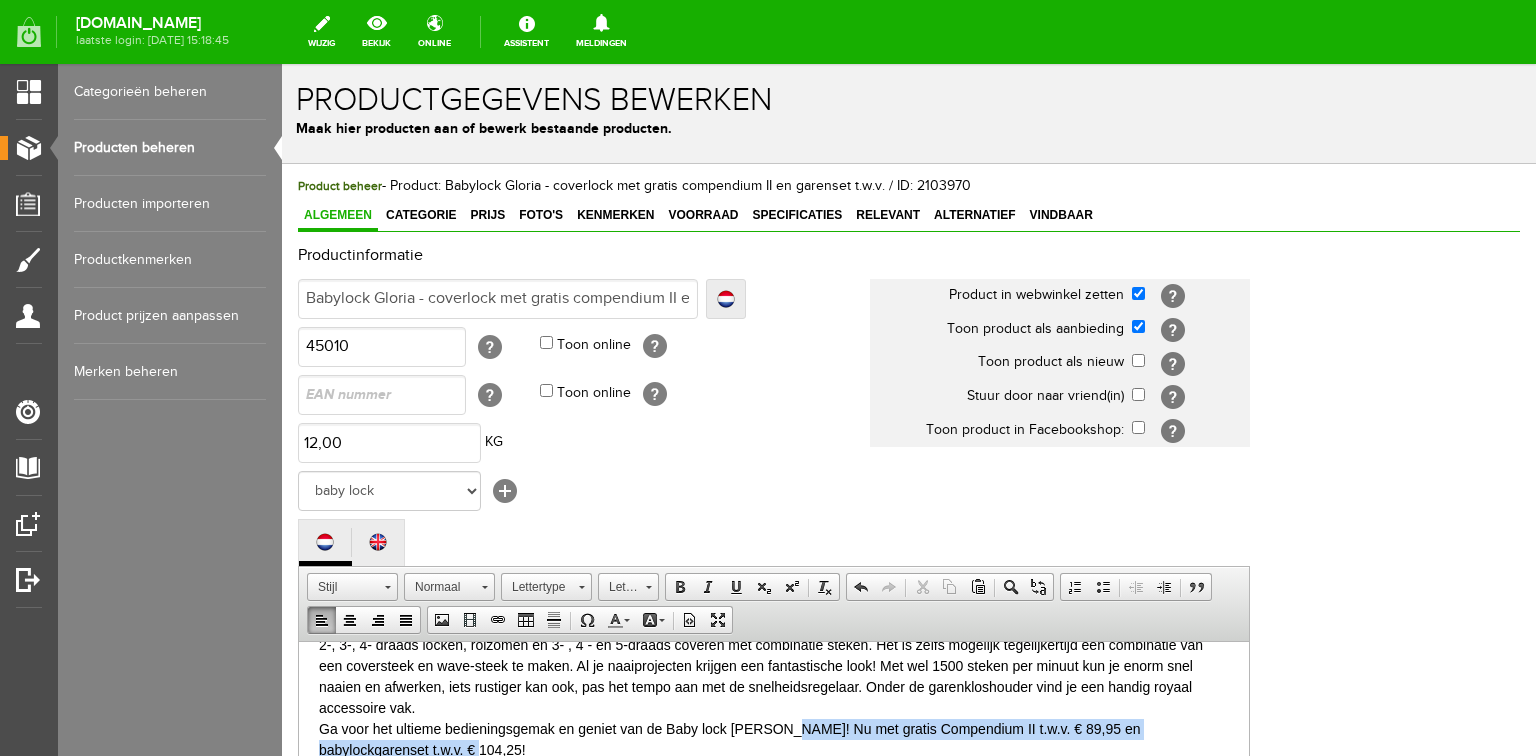 drag, startPoint x: 779, startPoint y: 726, endPoint x: 789, endPoint y: 738, distance: 15.6205 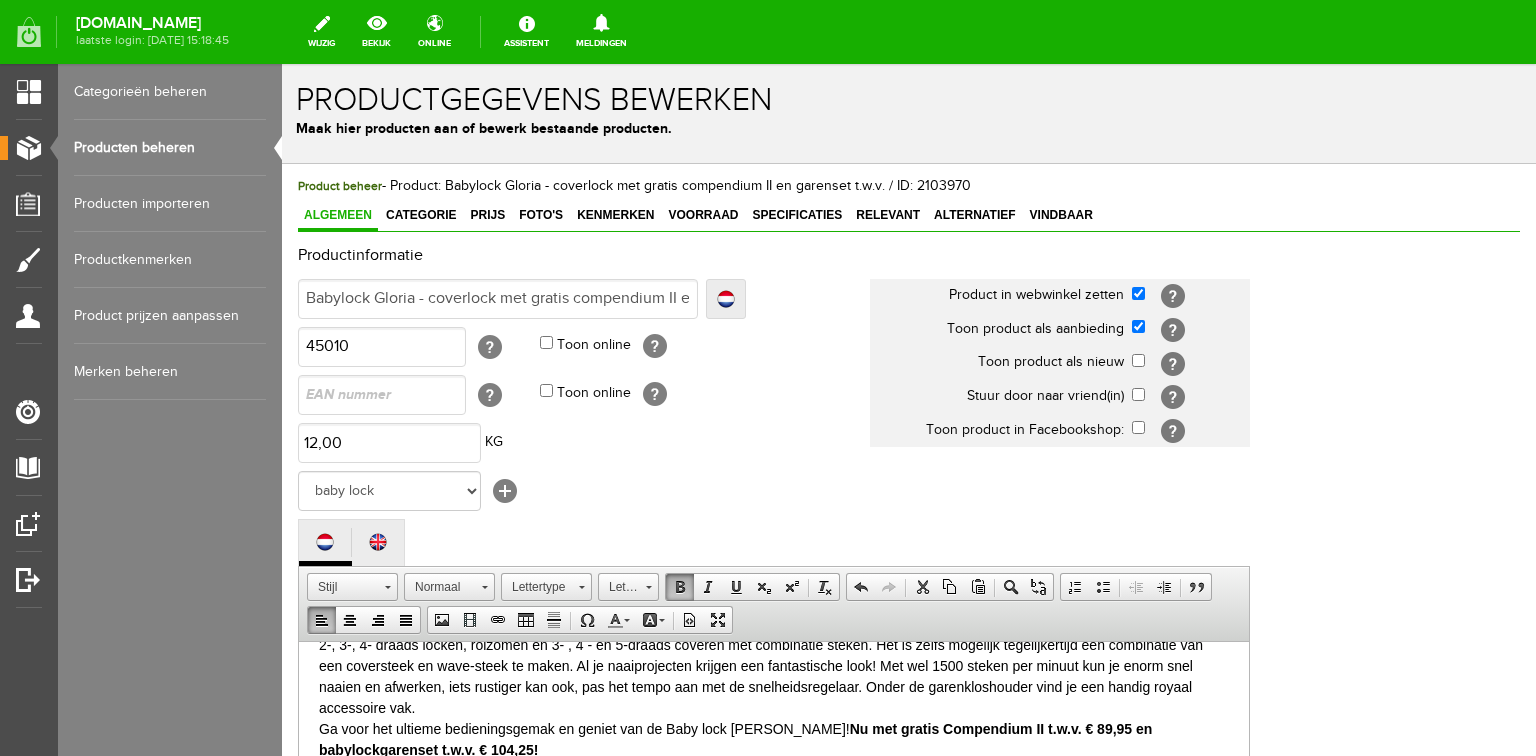 click on "Nu met gratis Compendium II t.w.v. € 89,95 en babylockgarenset t.w.v. € 104,25!" at bounding box center (735, 738) 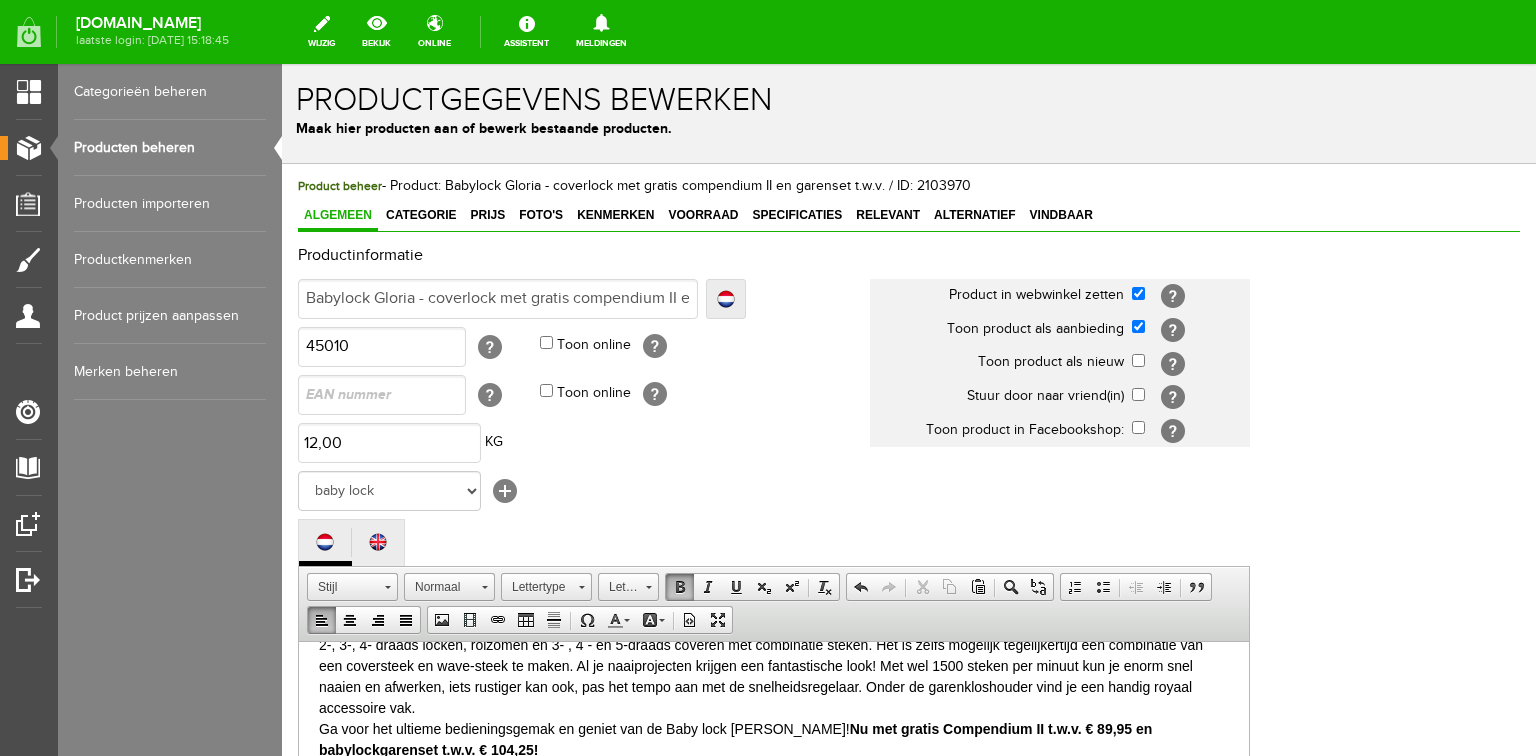 click on "Nu met gratis Compendium II t.w.v. € 89,95 en babylockgarenset t.w.v. € 104,25!" at bounding box center [735, 738] 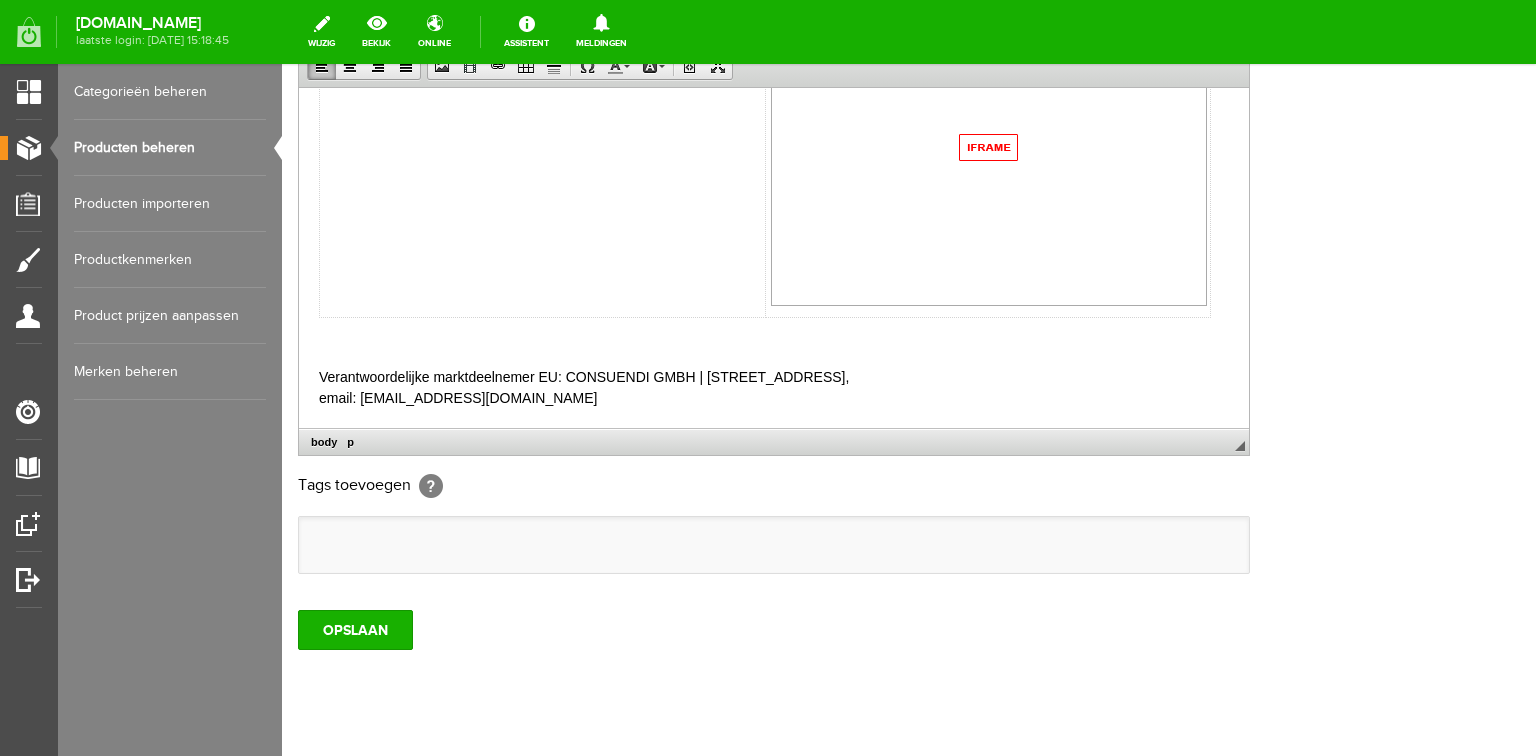 scroll, scrollTop: 592, scrollLeft: 0, axis: vertical 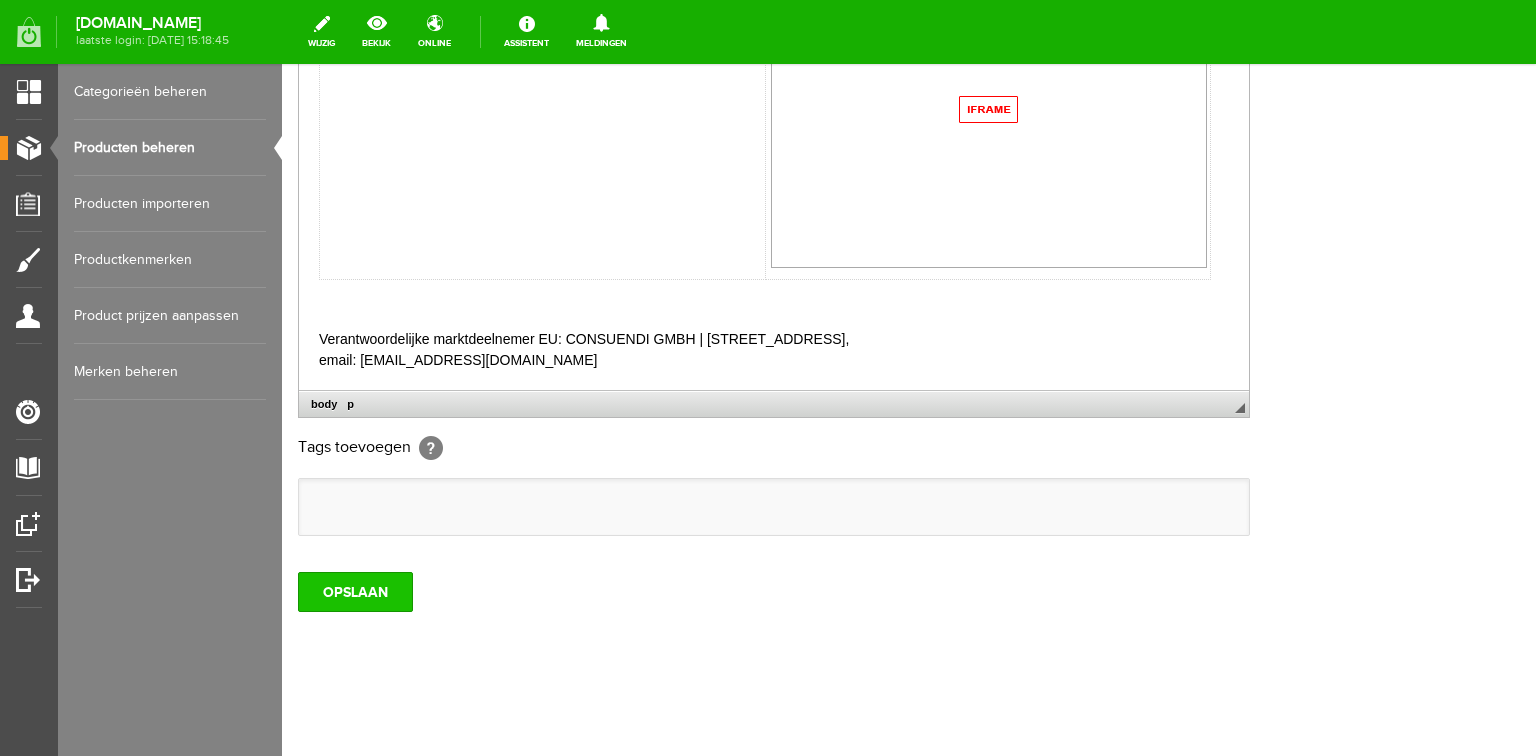 click on "OPSLAAN" at bounding box center [355, 592] 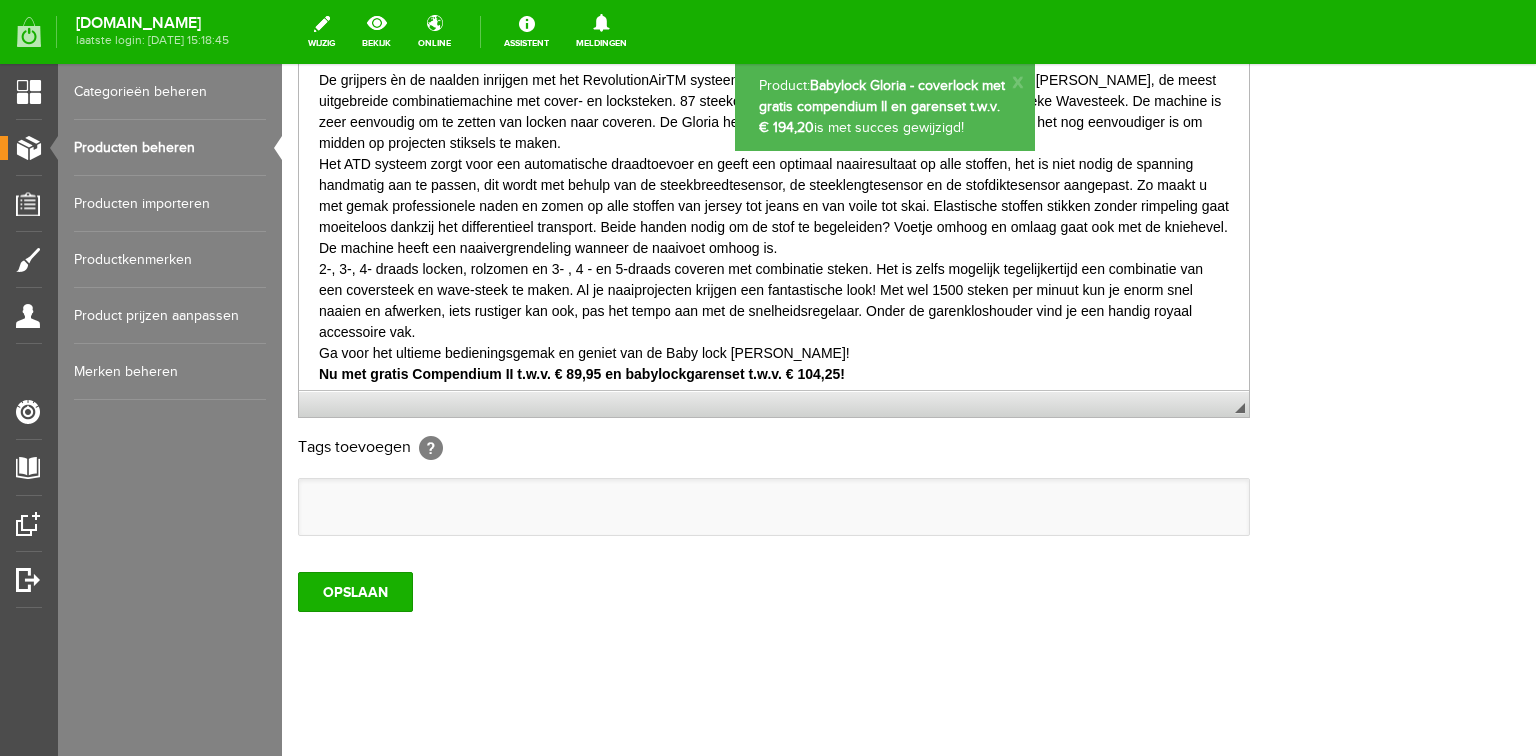 scroll, scrollTop: 0, scrollLeft: 0, axis: both 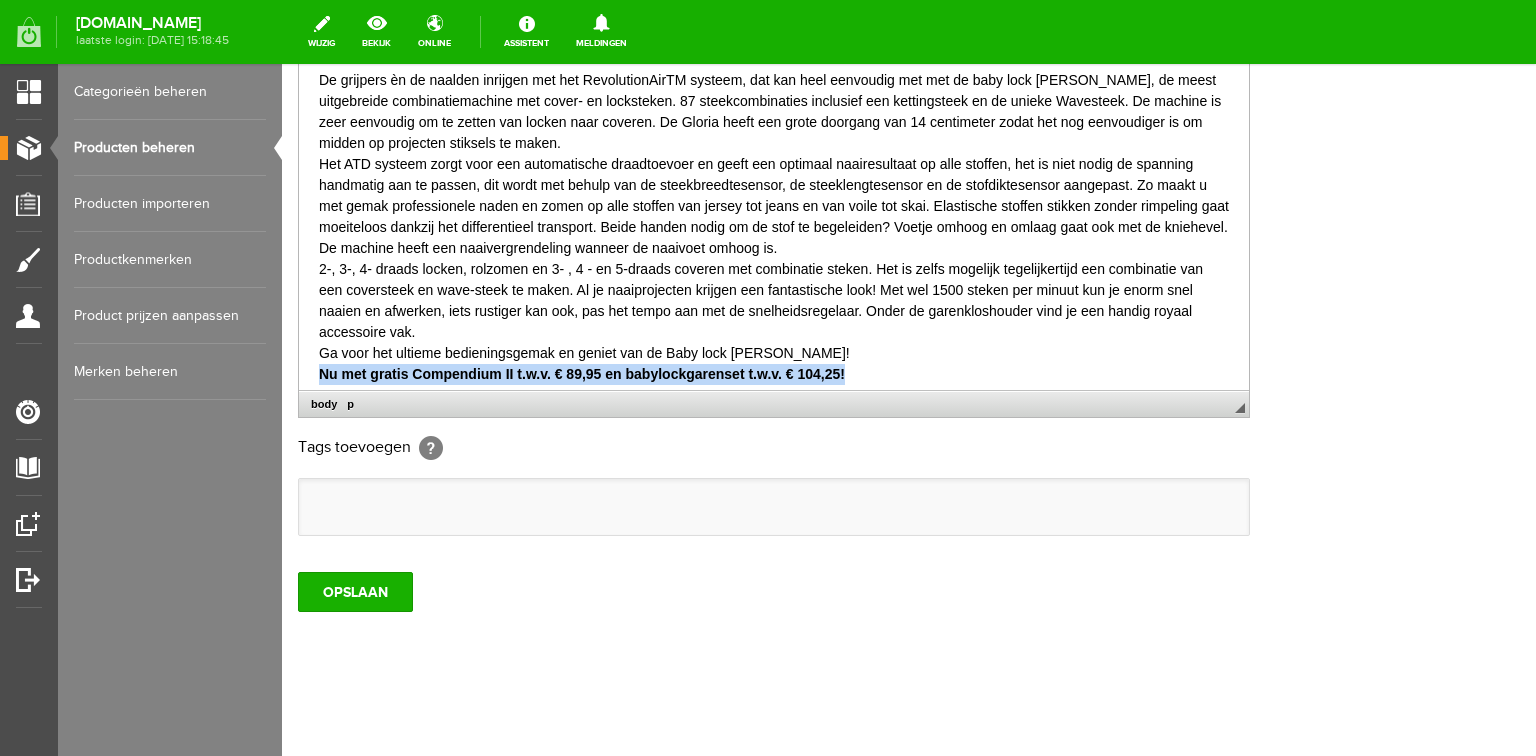 drag, startPoint x: 325, startPoint y: 367, endPoint x: 851, endPoint y: 365, distance: 526.0038 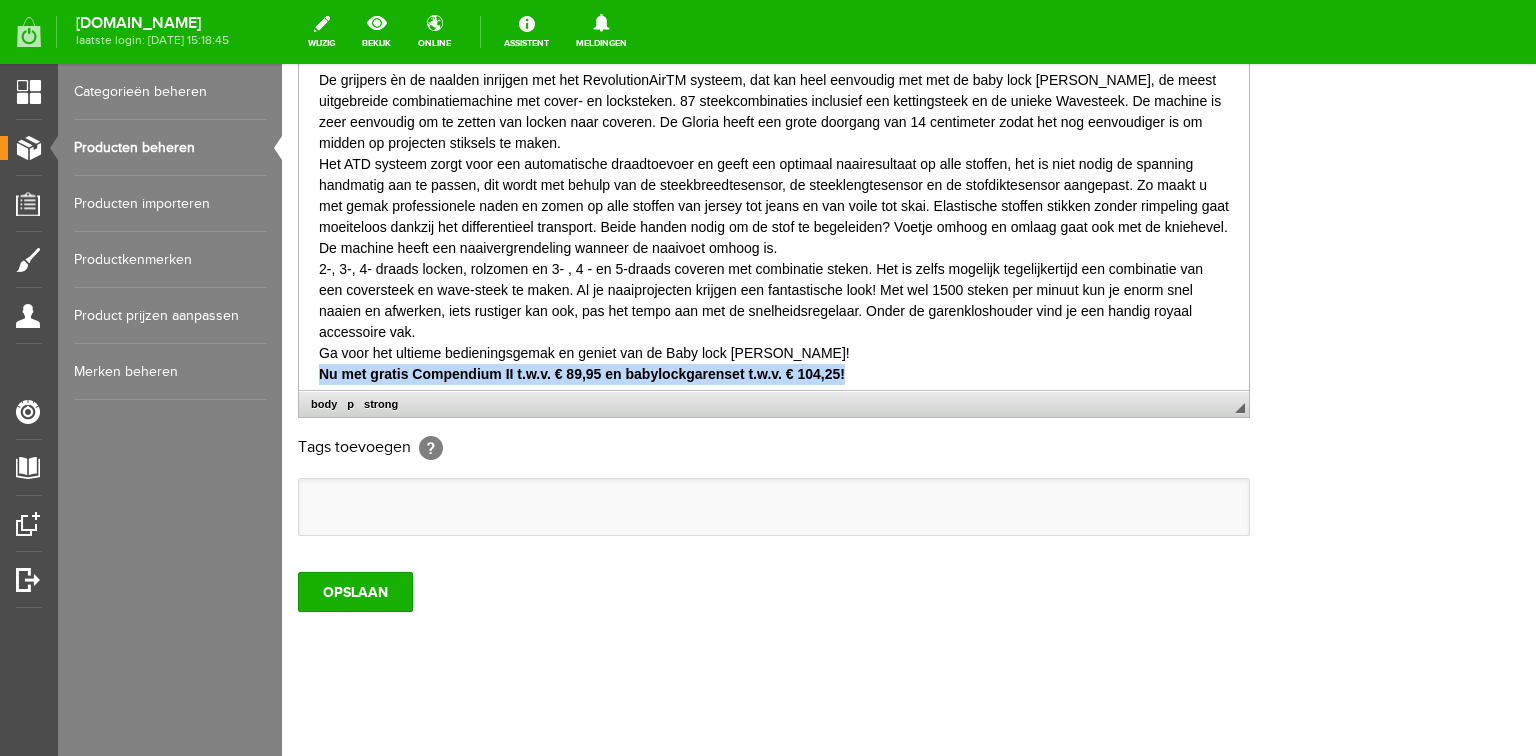 copy on "Nu met gratis Compendium II t.w.v. € 89,95 en babylockgarenset t.w.v. € 104,25!" 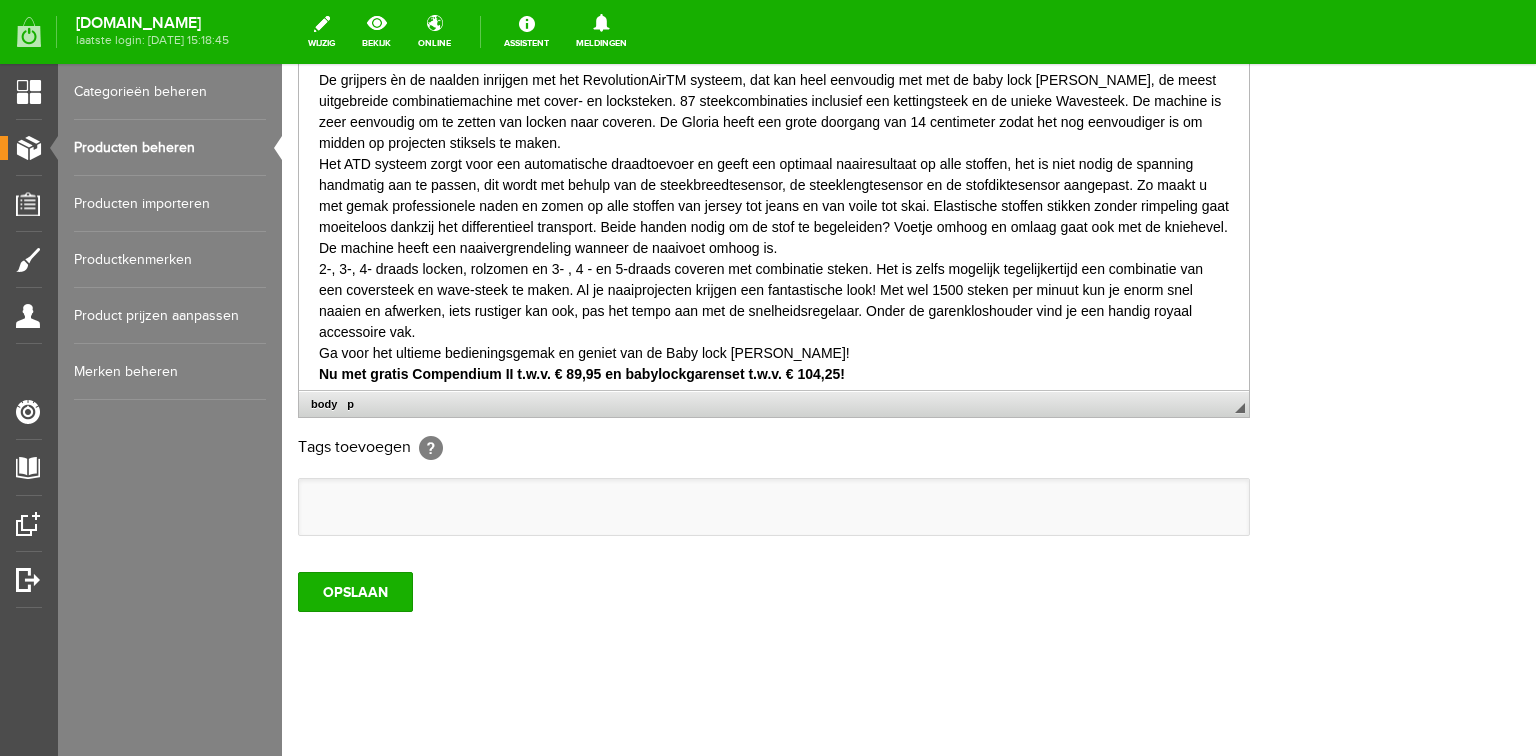 click on "Productinformatie
Localize
[GEOGRAPHIC_DATA]
Babylock Gloria - coverlock met gratis compendium II en garenset t.w.v. € 194,20
Localize
Babylock Gloria - coverlock met gratis compendium II en garenset t.w.v. € 194,20
Lewenstein Multilock 700de" at bounding box center (909, 97) 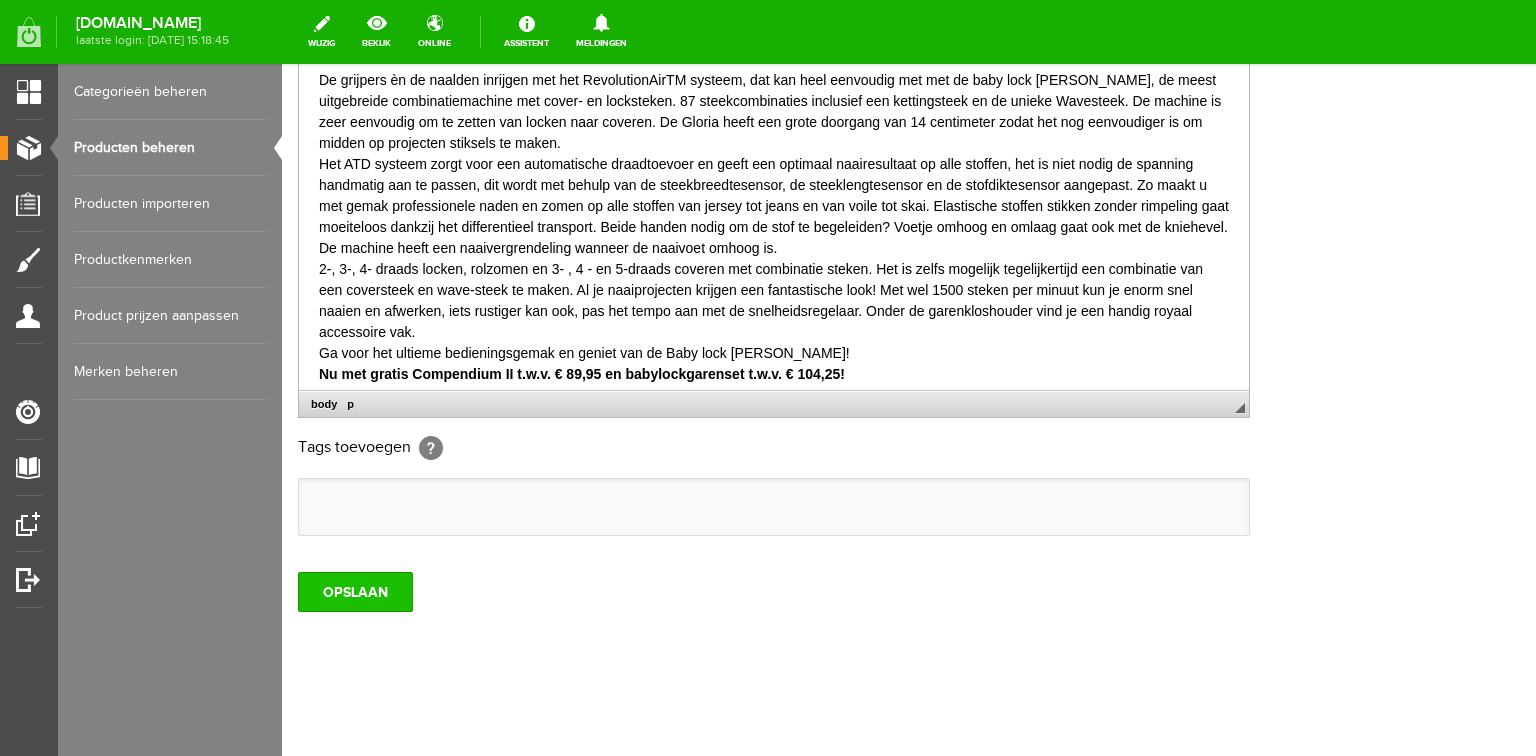 click on "OPSLAAN" at bounding box center [355, 592] 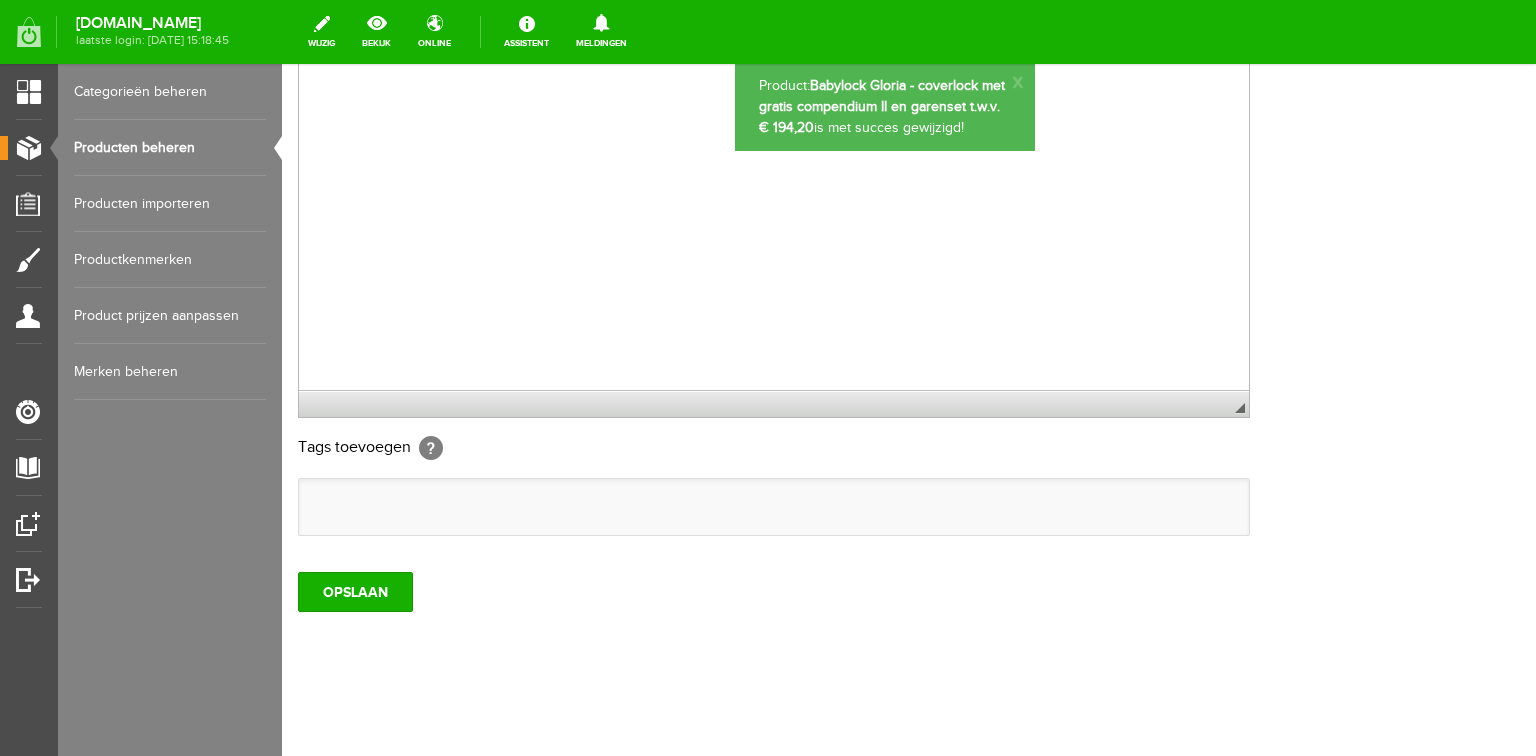 click on "Producten beheren" at bounding box center (170, 148) 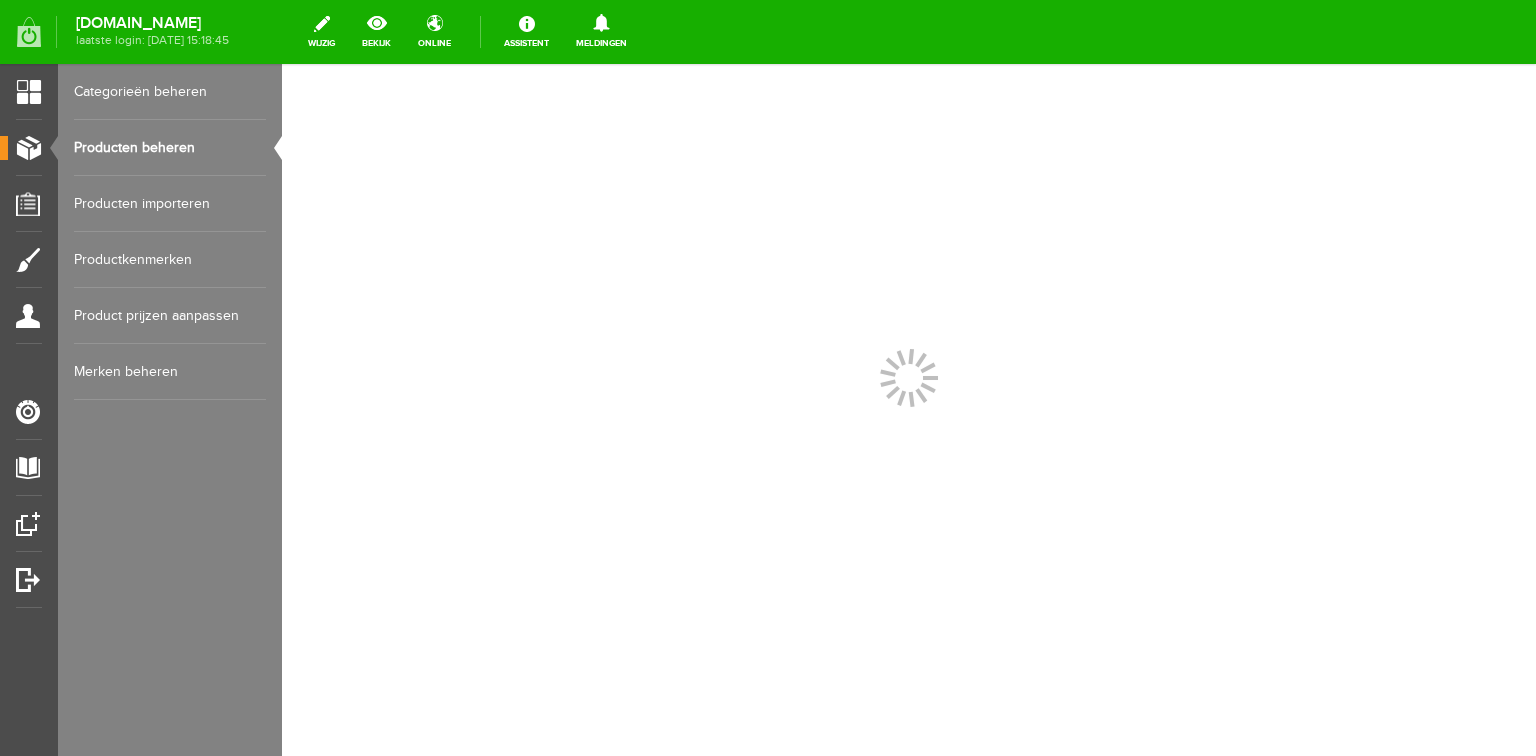 scroll, scrollTop: 0, scrollLeft: 0, axis: both 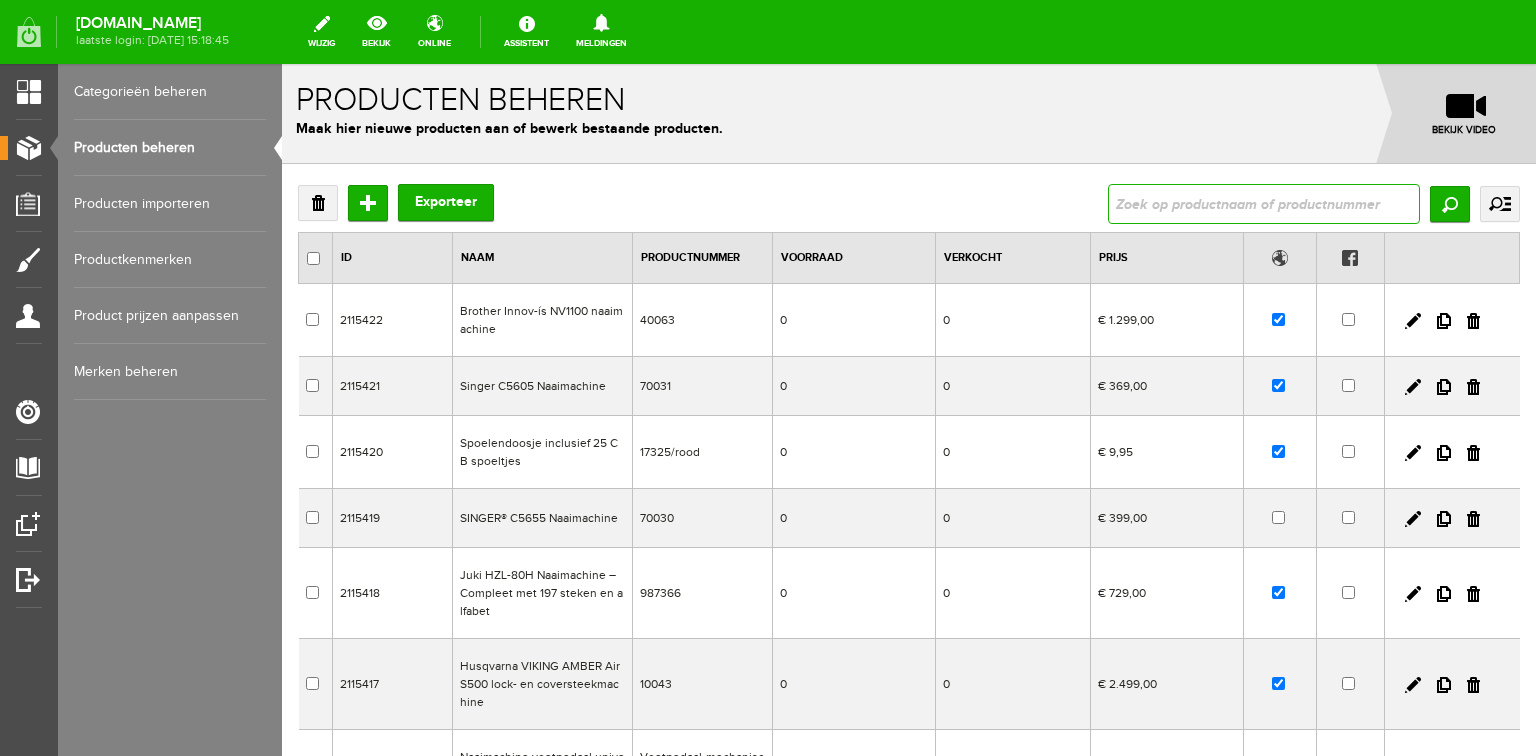 click at bounding box center (1264, 204) 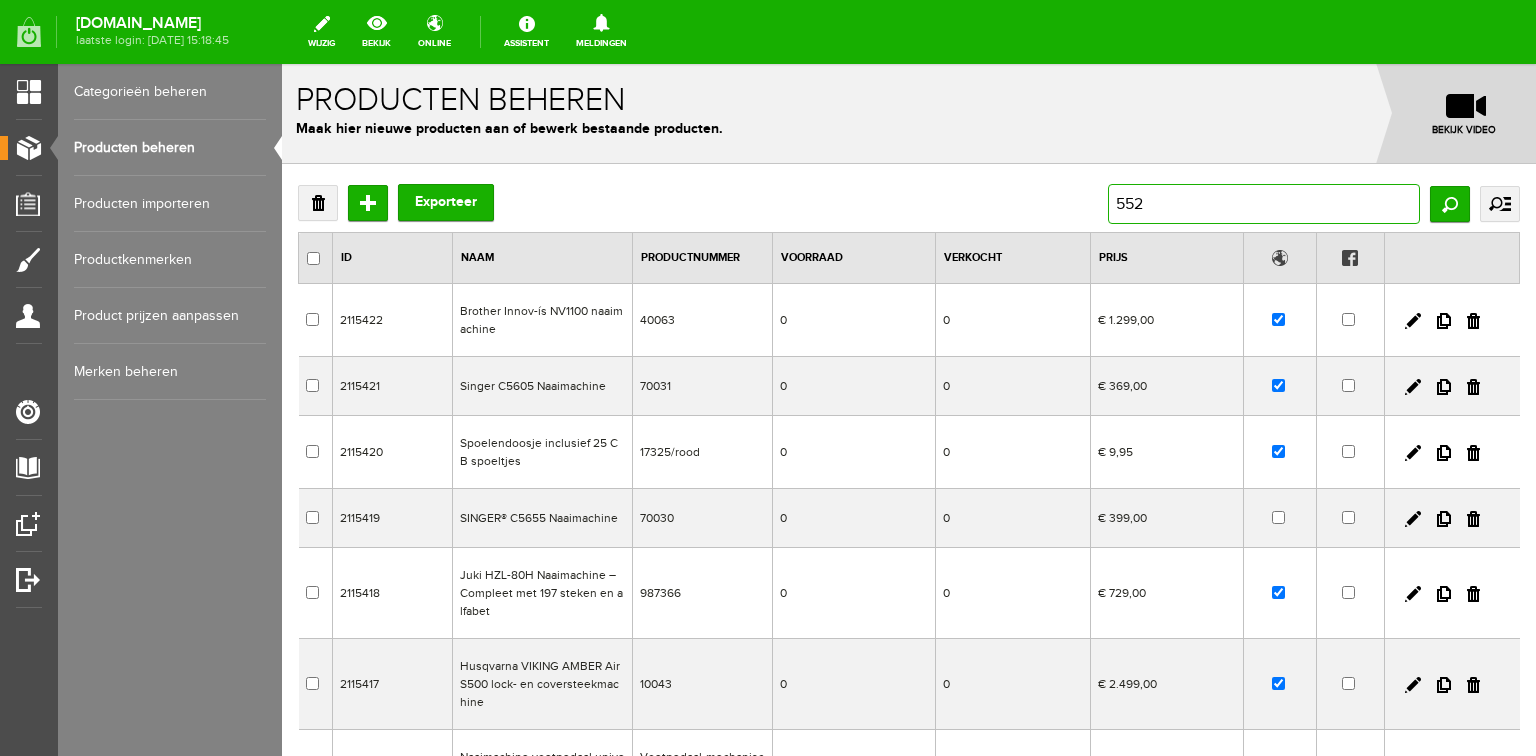 type on "5523" 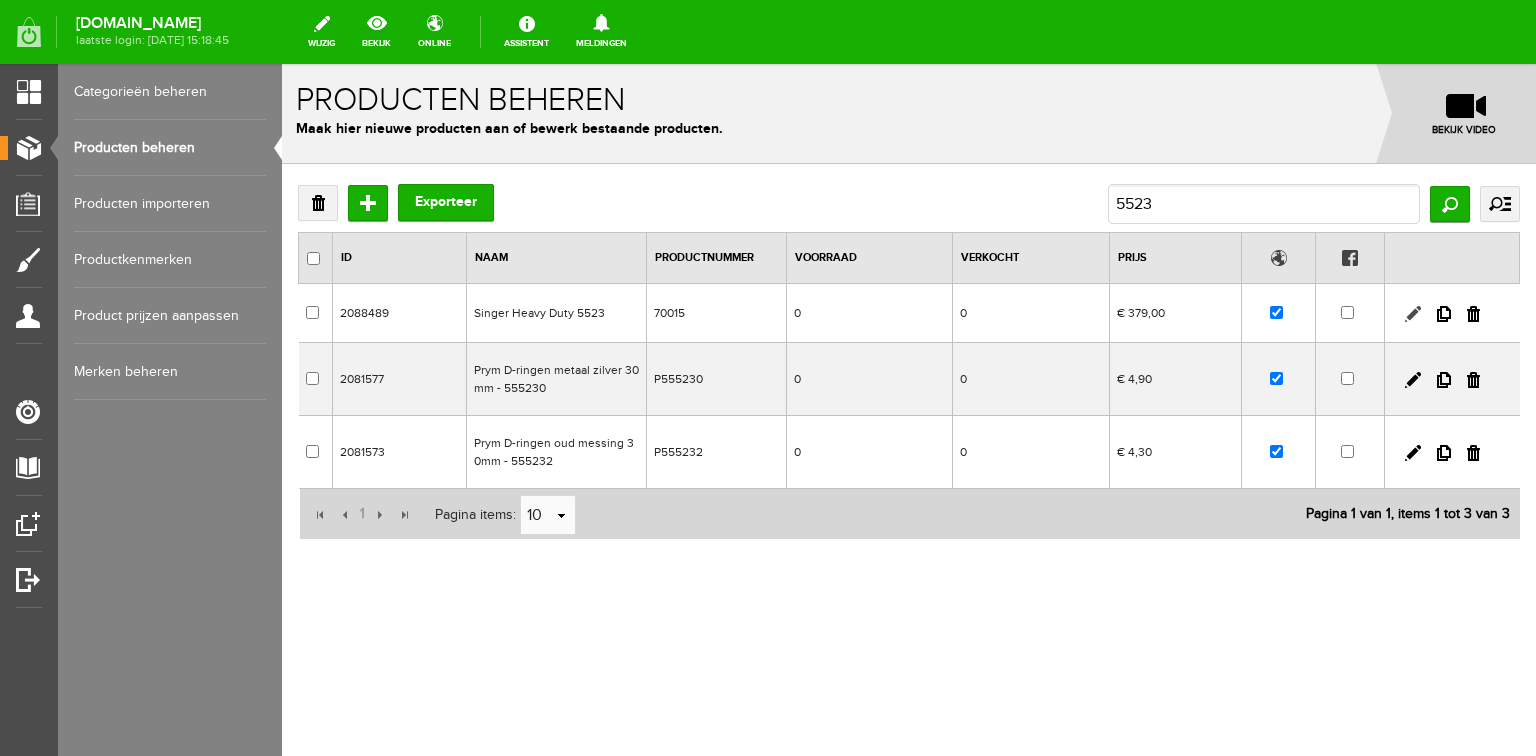 click at bounding box center (1413, 314) 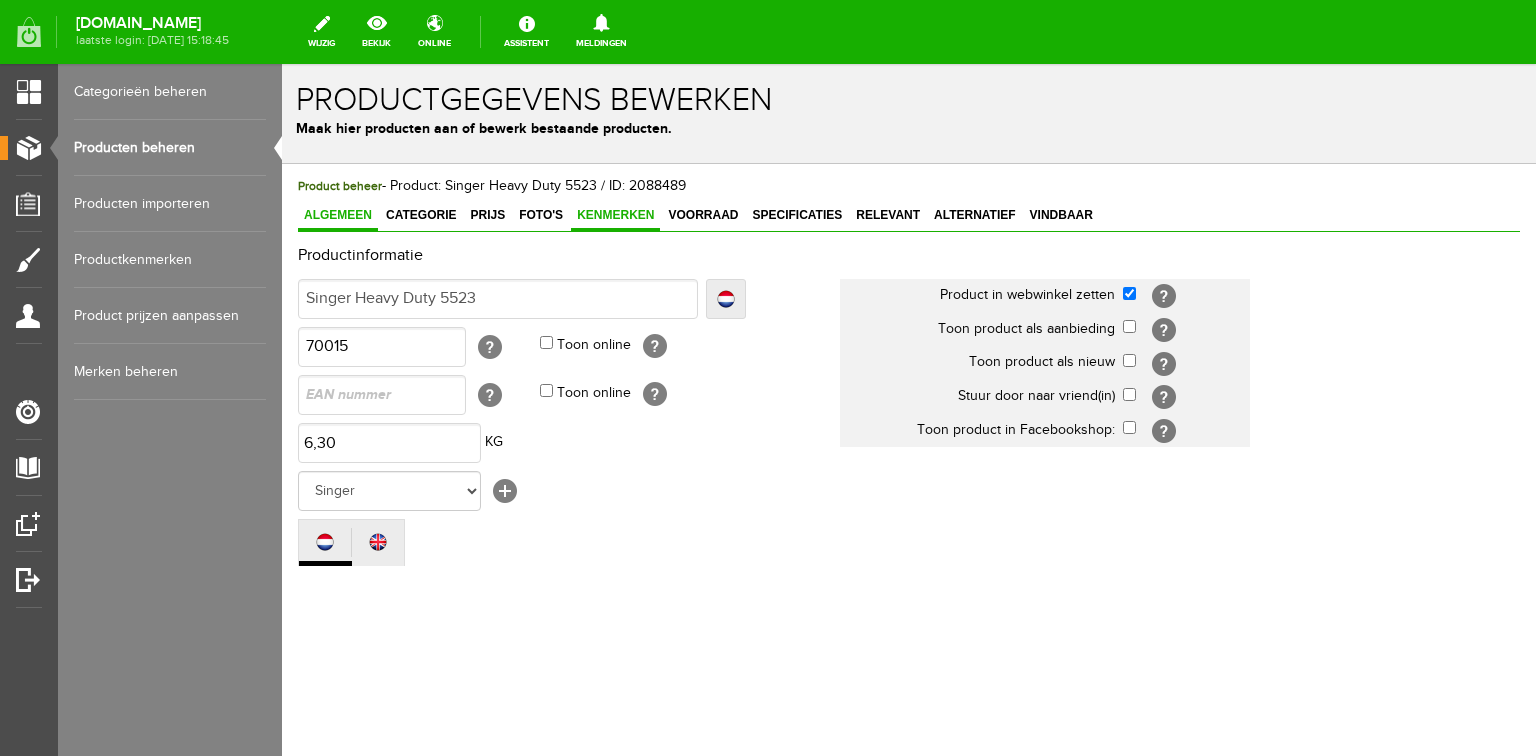 scroll, scrollTop: 0, scrollLeft: 0, axis: both 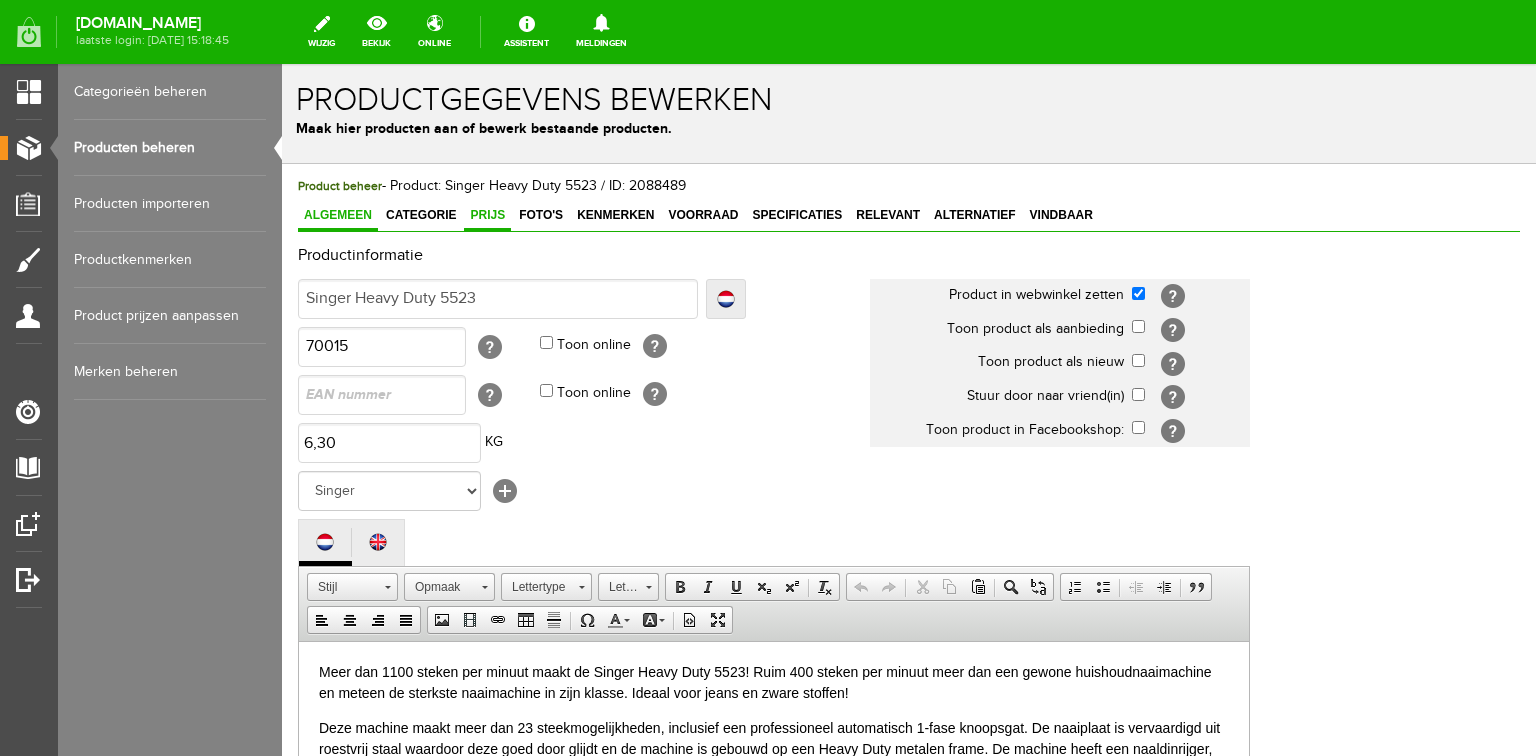 click on "Prijs" at bounding box center (487, 215) 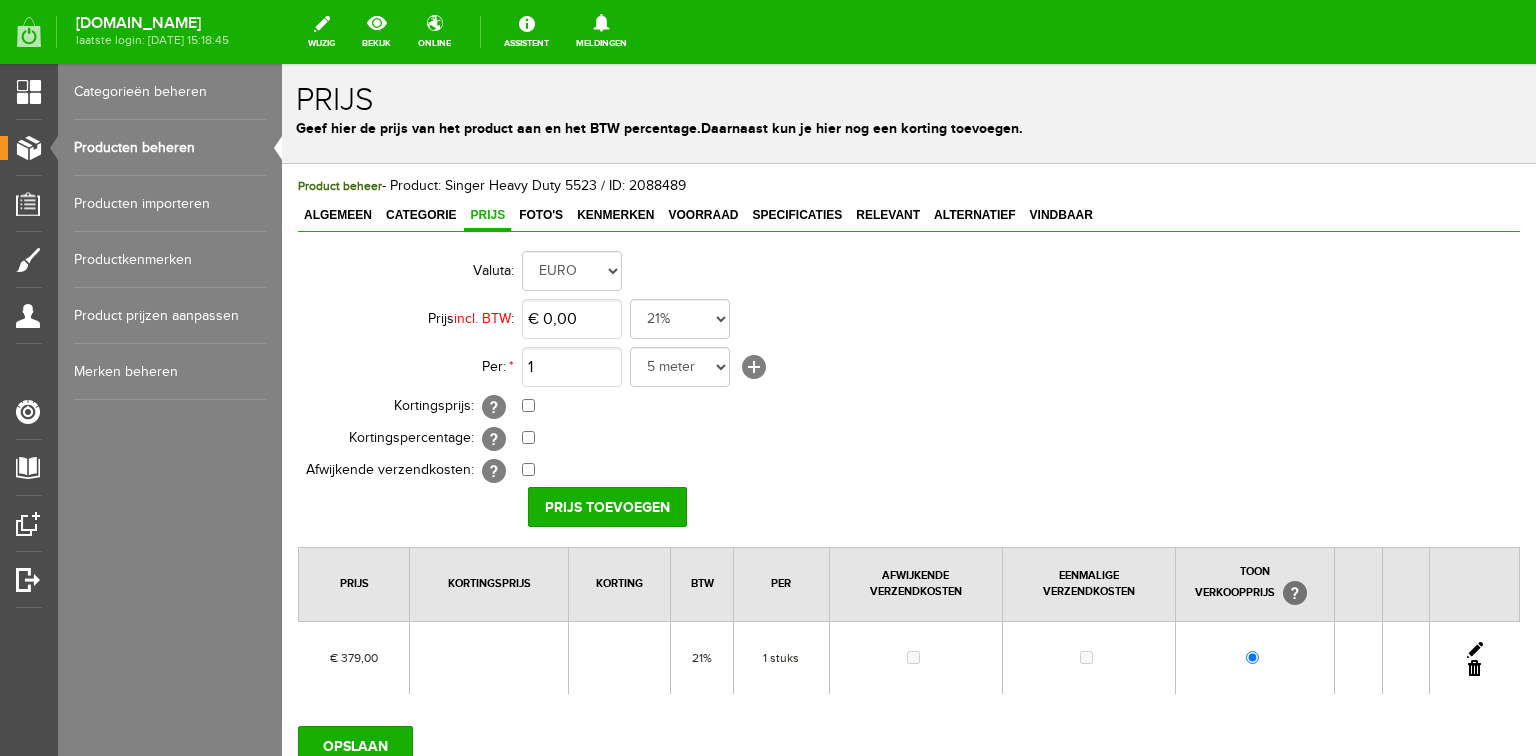click at bounding box center [1475, 650] 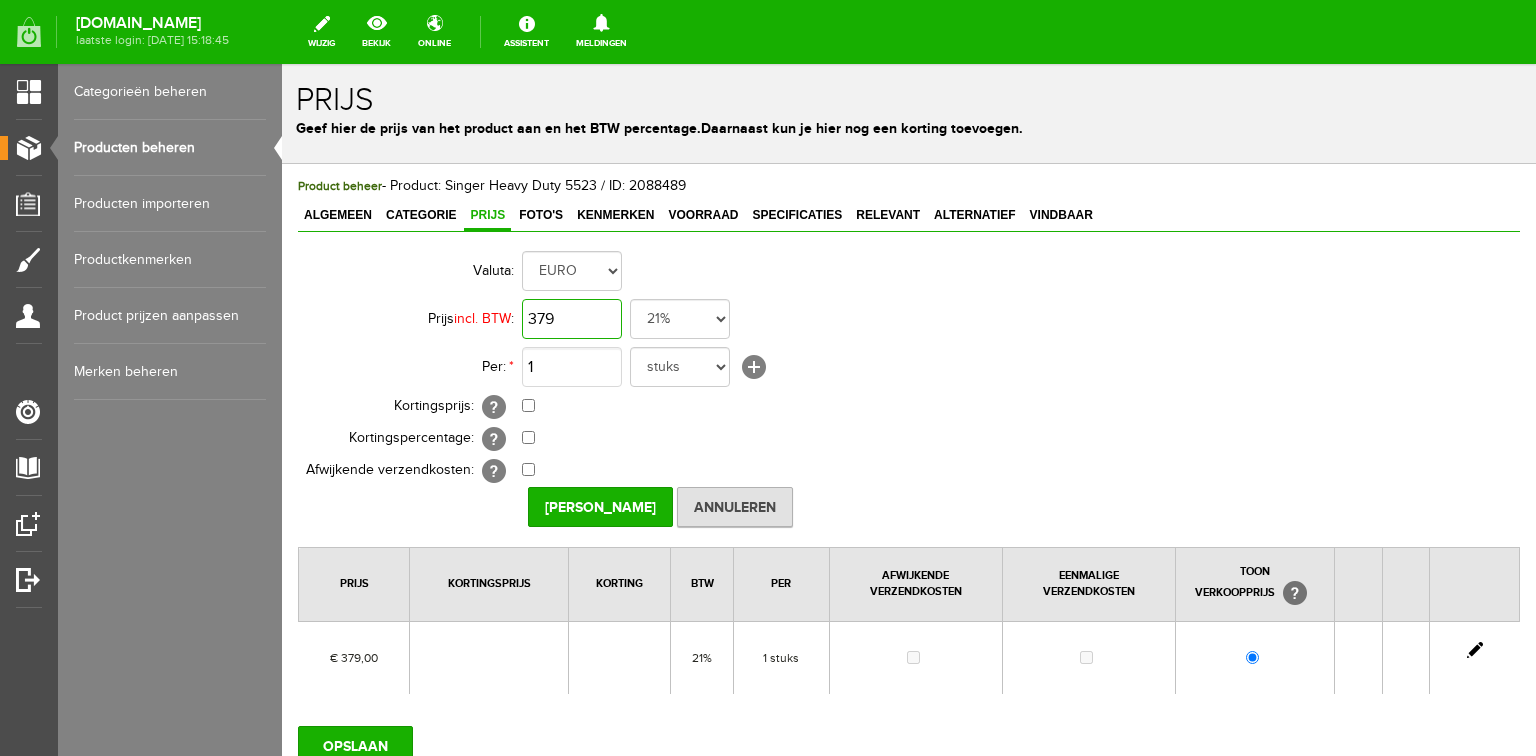 click on "379" at bounding box center [572, 319] 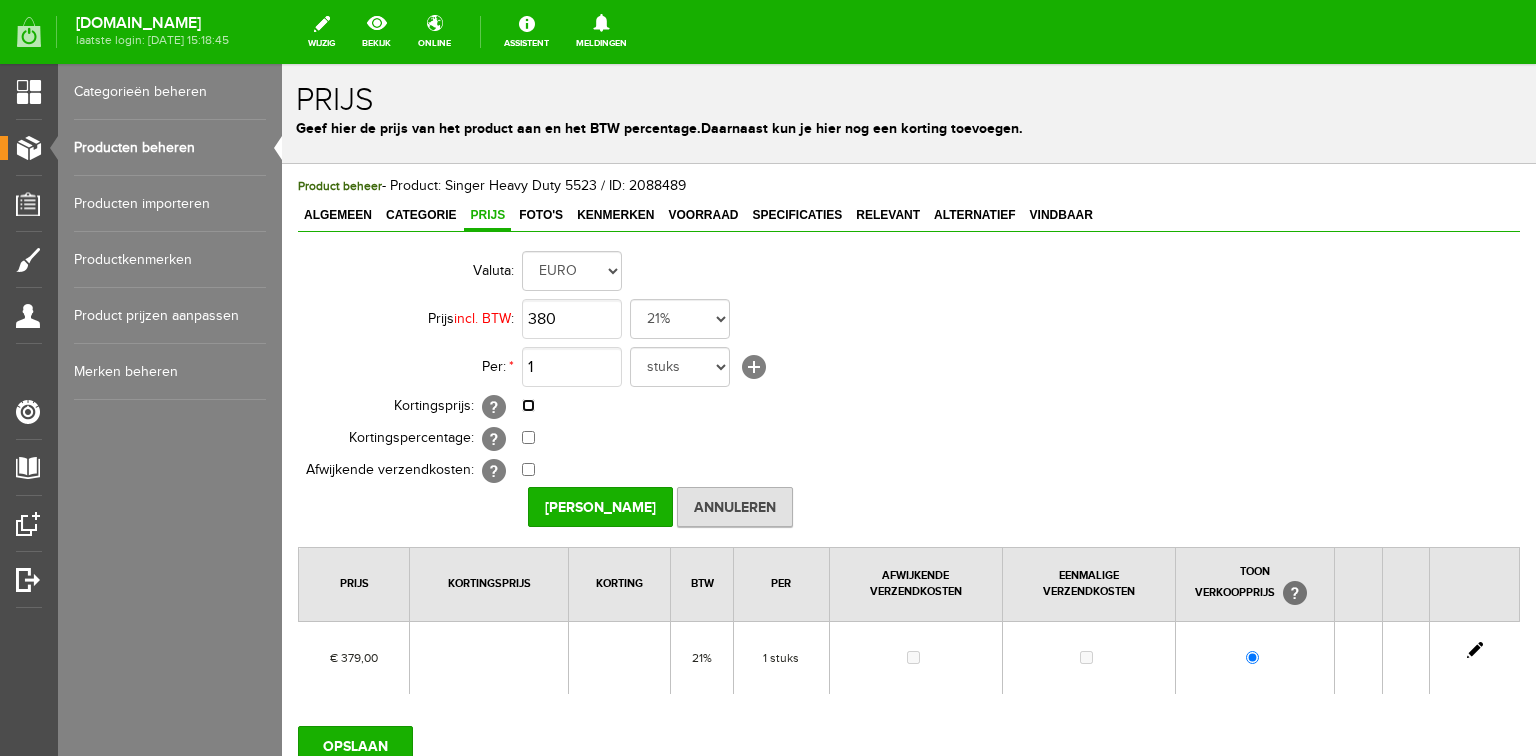 type on "€ 380,00" 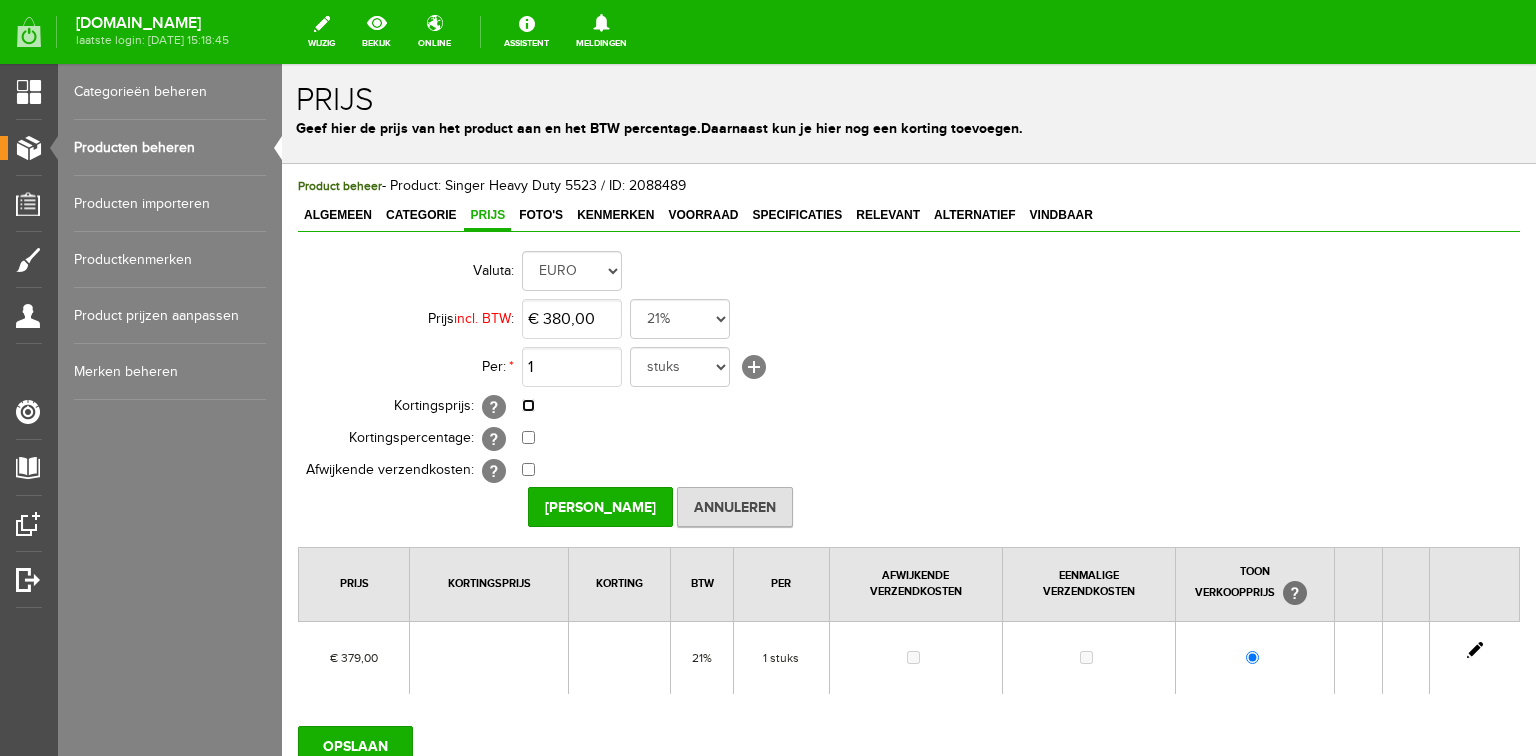 click at bounding box center [528, 405] 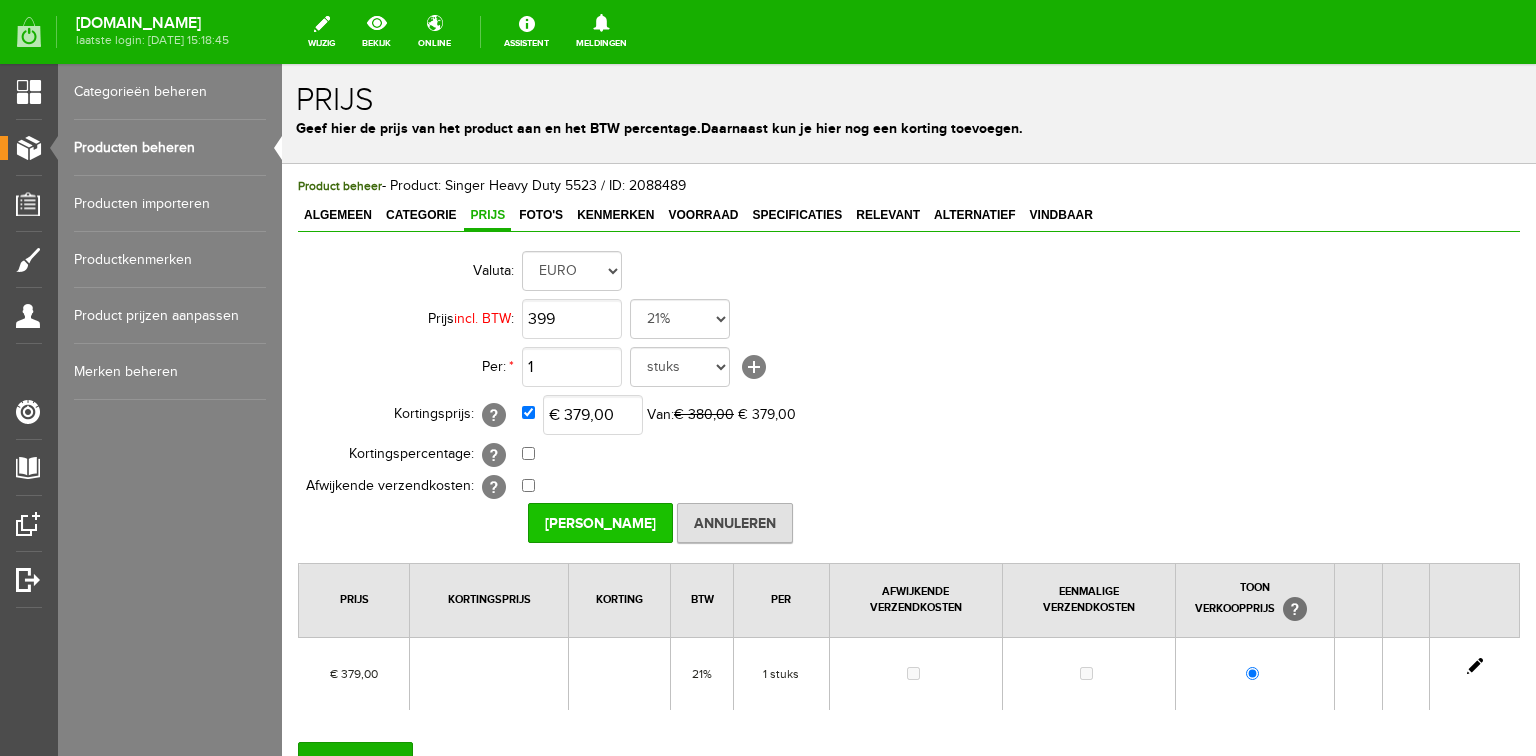 type on "€ 399,00" 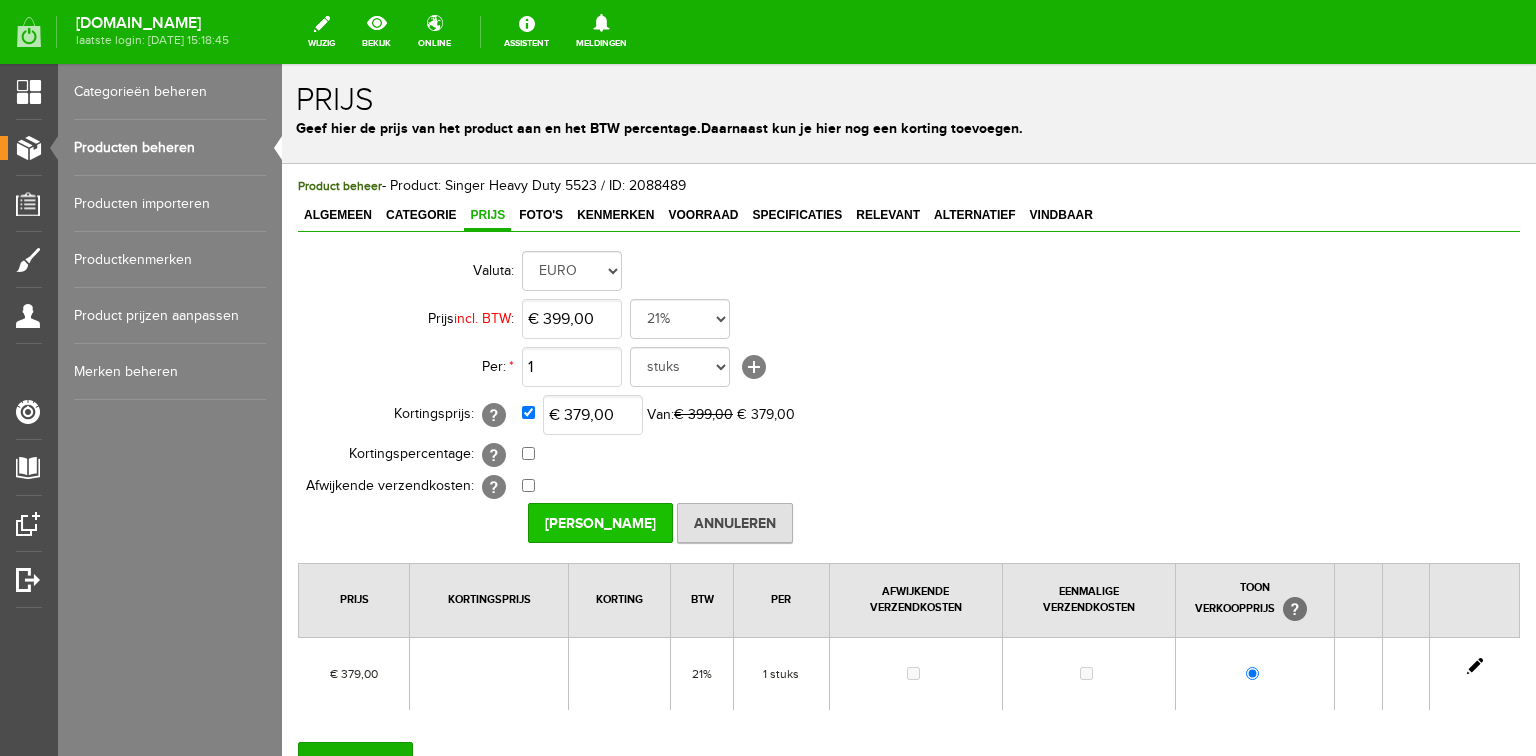 click on "[PERSON_NAME]" at bounding box center [600, 523] 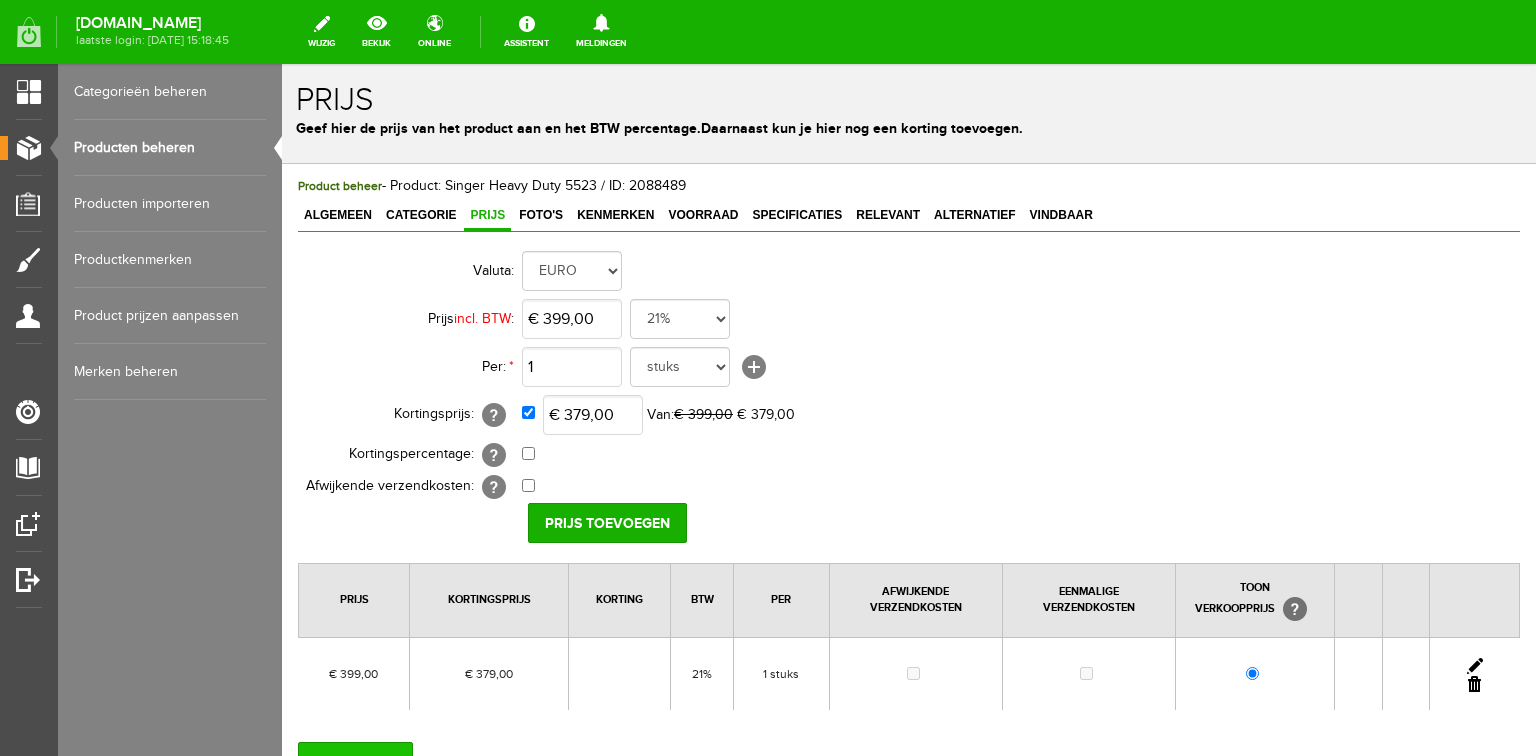 click on "OPSLAAN" at bounding box center (355, 762) 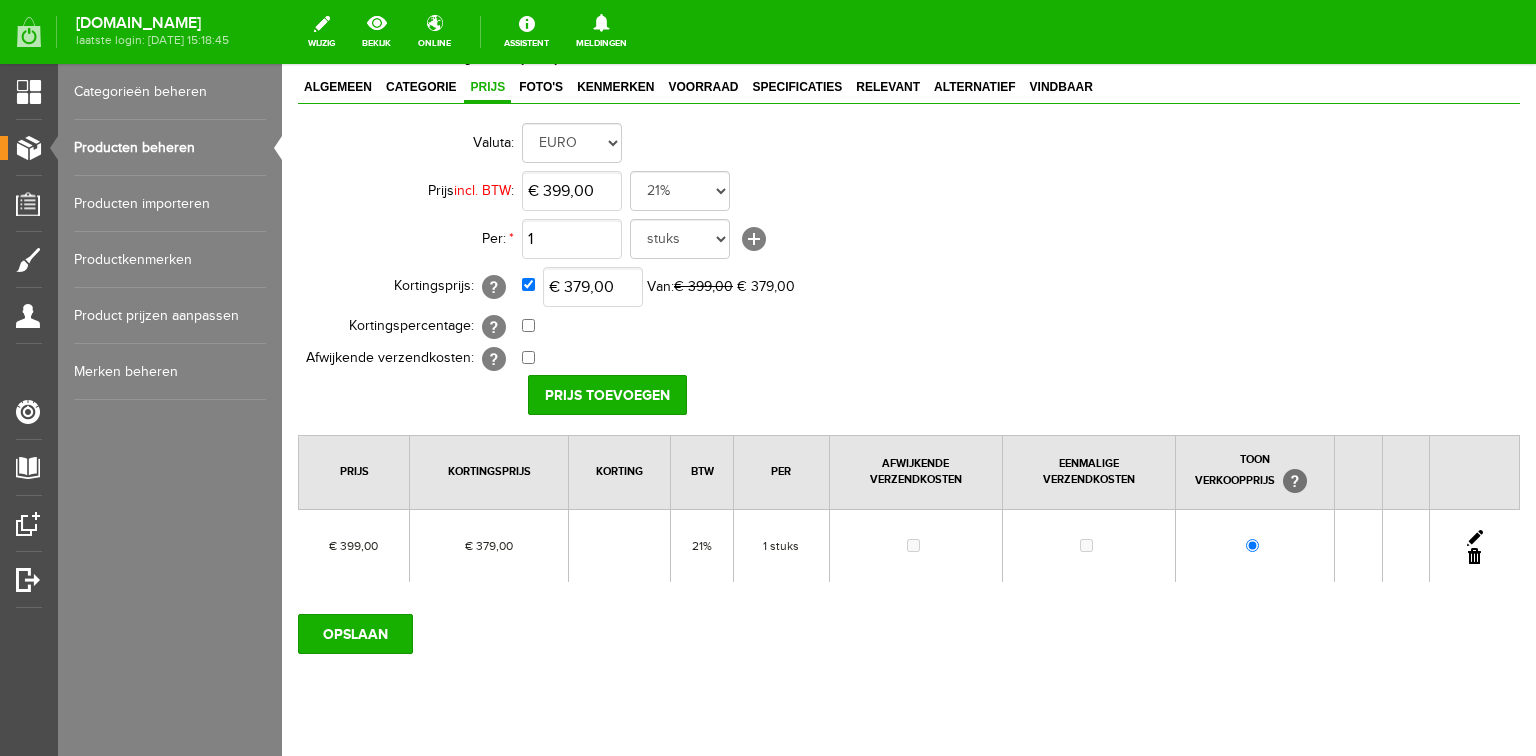scroll, scrollTop: 172, scrollLeft: 0, axis: vertical 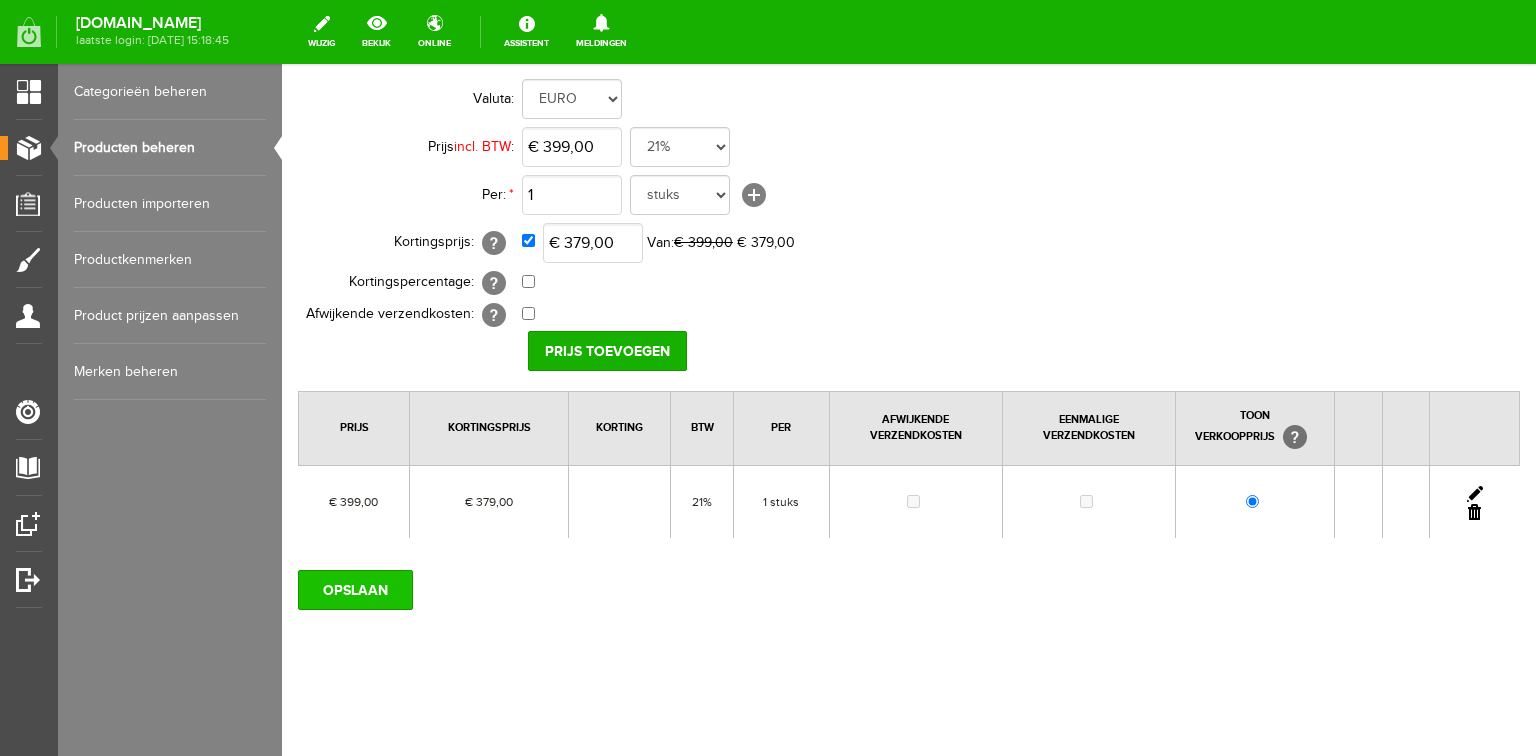 click on "OPSLAAN" at bounding box center [355, 590] 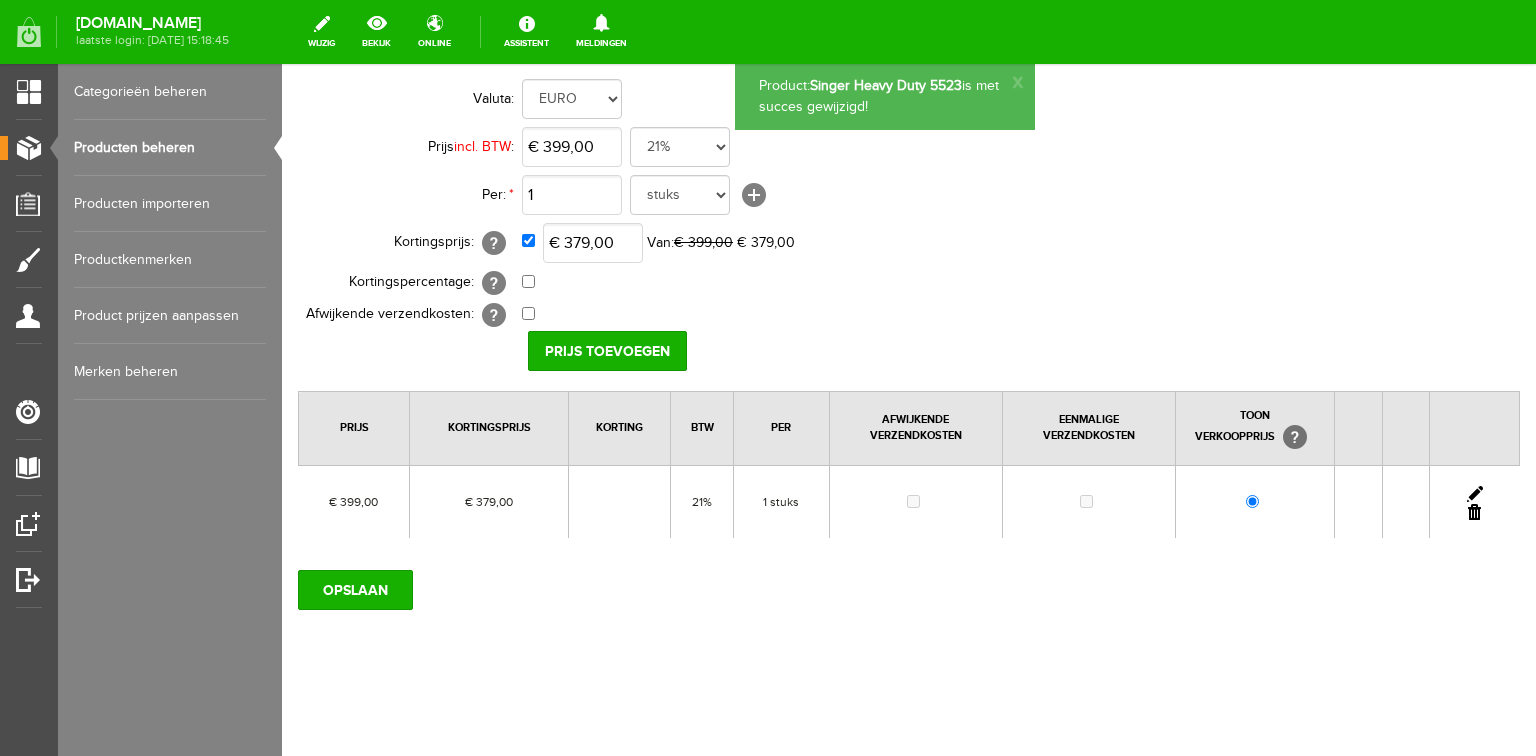 scroll, scrollTop: 0, scrollLeft: 0, axis: both 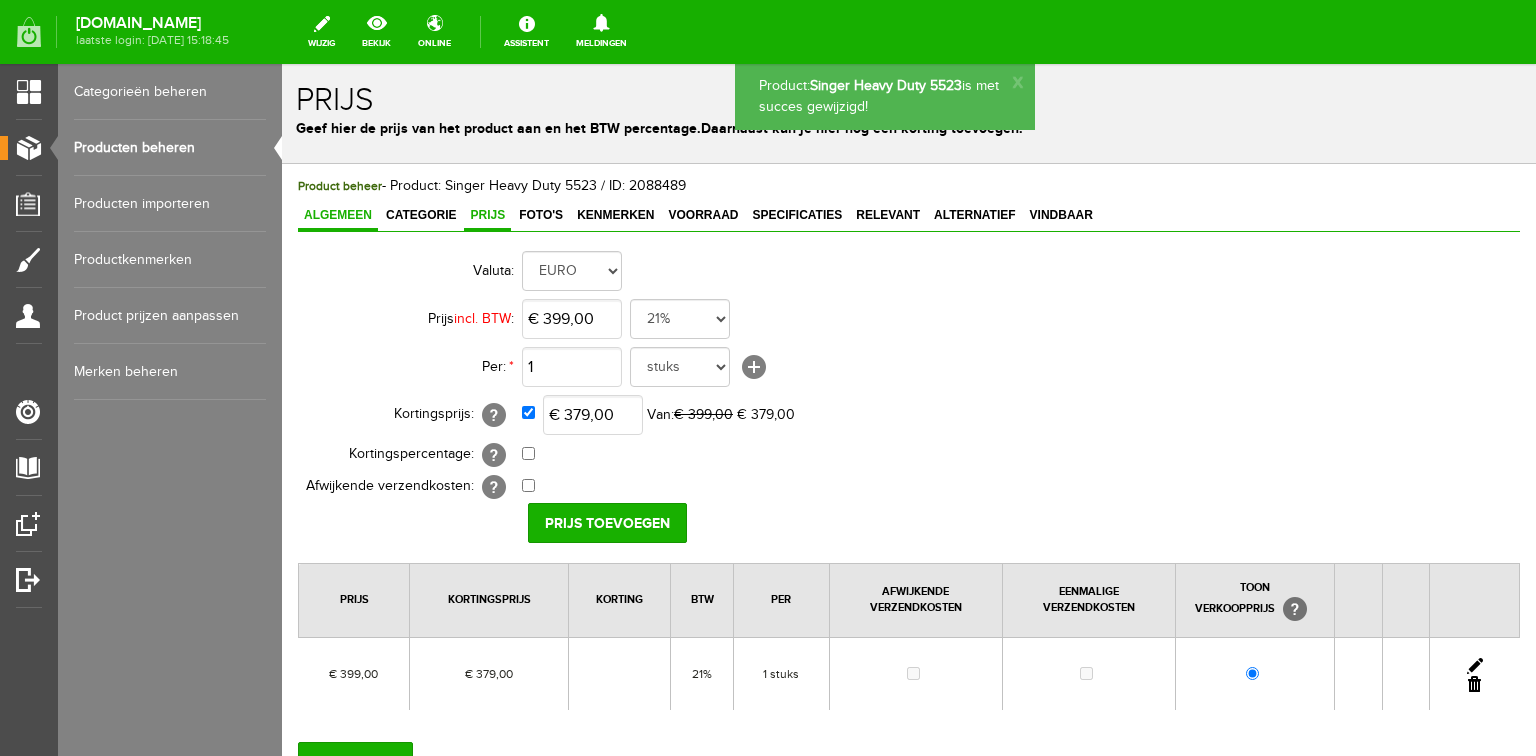 click on "Algemeen" at bounding box center (338, 215) 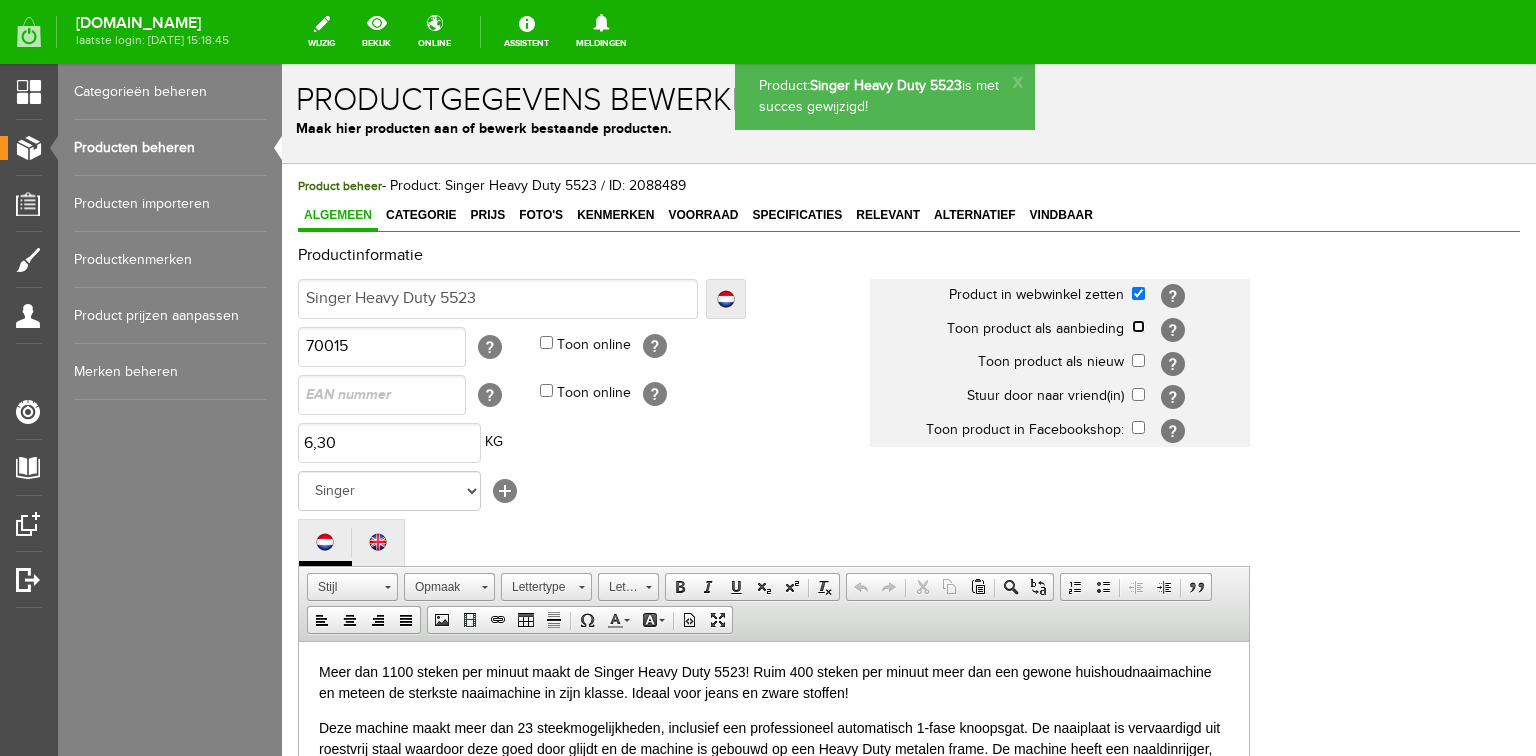 click at bounding box center [1138, 326] 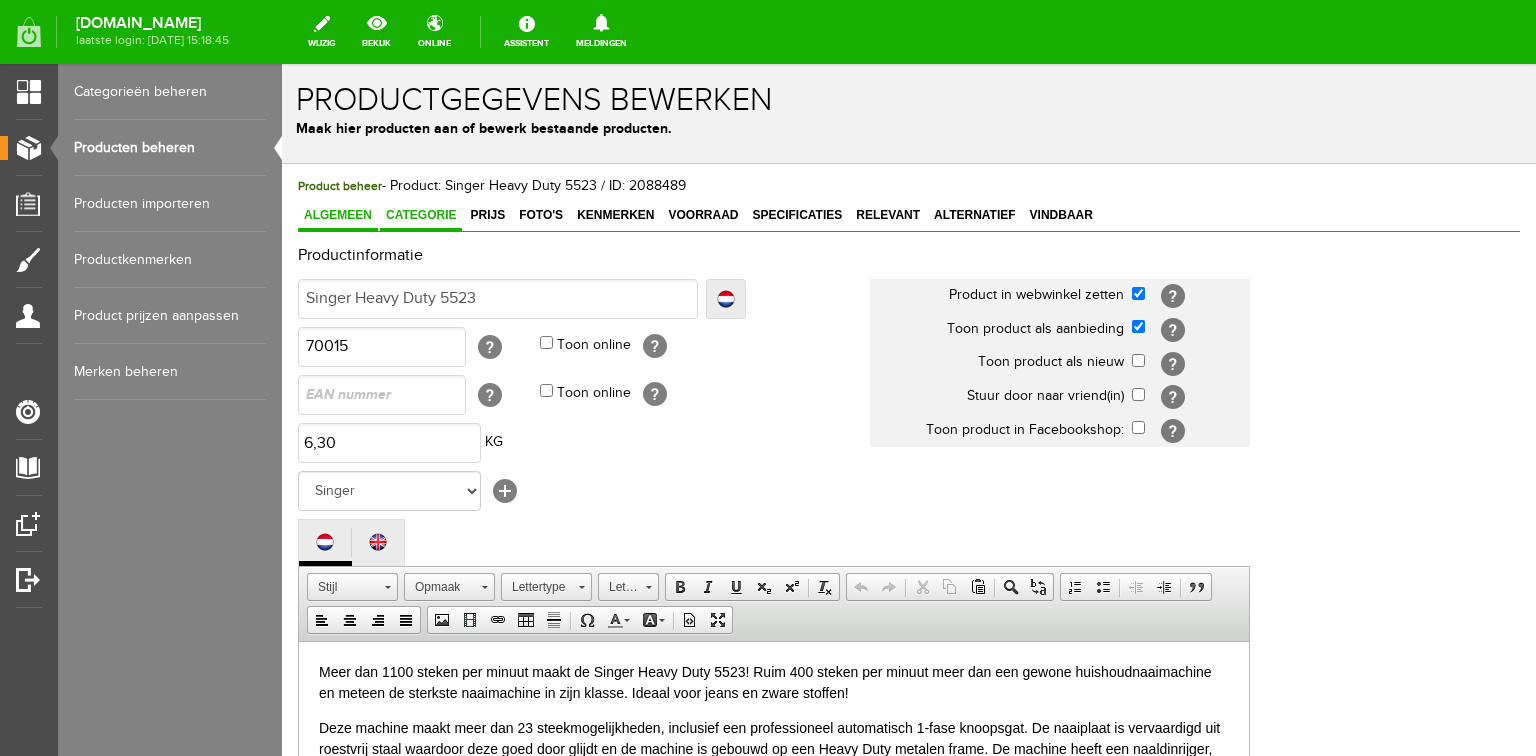 click on "Categorie" at bounding box center [421, 215] 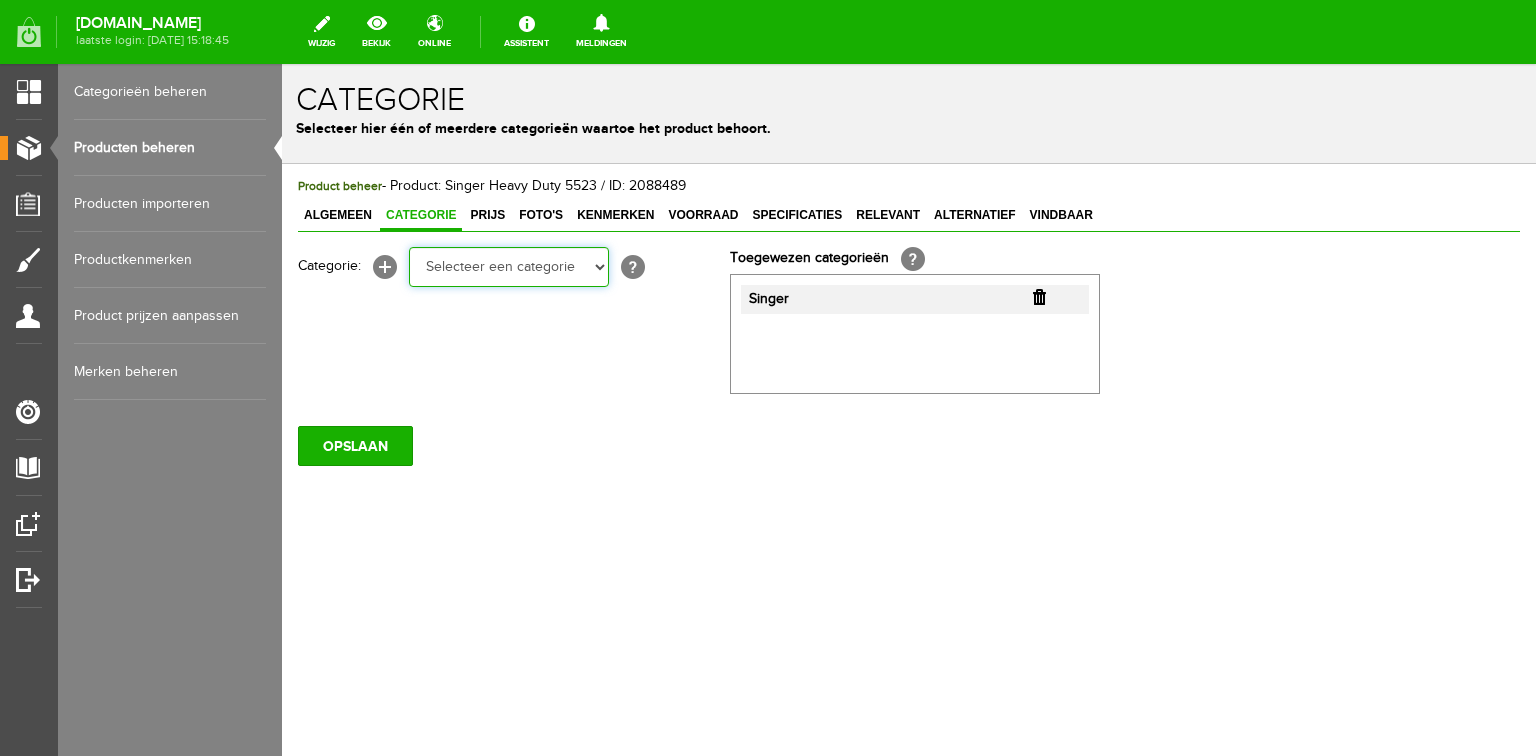 click on "Selecteer een categorie
Cadeaubon
[DATE][DATE] AANBIEDINGEN!
Naai Tips en video's
NAAIMACHINES
Babylock
Bernina
Brother
[PERSON_NAME]
Husqvarna Viking
[PERSON_NAME]
Pfaff
Singer
BORDUURMACHINES
Bernina
Brother
Husqvarna Viking
[PERSON_NAME]
Singer
INDUSTRIEMACHINES
LOCKMACHINES
Baby lock
Bernina
Brother
Husqvarna Viking
[PERSON_NAME]
Juki
Pfaff
Singer
QUILTMACHINES
Brother
Husqvarna Viking
JANOME
PFAFF
ACCESSOIRES
Tassen en koffers
Babylock accessoires
Babylock compendium HOBBY" at bounding box center (509, 267) 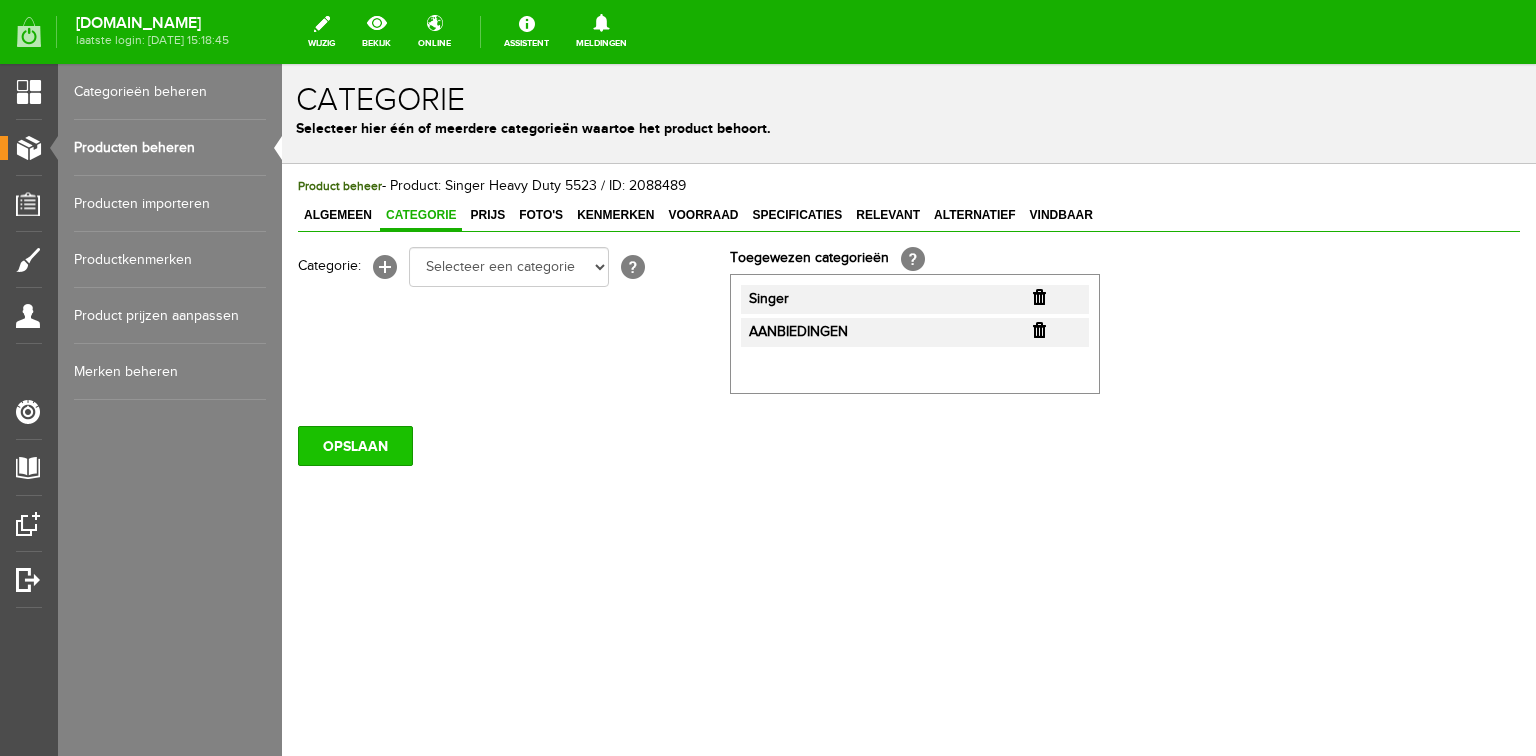 click on "OPSLAAN" at bounding box center (355, 446) 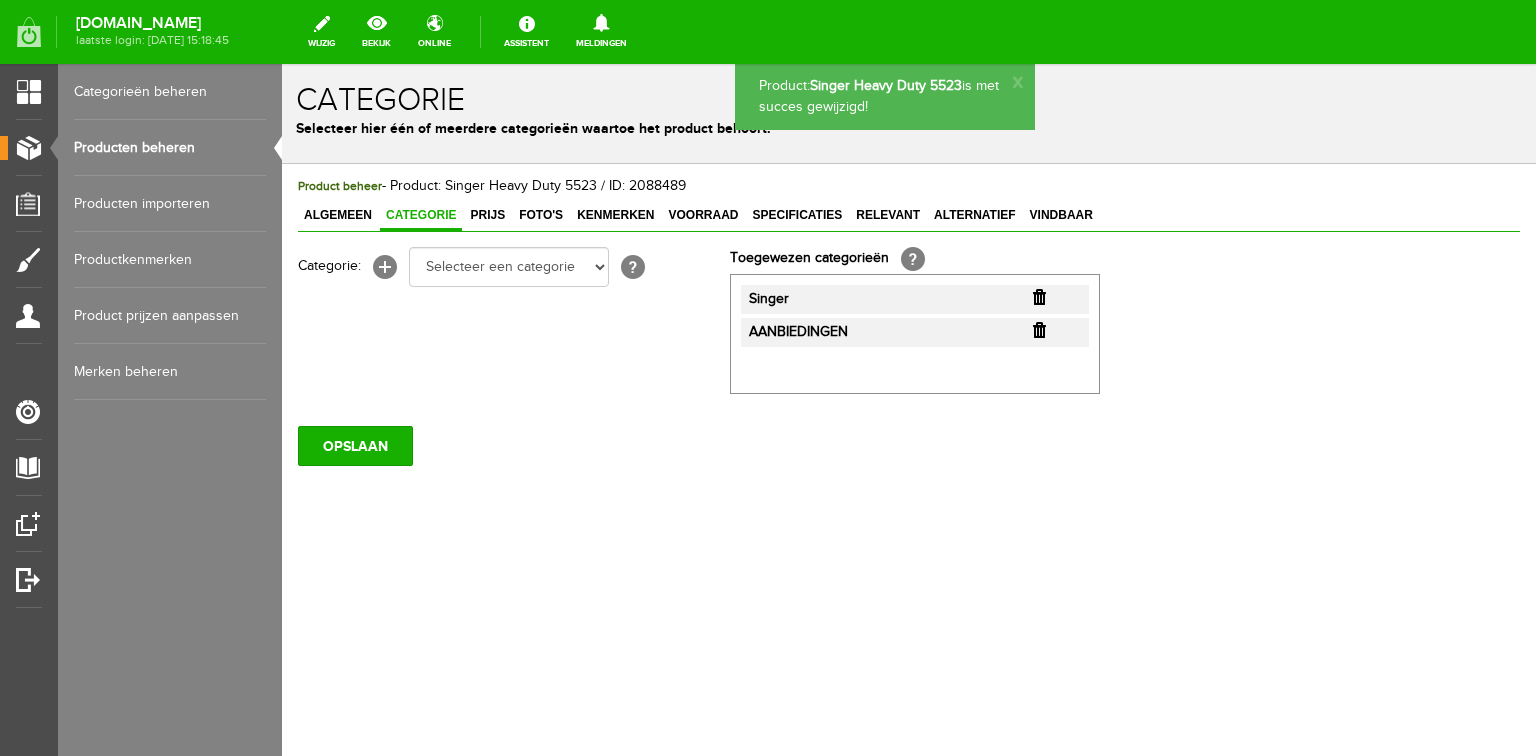scroll, scrollTop: 0, scrollLeft: 0, axis: both 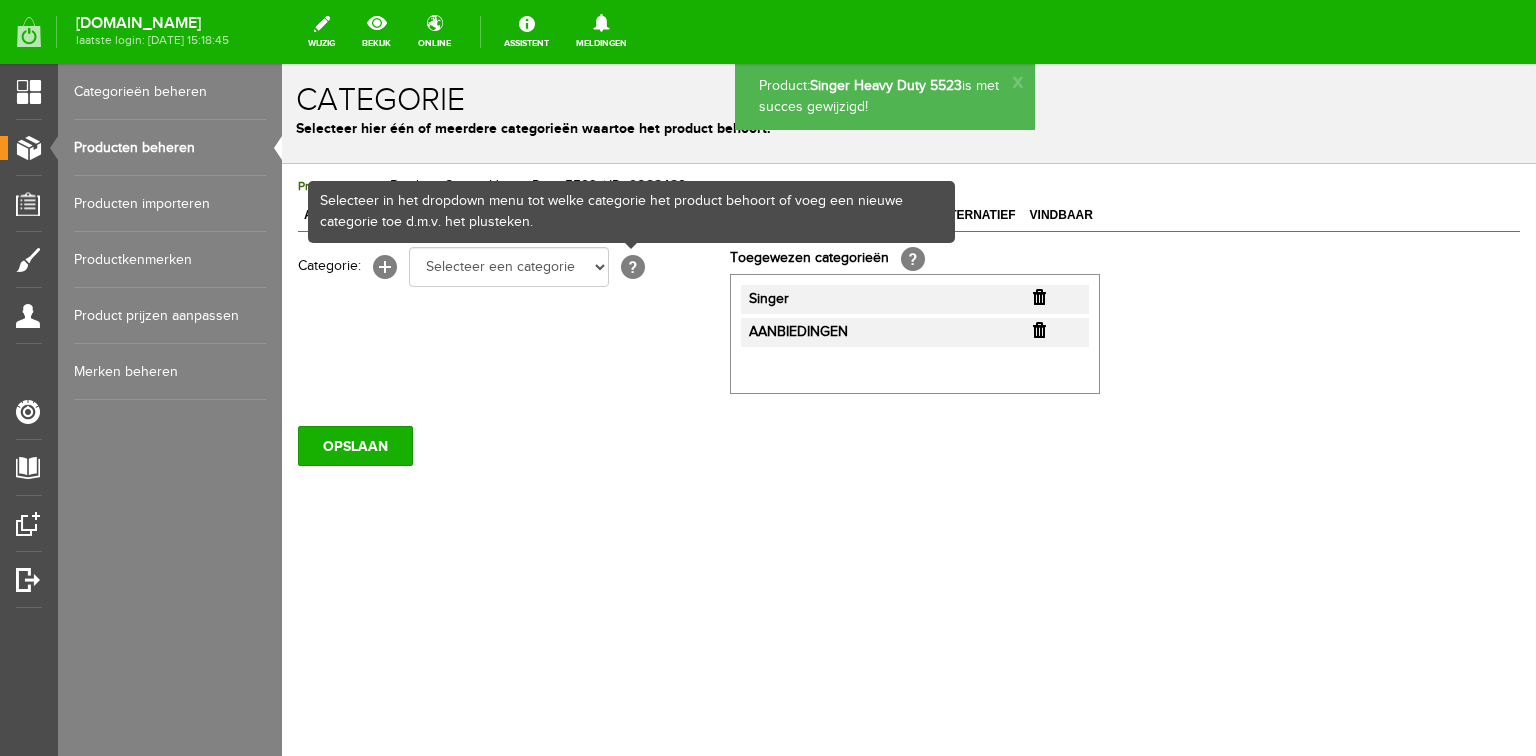 click on "Selecteer in het dropdown menu tot welke categorie het product behoort of voeg een nieuwe categorie toe d.m.v. het plusteken." at bounding box center [632, 212] 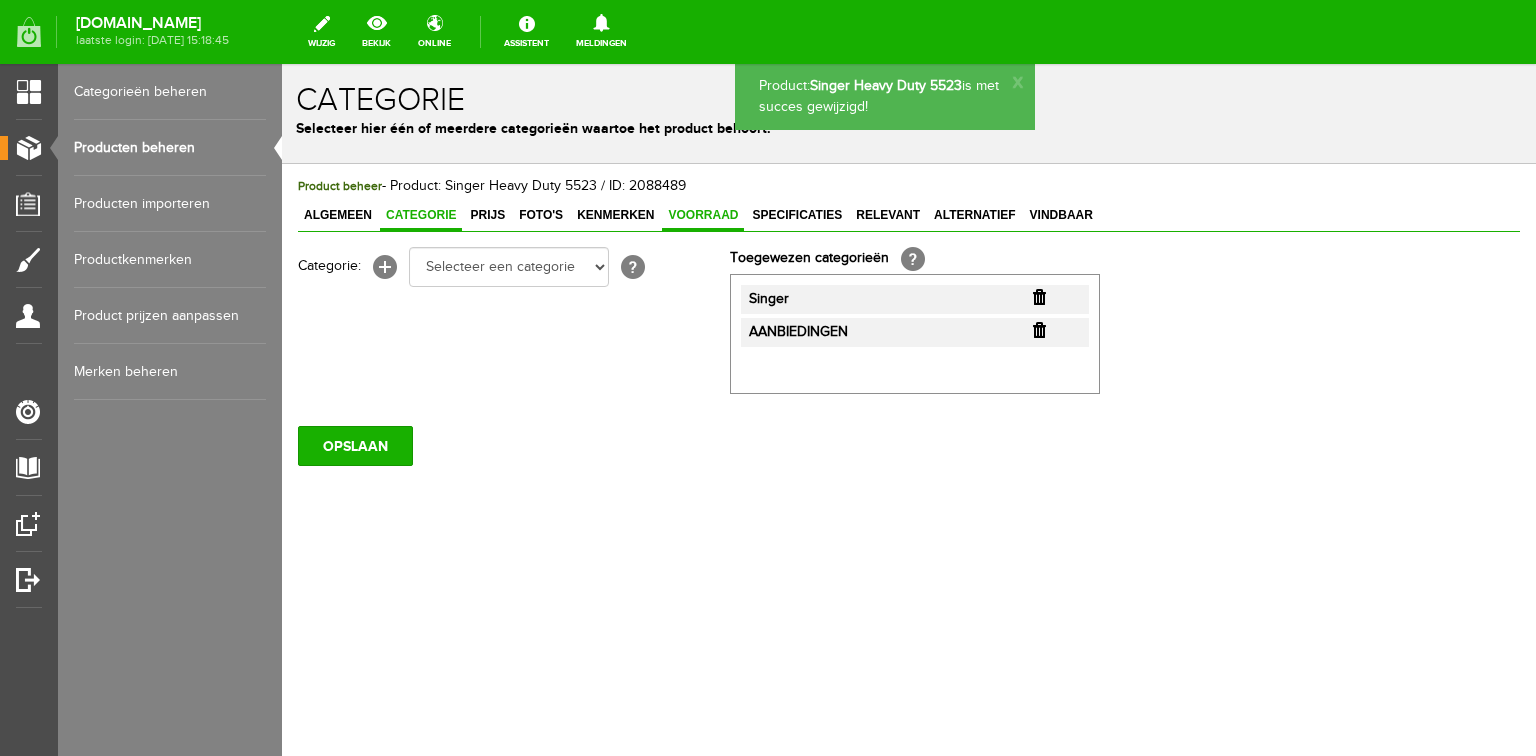 click on "Voorraad" at bounding box center (703, 215) 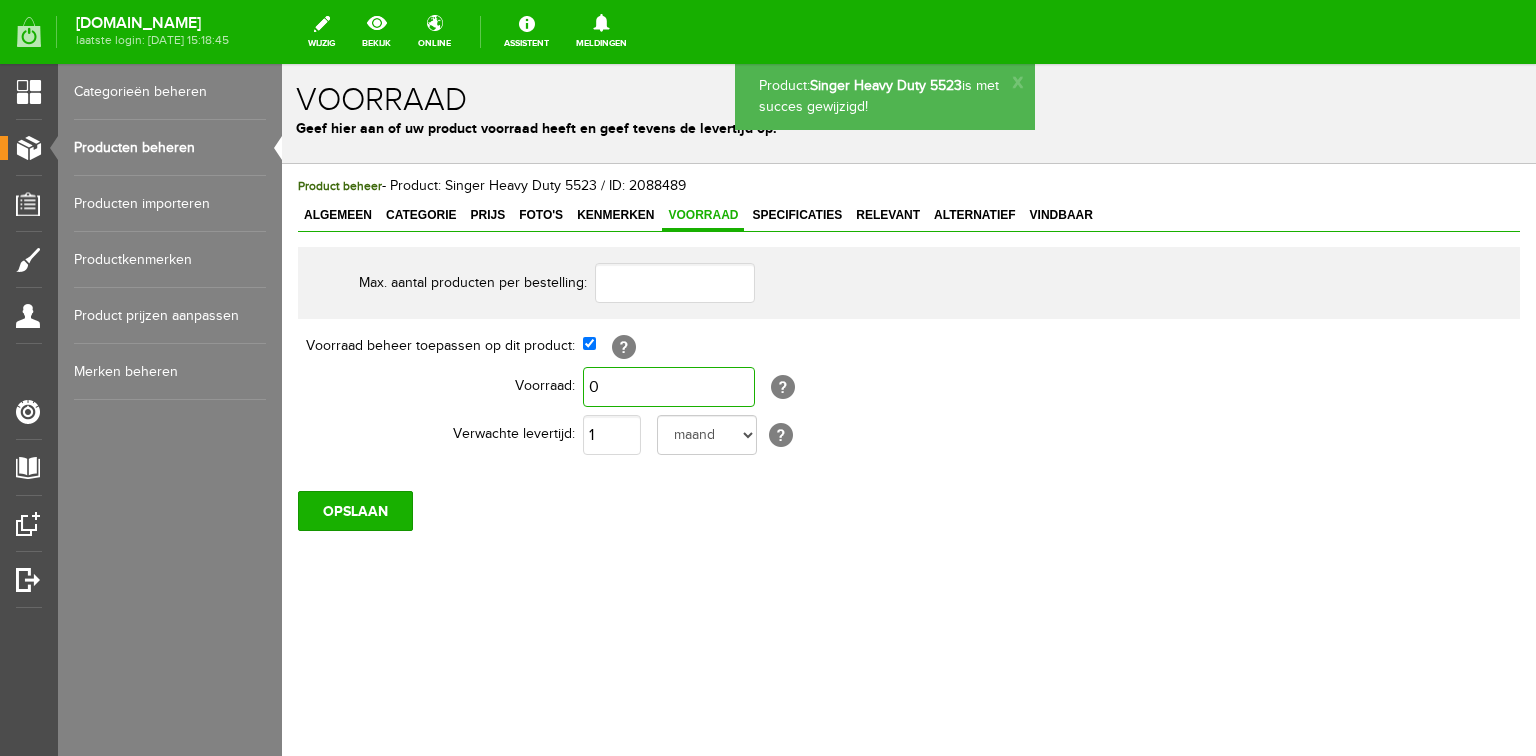 click on "0" at bounding box center [669, 387] 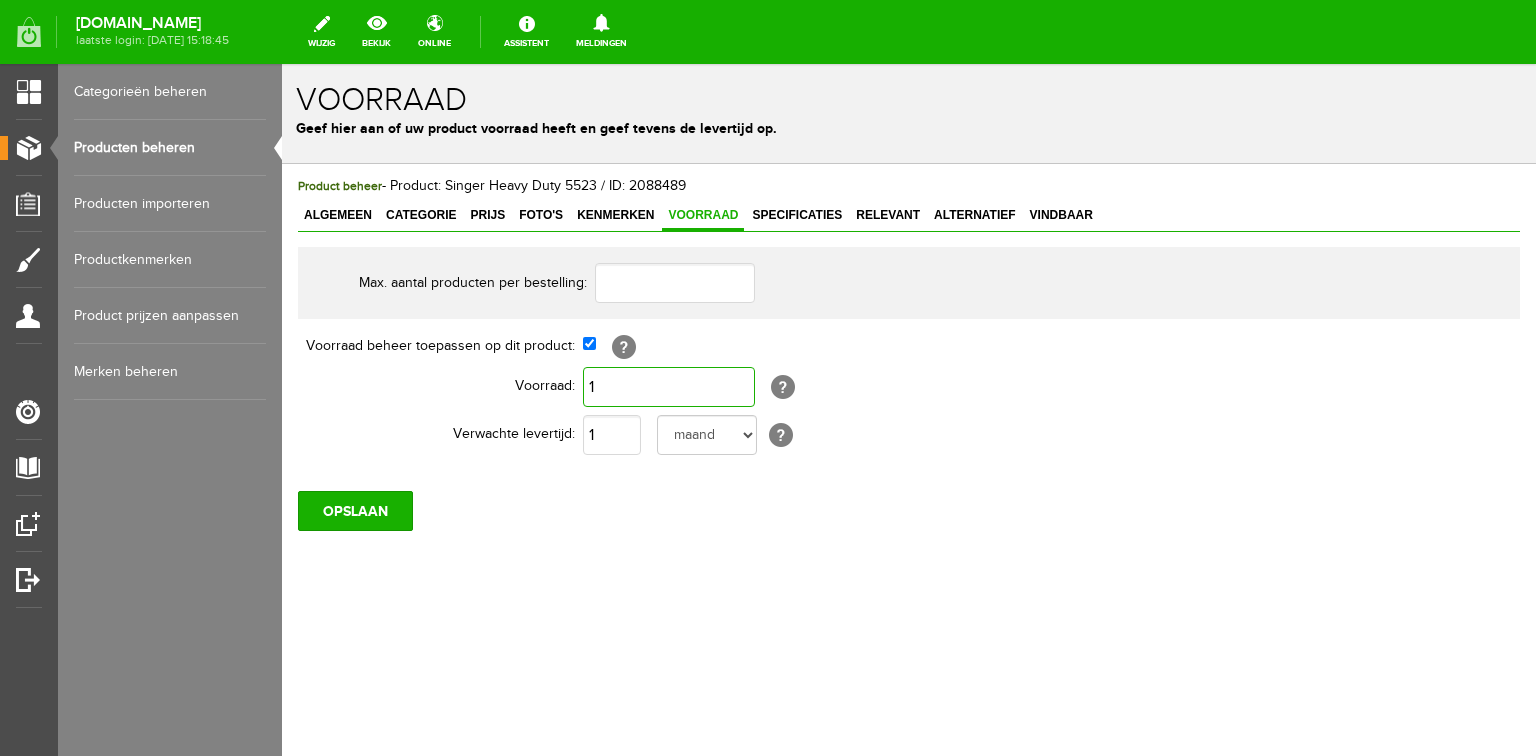 type on "1" 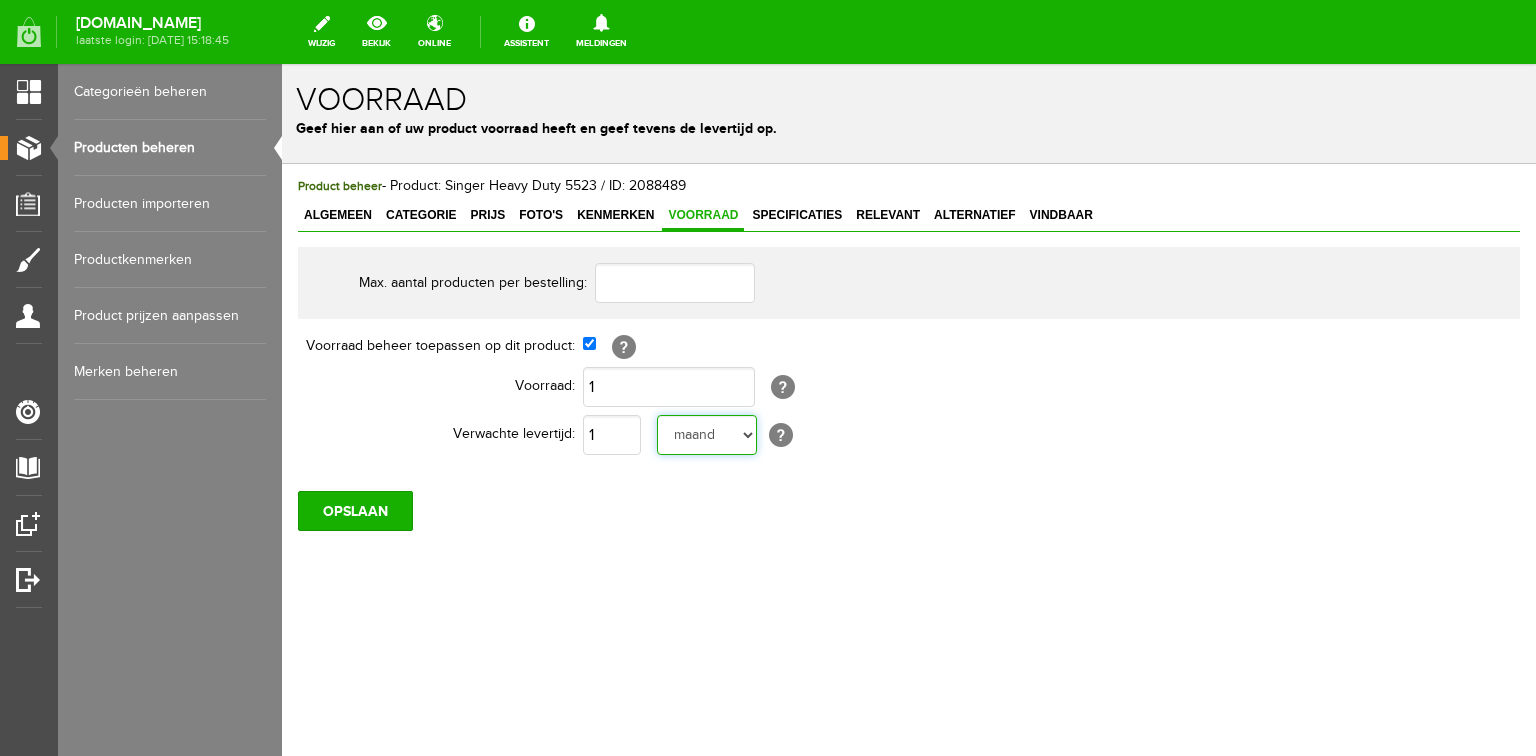 click on "dag
dagen
week
weken
maand
maanden
jaar
jaren
werkdagen" at bounding box center [707, 435] 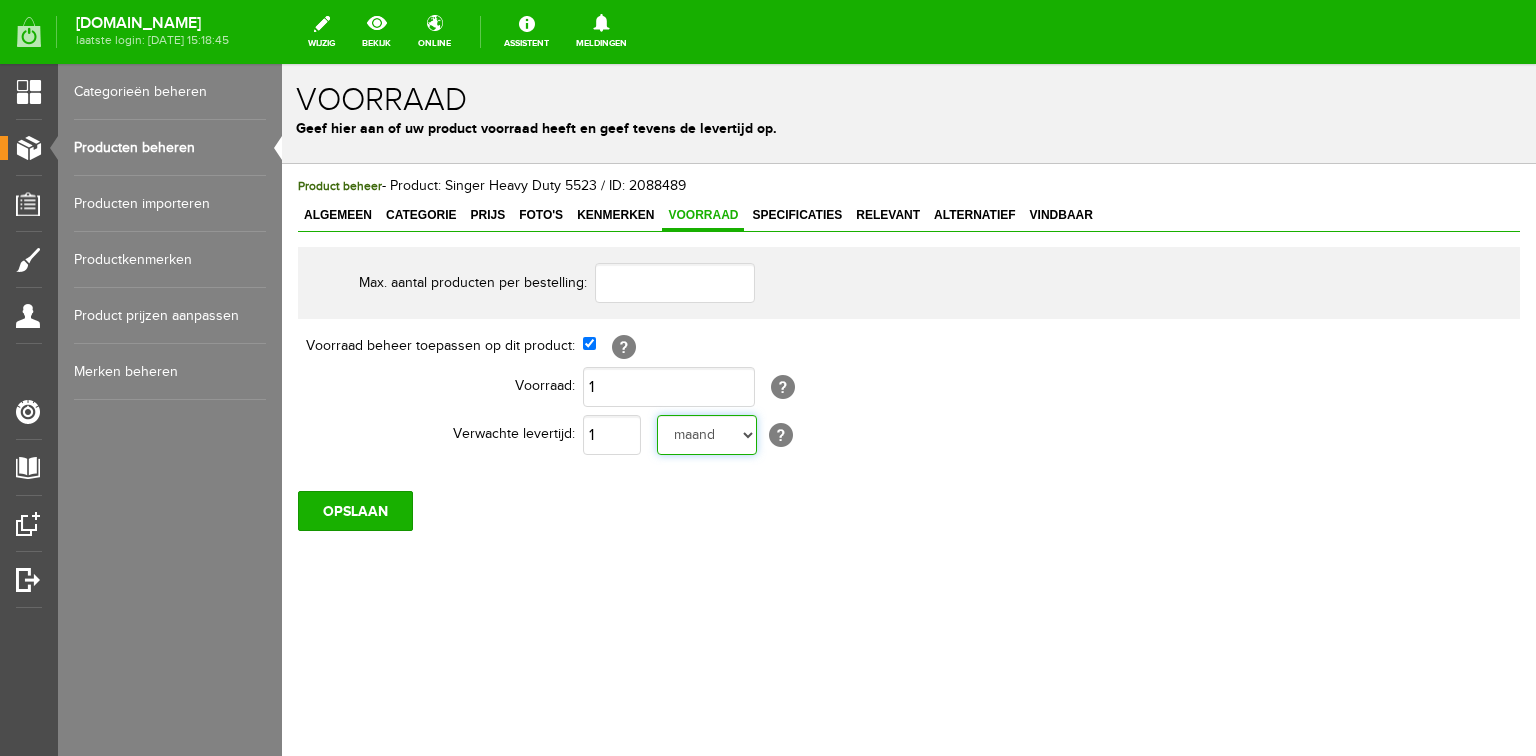 select on "day" 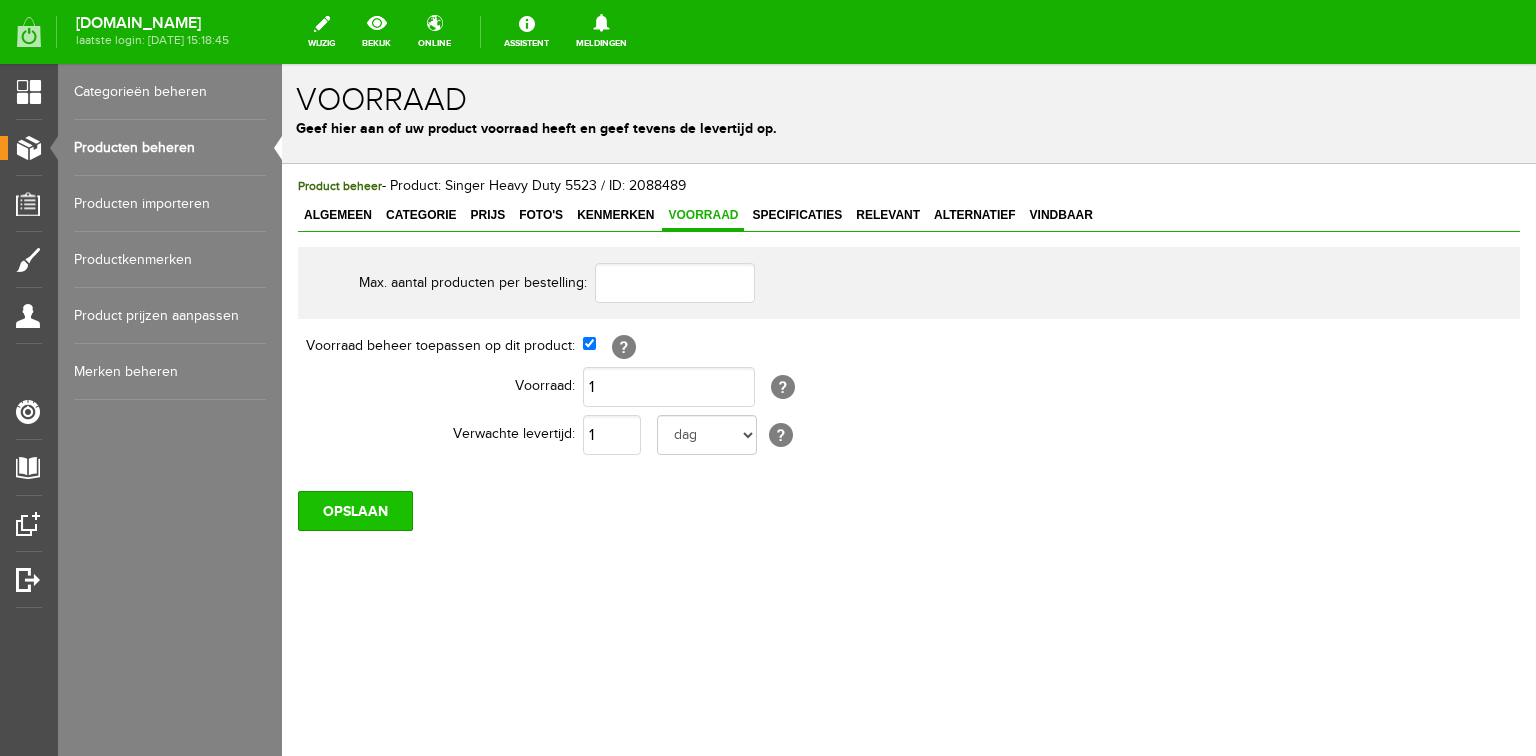 click on "OPSLAAN" at bounding box center (355, 511) 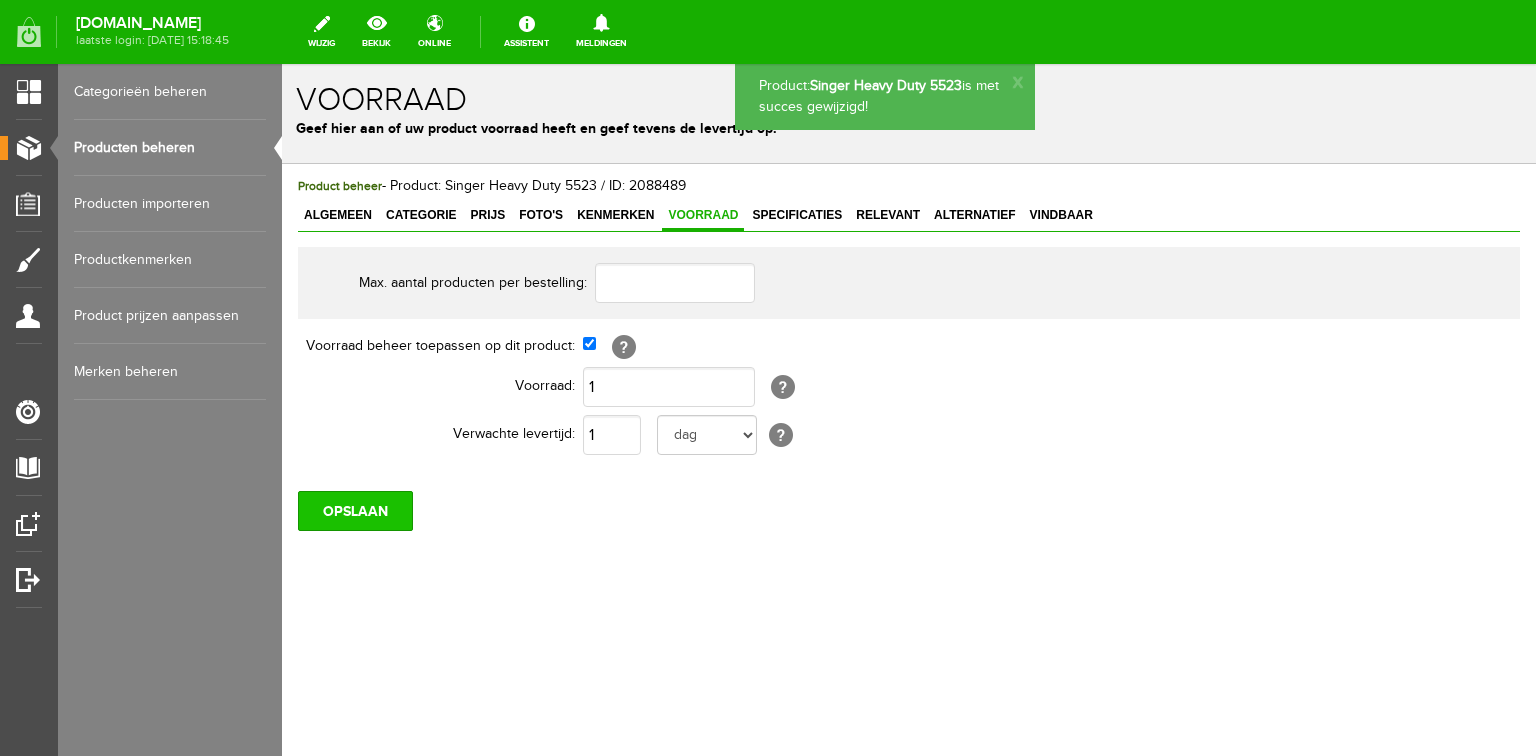 scroll, scrollTop: 0, scrollLeft: 0, axis: both 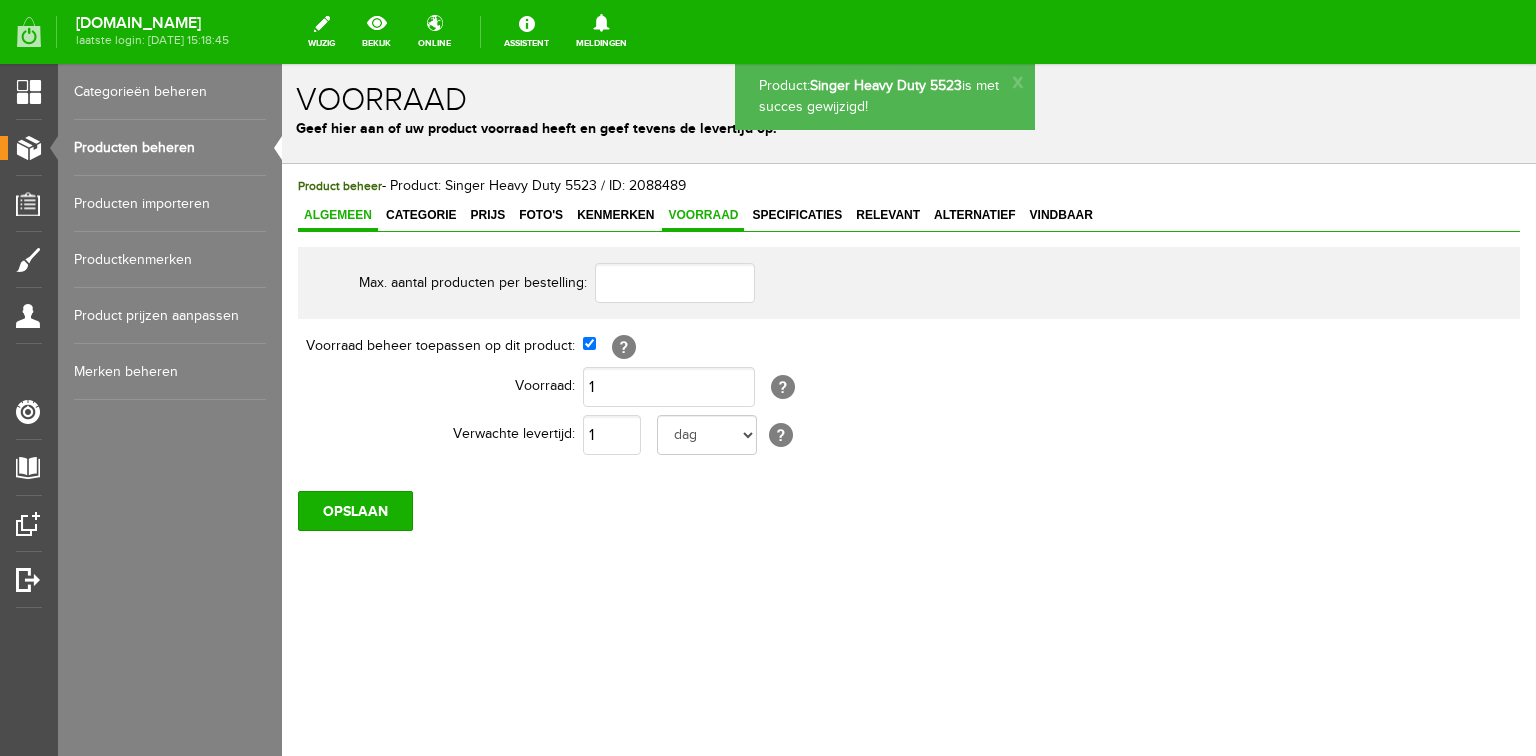 click on "Algemeen" at bounding box center [338, 215] 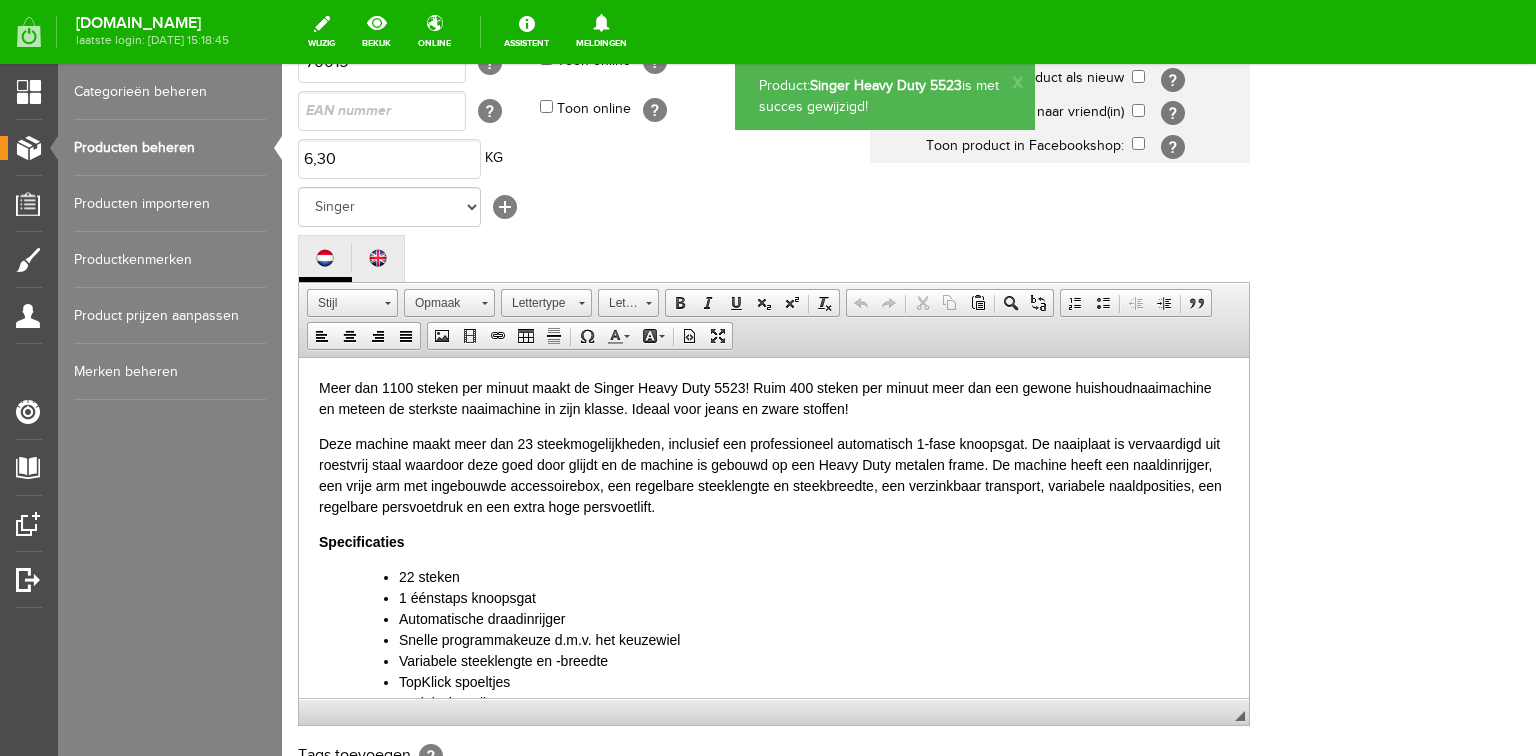 scroll, scrollTop: 592, scrollLeft: 0, axis: vertical 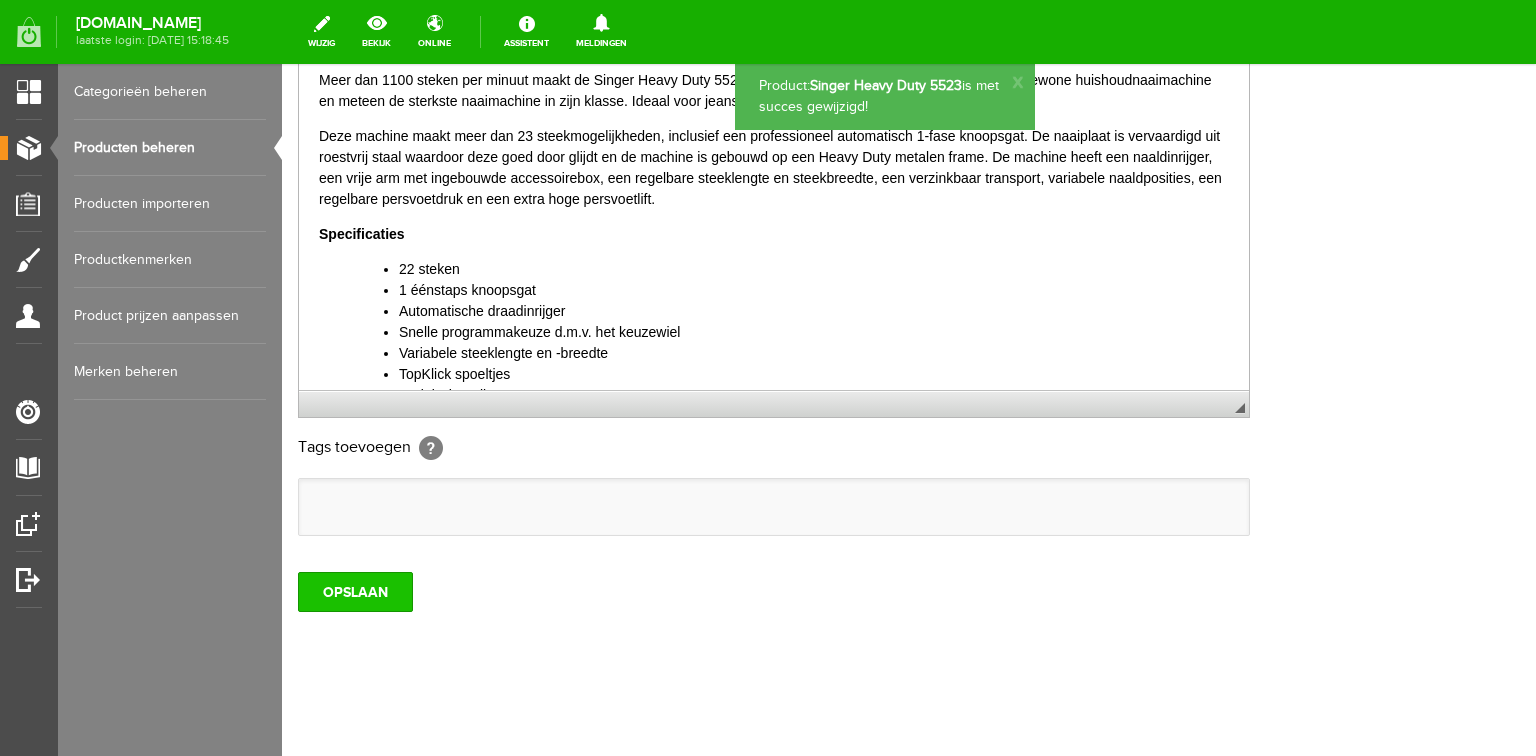 click on "OPSLAAN" at bounding box center [355, 592] 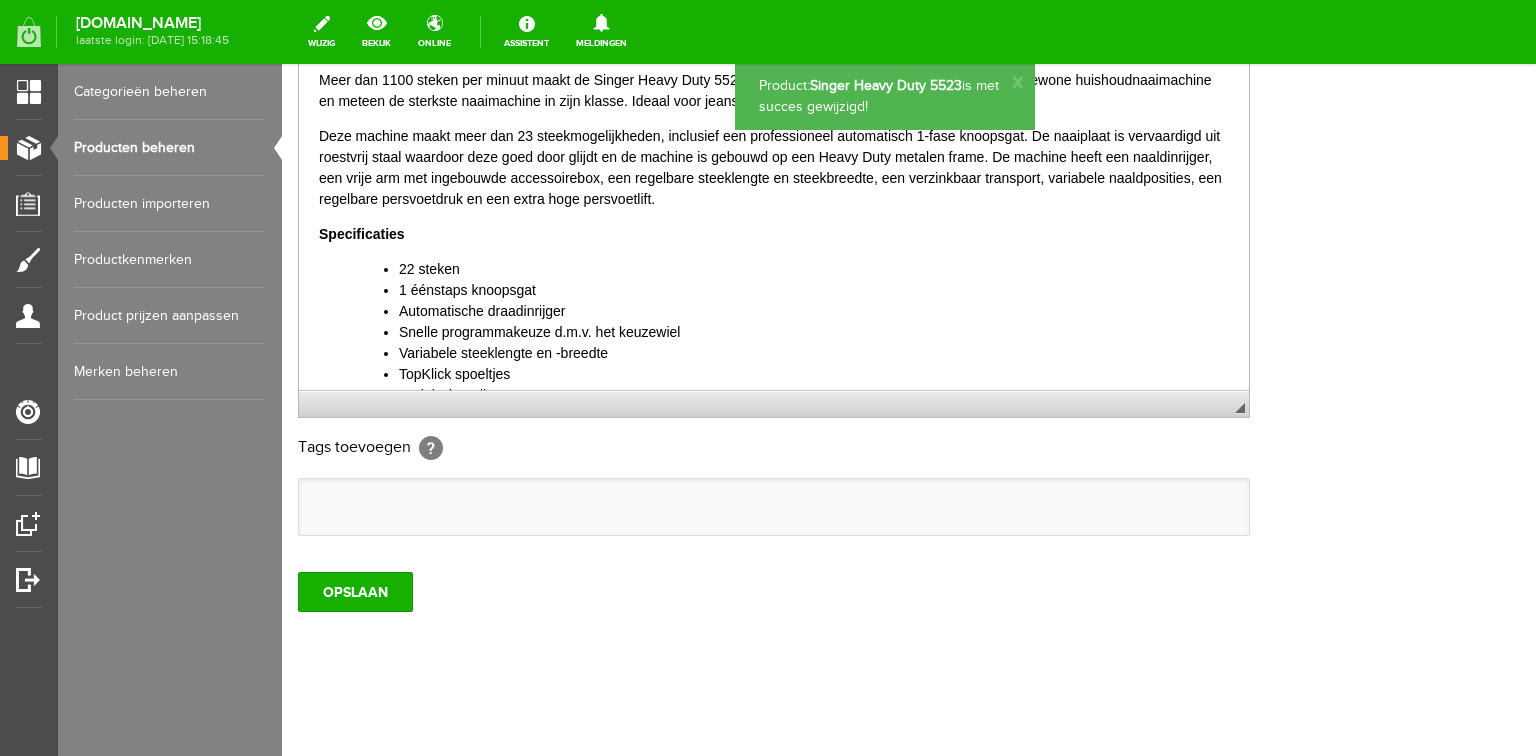 scroll, scrollTop: 0, scrollLeft: 0, axis: both 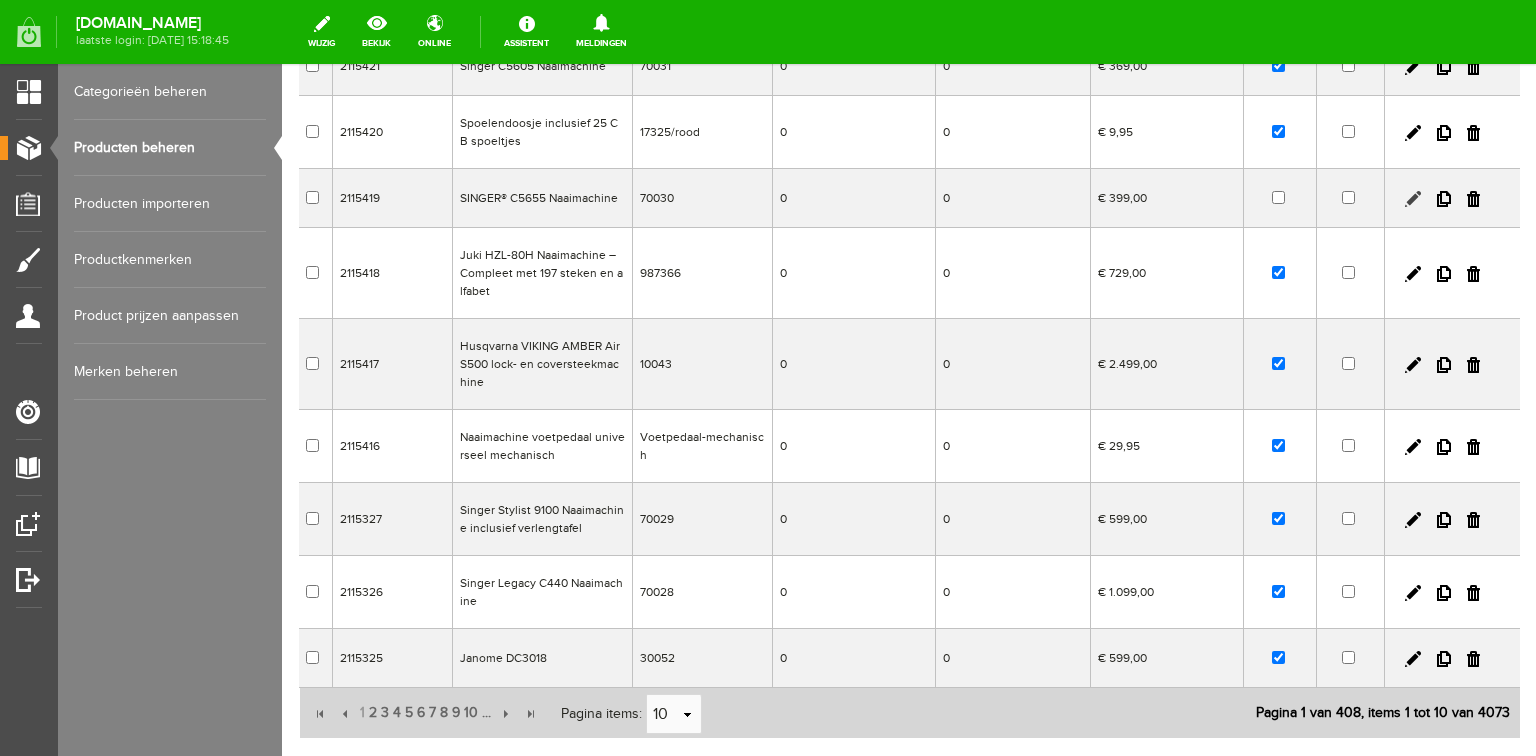 click at bounding box center (1413, 199) 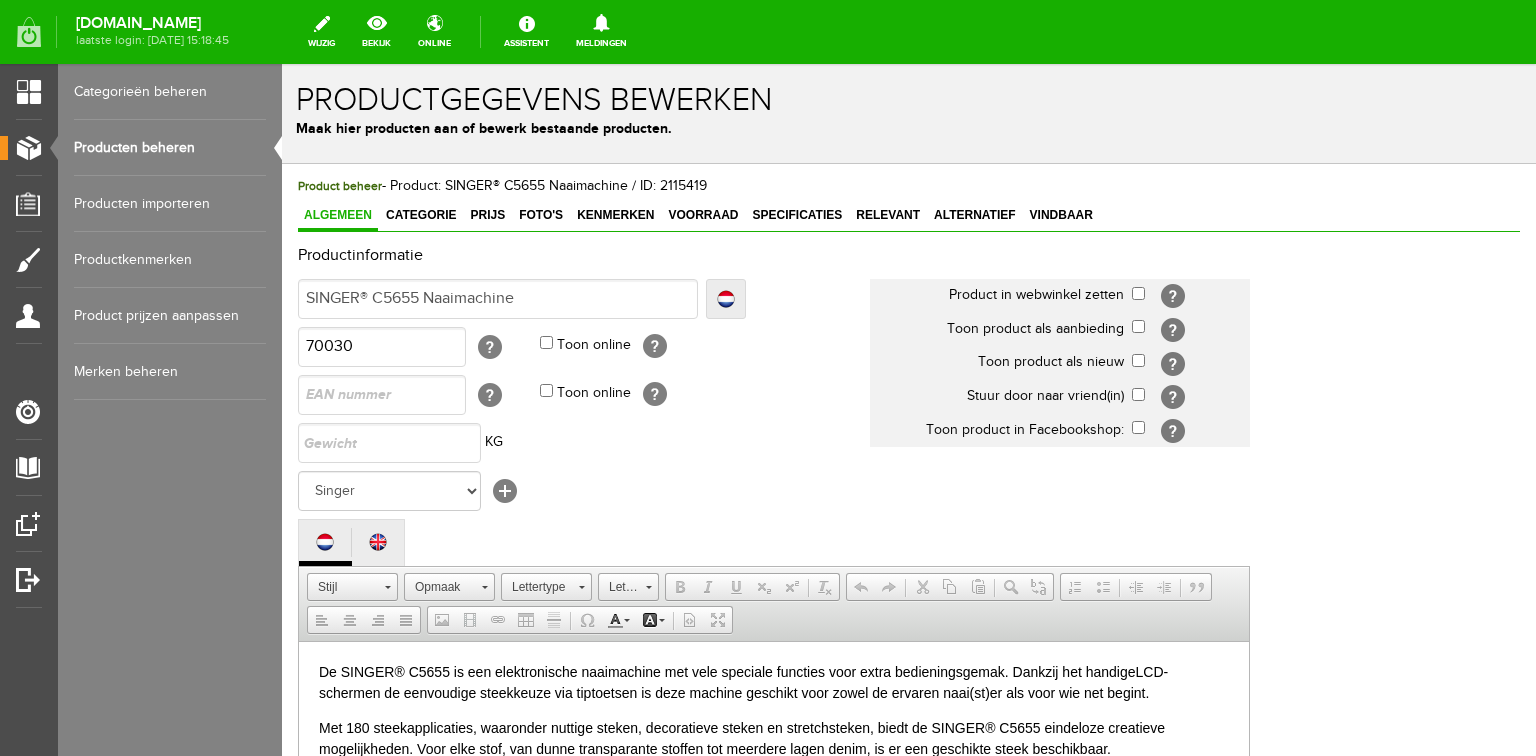 scroll, scrollTop: 0, scrollLeft: 0, axis: both 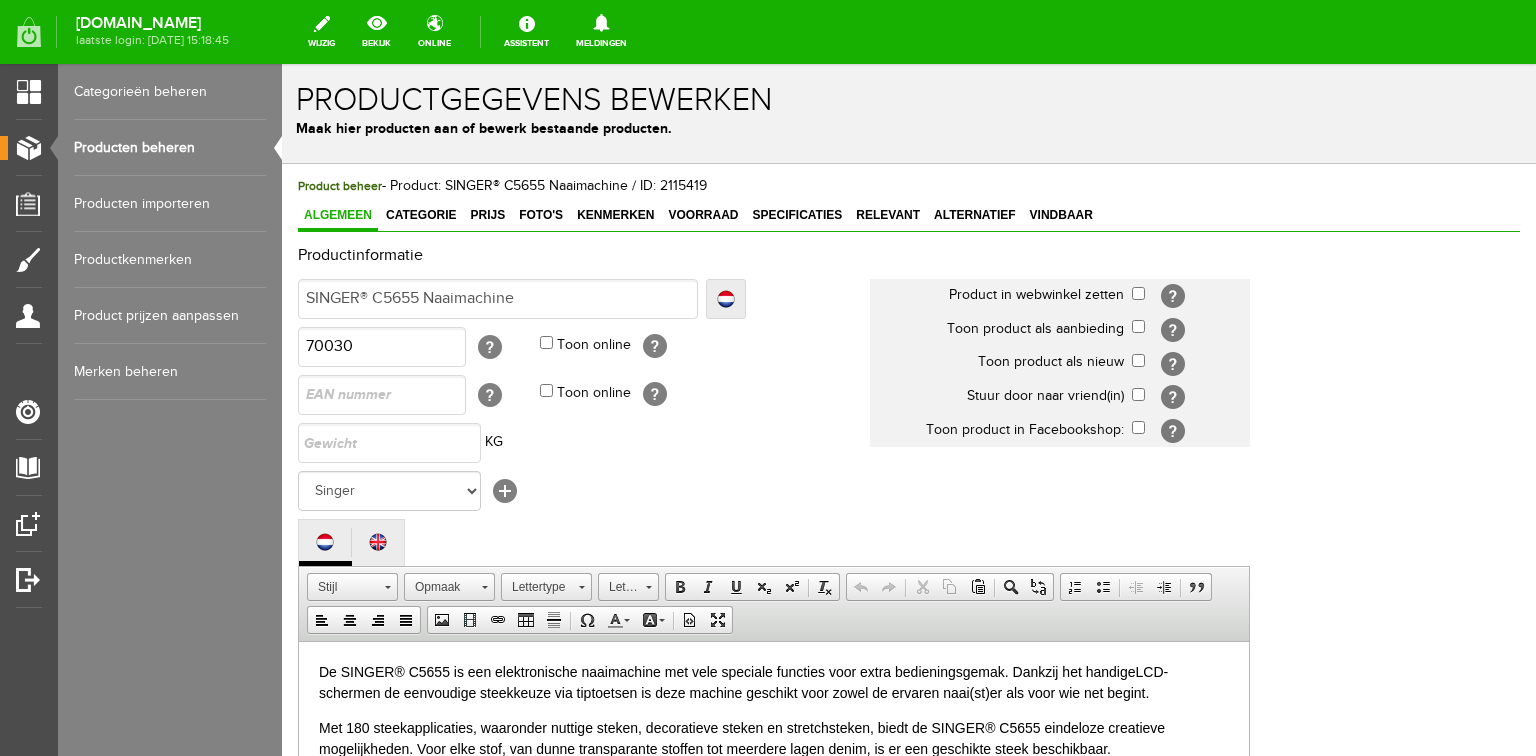 drag, startPoint x: 135, startPoint y: 140, endPoint x: 206, endPoint y: 153, distance: 72.18033 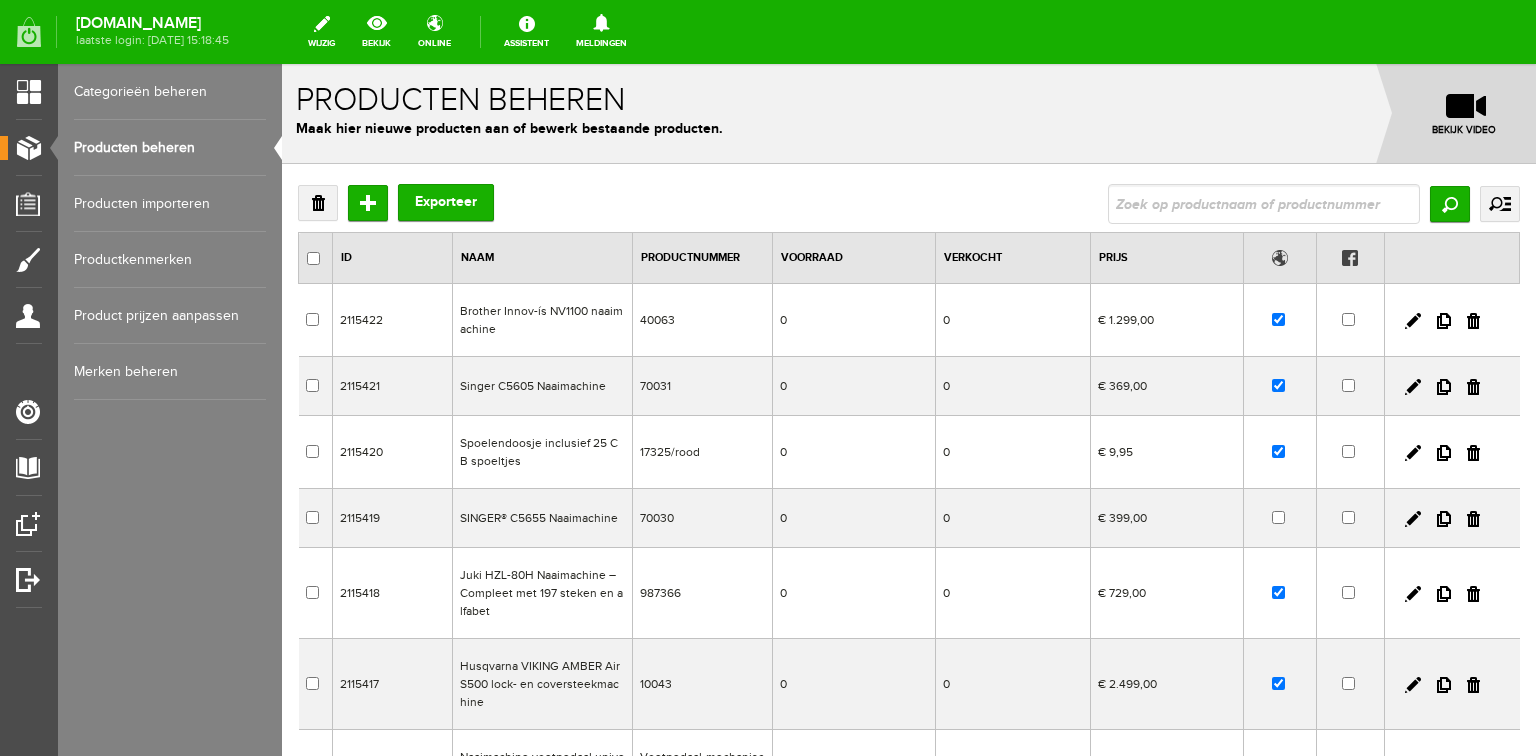 scroll, scrollTop: 0, scrollLeft: 0, axis: both 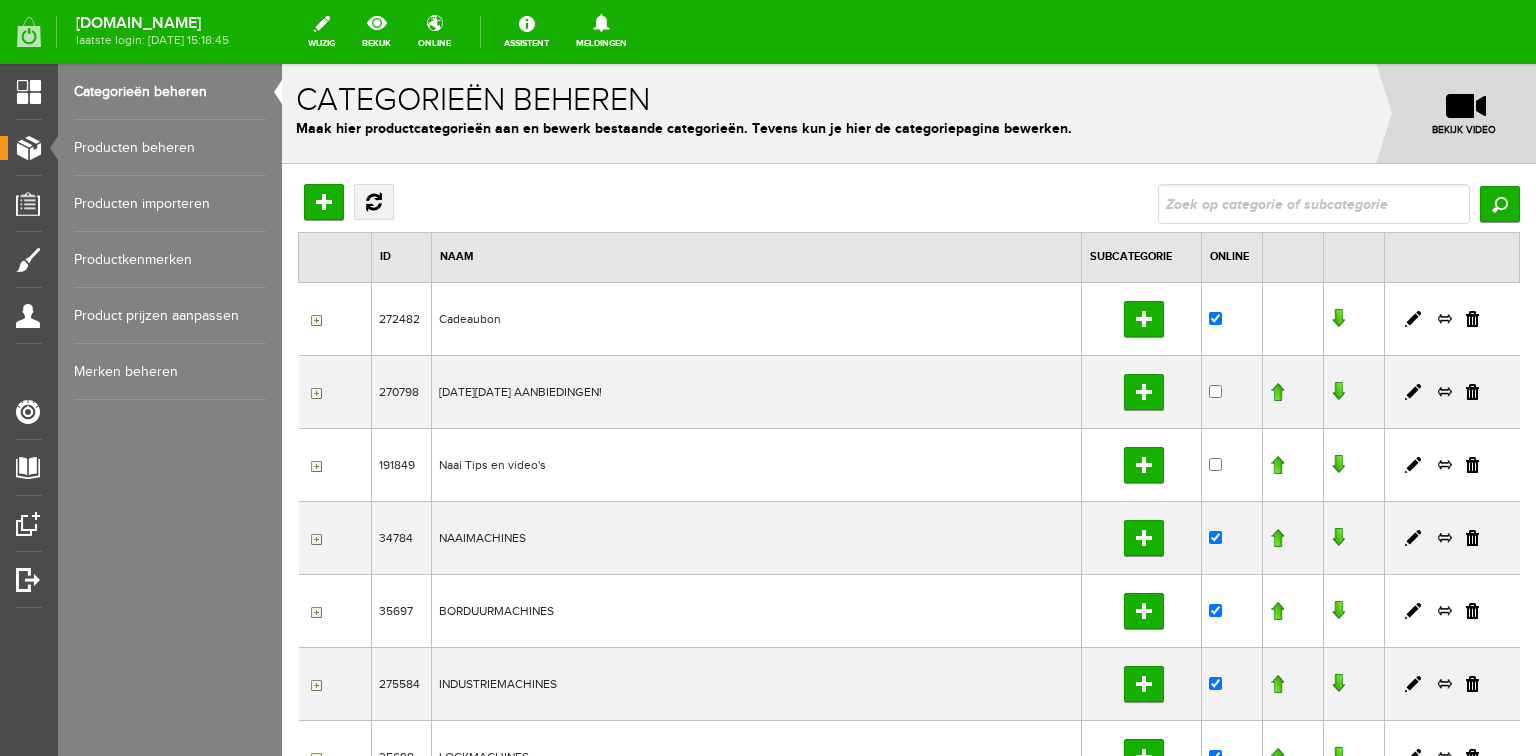 click on "Producten beheren" at bounding box center [170, 148] 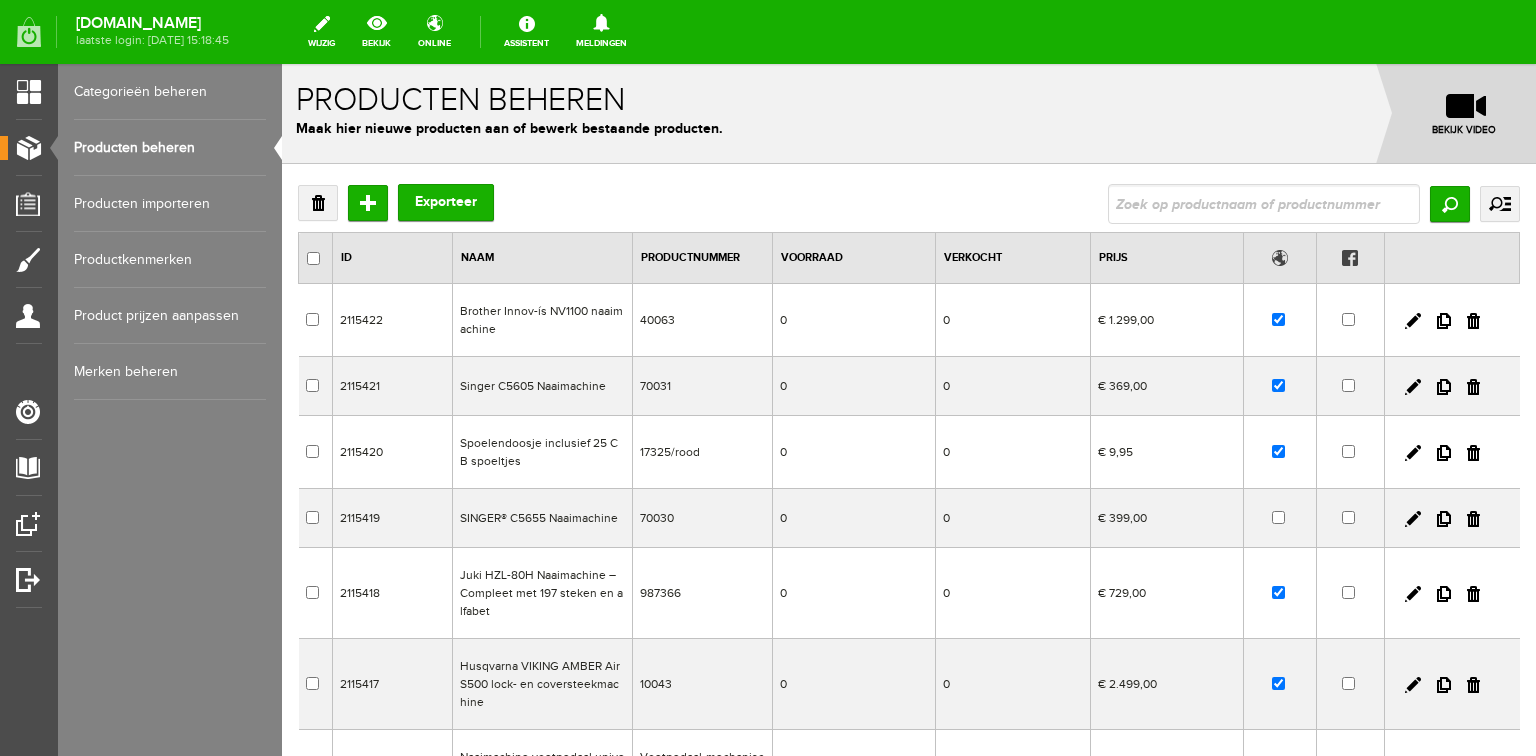 scroll, scrollTop: 0, scrollLeft: 0, axis: both 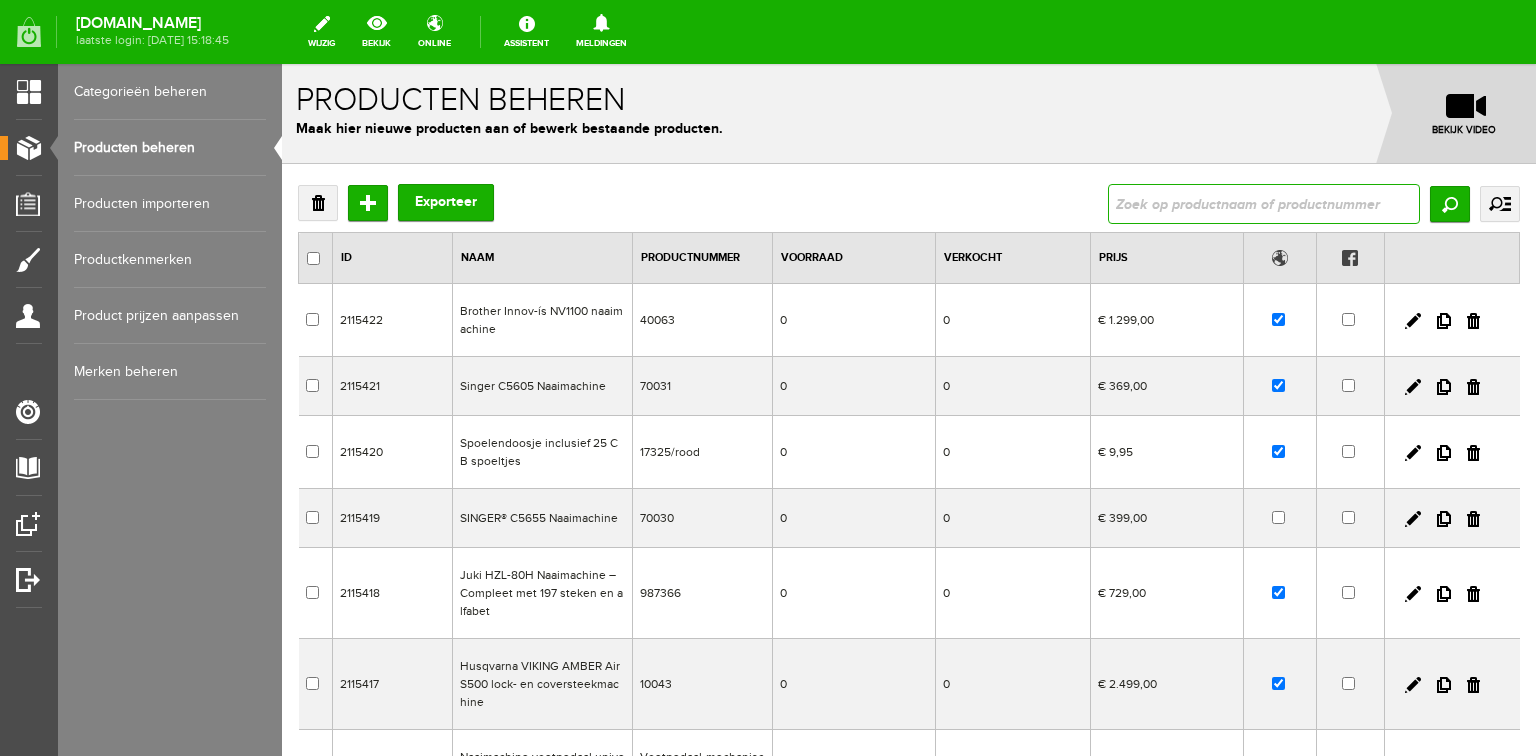 click at bounding box center (1264, 204) 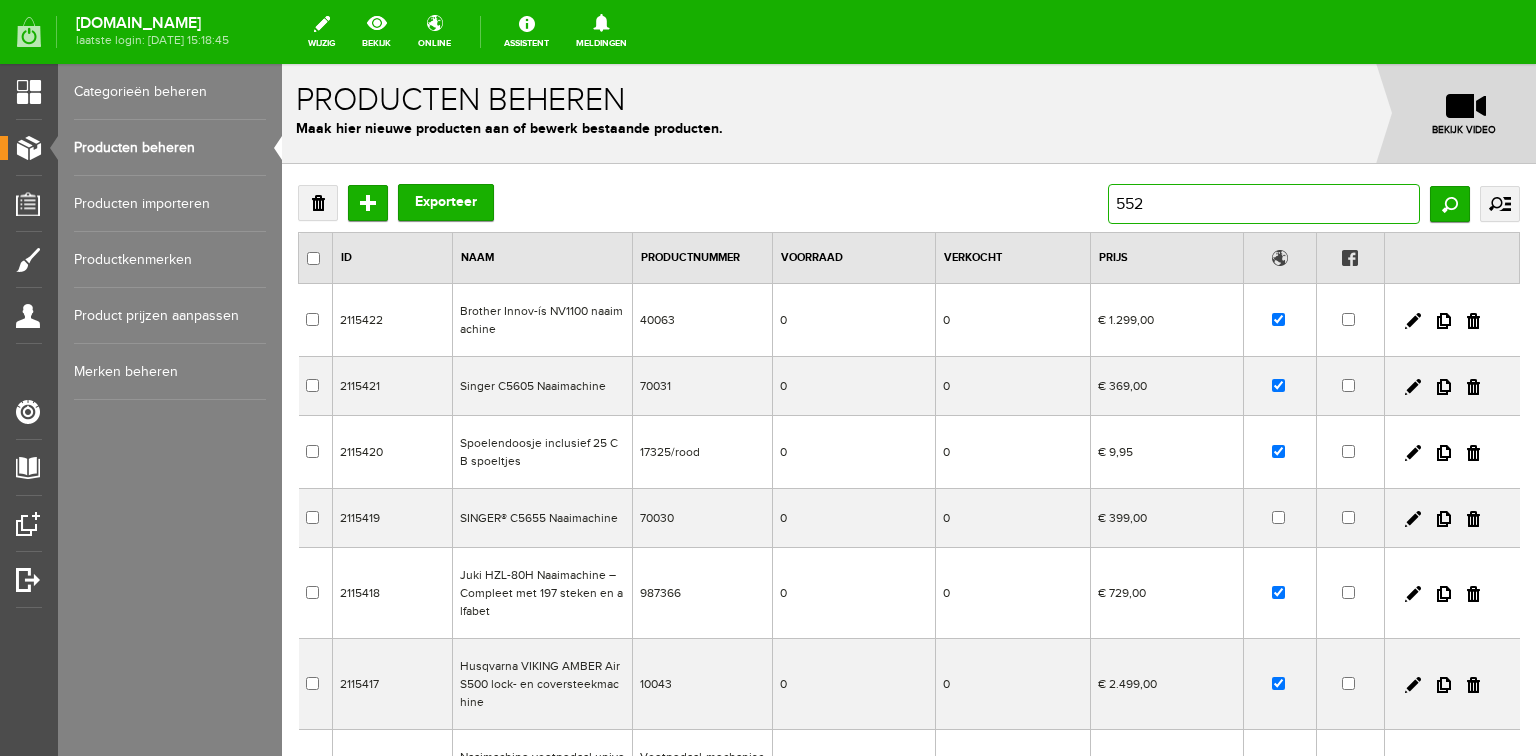 type on "5523" 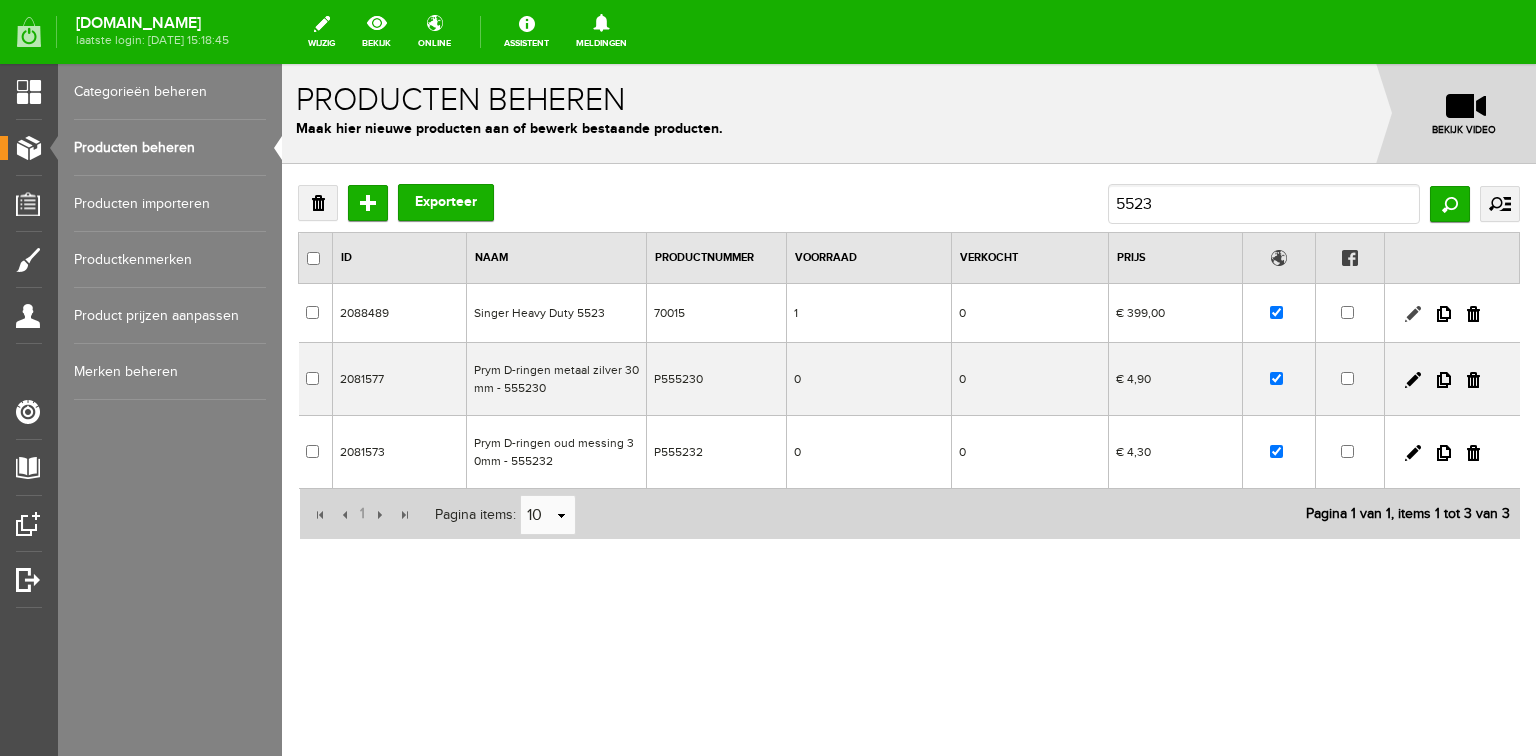 click at bounding box center [1413, 314] 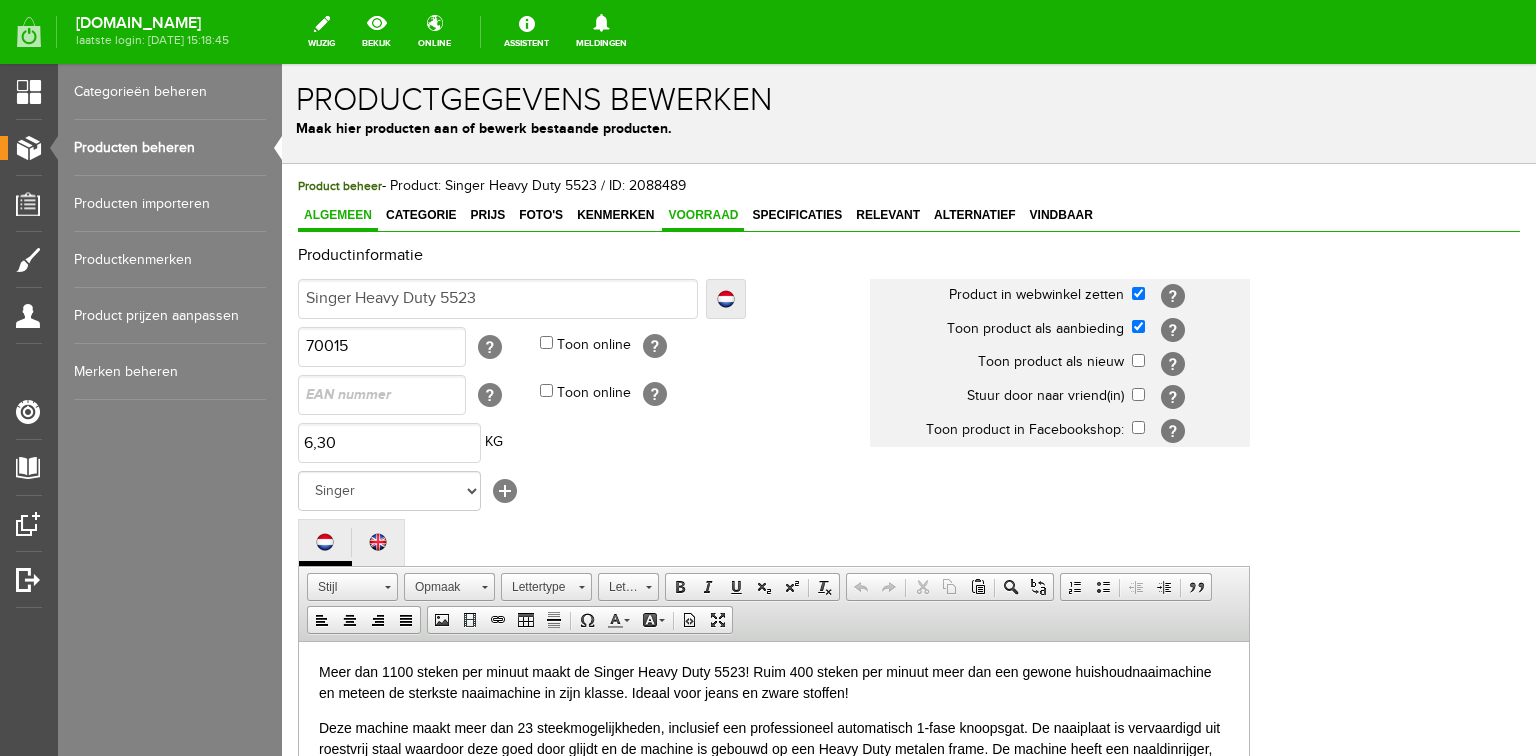 scroll, scrollTop: 0, scrollLeft: 0, axis: both 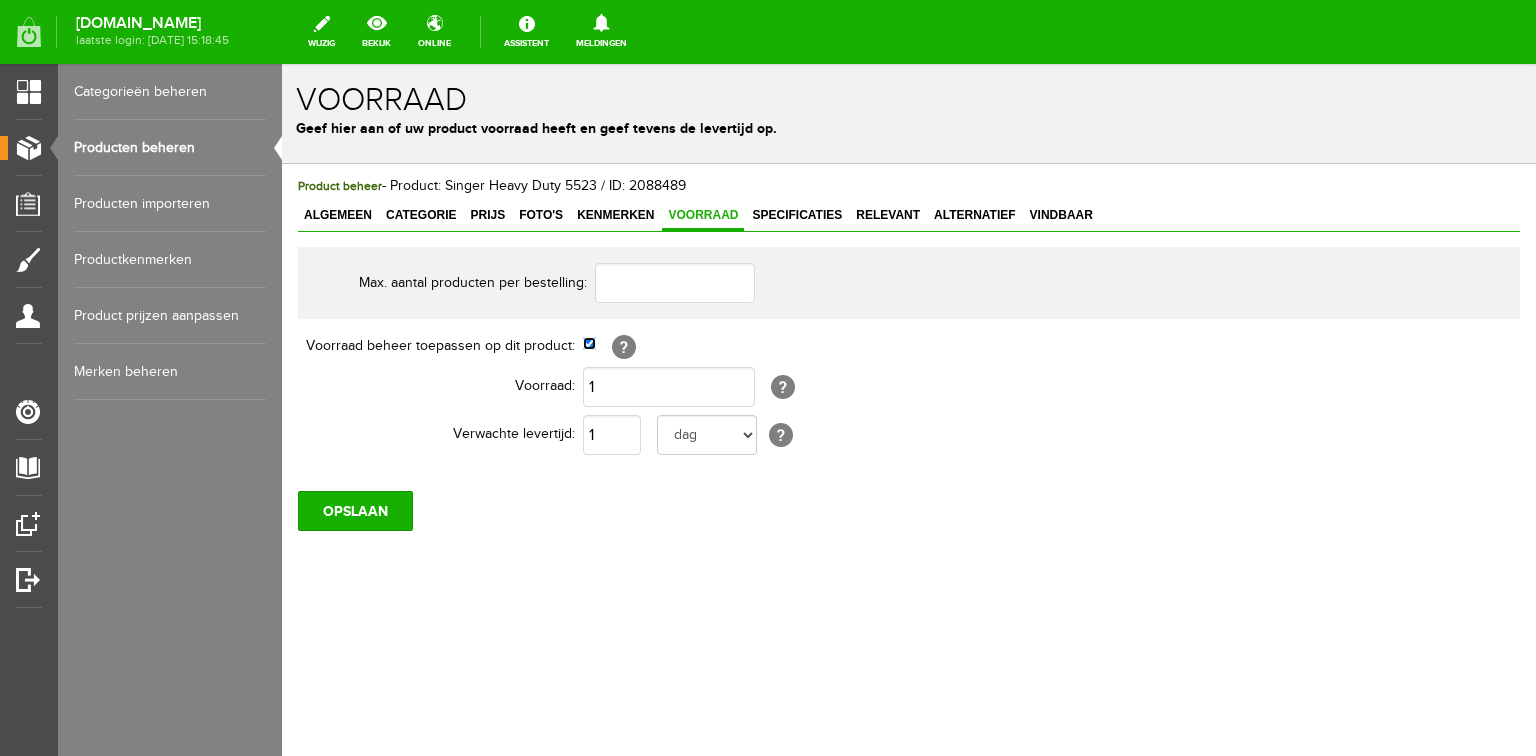 click at bounding box center [589, 343] 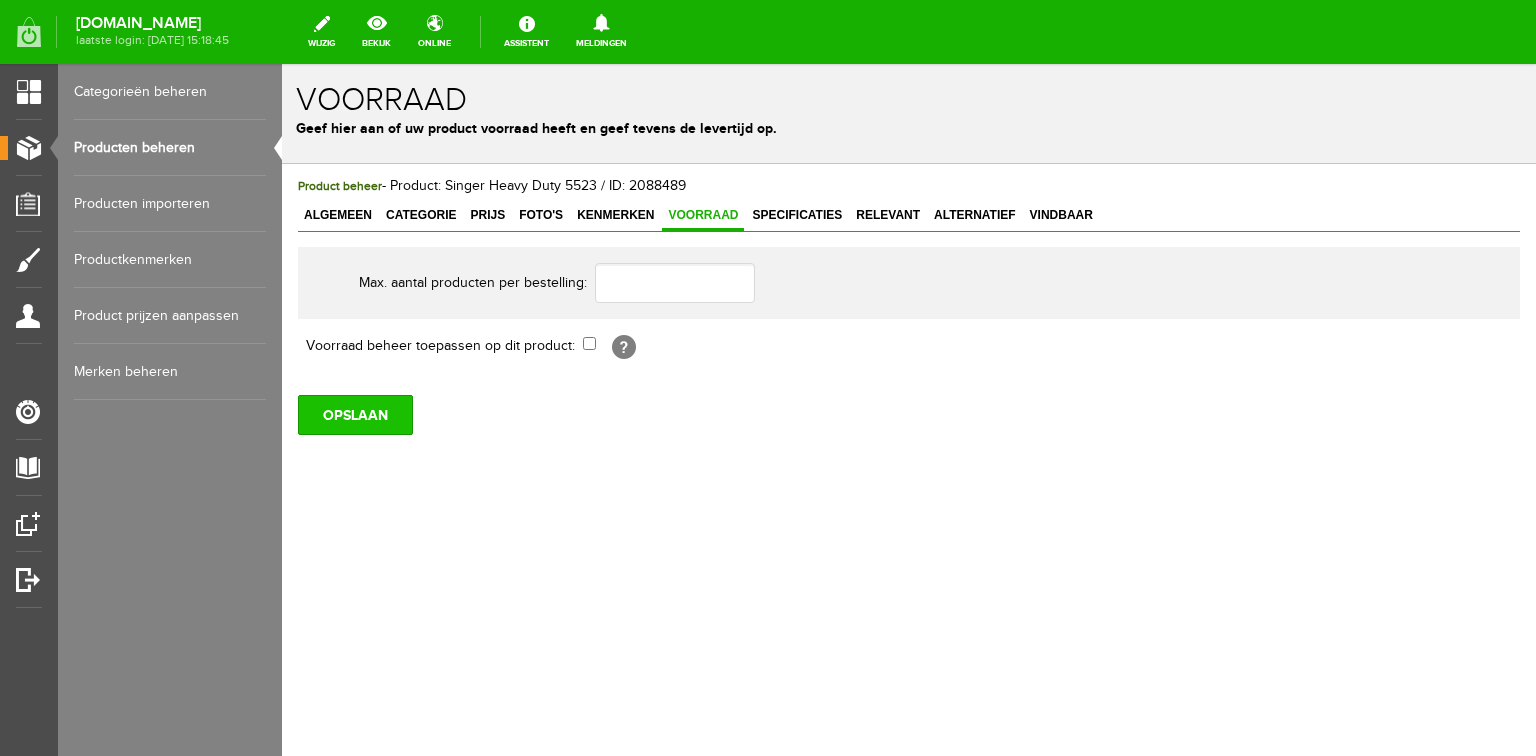 click on "OPSLAAN" at bounding box center [355, 415] 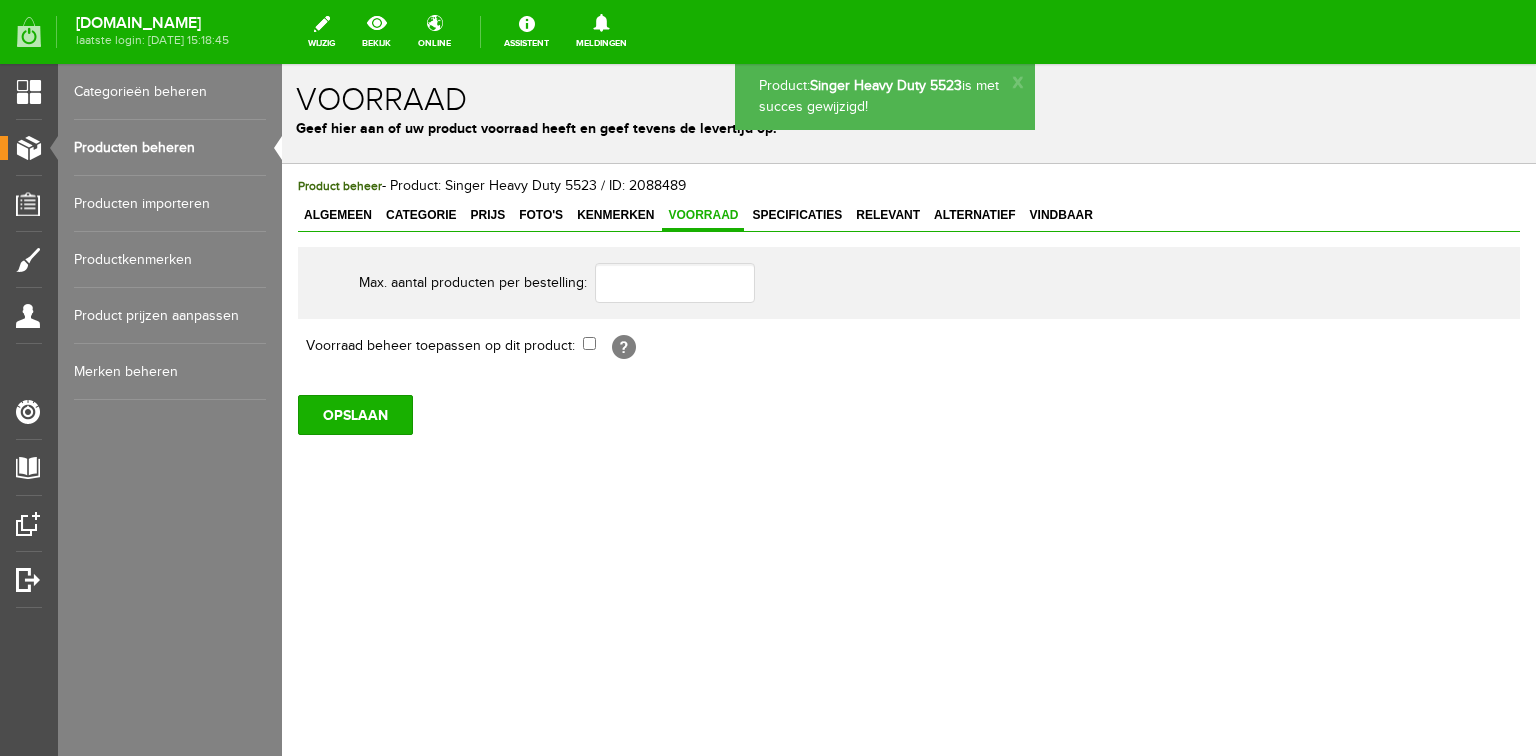 scroll, scrollTop: 0, scrollLeft: 0, axis: both 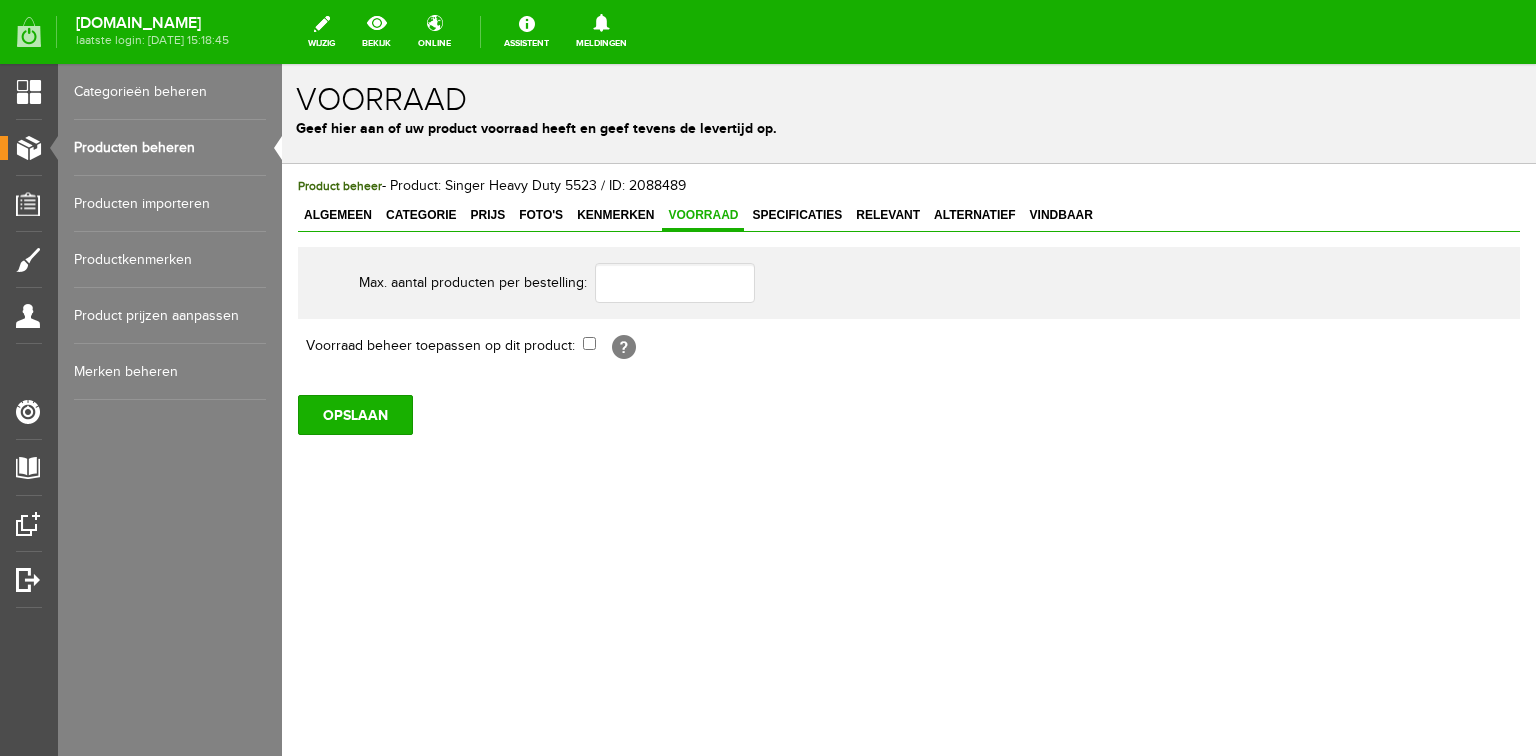 click on "Product beheer  - Product: Singer Heavy Duty 5523 / ID: 2088489
Algemeen Categorie Prijs Foto's Kenmerken Voorraad Specificaties Relevant Alternatief Vindbaar
Productinformatie
Localize
[GEOGRAPHIC_DATA]
Singer Heavy Duty 5523
Localize
Klaar [?]" at bounding box center (909, 305) 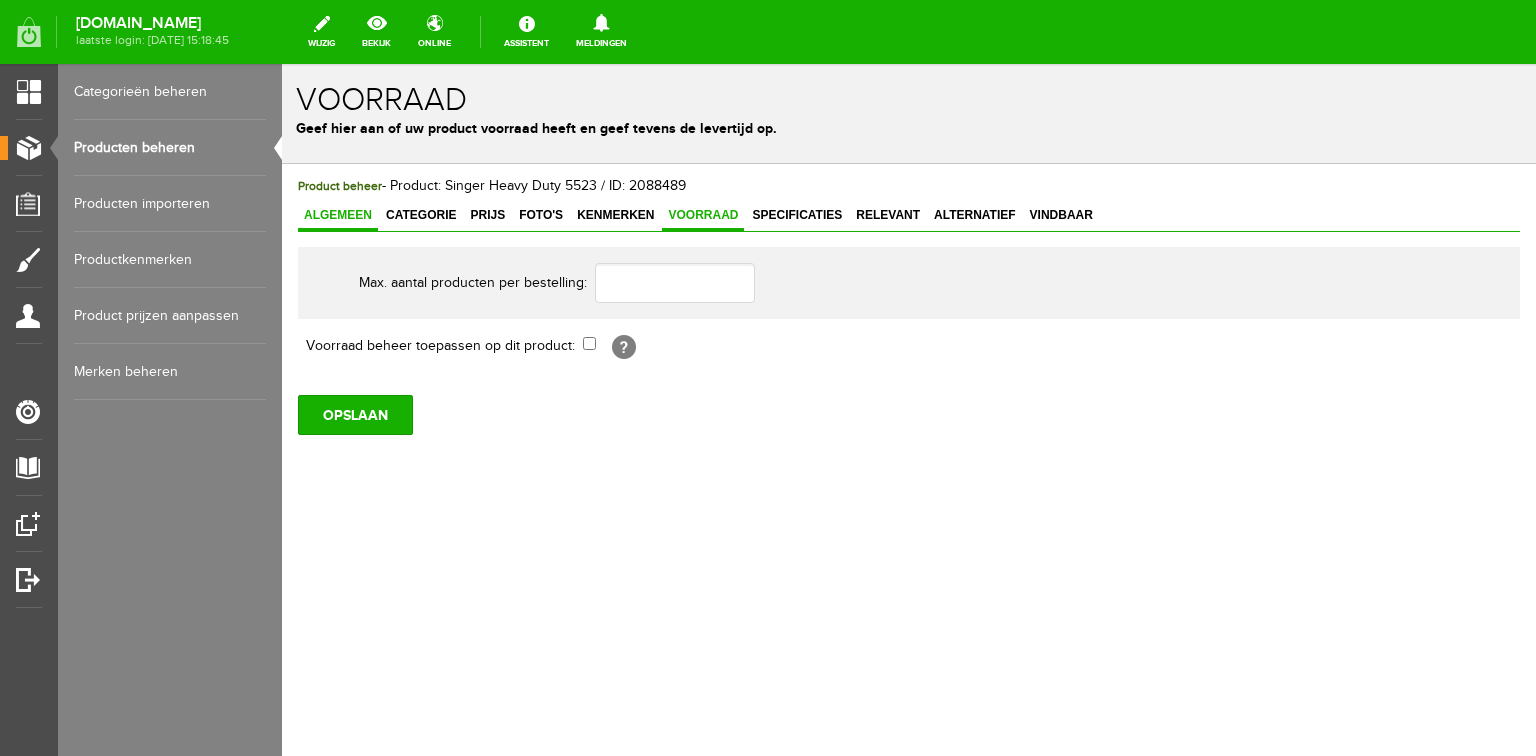 click on "Algemeen" at bounding box center [338, 216] 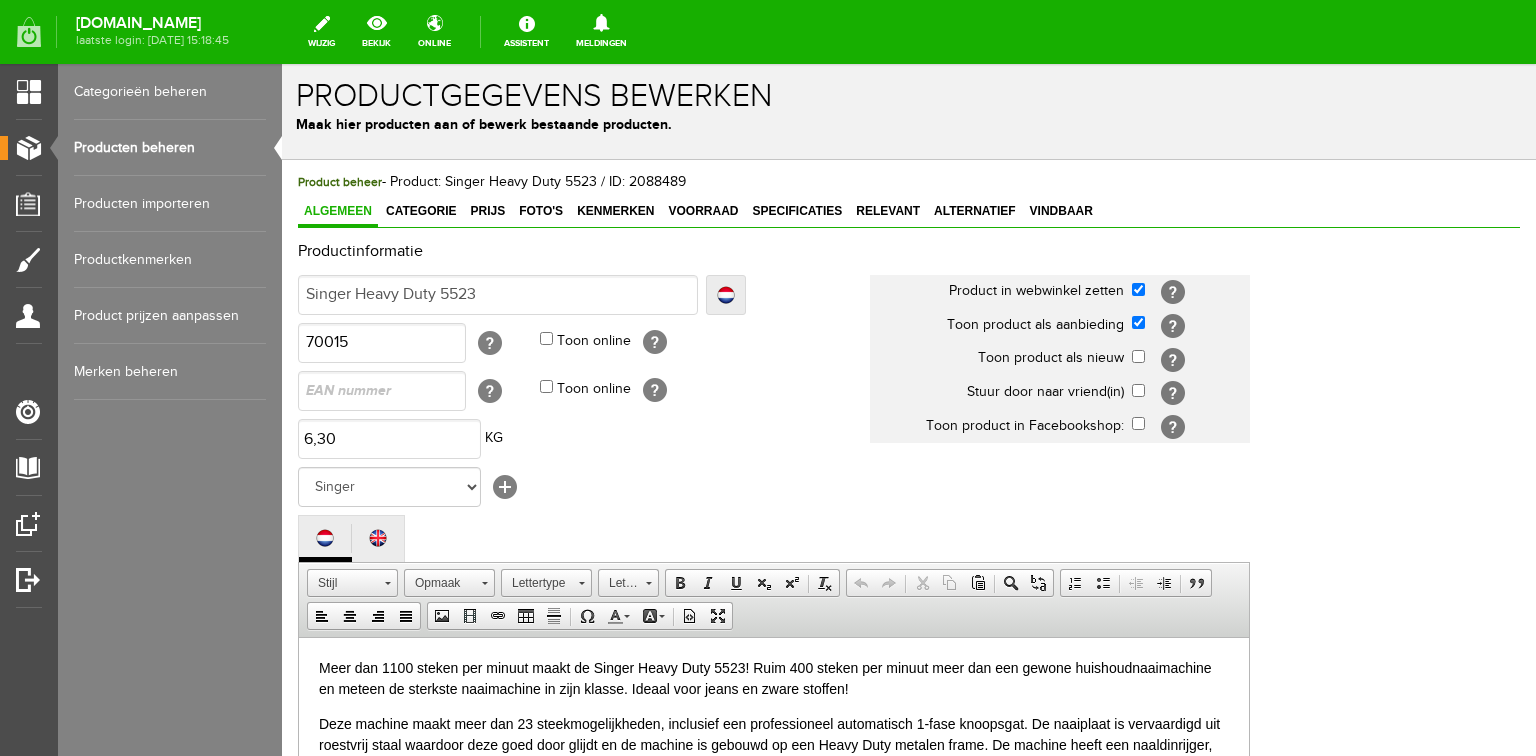 scroll, scrollTop: 592, scrollLeft: 0, axis: vertical 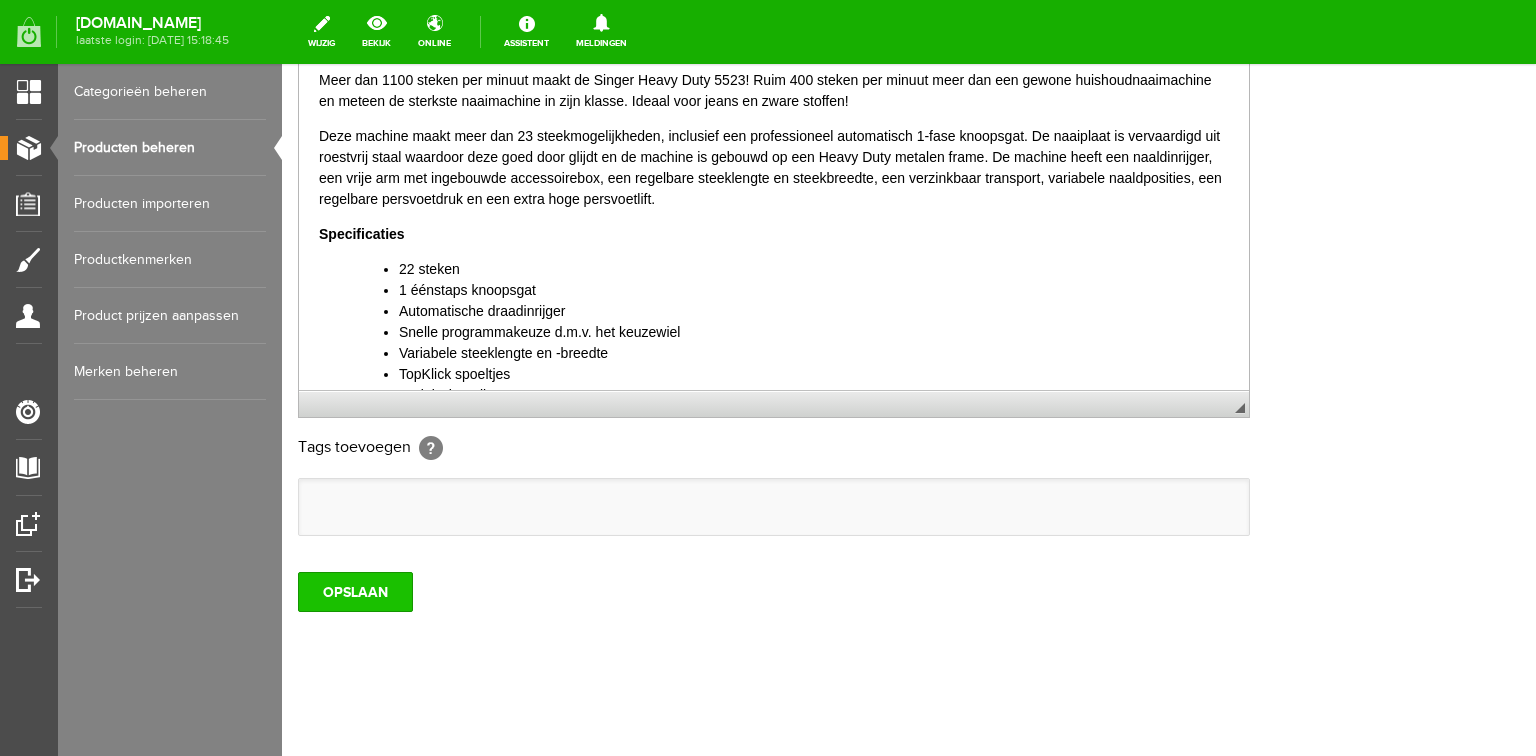 click on "OPSLAAN" at bounding box center (355, 592) 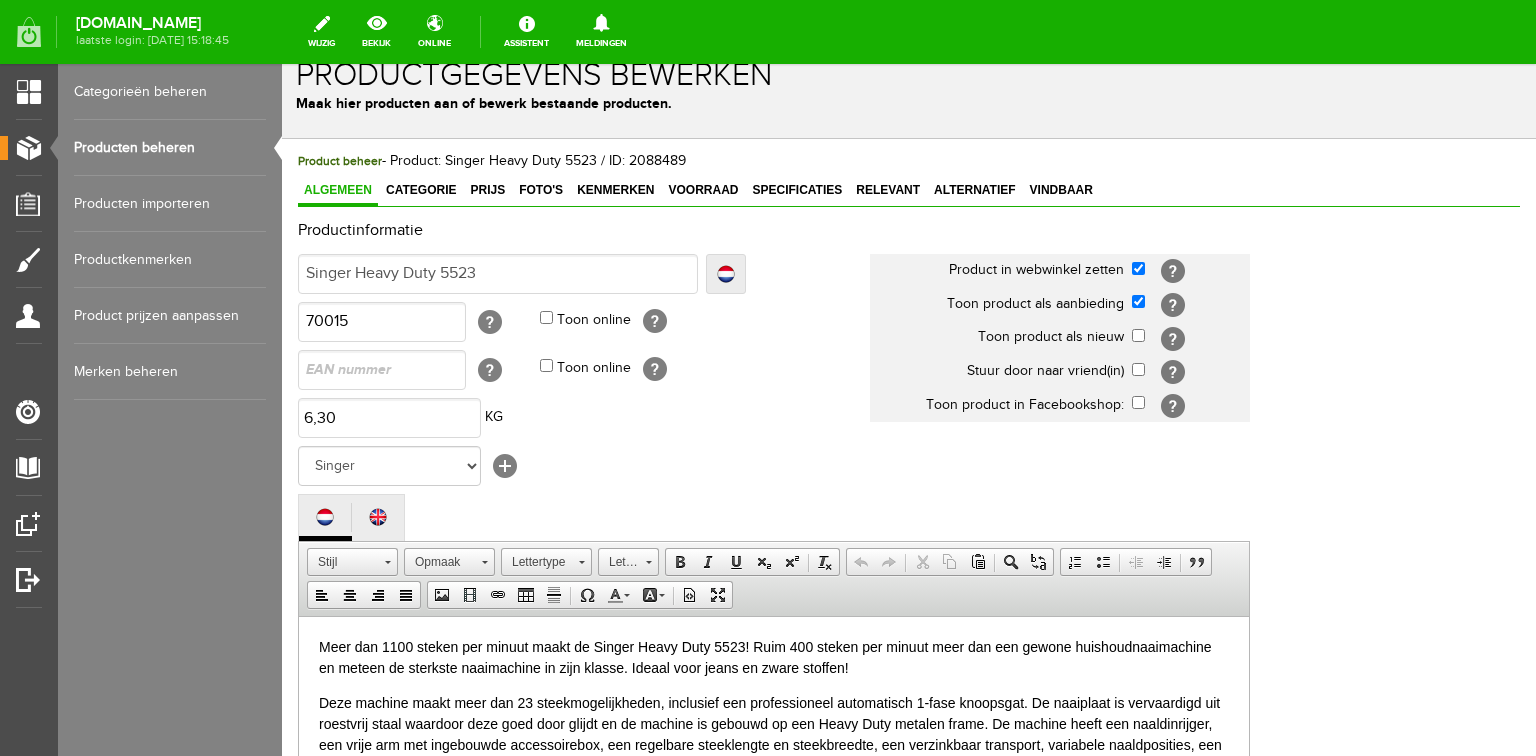 scroll, scrollTop: 0, scrollLeft: 0, axis: both 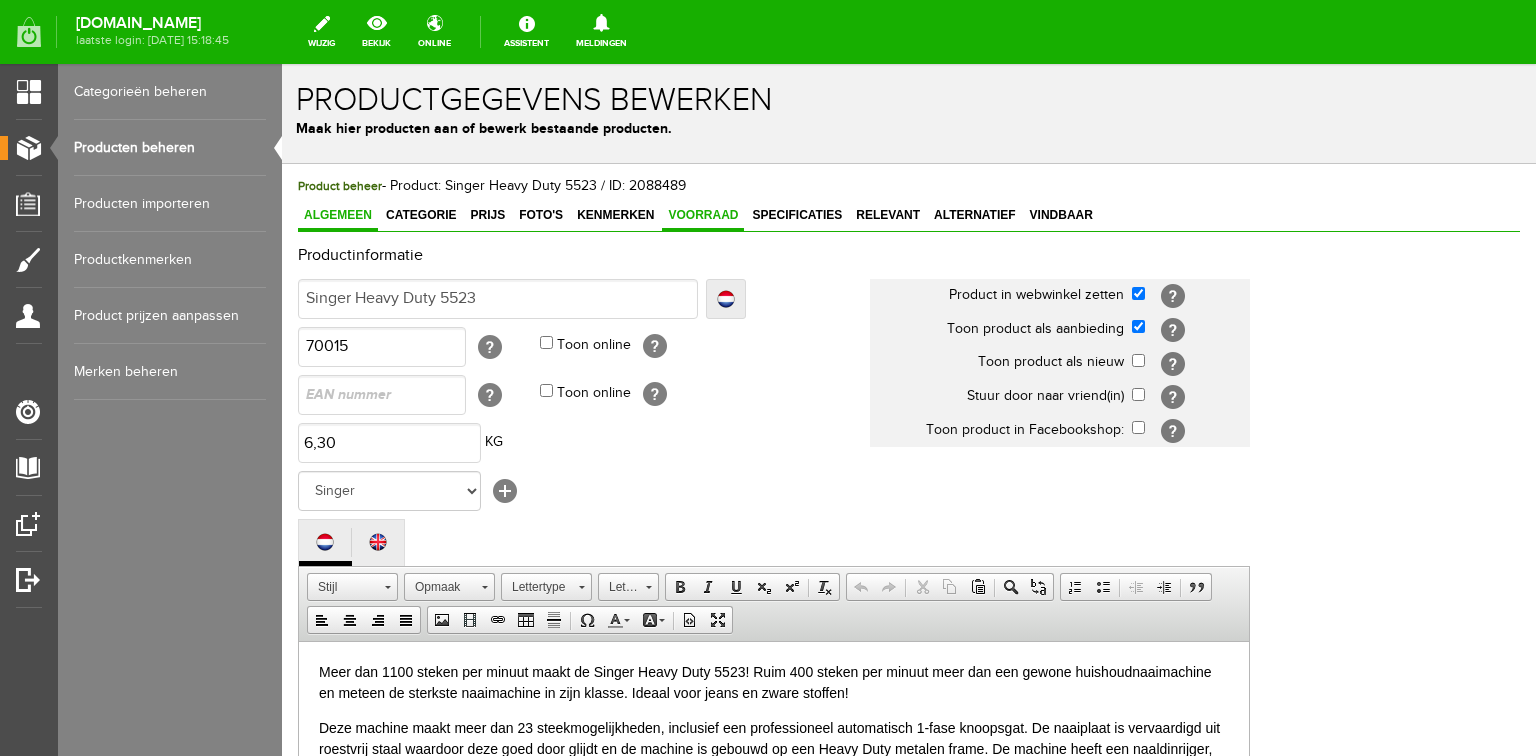 click on "Voorraad" at bounding box center (703, 215) 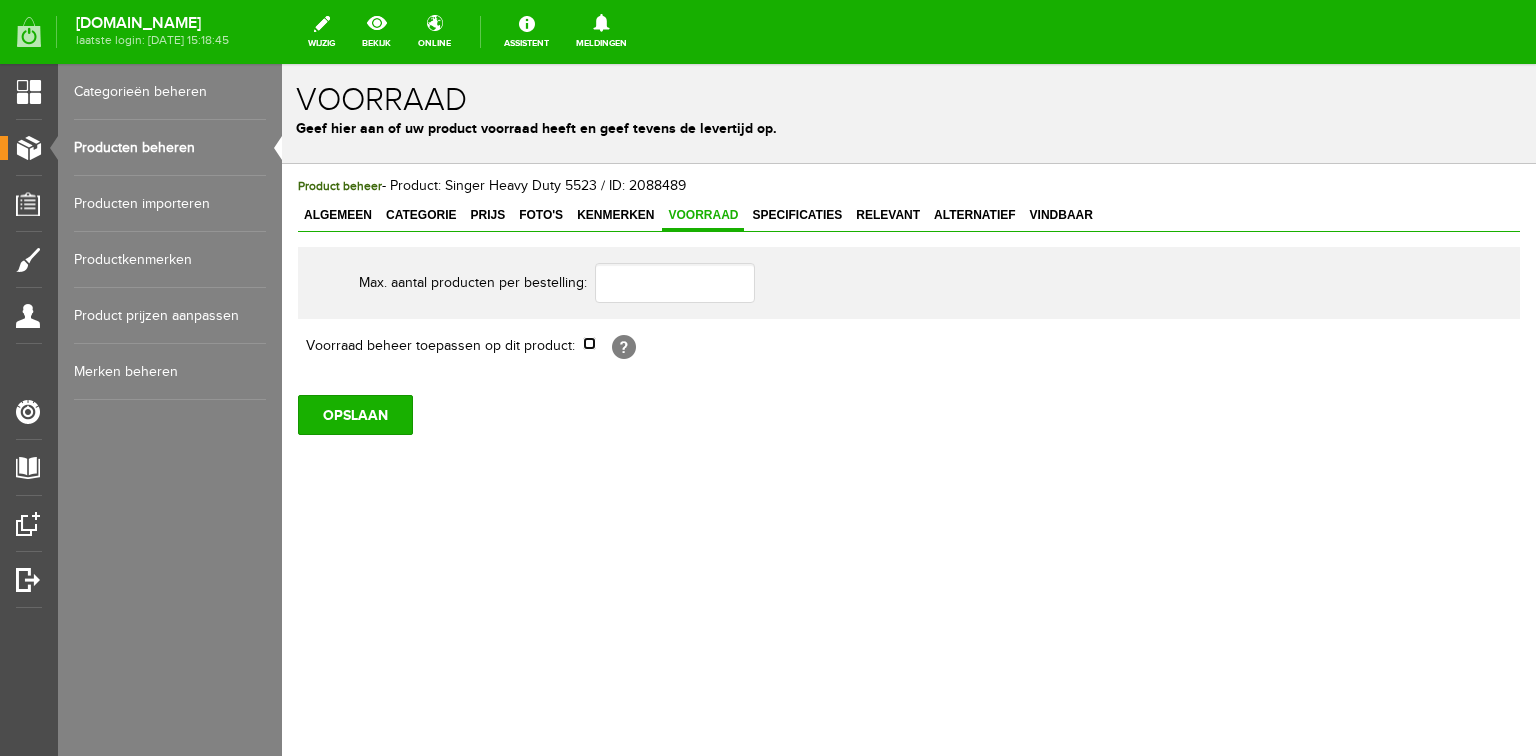 click at bounding box center (589, 343) 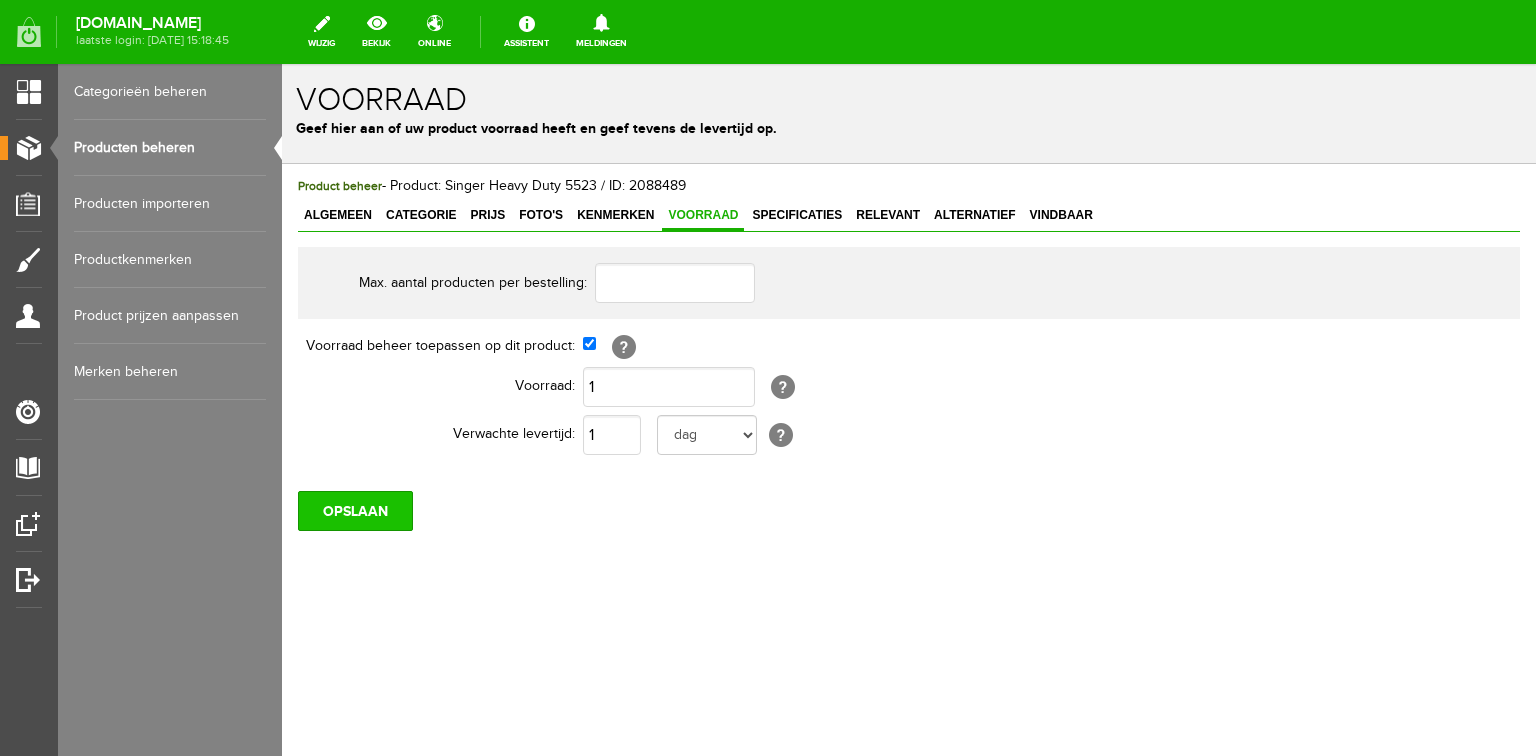 click on "OPSLAAN" at bounding box center [355, 511] 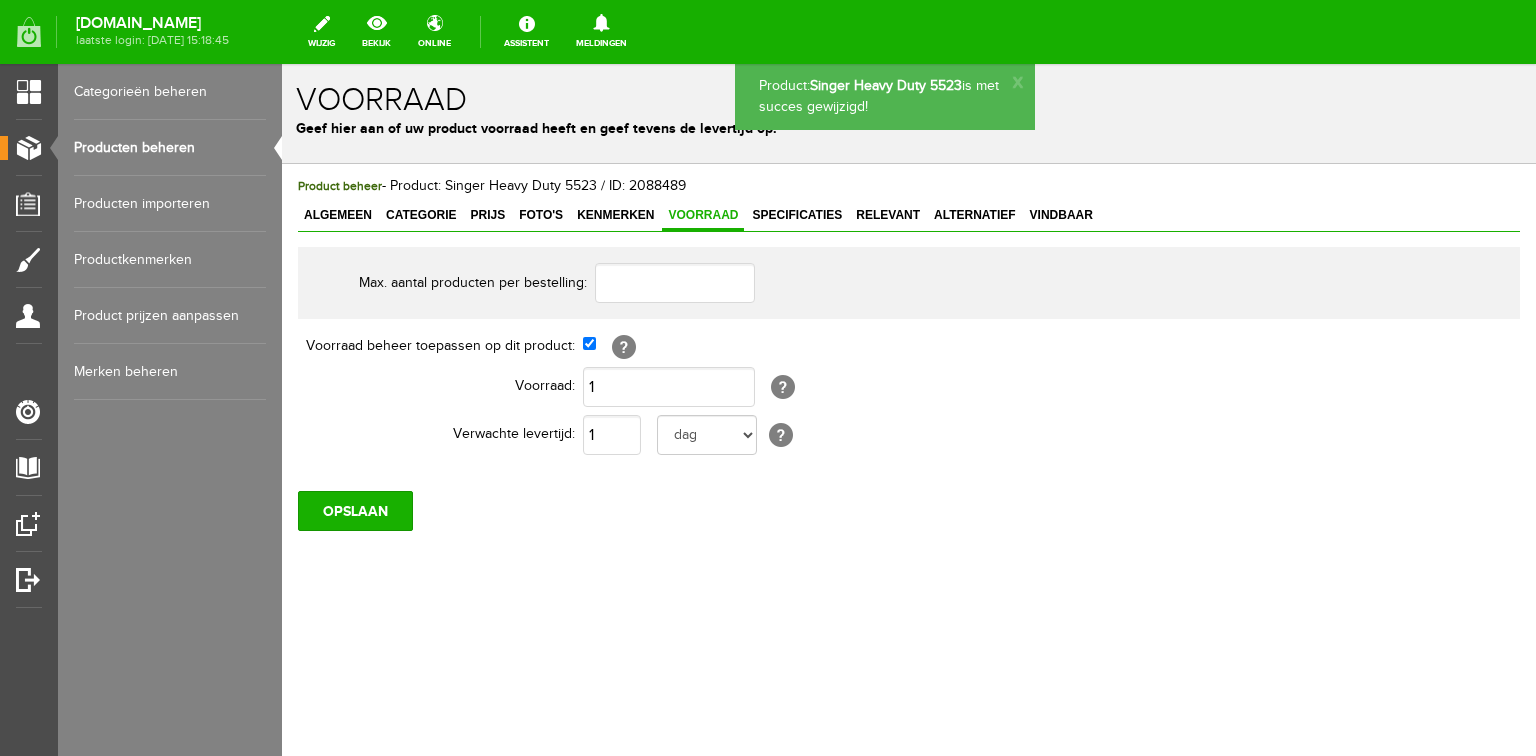 scroll, scrollTop: 0, scrollLeft: 0, axis: both 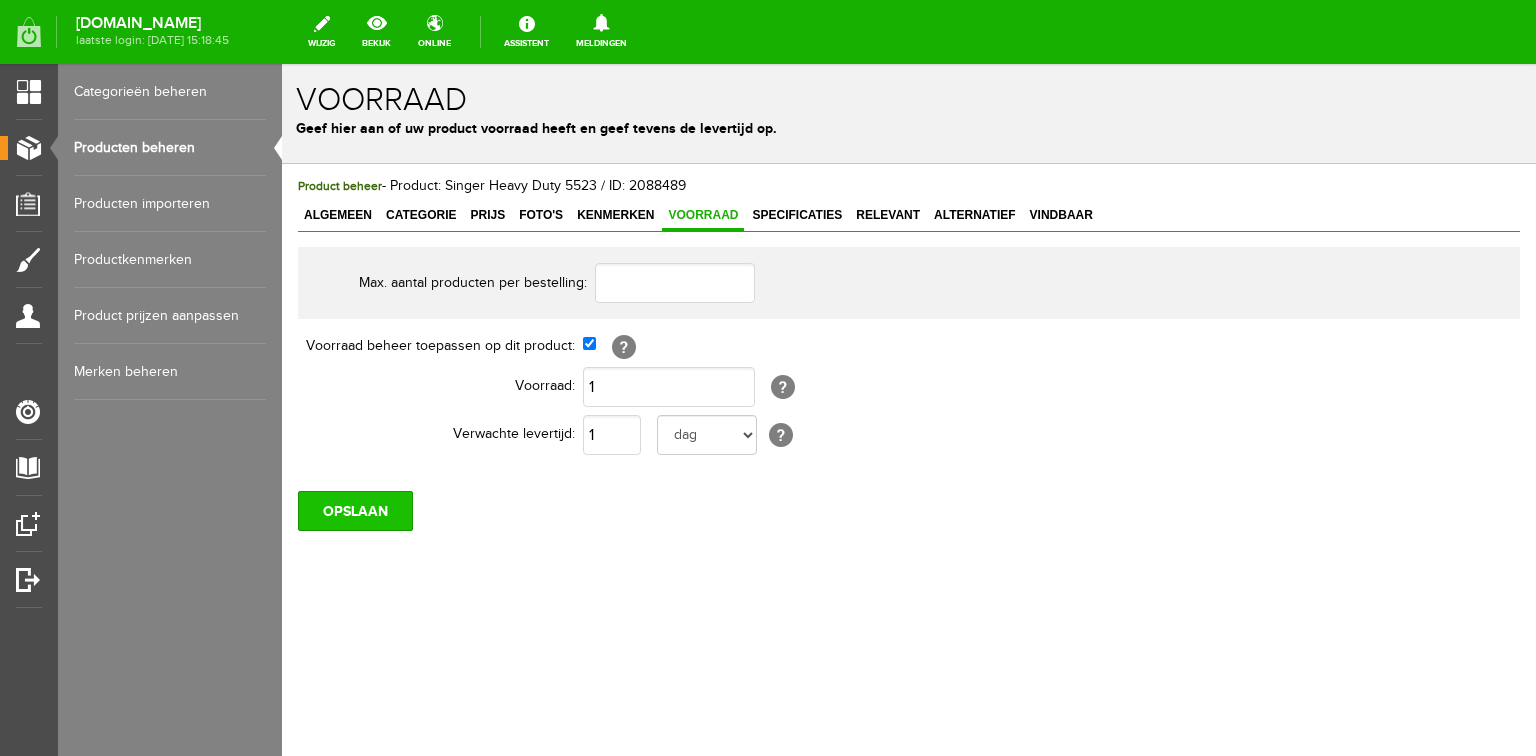 click on "OPSLAAN" at bounding box center [355, 511] 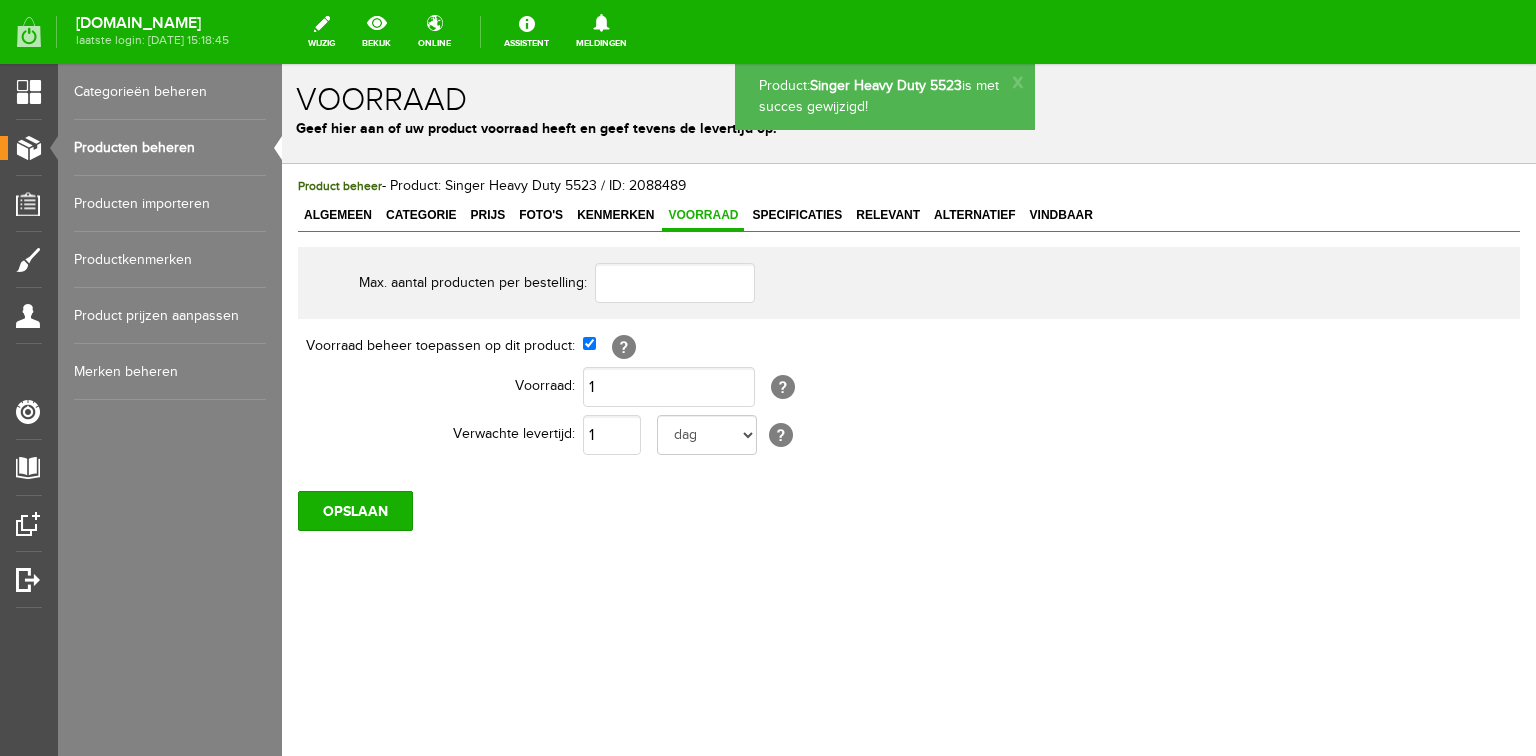 scroll, scrollTop: 0, scrollLeft: 0, axis: both 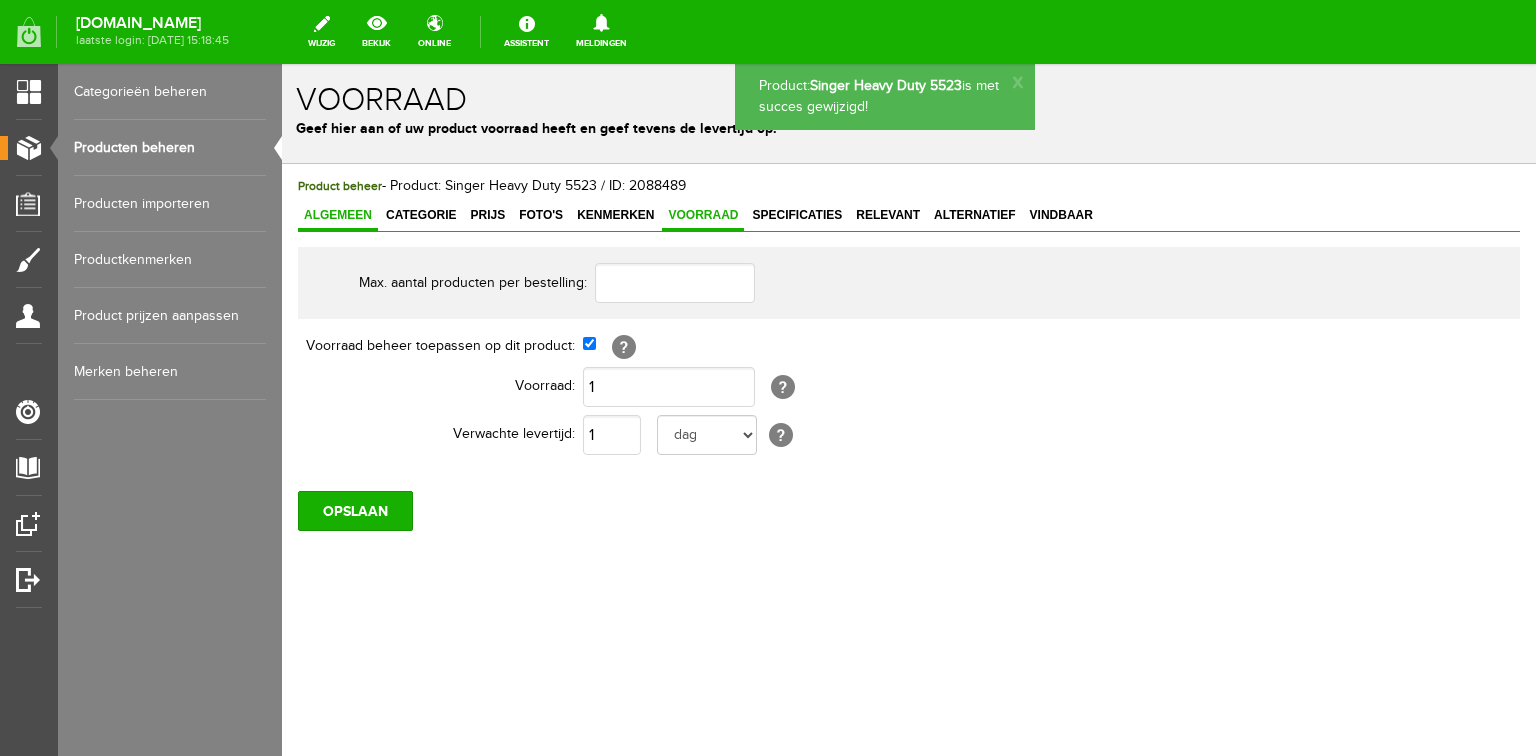 click on "Algemeen" at bounding box center (338, 215) 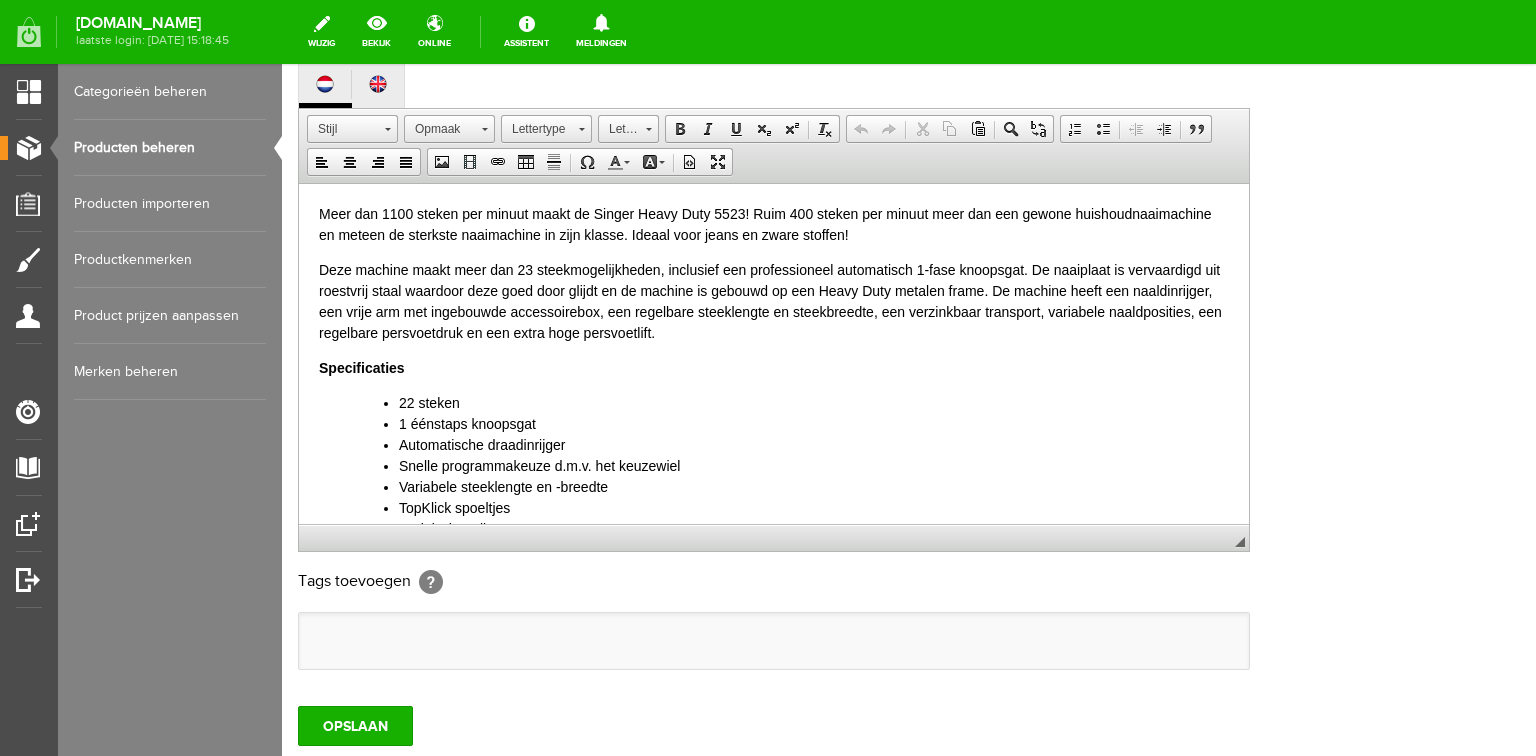 scroll, scrollTop: 592, scrollLeft: 0, axis: vertical 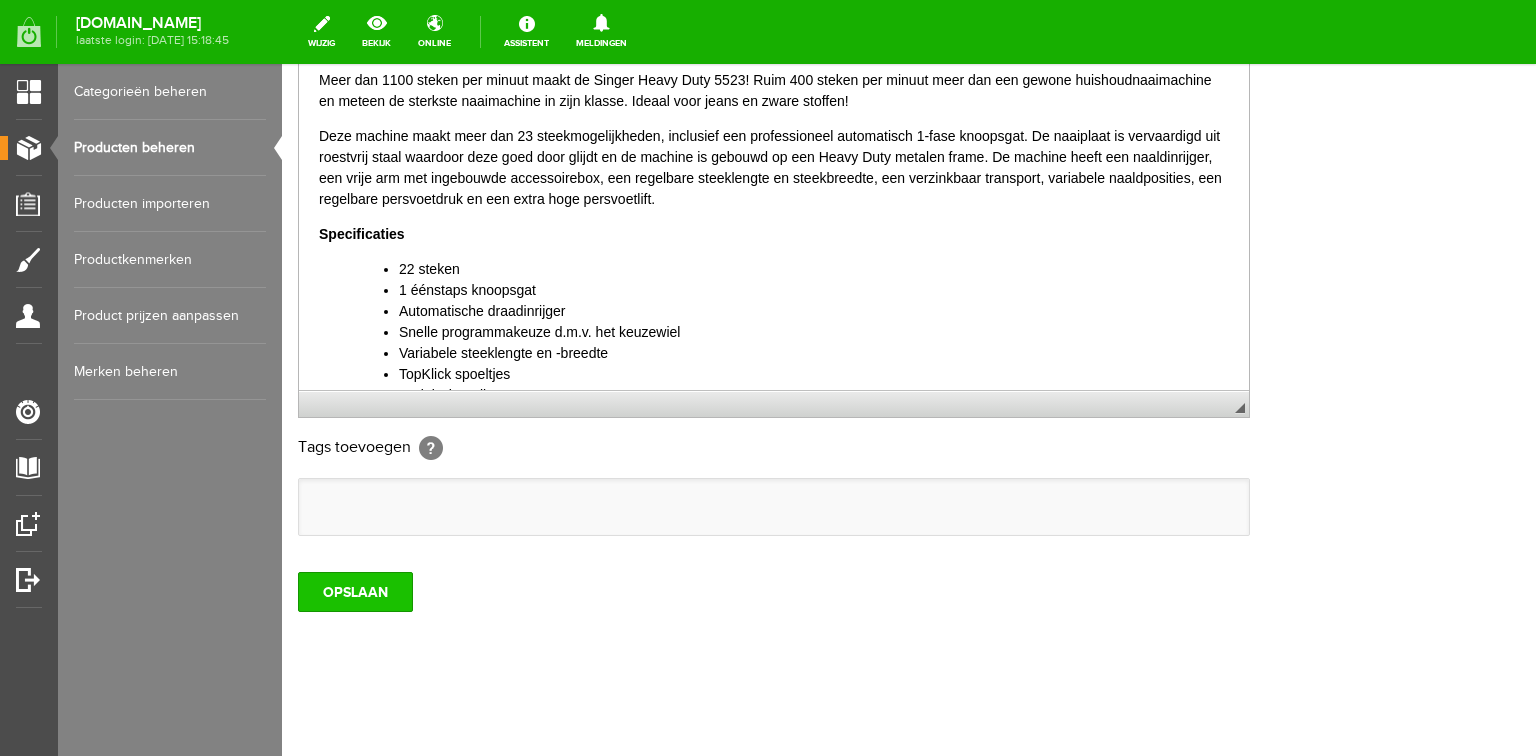 click on "OPSLAAN" at bounding box center [355, 592] 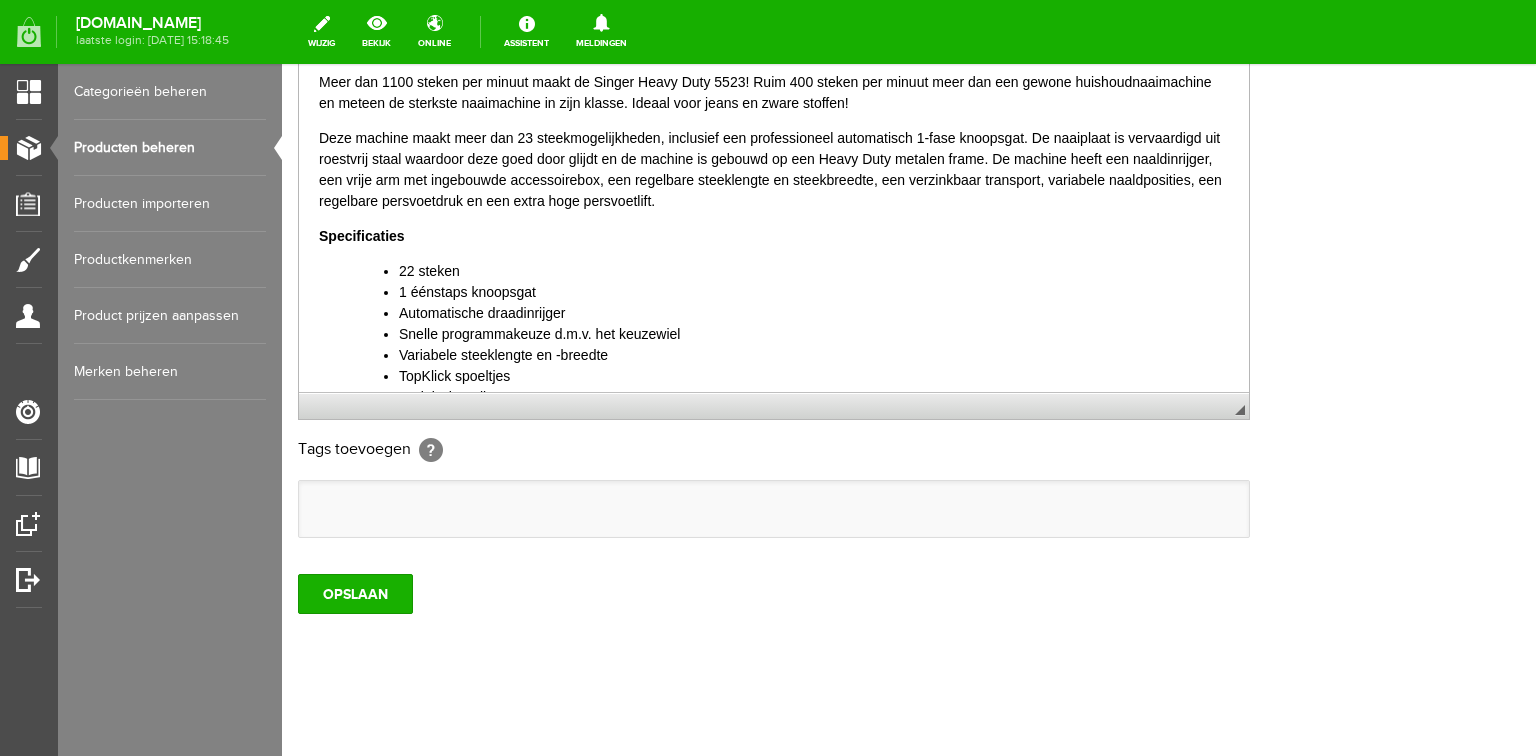 scroll, scrollTop: 592, scrollLeft: 0, axis: vertical 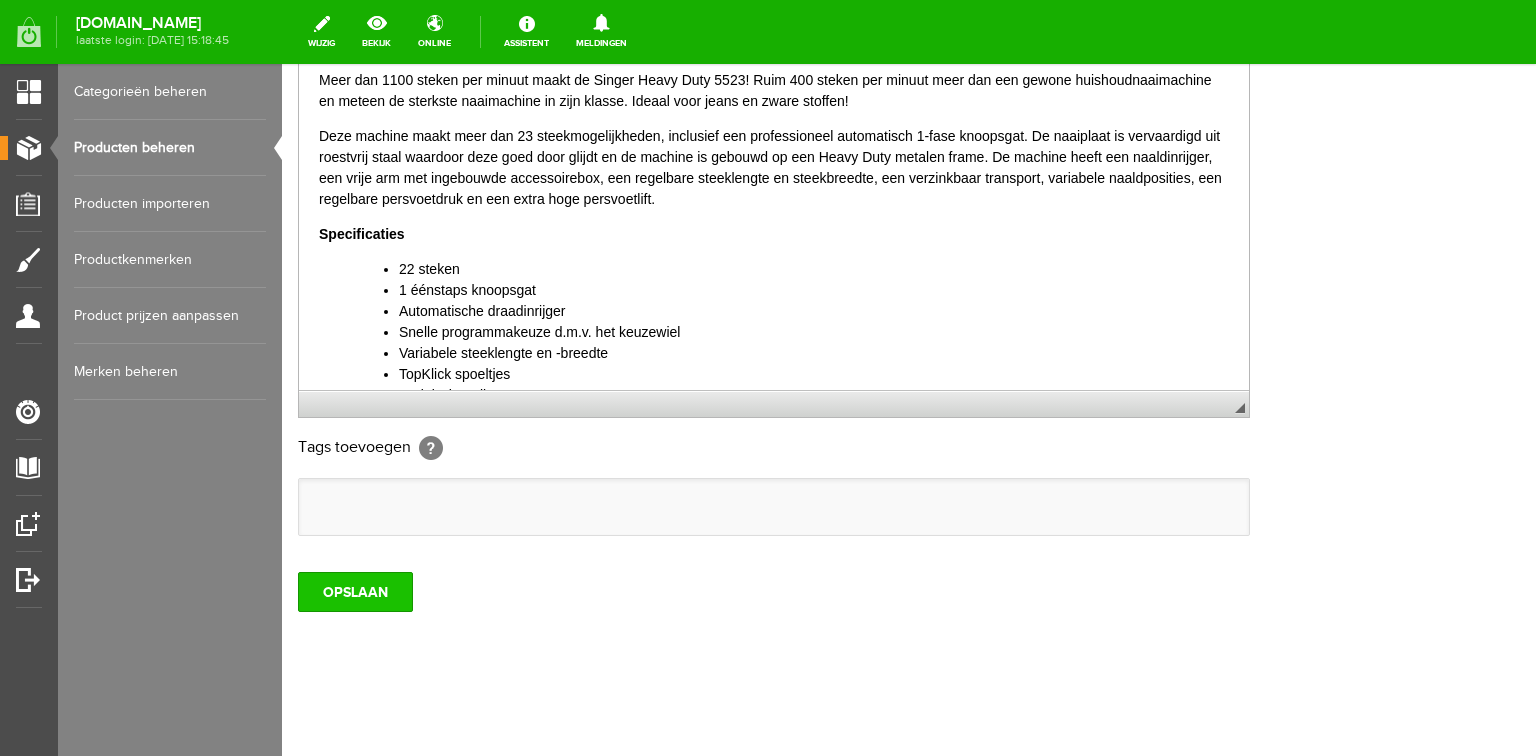click on "Product beheer  - Product: Singer Heavy Duty 5523 / ID: 2088489
Algemeen Categorie Prijs Foto's Kenmerken Voorraad Specificaties Relevant Alternatief Vindbaar
Productinformatie
Localize
[GEOGRAPHIC_DATA]
Singer Heavy Duty 5523
Localize
Singer Heavy Duty 5523 KG" at bounding box center [909, 166] 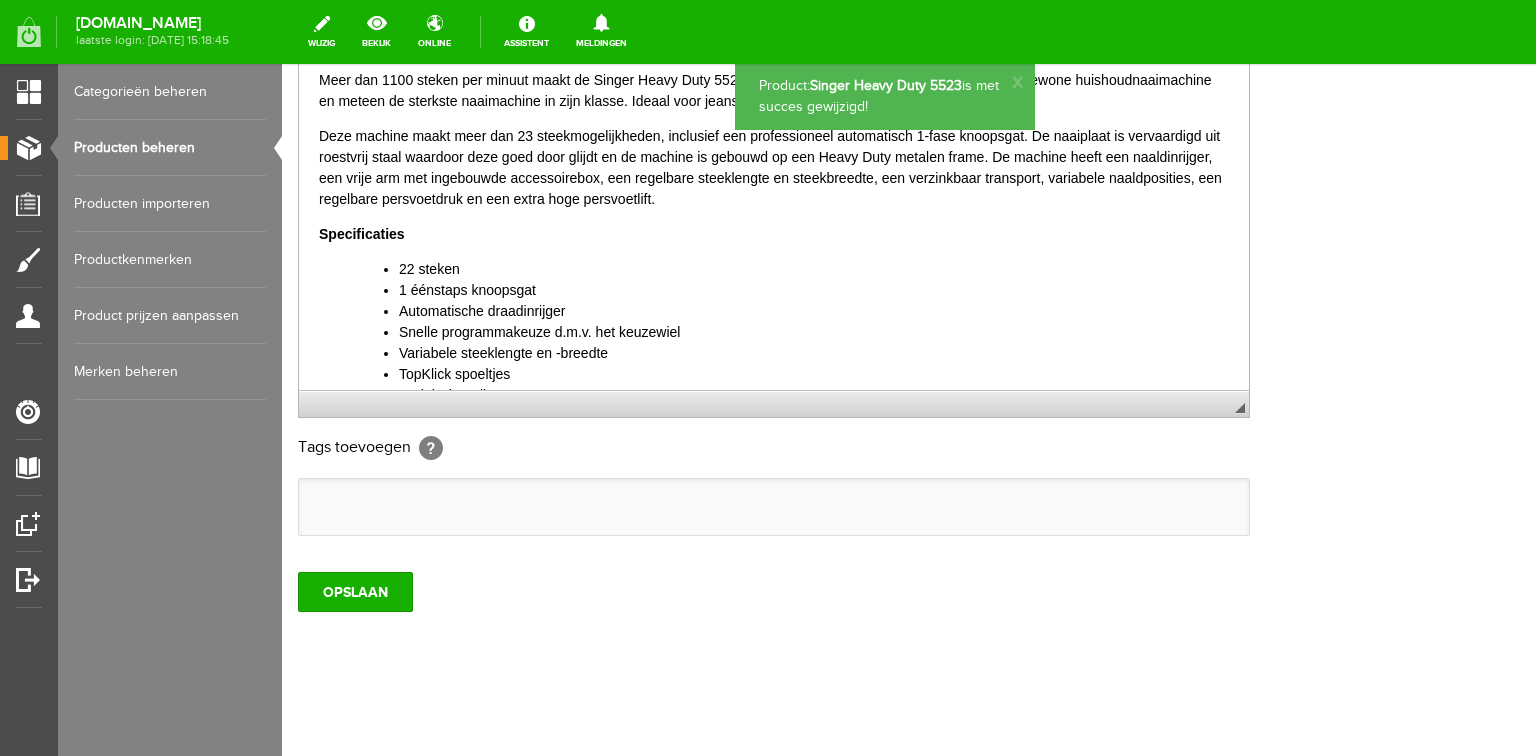 scroll, scrollTop: 0, scrollLeft: 0, axis: both 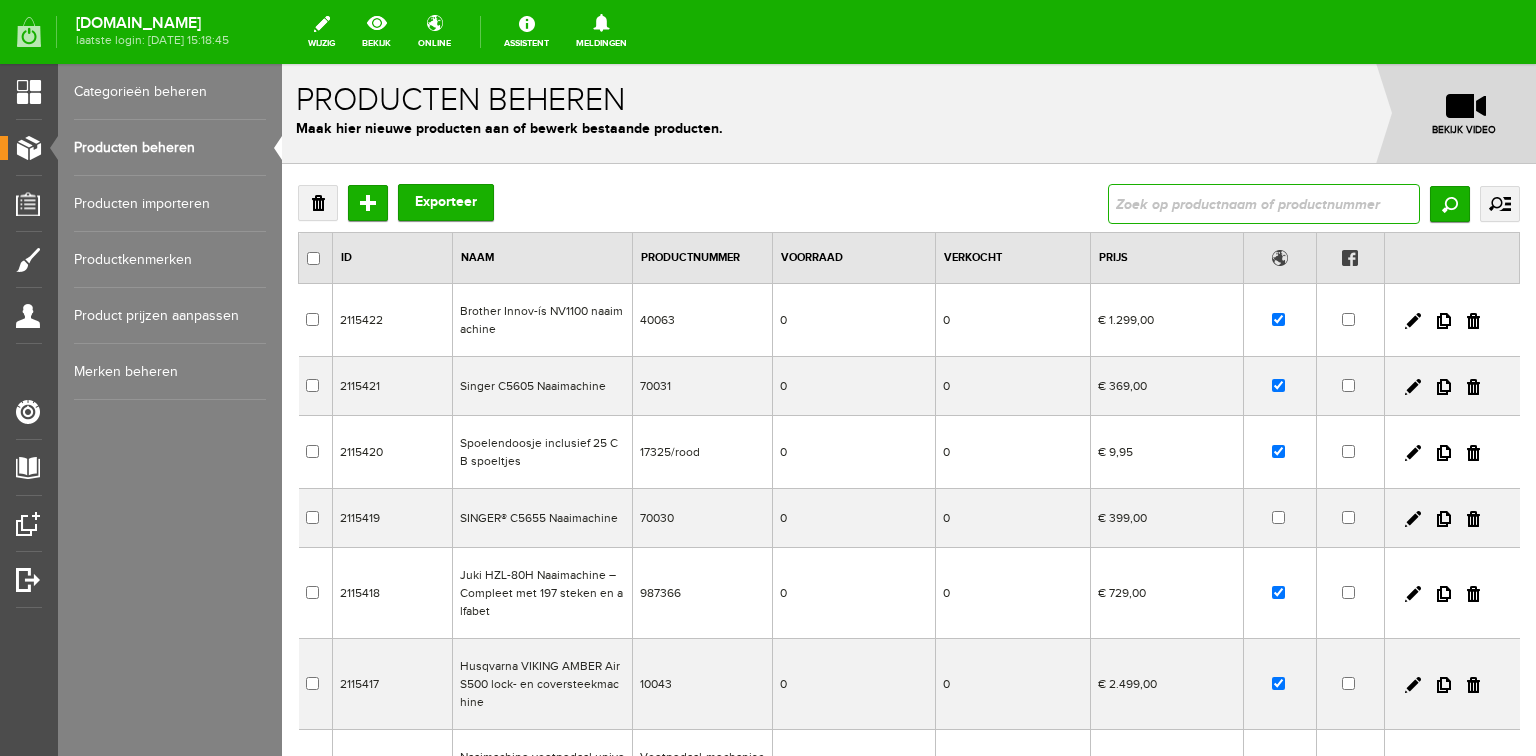 click at bounding box center (1264, 204) 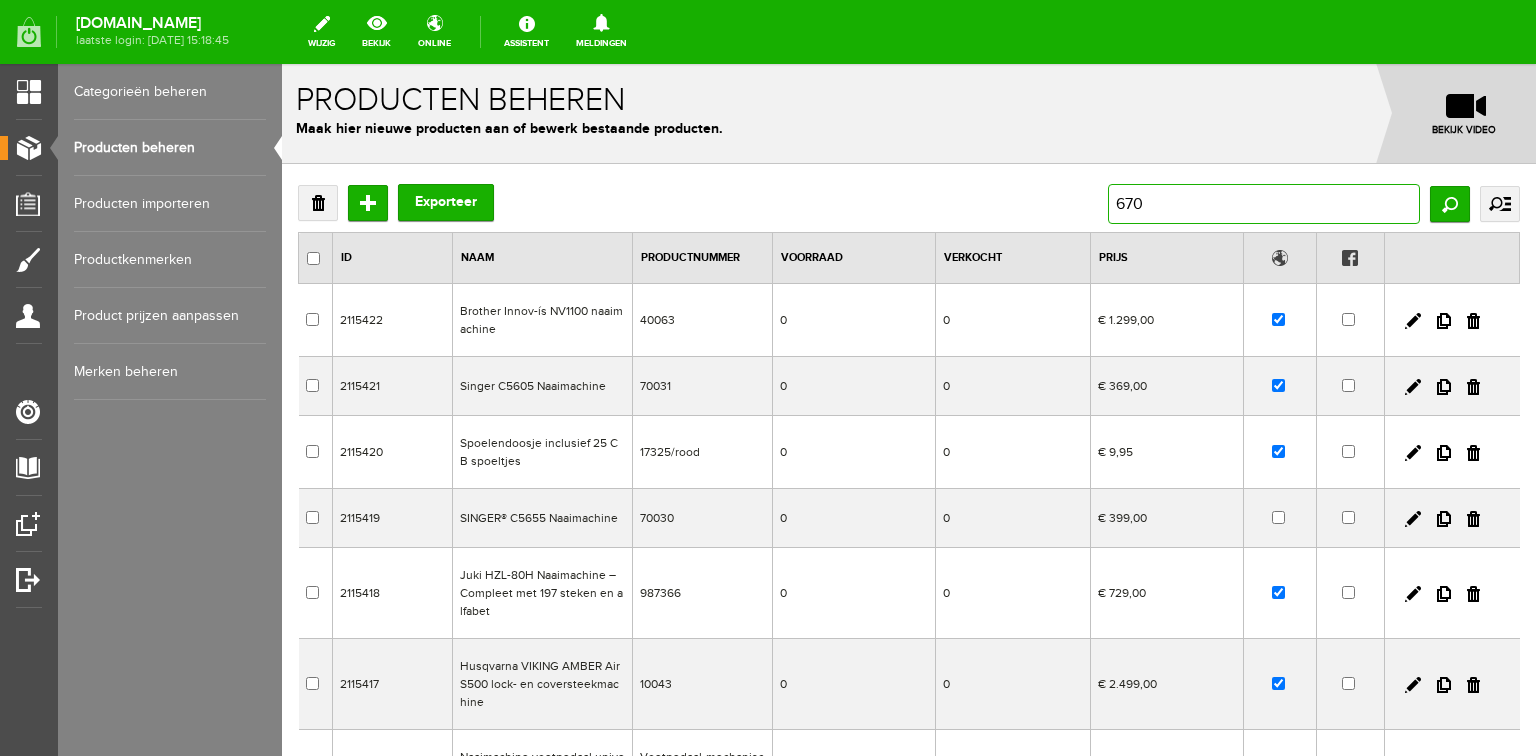 type on "6705" 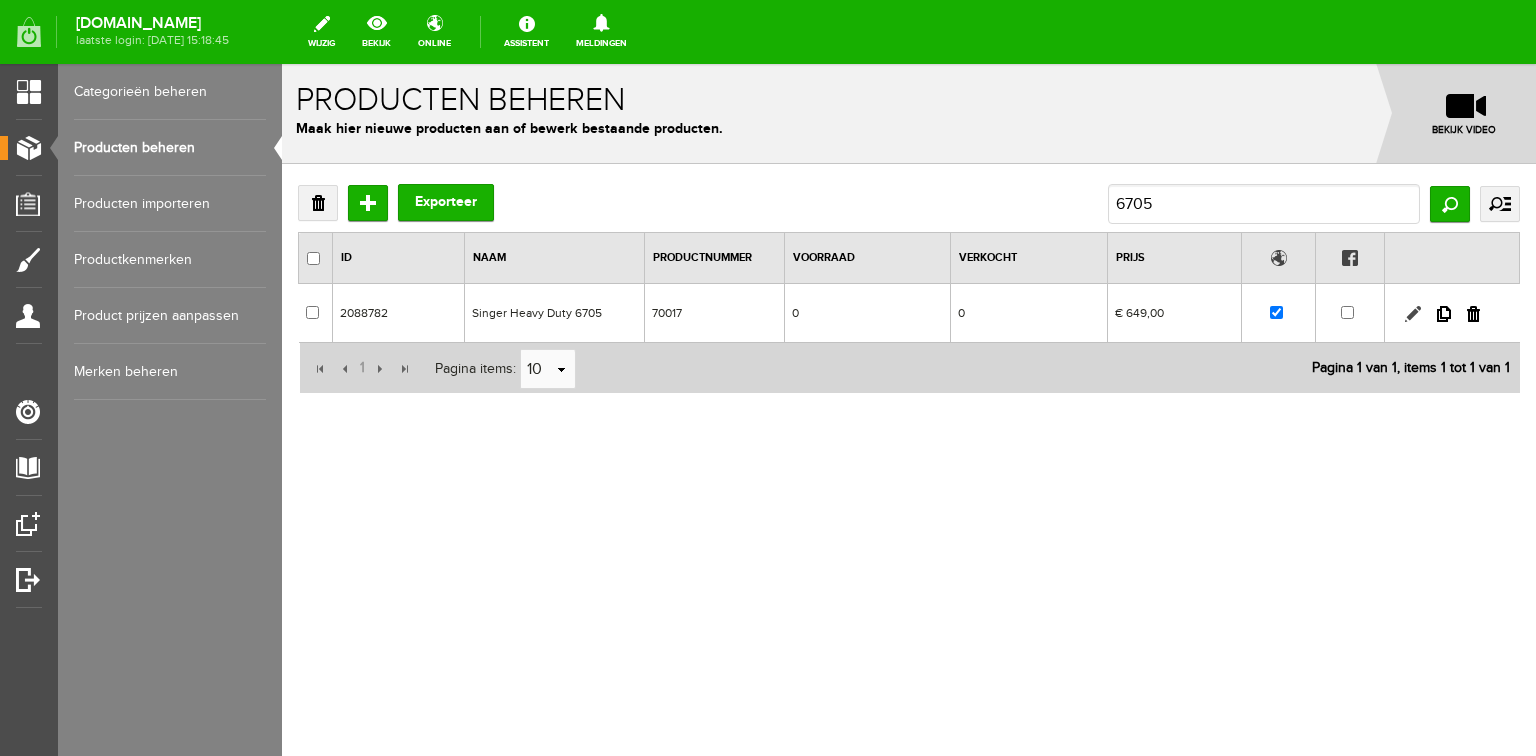 click at bounding box center [1413, 314] 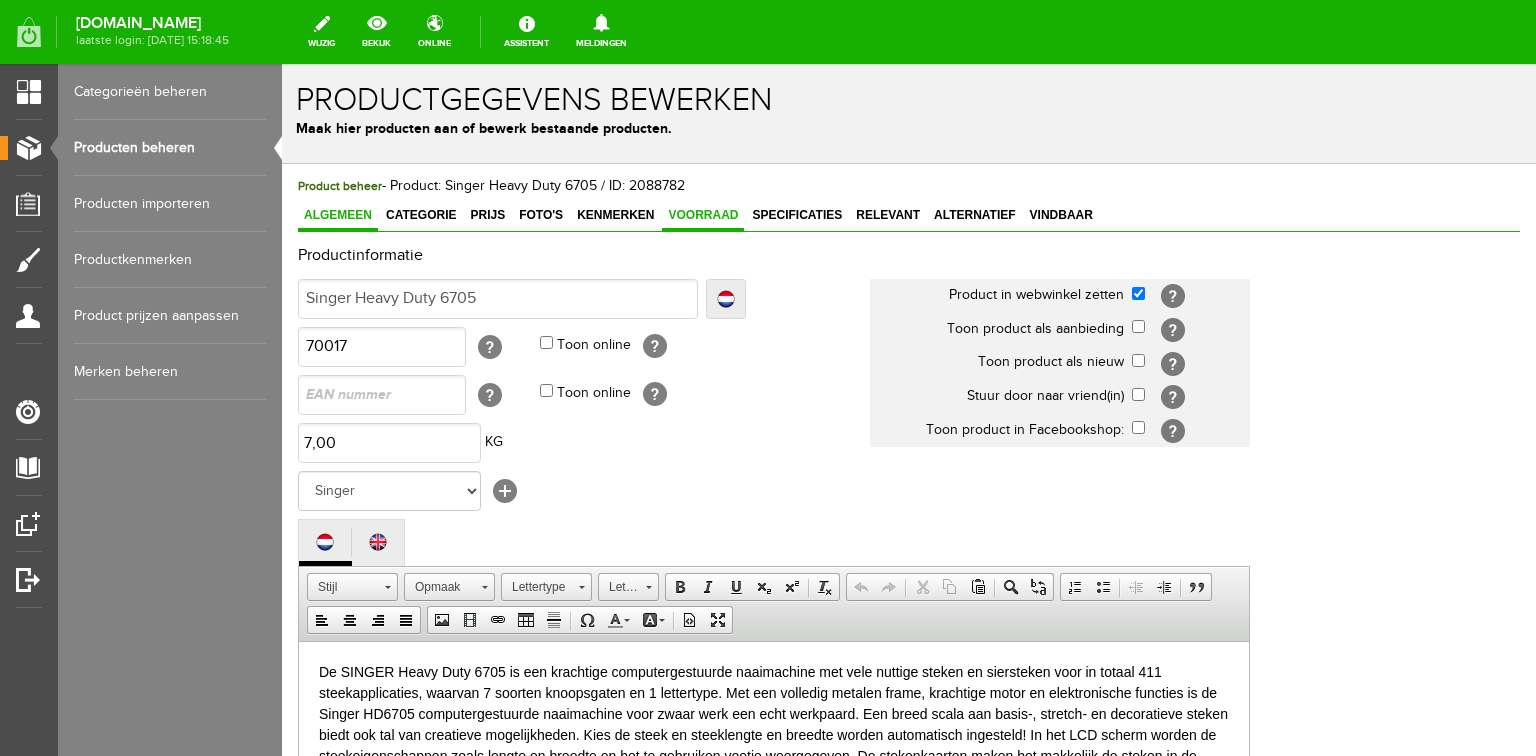 scroll, scrollTop: 0, scrollLeft: 0, axis: both 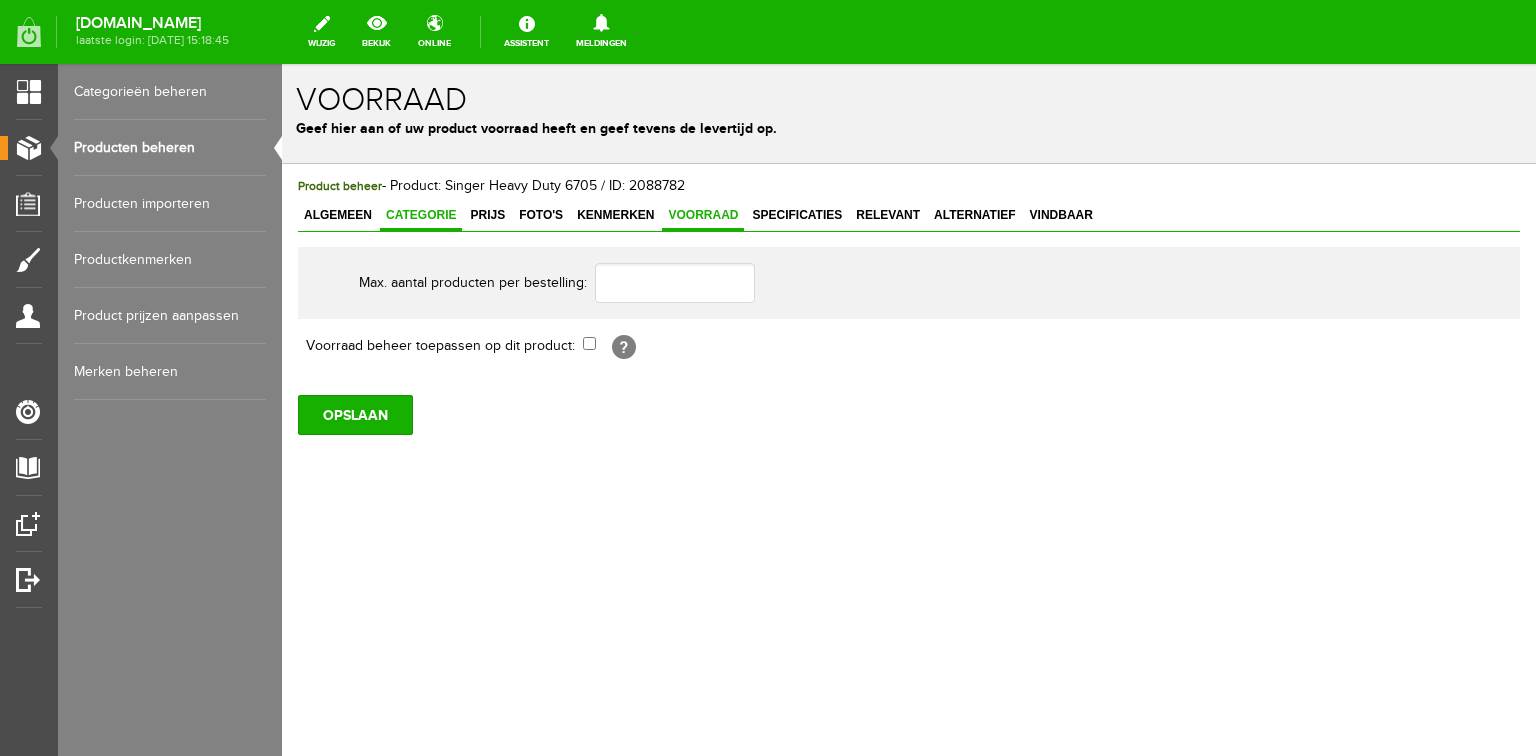 click on "Categorie" at bounding box center (421, 215) 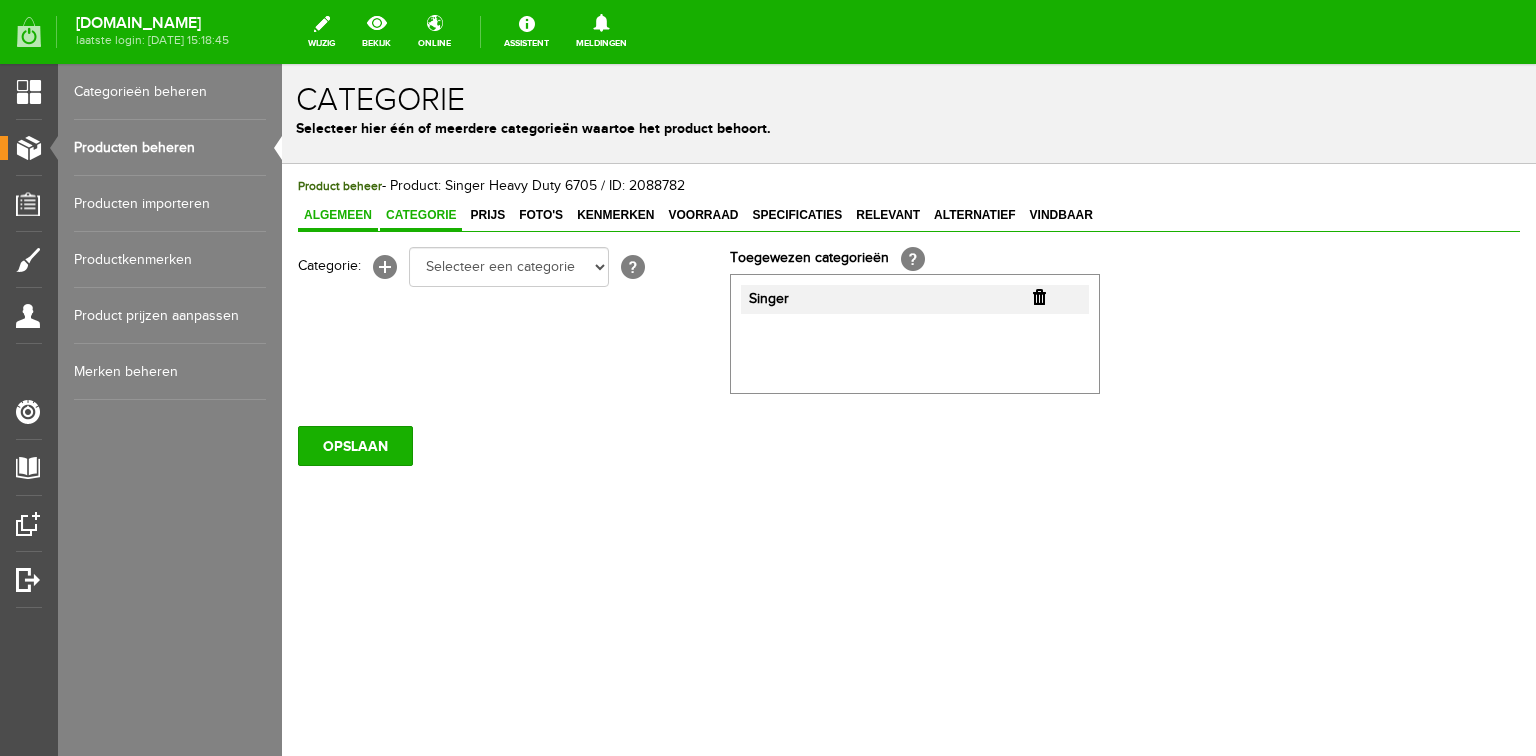 click on "Algemeen" at bounding box center [338, 215] 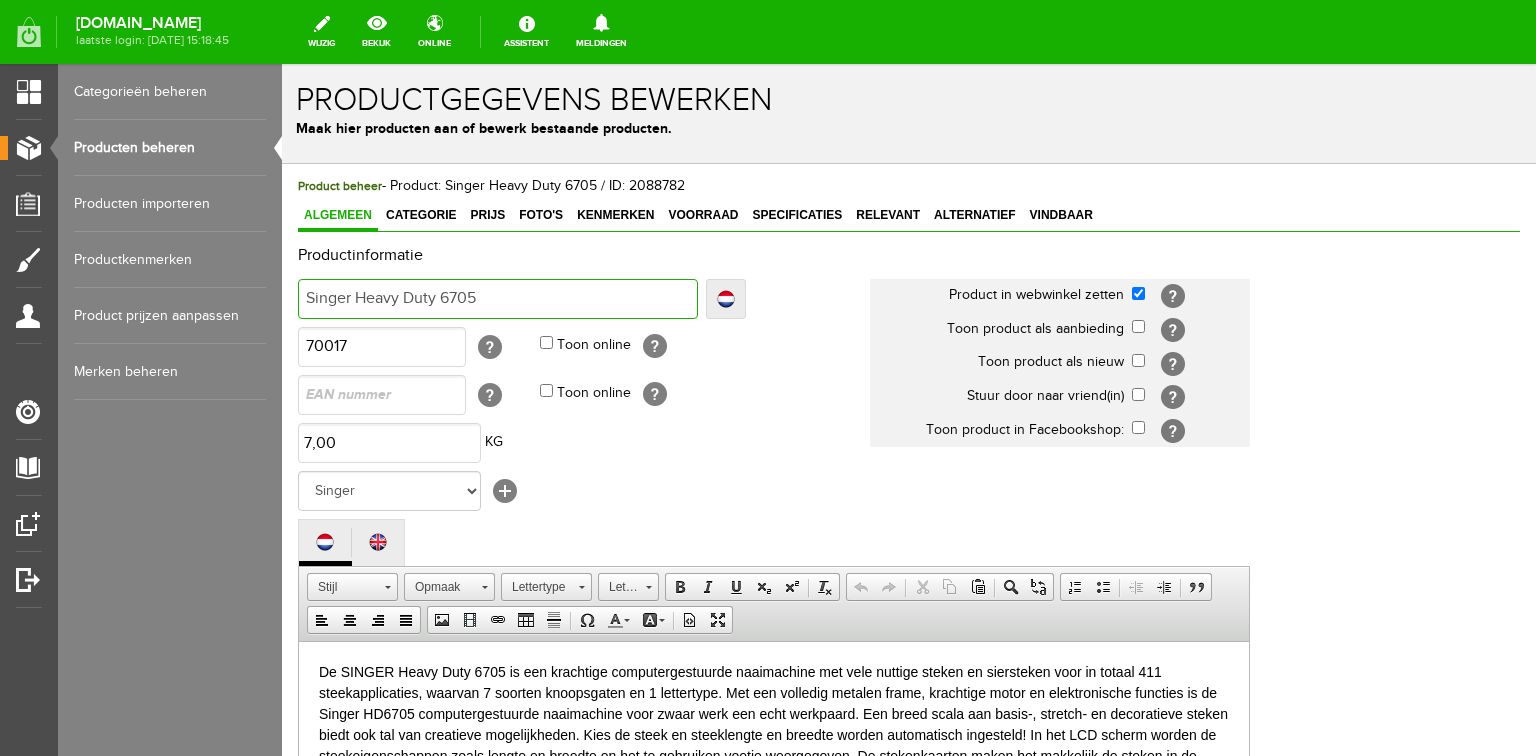 drag, startPoint x: 311, startPoint y: 298, endPoint x: 513, endPoint y: 294, distance: 202.0396 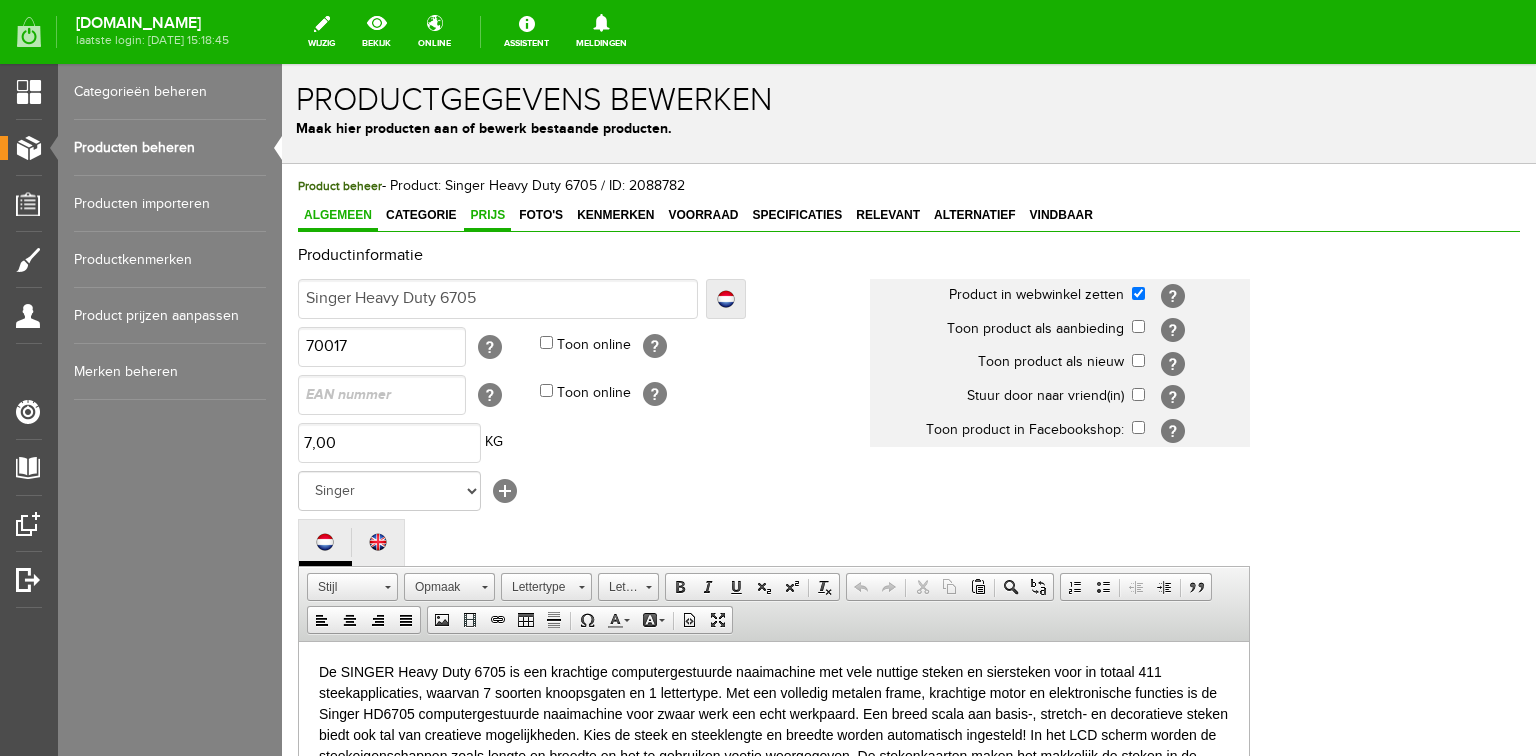 click on "Prijs" at bounding box center [487, 215] 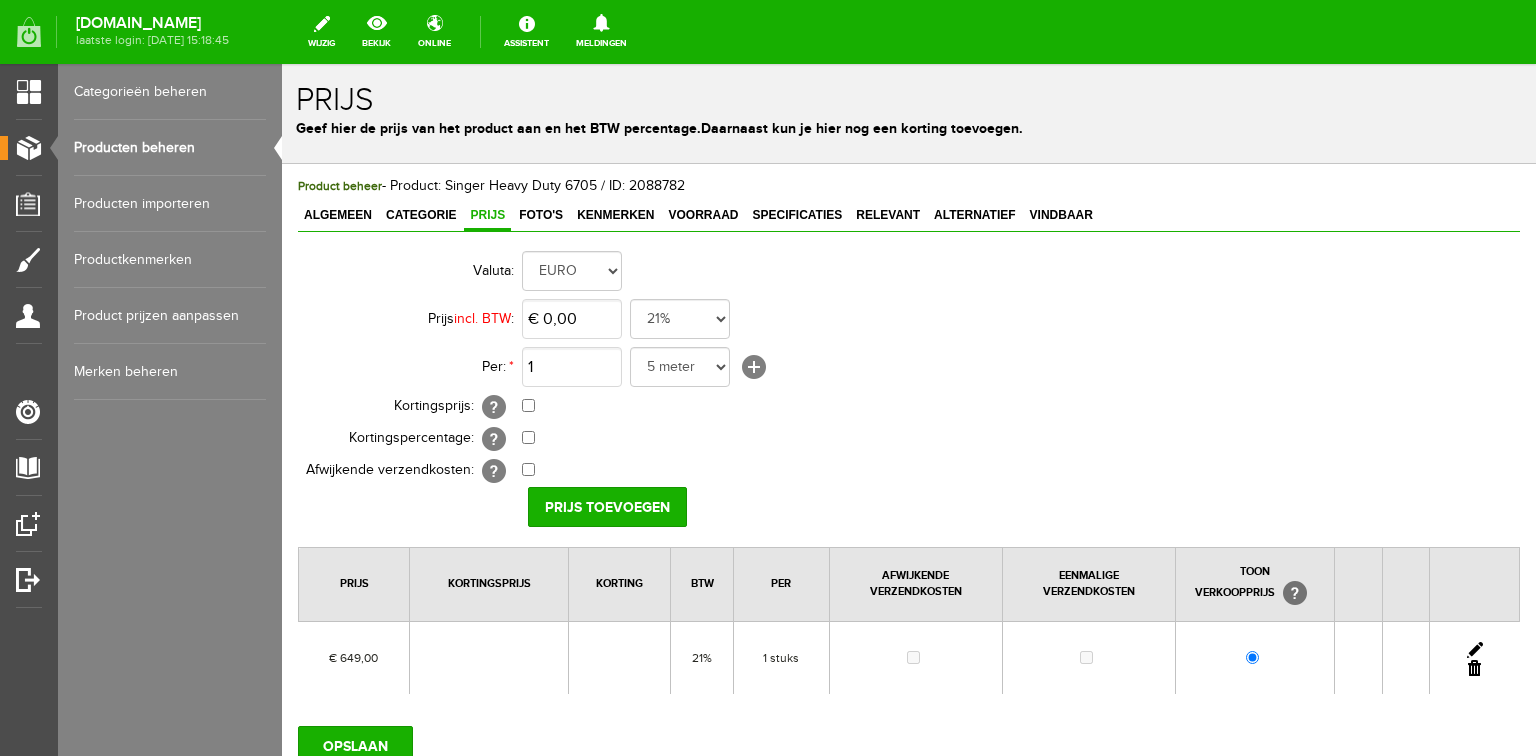 click at bounding box center [1475, 650] 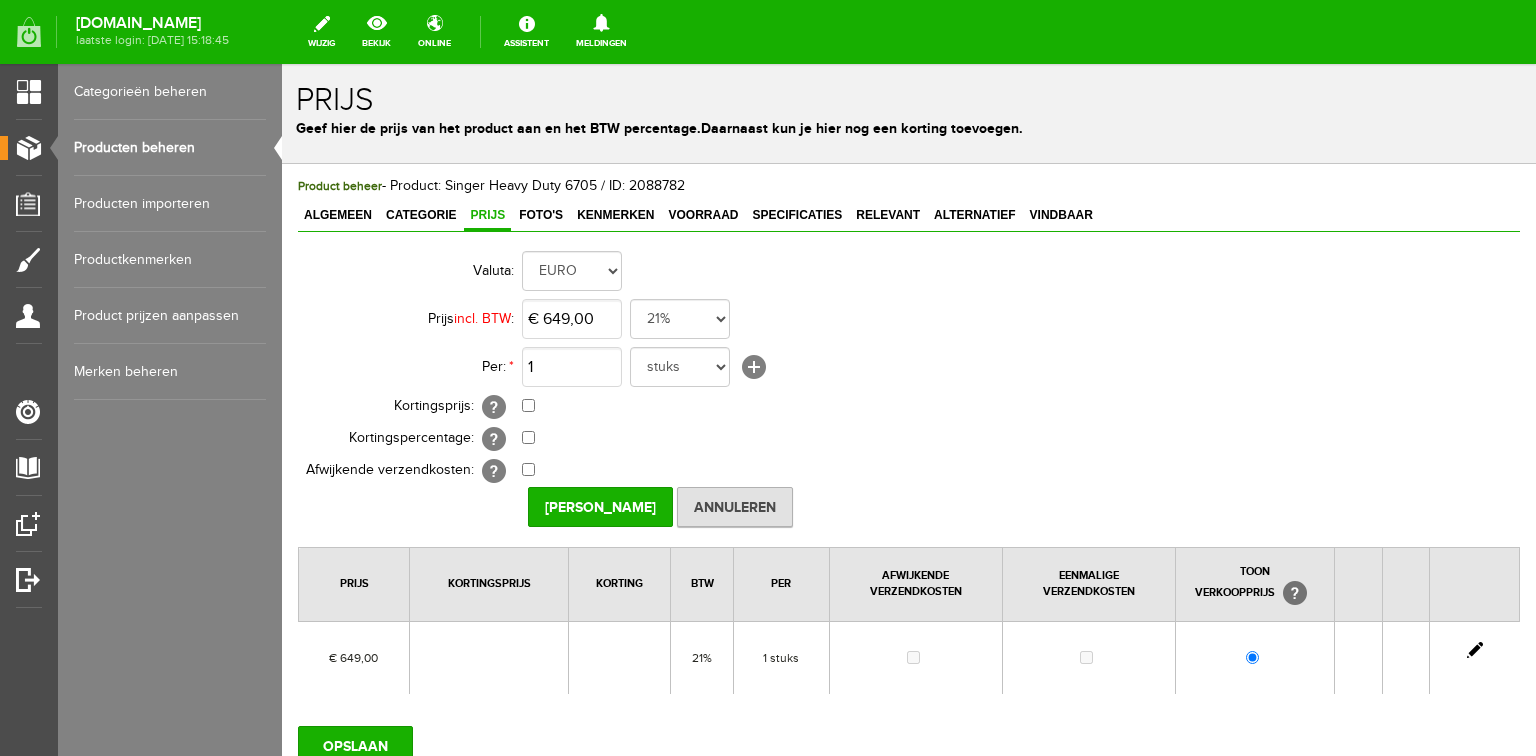 click at bounding box center [1475, 650] 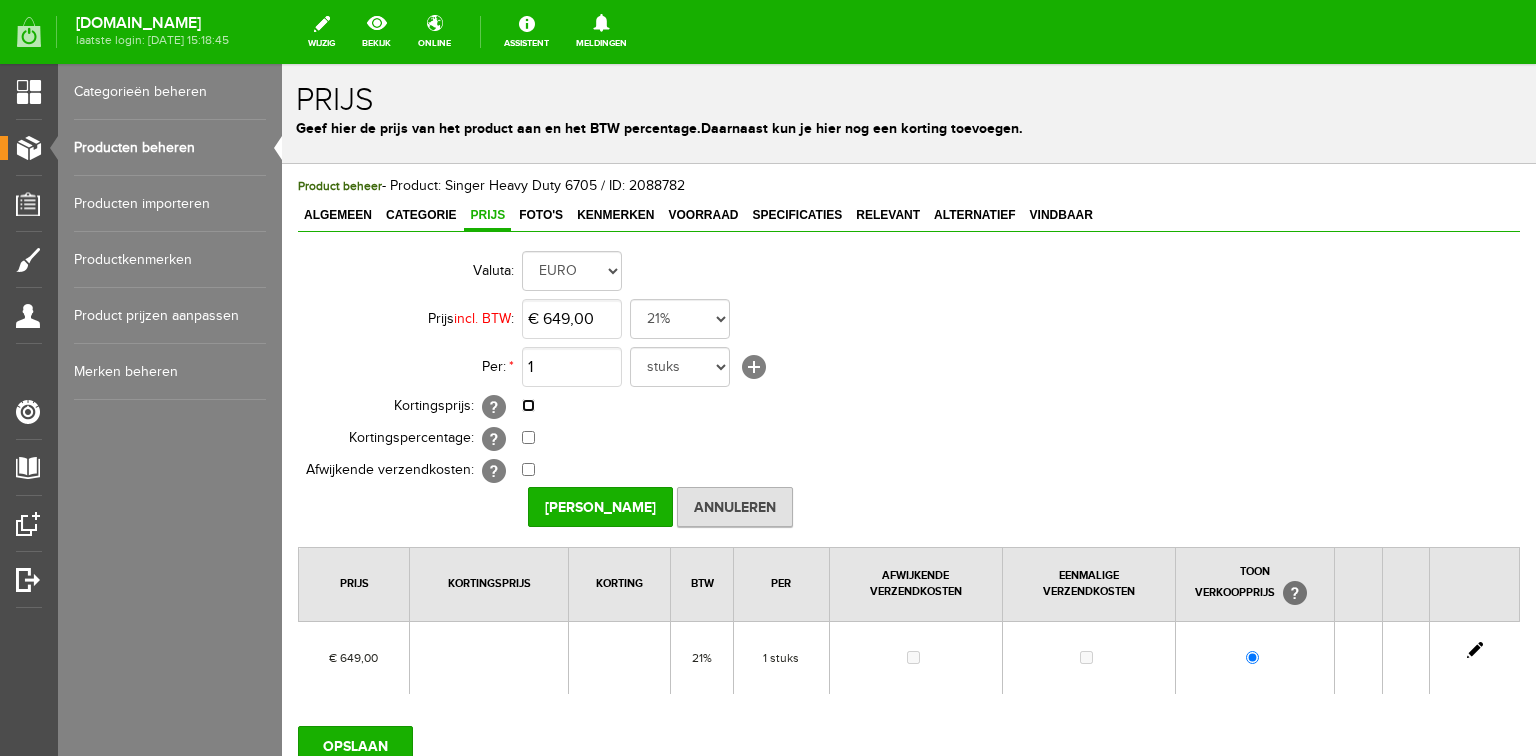 click at bounding box center (528, 405) 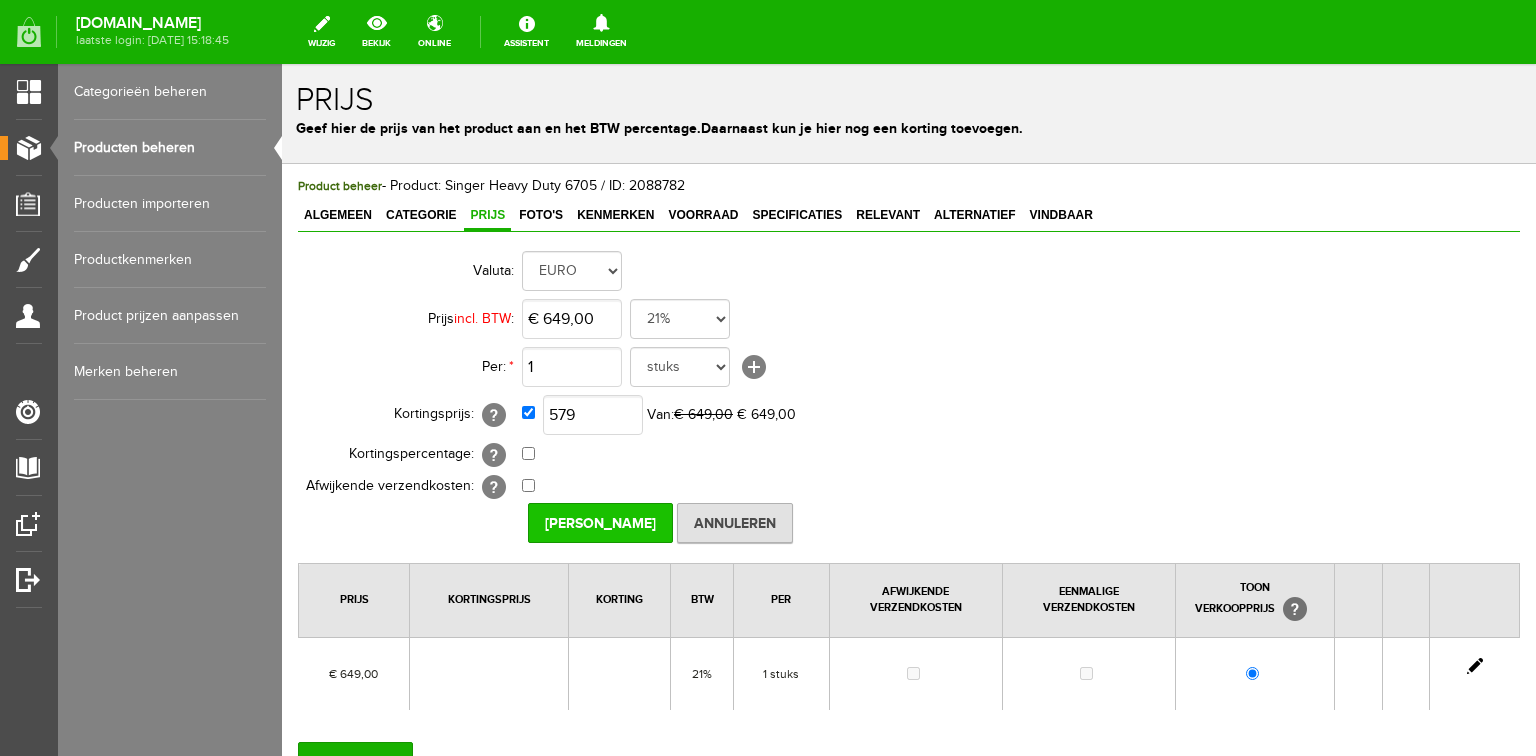 type on "€ 579,00" 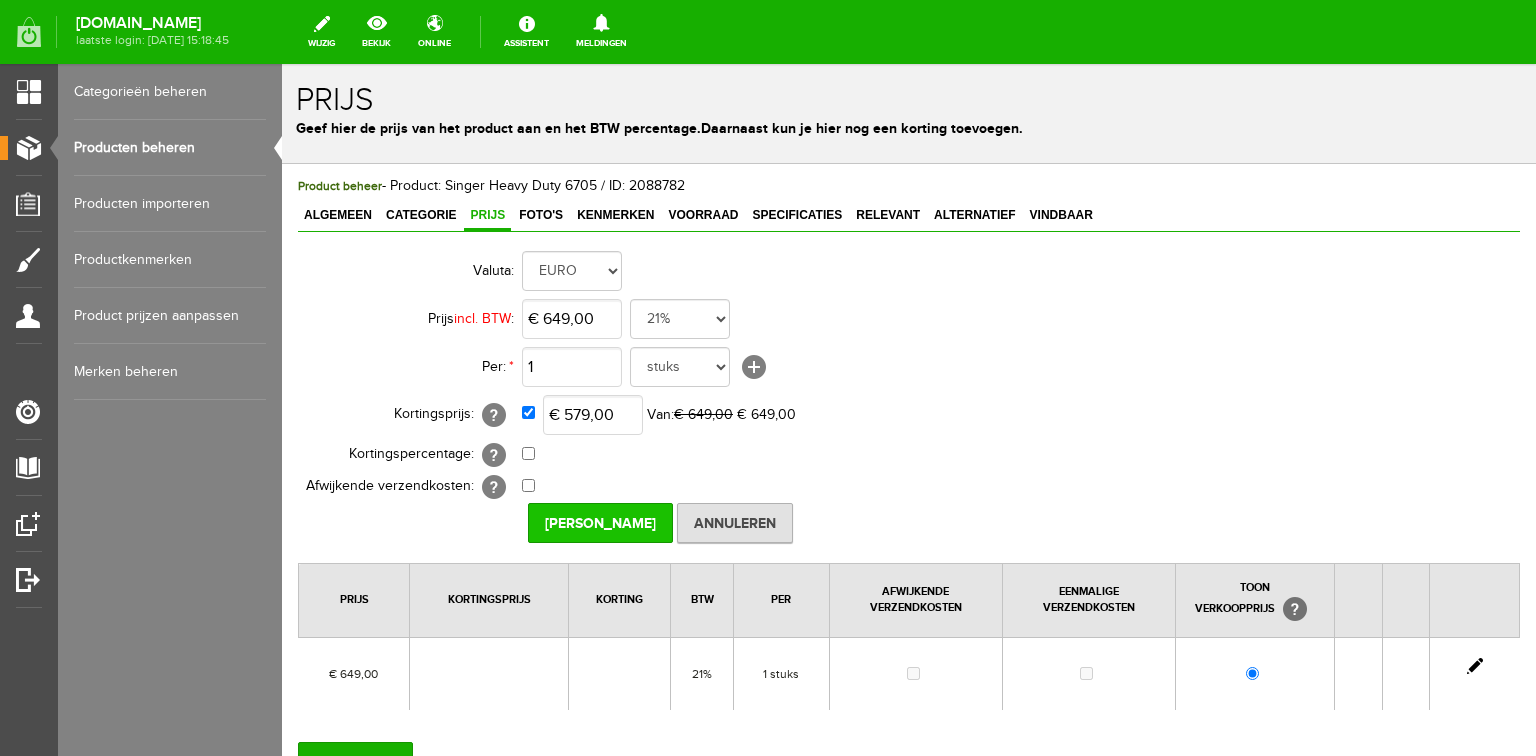 click on "[PERSON_NAME]" at bounding box center [600, 523] 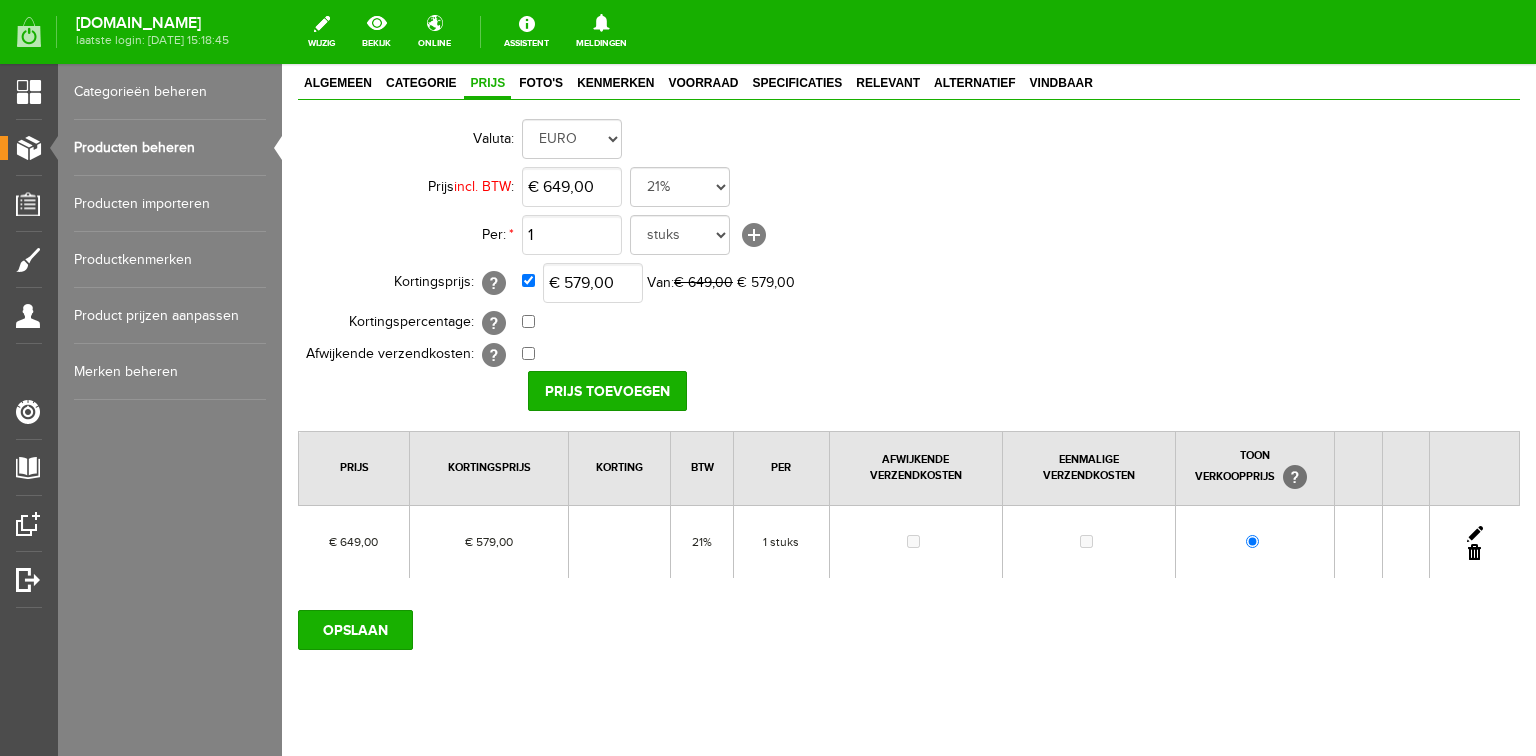 scroll, scrollTop: 172, scrollLeft: 0, axis: vertical 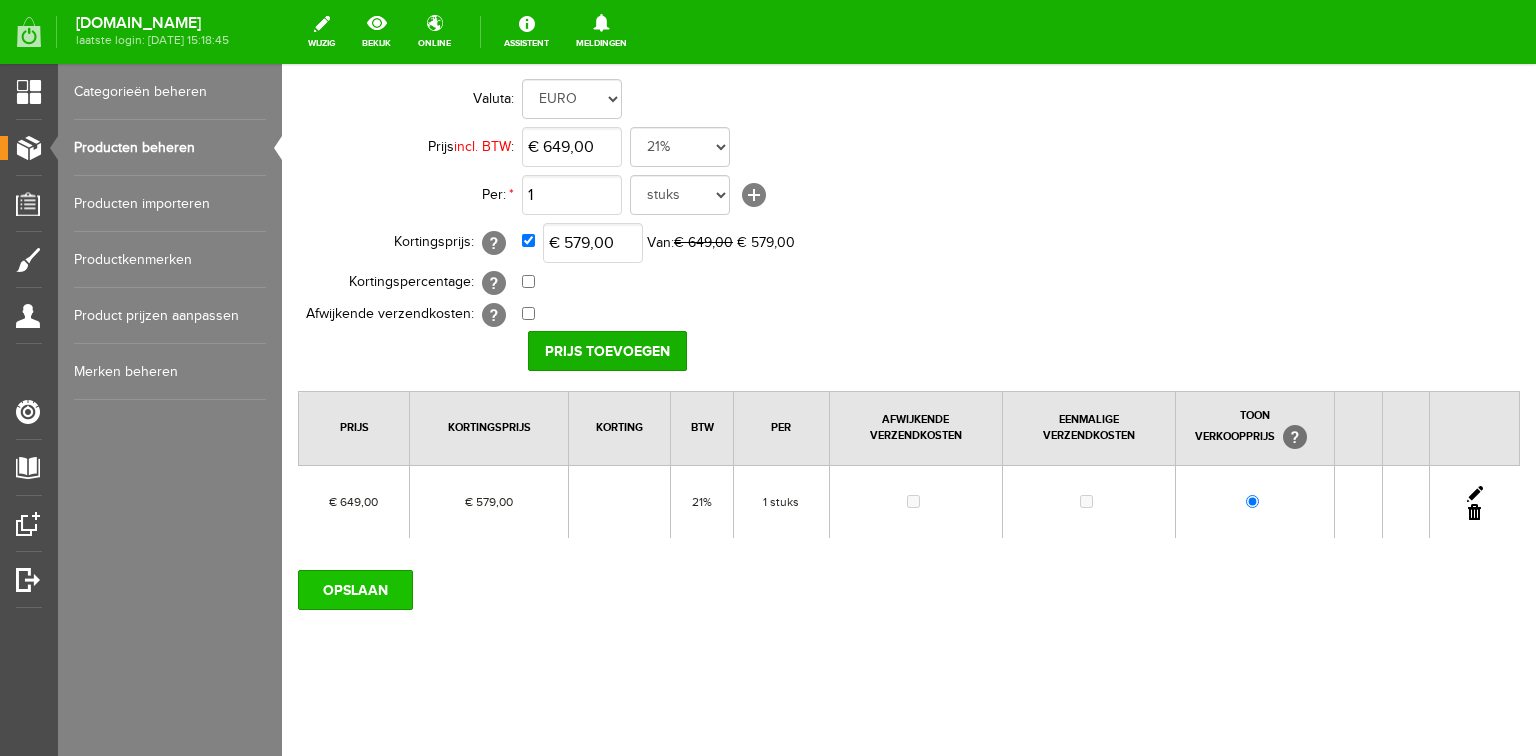 click on "OPSLAAN" at bounding box center [355, 590] 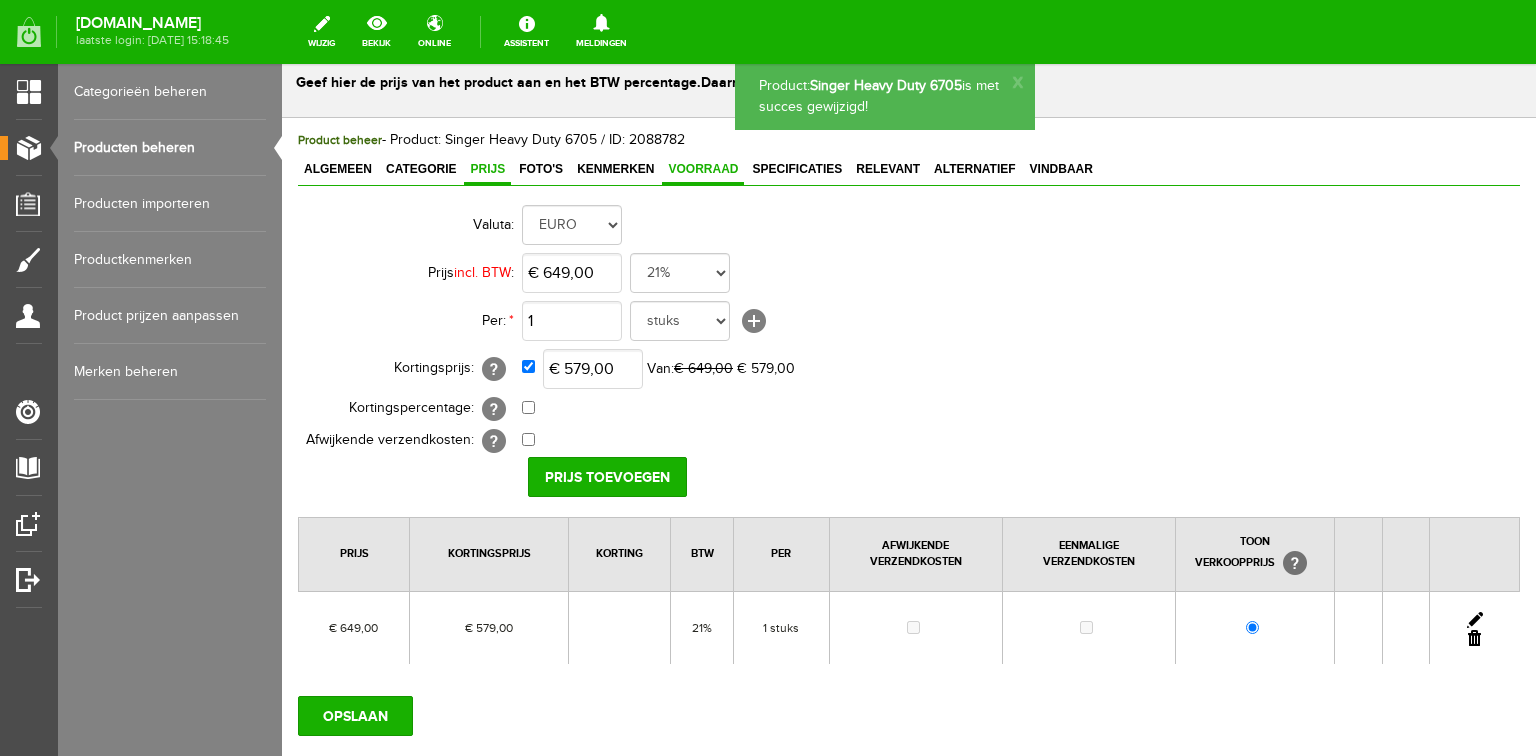 scroll, scrollTop: 0, scrollLeft: 0, axis: both 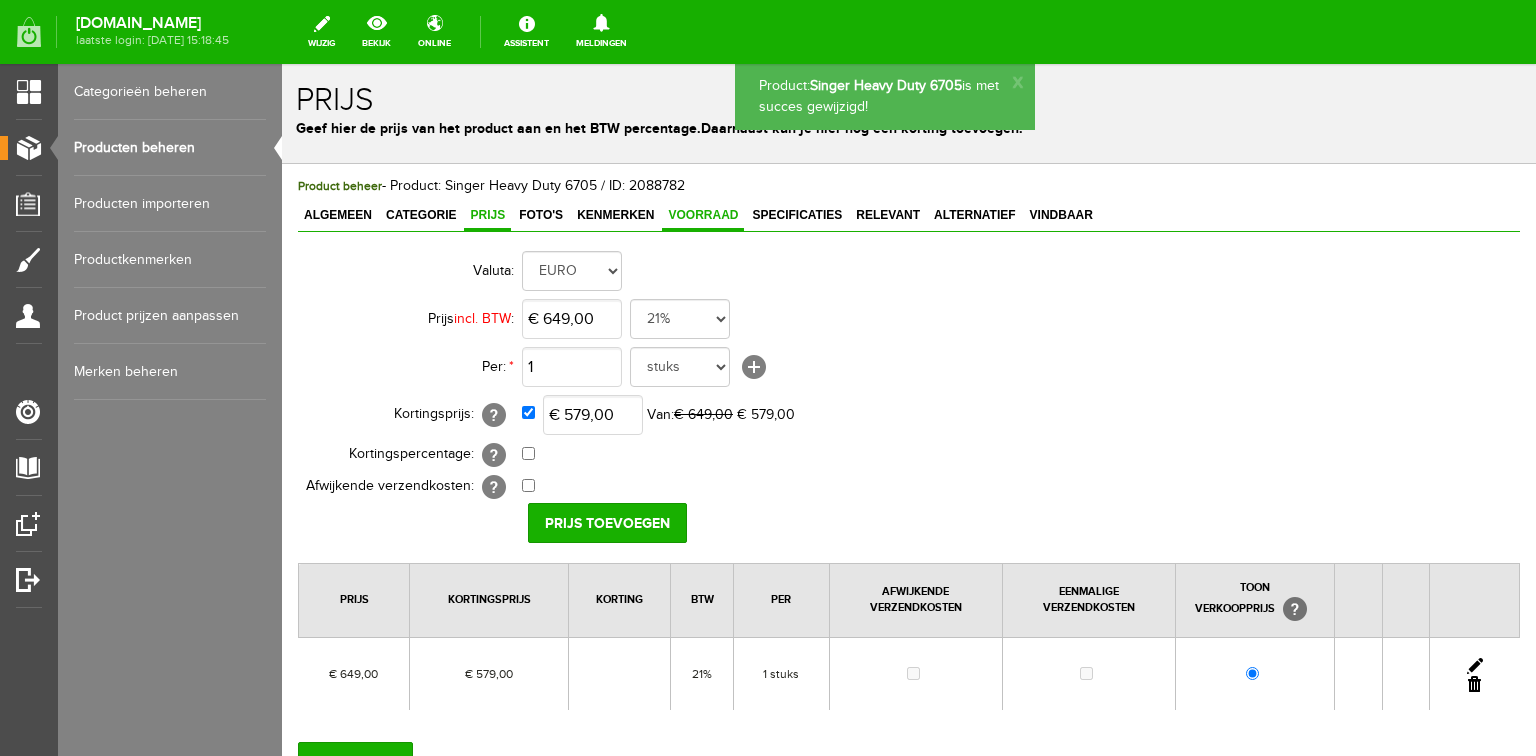 click on "Voorraad" at bounding box center (703, 215) 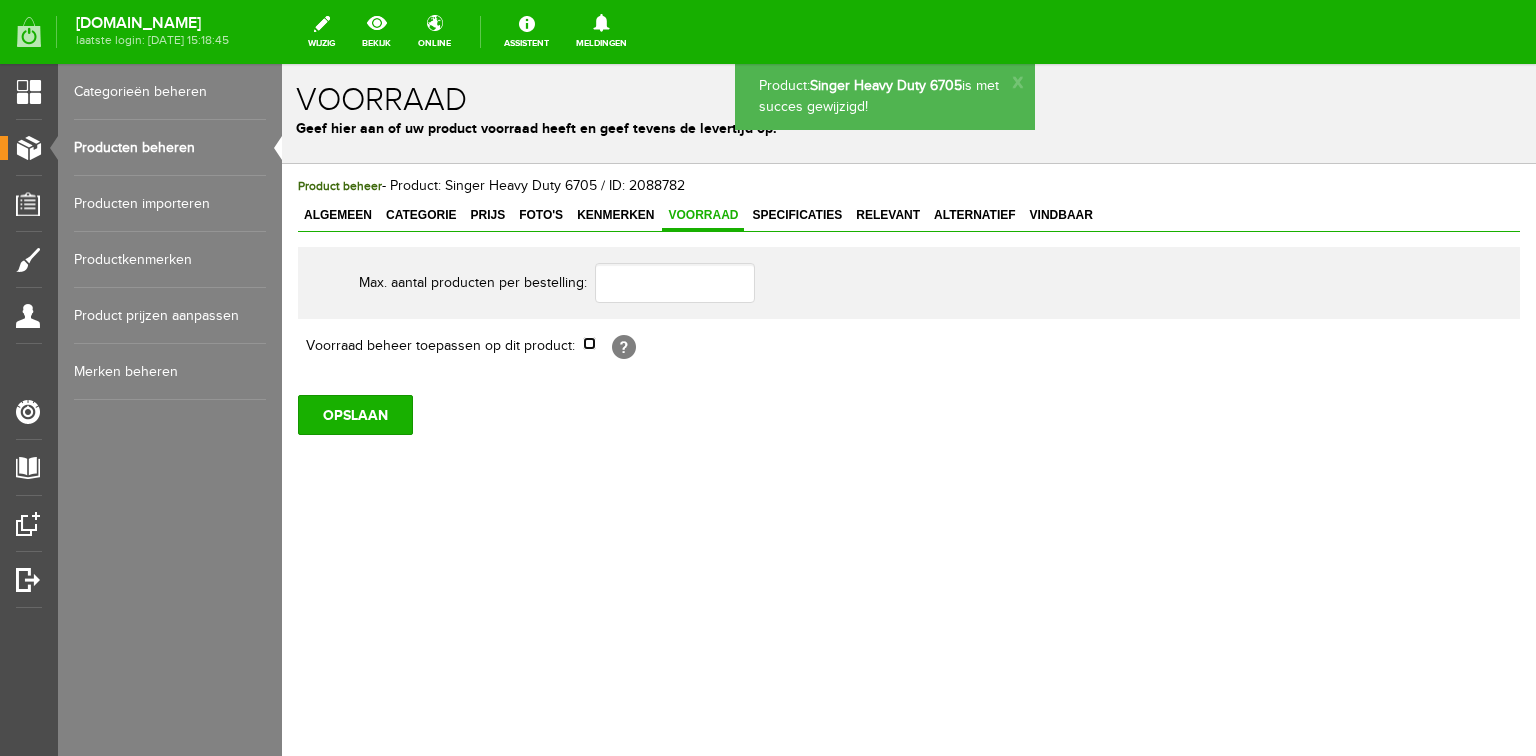 click at bounding box center (589, 343) 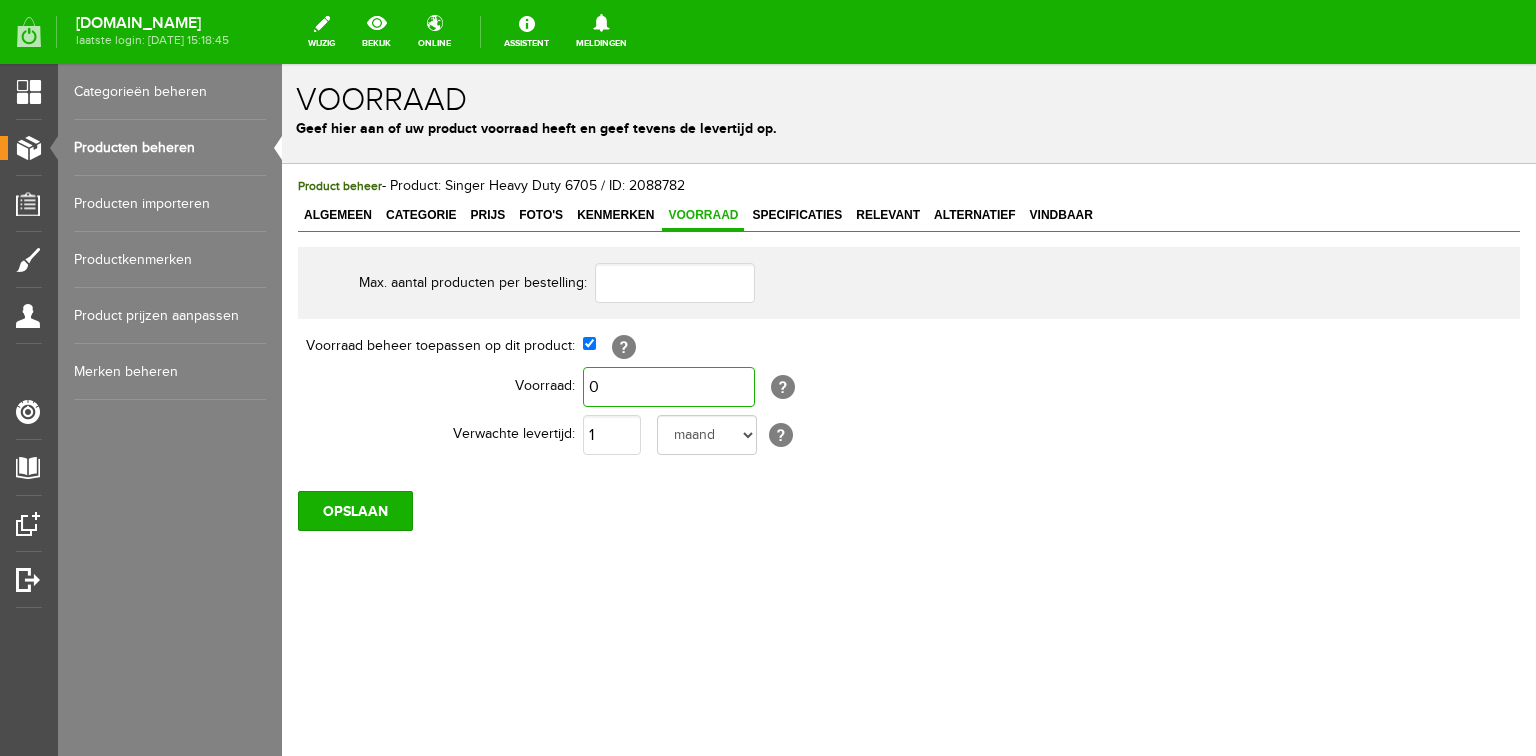 click on "0" at bounding box center [669, 387] 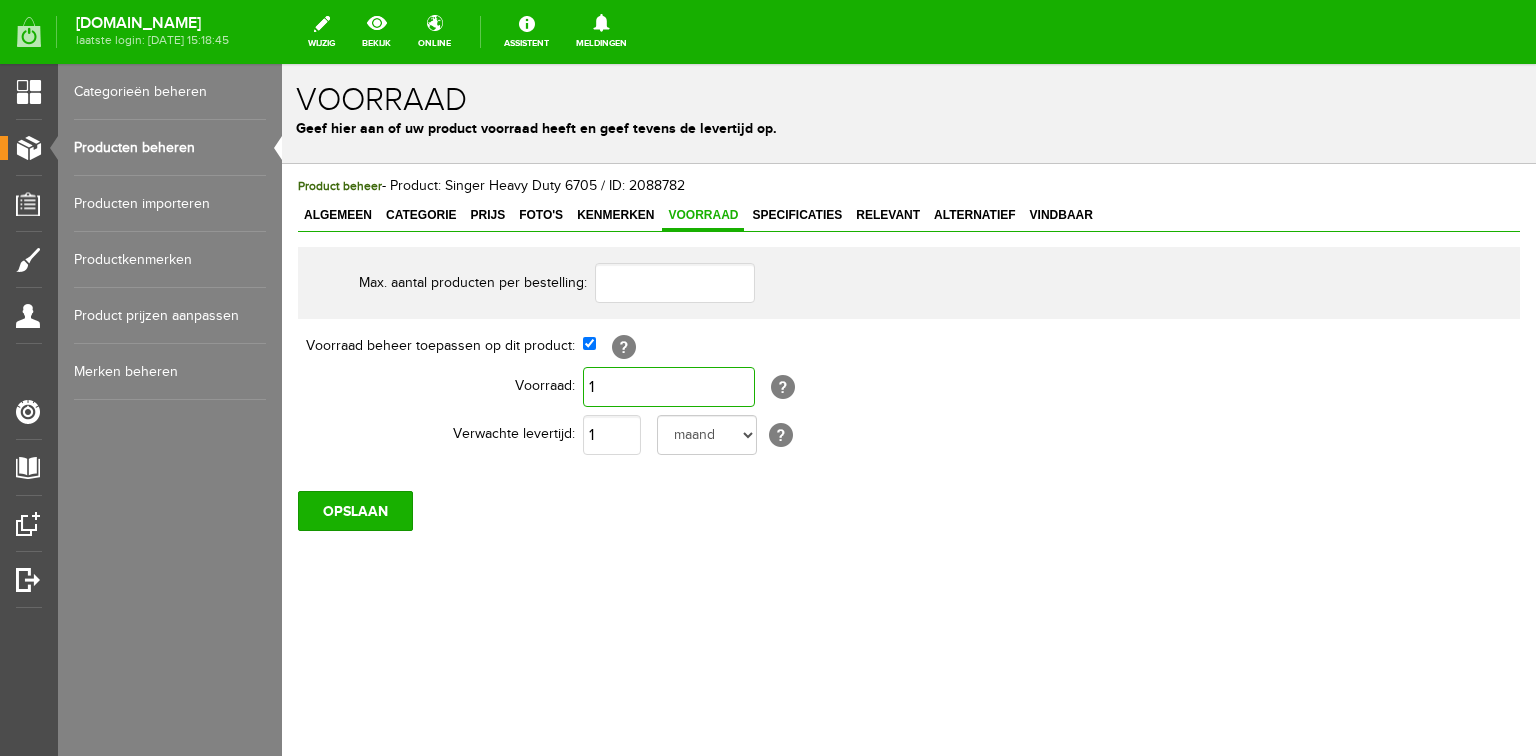 type on "1" 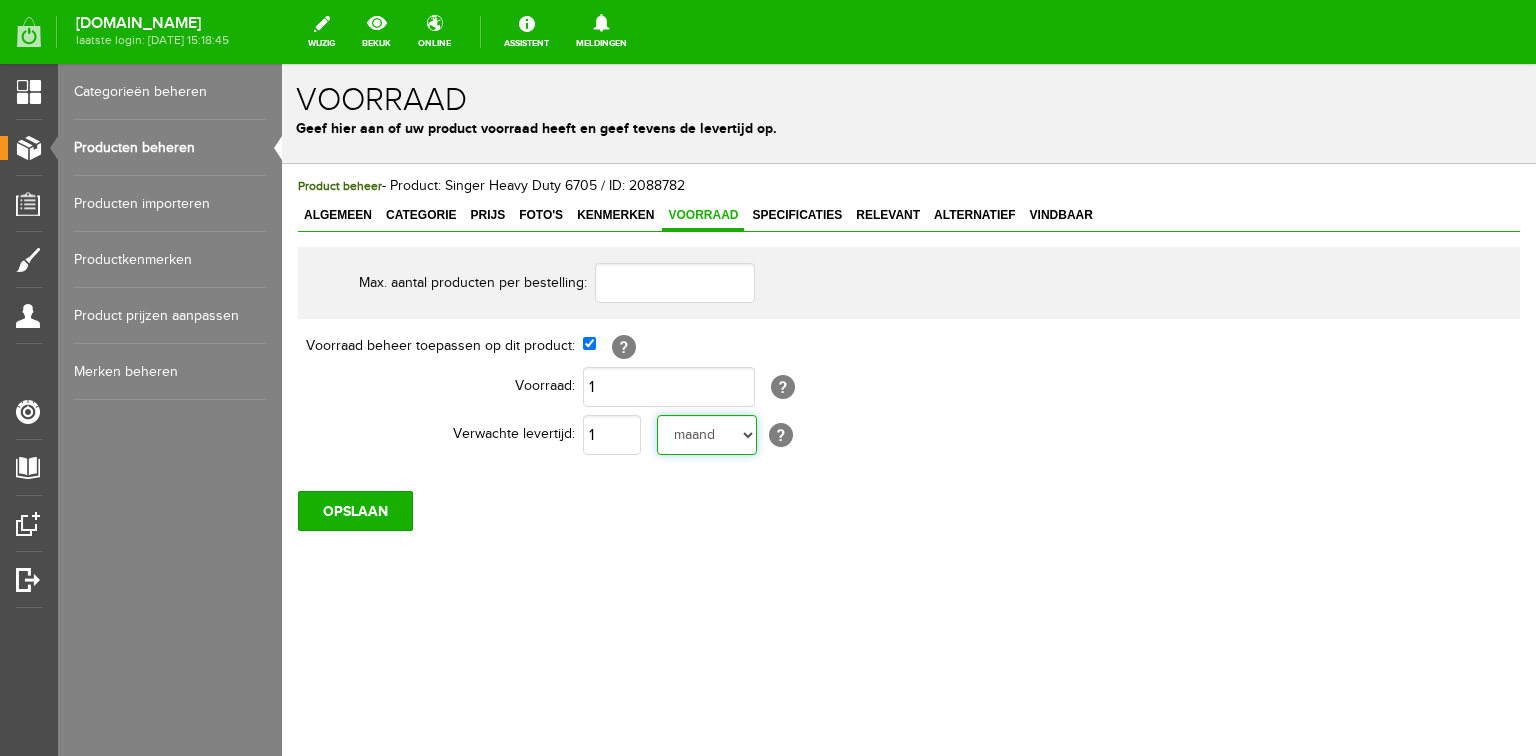 click on "dag
dagen
week
weken
maand
maanden
jaar
jaren
werkdagen" at bounding box center (707, 435) 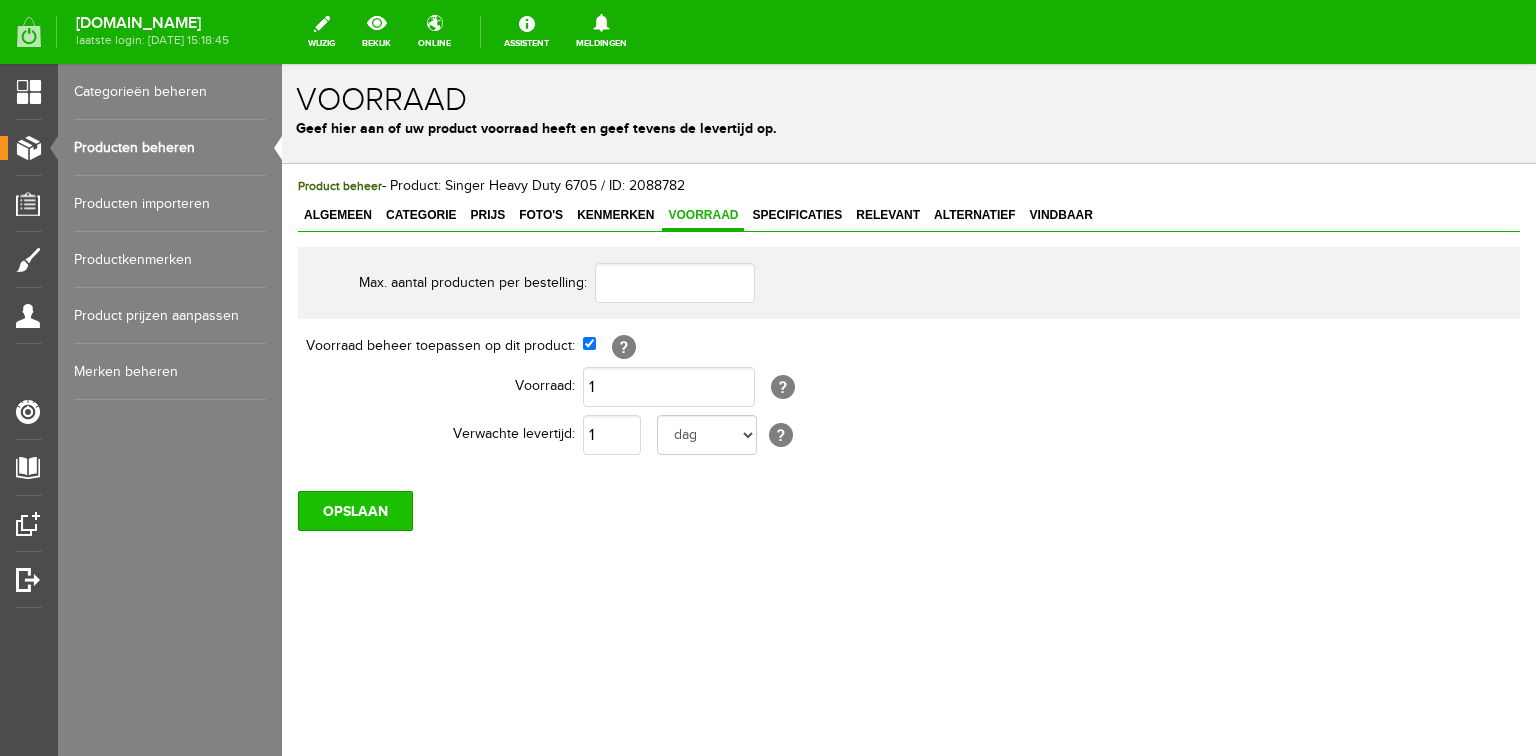 click on "OPSLAAN" at bounding box center (355, 511) 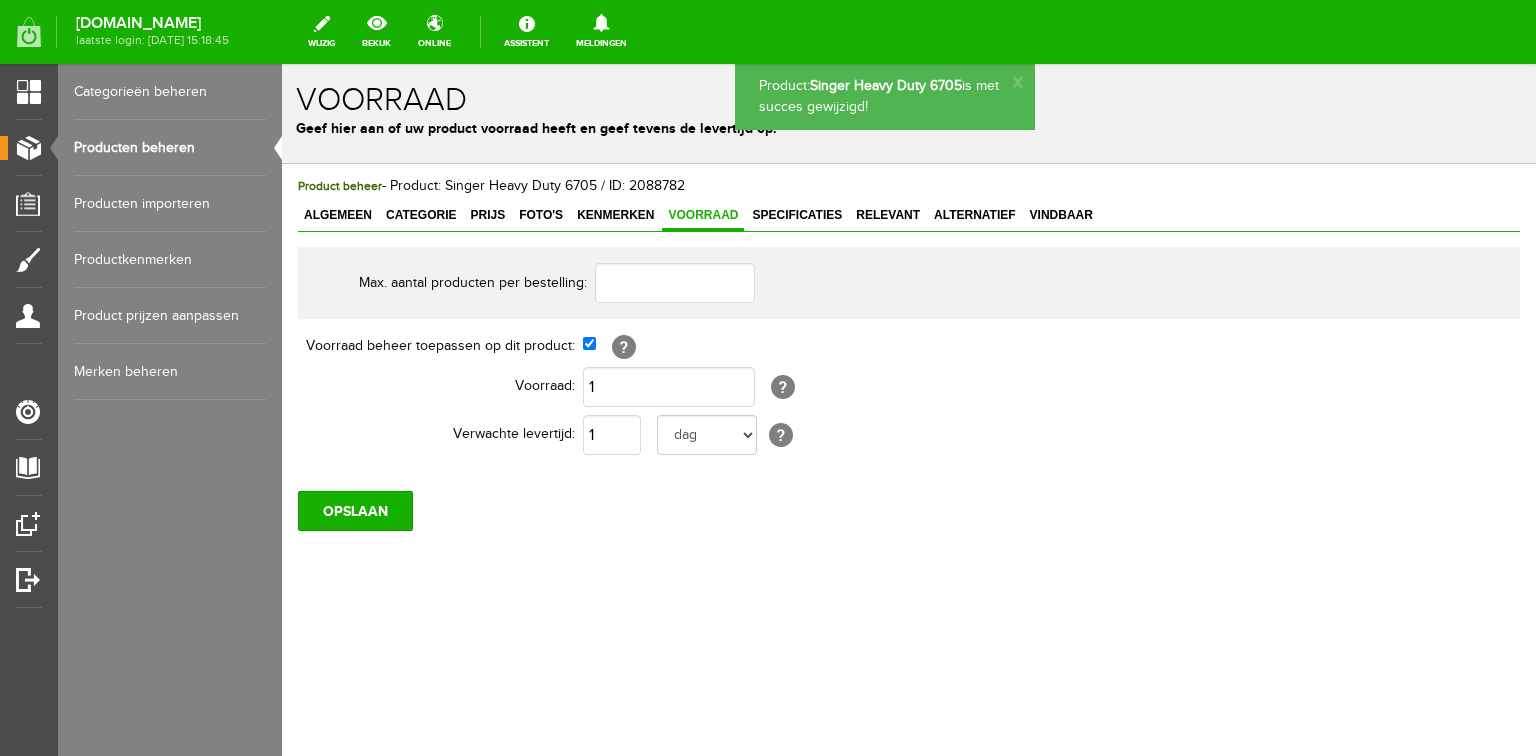 scroll, scrollTop: 0, scrollLeft: 0, axis: both 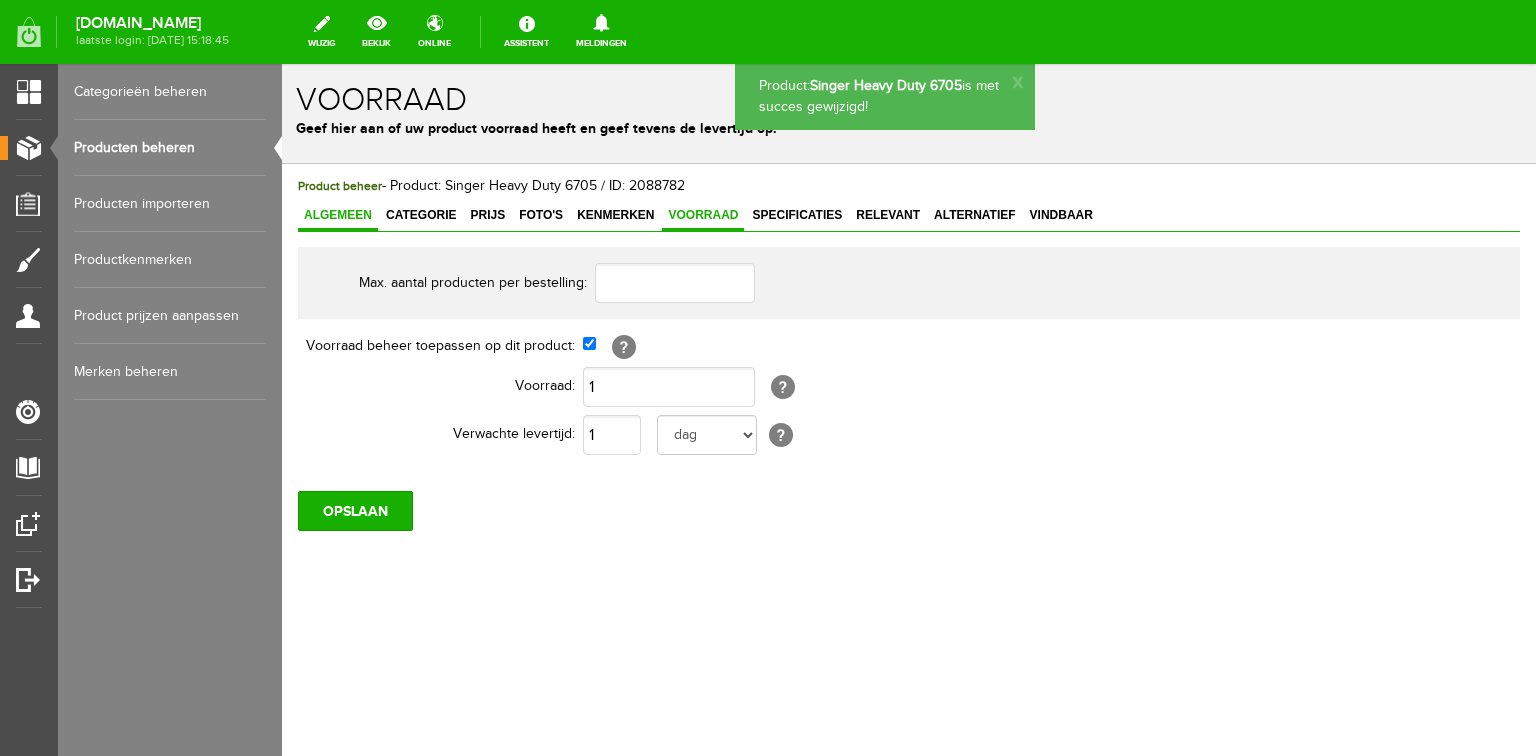 click on "Algemeen" at bounding box center [338, 215] 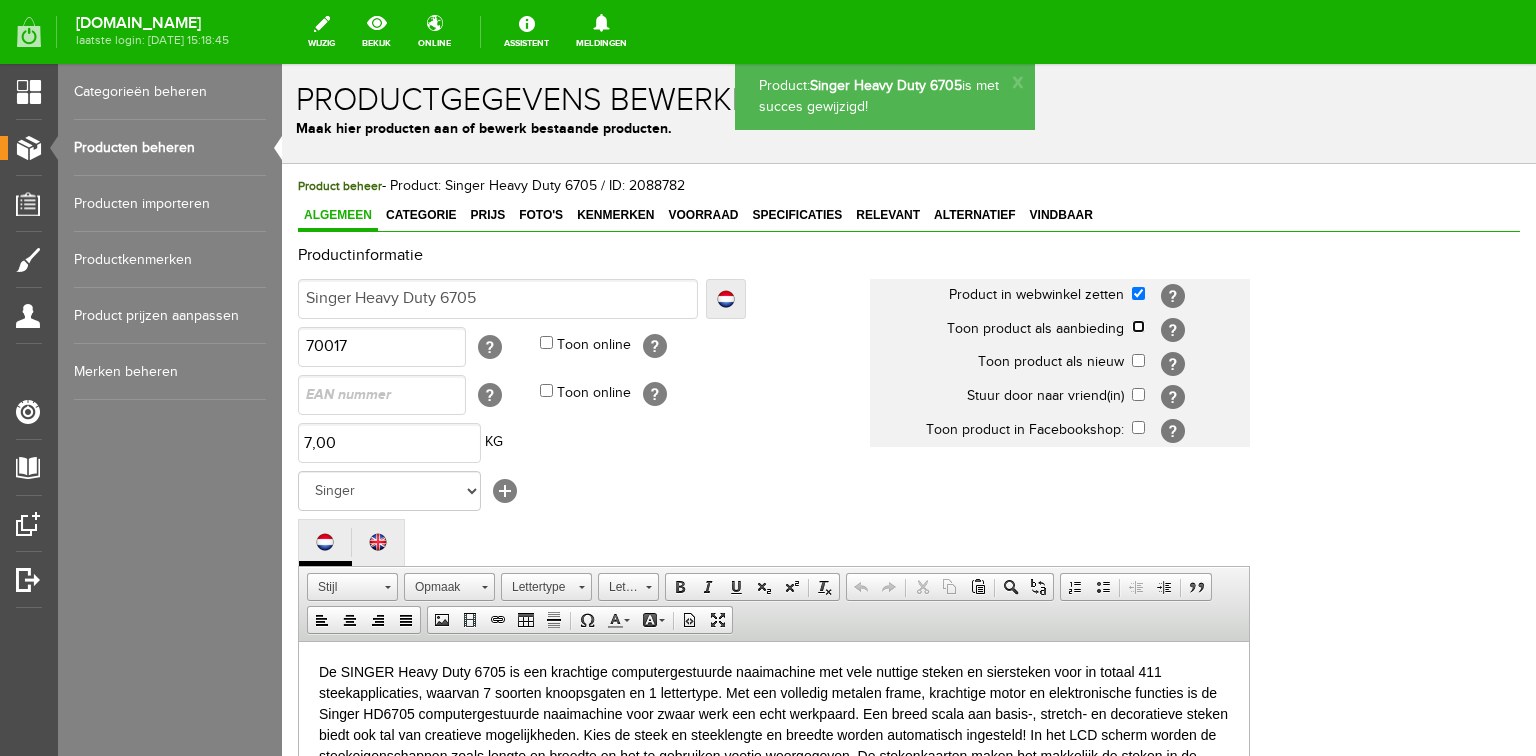 click at bounding box center [1138, 326] 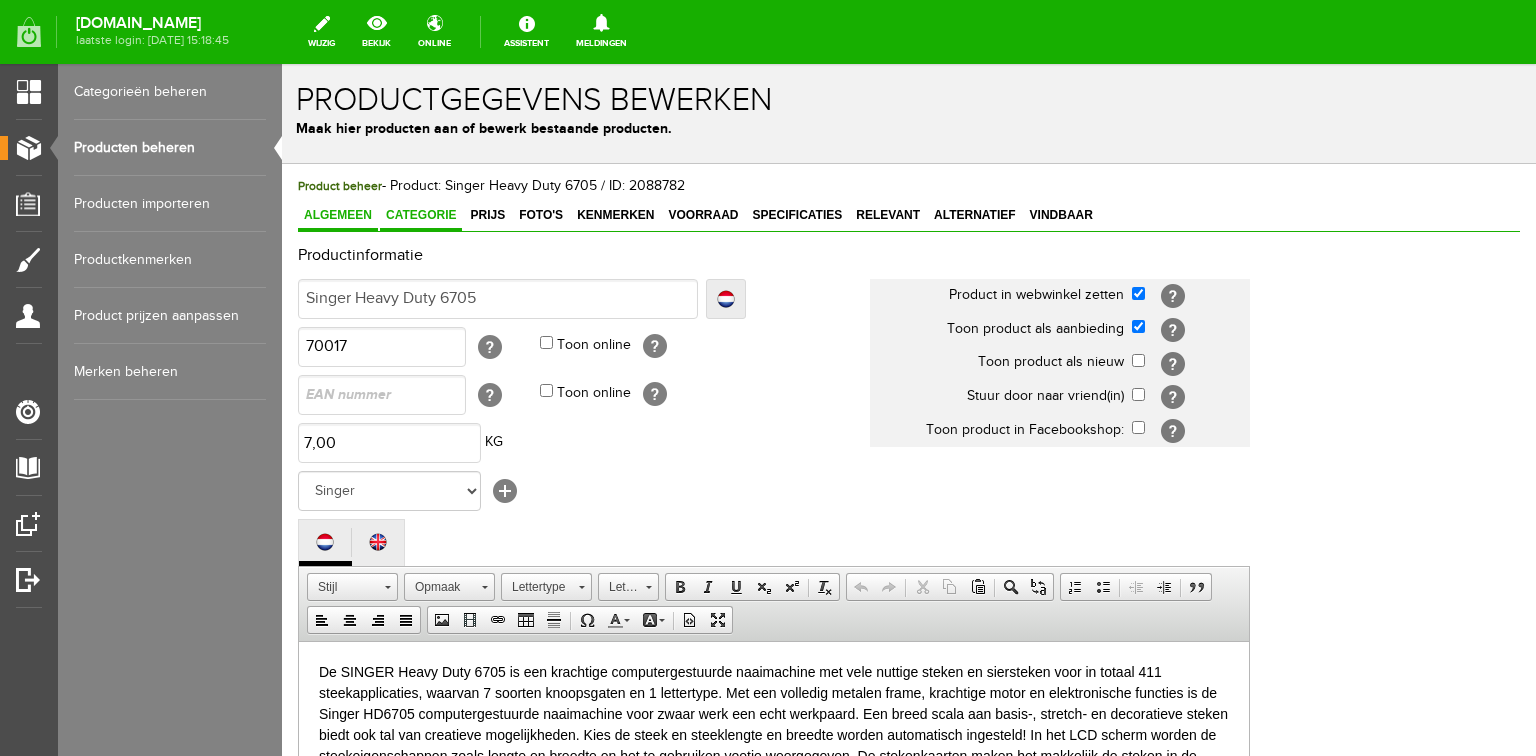 drag, startPoint x: 442, startPoint y: 213, endPoint x: 452, endPoint y: 219, distance: 11.661903 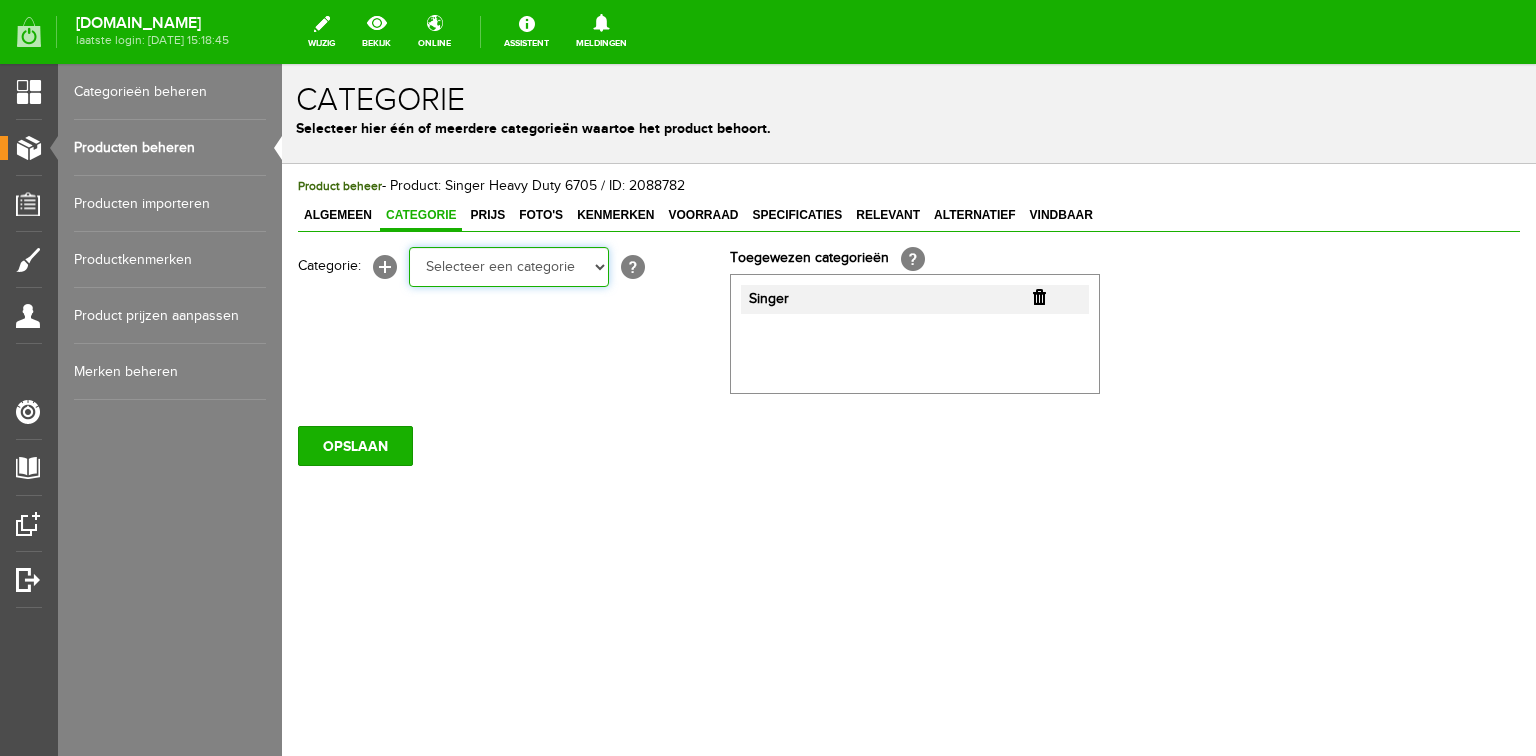 click on "Selecteer een categorie
Cadeaubon
[DATE][DATE] AANBIEDINGEN!
Naai Tips en video's
NAAIMACHINES
Babylock
Bernina
Brother
[PERSON_NAME]
Husqvarna Viking
[PERSON_NAME]
Pfaff
Singer
BORDUURMACHINES
Bernina
Brother
Husqvarna Viking
[PERSON_NAME]
Singer
INDUSTRIEMACHINES
LOCKMACHINES
Baby lock
Bernina
Brother
Husqvarna Viking
[PERSON_NAME]
Juki
Pfaff
Singer
QUILTMACHINES
Brother
Husqvarna Viking
JANOME
PFAFF
ACCESSOIRES
Tassen en koffers
Babylock accessoires
Babylock compendium HOBBY" at bounding box center [509, 267] 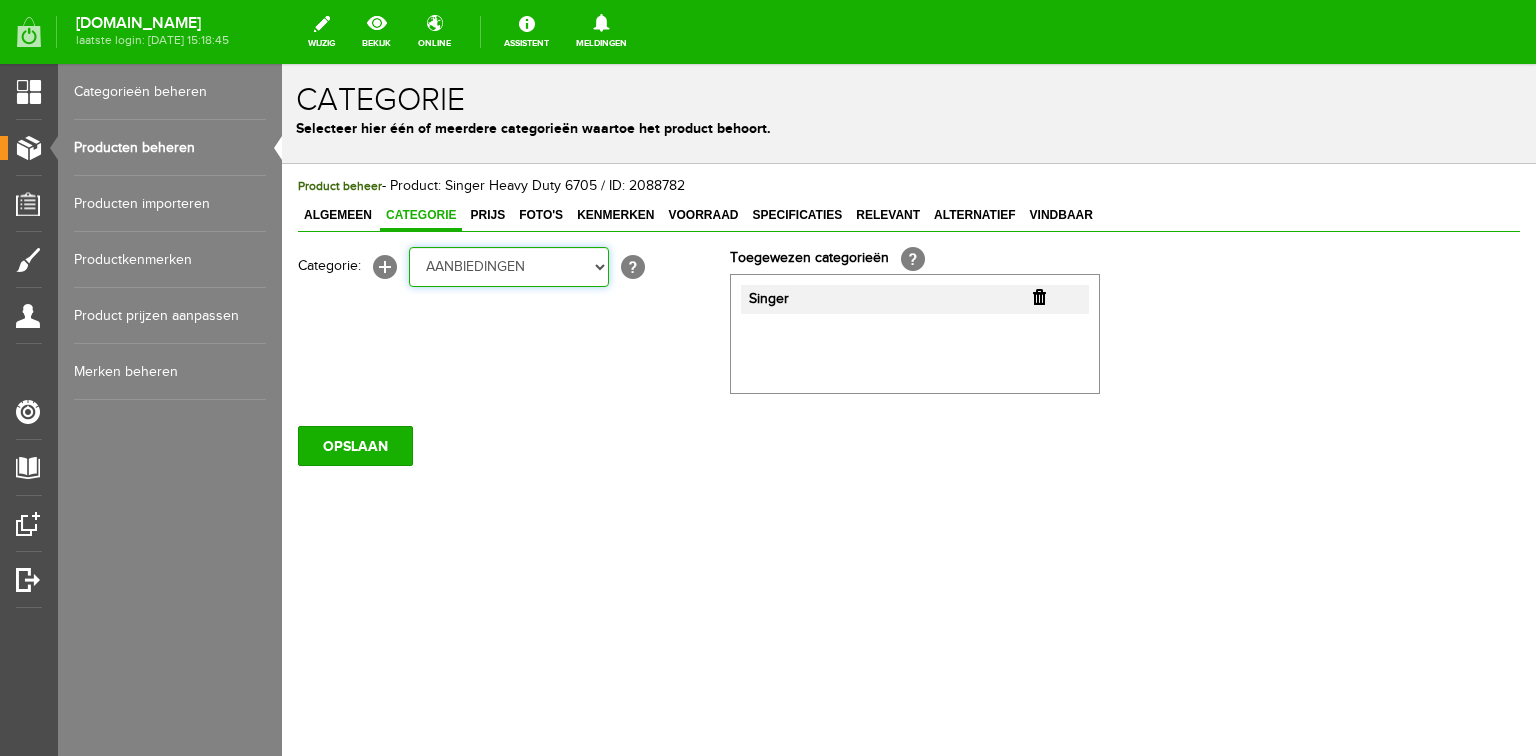 click on "Selecteer een categorie
Cadeaubon
[DATE][DATE] AANBIEDINGEN!
Naai Tips en video's
NAAIMACHINES
Babylock
Bernina
Brother
[PERSON_NAME]
Husqvarna Viking
[PERSON_NAME]
Pfaff
Singer
BORDUURMACHINES
Bernina
Brother
Husqvarna Viking
[PERSON_NAME]
Singer
INDUSTRIEMACHINES
LOCKMACHINES
Baby lock
Bernina
Brother
Husqvarna Viking
[PERSON_NAME]
Juki
Pfaff
Singer
QUILTMACHINES
Brother
Husqvarna Viking
JANOME
PFAFF
ACCESSOIRES
Tassen en koffers
Babylock accessoires
Babylock compendium HOBBY" at bounding box center (509, 267) 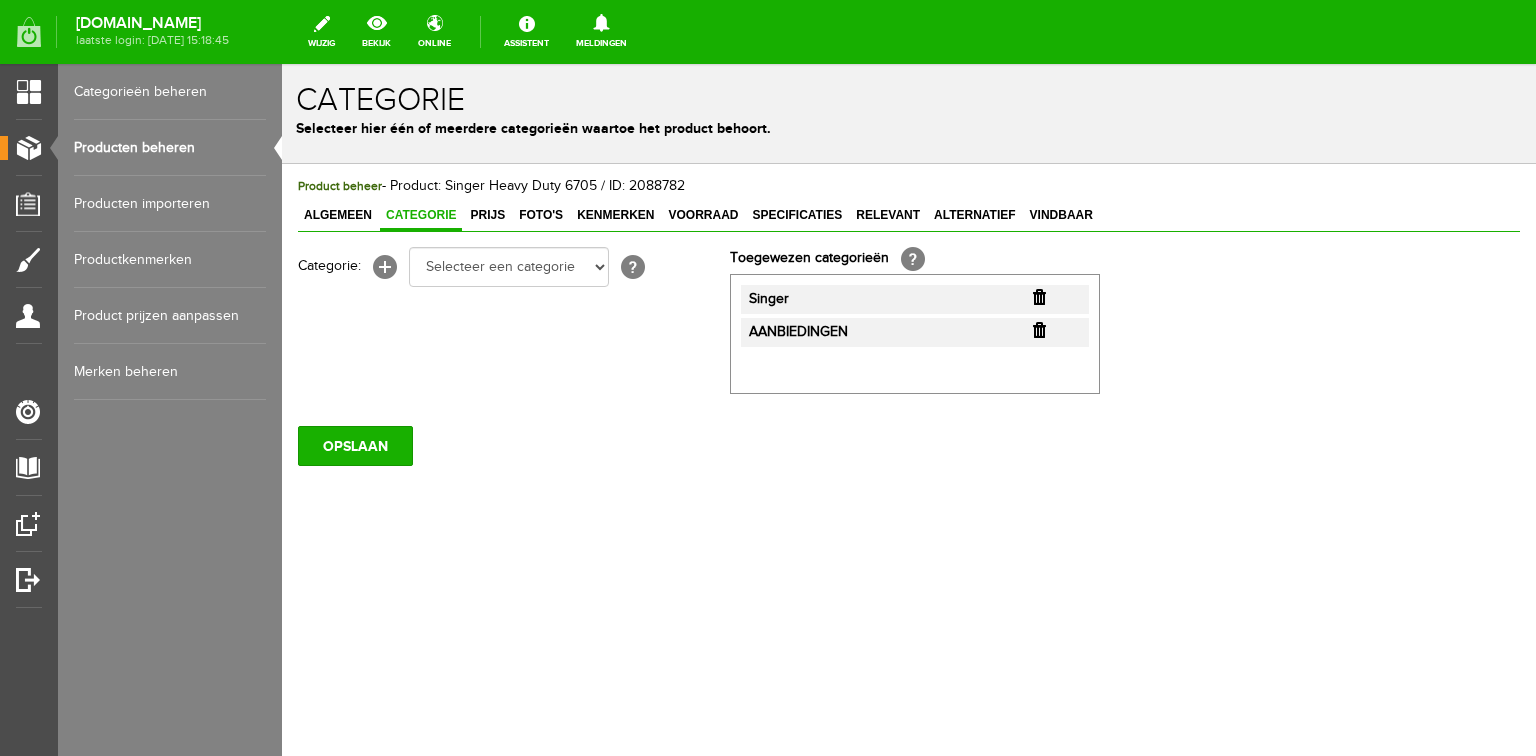 click on "OPSLAAN" at bounding box center [355, 446] 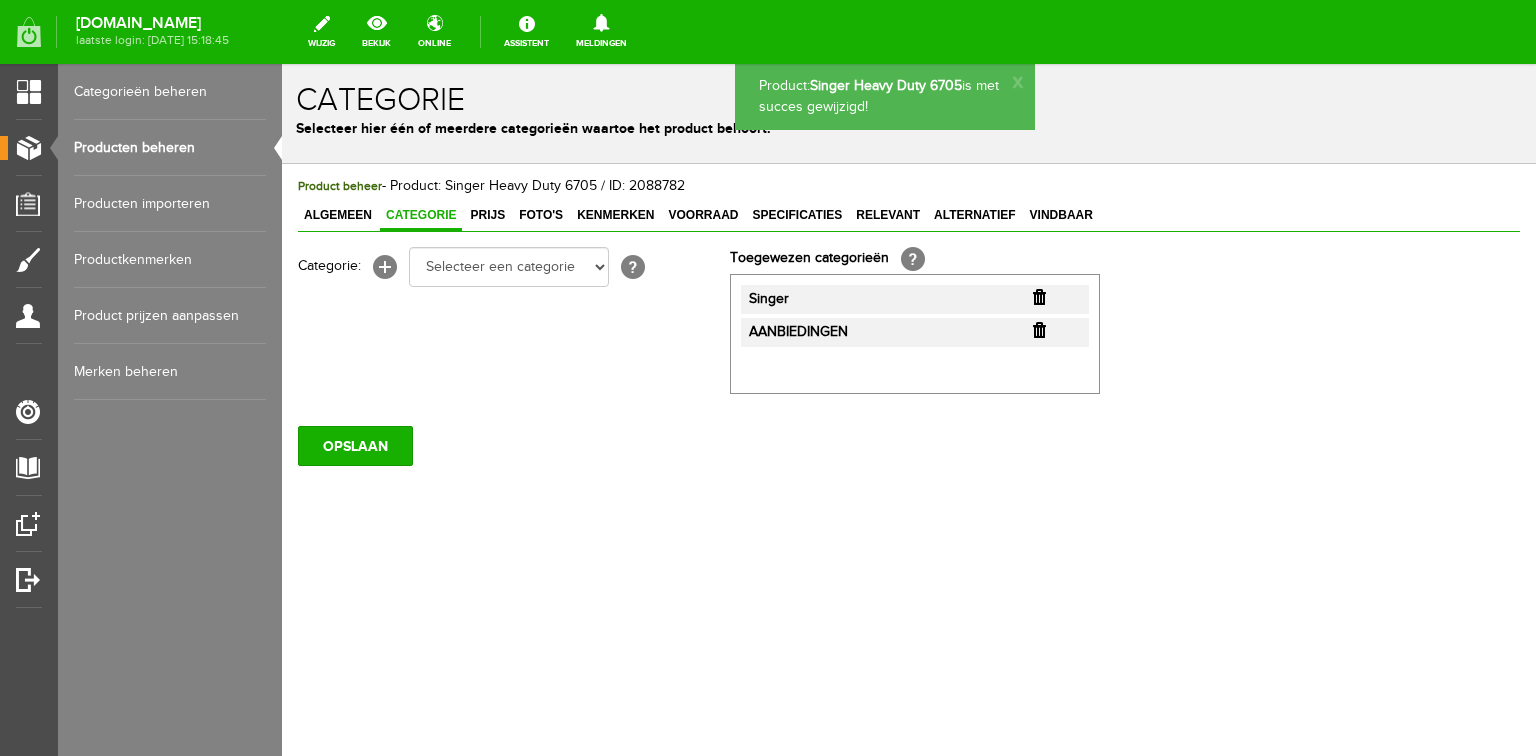 scroll, scrollTop: 0, scrollLeft: 0, axis: both 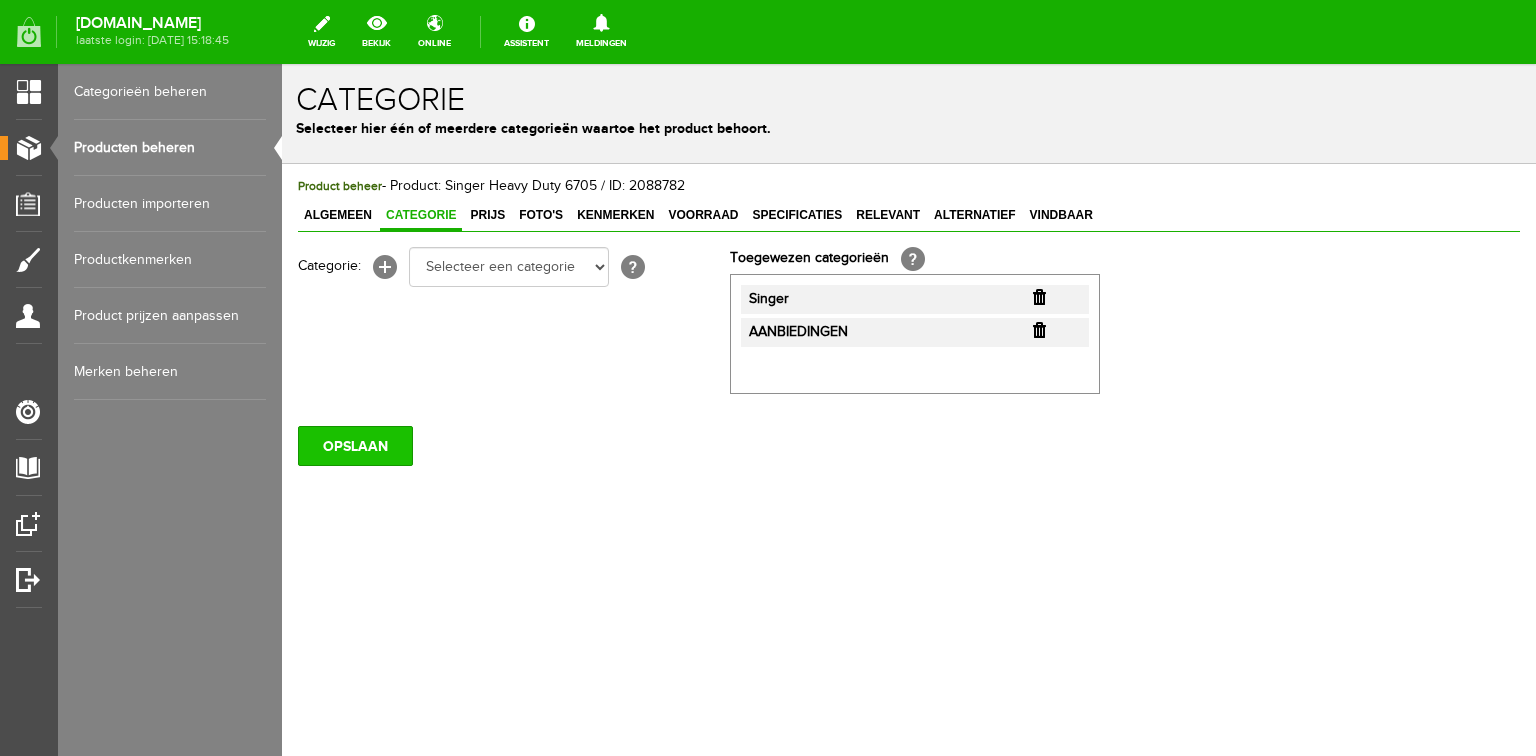 click on "OPSLAAN" at bounding box center (355, 446) 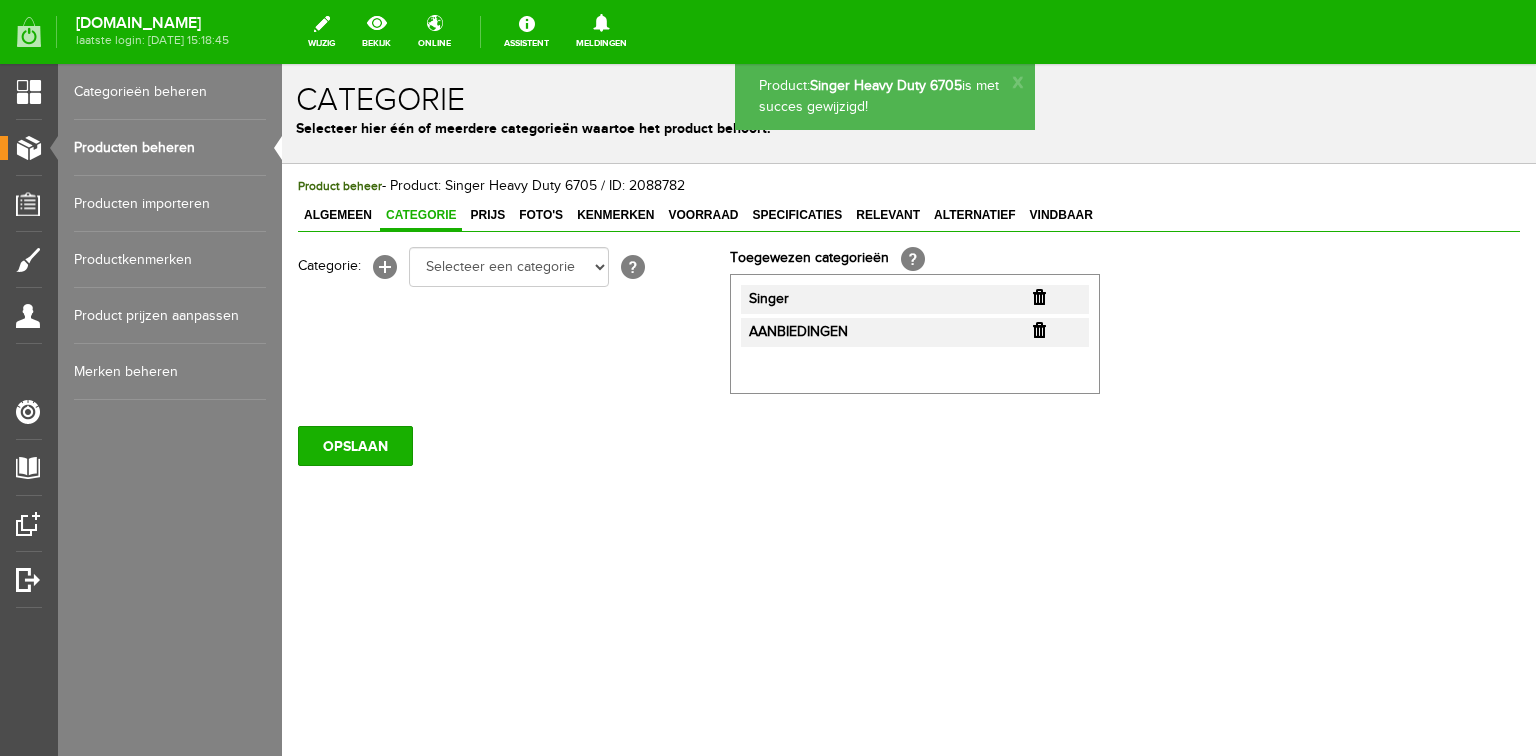 scroll, scrollTop: 0, scrollLeft: 0, axis: both 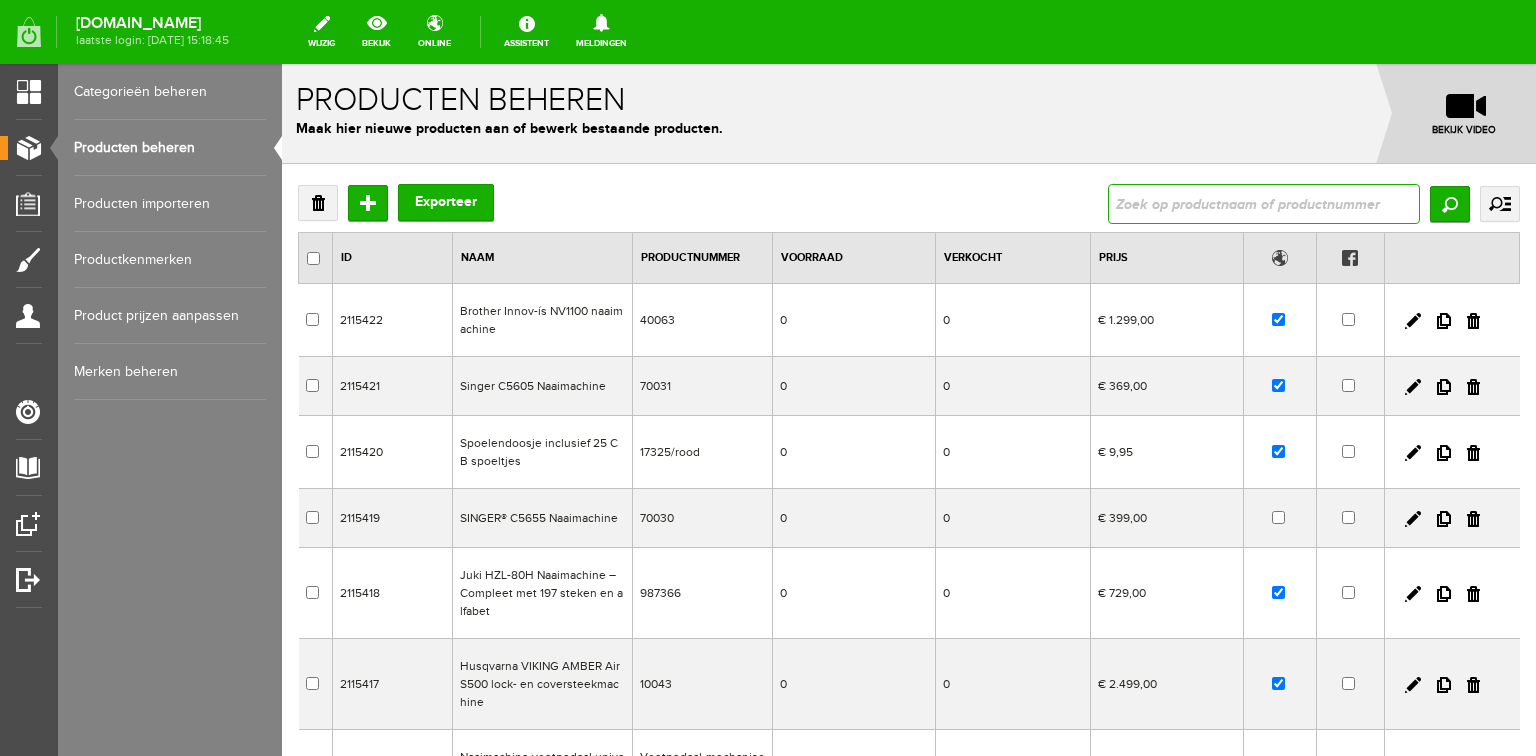 click at bounding box center [1264, 204] 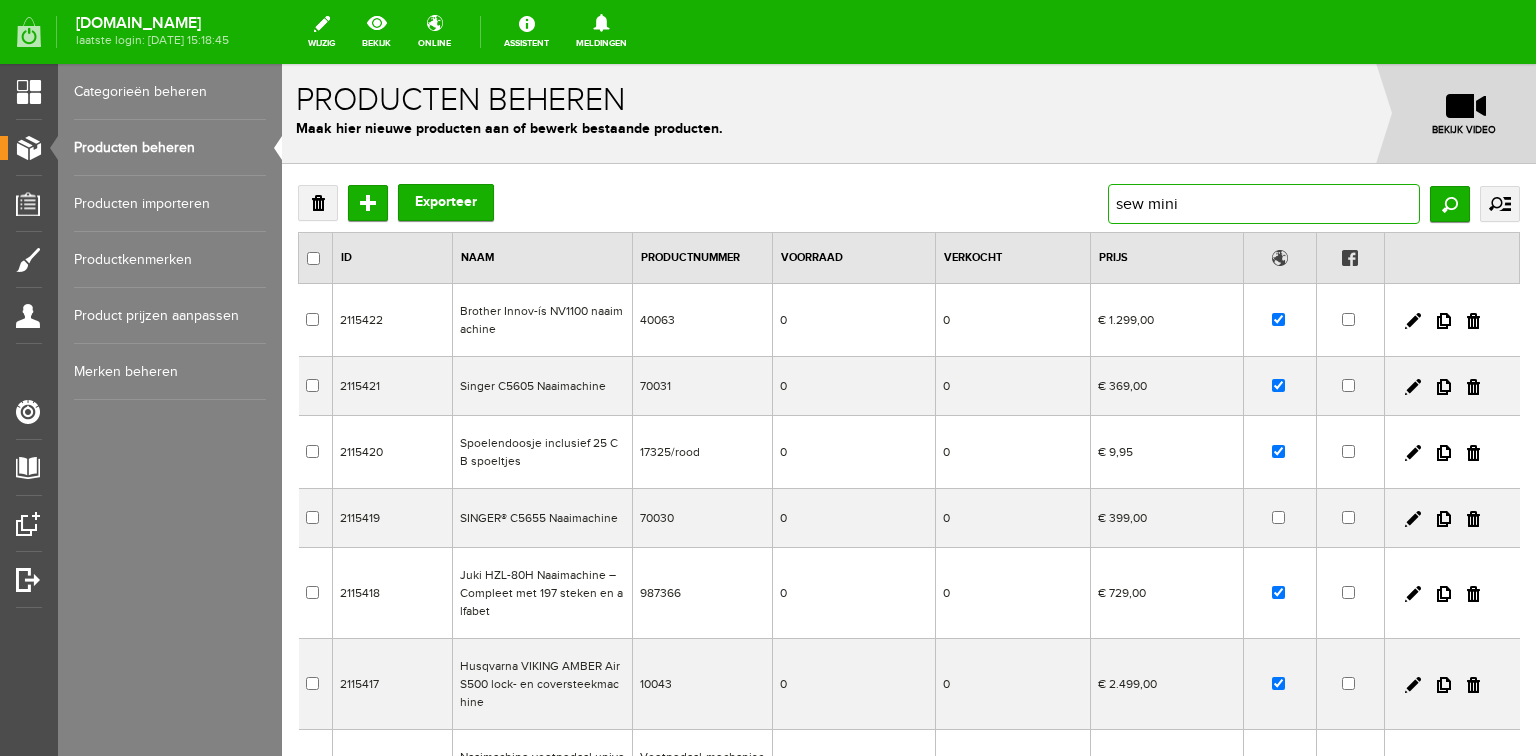 type on "sew mini" 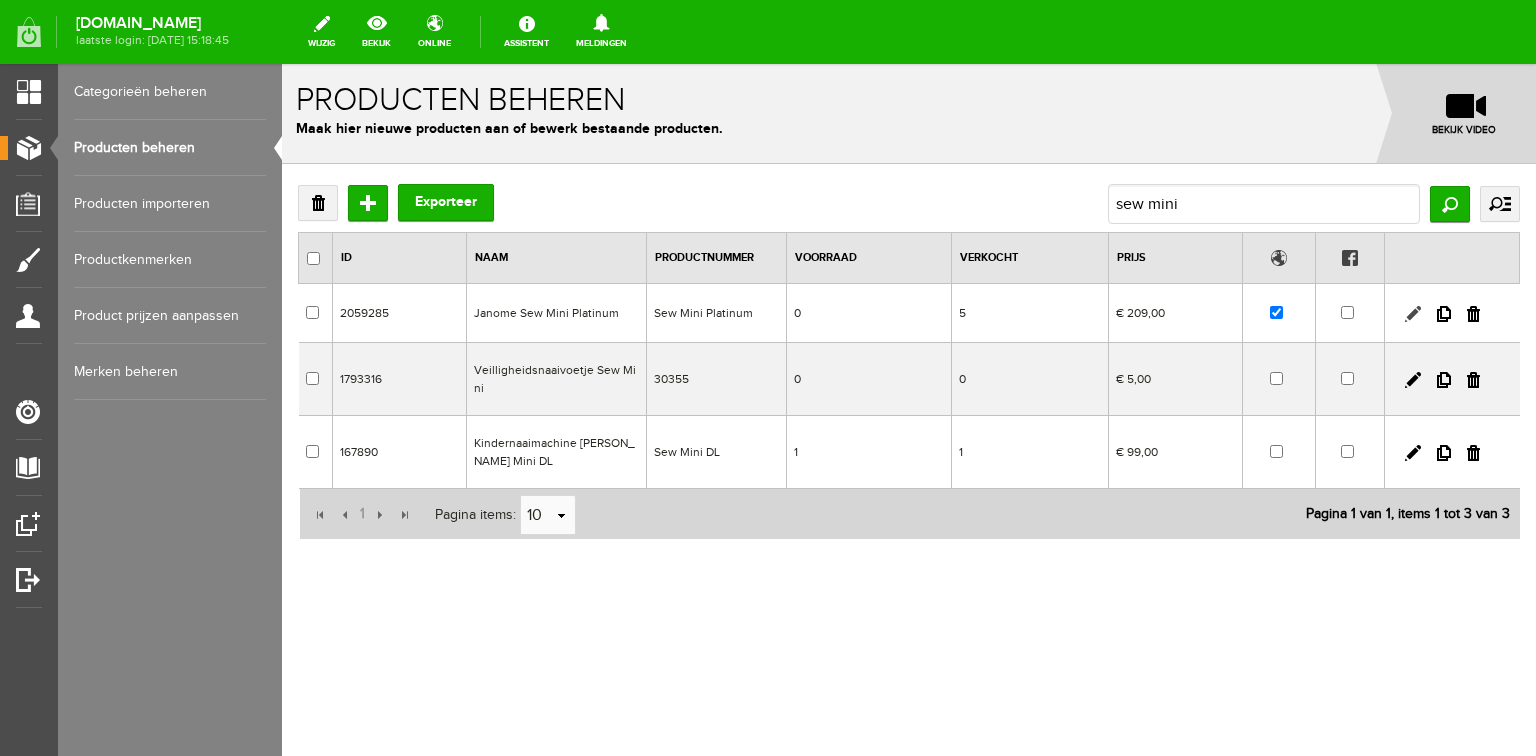 click at bounding box center (1413, 314) 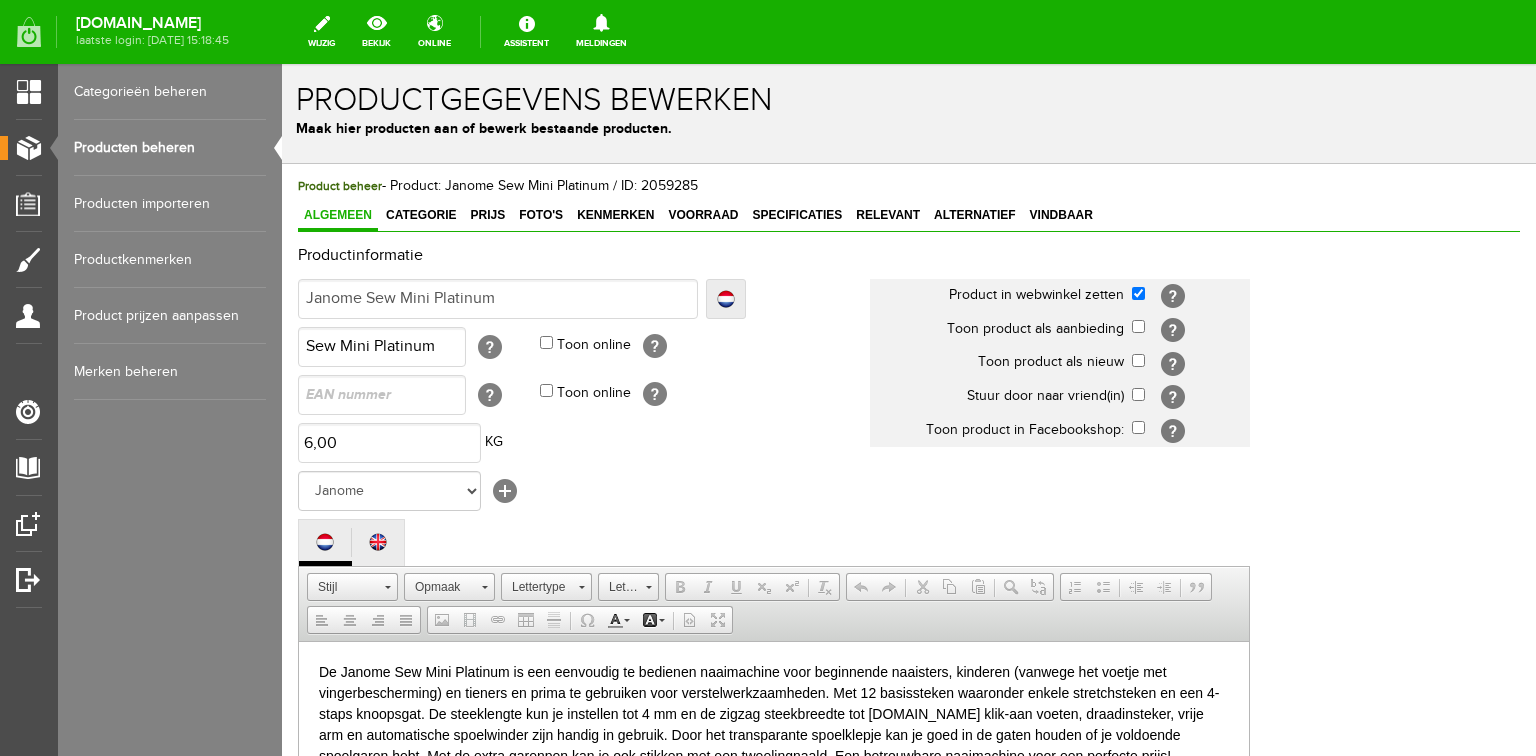 scroll, scrollTop: 0, scrollLeft: 0, axis: both 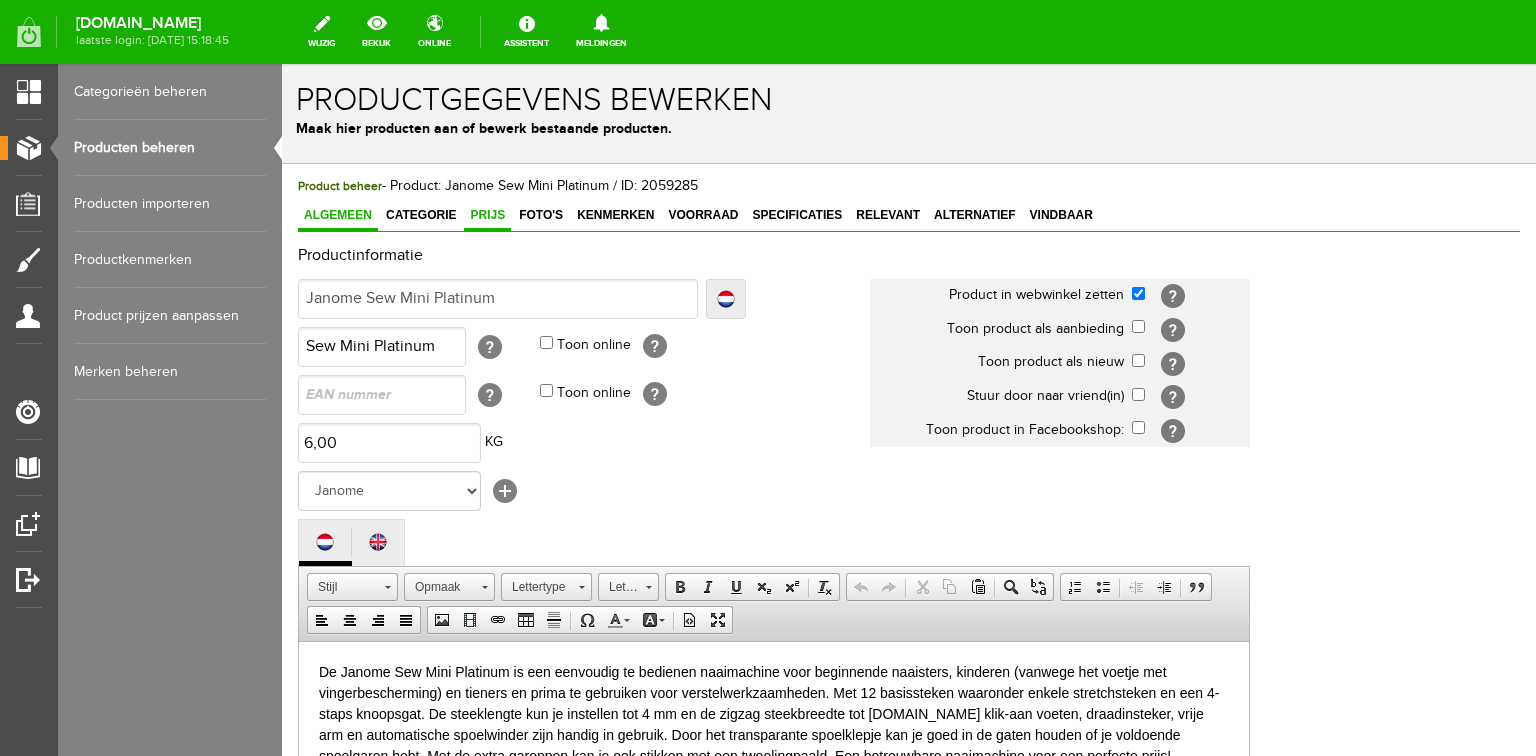 click on "Prijs" at bounding box center (487, 215) 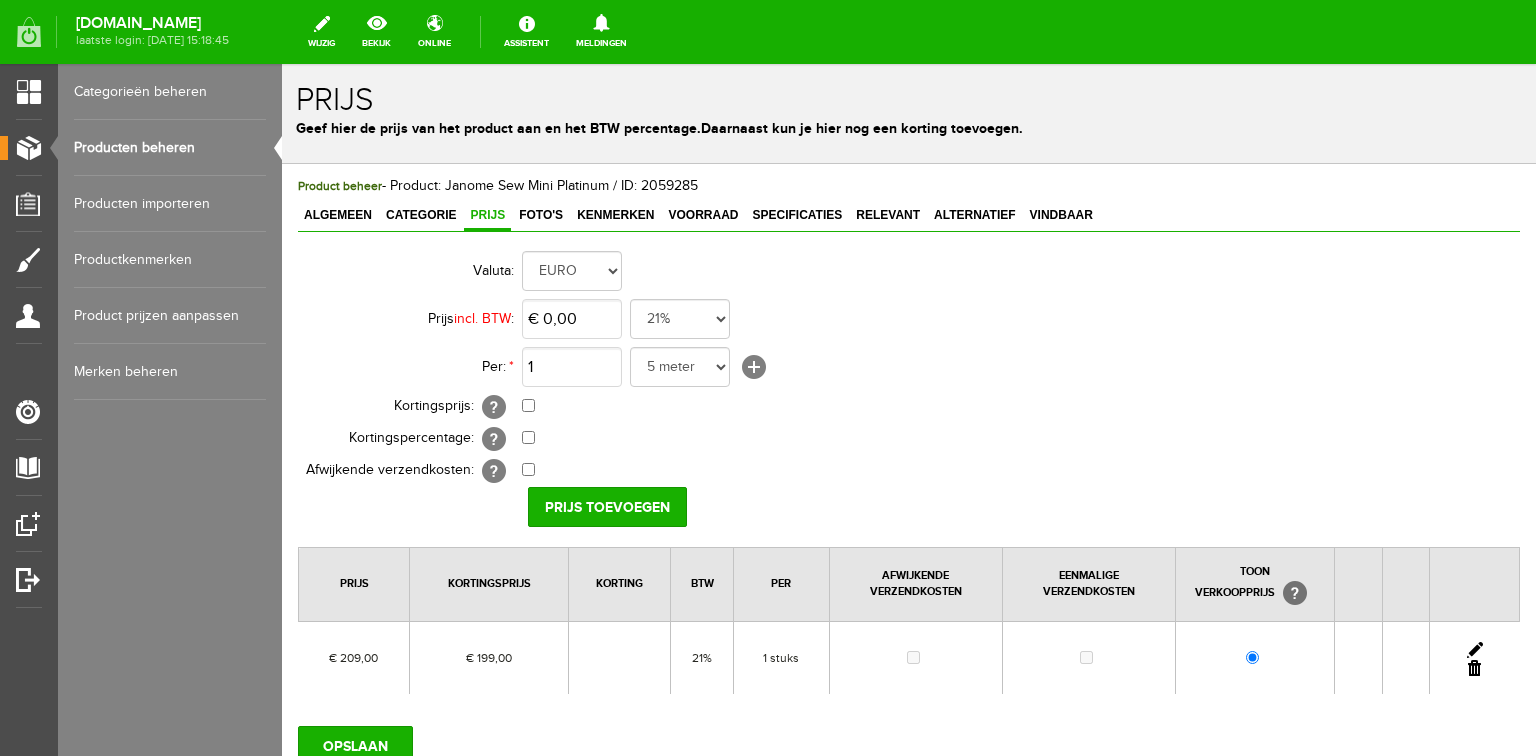 click at bounding box center (1475, 650) 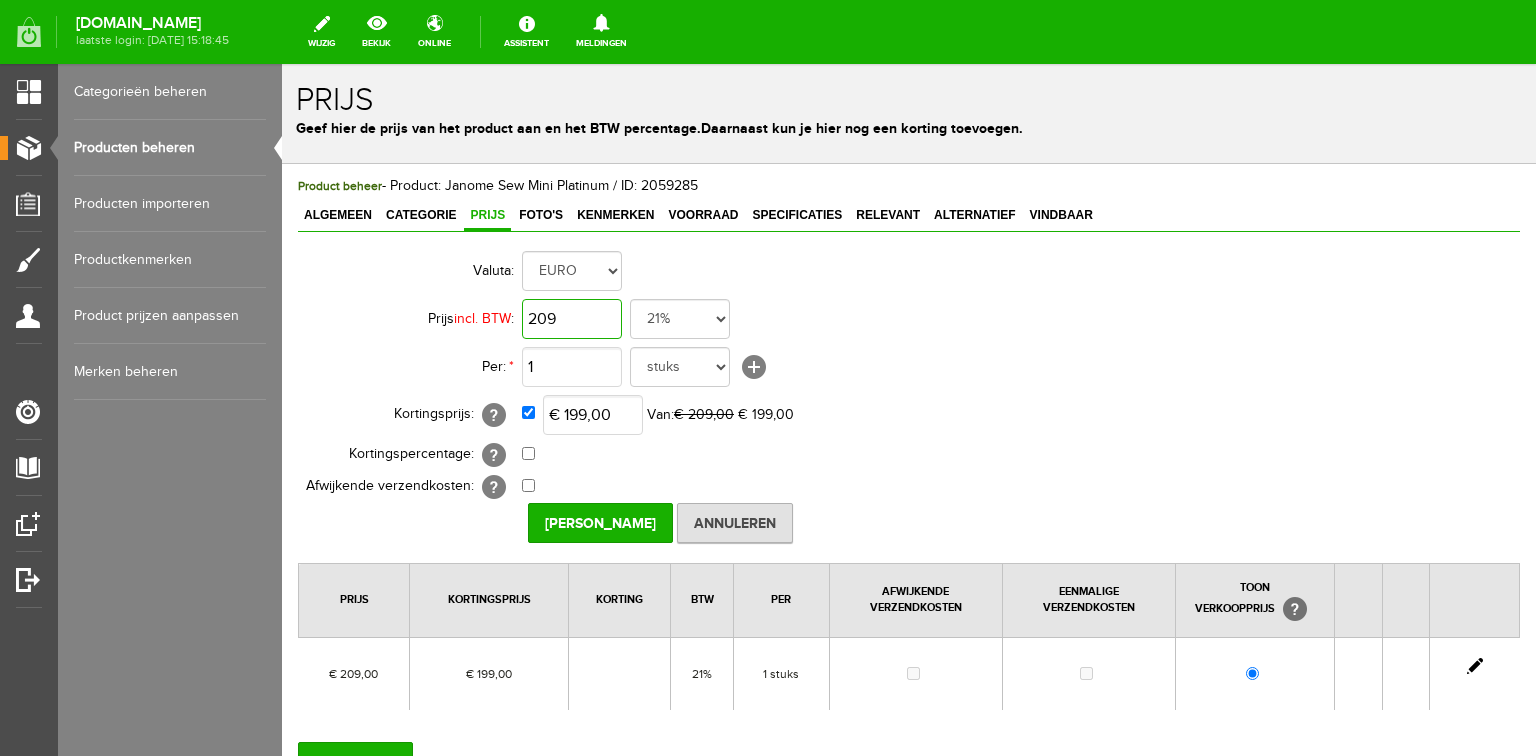 click on "209" at bounding box center (572, 319) 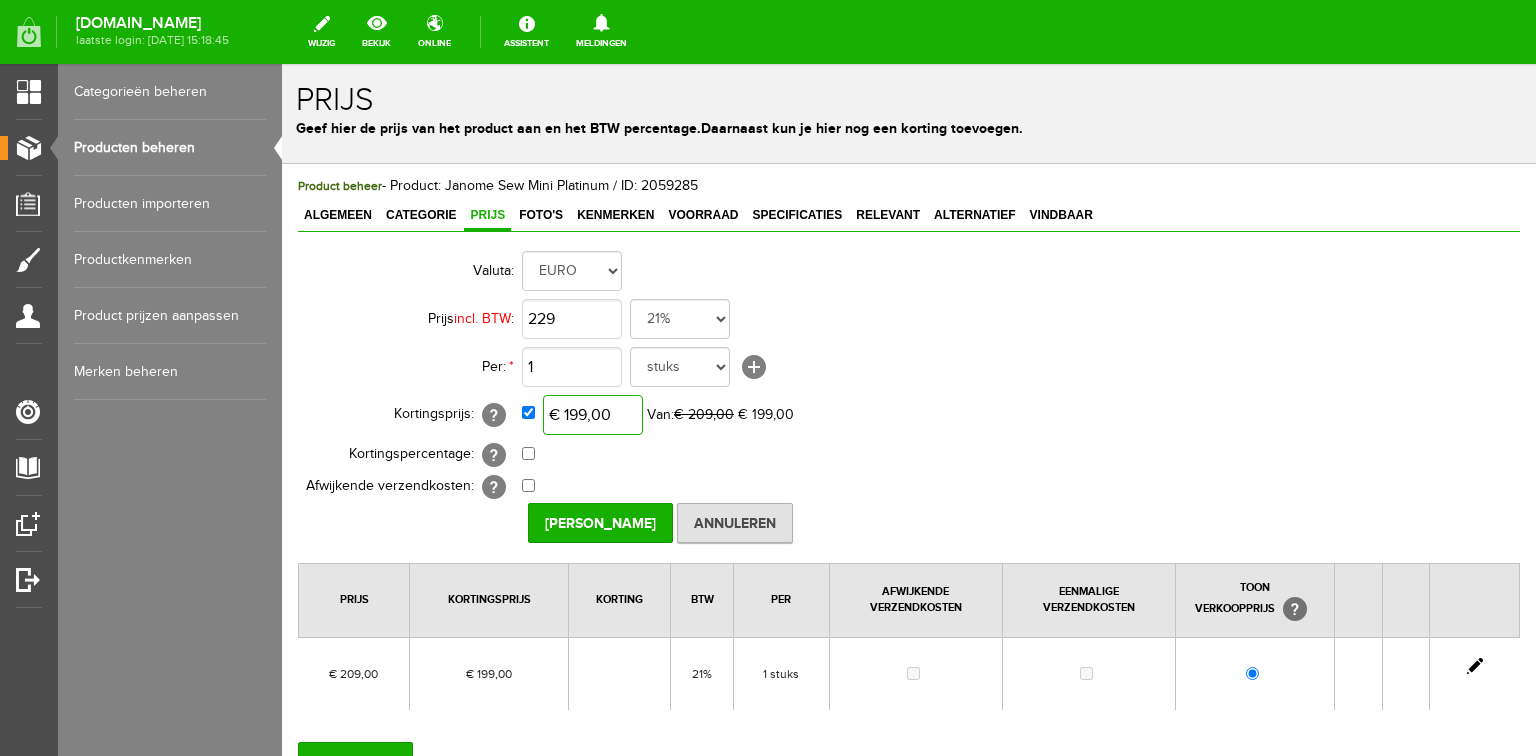 type on "€ 229,00" 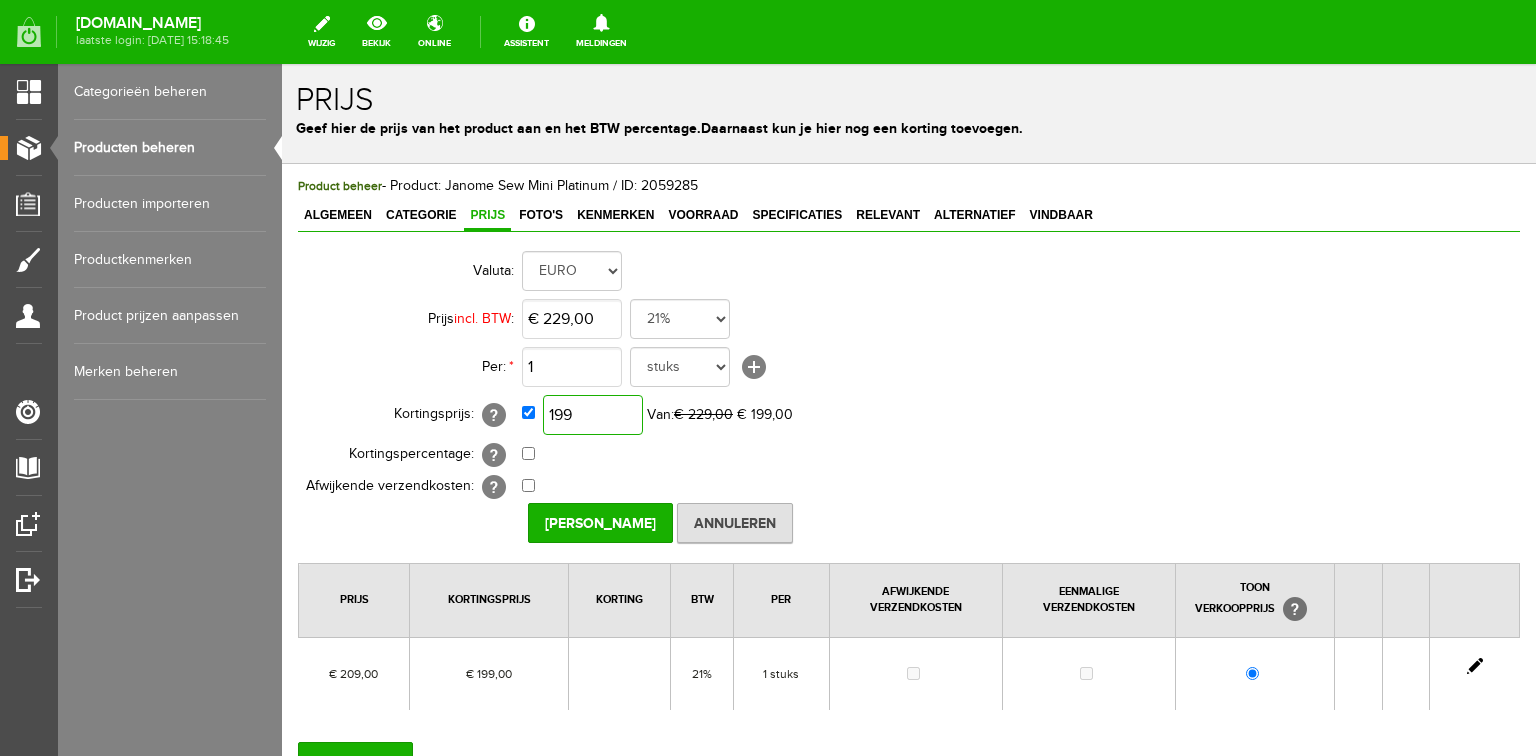 click on "199" at bounding box center [593, 415] 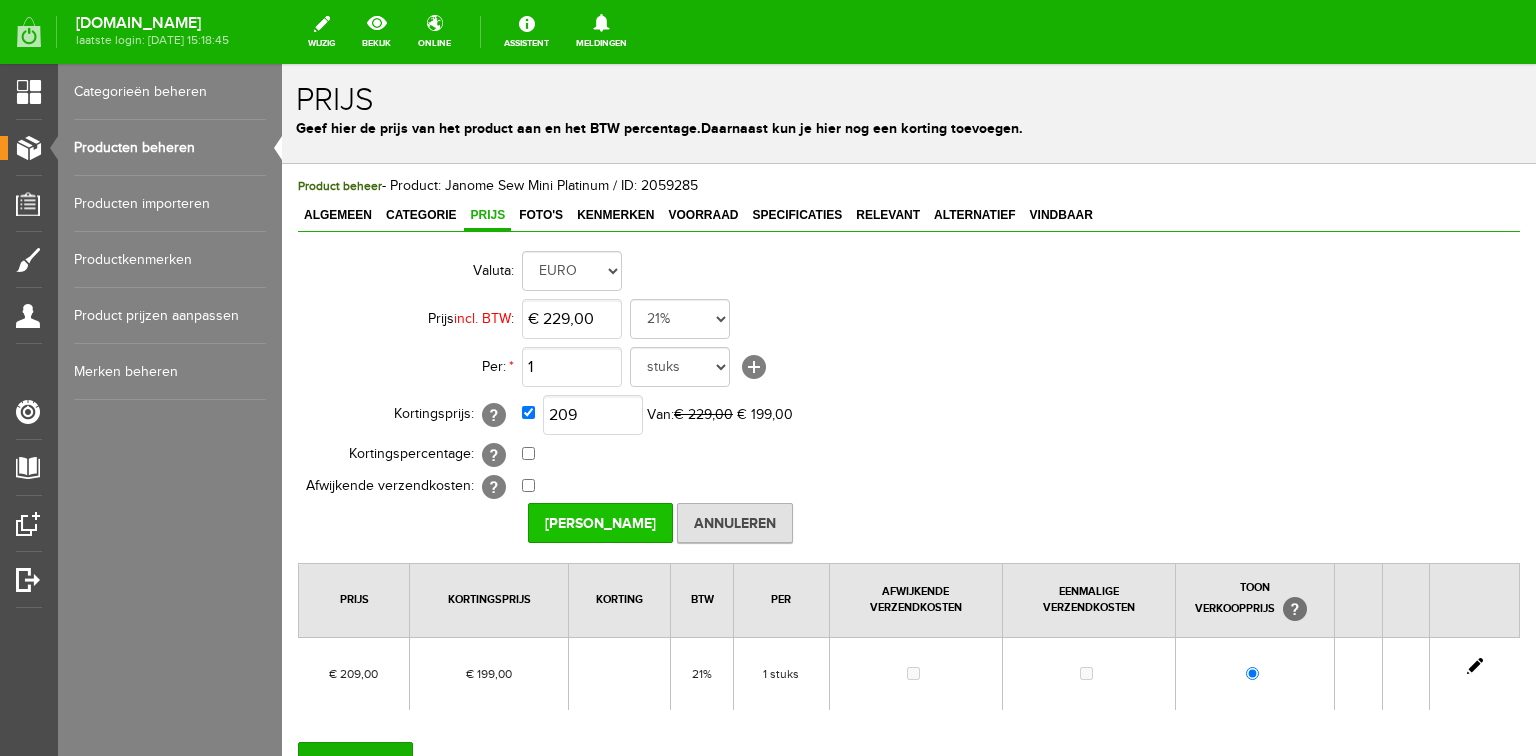 type on "€ 209,00" 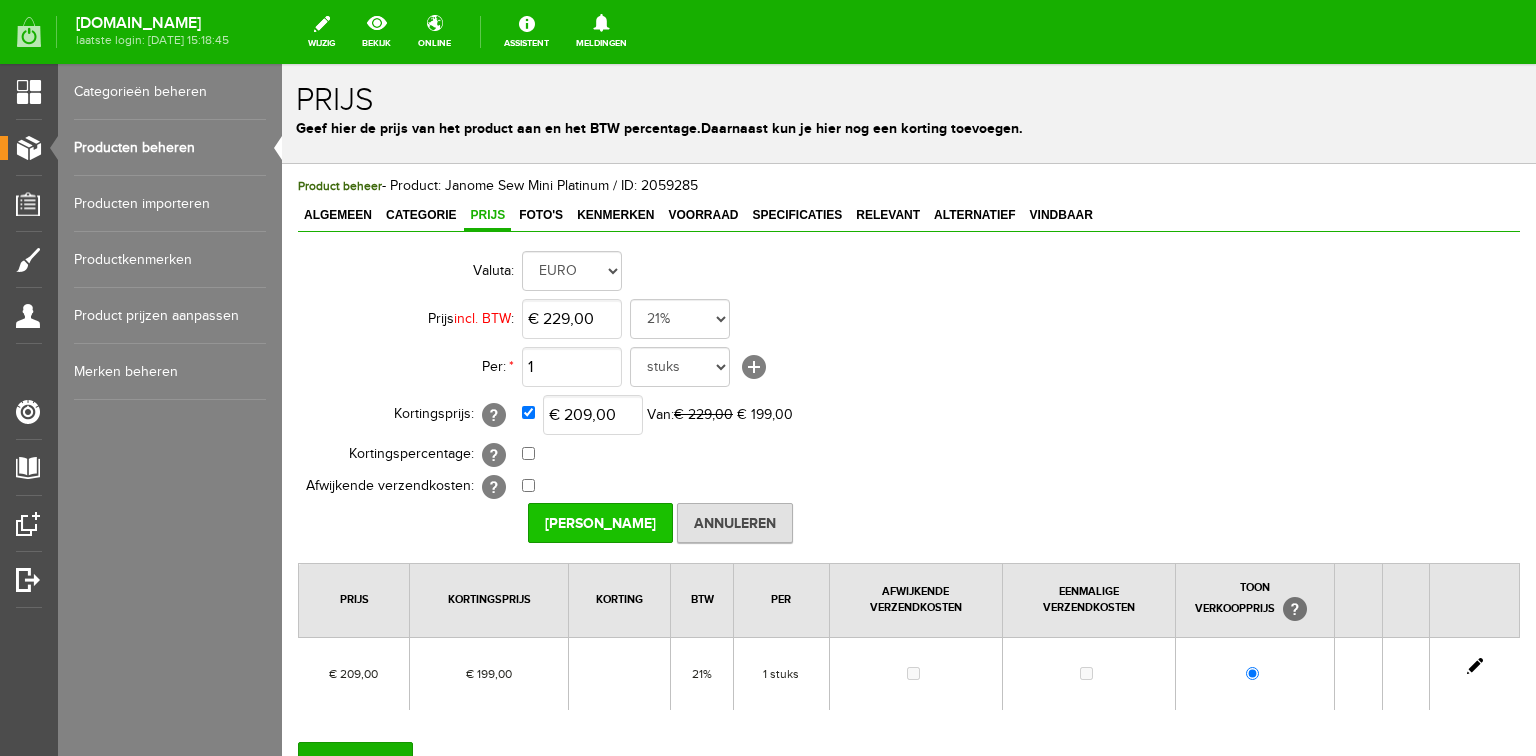 click on "[PERSON_NAME]" at bounding box center [600, 523] 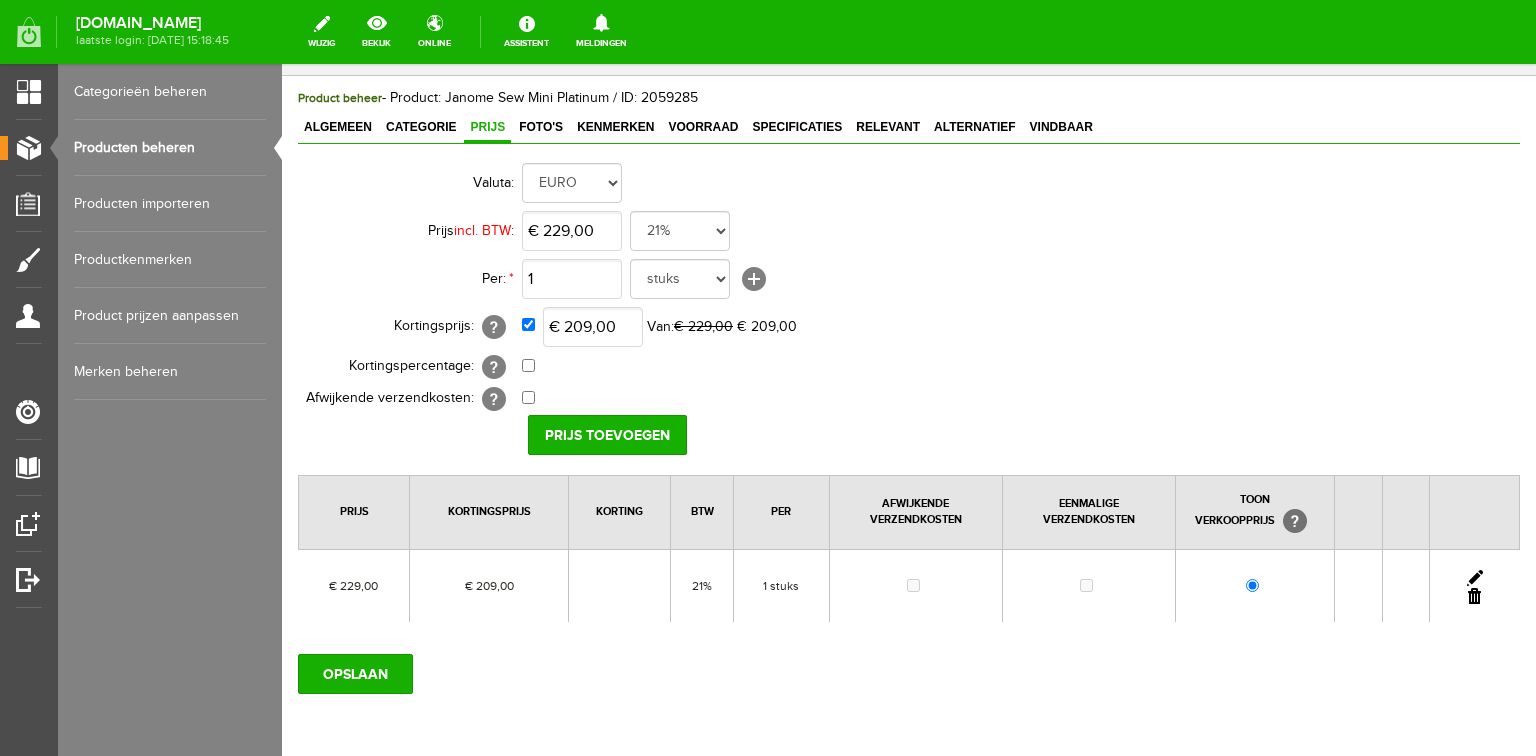 scroll, scrollTop: 172, scrollLeft: 0, axis: vertical 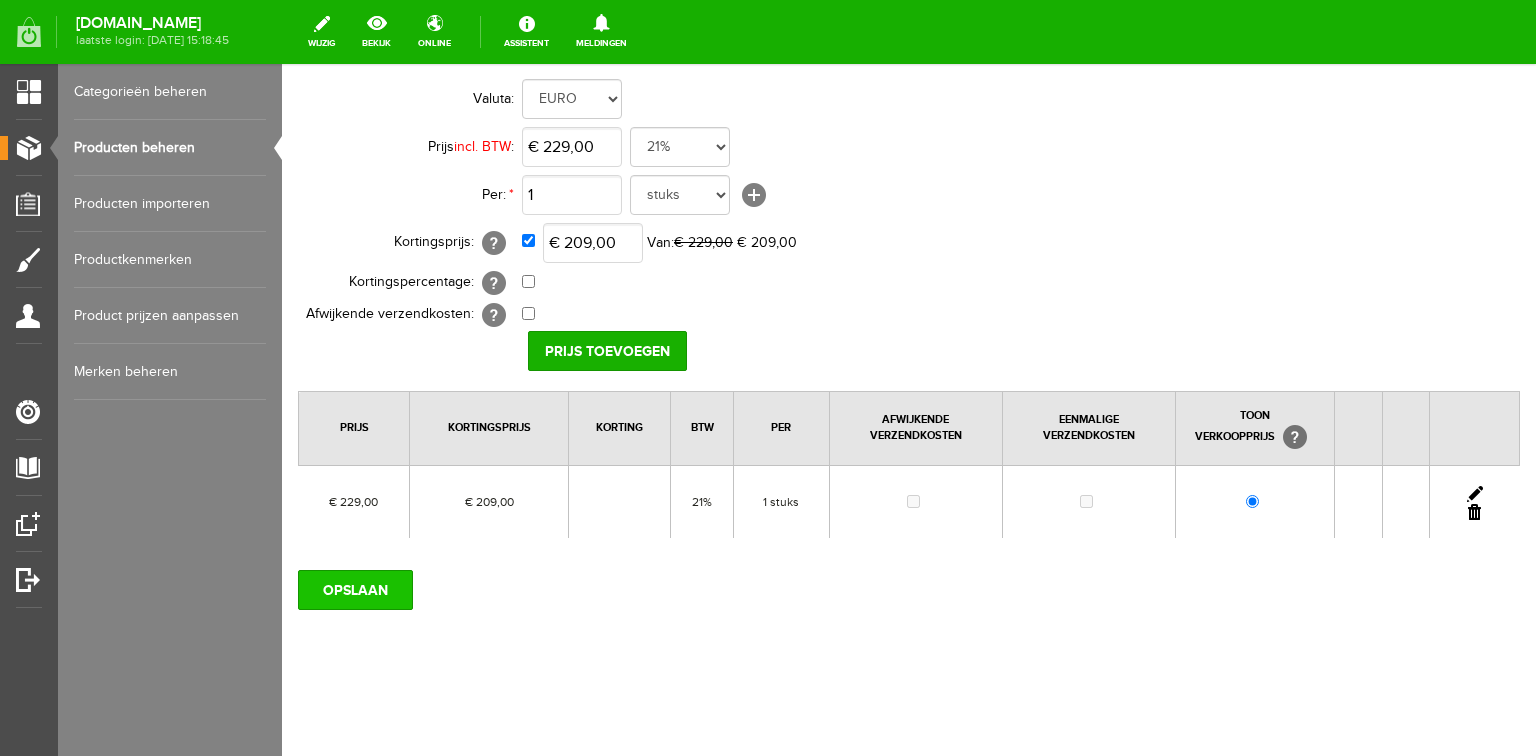 click on "OPSLAAN" at bounding box center [355, 590] 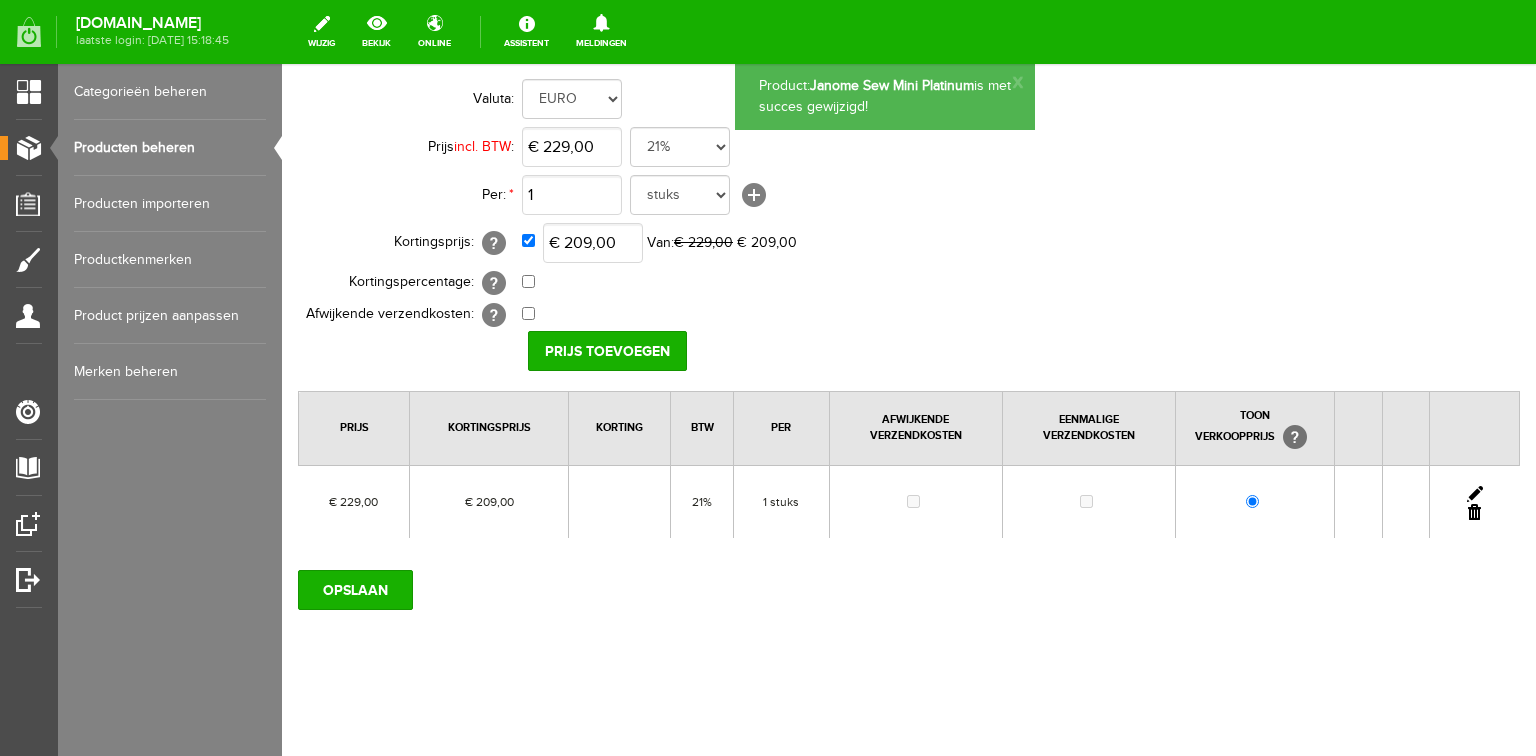 scroll, scrollTop: 0, scrollLeft: 0, axis: both 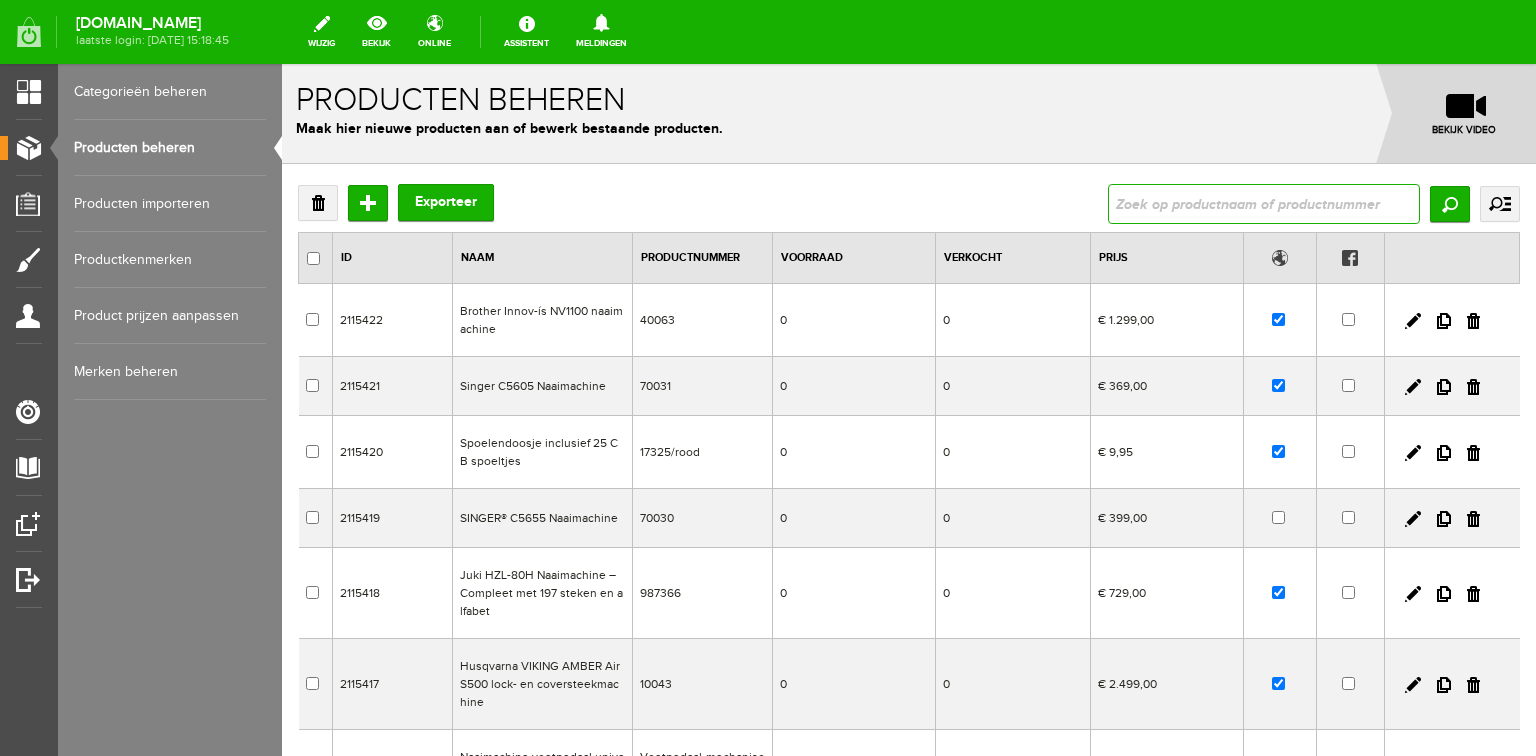 click at bounding box center (1264, 204) 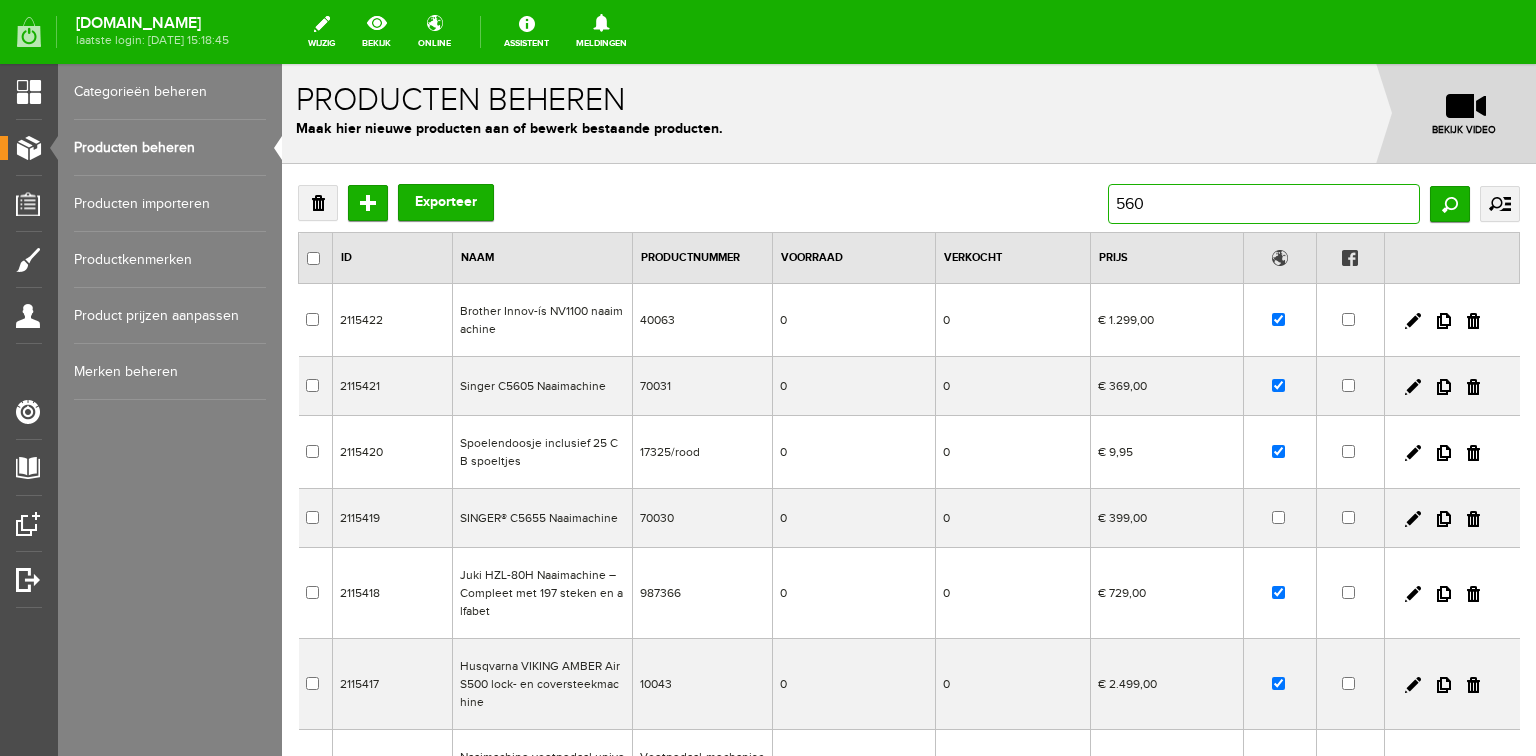 type on "5605" 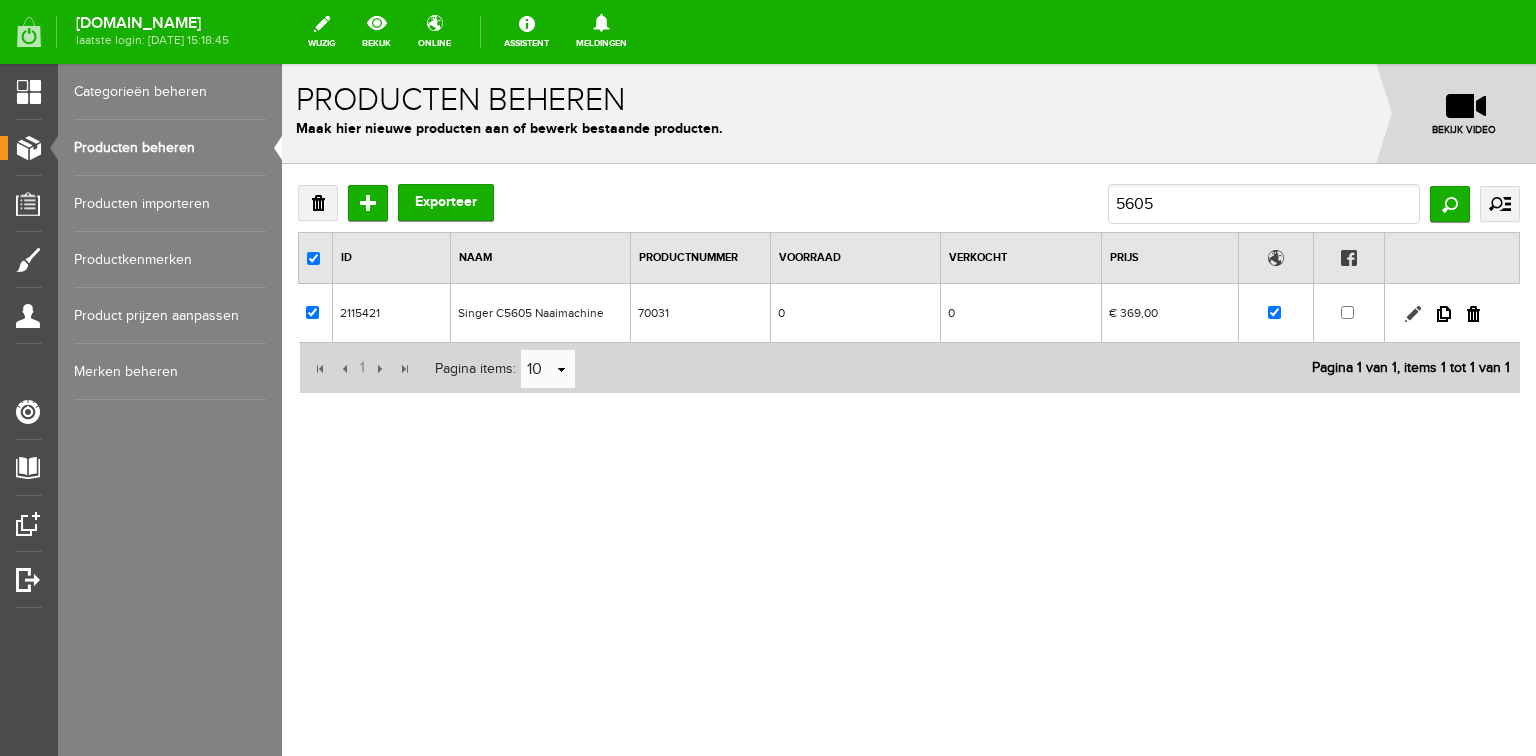 click at bounding box center [1413, 314] 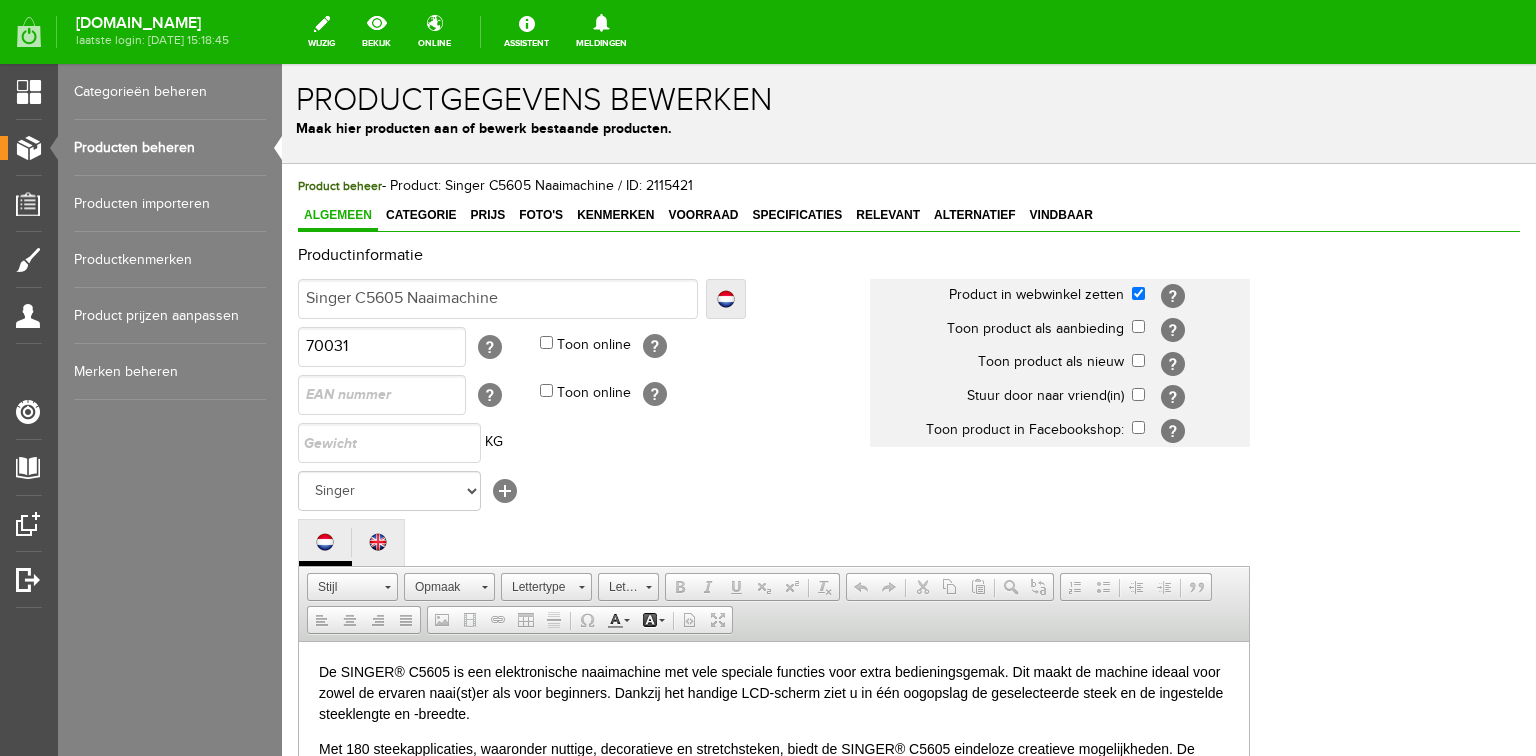 scroll, scrollTop: 0, scrollLeft: 0, axis: both 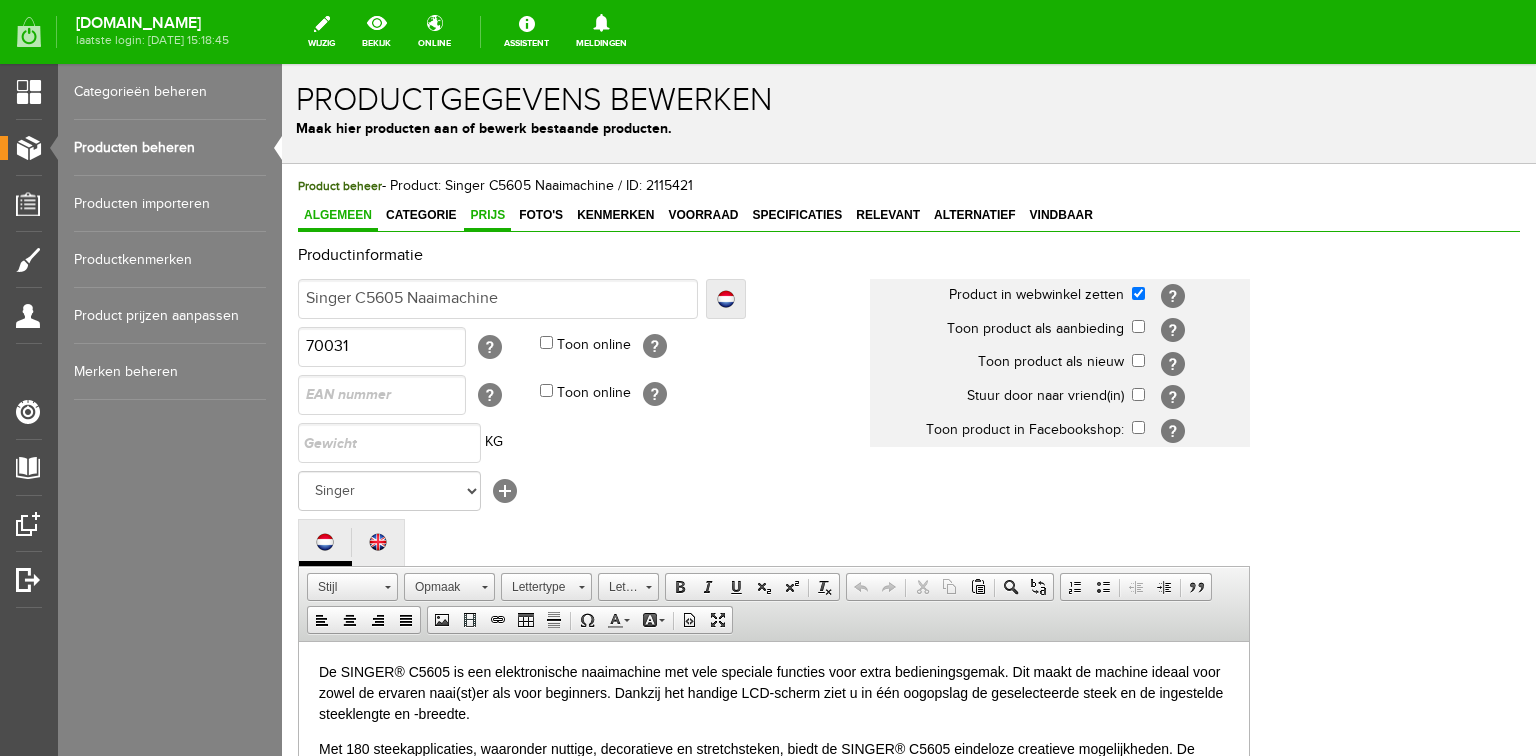 click on "Prijs" at bounding box center (487, 215) 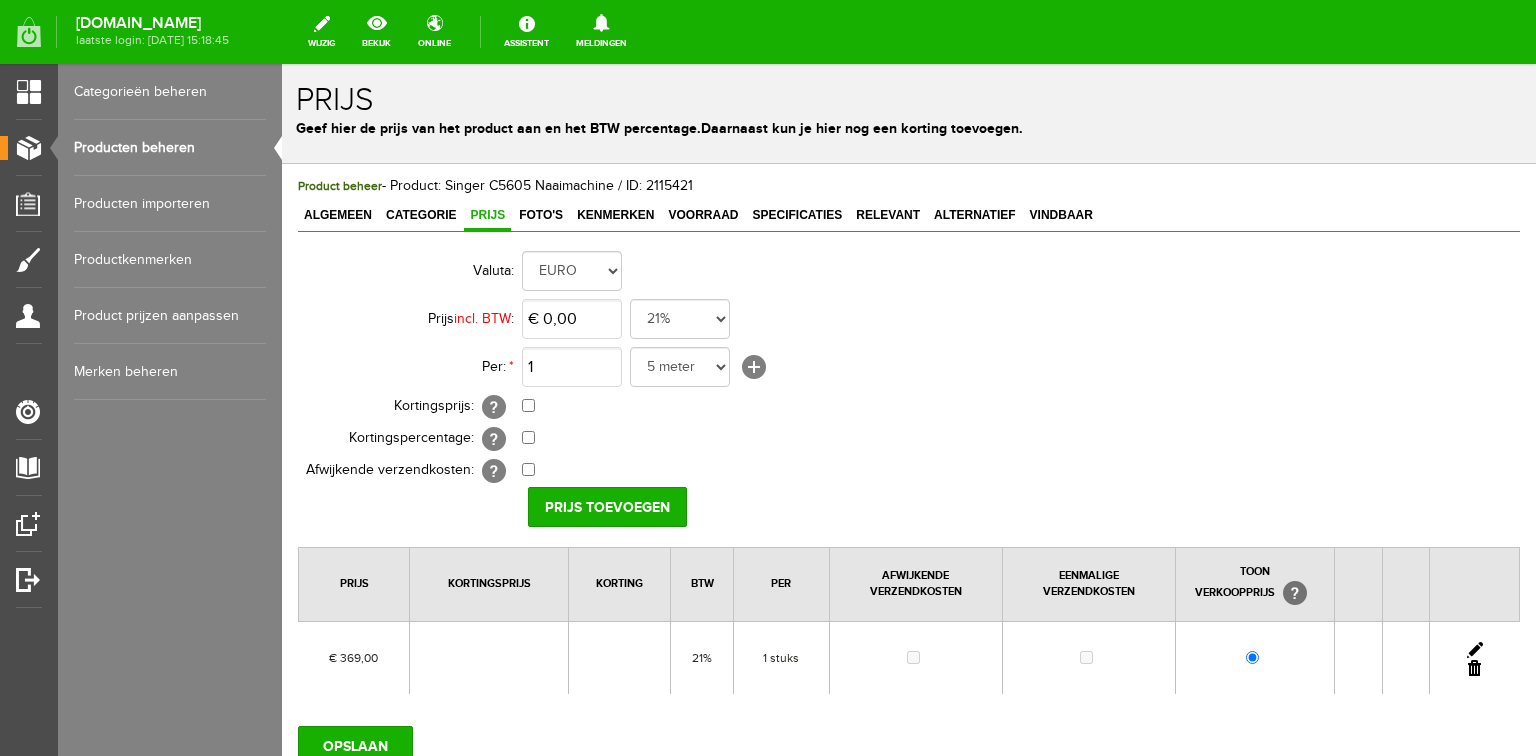 click at bounding box center [1475, 650] 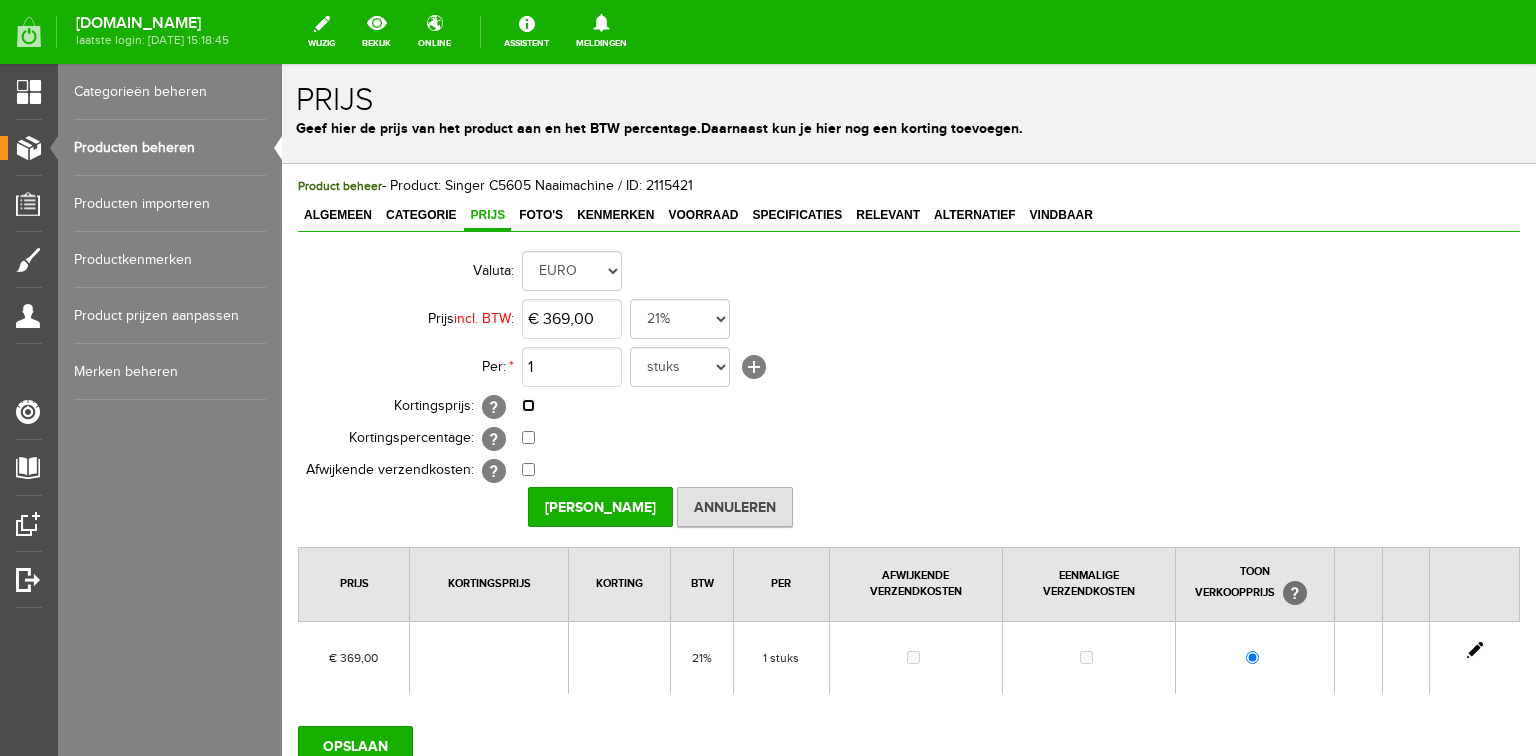 click at bounding box center (528, 405) 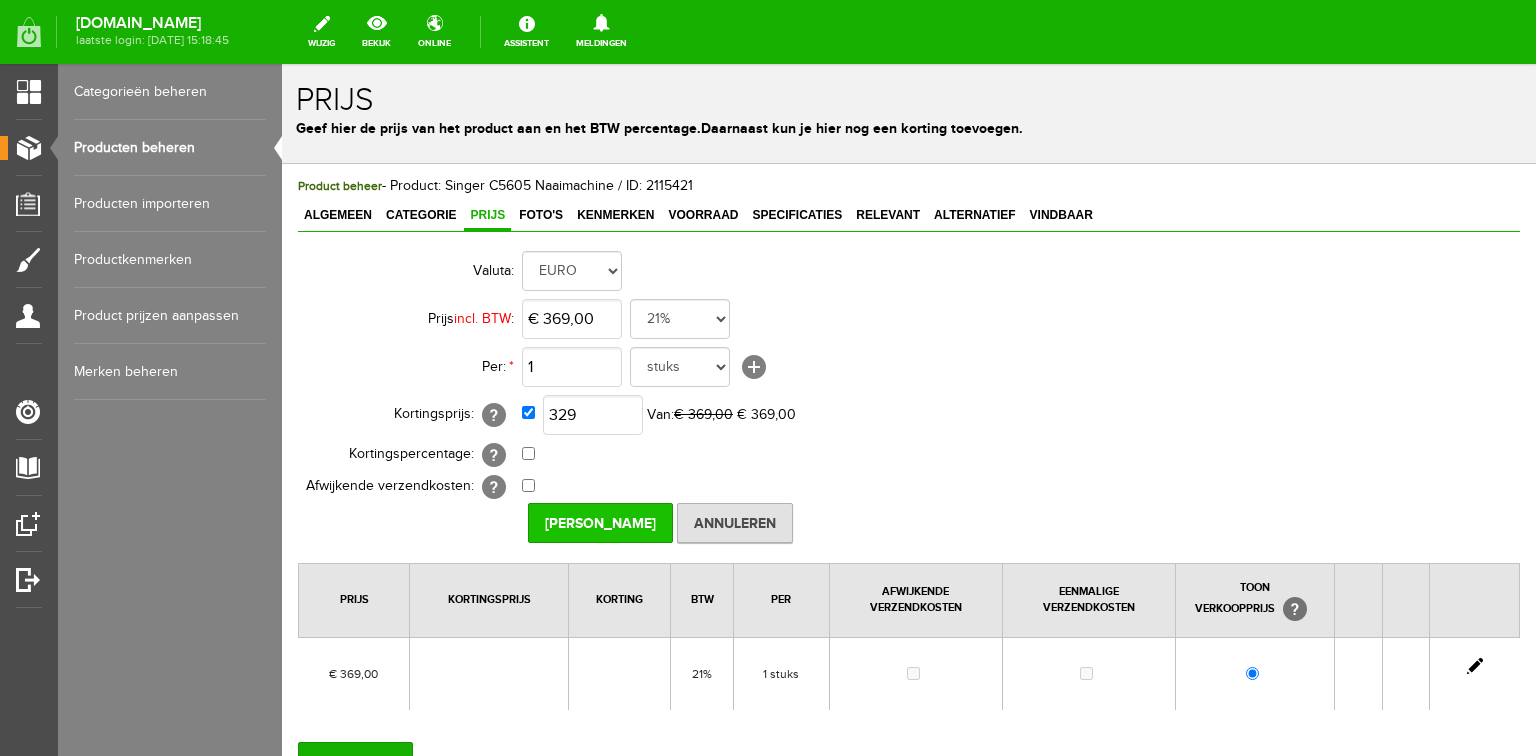 type on "€ 329,00" 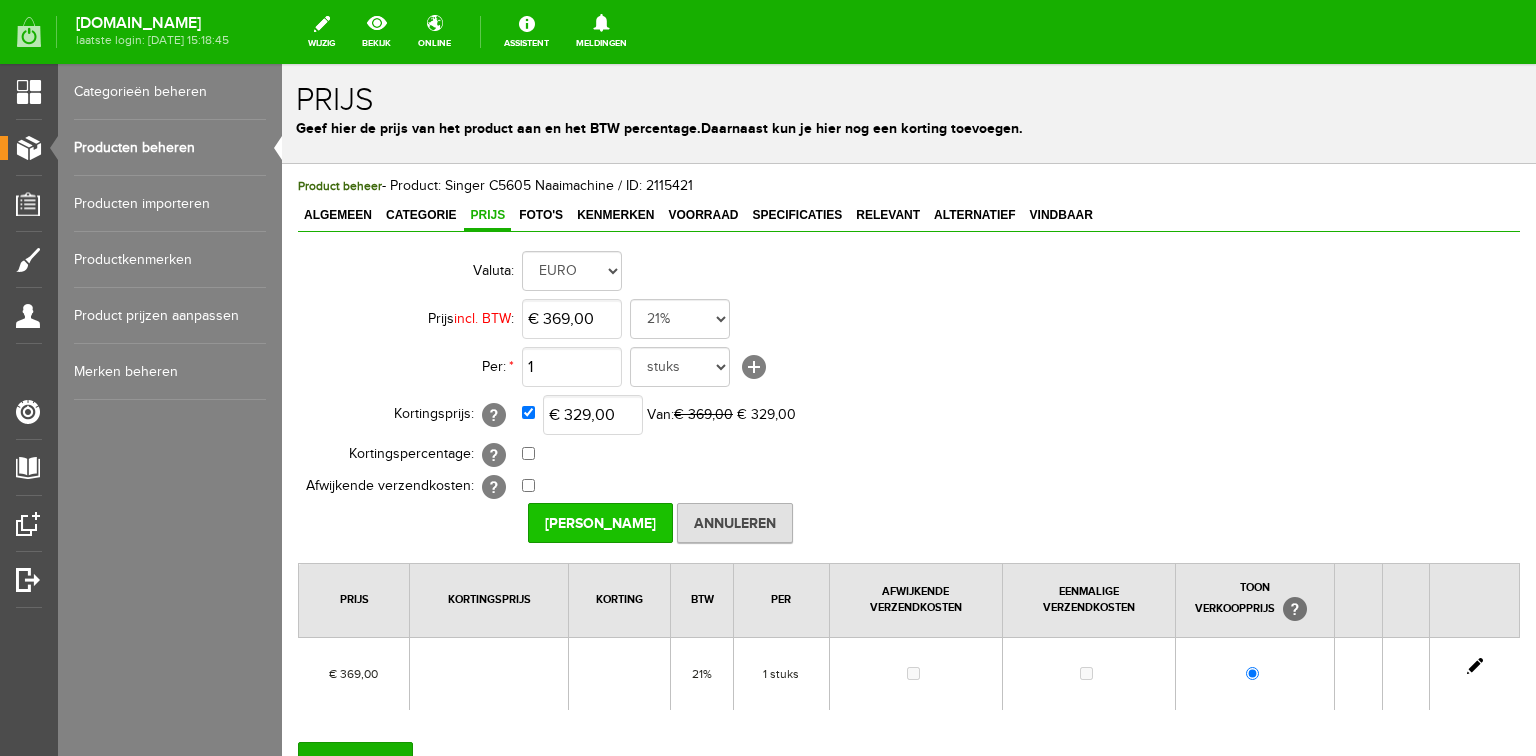 click on "[PERSON_NAME]" at bounding box center [600, 523] 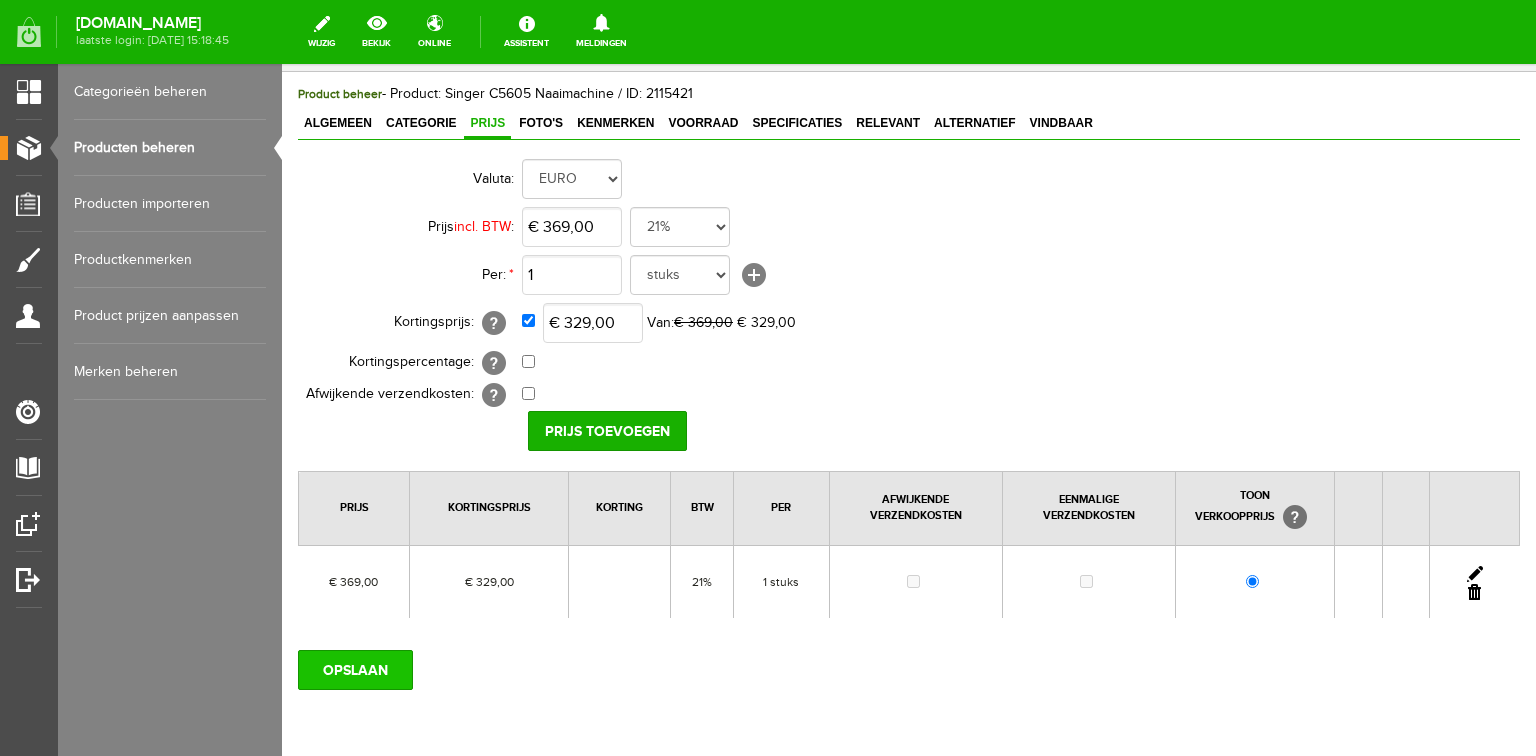 scroll, scrollTop: 172, scrollLeft: 0, axis: vertical 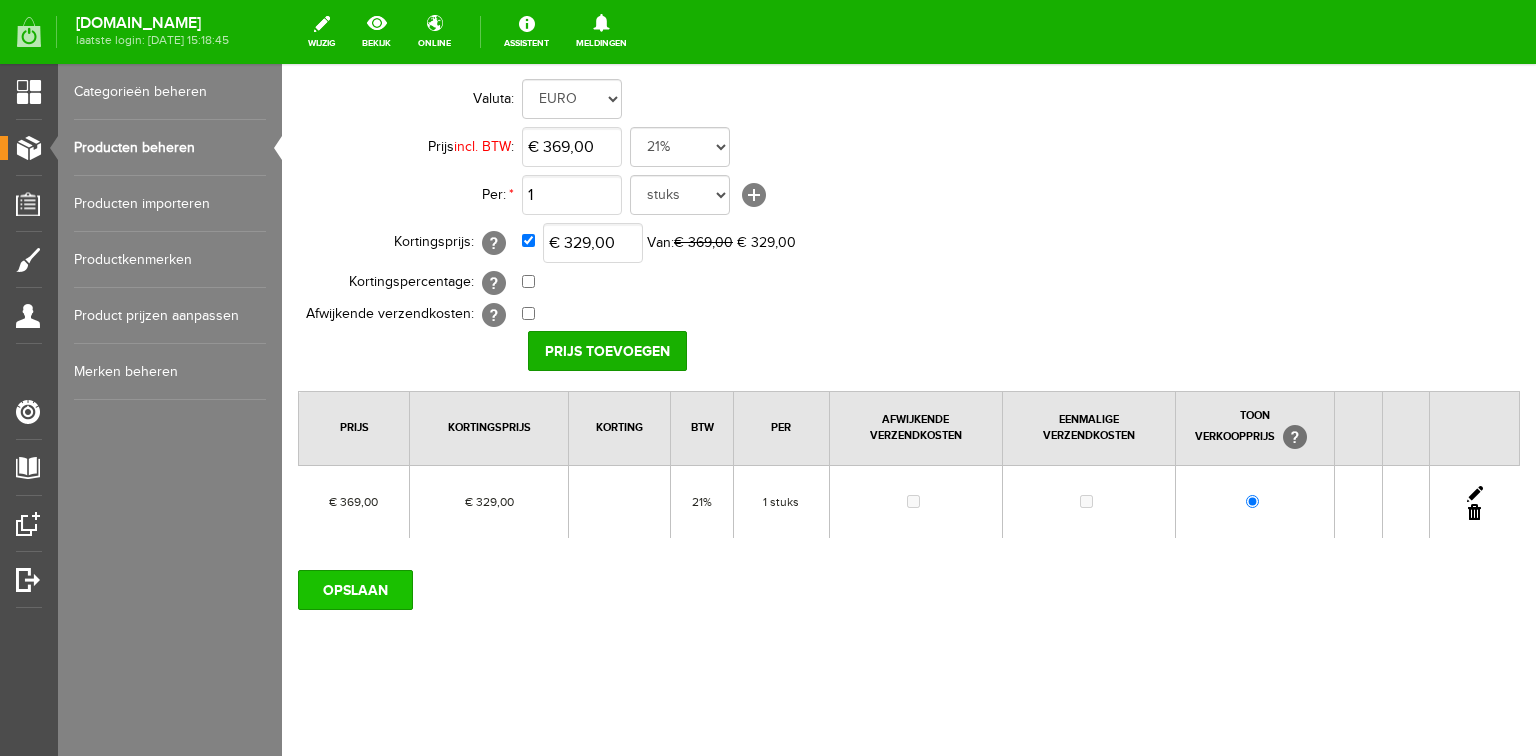 click on "OPSLAAN" at bounding box center [355, 590] 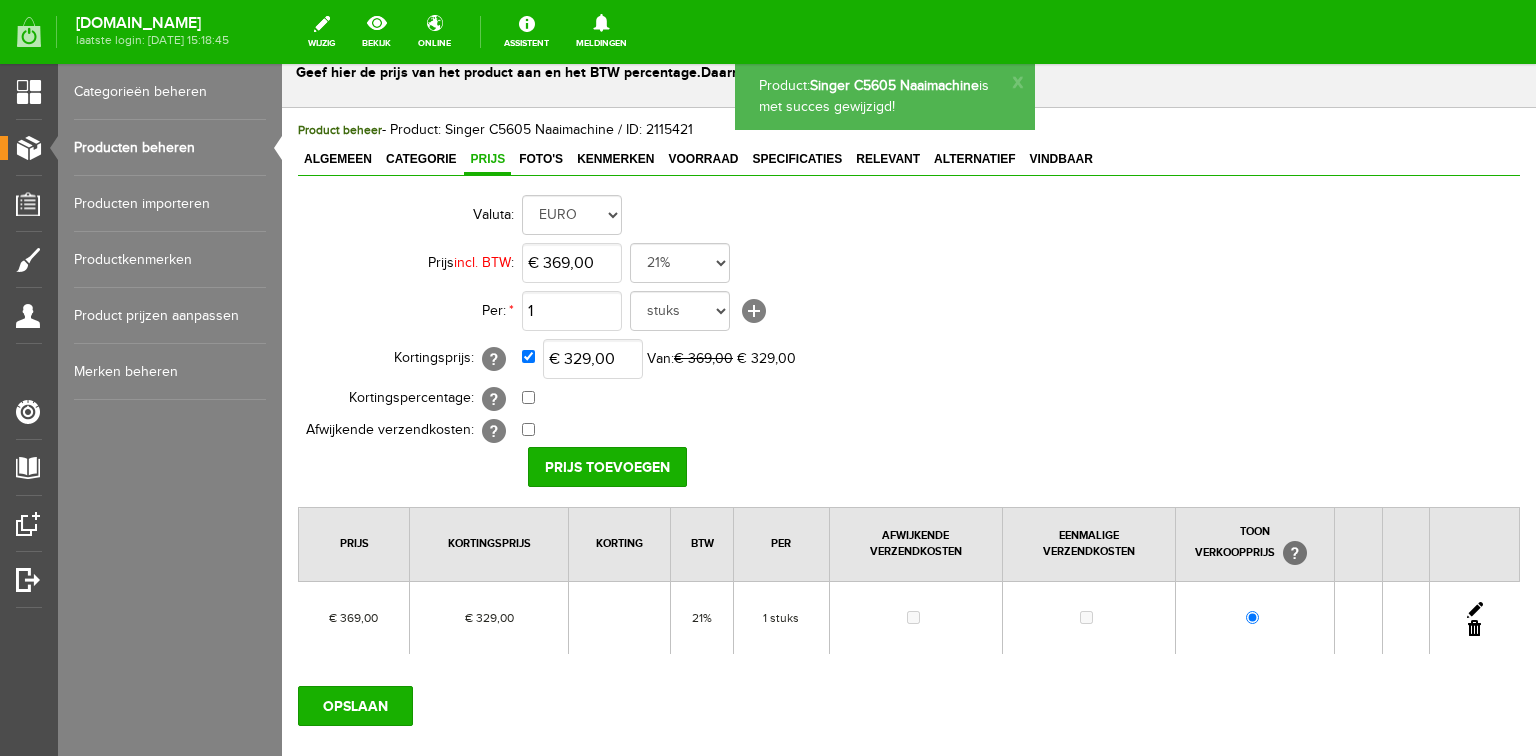 scroll, scrollTop: 0, scrollLeft: 0, axis: both 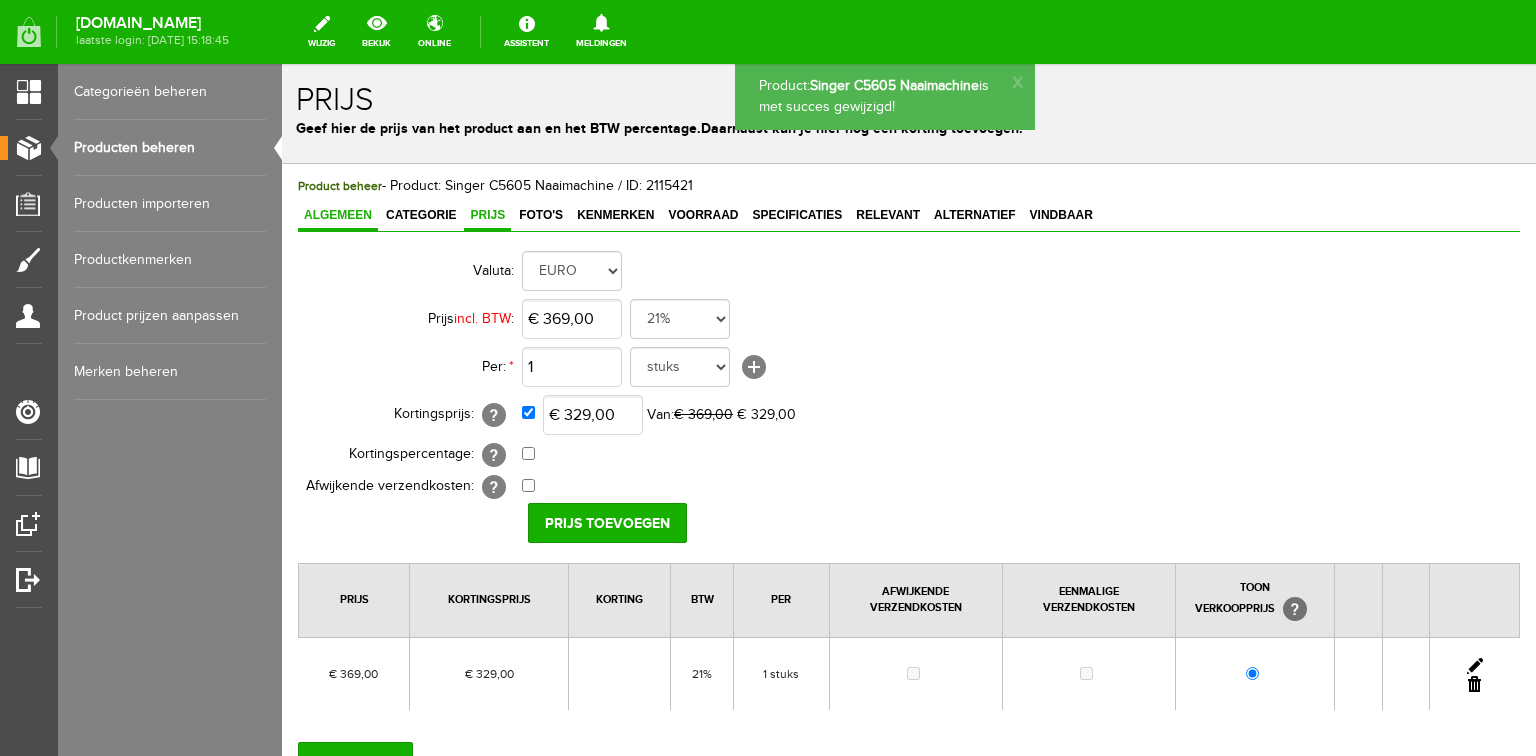 click on "Algemeen" at bounding box center (338, 215) 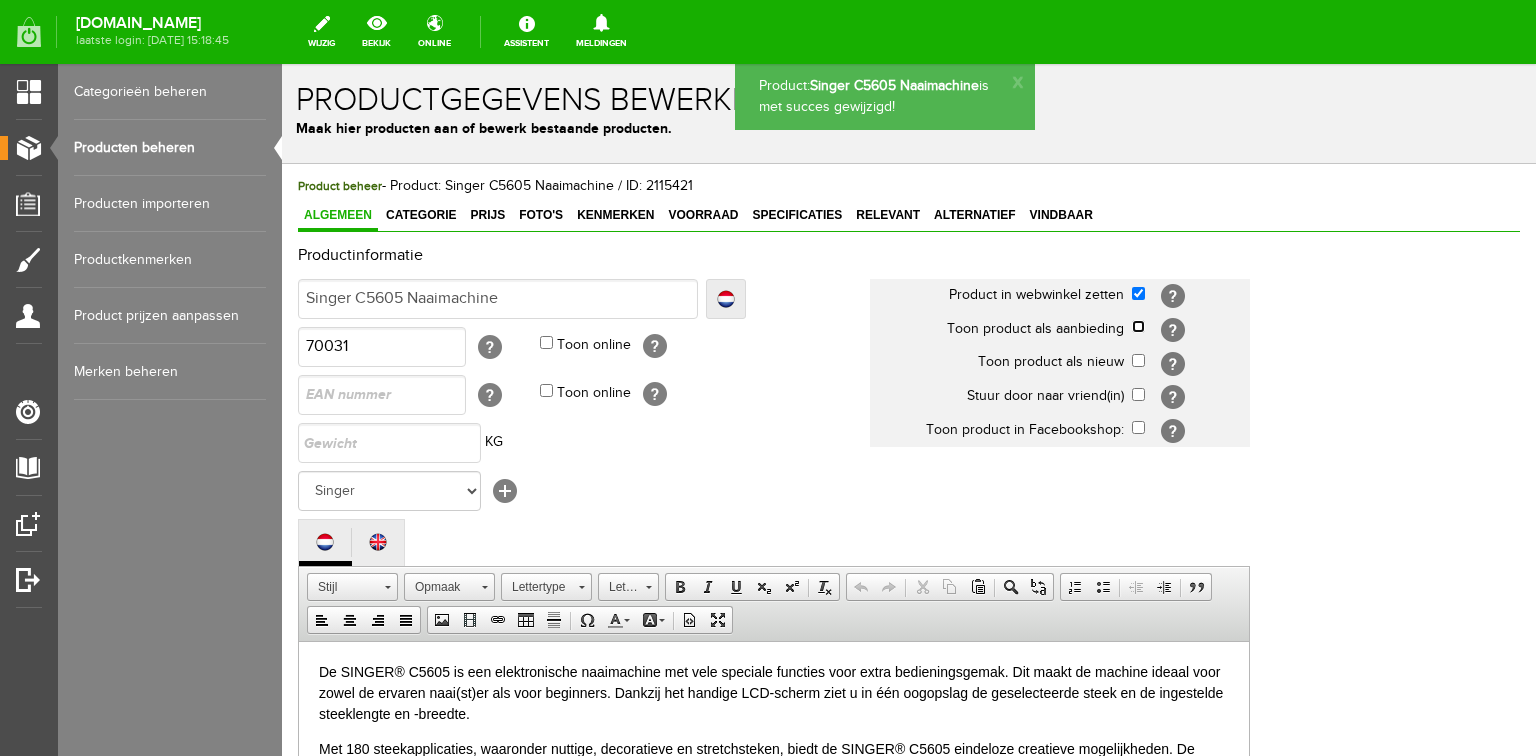 click at bounding box center (1138, 326) 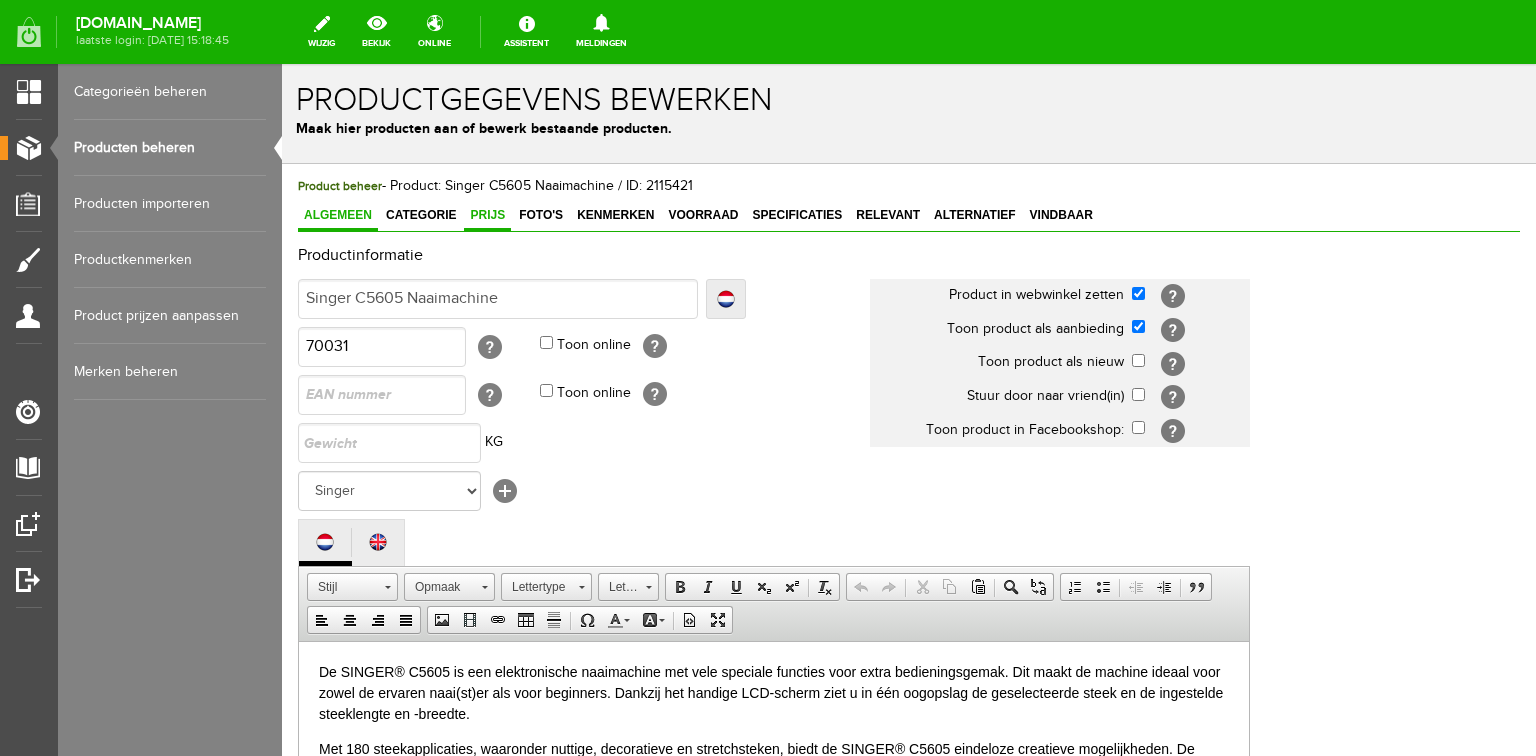 click on "Prijs" at bounding box center [487, 215] 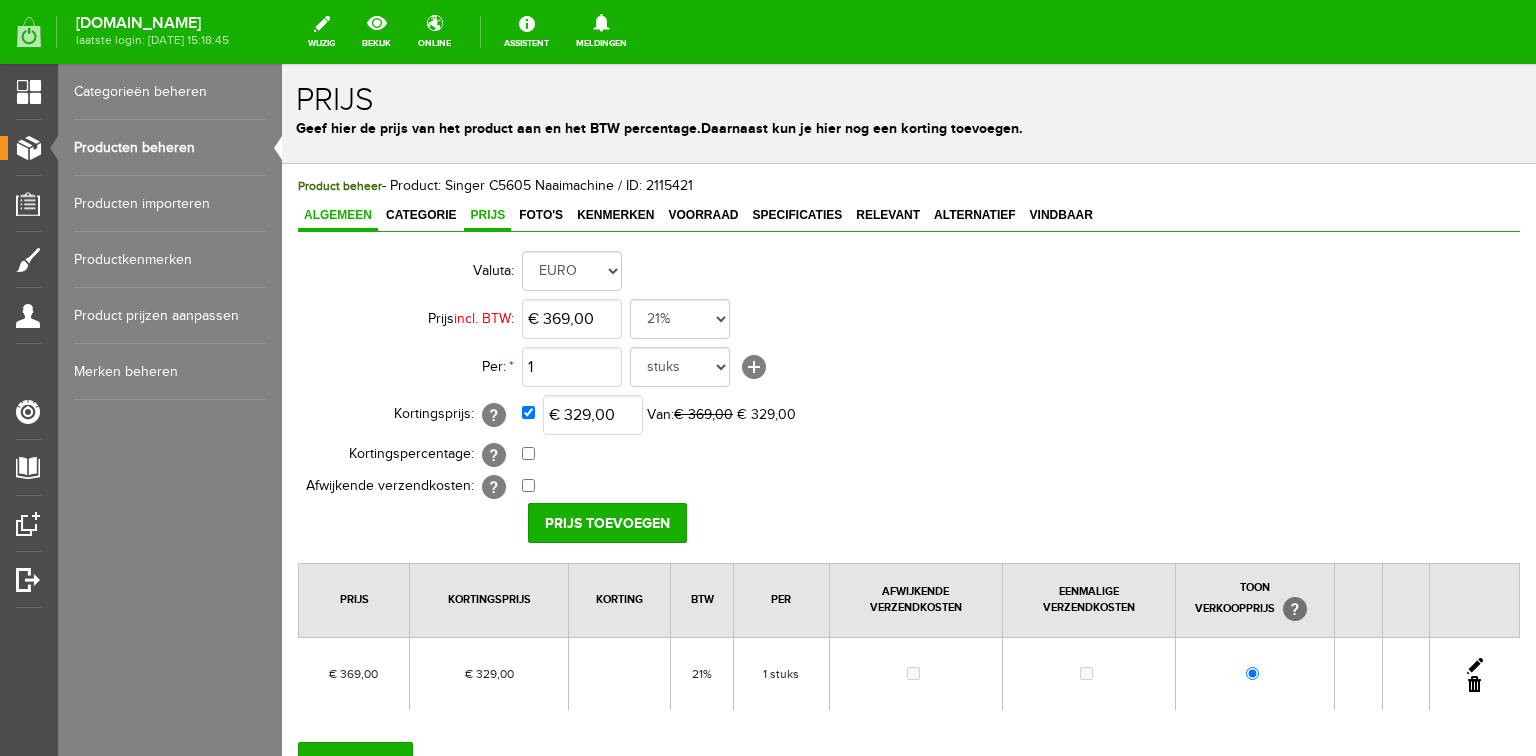 click on "Algemeen" at bounding box center (338, 215) 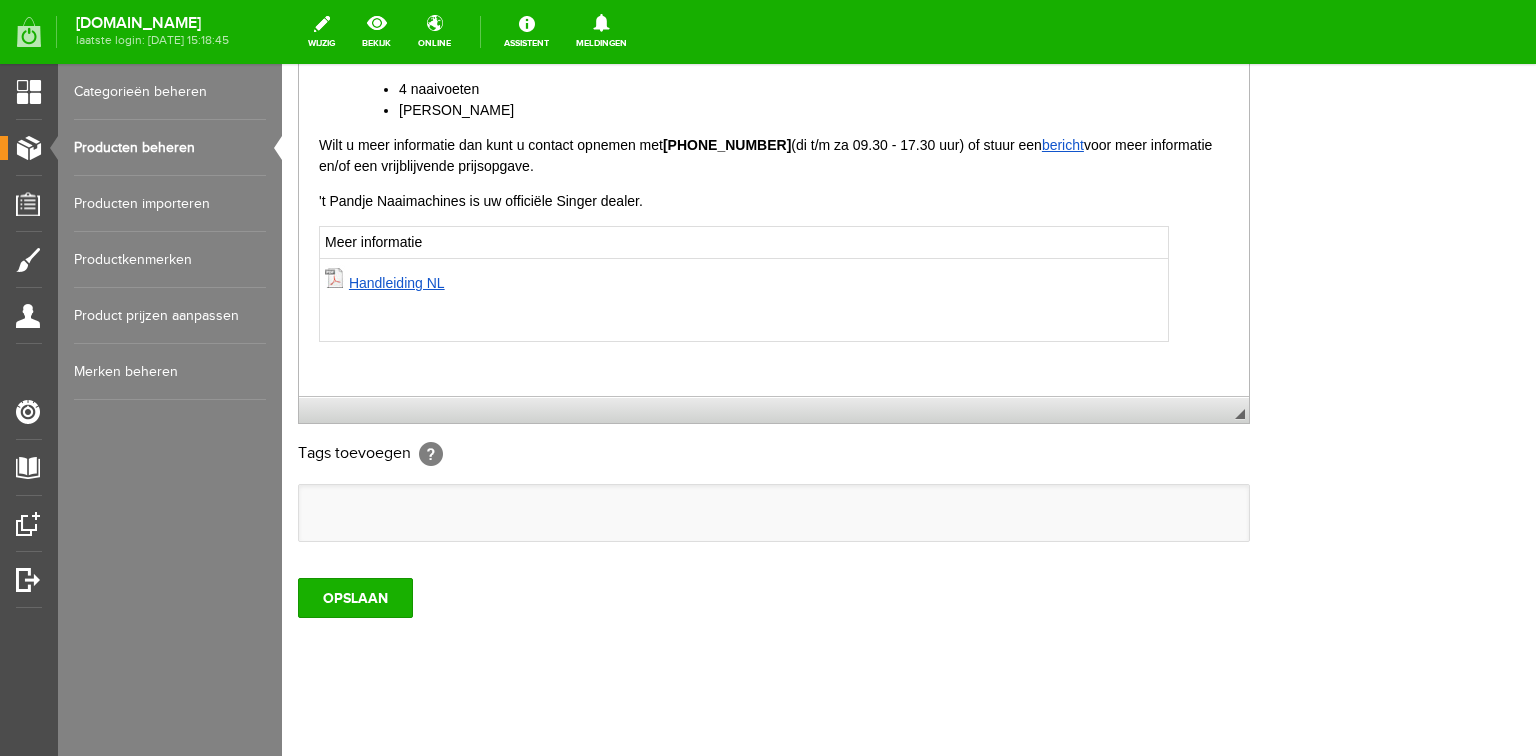 scroll, scrollTop: 592, scrollLeft: 0, axis: vertical 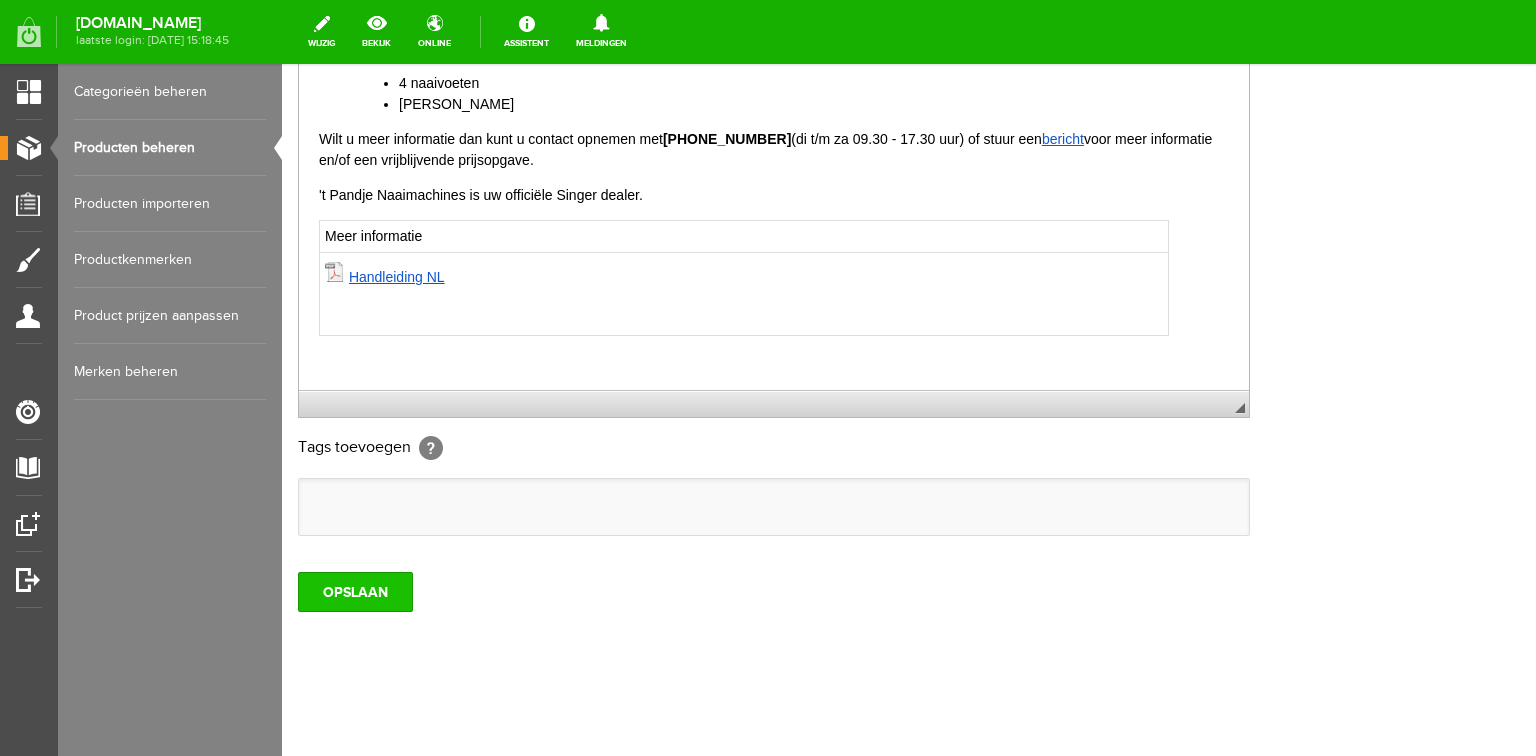 click on "OPSLAAN" at bounding box center [355, 592] 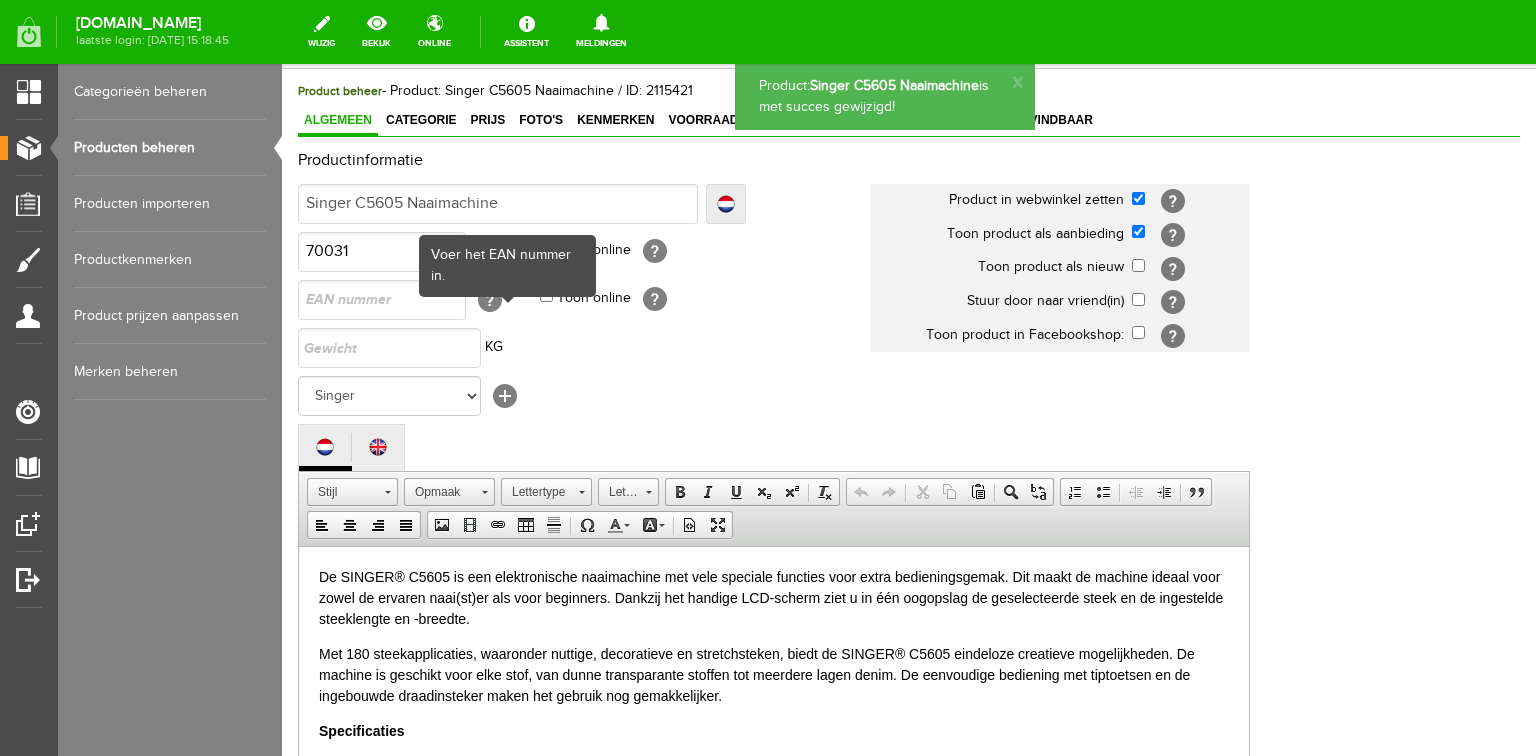 scroll, scrollTop: 0, scrollLeft: 0, axis: both 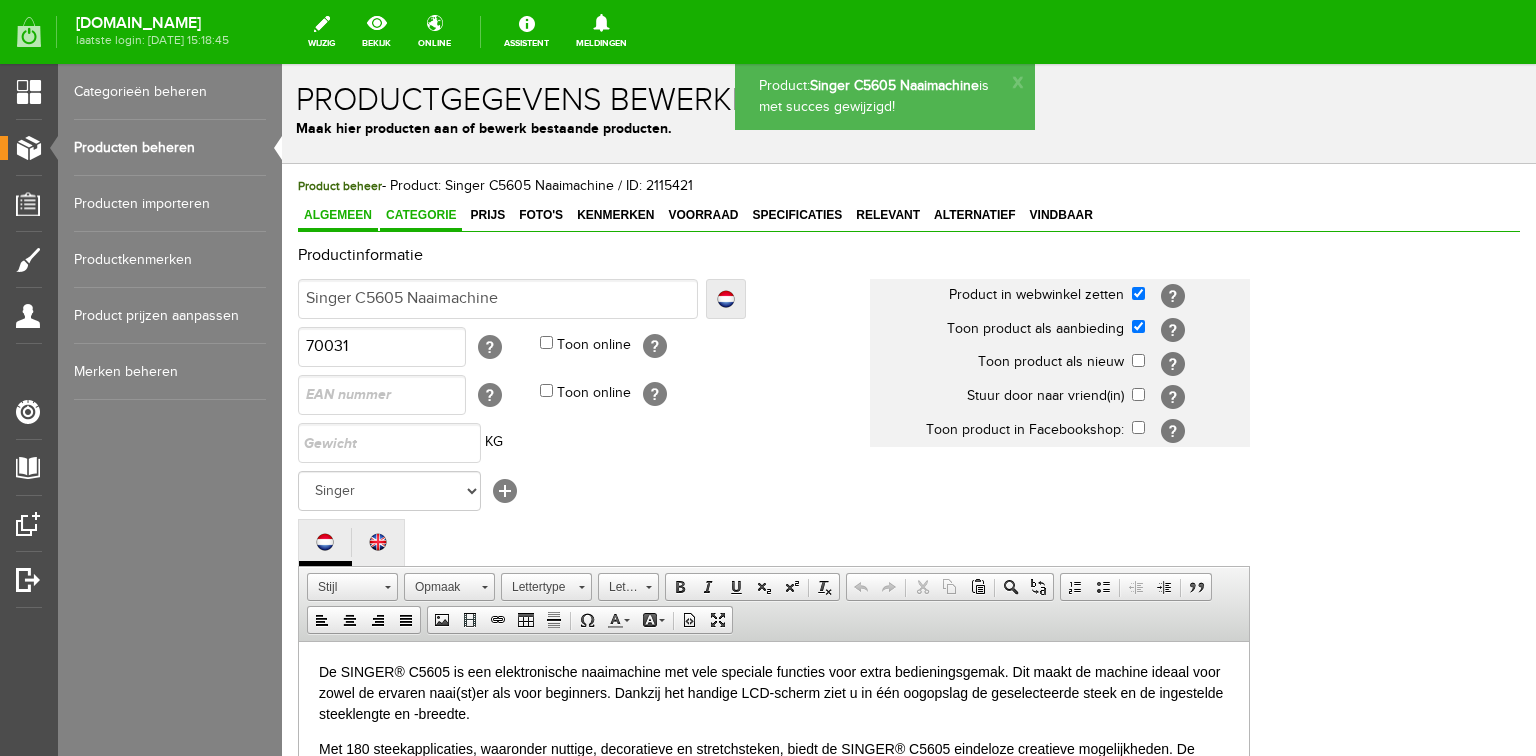 click on "Categorie" at bounding box center (421, 215) 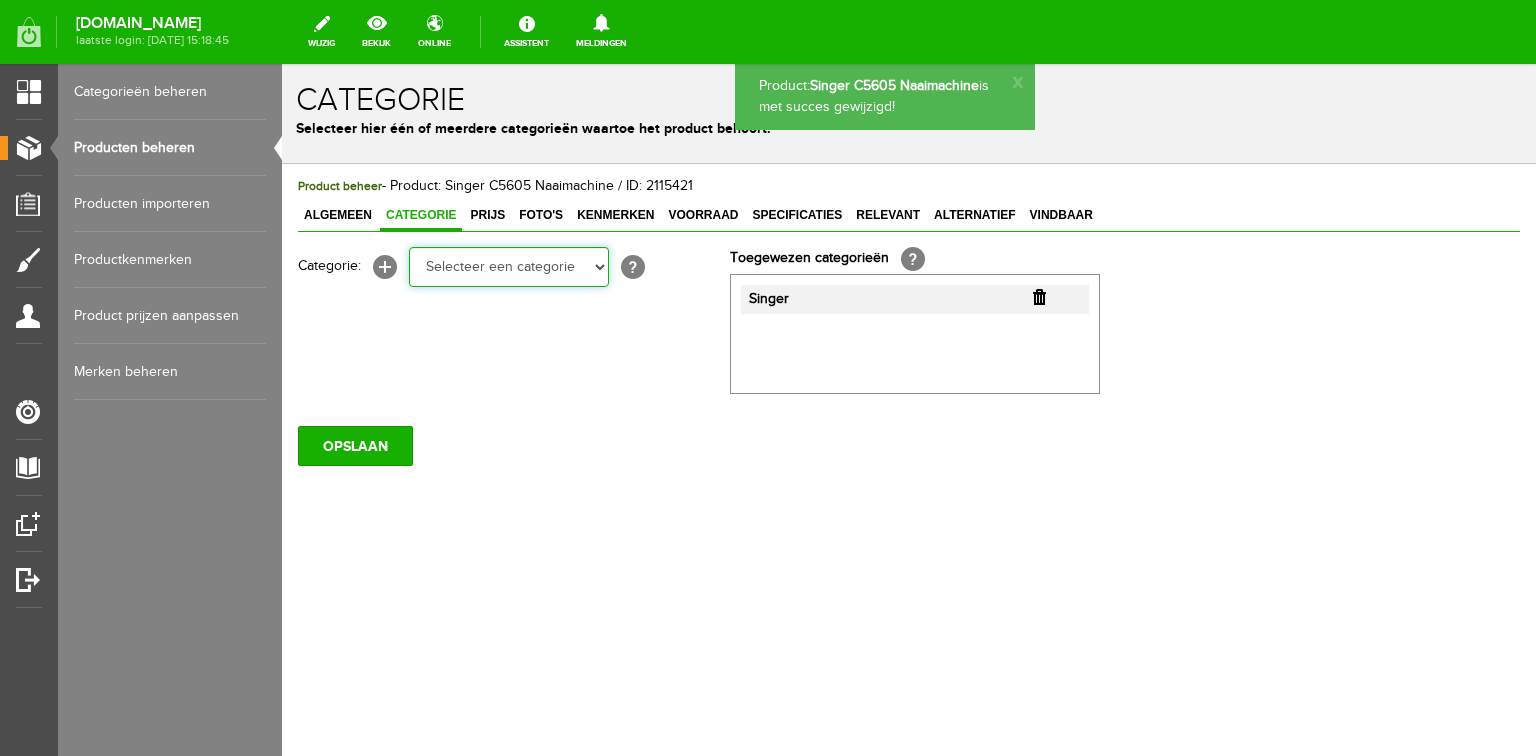 click on "Selecteer een categorie
Cadeaubon
[DATE][DATE] AANBIEDINGEN!
Naai Tips en video's
NAAIMACHINES
Babylock
Bernina
Brother
[PERSON_NAME]
Husqvarna Viking
[PERSON_NAME]
Pfaff
Singer
BORDUURMACHINES
Bernina
Brother
Husqvarna Viking
[PERSON_NAME]
Singer
INDUSTRIEMACHINES
LOCKMACHINES
Baby lock
Bernina
Brother
Husqvarna Viking
[PERSON_NAME]
Juki
Pfaff
Singer
QUILTMACHINES
Brother
Husqvarna Viking
JANOME
PFAFF
ACCESSOIRES
Tassen en koffers
Babylock accessoires
Babylock compendium HOBBY" at bounding box center (509, 267) 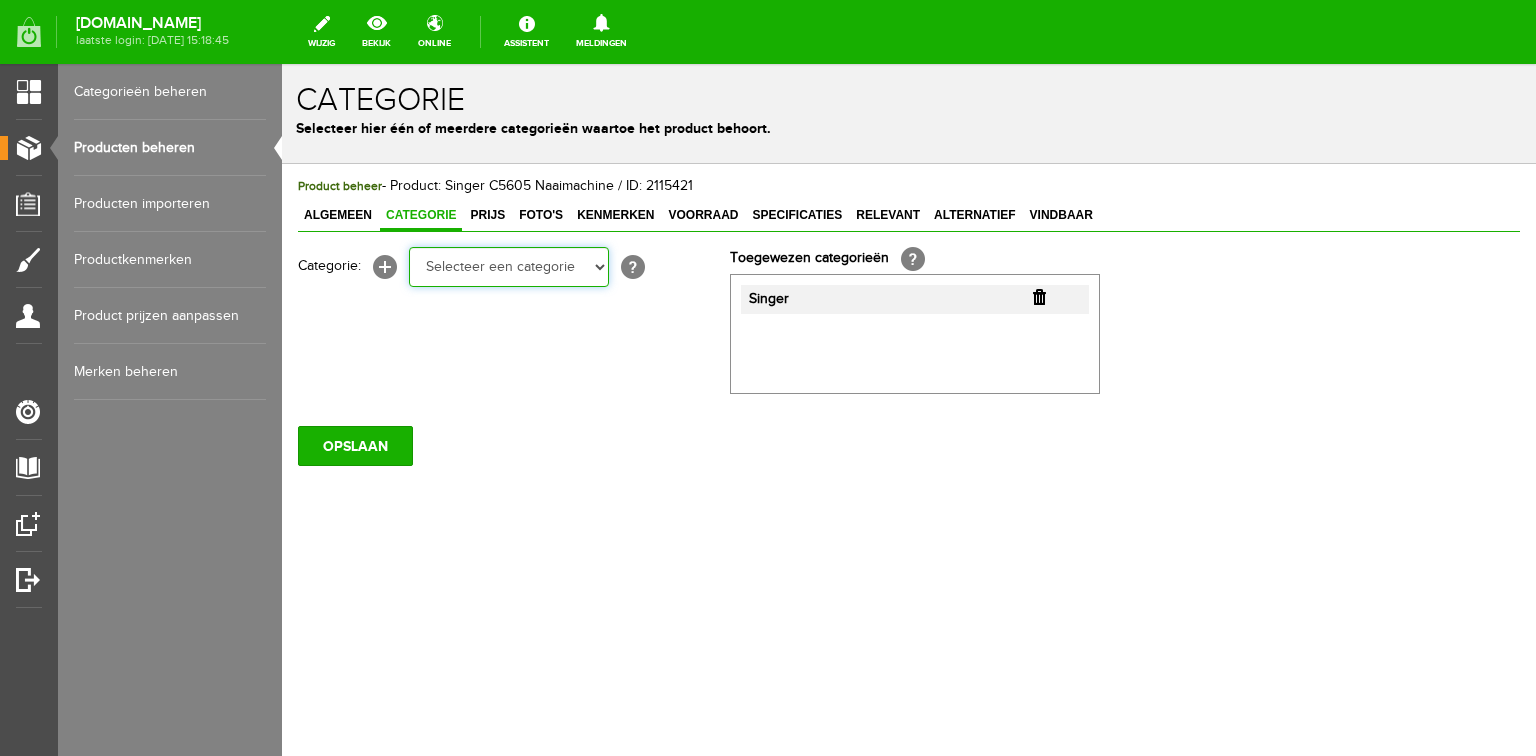 select on "38825" 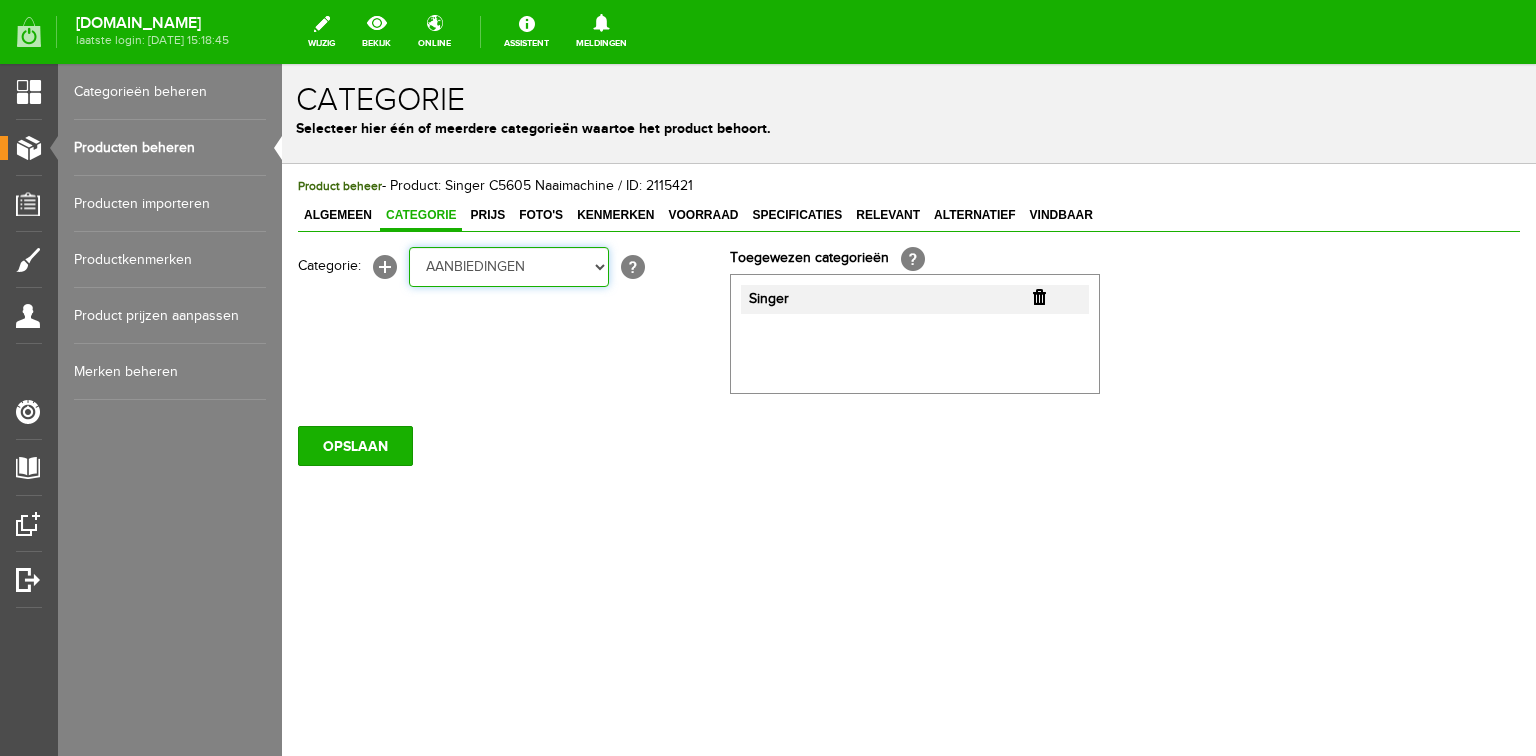 click on "Selecteer een categorie
Cadeaubon
[DATE][DATE] AANBIEDINGEN!
Naai Tips en video's
NAAIMACHINES
Babylock
Bernina
Brother
[PERSON_NAME]
Husqvarna Viking
[PERSON_NAME]
Pfaff
Singer
BORDUURMACHINES
Bernina
Brother
Husqvarna Viking
[PERSON_NAME]
Singer
INDUSTRIEMACHINES
LOCKMACHINES
Baby lock
Bernina
Brother
Husqvarna Viking
[PERSON_NAME]
Juki
Pfaff
Singer
QUILTMACHINES
Brother
Husqvarna Viking
JANOME
PFAFF
ACCESSOIRES
Tassen en koffers
Babylock accessoires
Babylock compendium HOBBY" at bounding box center (509, 267) 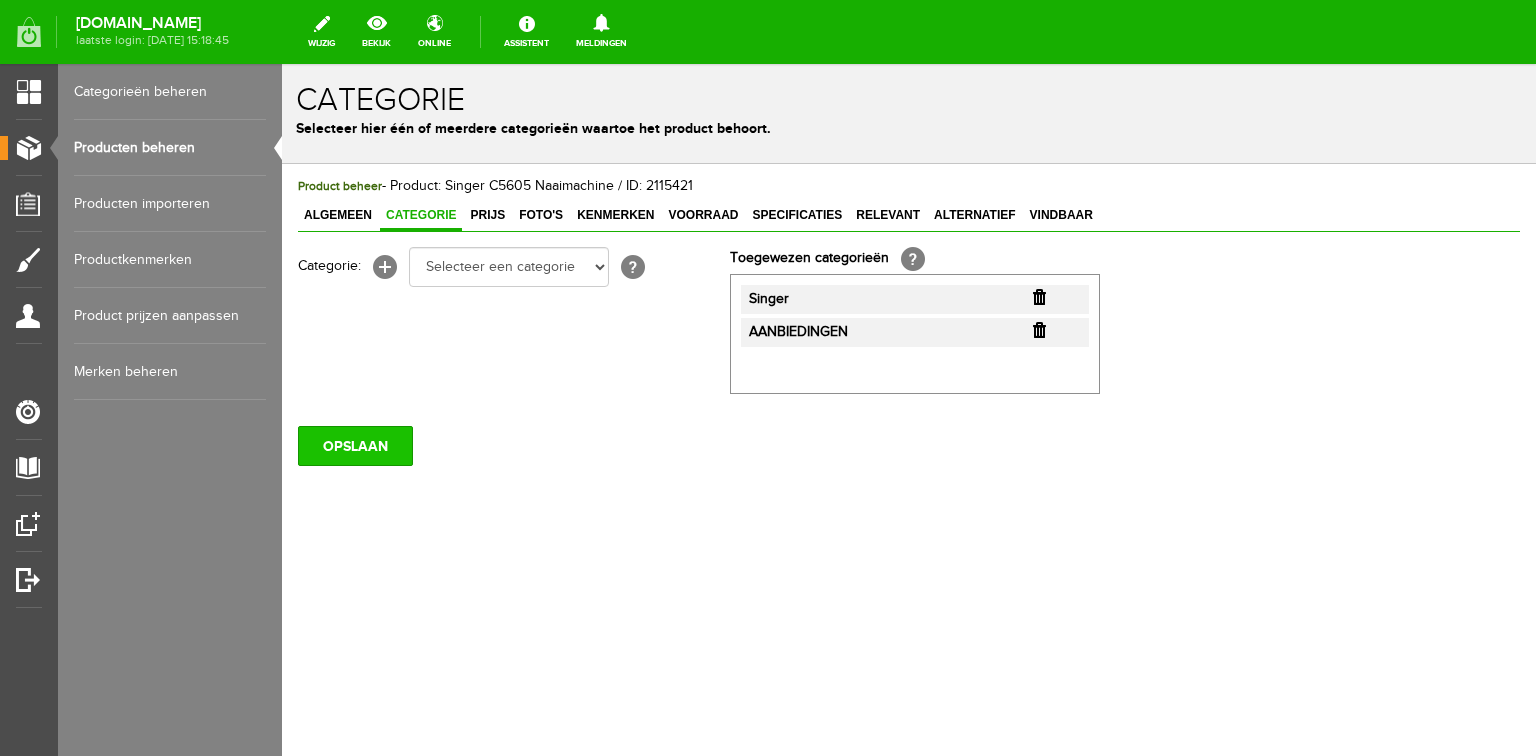 click on "OPSLAAN" at bounding box center [355, 446] 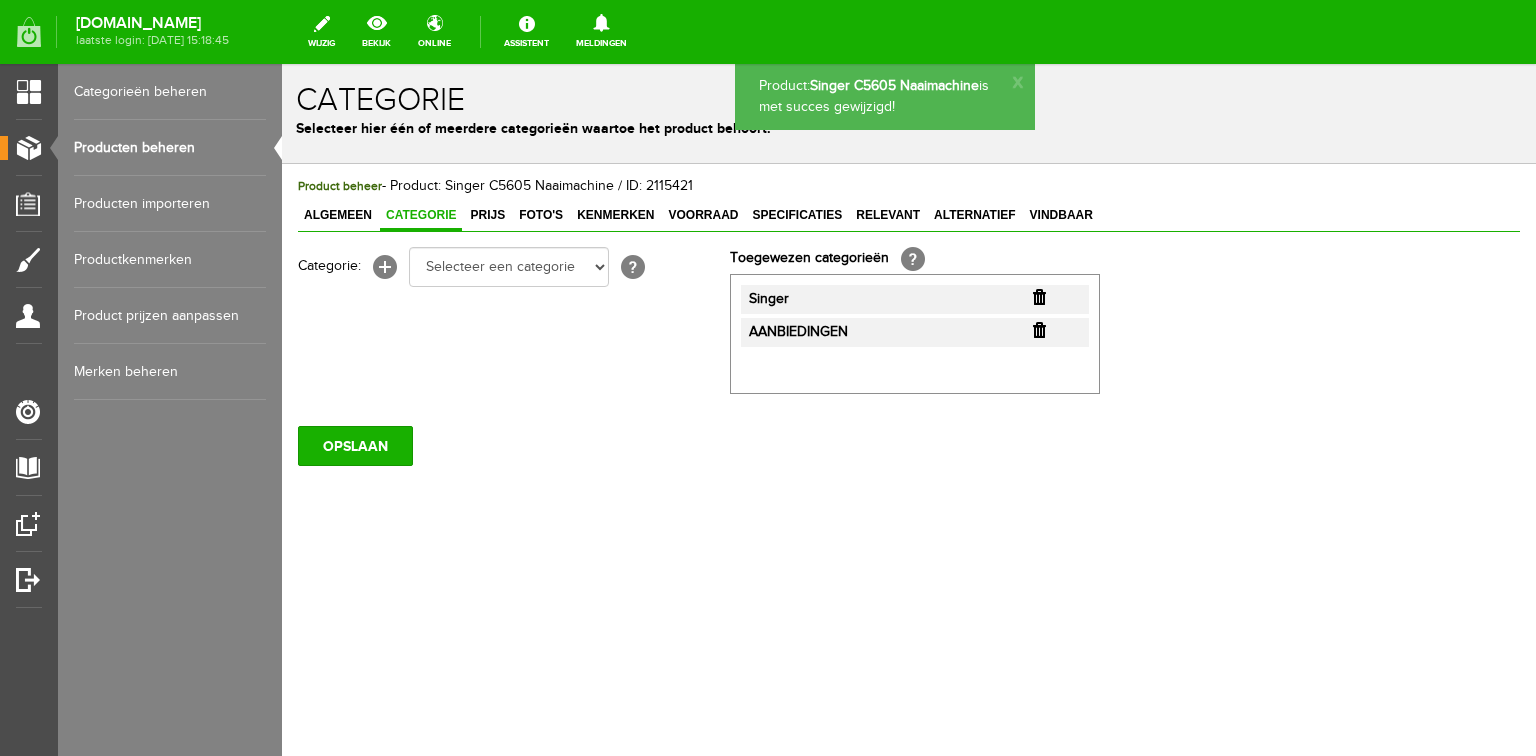 scroll, scrollTop: 0, scrollLeft: 0, axis: both 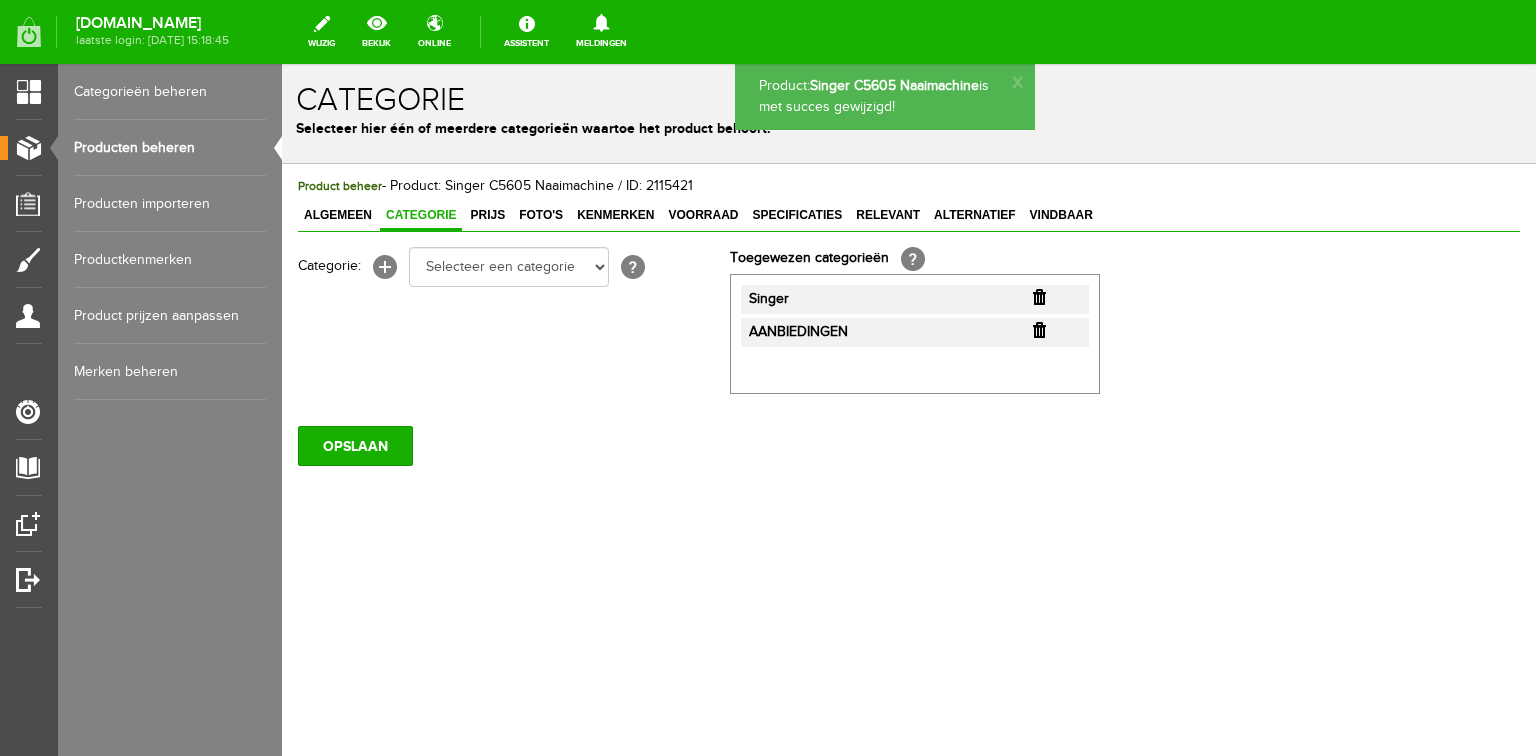 click on "Producten beheren" at bounding box center (170, 148) 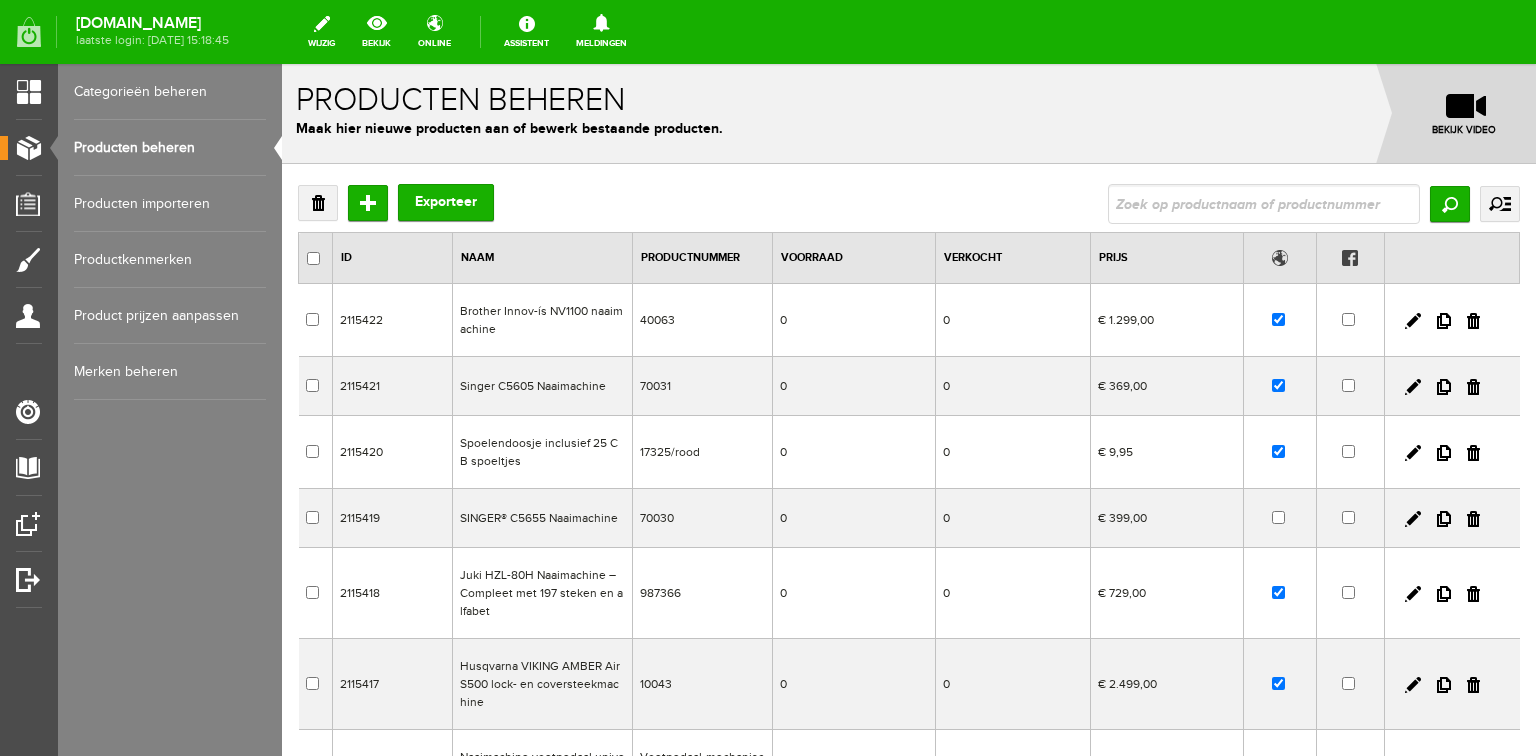 scroll, scrollTop: 0, scrollLeft: 0, axis: both 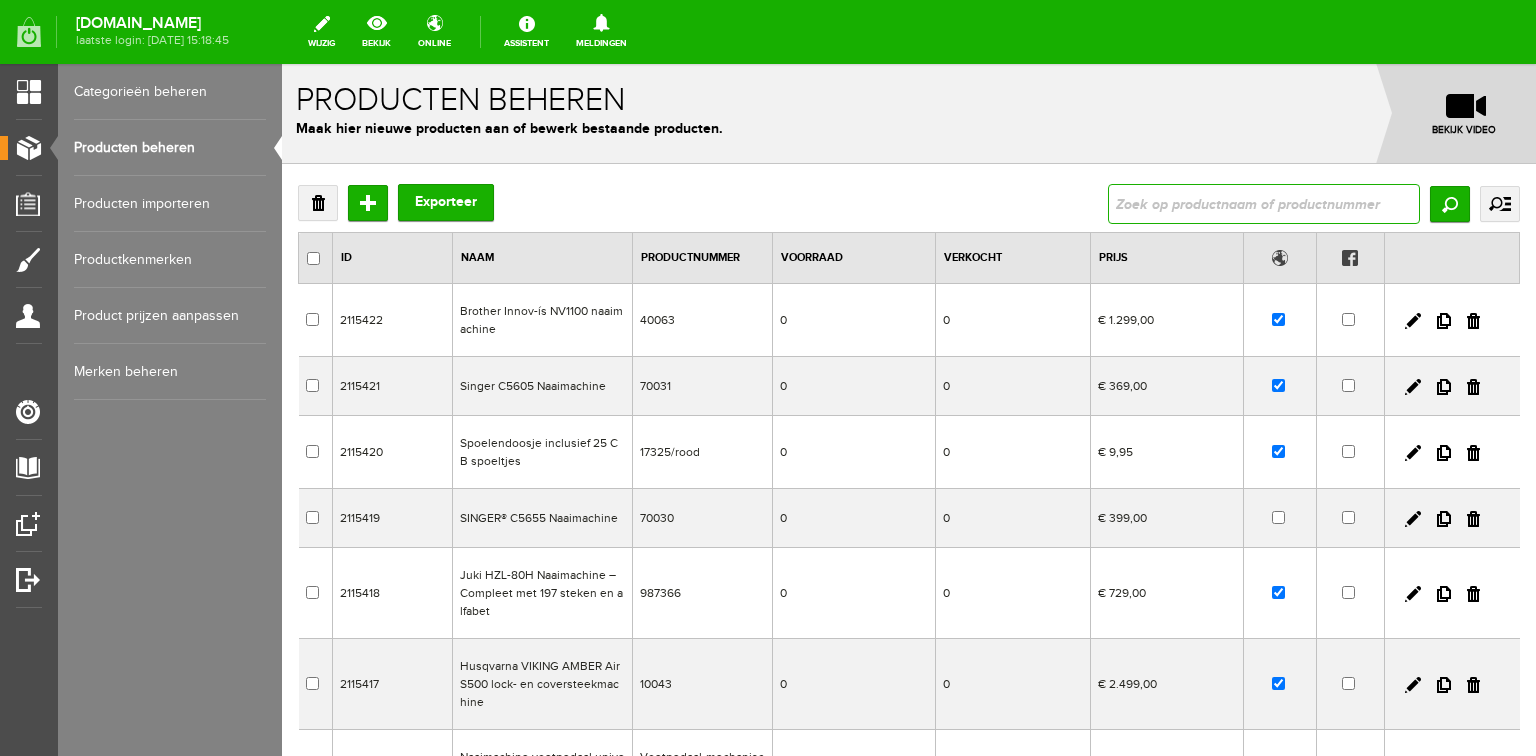 click at bounding box center (1264, 204) 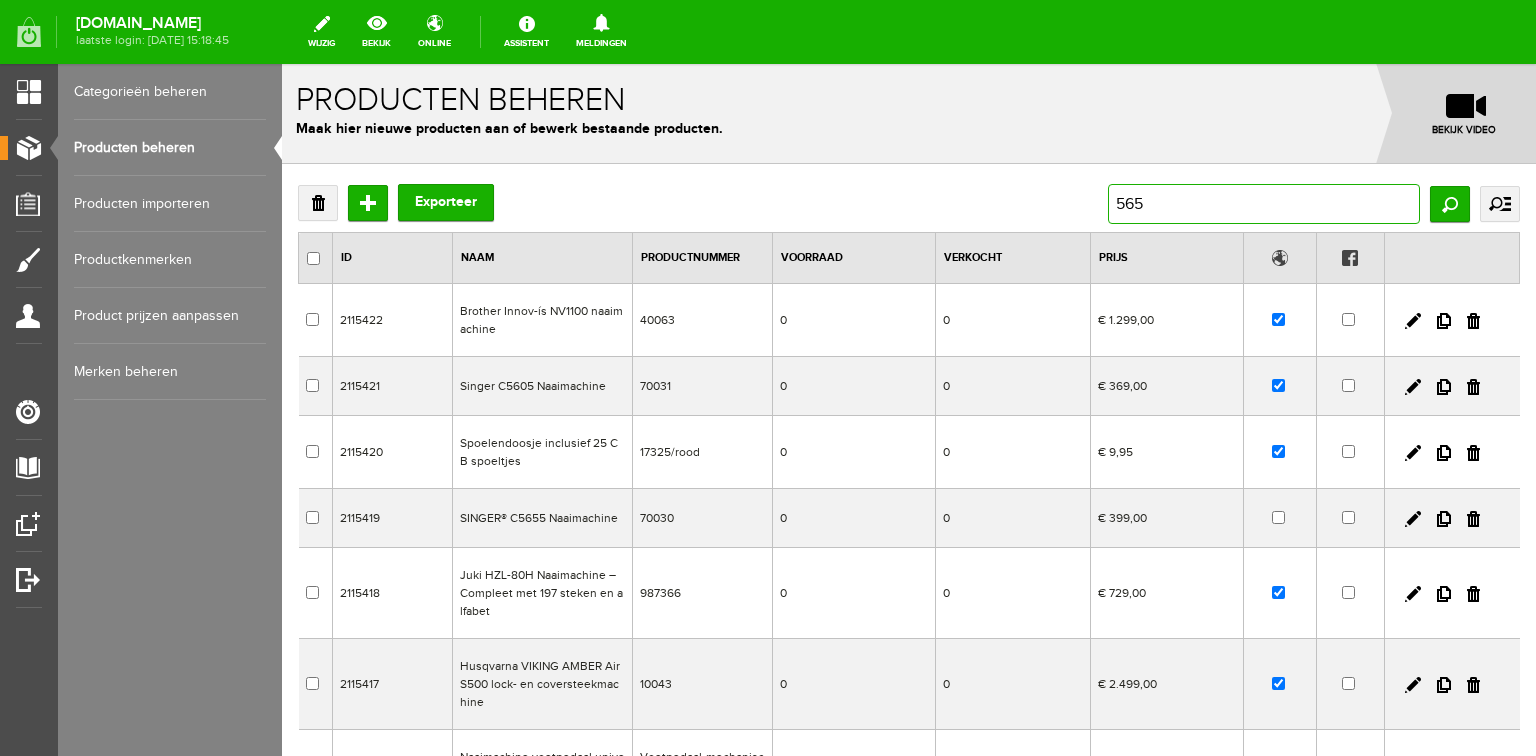 type on "5655" 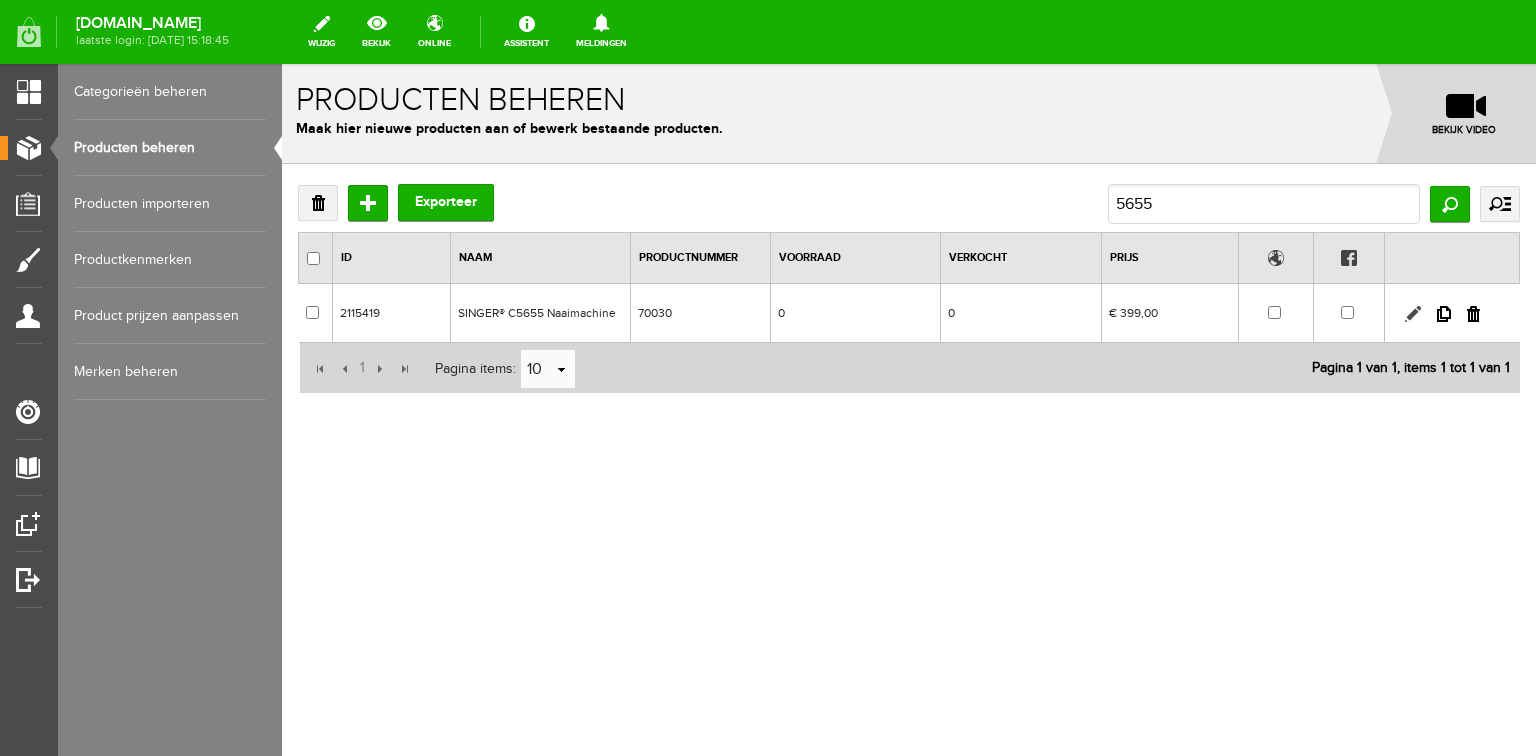 click at bounding box center [1413, 314] 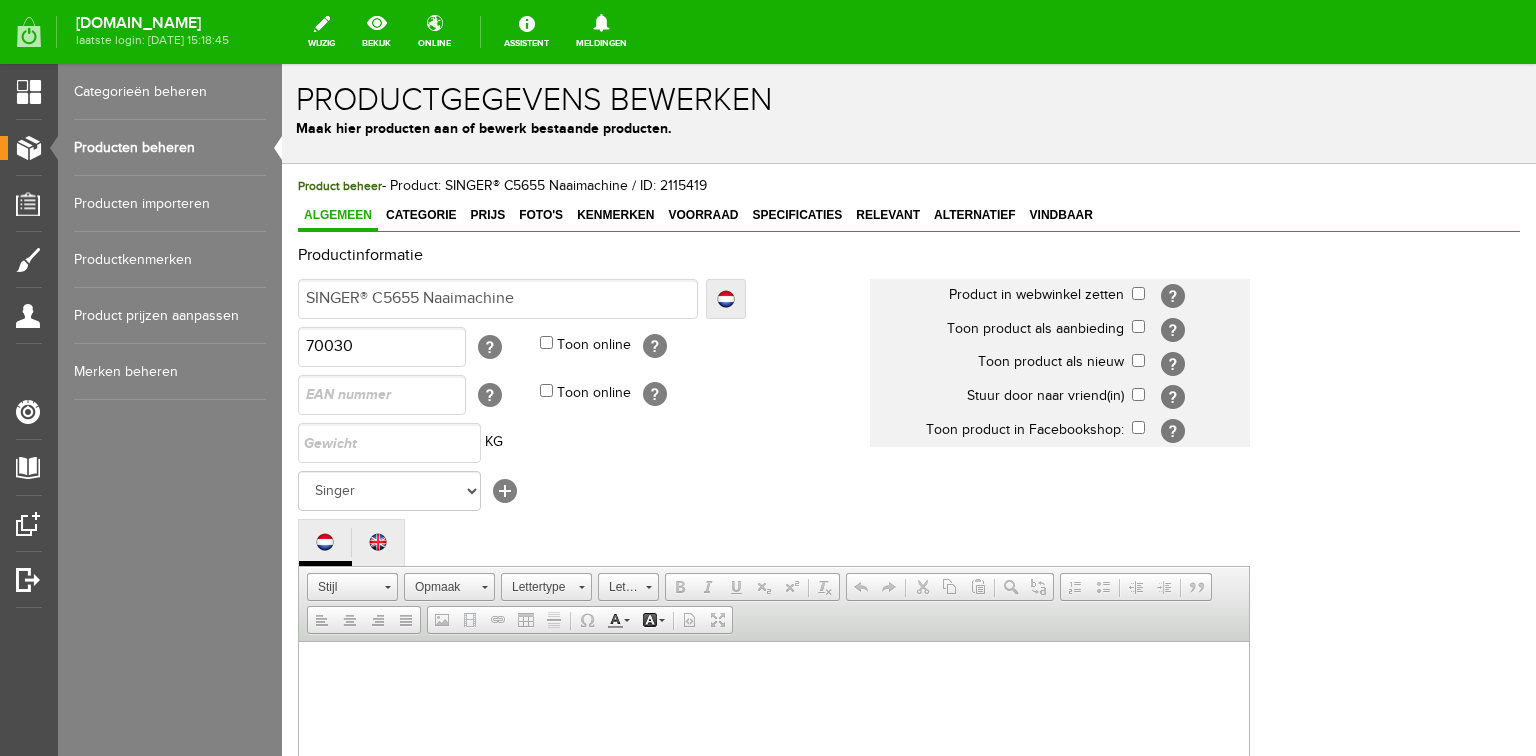 scroll, scrollTop: 0, scrollLeft: 0, axis: both 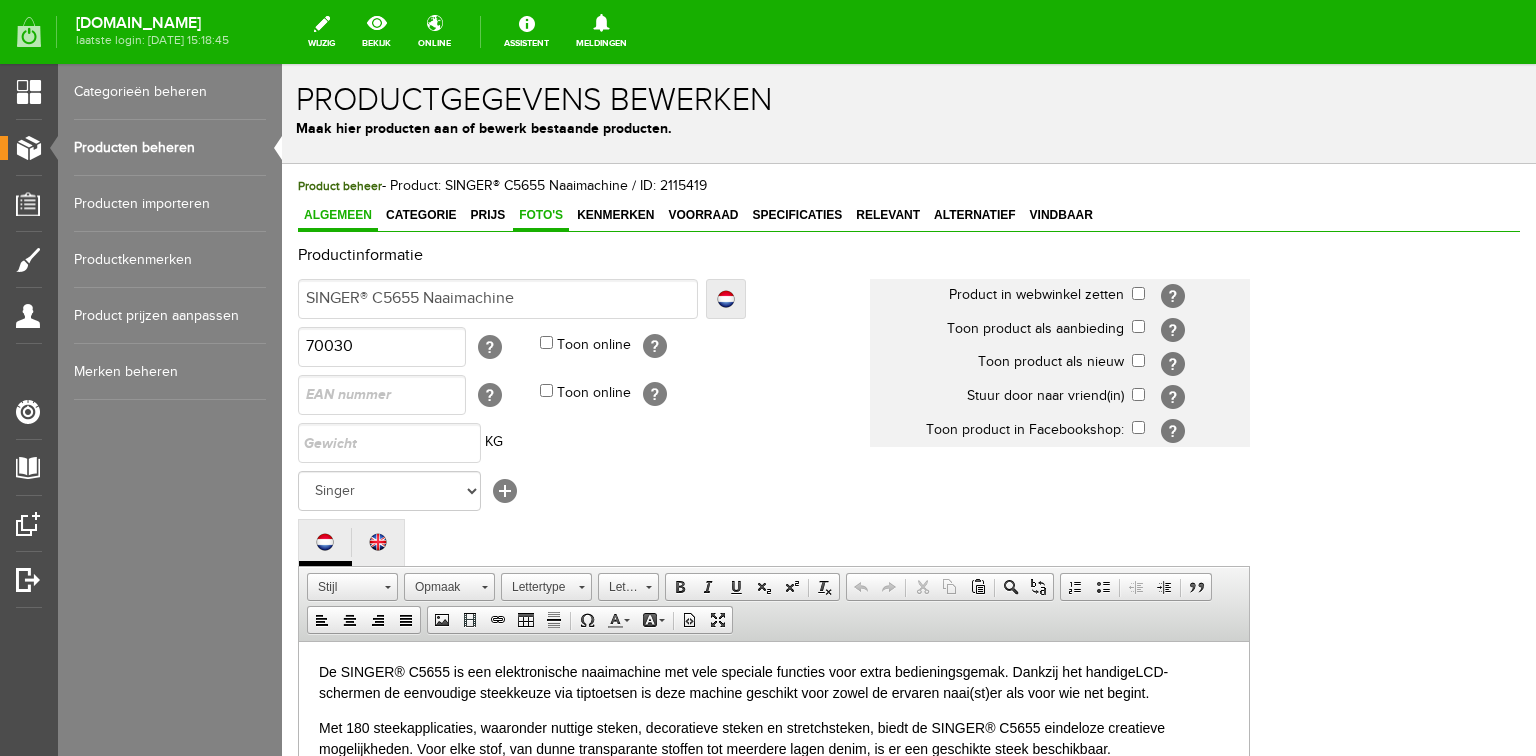 click on "Foto's" at bounding box center (541, 215) 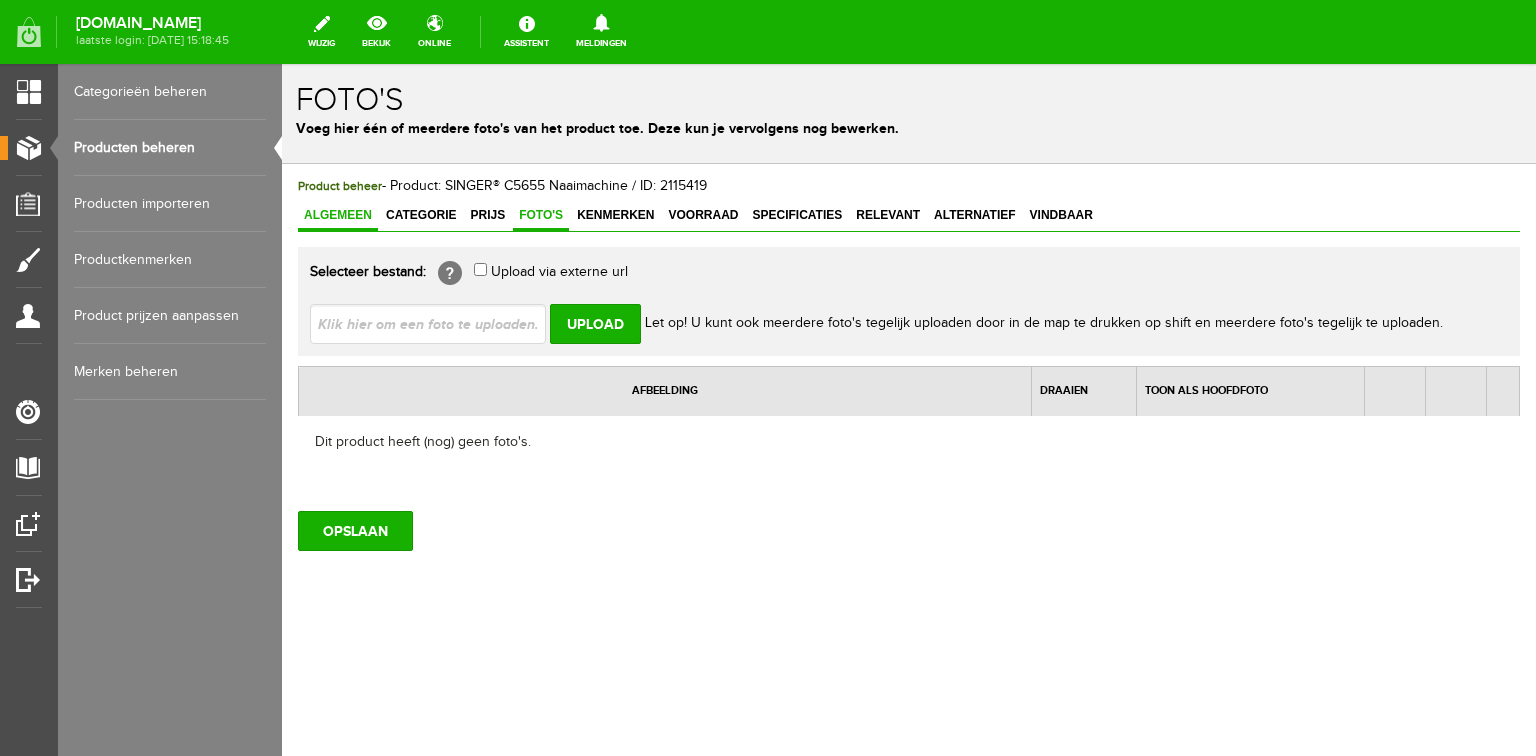 click on "Algemeen" at bounding box center (338, 215) 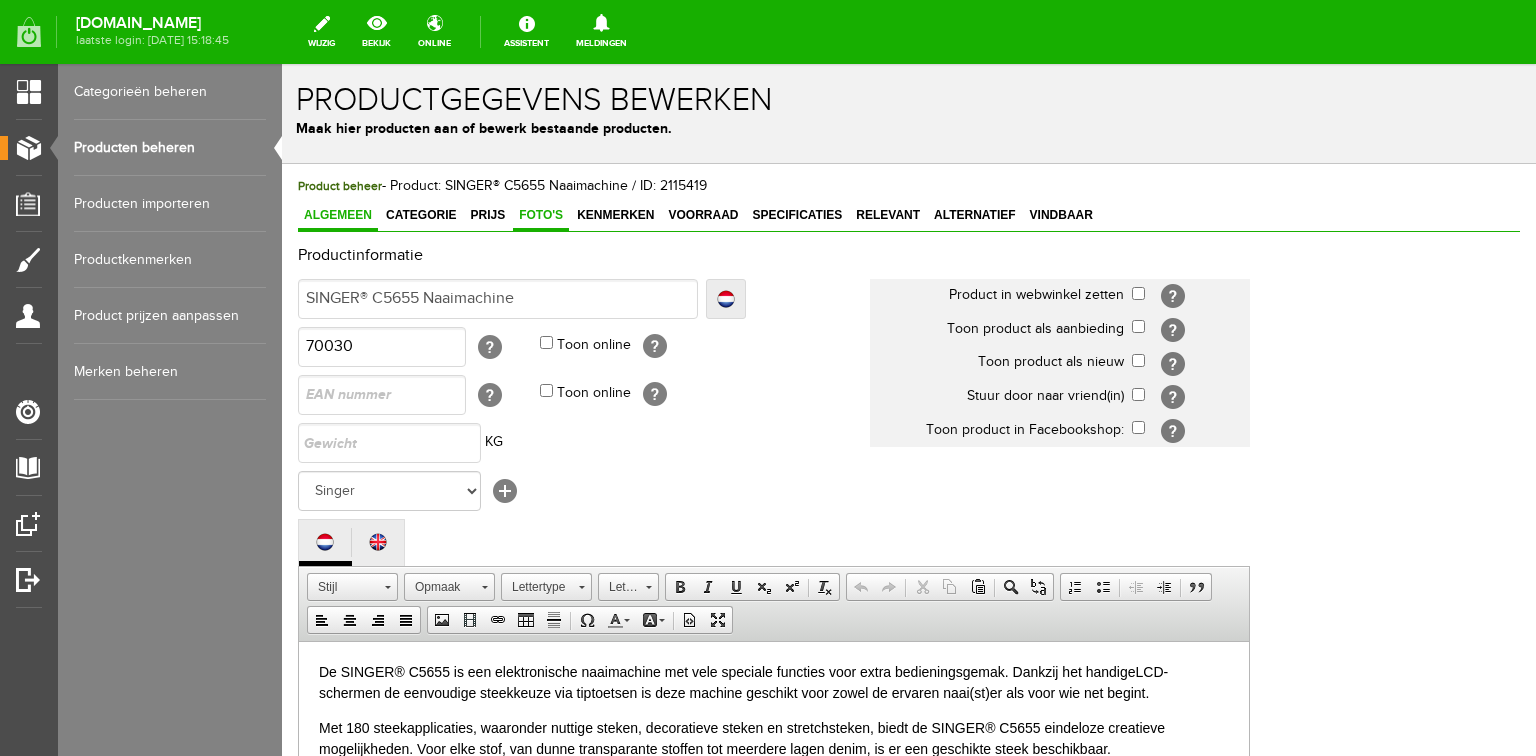 click on "Foto's" at bounding box center [541, 215] 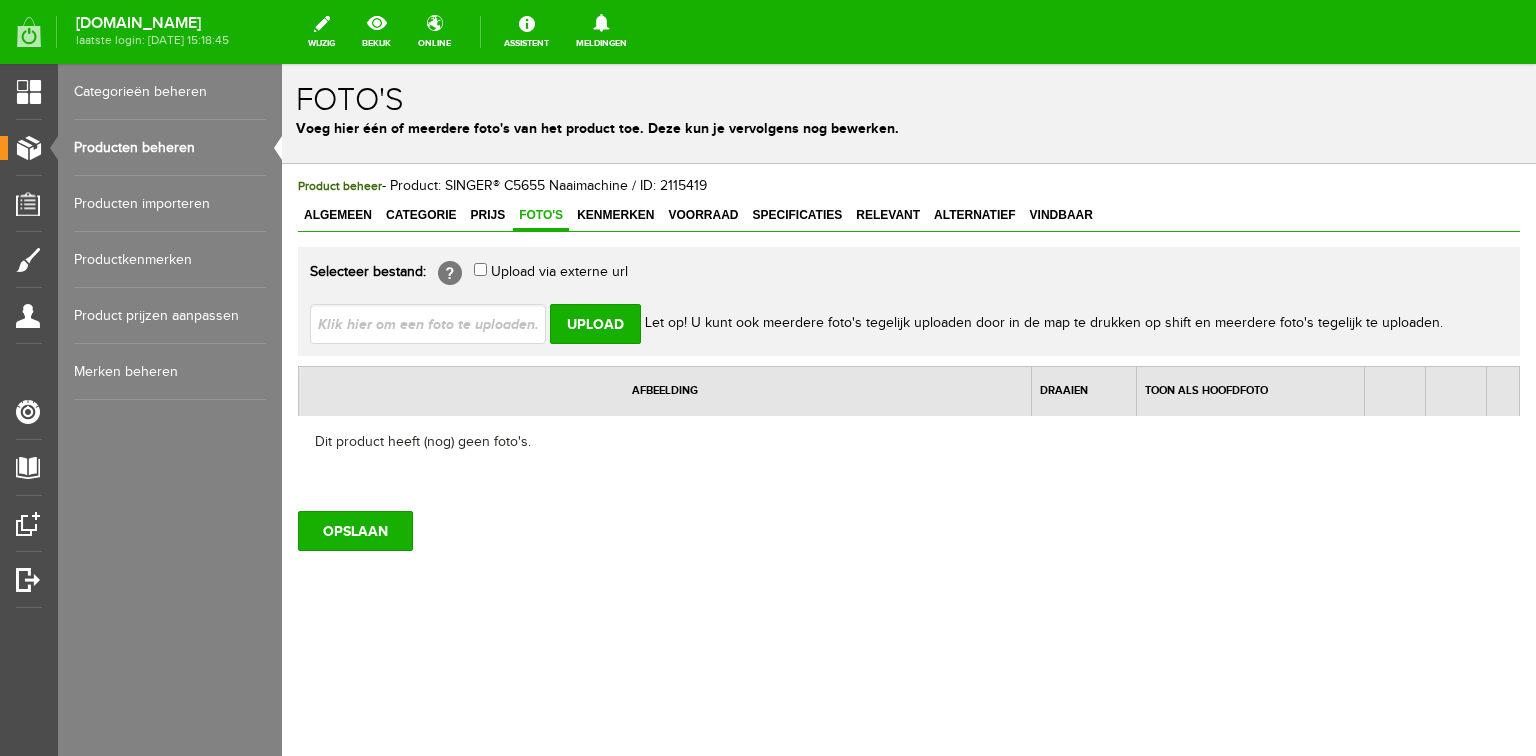 click at bounding box center [436, 323] 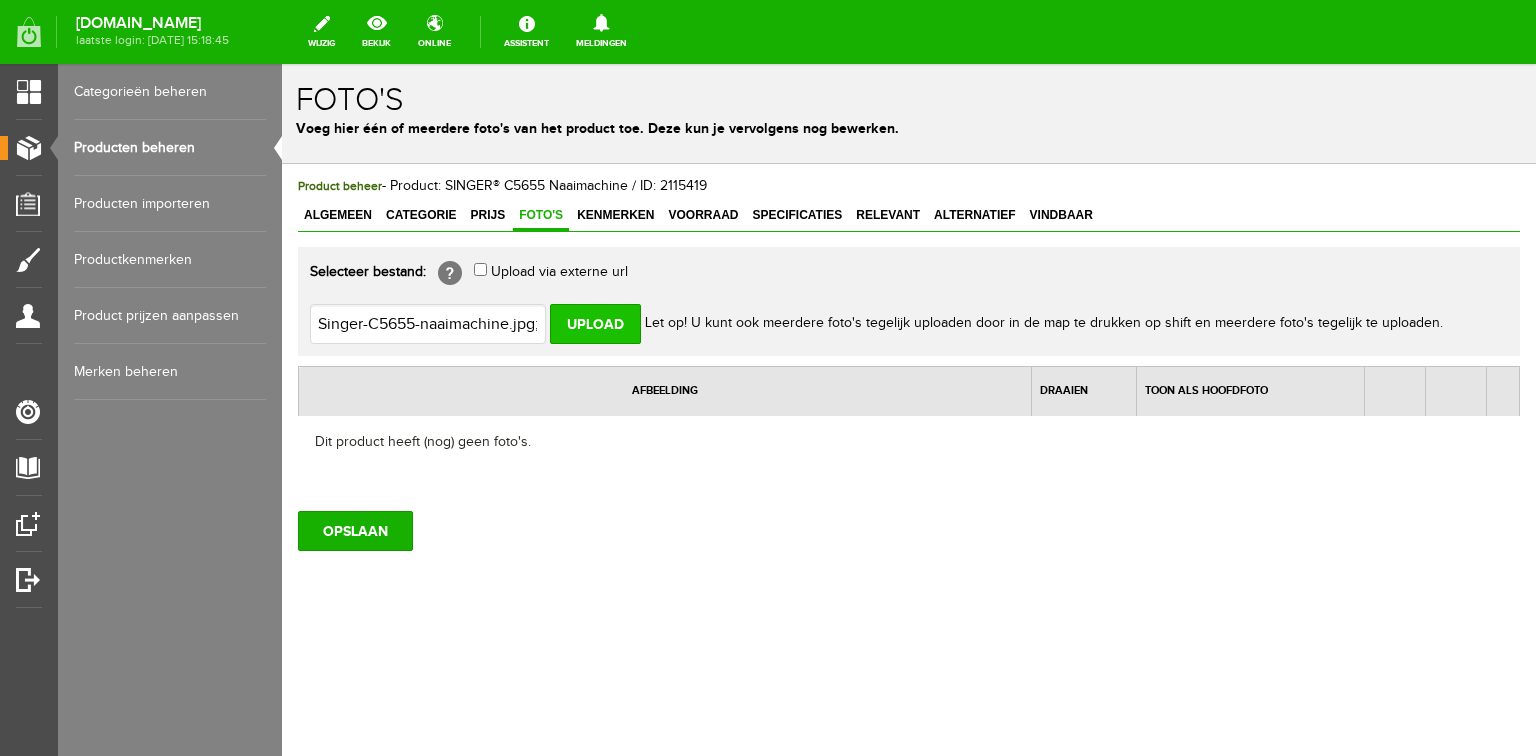 click on "Upload" at bounding box center (595, 324) 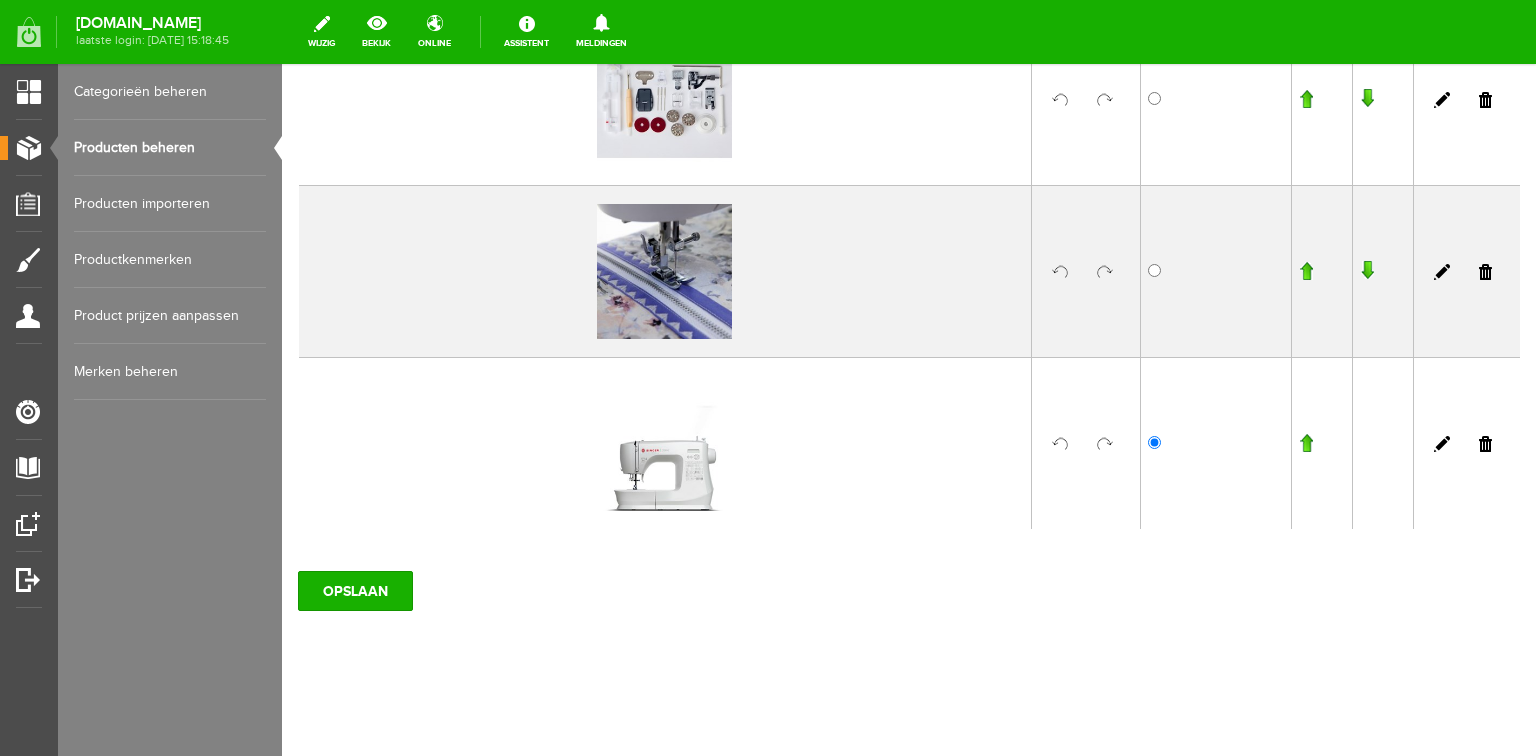 scroll, scrollTop: 267, scrollLeft: 0, axis: vertical 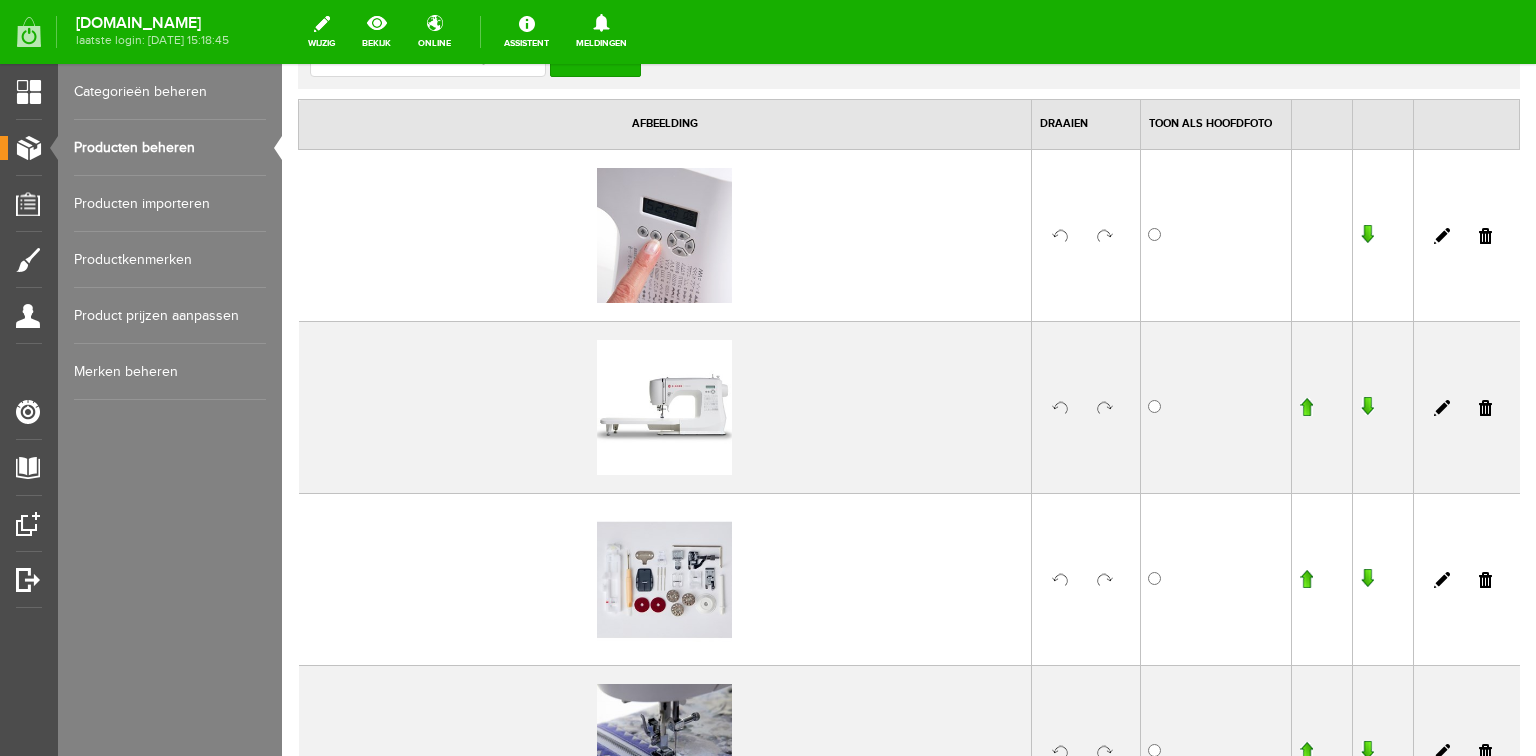 click at bounding box center (1306, 407) 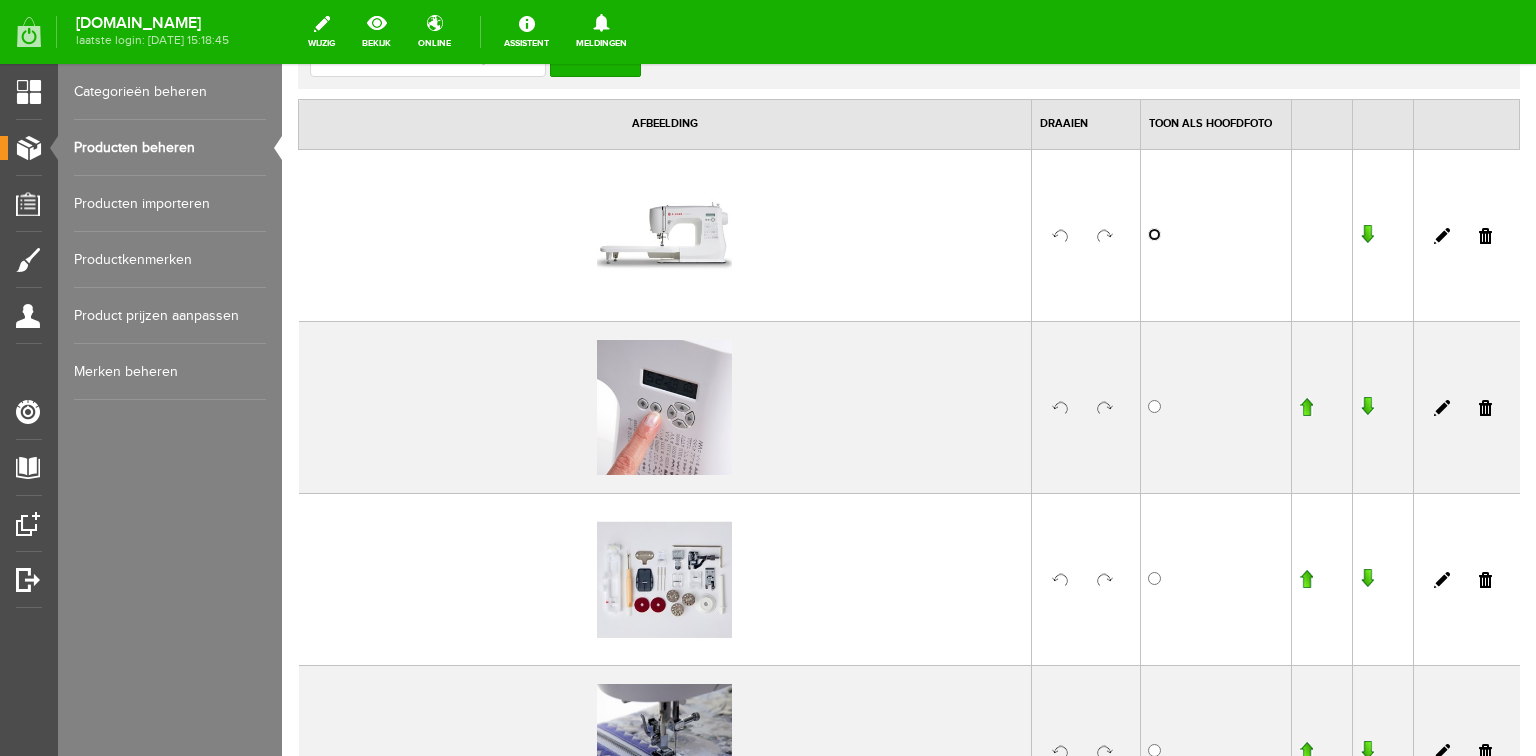 click at bounding box center [1154, 234] 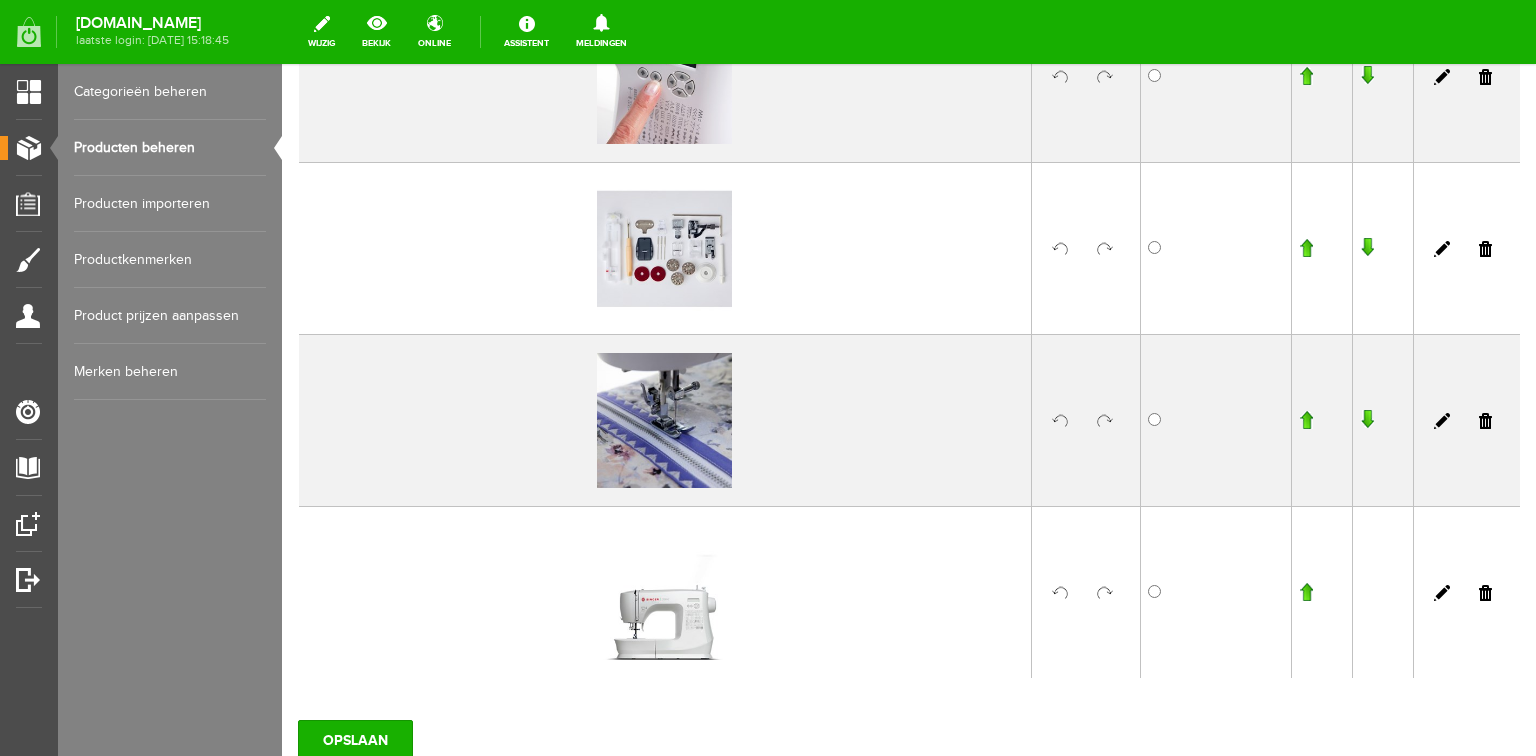 scroll, scrollTop: 667, scrollLeft: 0, axis: vertical 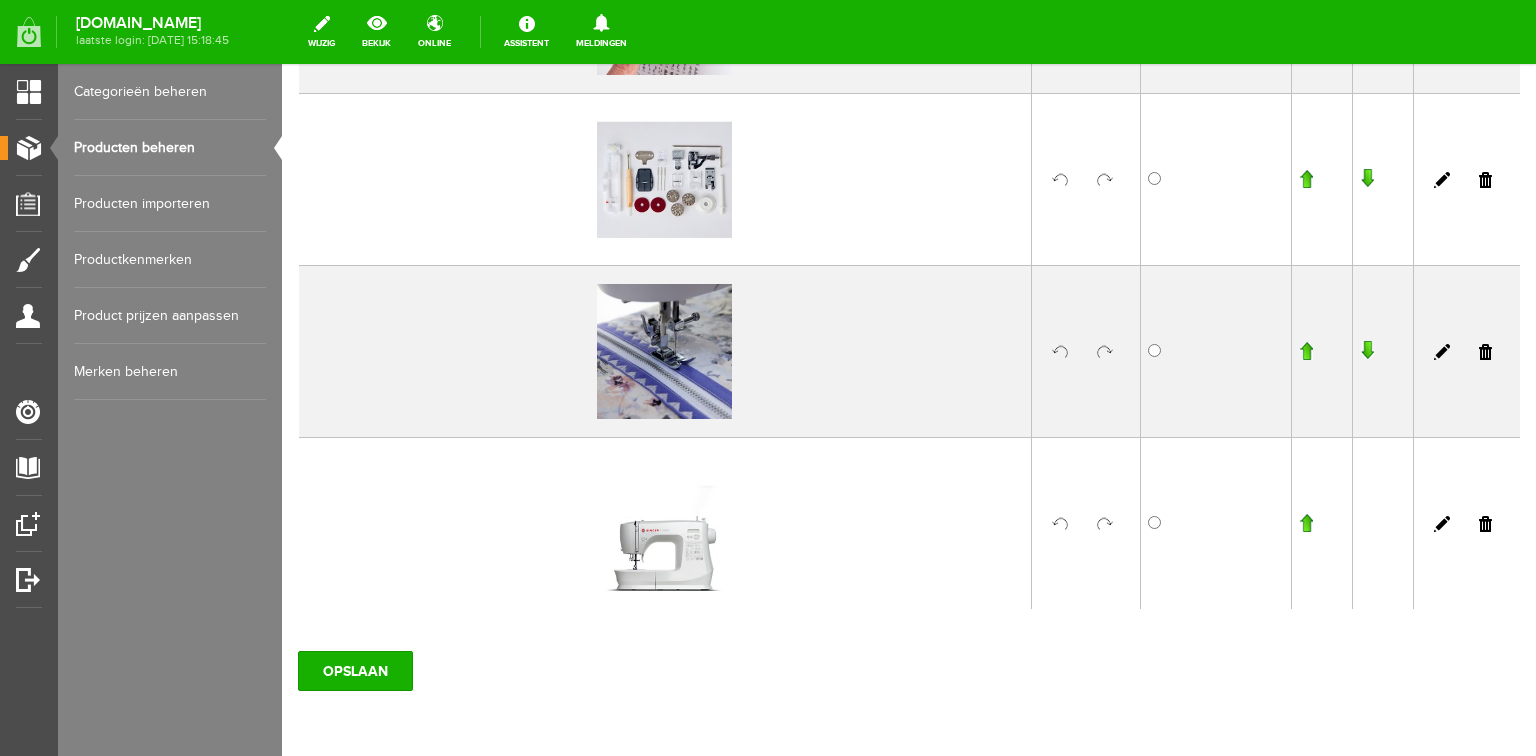 click at bounding box center (1306, 523) 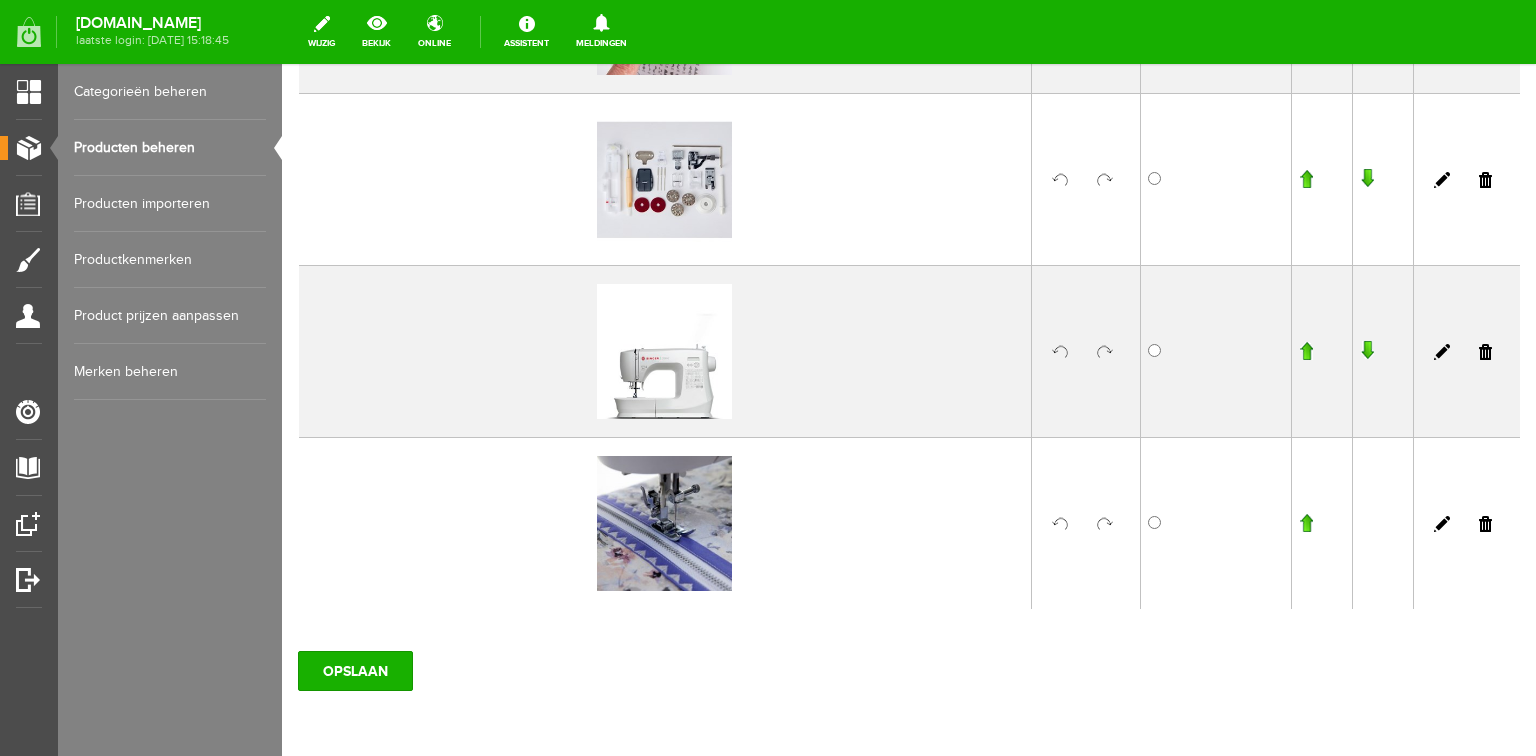 click at bounding box center [1306, 351] 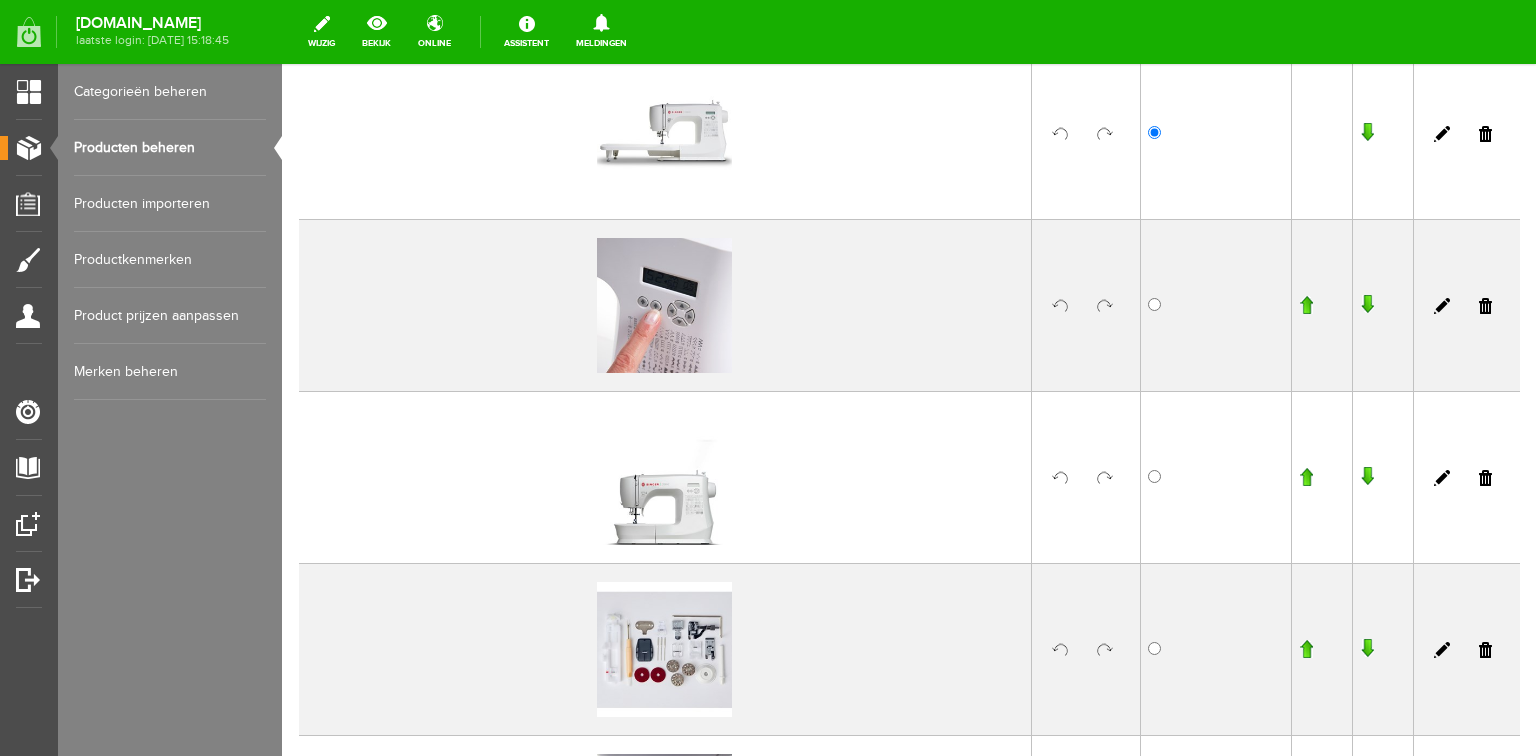 scroll, scrollTop: 347, scrollLeft: 0, axis: vertical 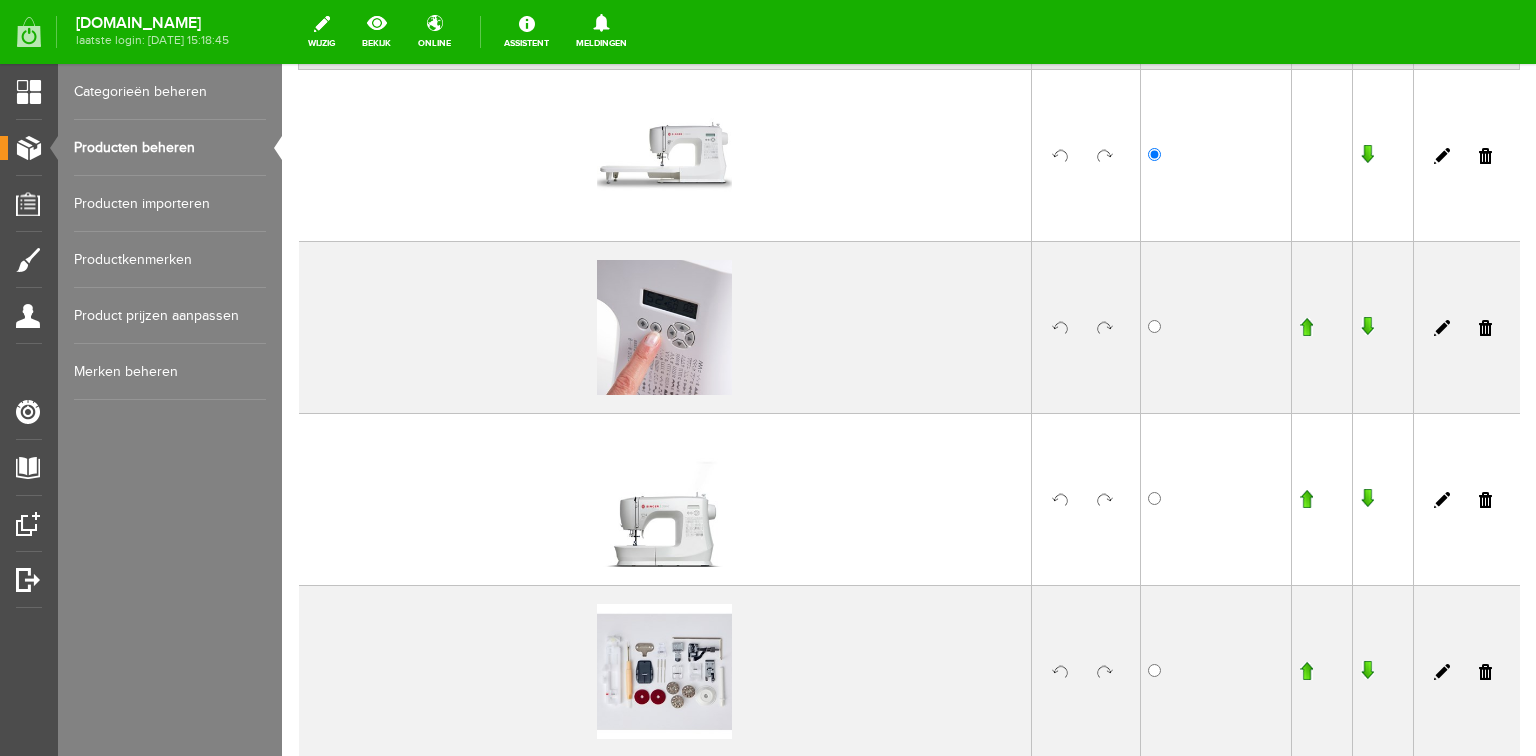 click at bounding box center [1306, 499] 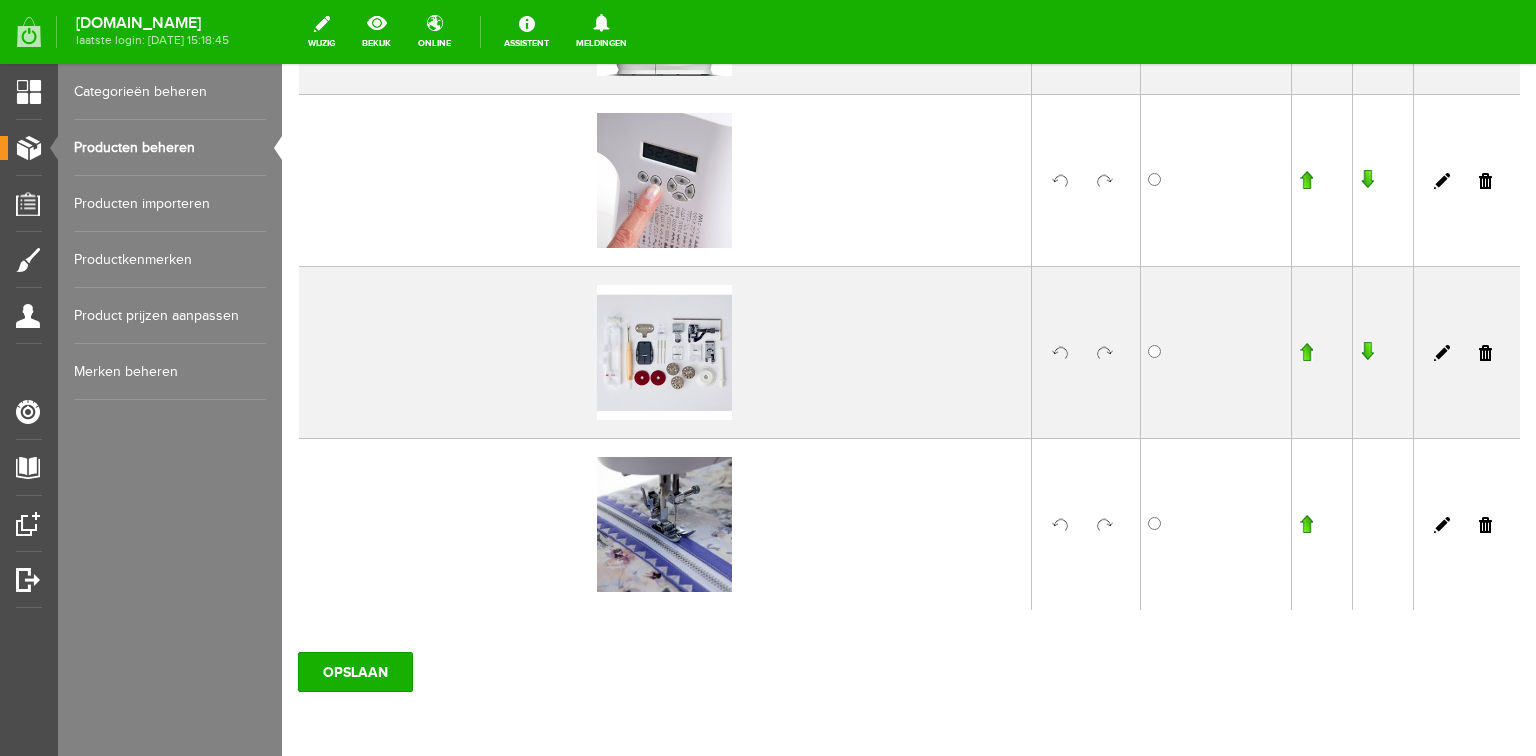 scroll, scrollTop: 667, scrollLeft: 0, axis: vertical 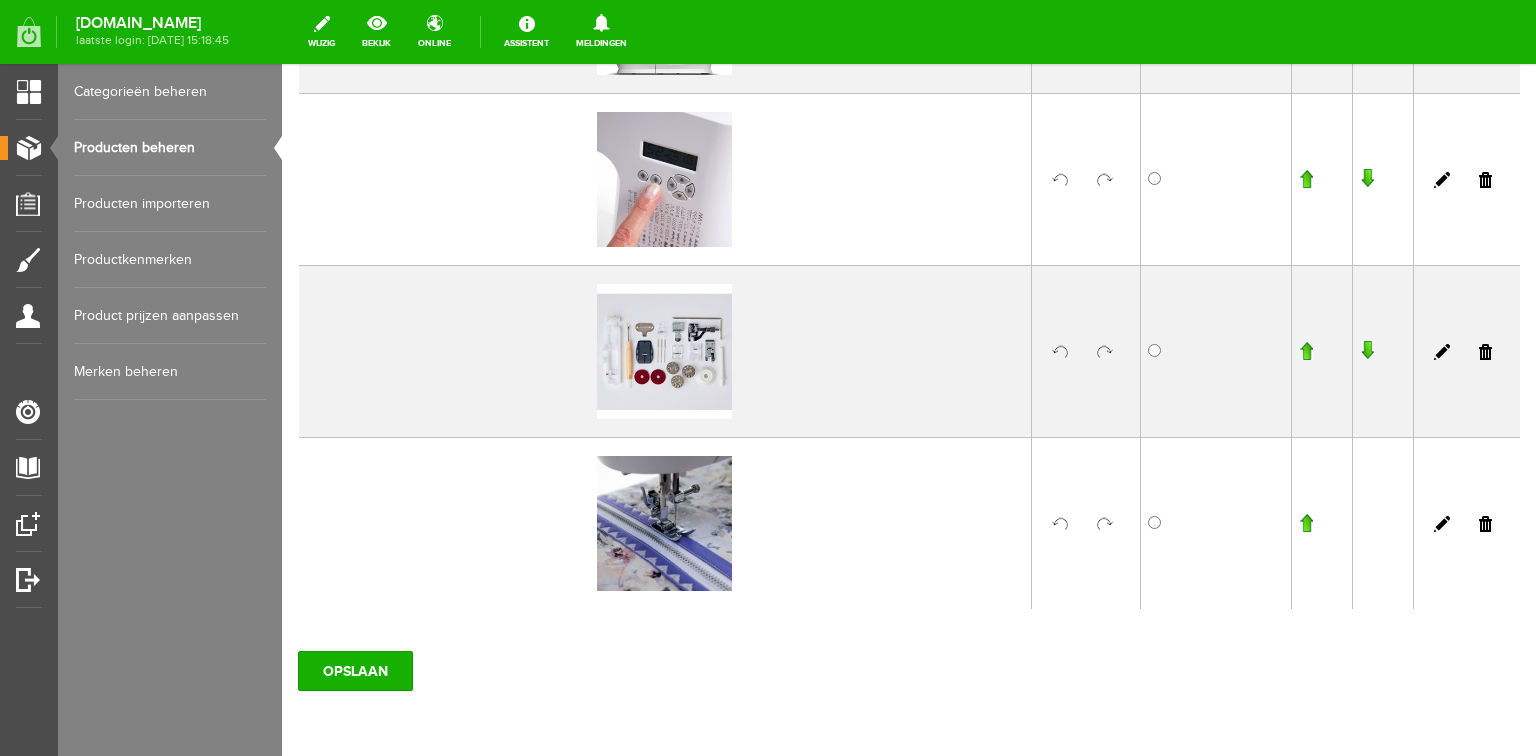 click at bounding box center (1306, 523) 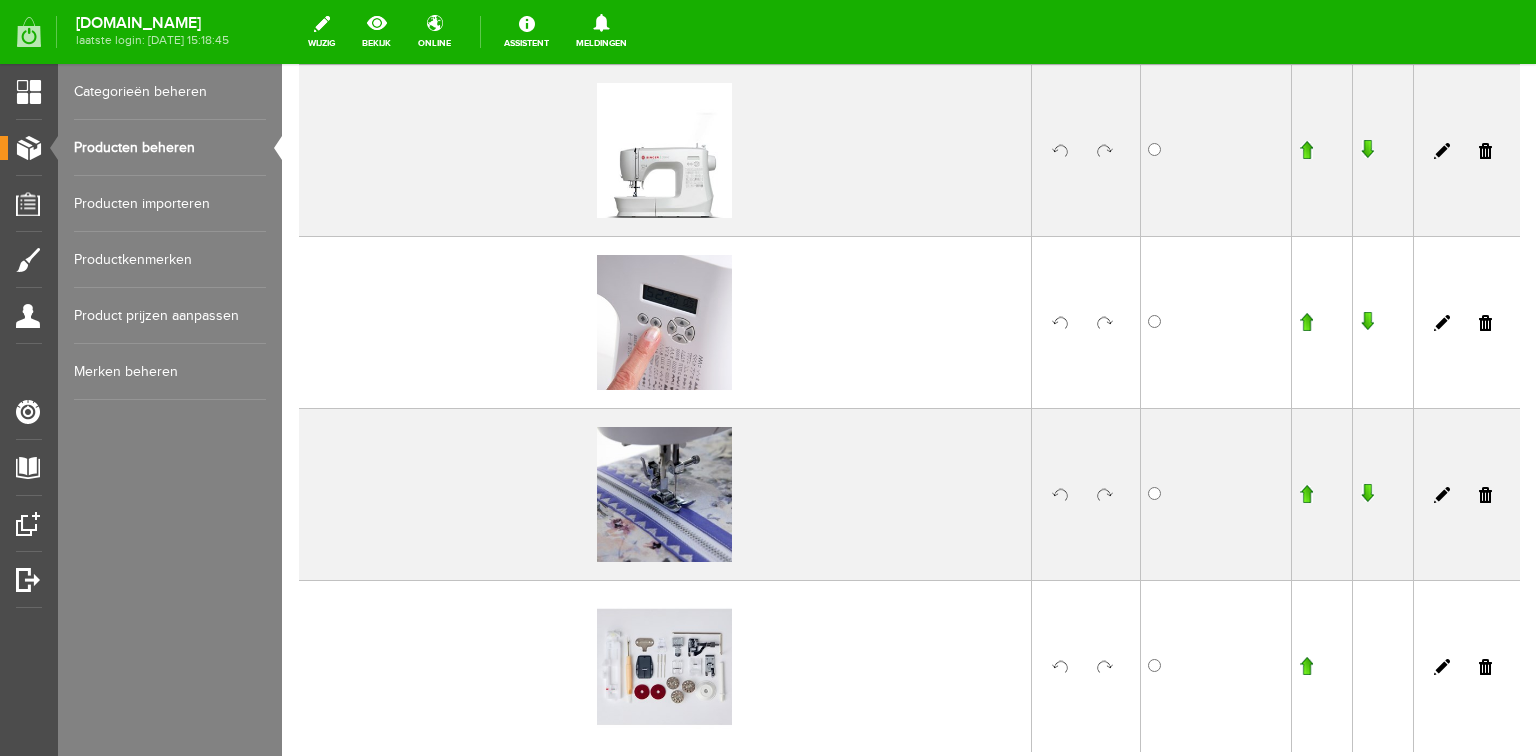 scroll, scrollTop: 587, scrollLeft: 0, axis: vertical 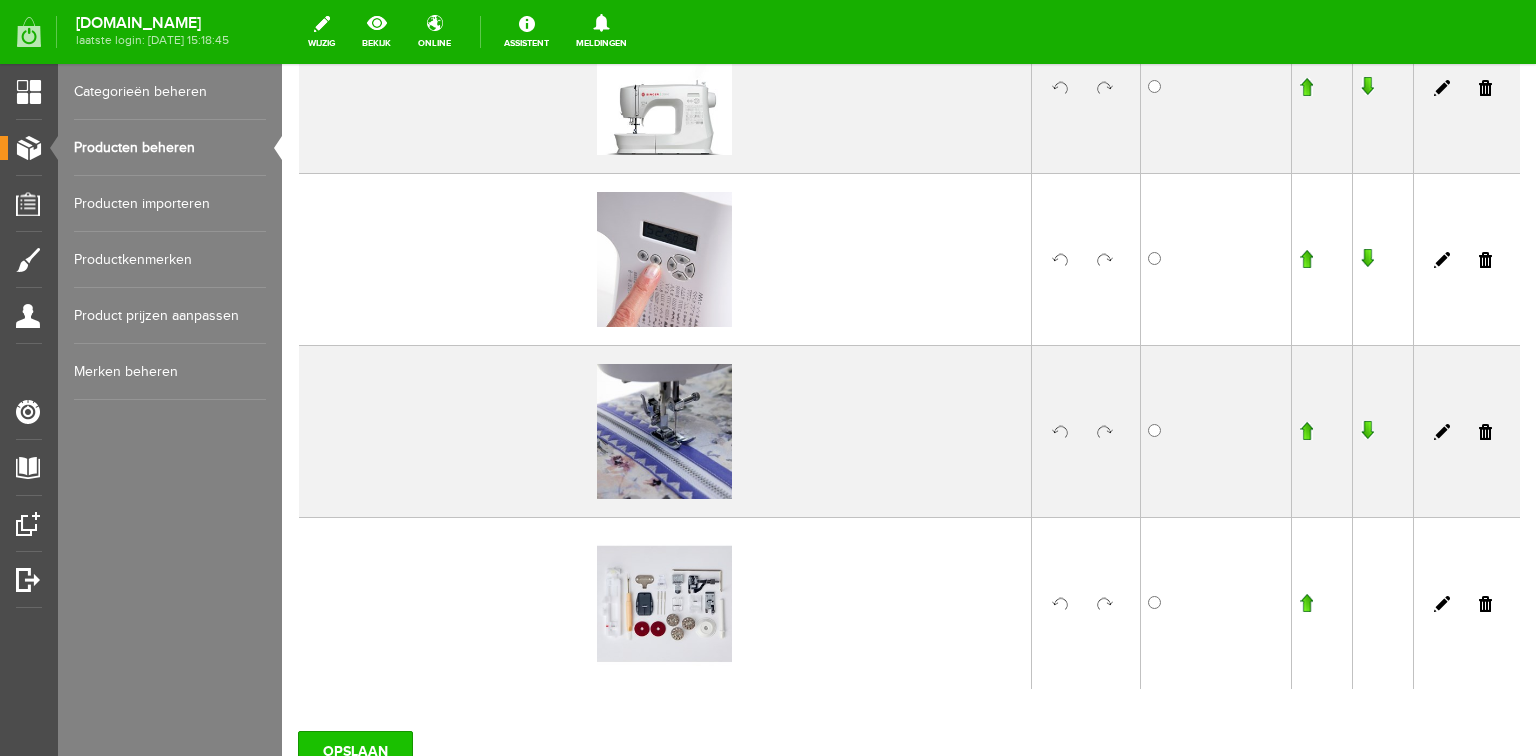 click on "OPSLAAN" at bounding box center [355, 751] 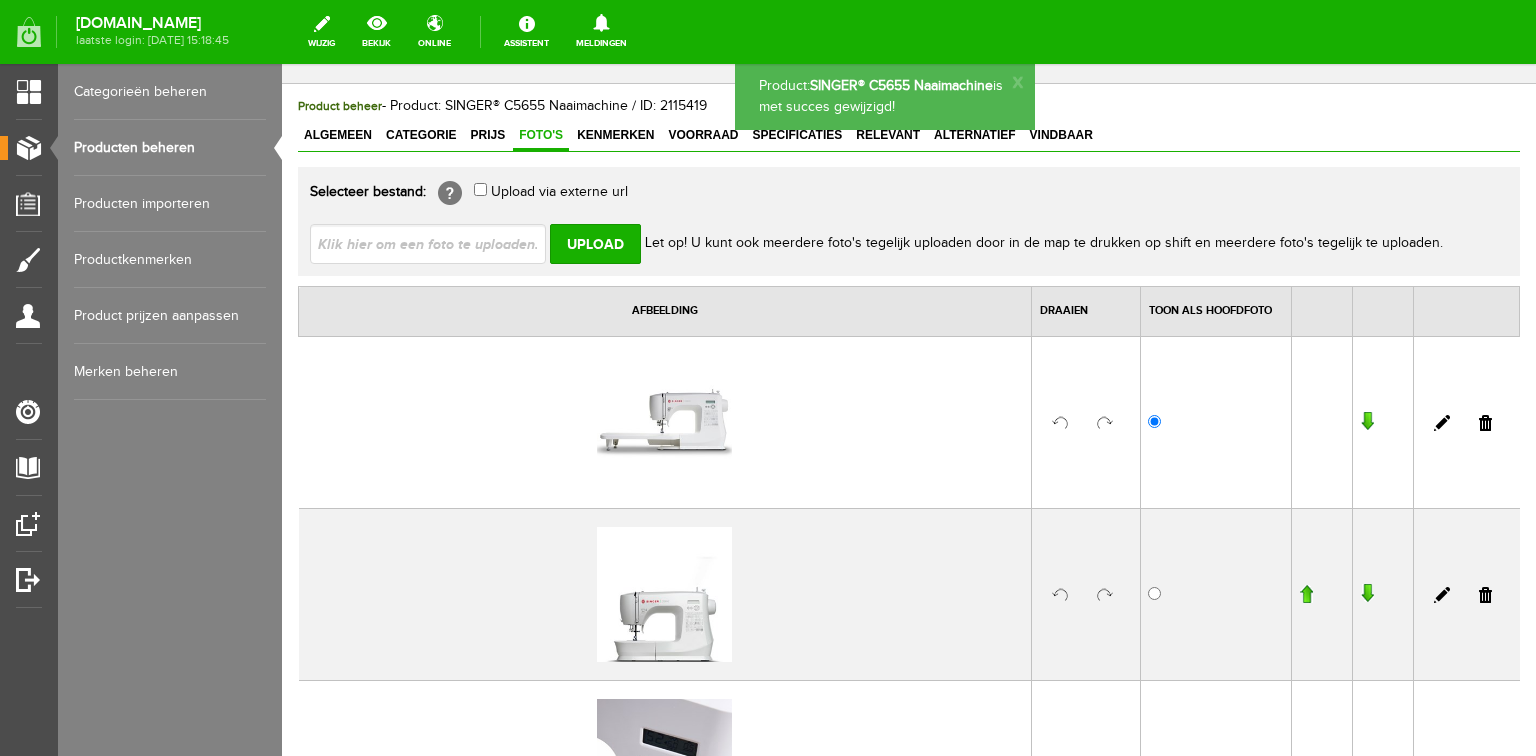 scroll, scrollTop: 0, scrollLeft: 0, axis: both 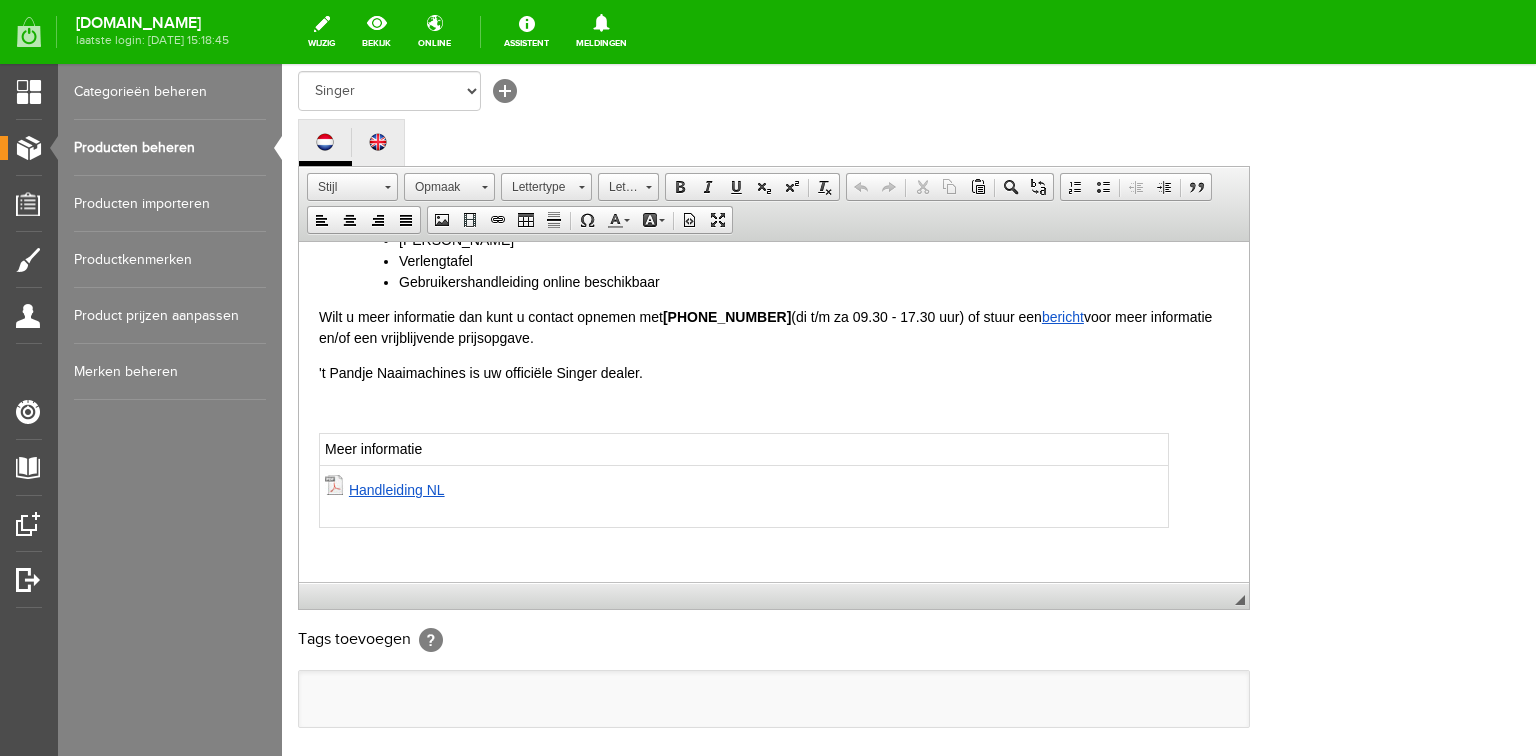 click on "Handleiding NL" at bounding box center (397, 489) 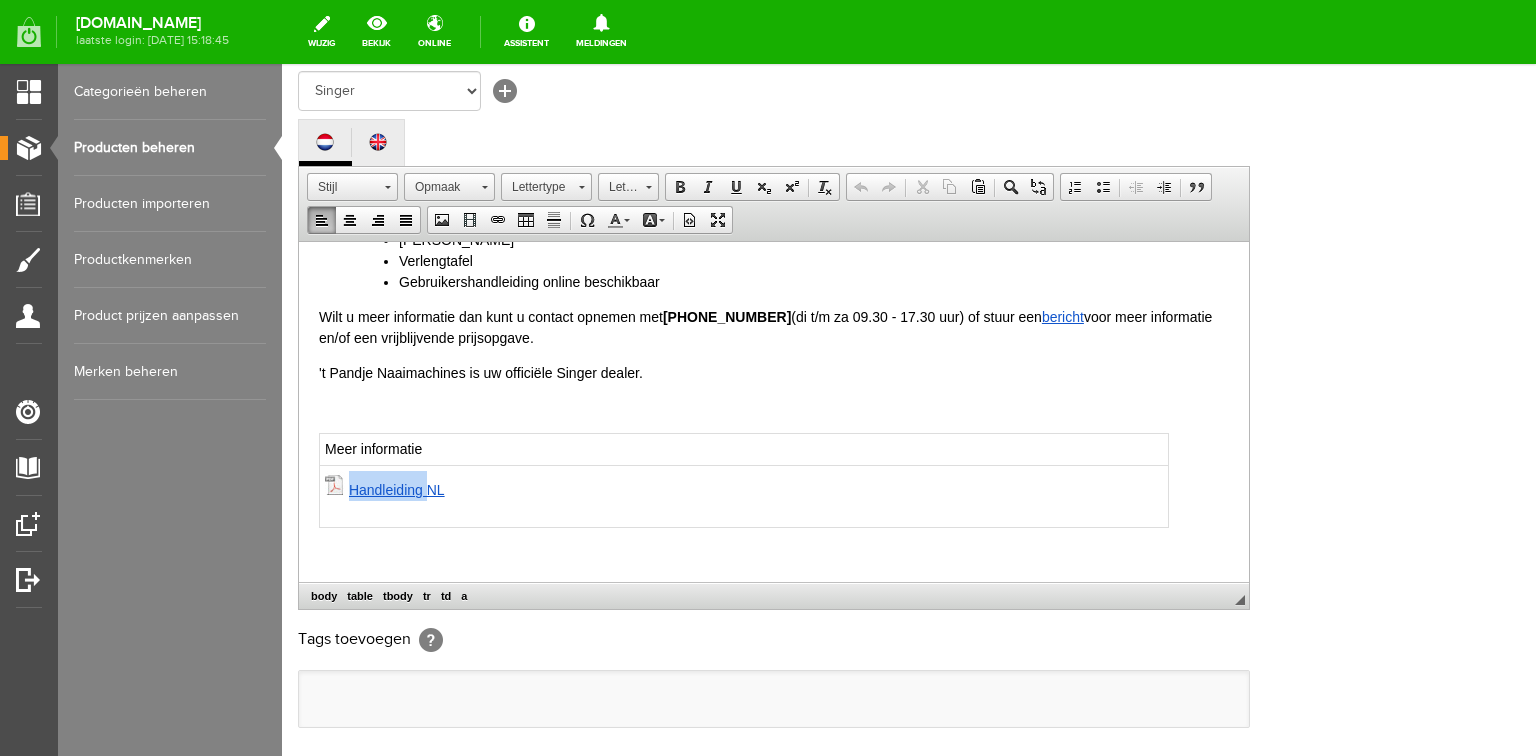 click on "Handleiding NL" at bounding box center (397, 489) 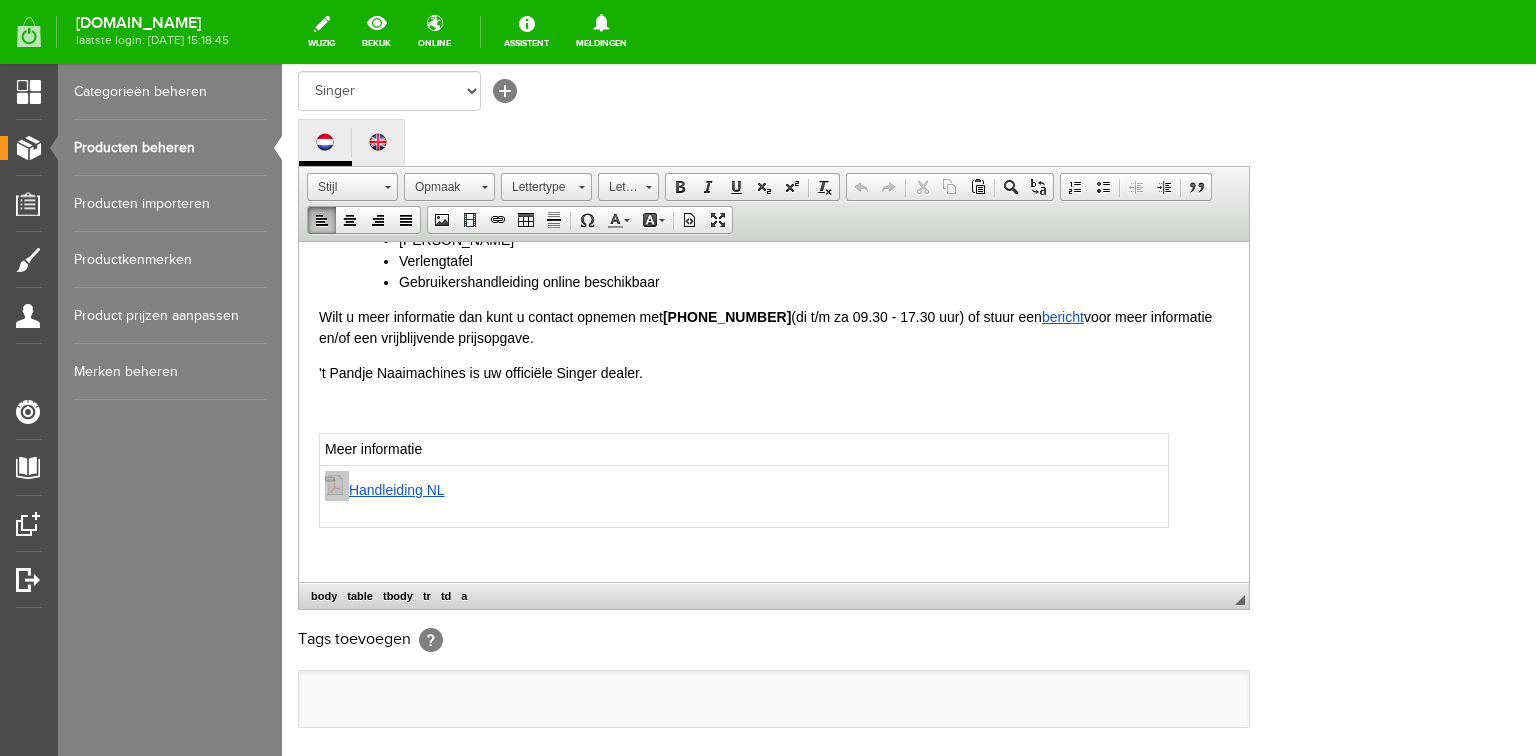 select 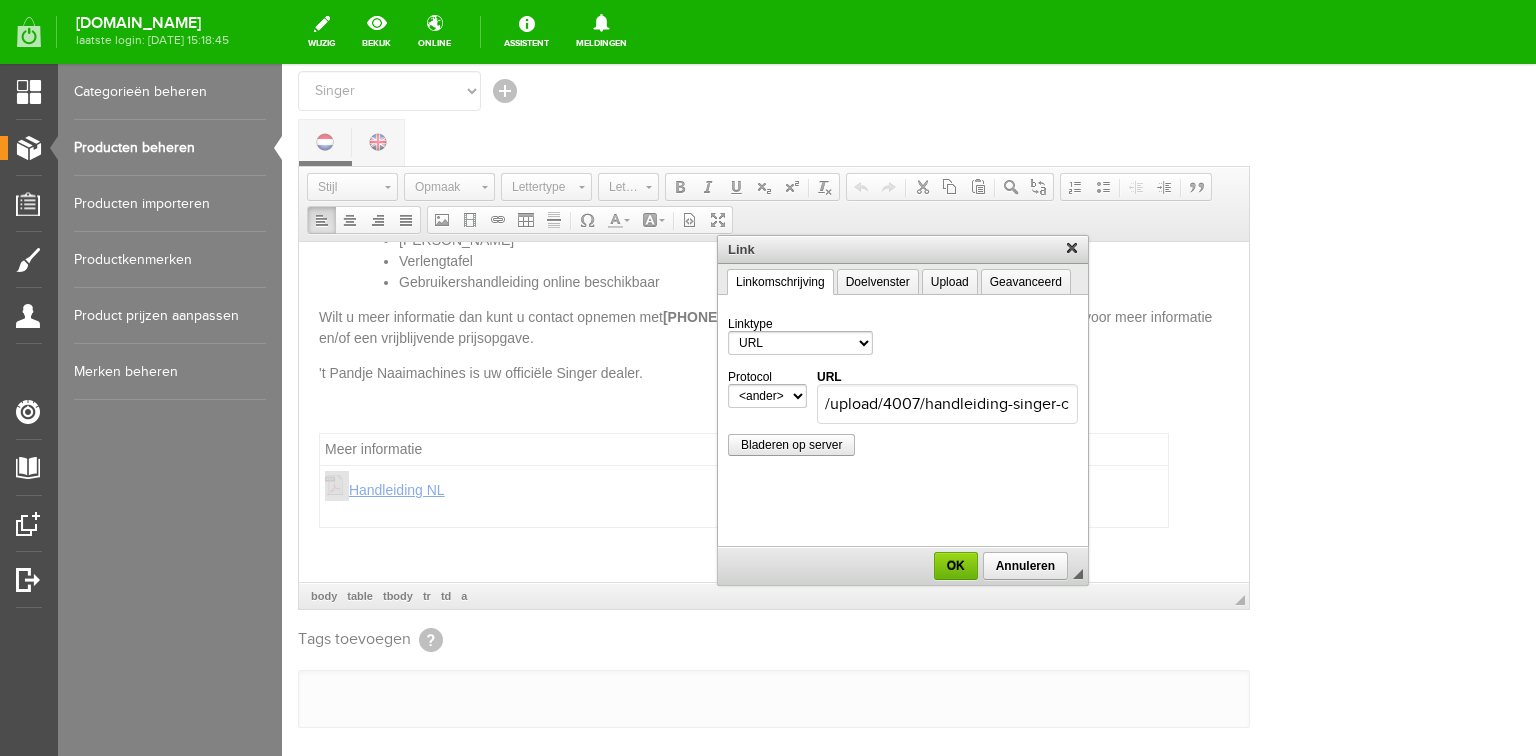 scroll, scrollTop: 0, scrollLeft: 130, axis: horizontal 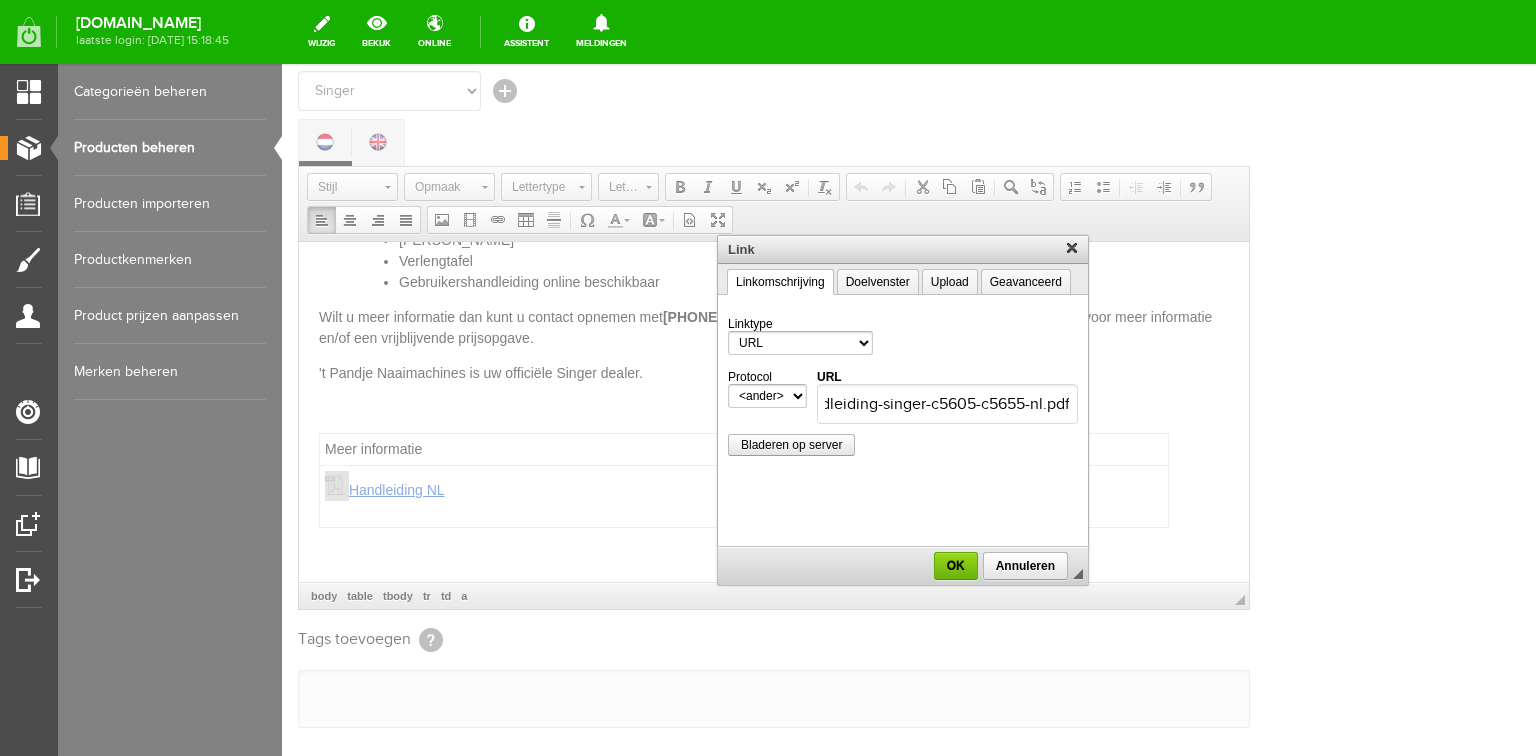 click at bounding box center [903, 410] 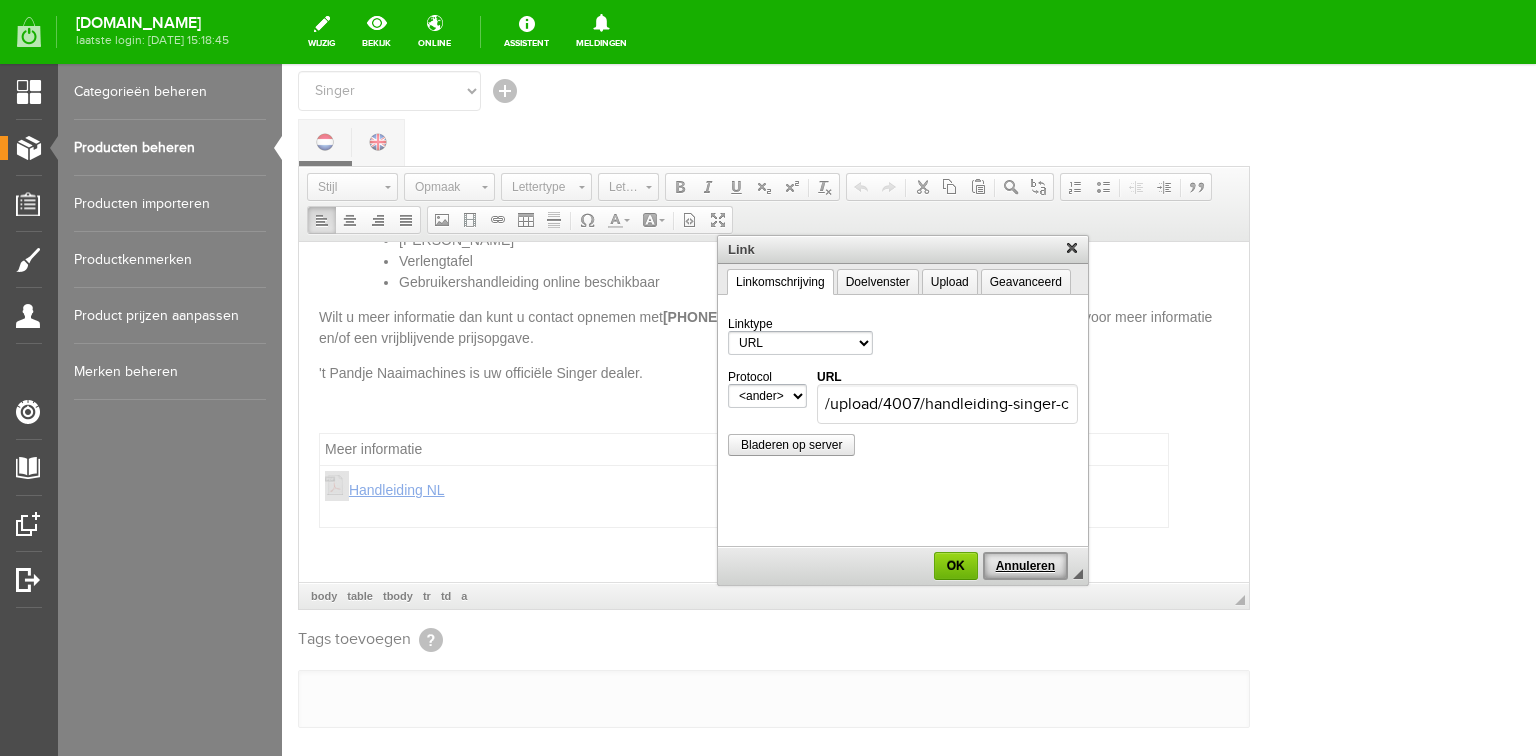 click on "Annuleren" at bounding box center (1025, 566) 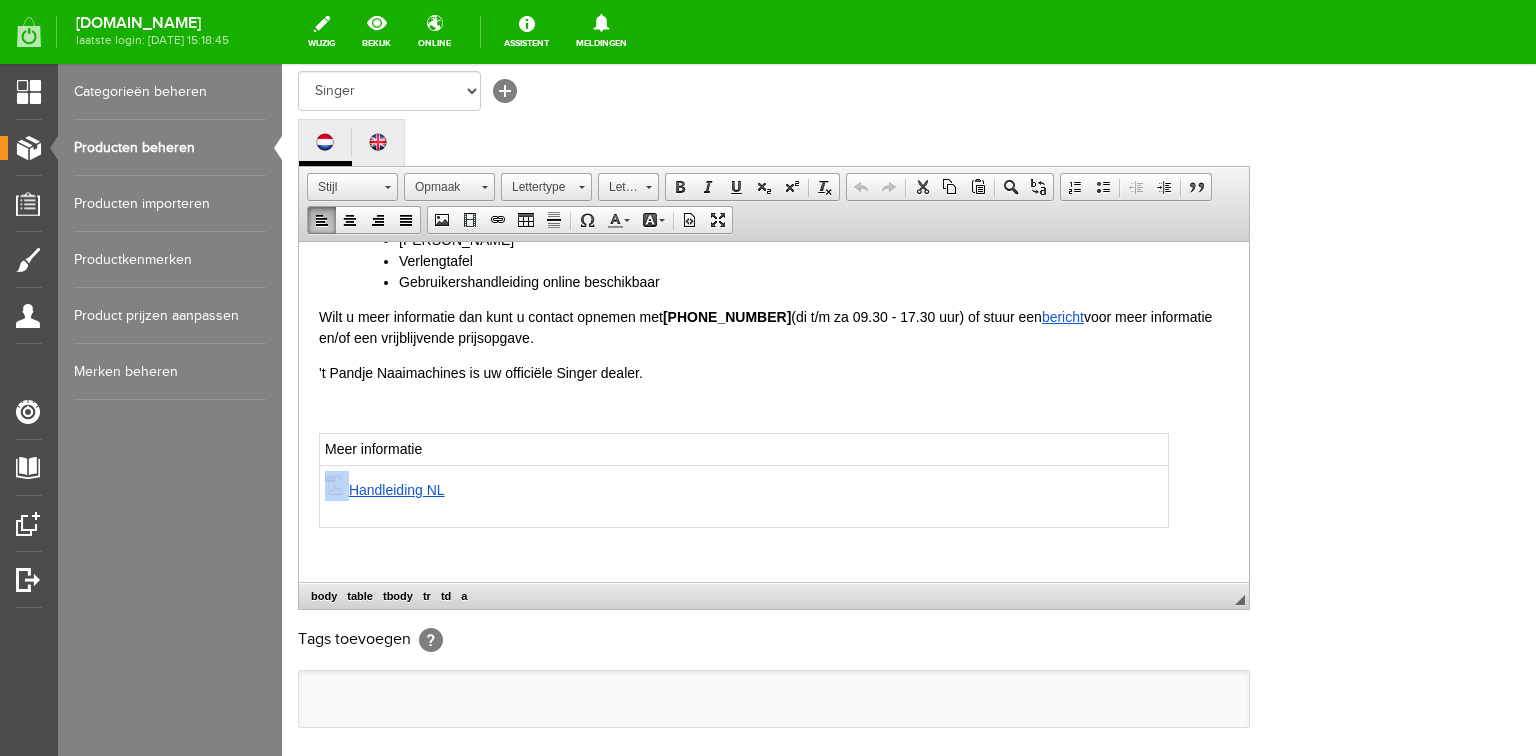 click on "Handleiding NL" at bounding box center [744, 496] 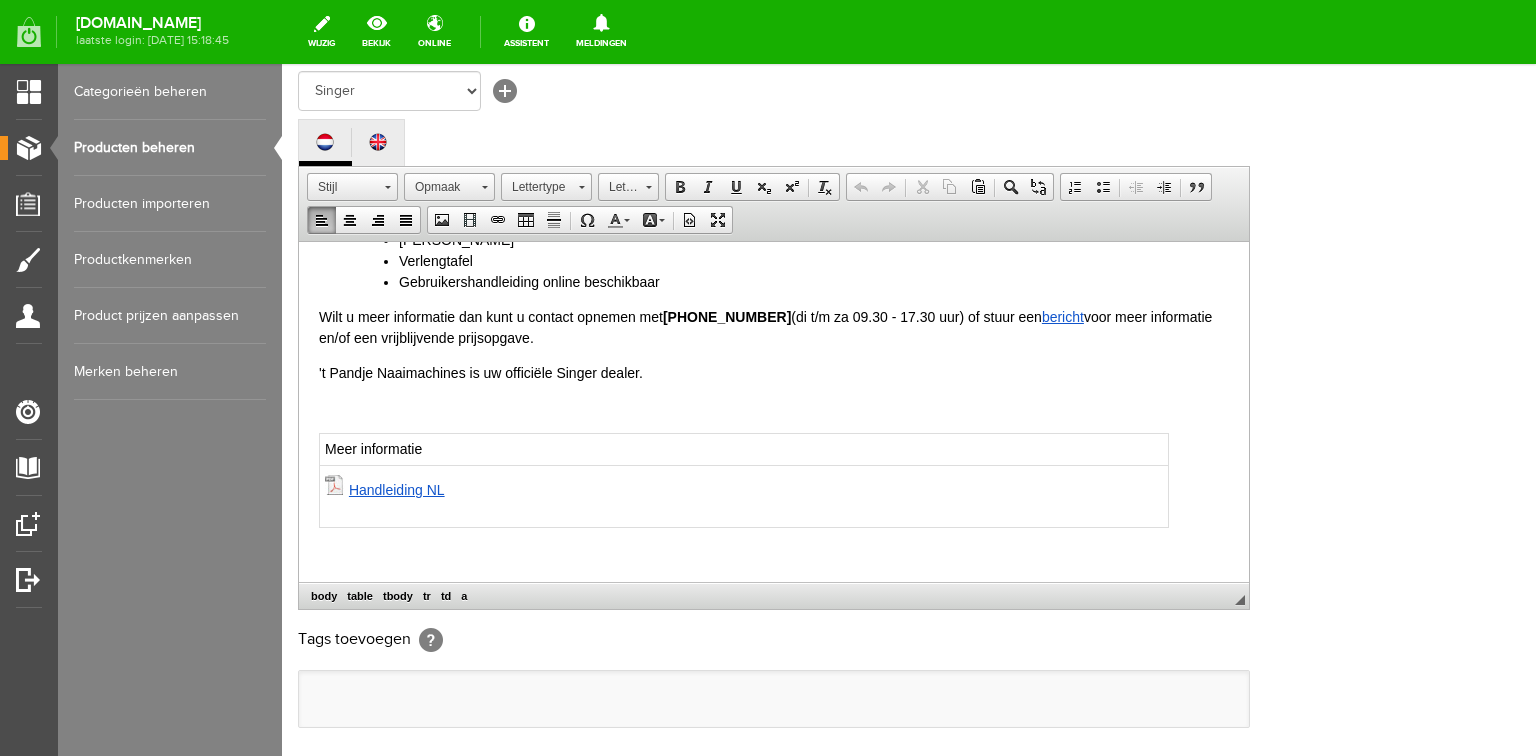 click on "Handleiding NL" at bounding box center [744, 496] 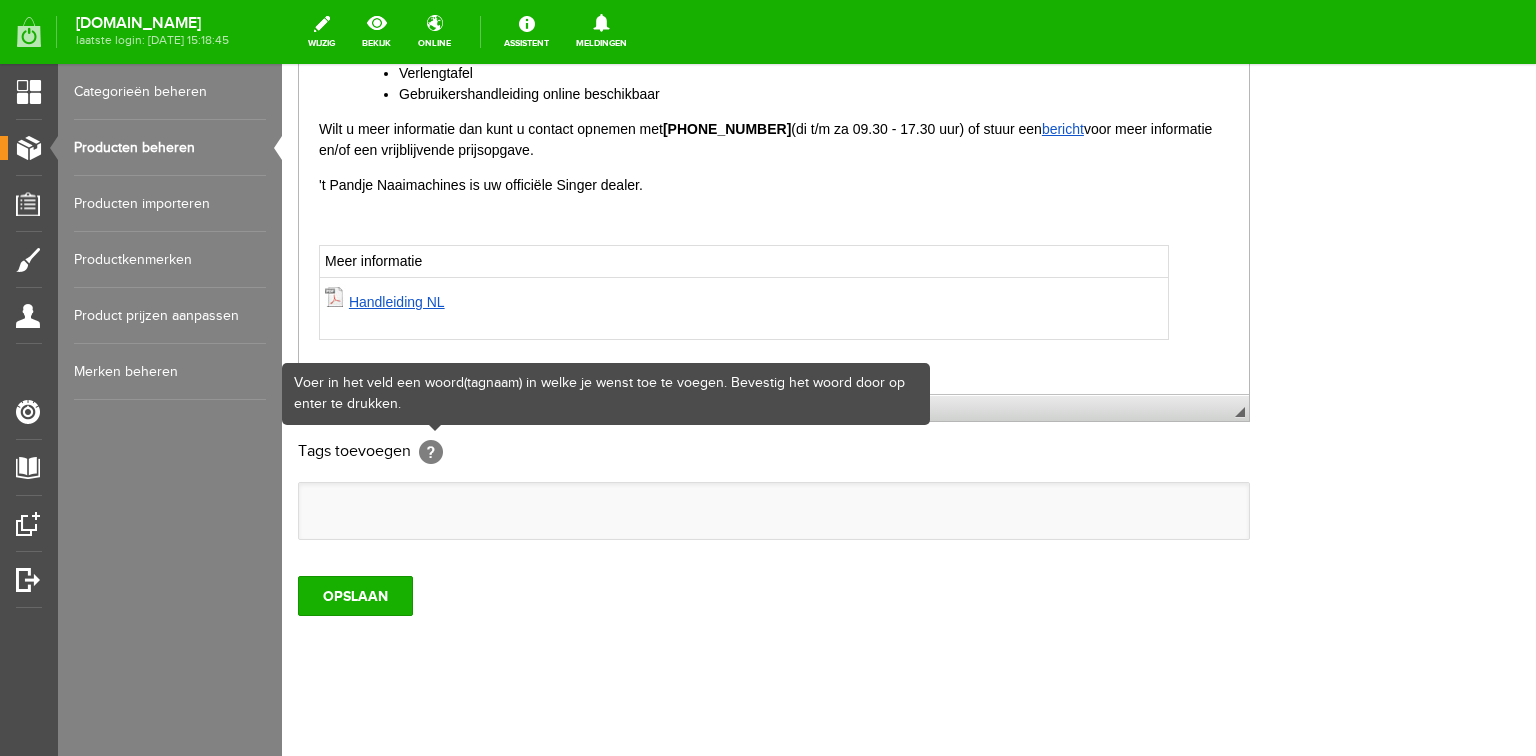 scroll, scrollTop: 592, scrollLeft: 0, axis: vertical 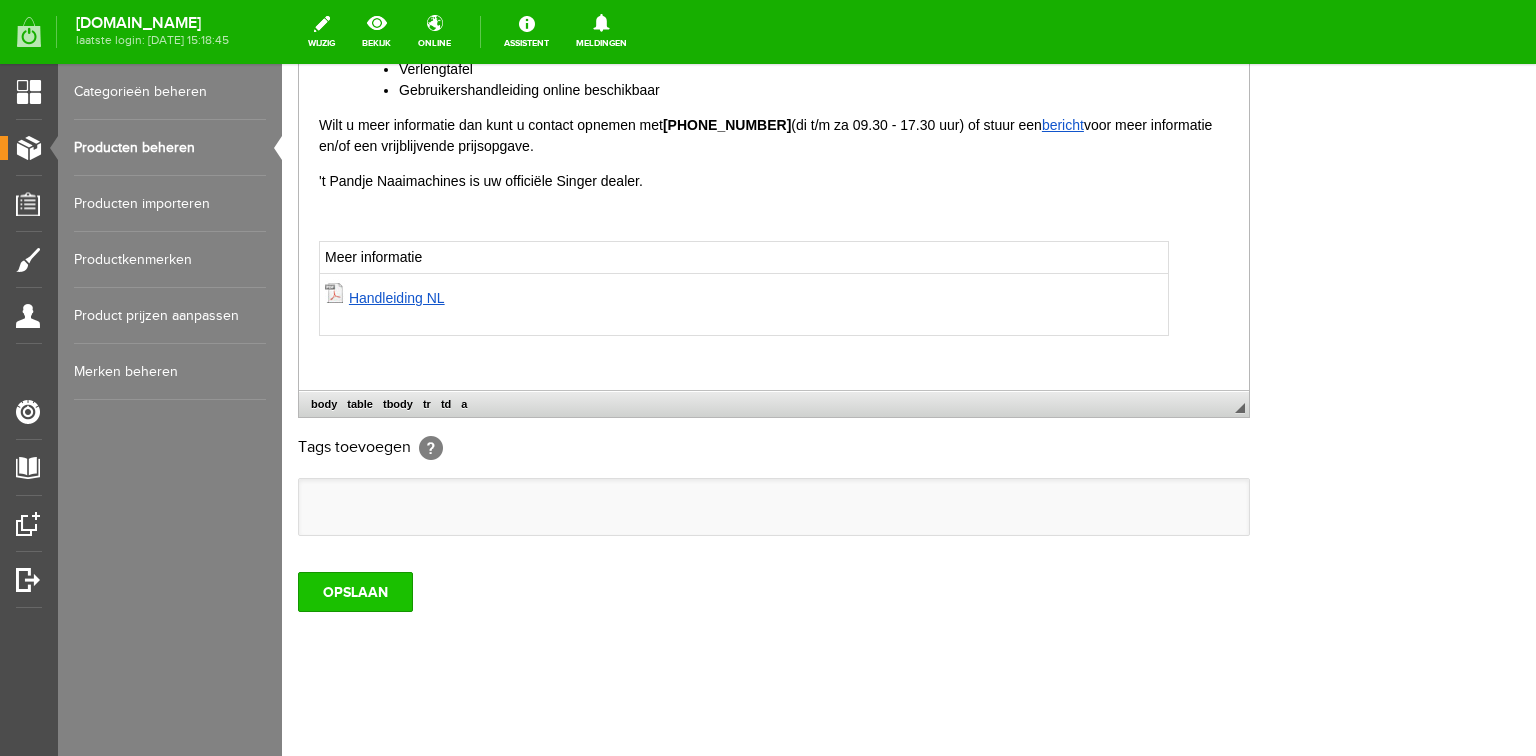 click on "OPSLAAN" at bounding box center (355, 592) 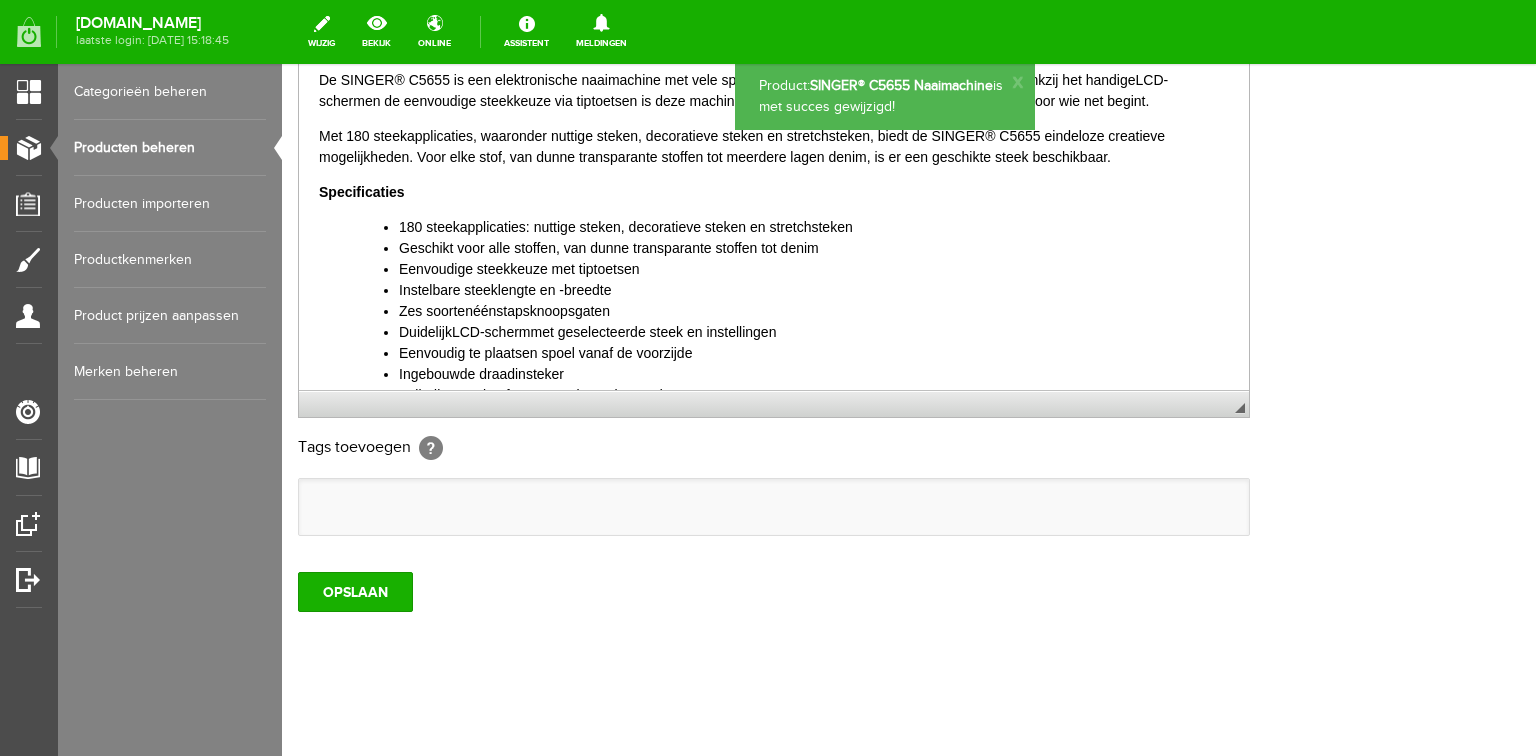 scroll, scrollTop: 0, scrollLeft: 0, axis: both 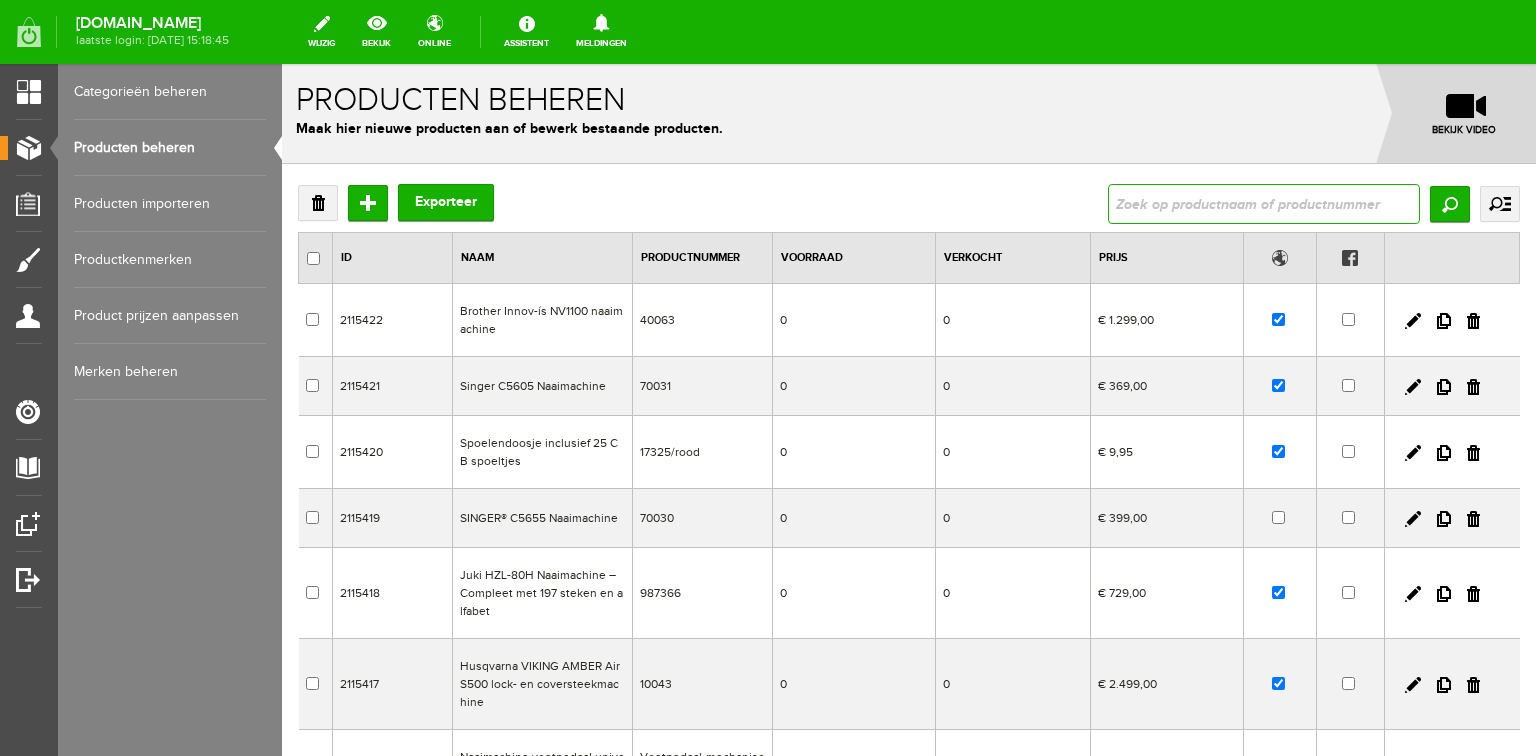 click at bounding box center [1264, 204] 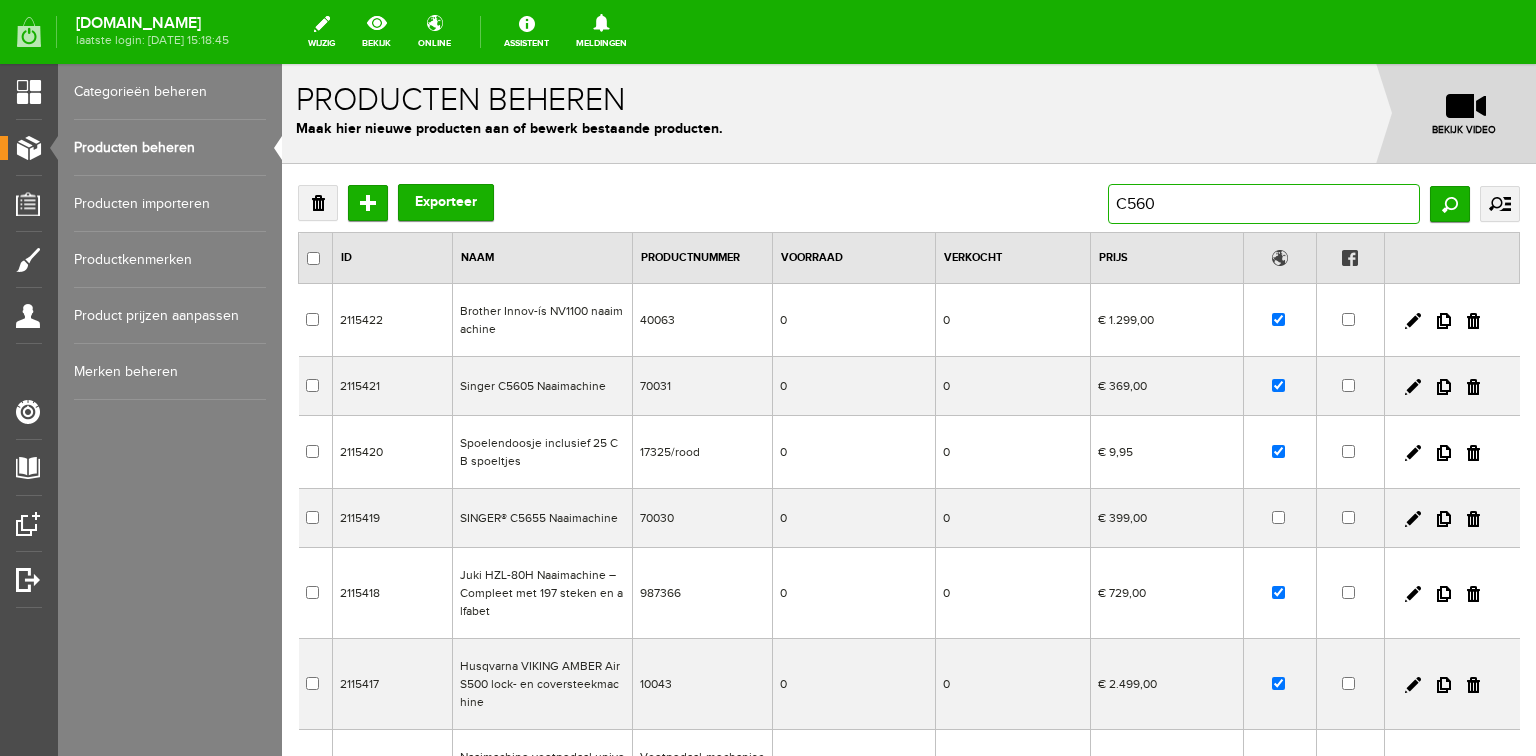 type on "C5605" 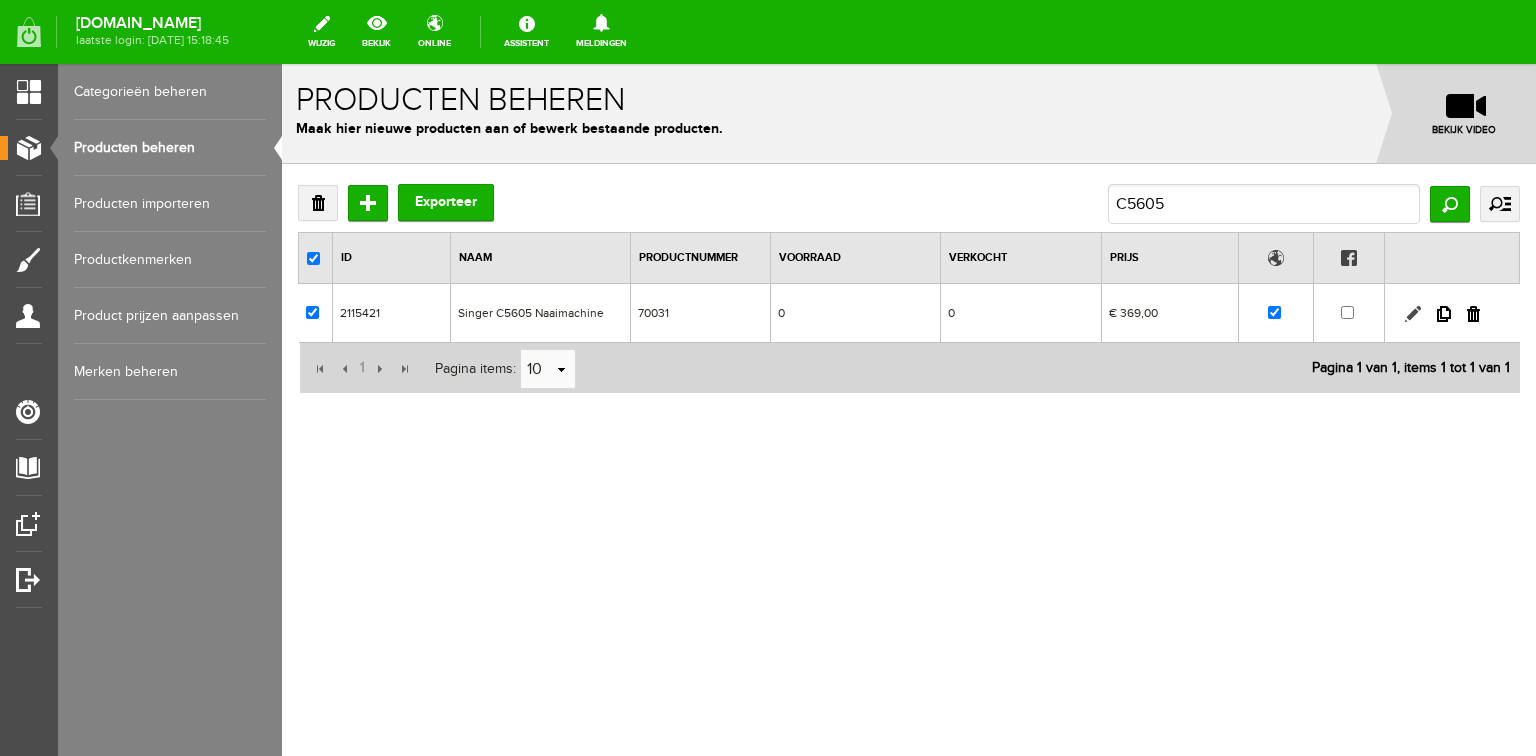 click at bounding box center (1413, 314) 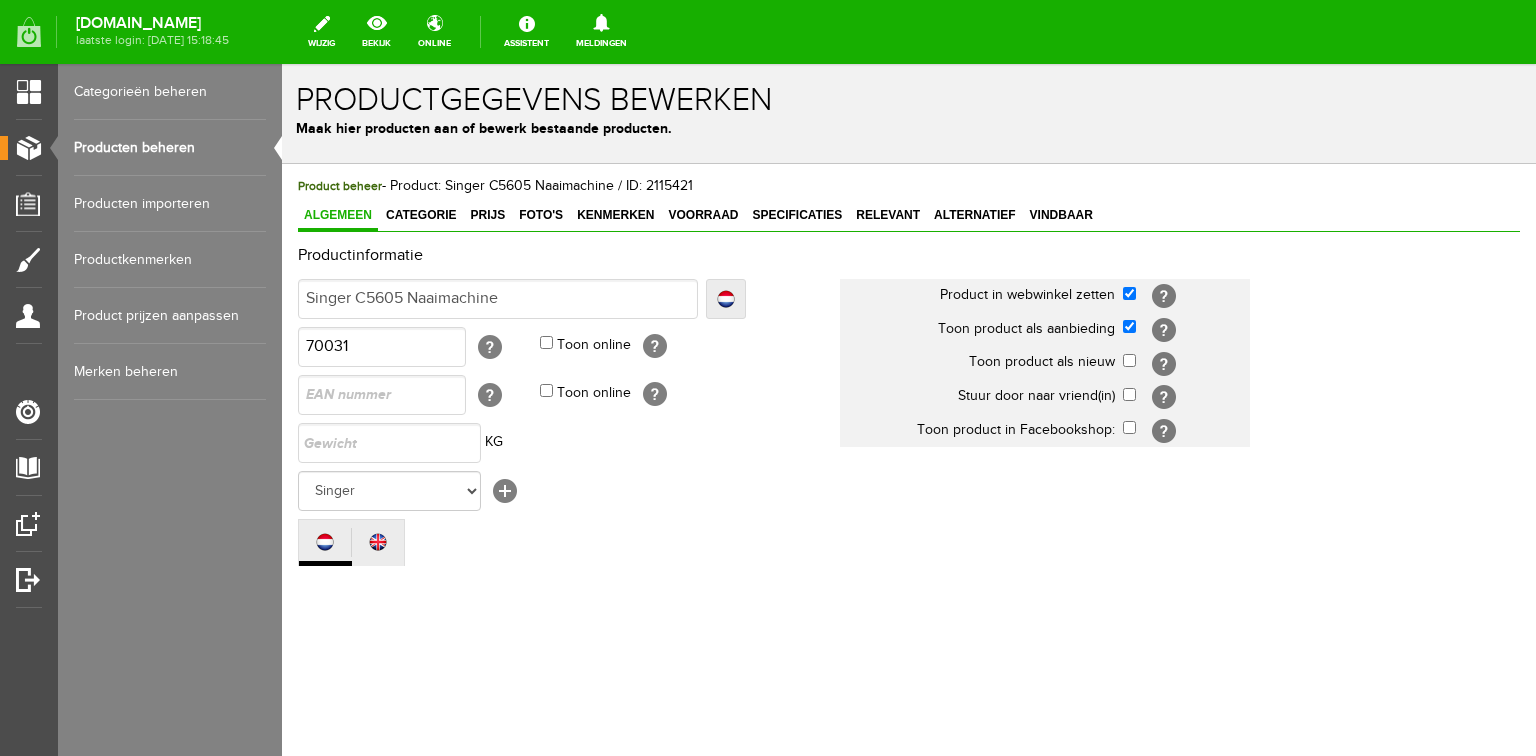 scroll, scrollTop: 0, scrollLeft: 0, axis: both 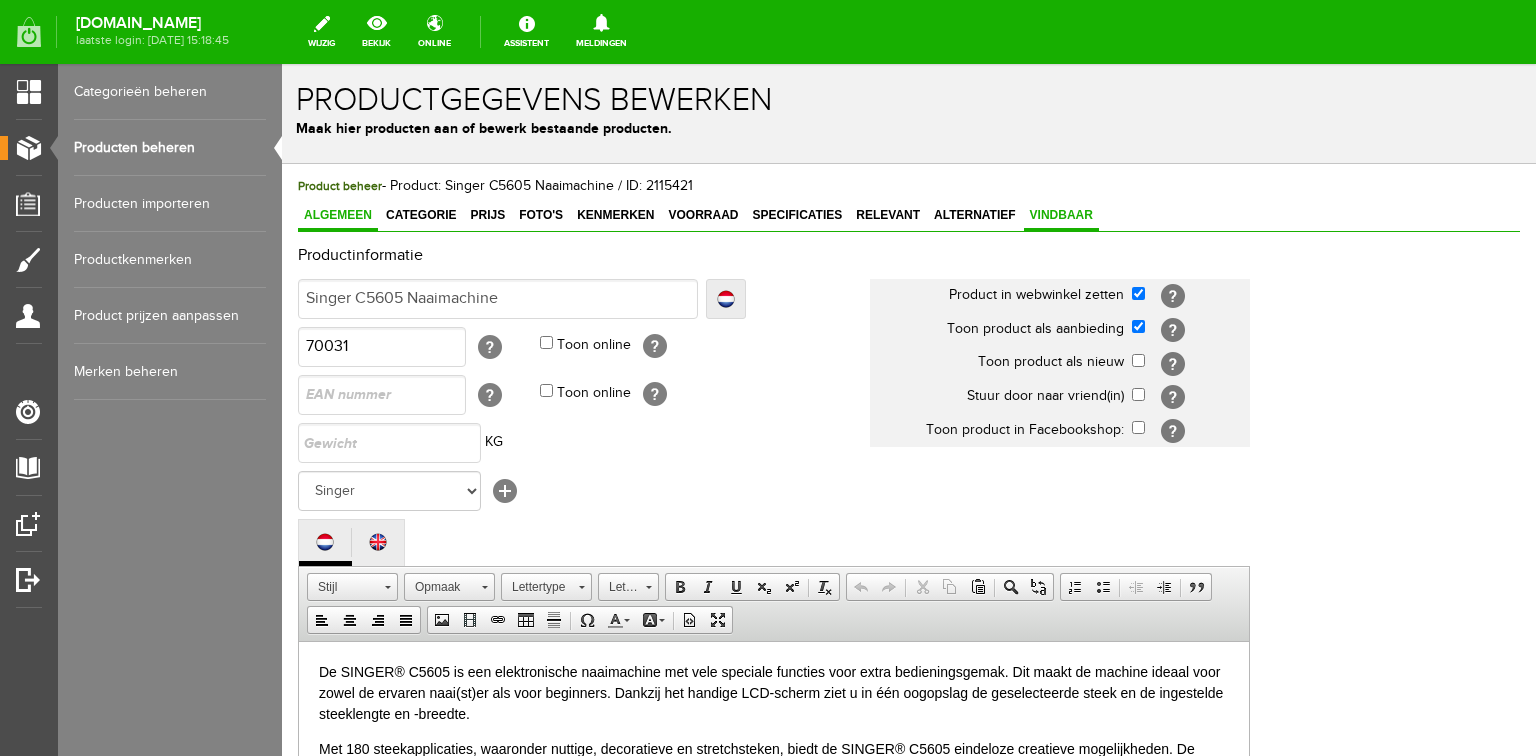 click on "Vindbaar" at bounding box center (1061, 215) 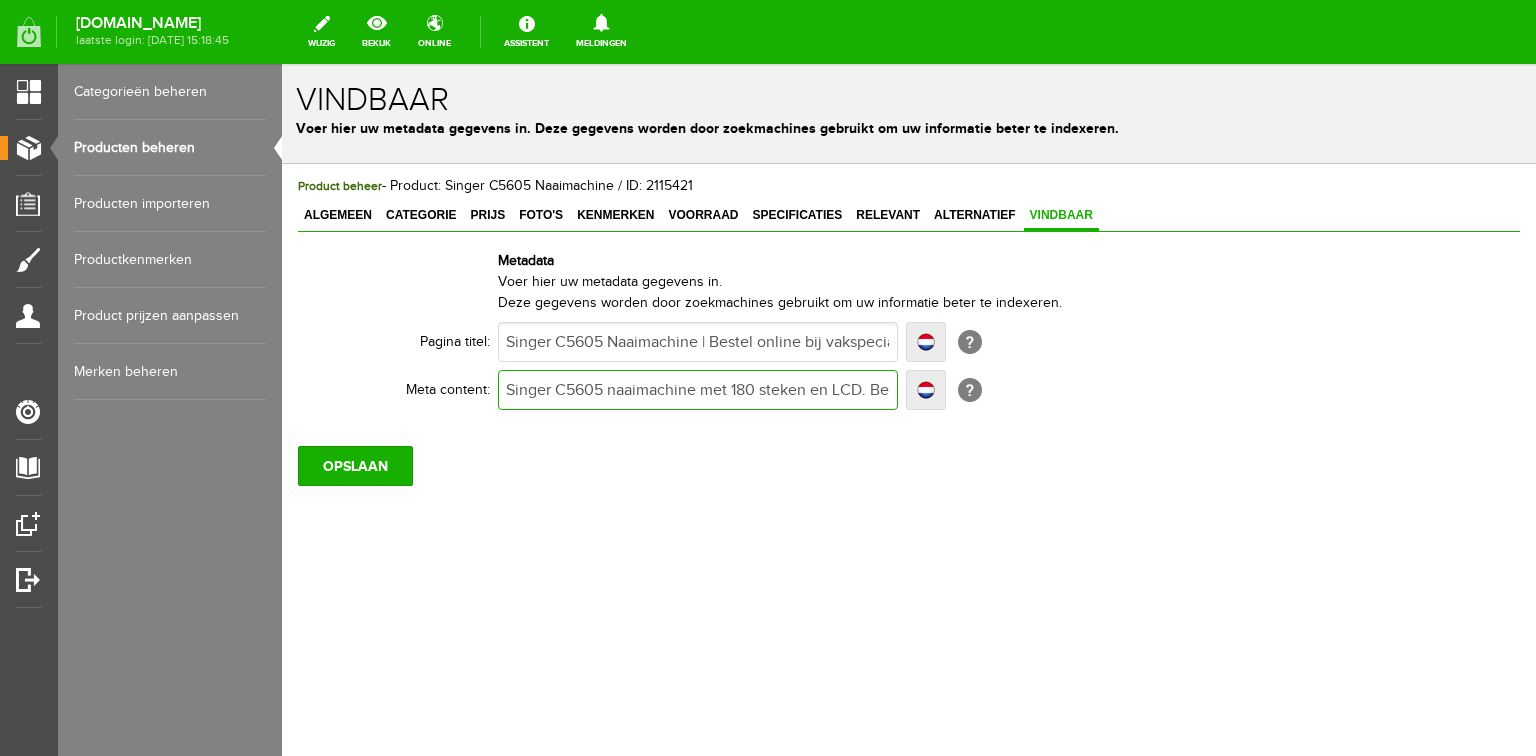 click on "Singer C5605 naaimachine met 180 steken en LCD. Bestel online t Pandje Naaimachines of bezoek onze winkel voor demonstratie." at bounding box center [698, 390] 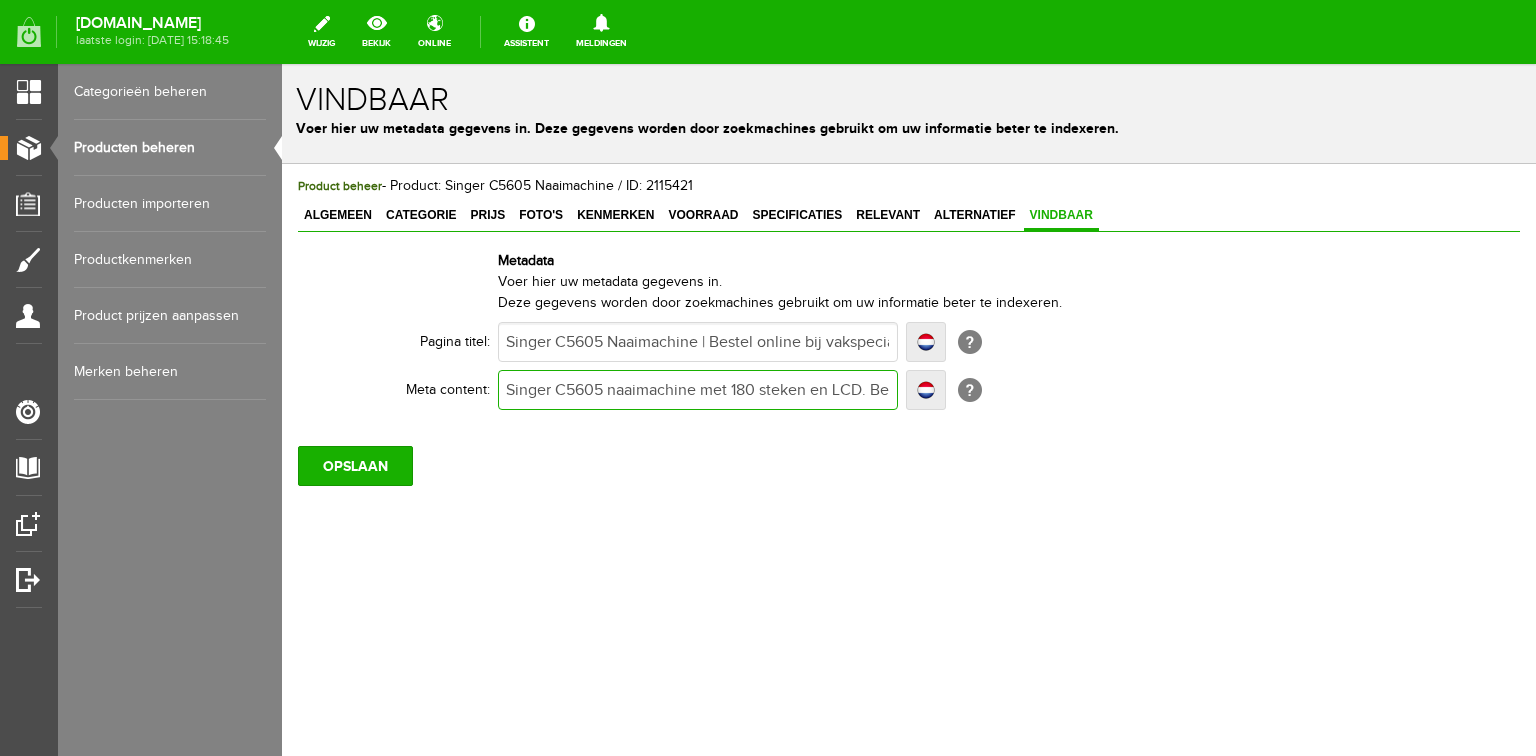 type on "Singer C5605 naaimachine amet 180 steken en LCD. Bestel online t Pandje Naaimachines of bezoek onze winkel voor demonstratie." 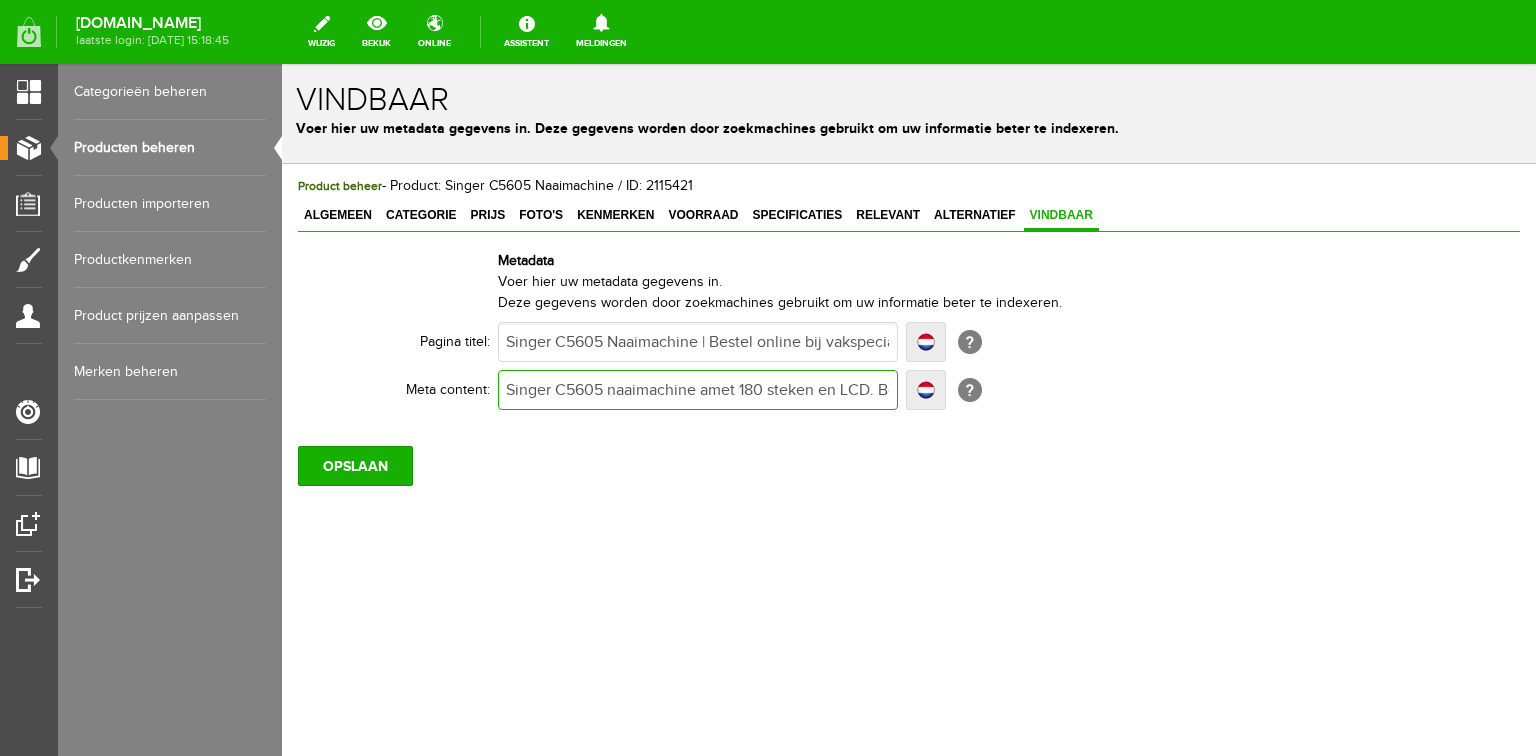 type on "Singer C5605 naaimachine amet 180 steken en LCD. Bestel online t Pandje Naaimachines of bezoek onze winkel voor demonstratie." 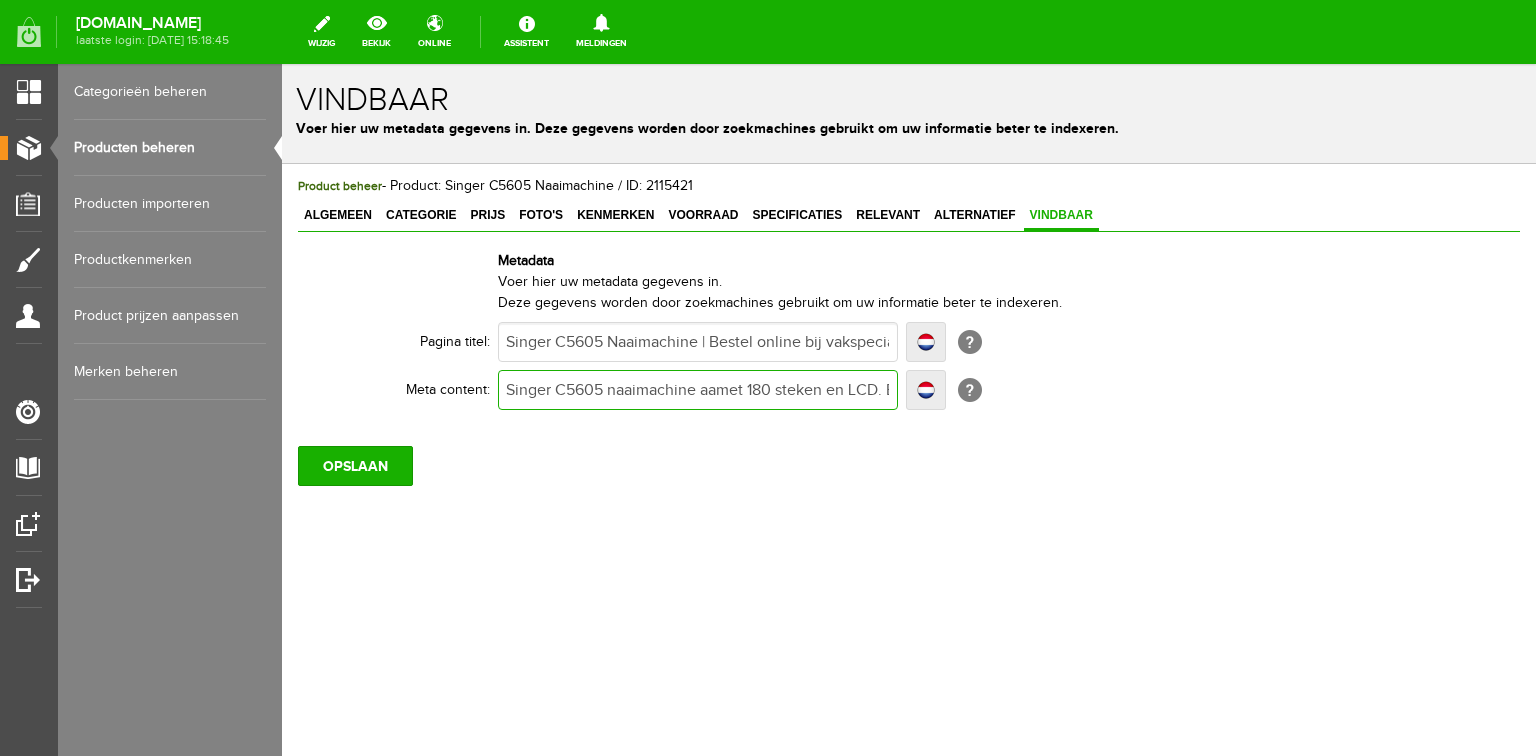 type on "Singer C5605 naaimachine aanmet 180 steken en LCD. Bestel online t Pandje Naaimachines of bezoek onze winkel voor demonstratie." 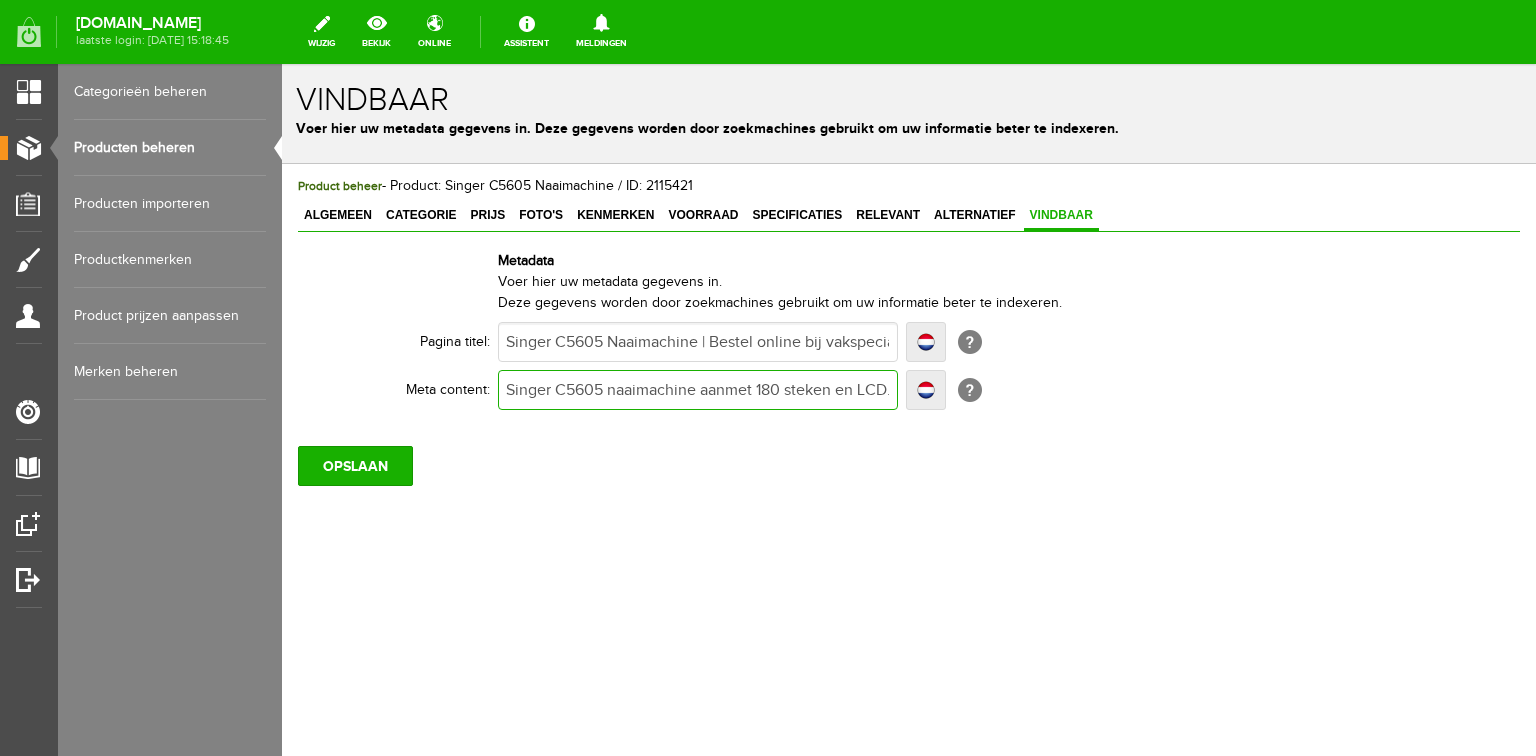 type on "Singer C5605 naaimachine aanmet 180 steken en LCD. Bestel online t Pandje Naaimachines of bezoek onze winkel voor demonstratie." 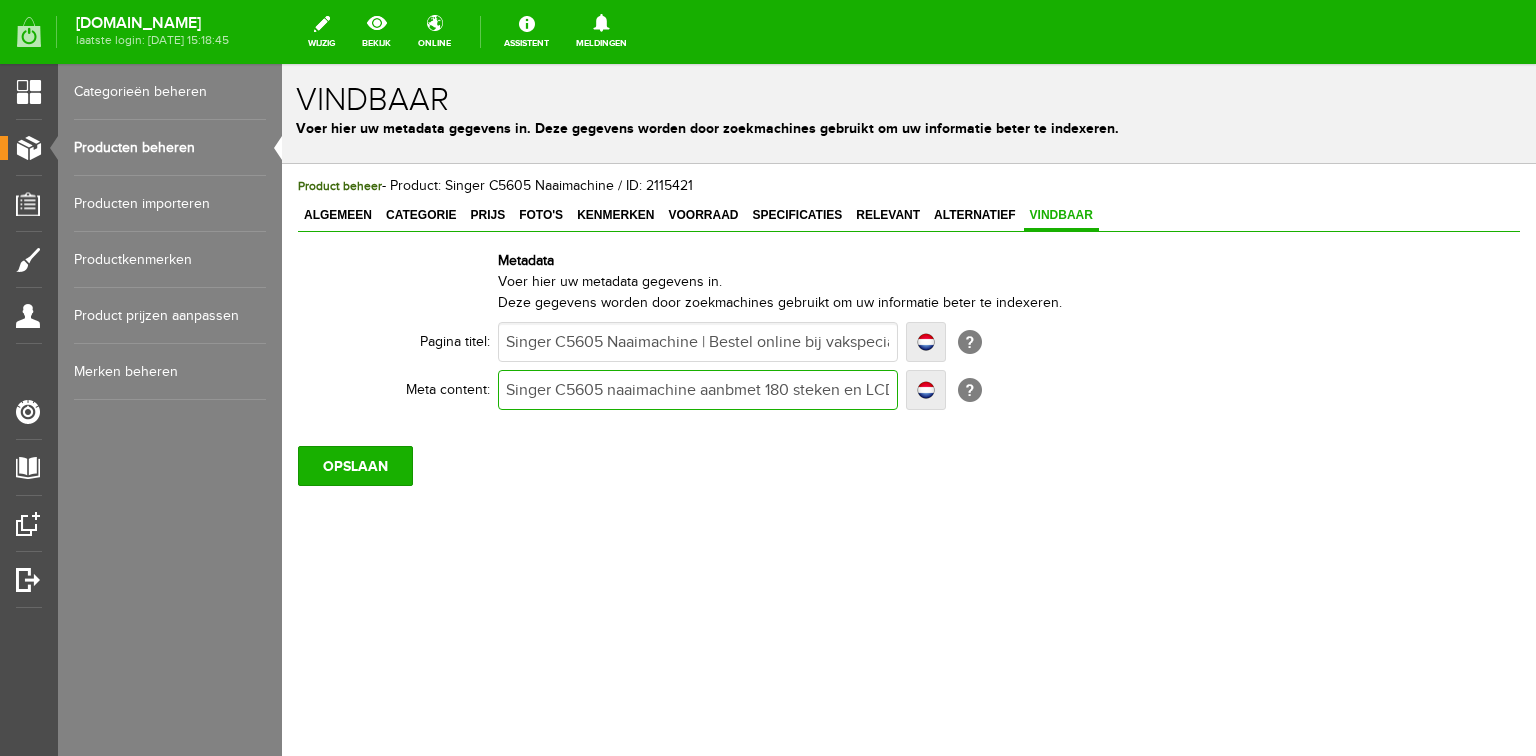 type on "Singer C5605 naaimachine aanbmet 180 steken en LCD. Bestel online t Pandje Naaimachines of bezoek onze winkel voor demonstratie." 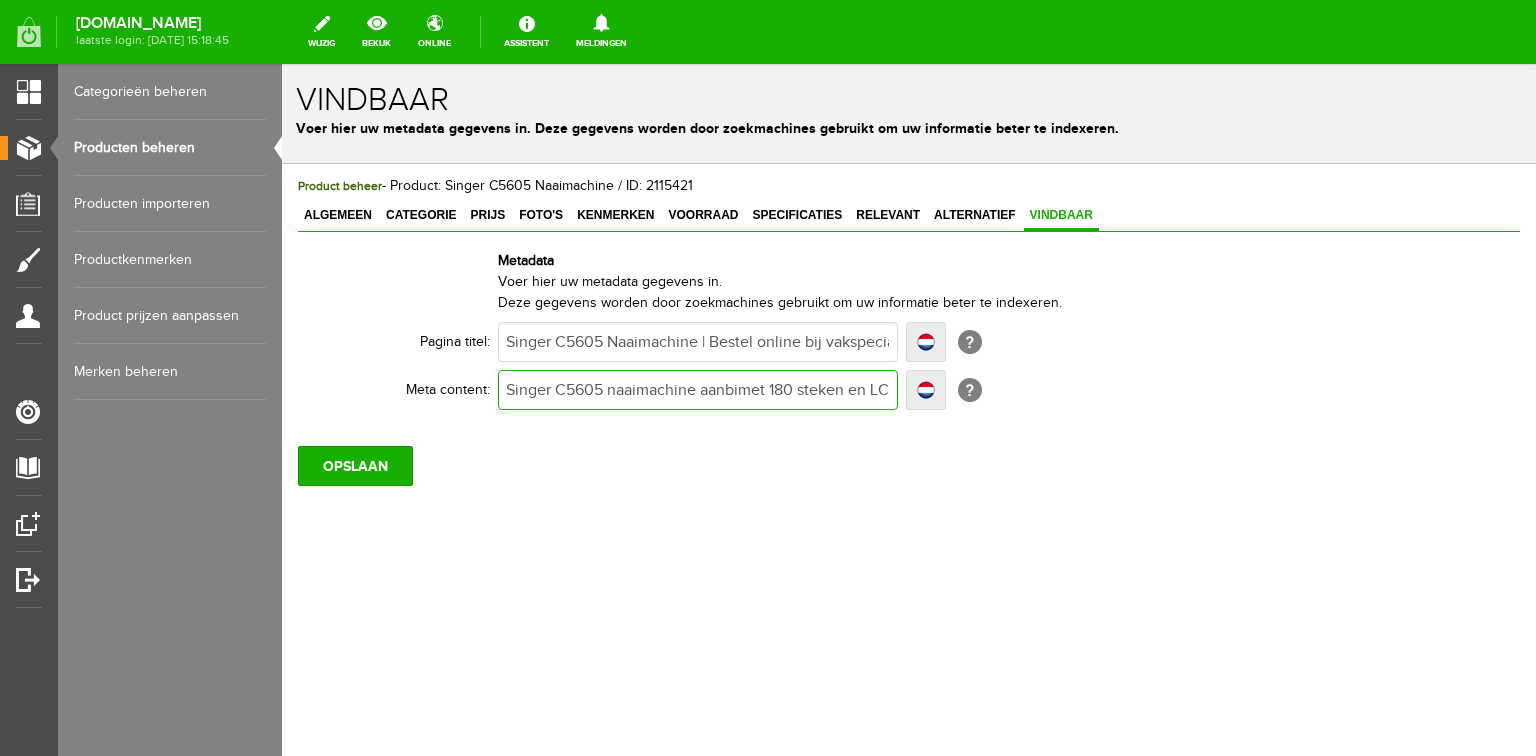 type on "Singer C5605 naaimachine aanbimet 180 steken en LCD. Bestel online t Pandje Naaimachines of bezoek onze winkel voor demonstratie." 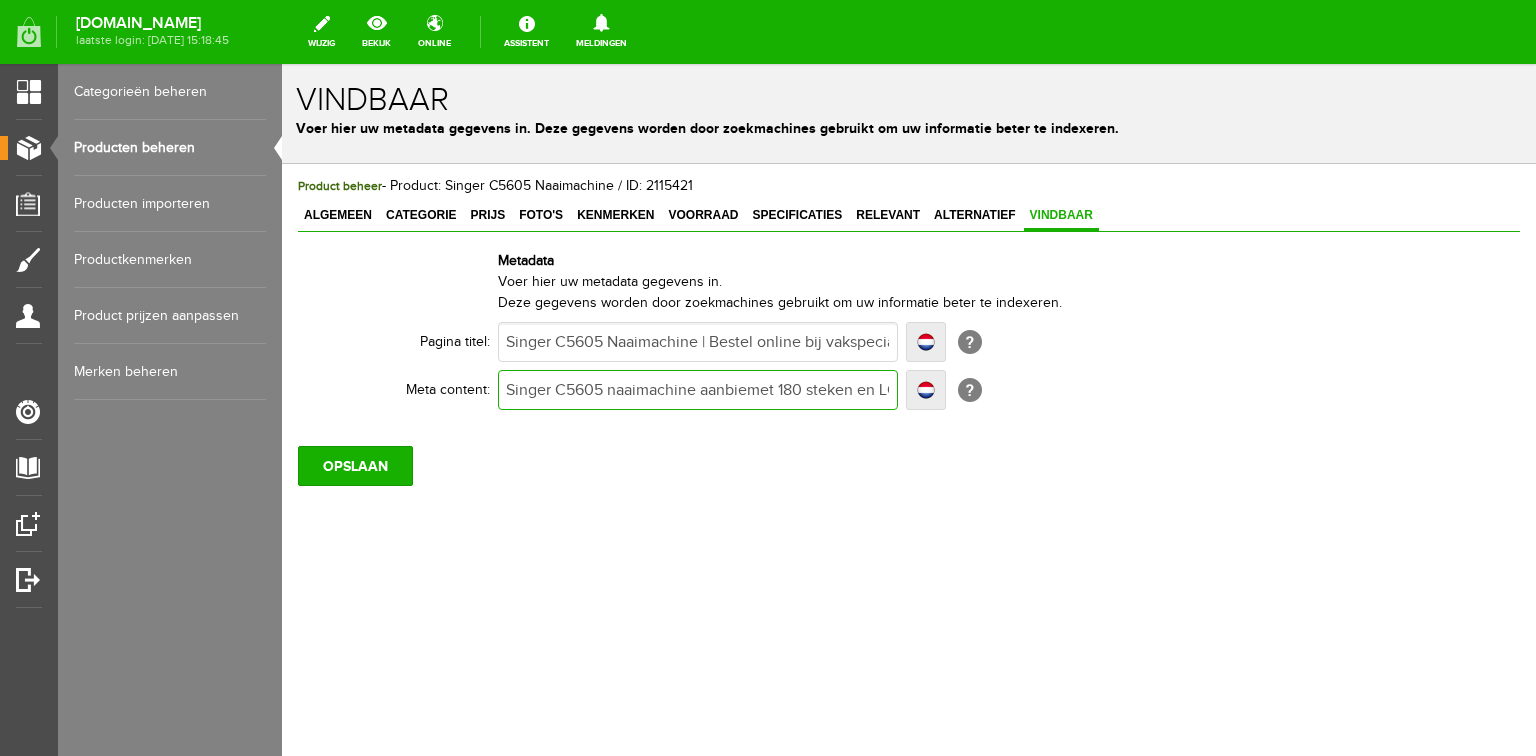 type on "Singer C5605 naaimachine aanbiemet 180 steken en LCD. Bestel online t Pandje Naaimachines of bezoek onze winkel voor demonstratie." 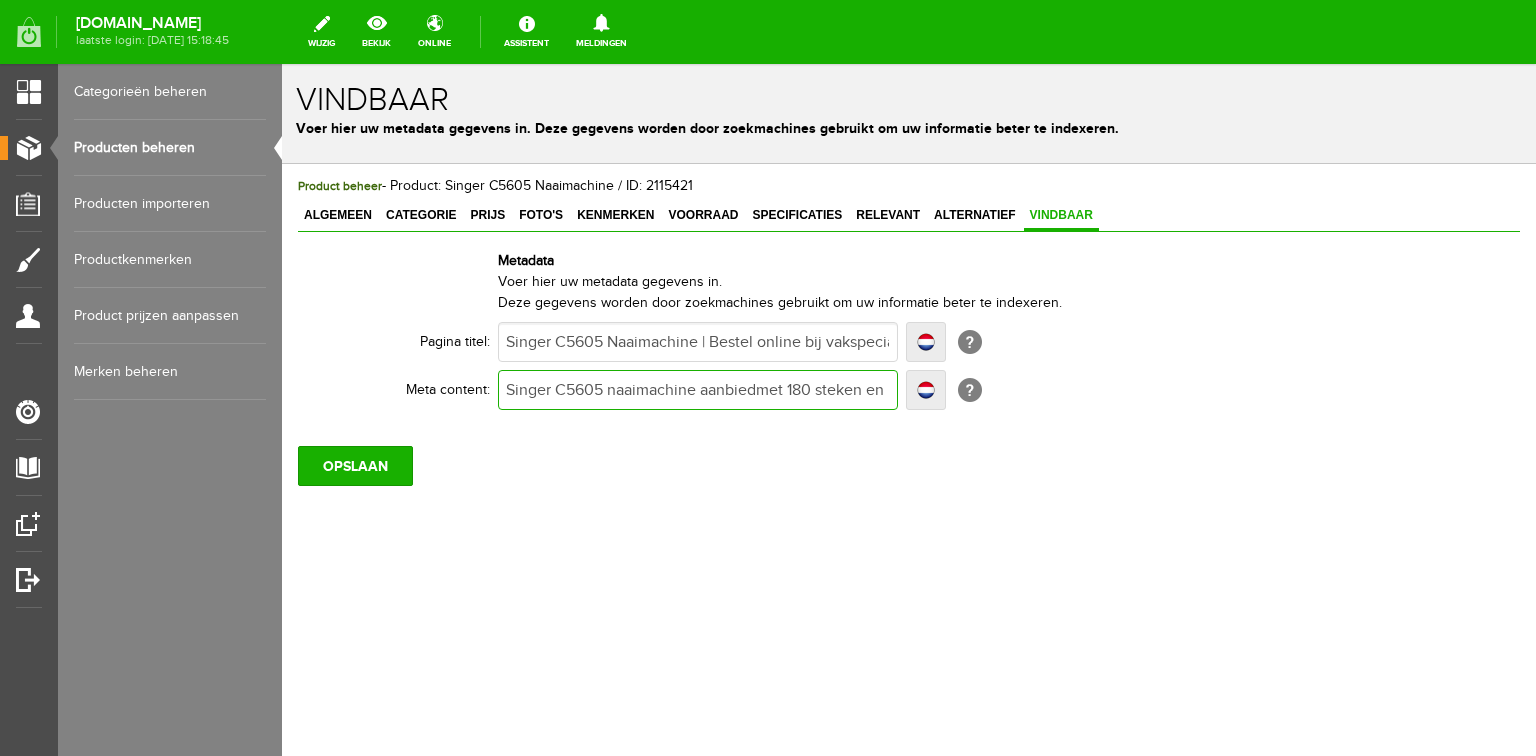 type on "Singer C5605 naaimachine aanbiedimet 180 steken en LCD. Bestel online t Pandje Naaimachines of bezoek onze winkel voor demonstratie." 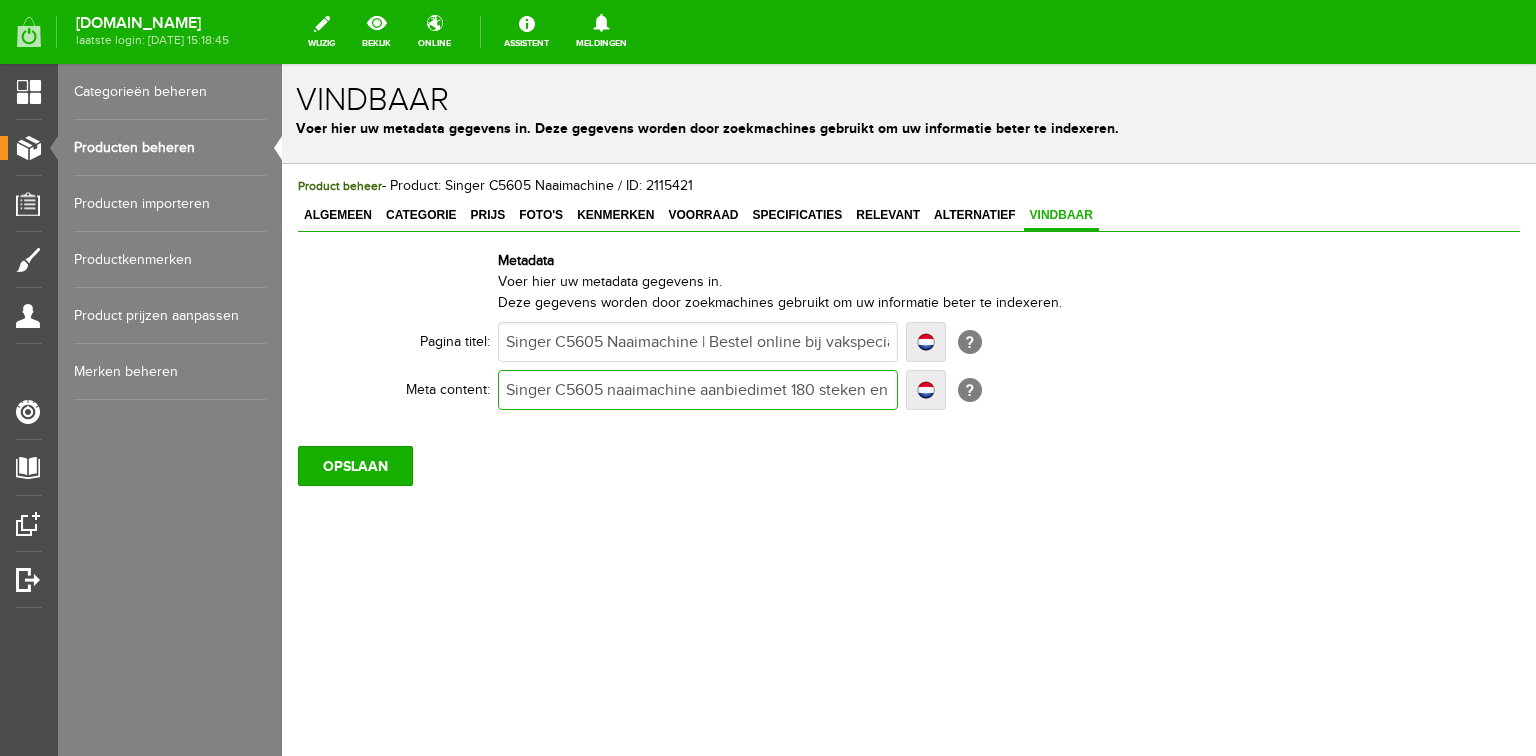type on "Singer C5605 naaimachine aanbiedimet 180 steken en LCD. Bestel online t Pandje Naaimachines of bezoek onze winkel voor demonstratie." 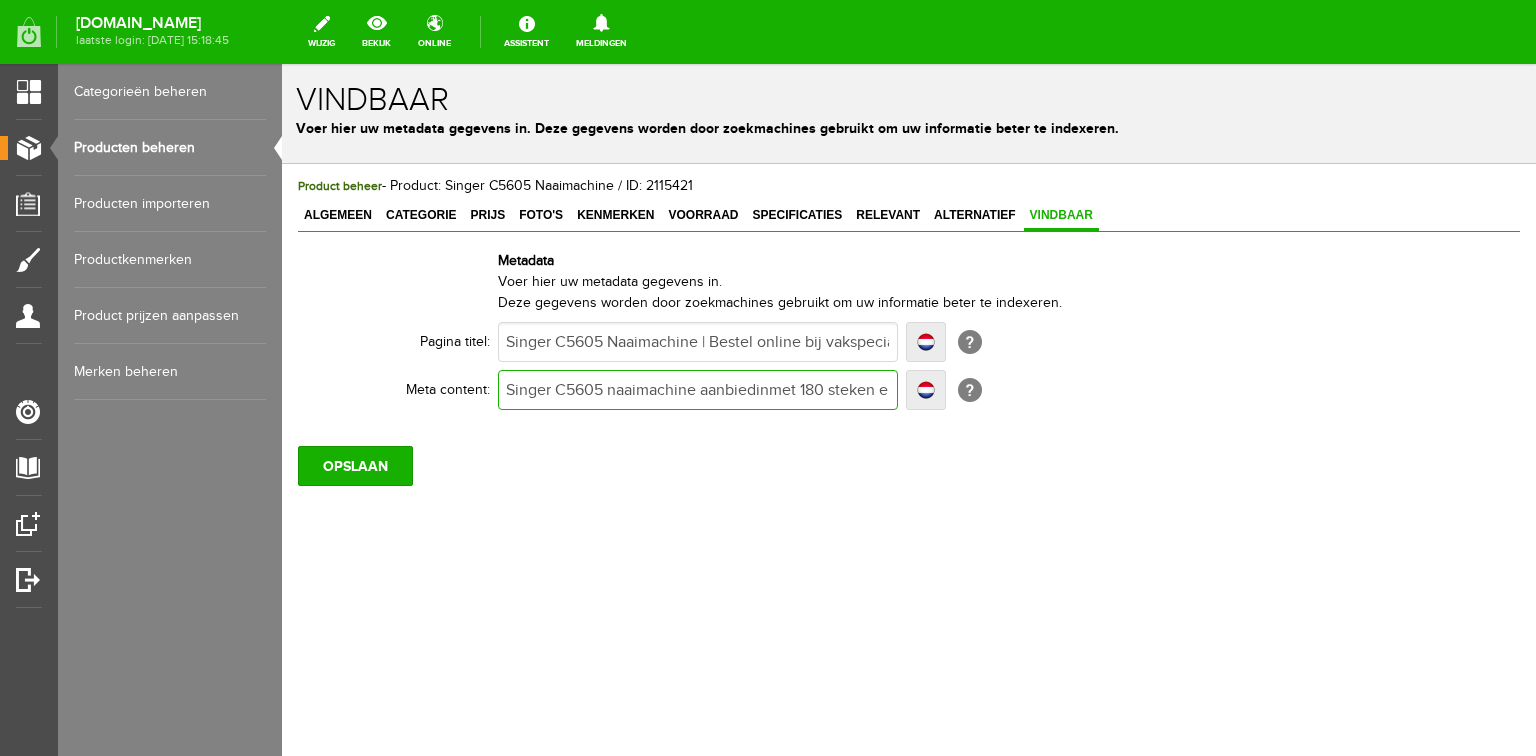 type on "Singer C5605 naaimachine aanbiedinmet 180 steken en LCD. Bestel online t Pandje Naaimachines of bezoek onze winkel voor demonstratie." 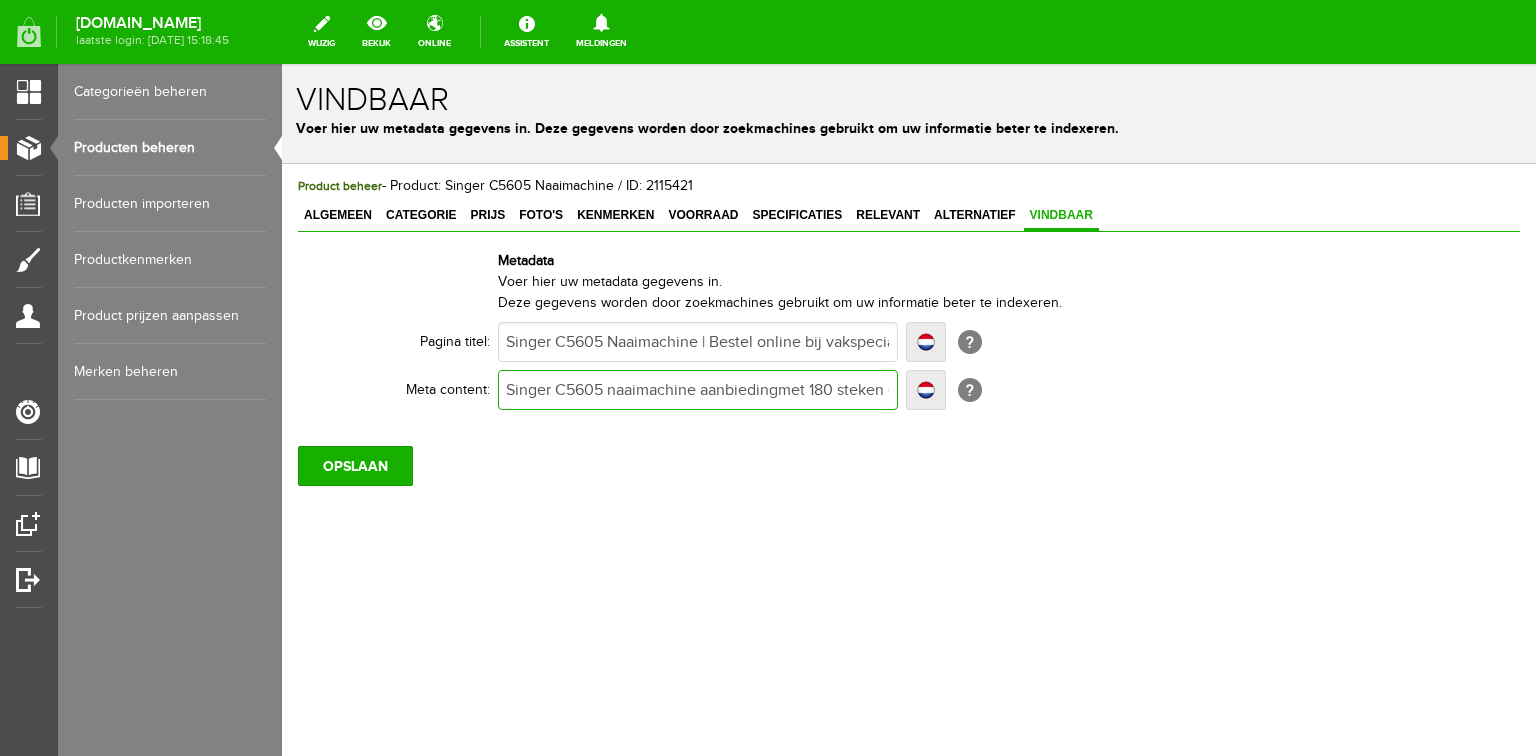 type on "Singer C5605 naaimachine aanbiedingmet 180 steken en LCD. Bestel online t Pandje Naaimachines of bezoek onze winkel voor demonstratie." 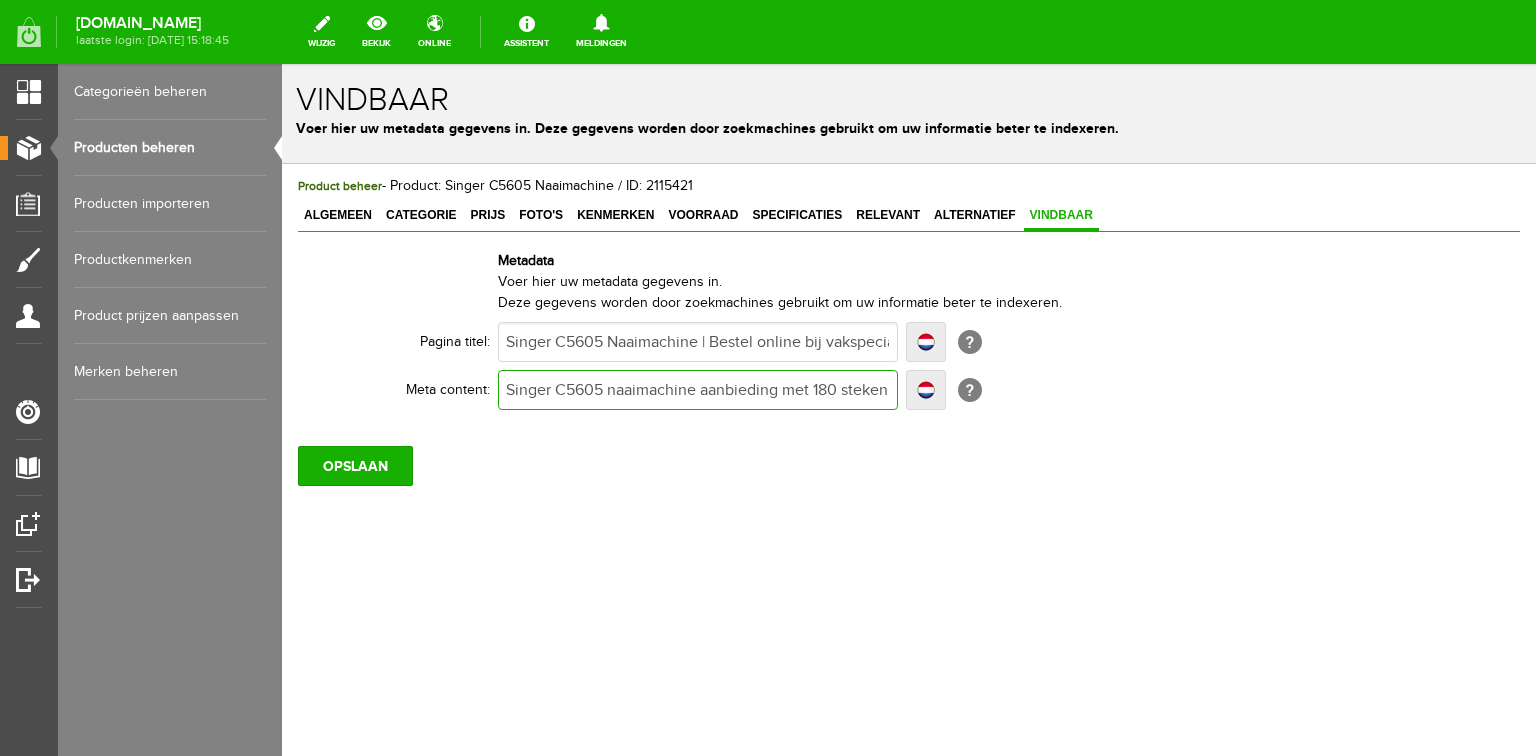 type on "Singer C5605 naaimachine aanbieding met 180 steken en LCD. Bestel online t Pandje Naaimachines of bezoek onze winkel voor demonstratie." 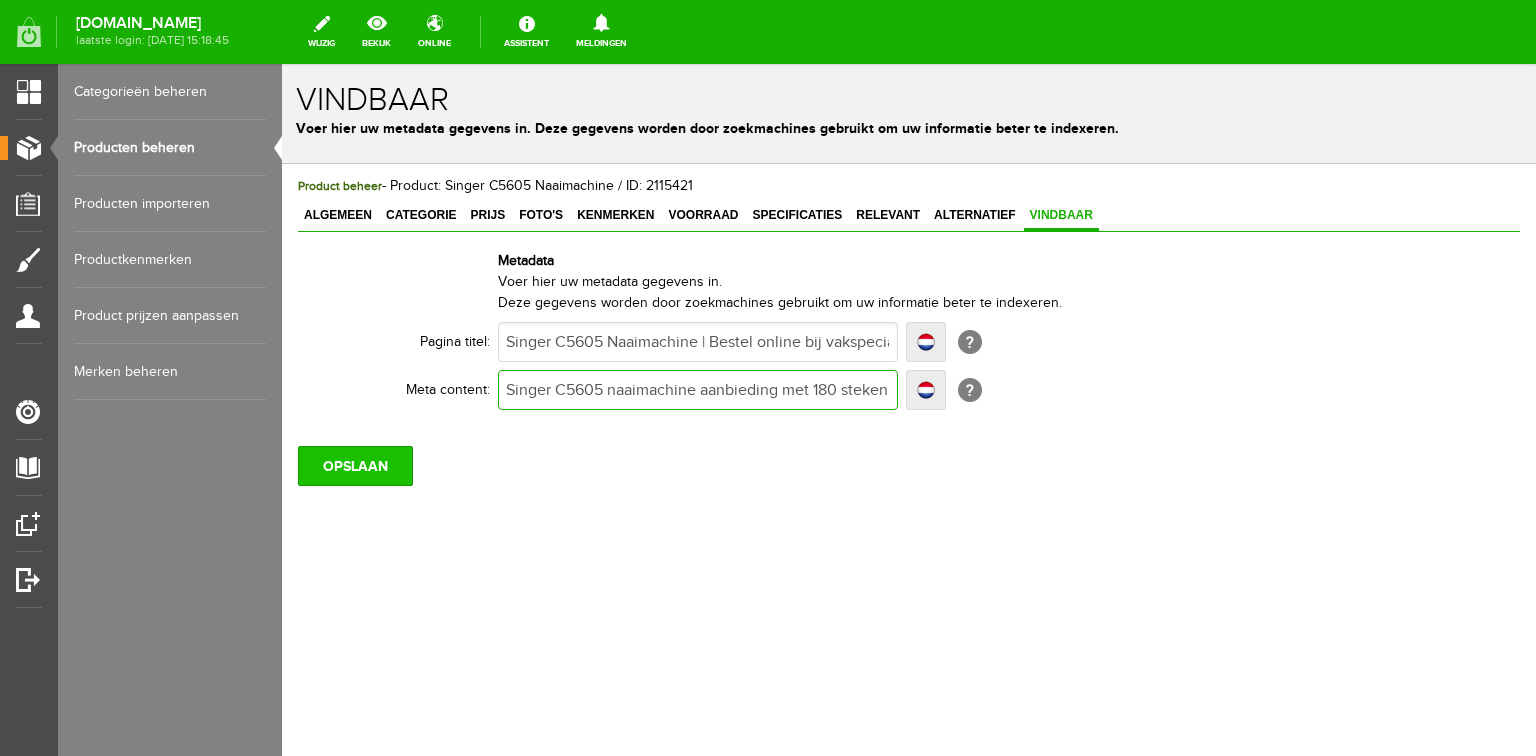 type on "Singer C5605 naaimachine aanbieding met 180 steken en LCD. Bestel online t Pandje Naaimachines of bezoek onze winkel voor demonstratie." 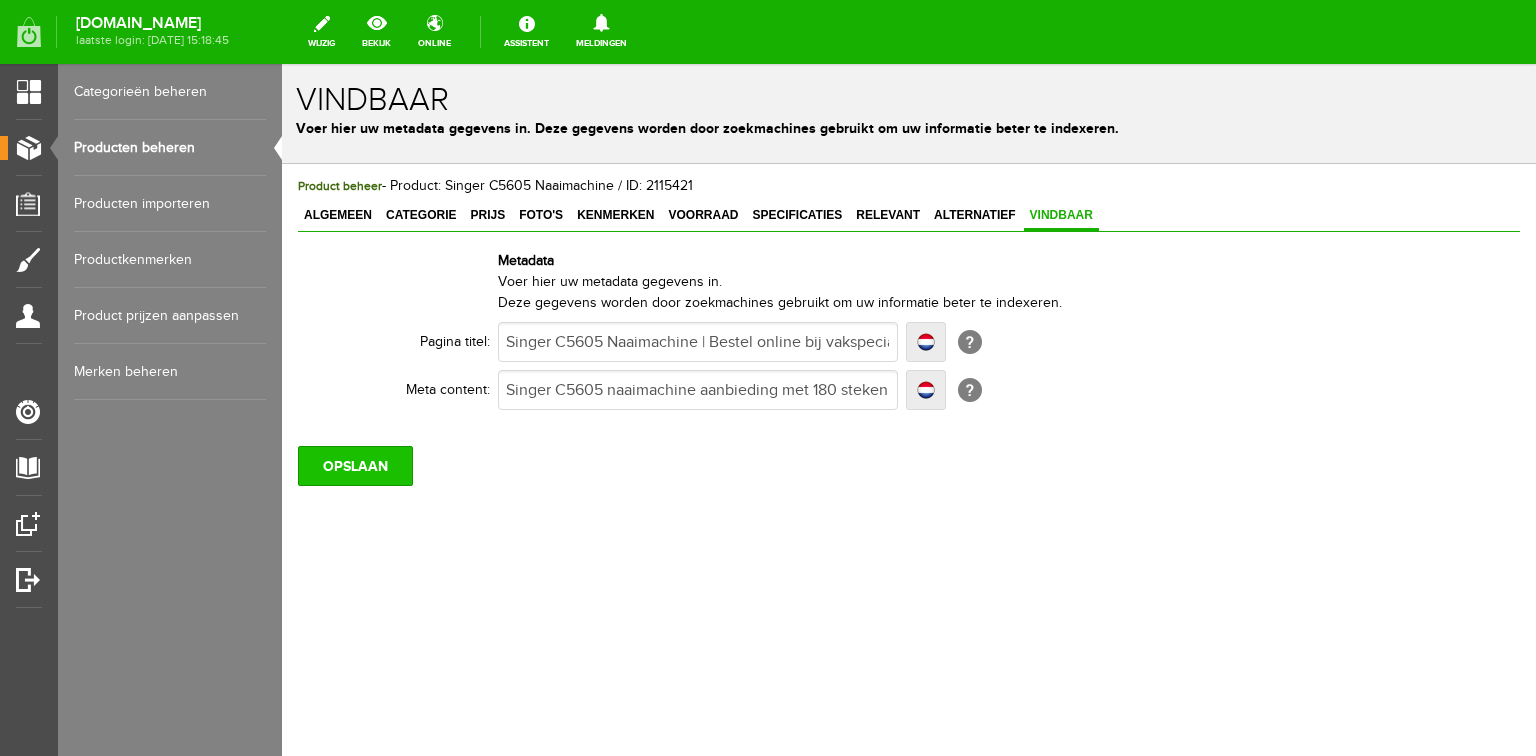click on "OPSLAAN" at bounding box center [355, 466] 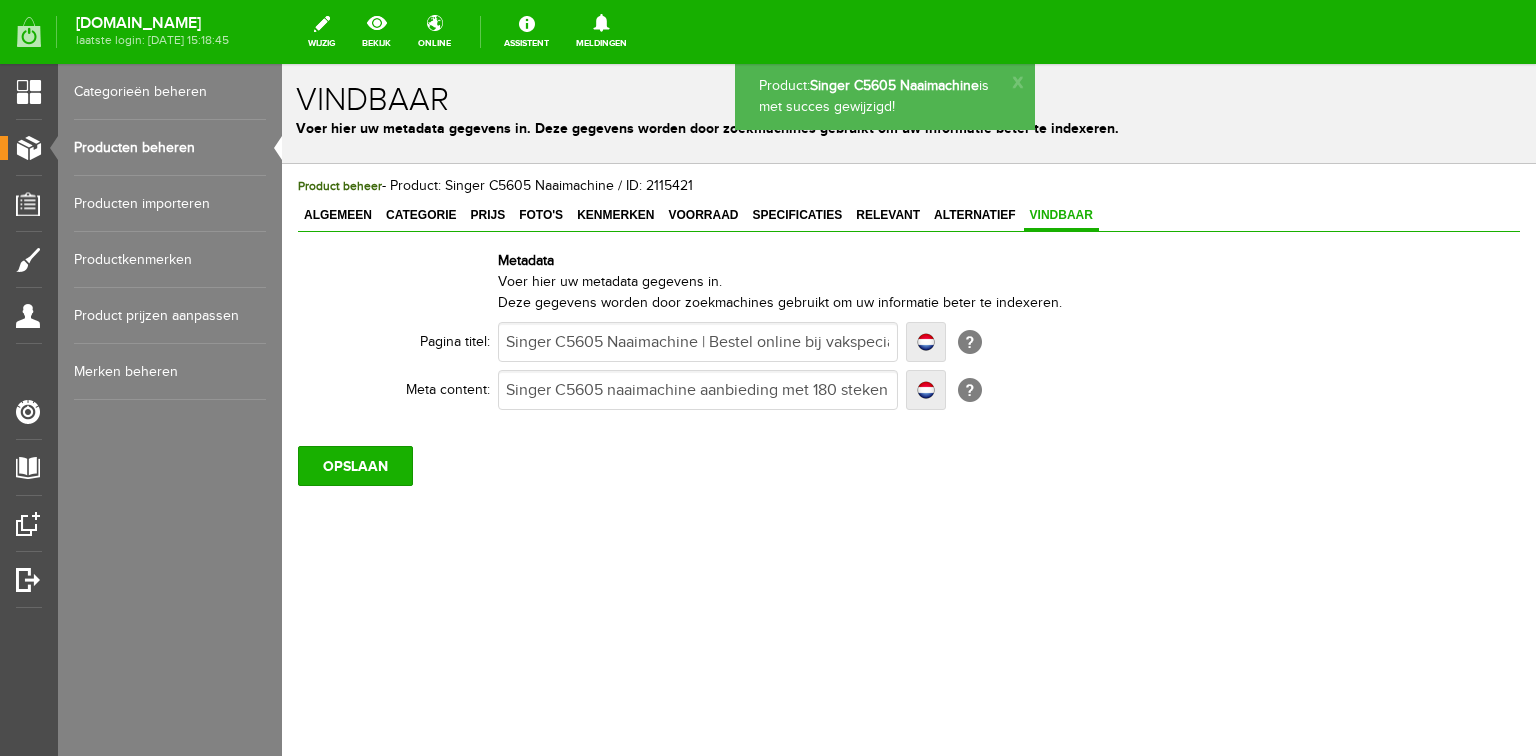 scroll, scrollTop: 0, scrollLeft: 0, axis: both 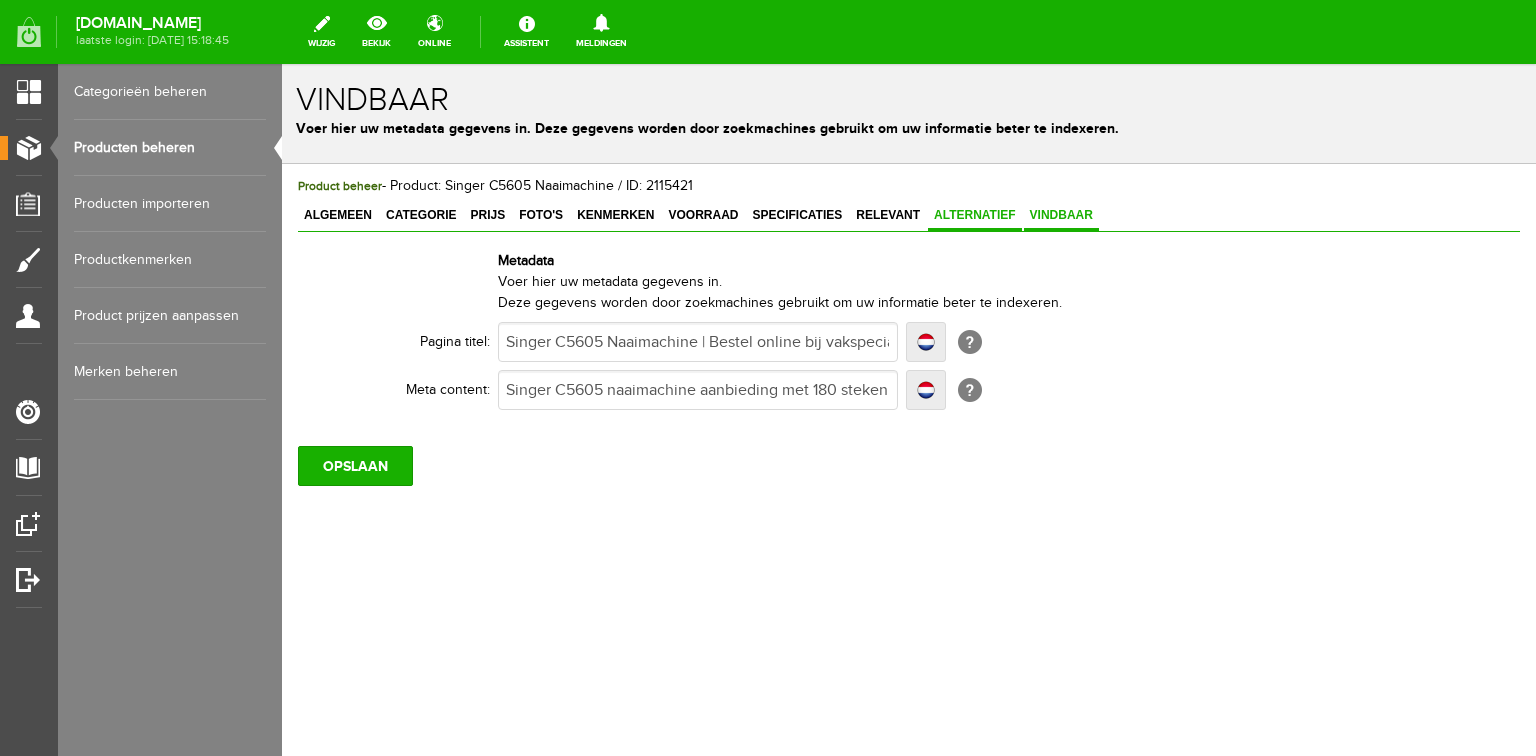 click on "Alternatief" at bounding box center [975, 215] 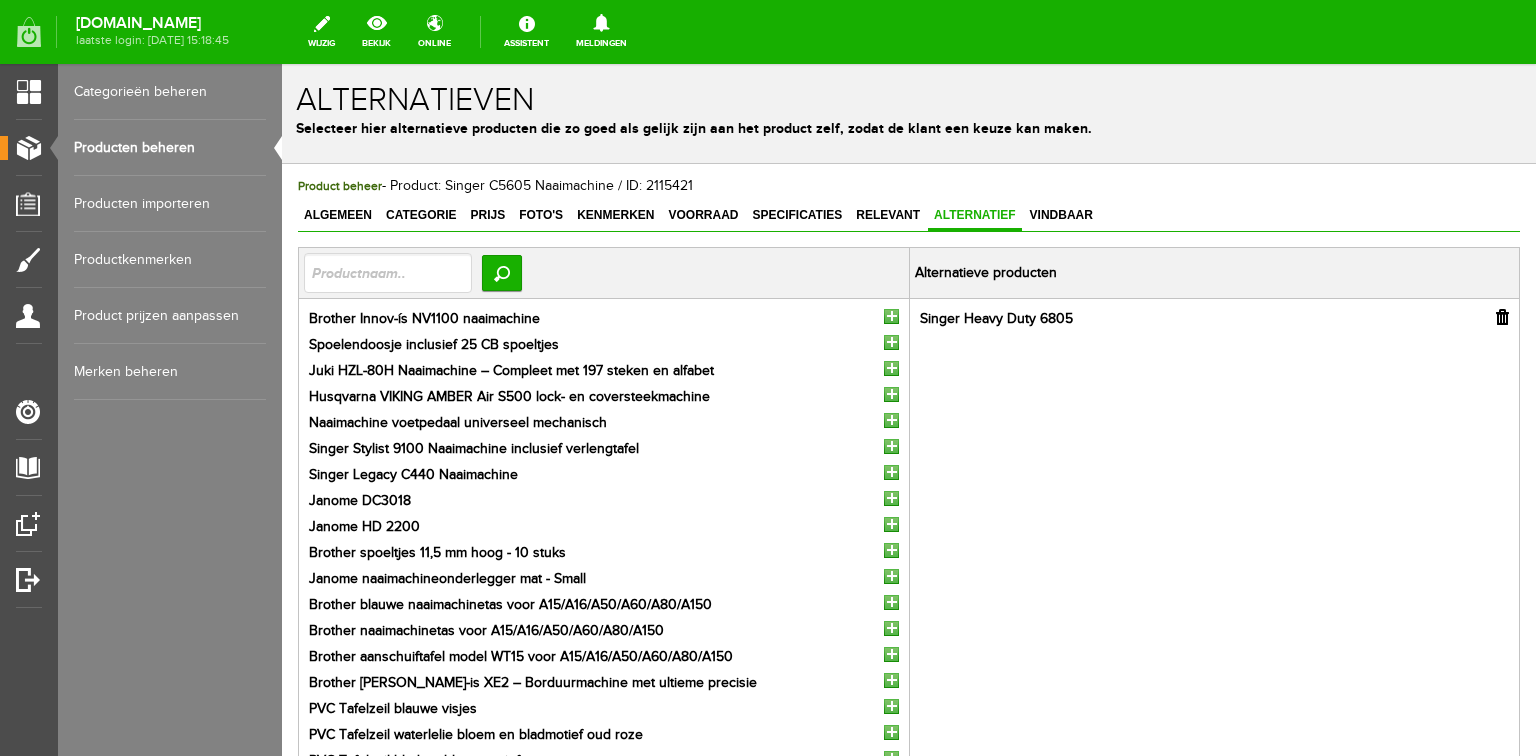 click at bounding box center (1502, 317) 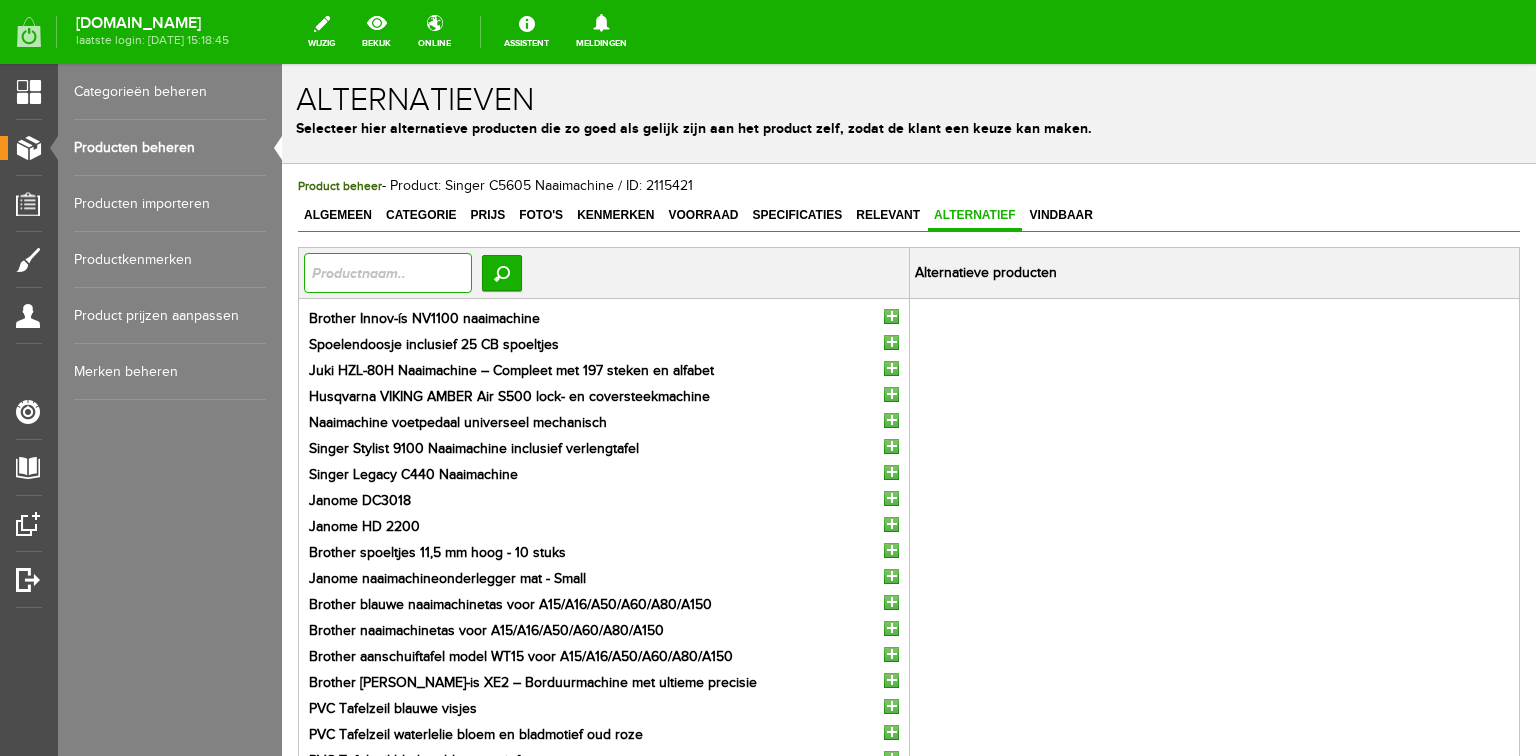 click at bounding box center [388, 273] 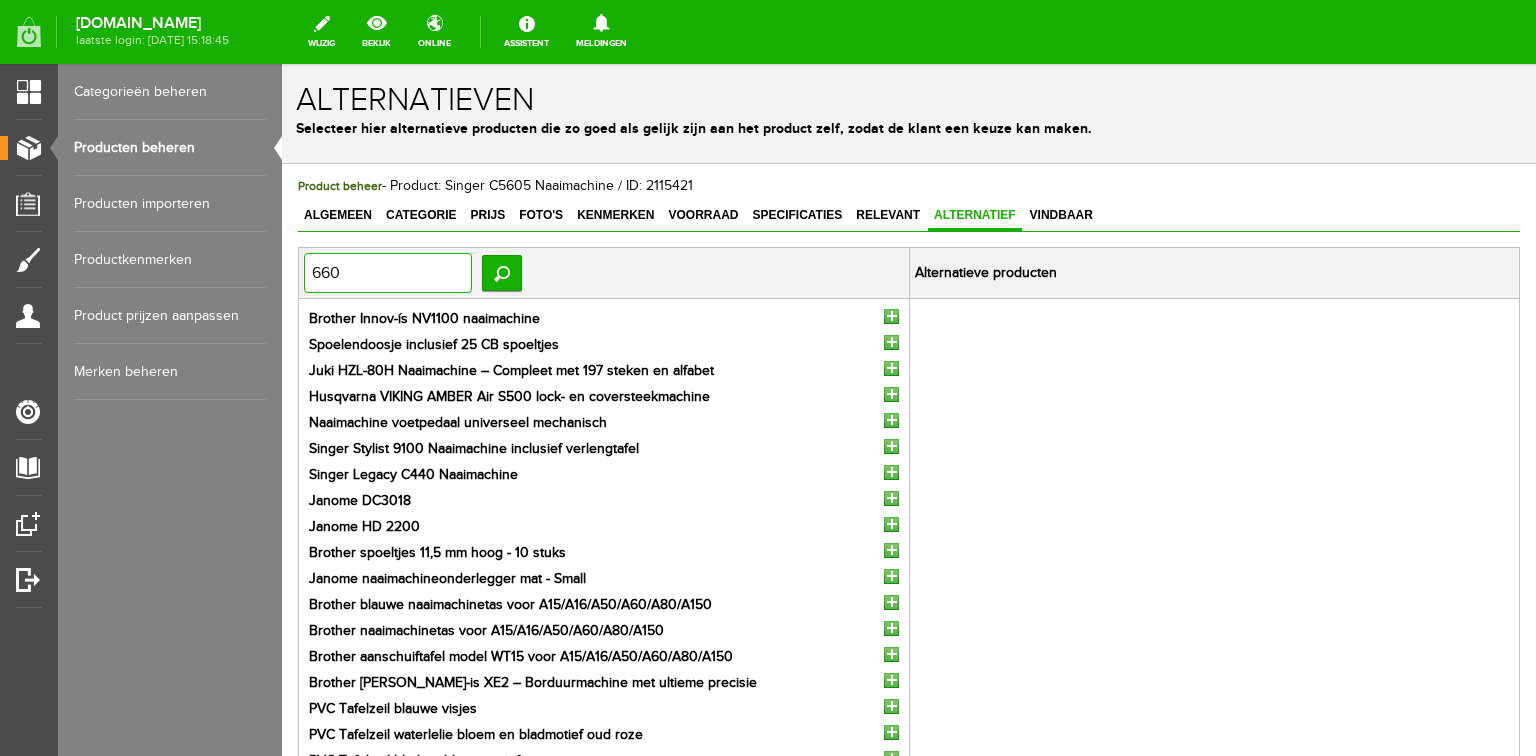 type on "6605" 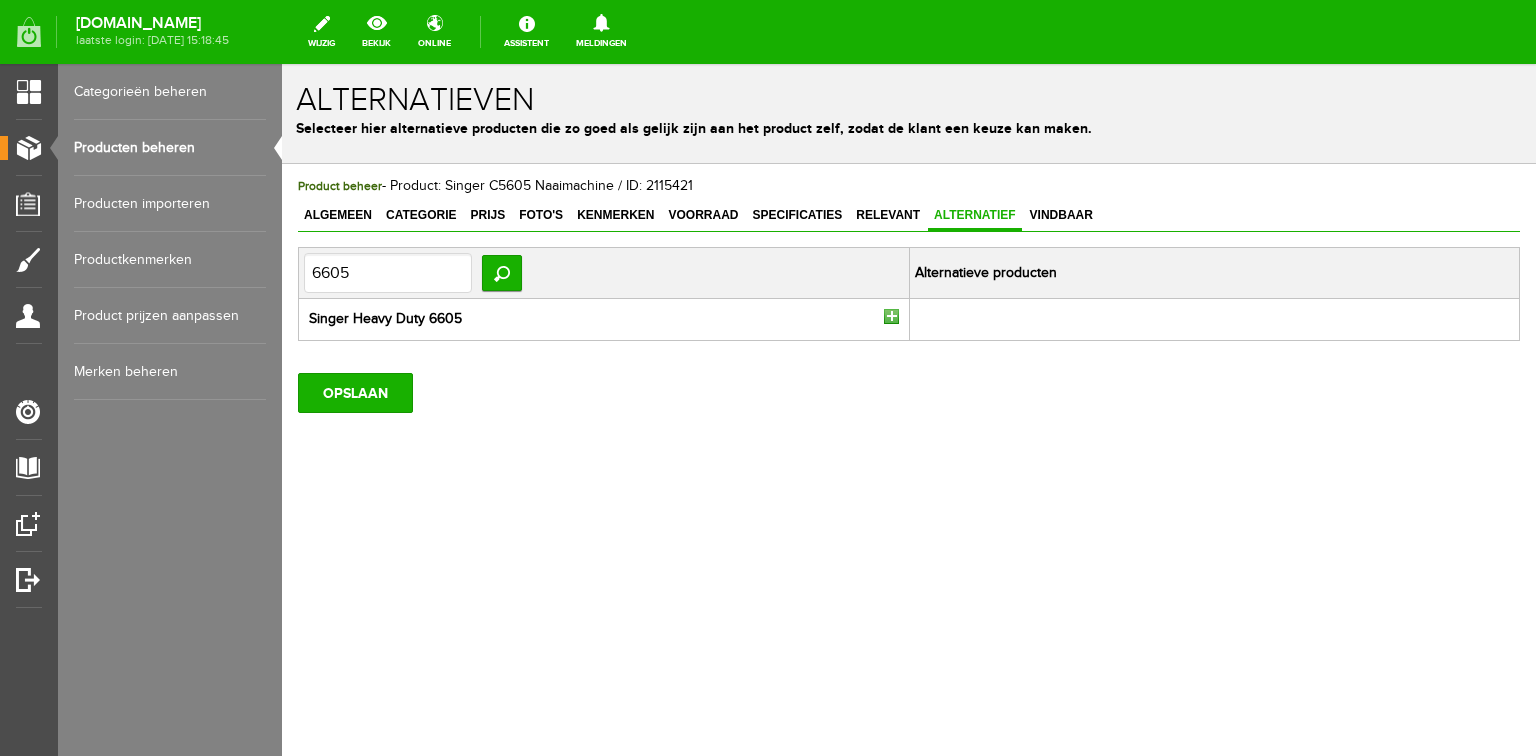 click at bounding box center (891, 316) 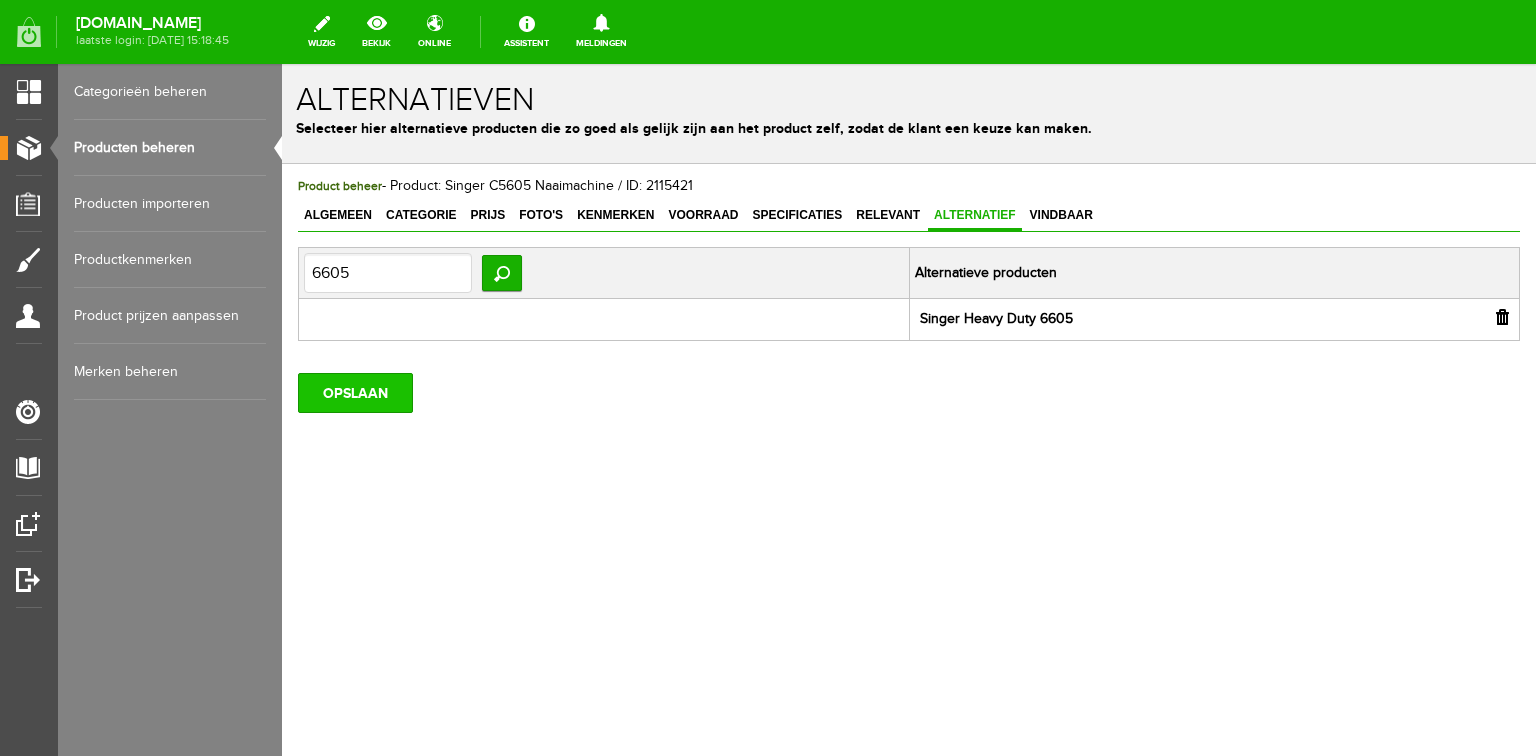 click on "OPSLAAN" at bounding box center [355, 393] 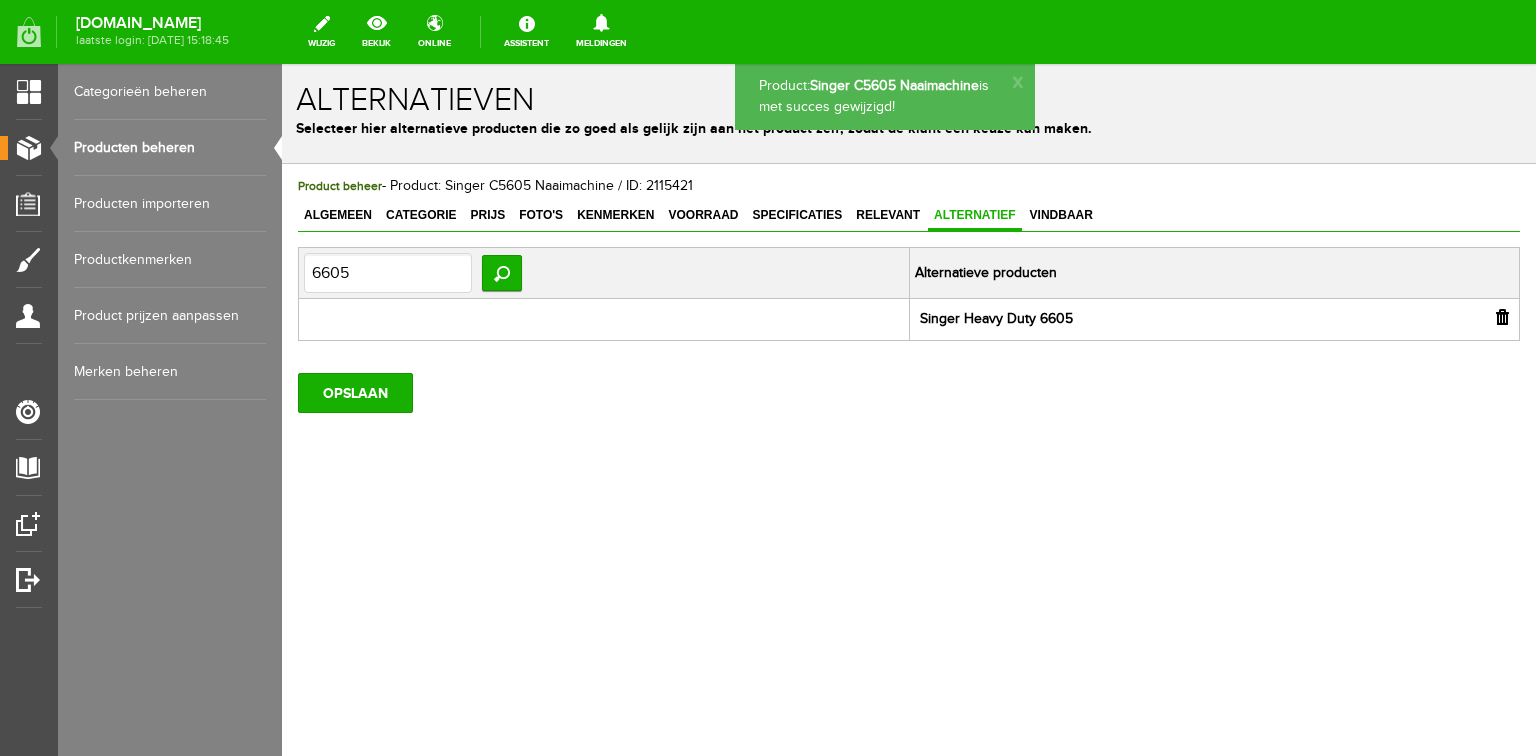 scroll, scrollTop: 0, scrollLeft: 0, axis: both 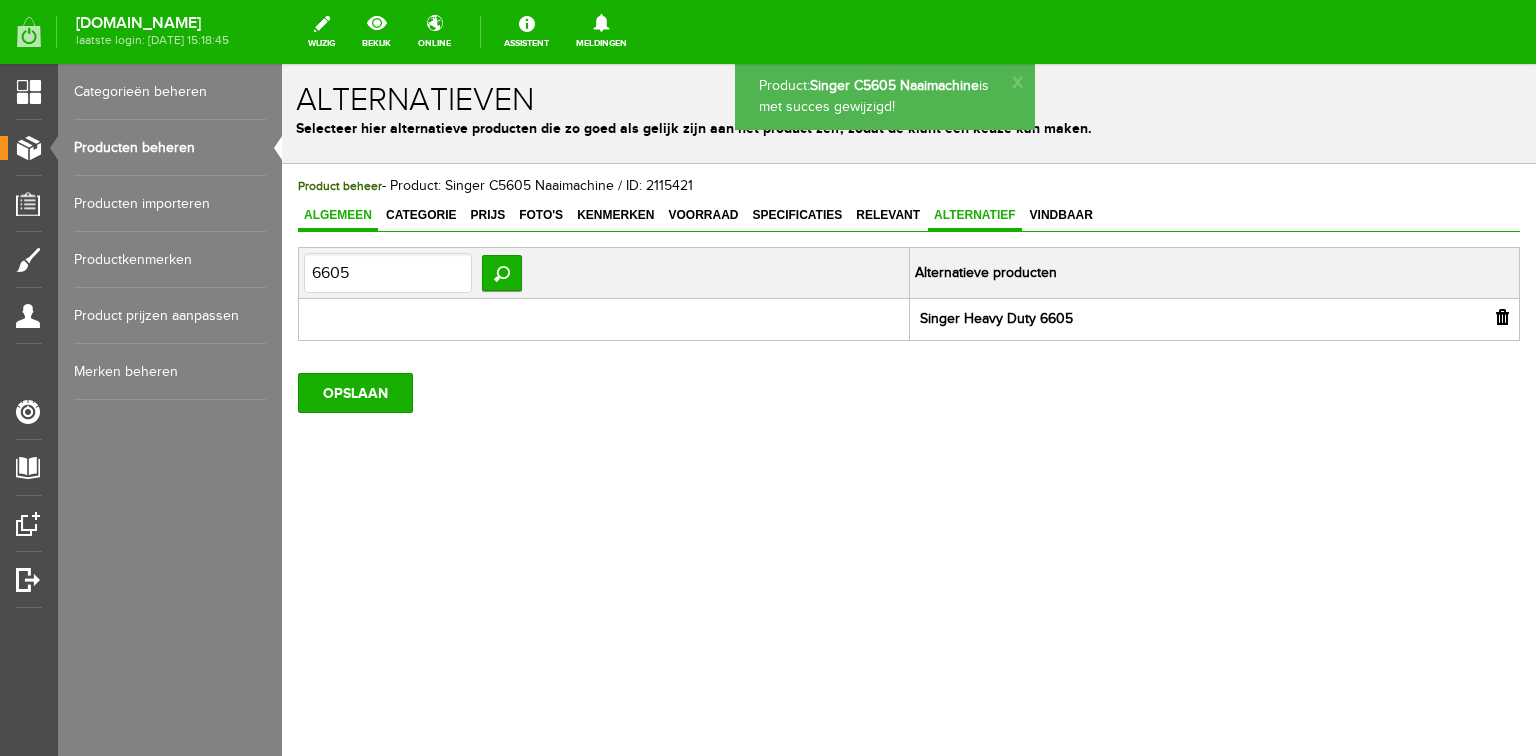 click on "Algemeen" at bounding box center [338, 215] 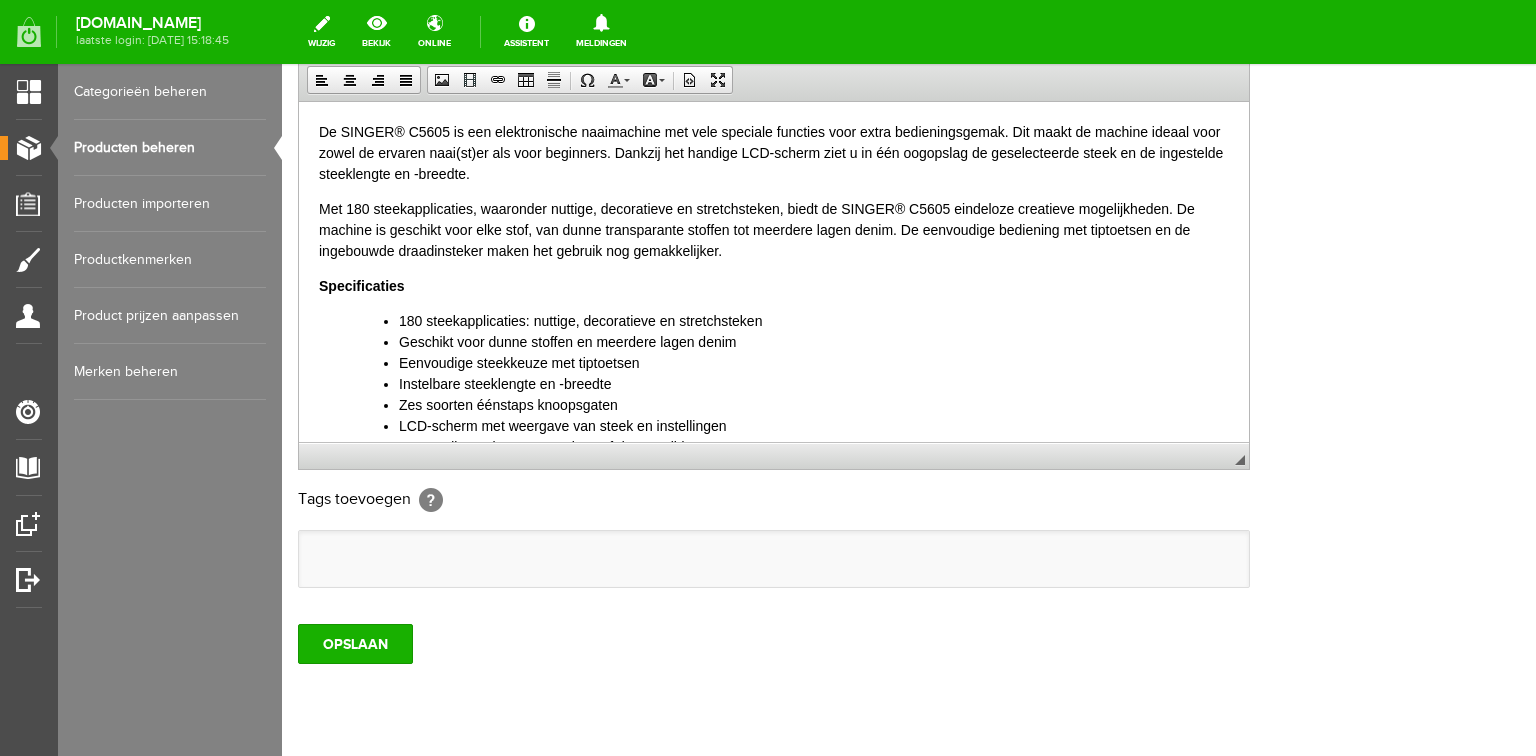 scroll, scrollTop: 592, scrollLeft: 0, axis: vertical 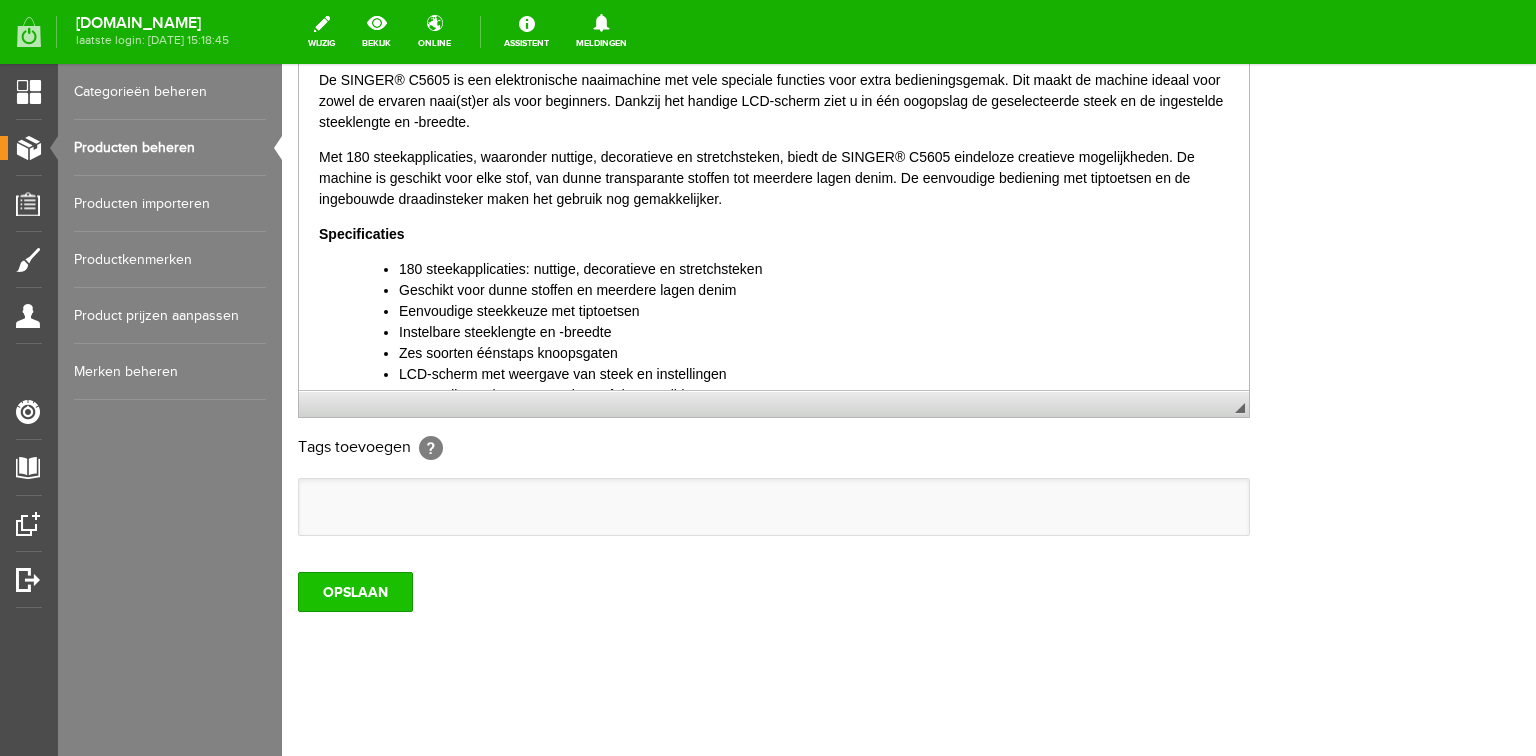 click on "OPSLAAN" at bounding box center (355, 592) 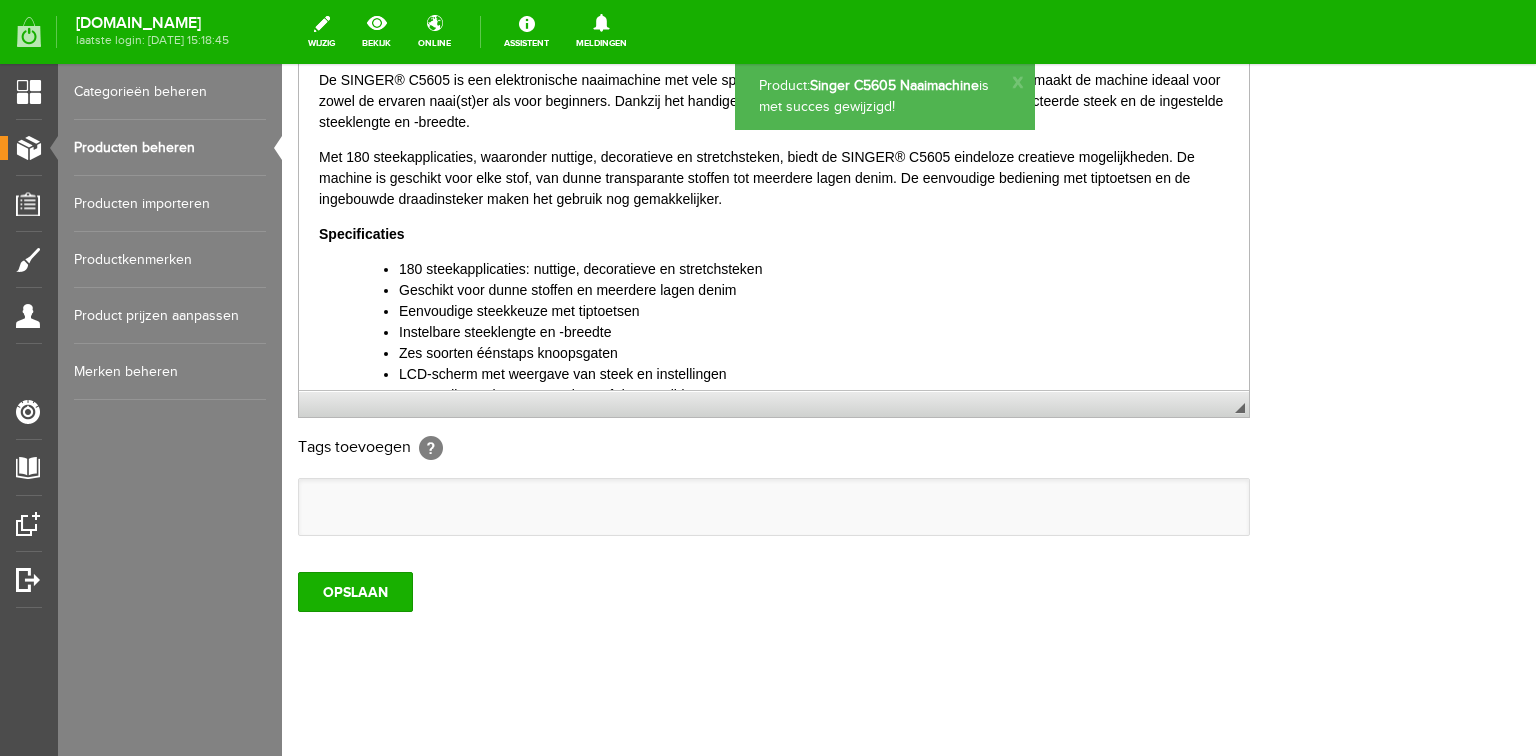 scroll, scrollTop: 0, scrollLeft: 0, axis: both 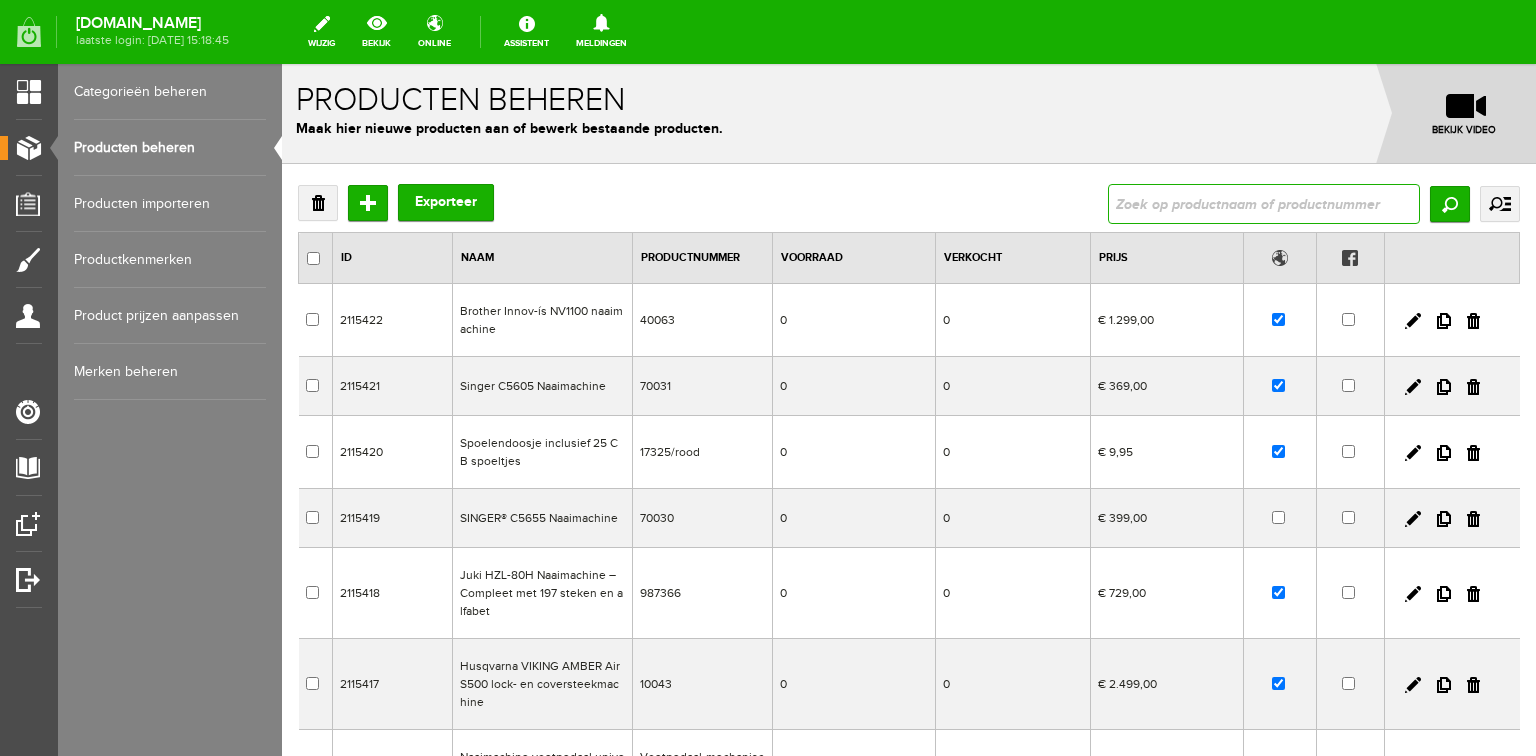 click at bounding box center [1264, 204] 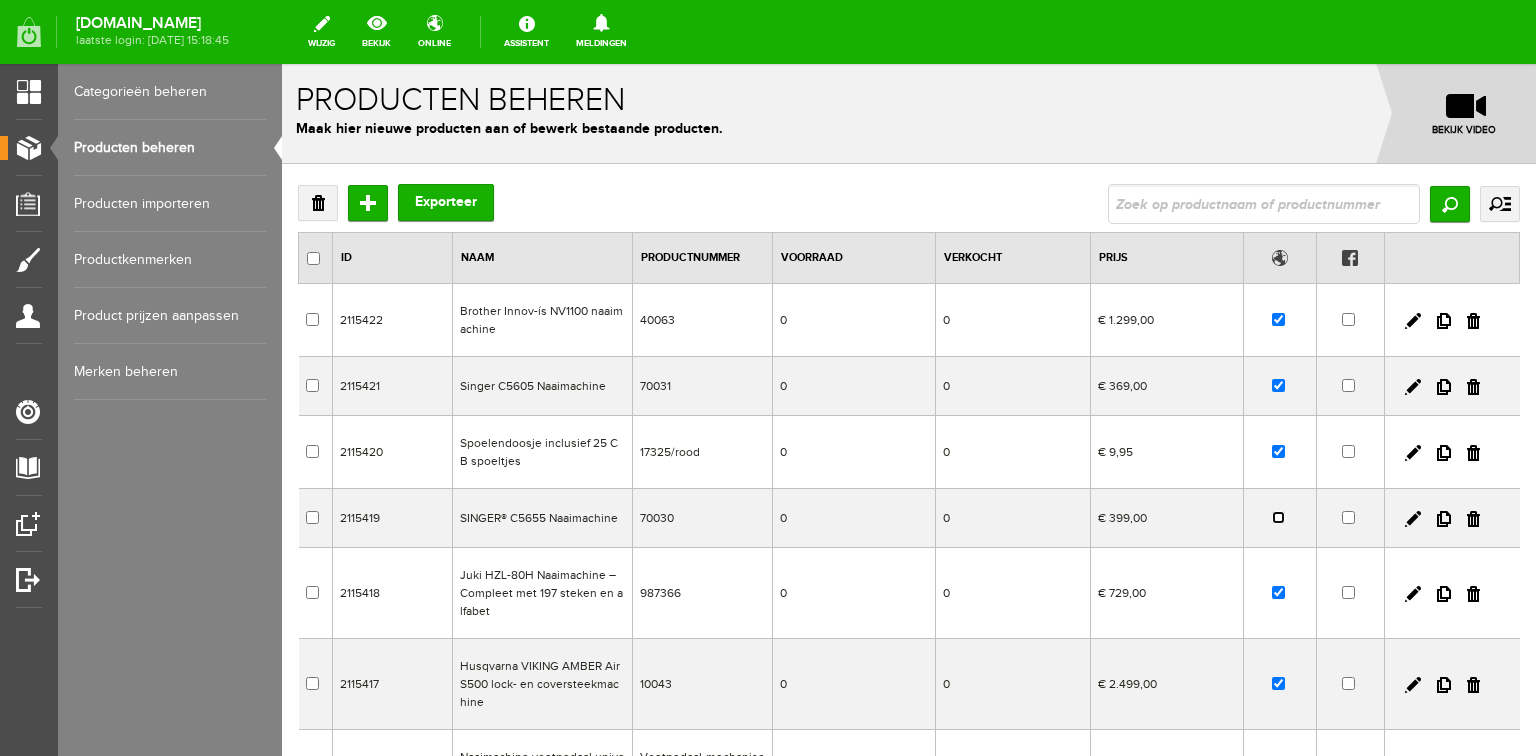 click at bounding box center (1278, 517) 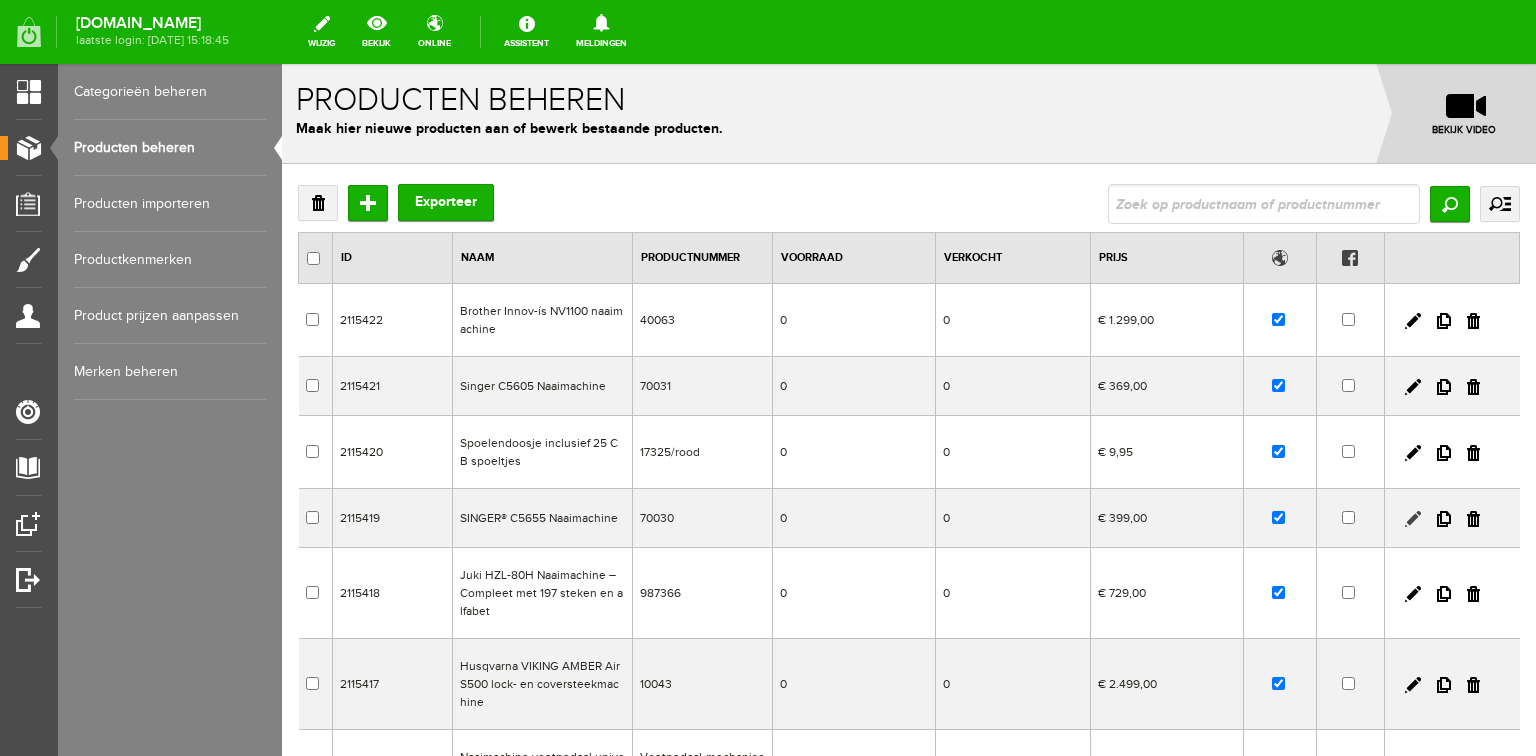 click at bounding box center [1413, 519] 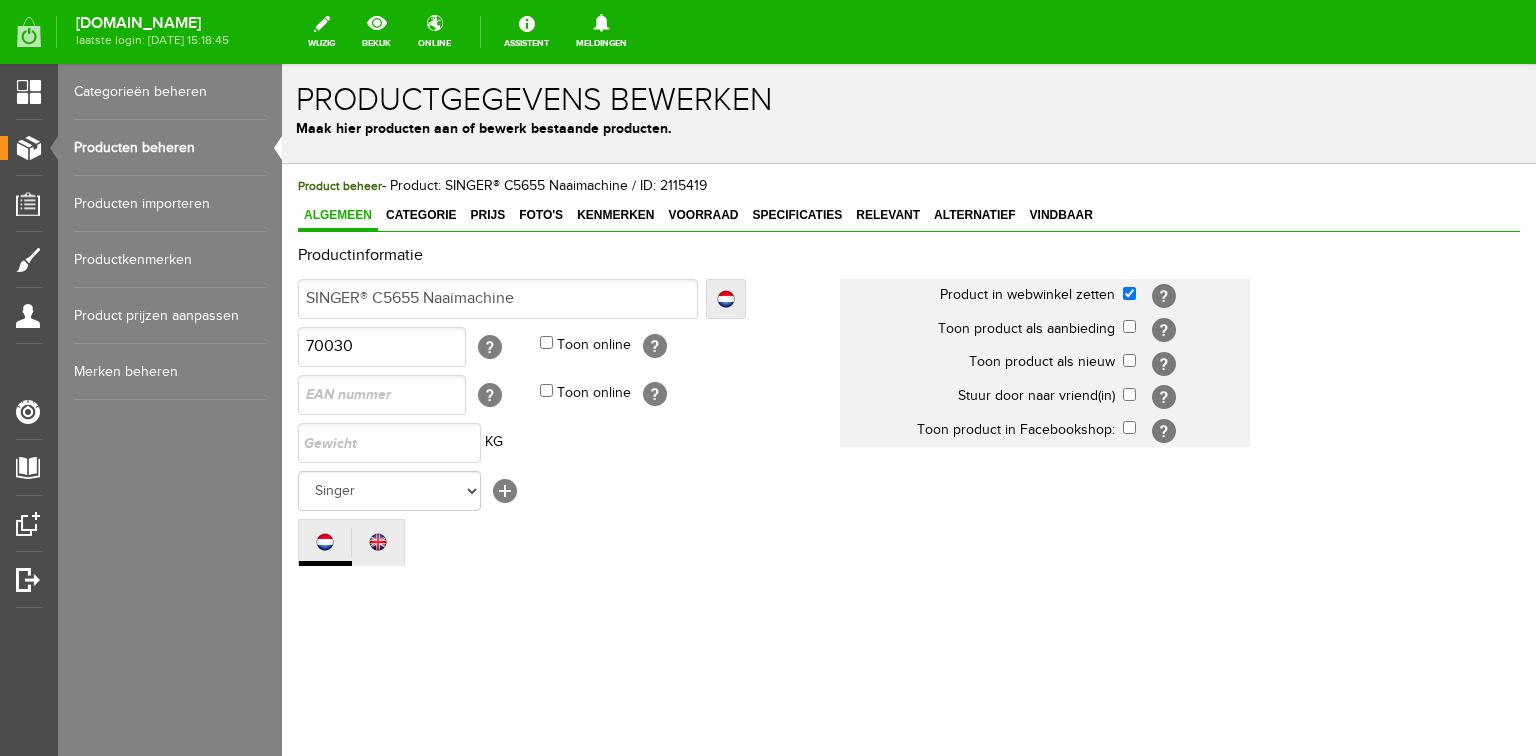 scroll, scrollTop: 0, scrollLeft: 0, axis: both 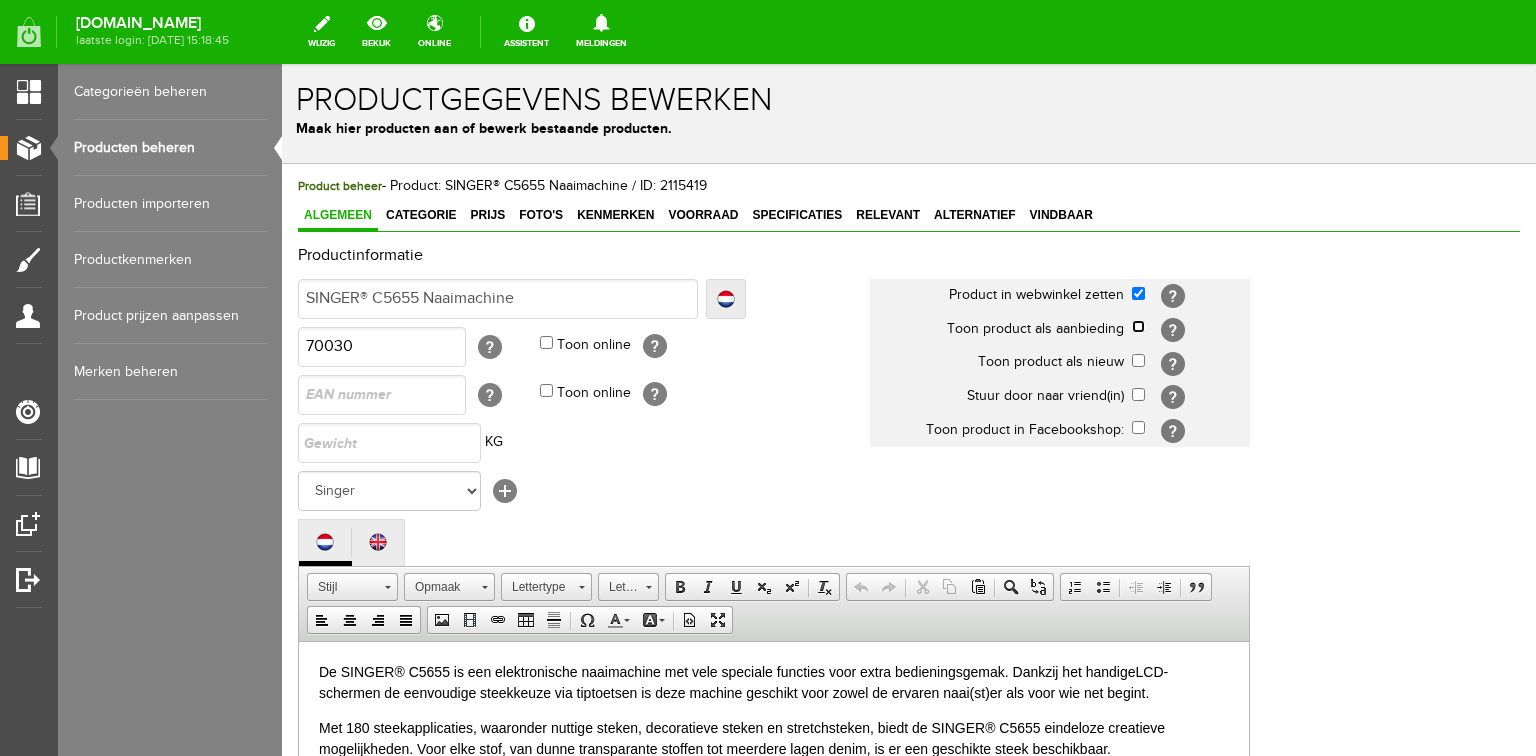 click at bounding box center [1138, 326] 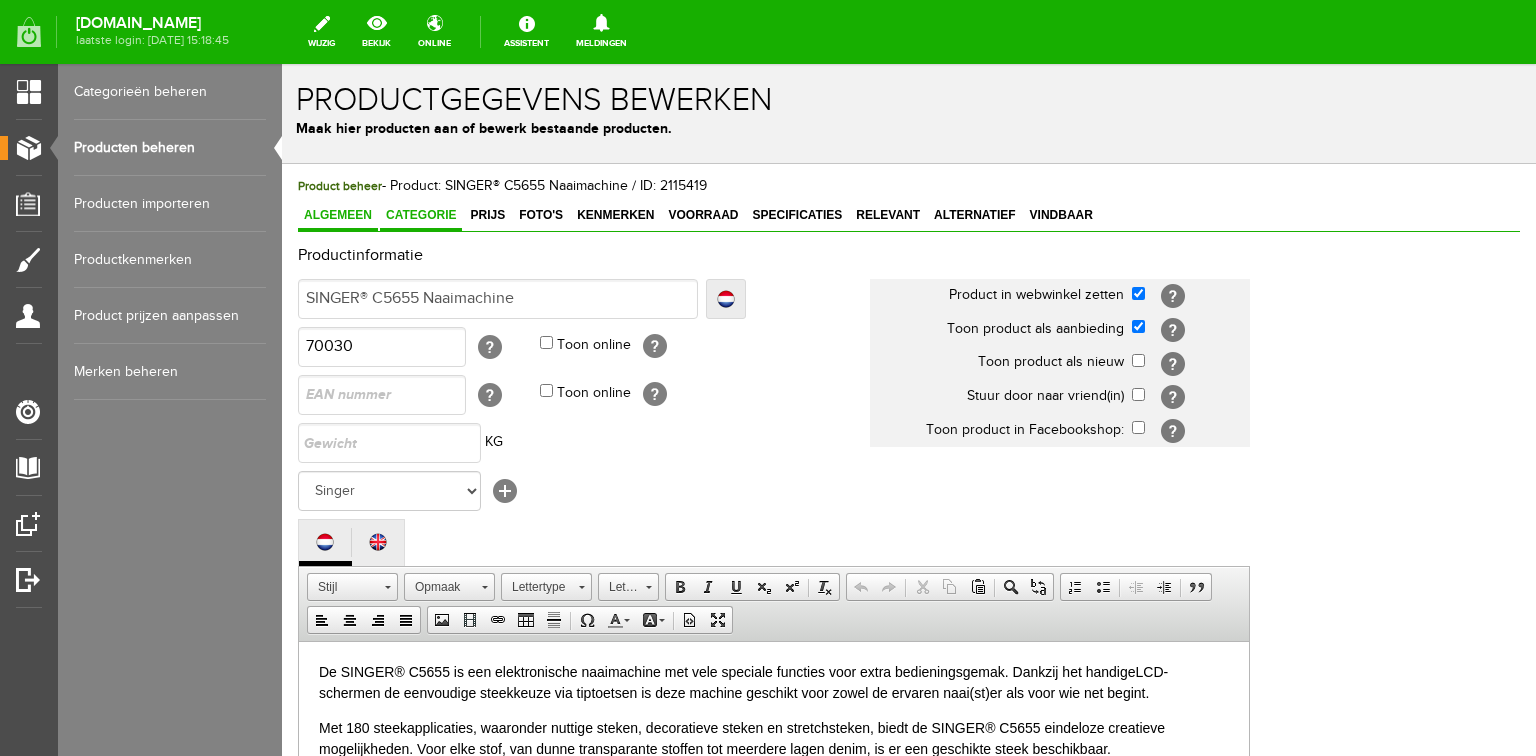 click on "Categorie" at bounding box center [421, 215] 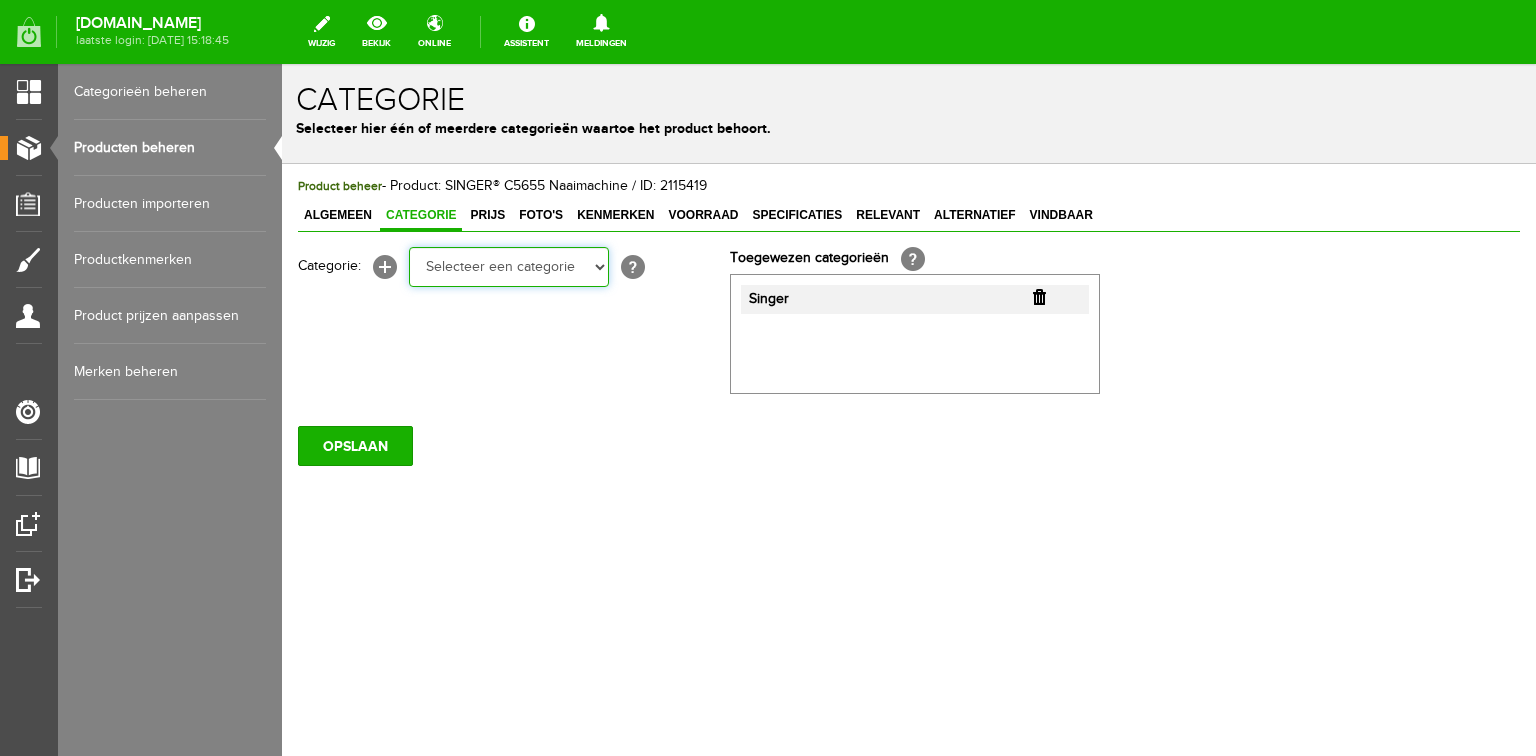click on "Selecteer een categorie
Cadeaubon
BLACK FRIDAY AANBIEDINGEN!
Naai Tips en video's
NAAIMACHINES
Babylock
Bernina
Brother
Gritzner
Husqvarna Viking
Janome
Juki
Lewenstein
Pfaff
Singer
BORDUURMACHINES
Bernina
Brother
Husqvarna Viking
Janome
Pfaff
Singer
INDUSTRIEMACHINES
LOCKMACHINES
Baby lock
Bernina
Brother
Husqvarna Viking
Janome
Lewenstein
Juki
Pfaff
Singer
QUILTMACHINES
Brother
Husqvarna Viking
JANOME
PFAFF
ACCESSOIRES
Tassen en koffers
Babylock accessoires HOBBY" at bounding box center (509, 267) 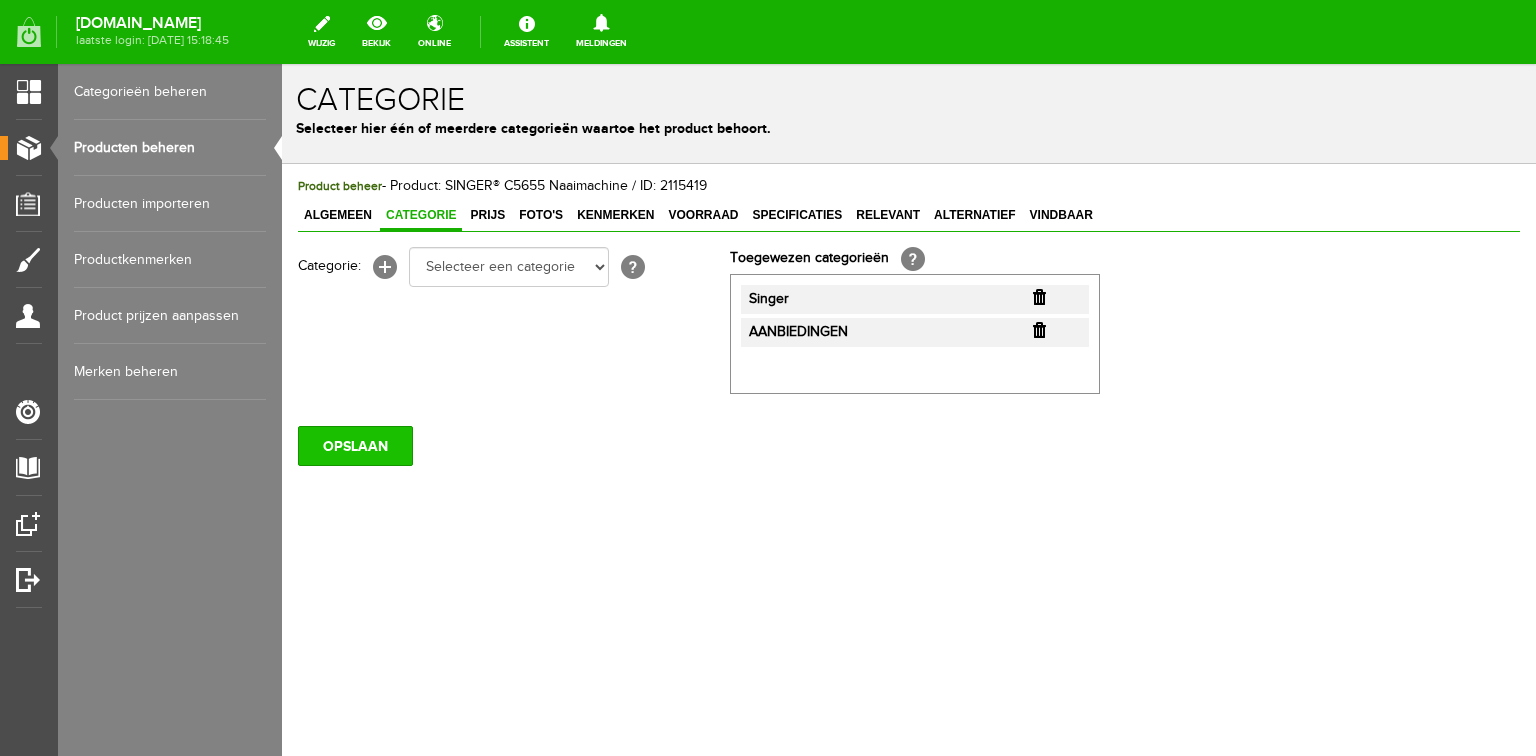 click on "OPSLAAN" at bounding box center [355, 446] 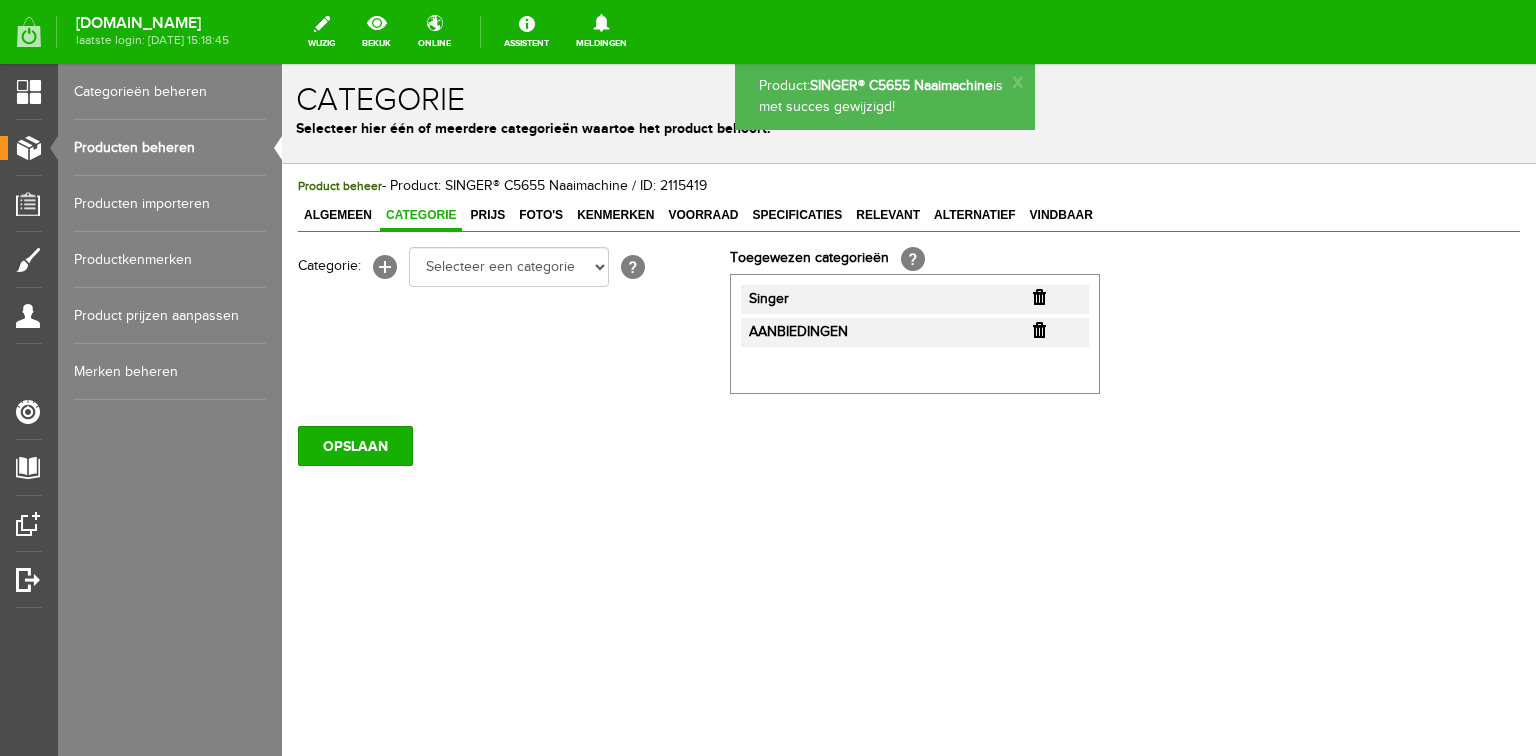 scroll, scrollTop: 0, scrollLeft: 0, axis: both 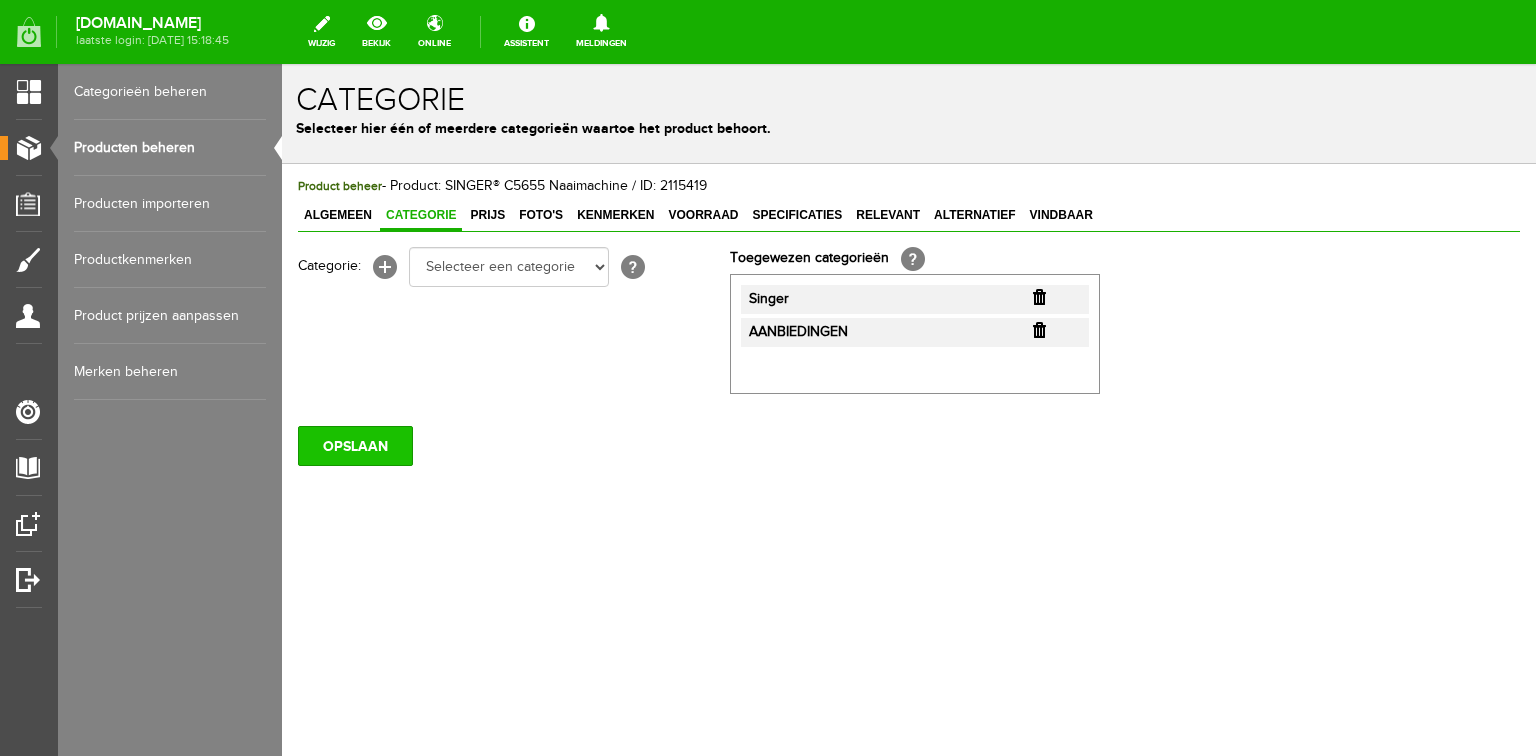 click on "OPSLAAN" at bounding box center [355, 446] 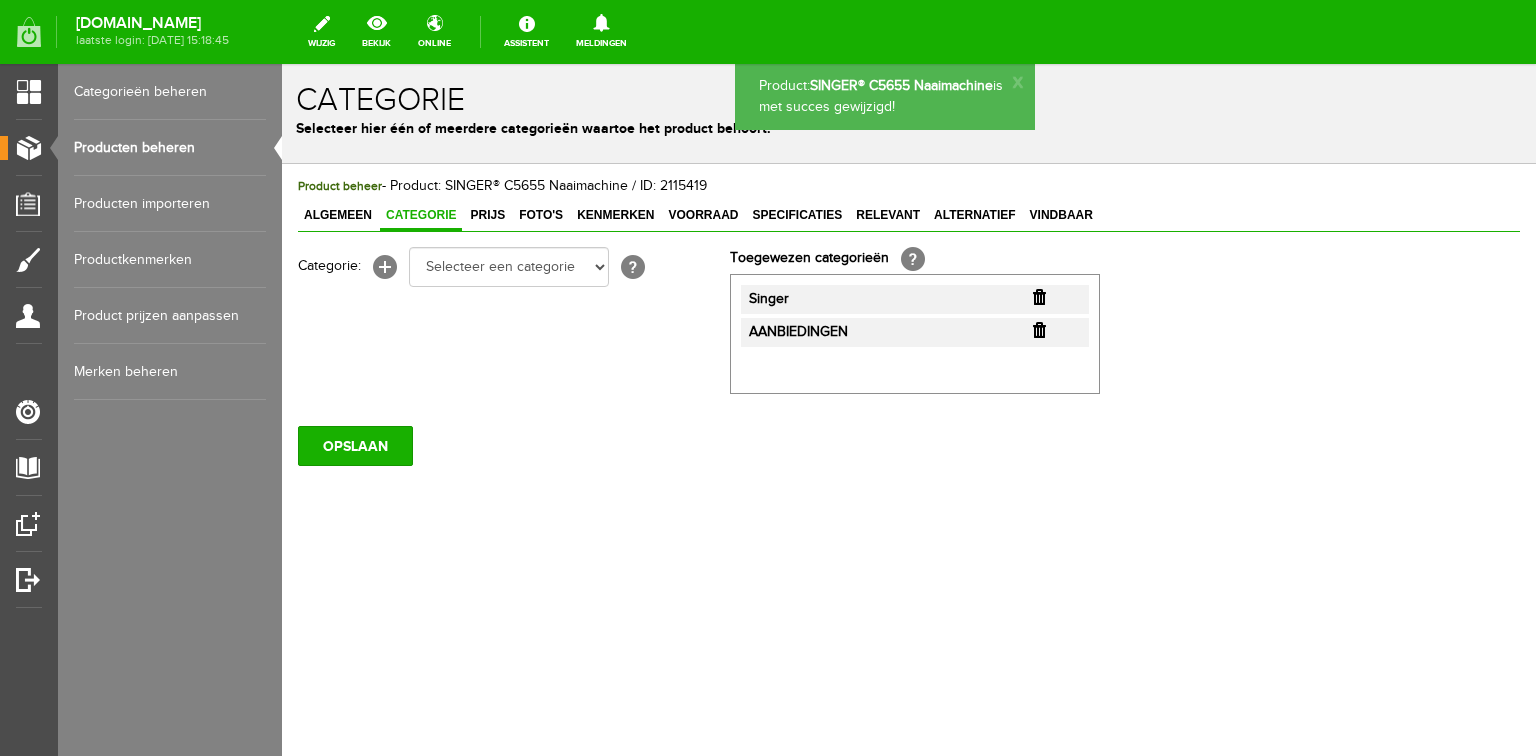 scroll, scrollTop: 0, scrollLeft: 0, axis: both 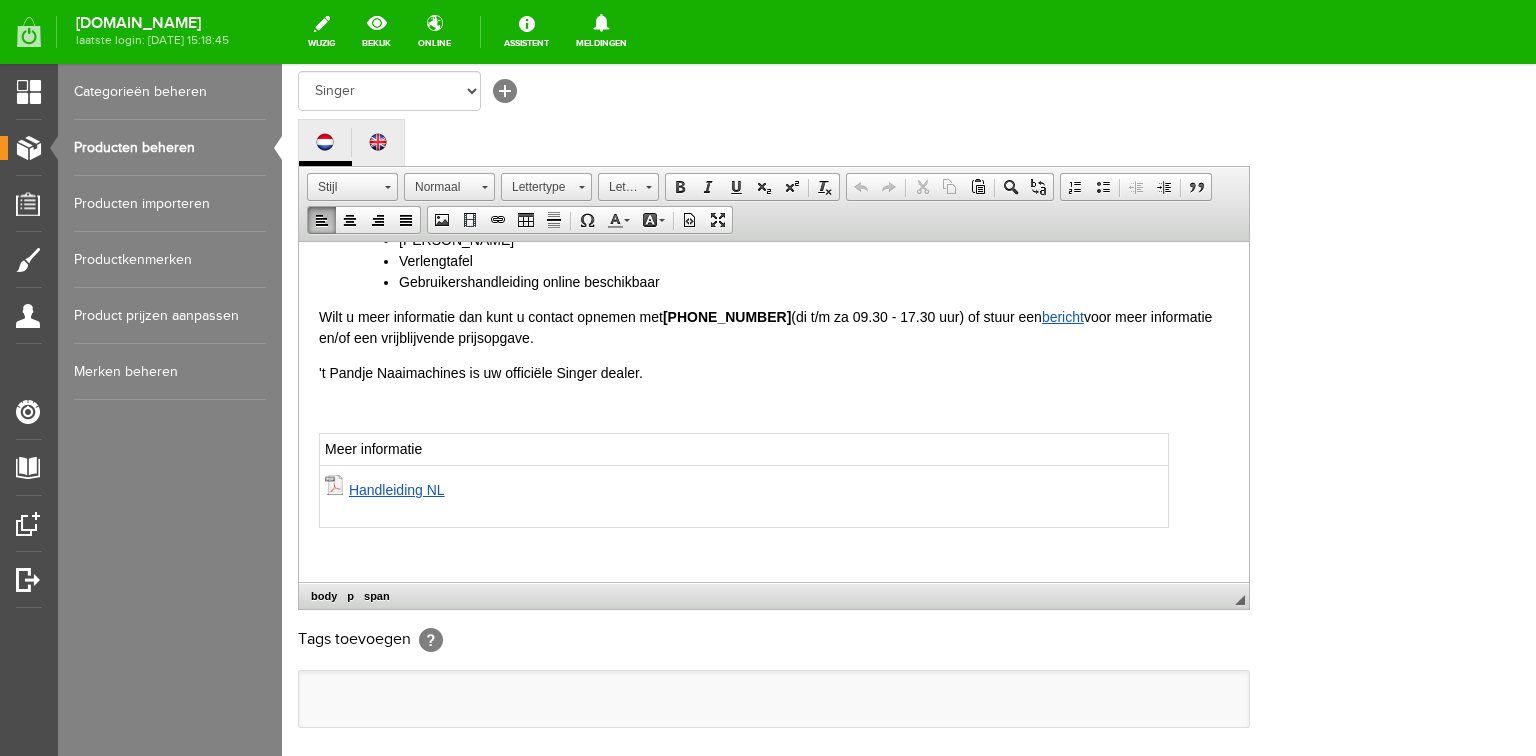 click on "Handleiding NL" at bounding box center (744, 496) 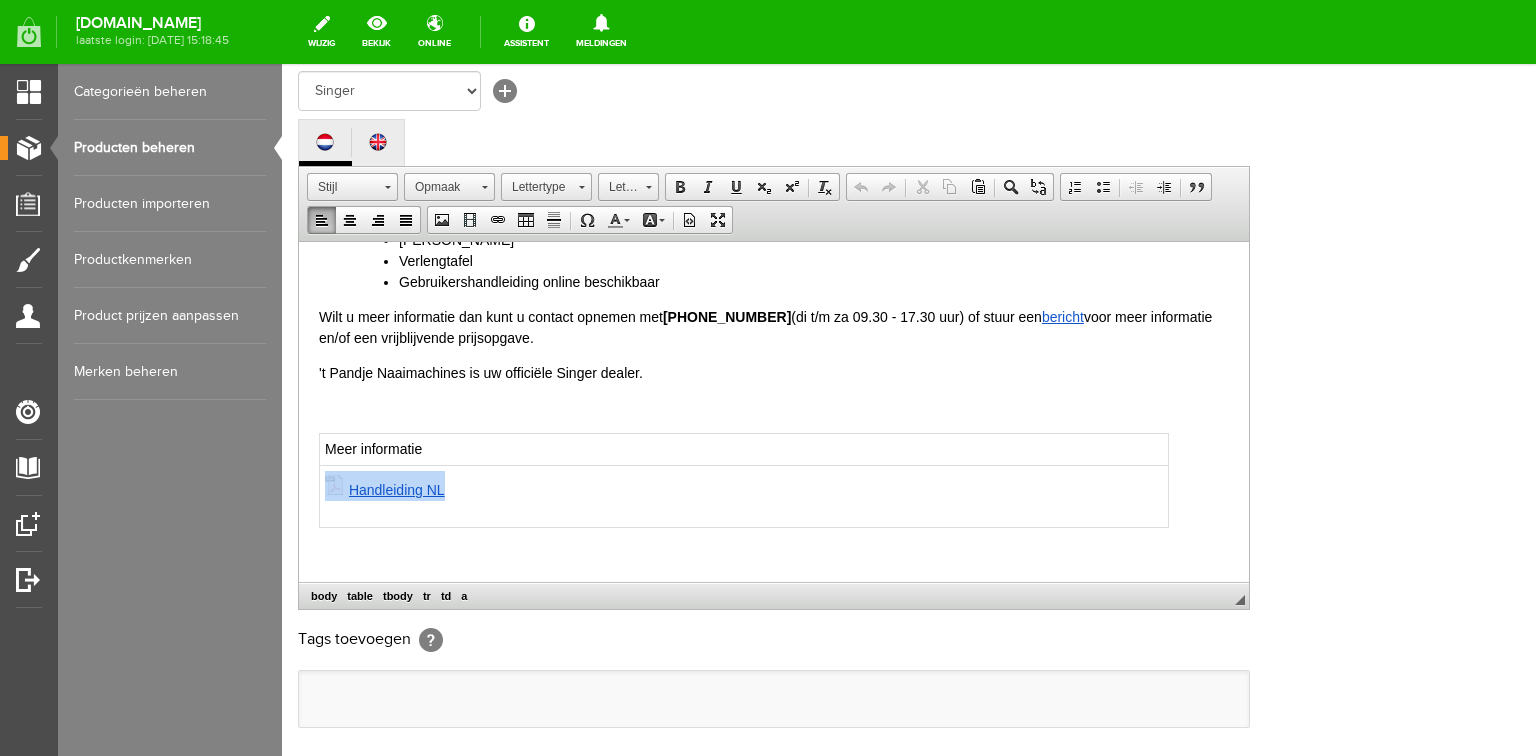 drag, startPoint x: 457, startPoint y: 486, endPoint x: 327, endPoint y: 487, distance: 130.00385 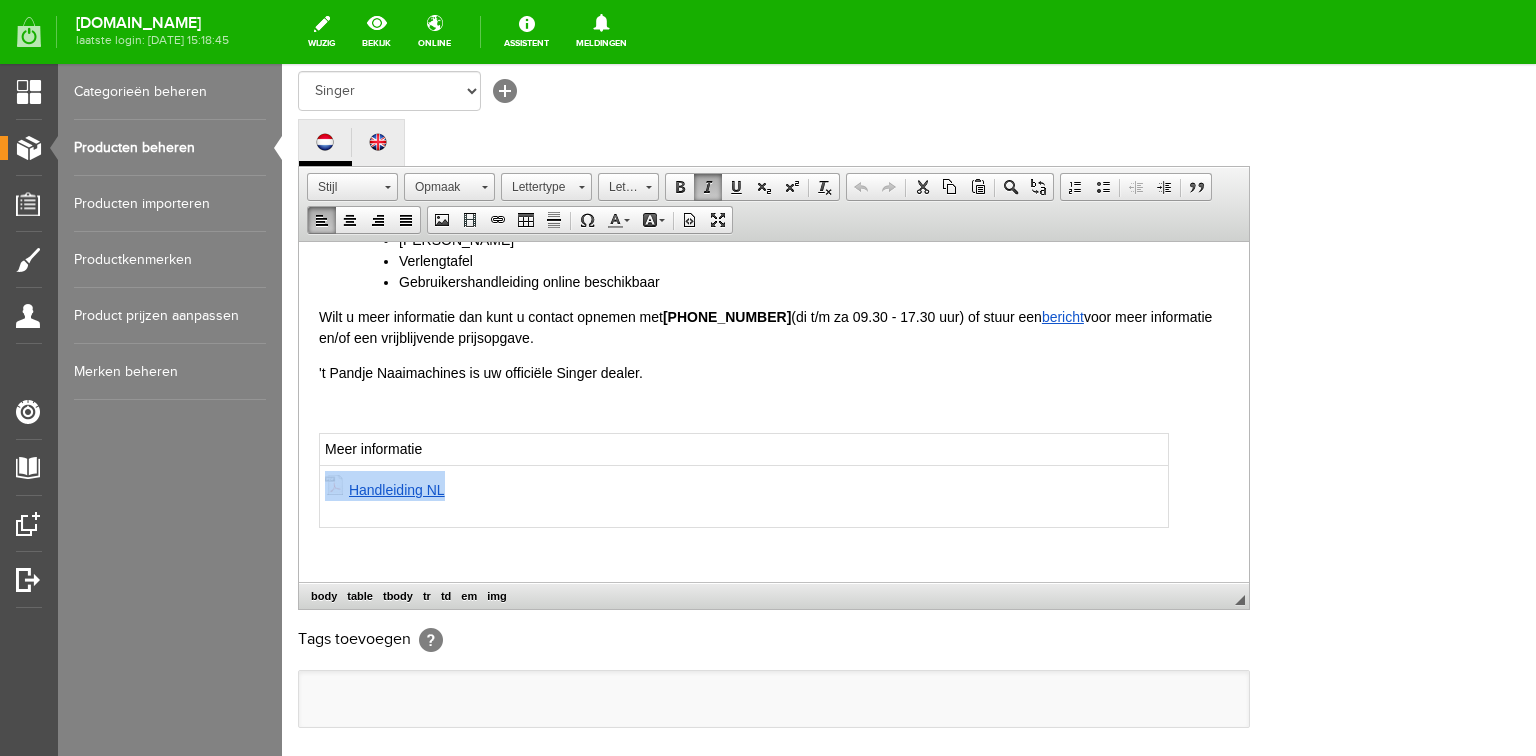 copy on "Handleiding NL" 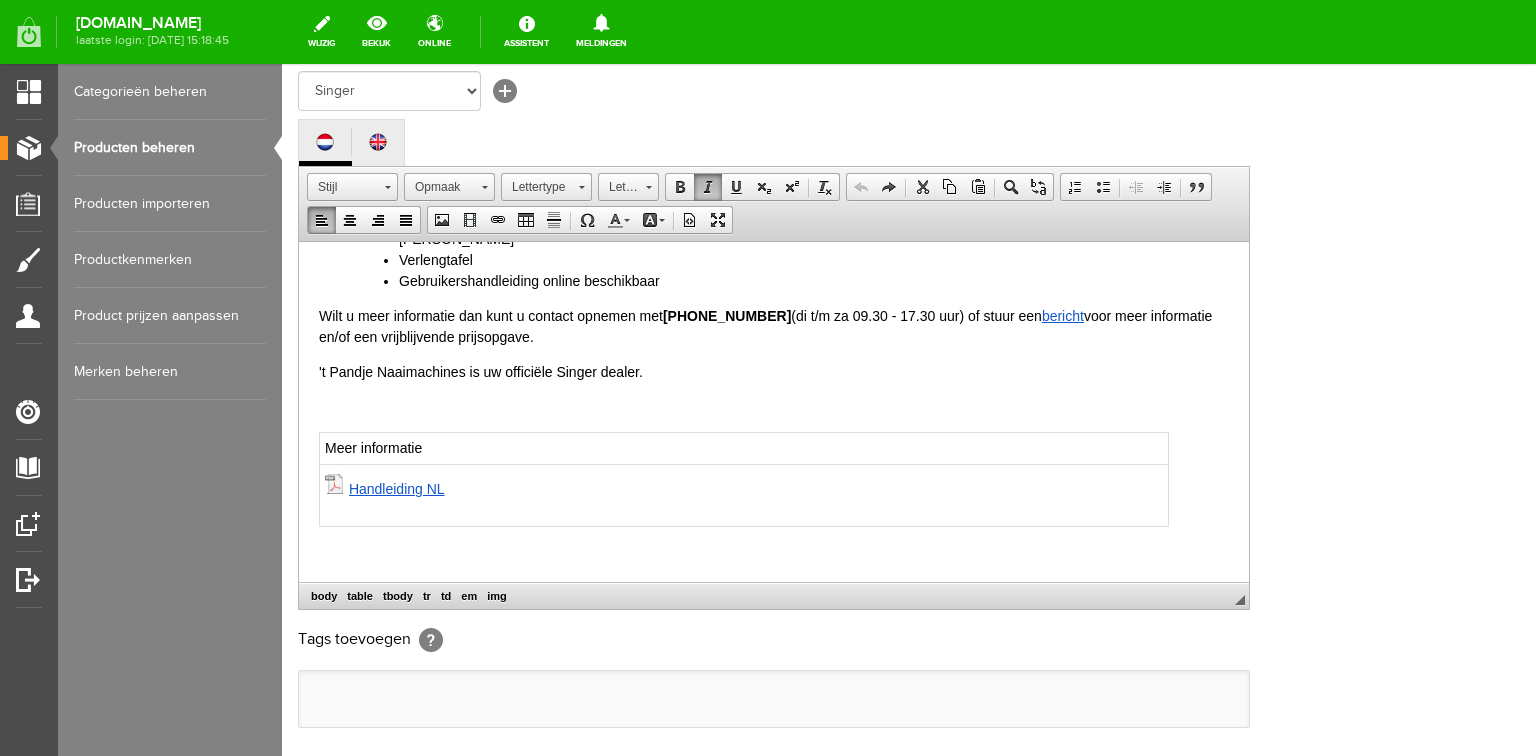 scroll, scrollTop: 522, scrollLeft: 0, axis: vertical 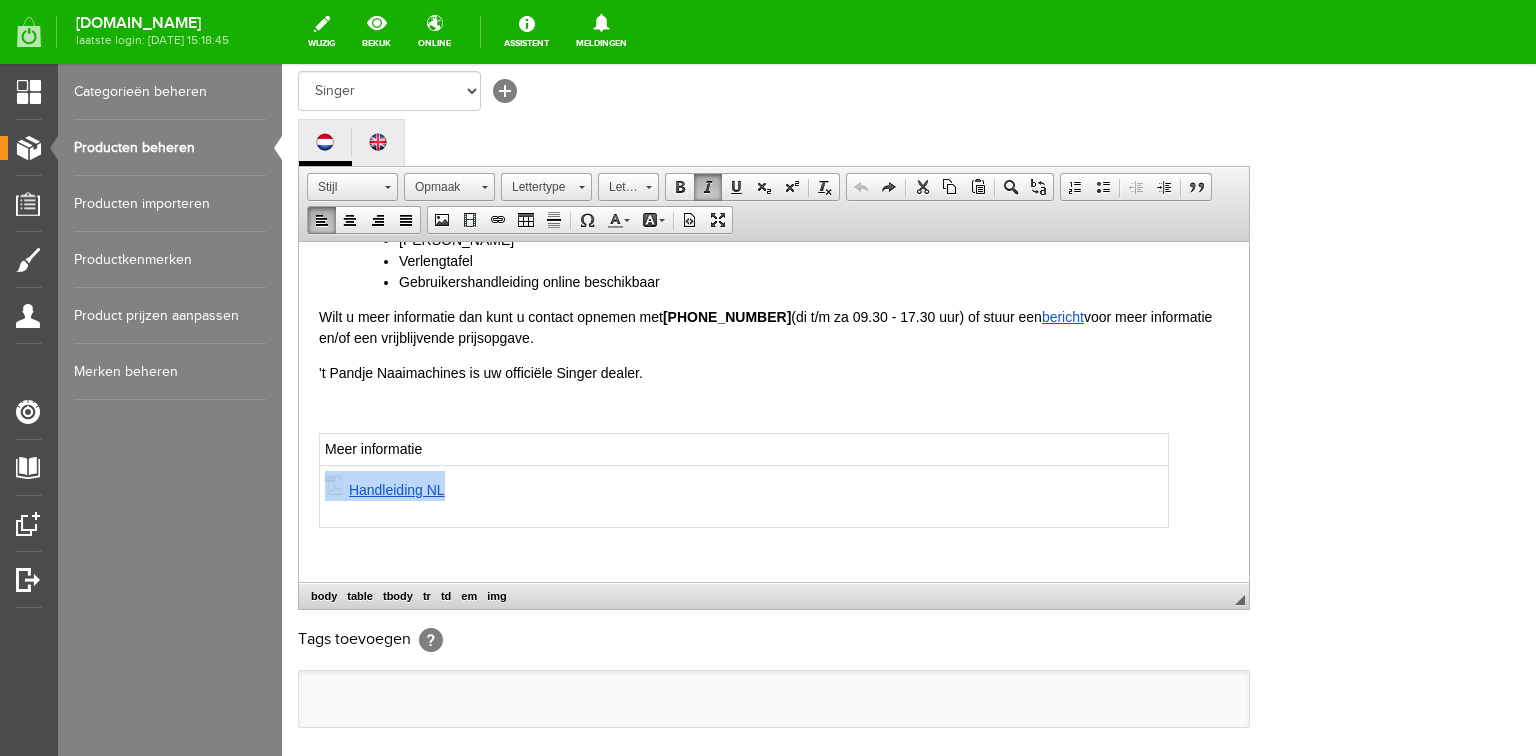 click on "Handleiding NL" at bounding box center (744, 496) 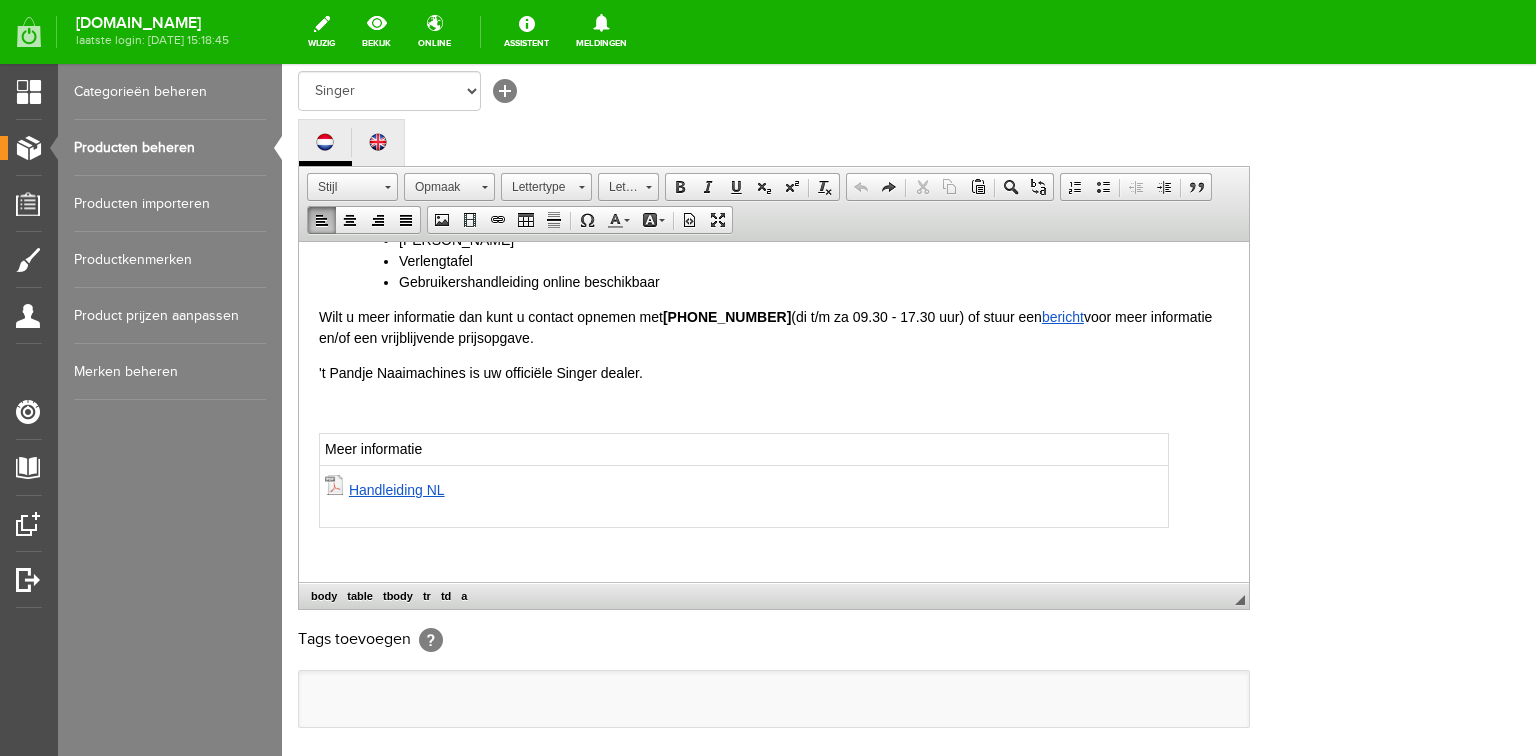 click on "Handleiding NL" at bounding box center (744, 496) 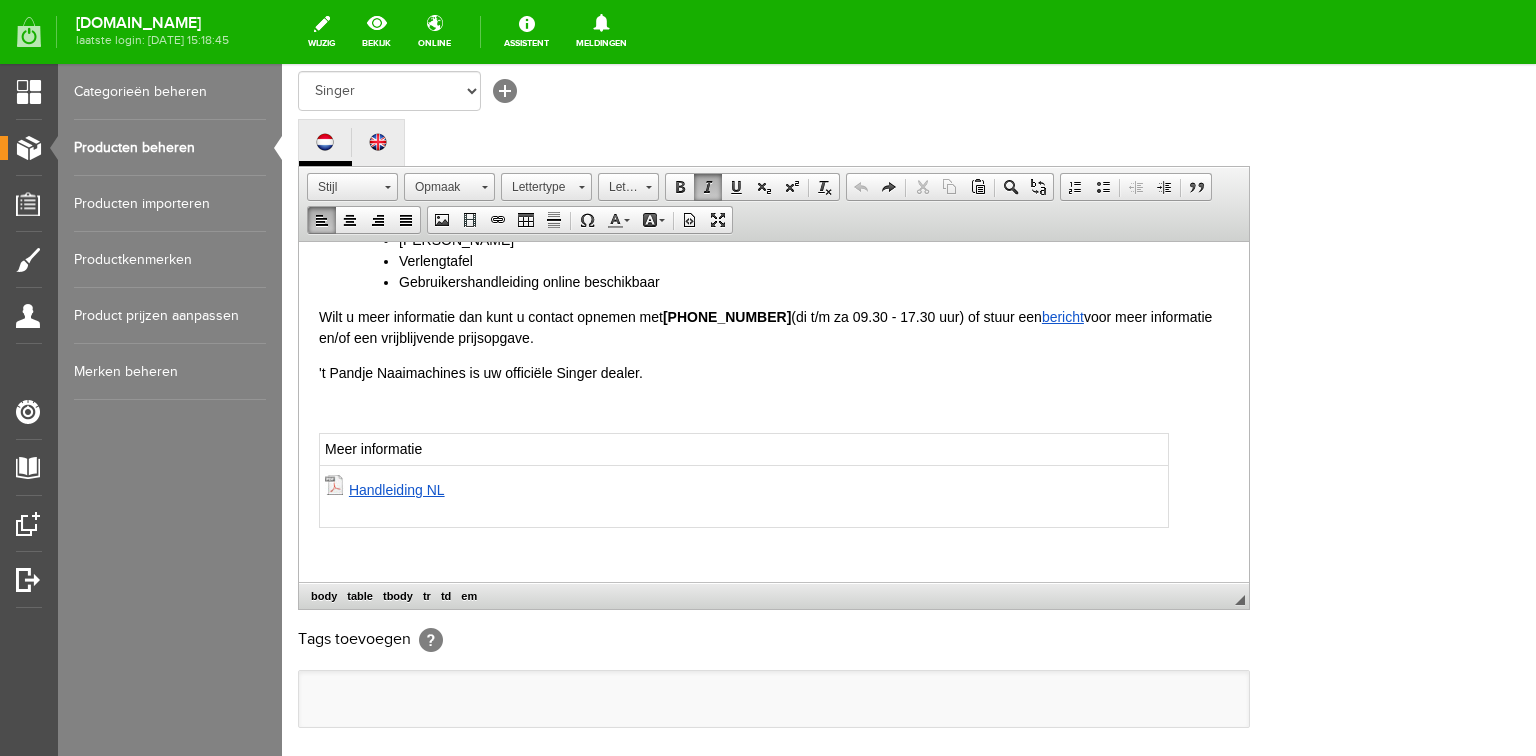 scroll, scrollTop: 576, scrollLeft: 0, axis: vertical 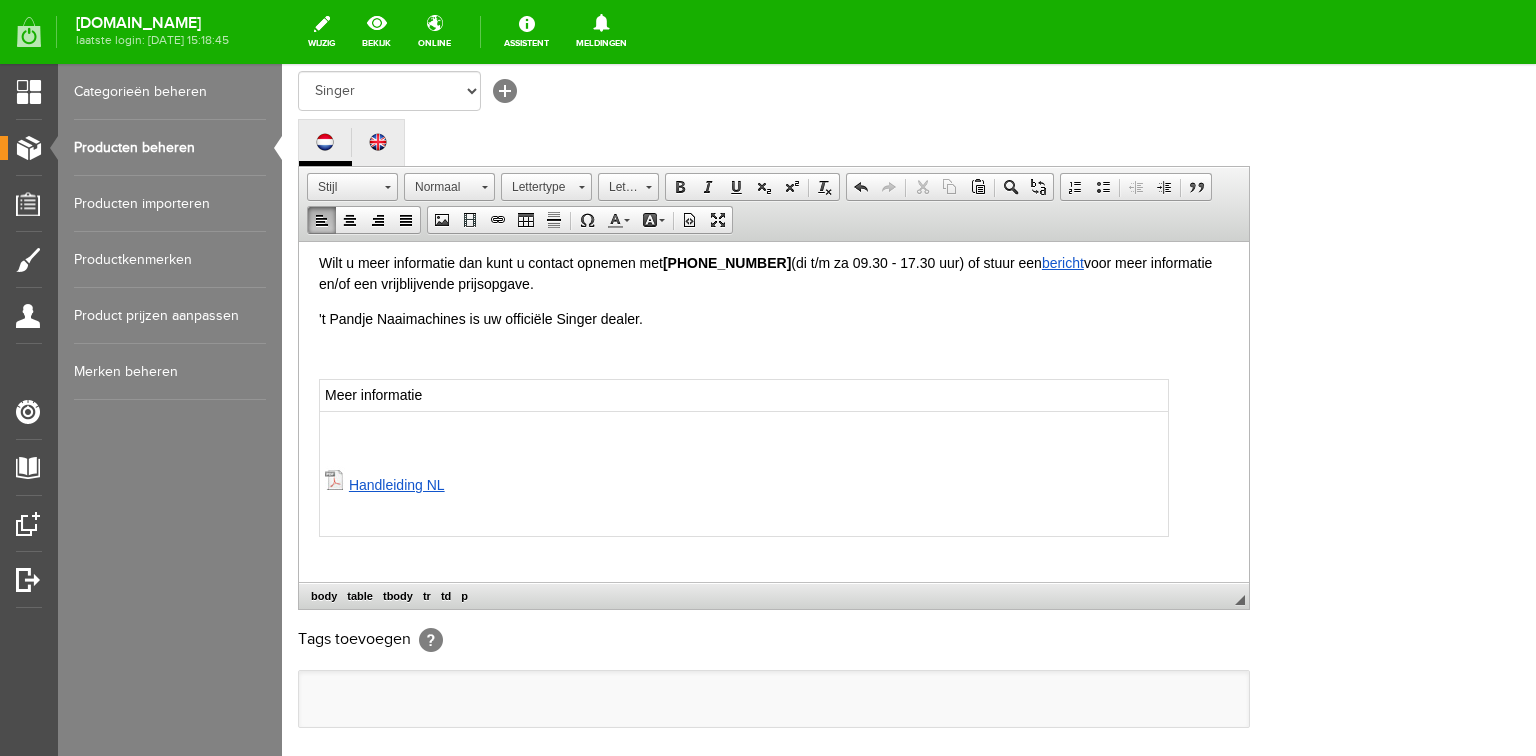 paste 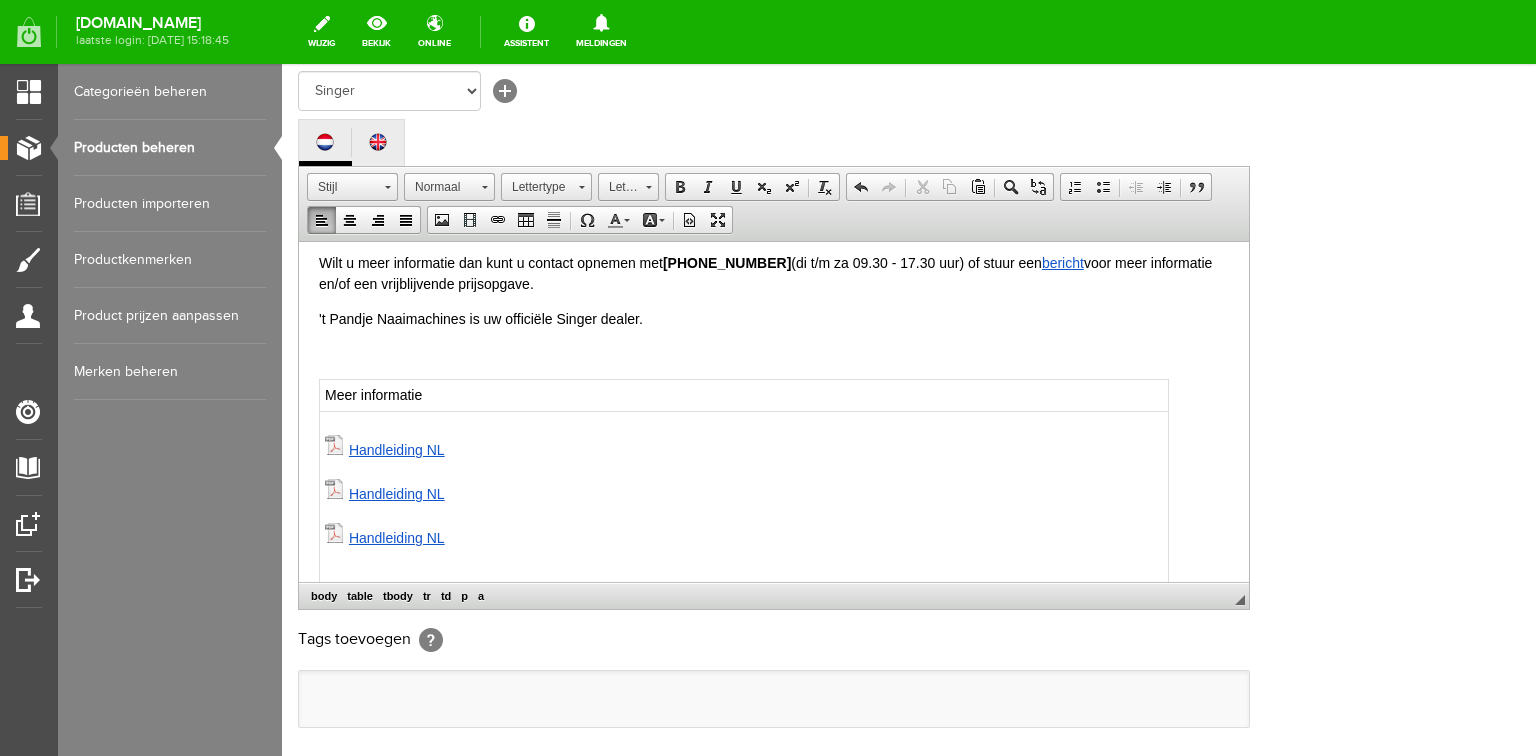 click on "Handleiding NL" 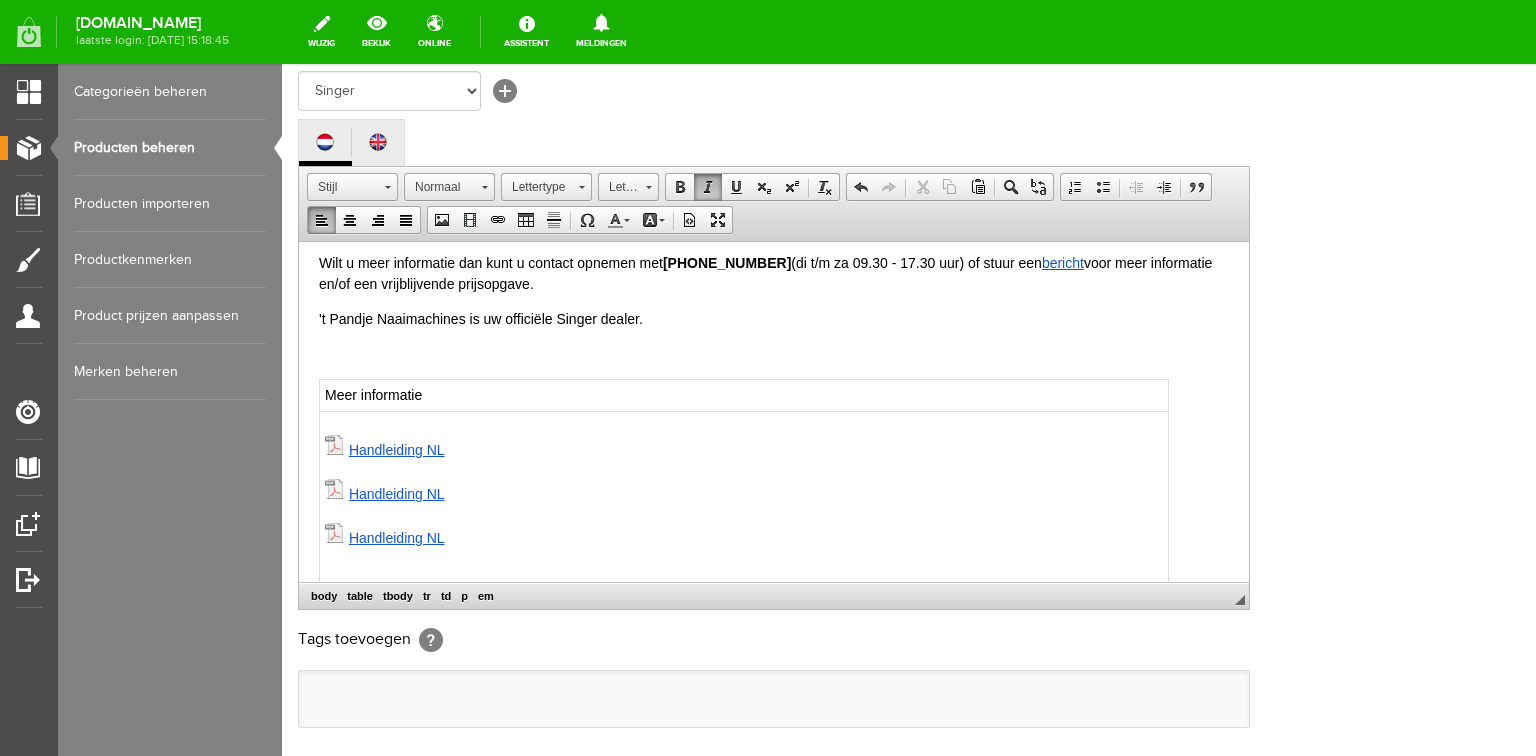 click on "Handleiding NL" 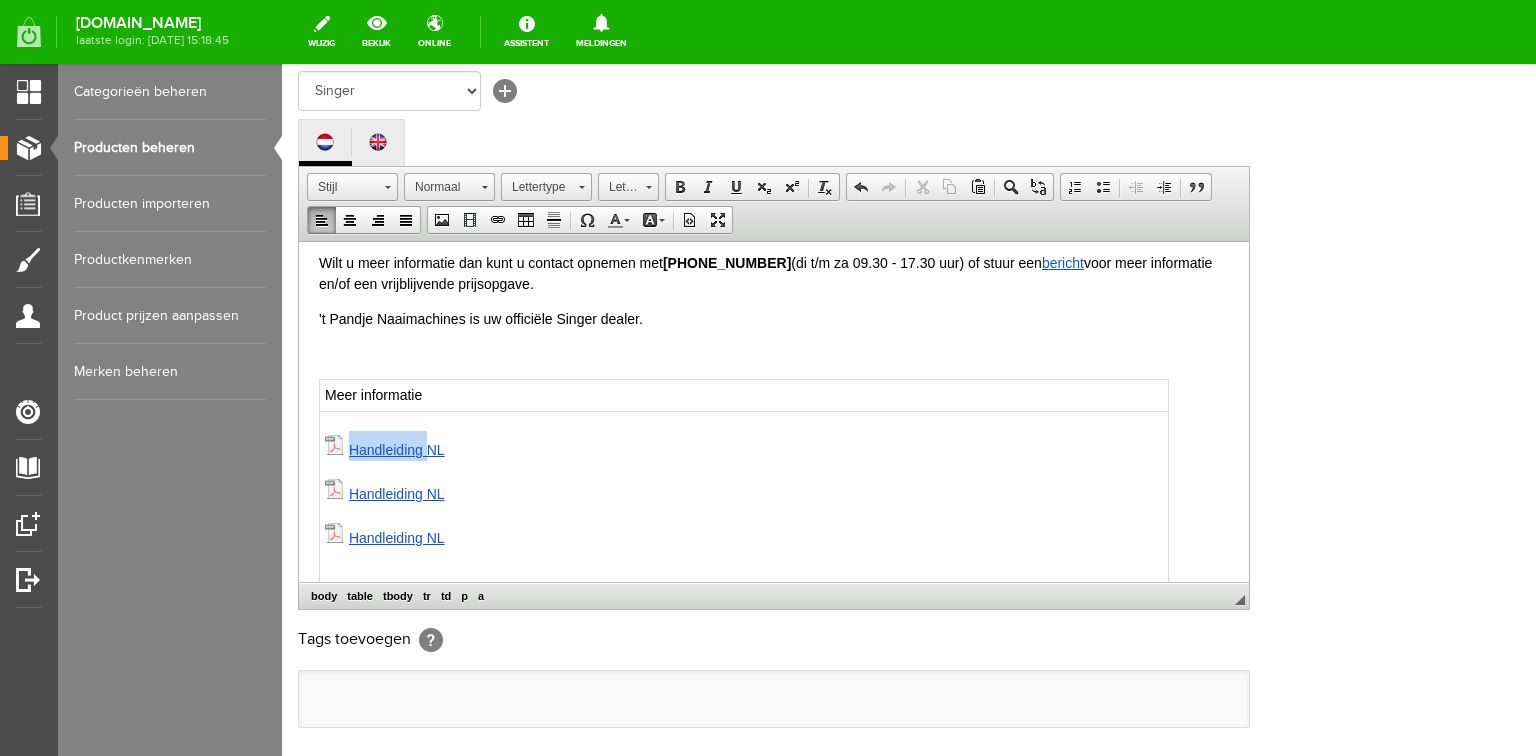 click on "Handleiding NL" 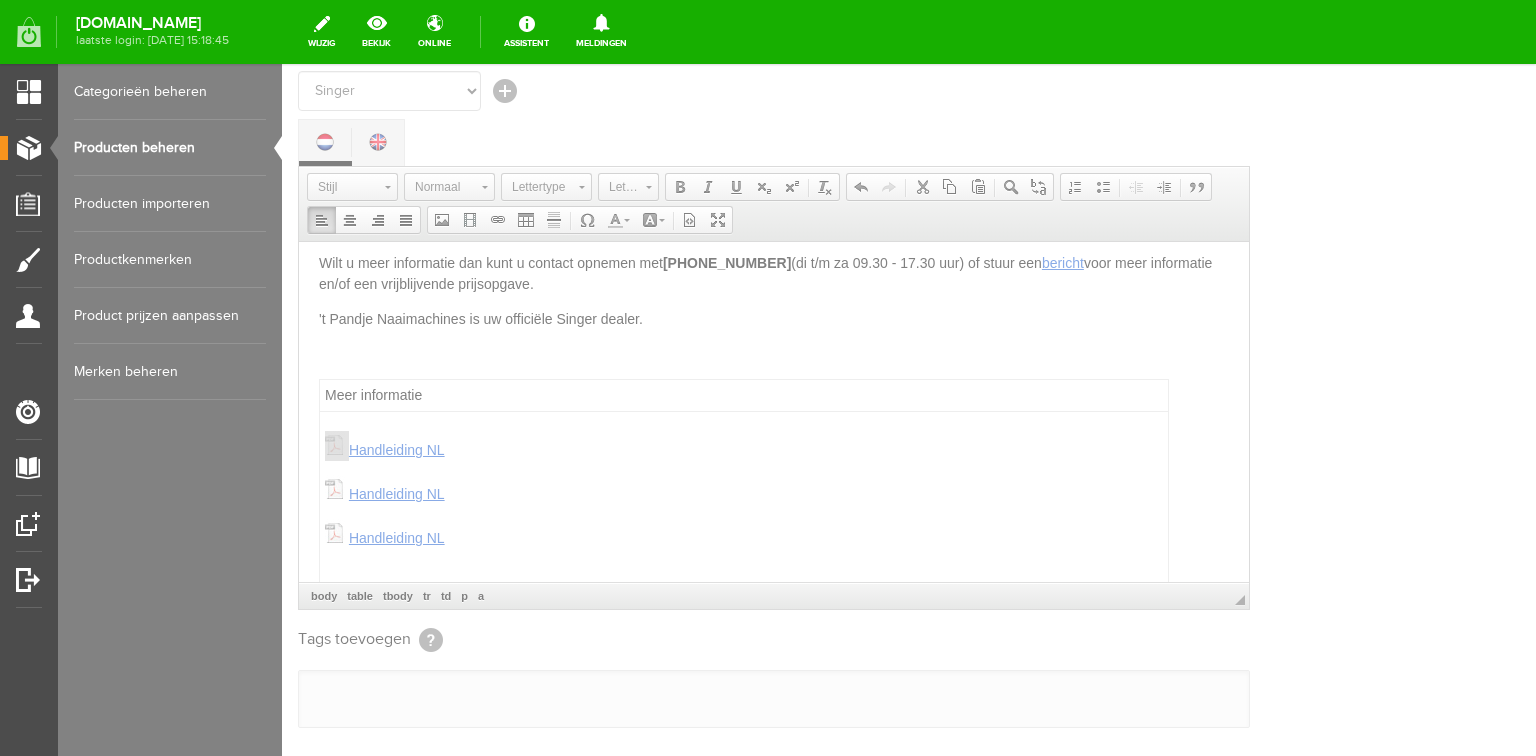 select 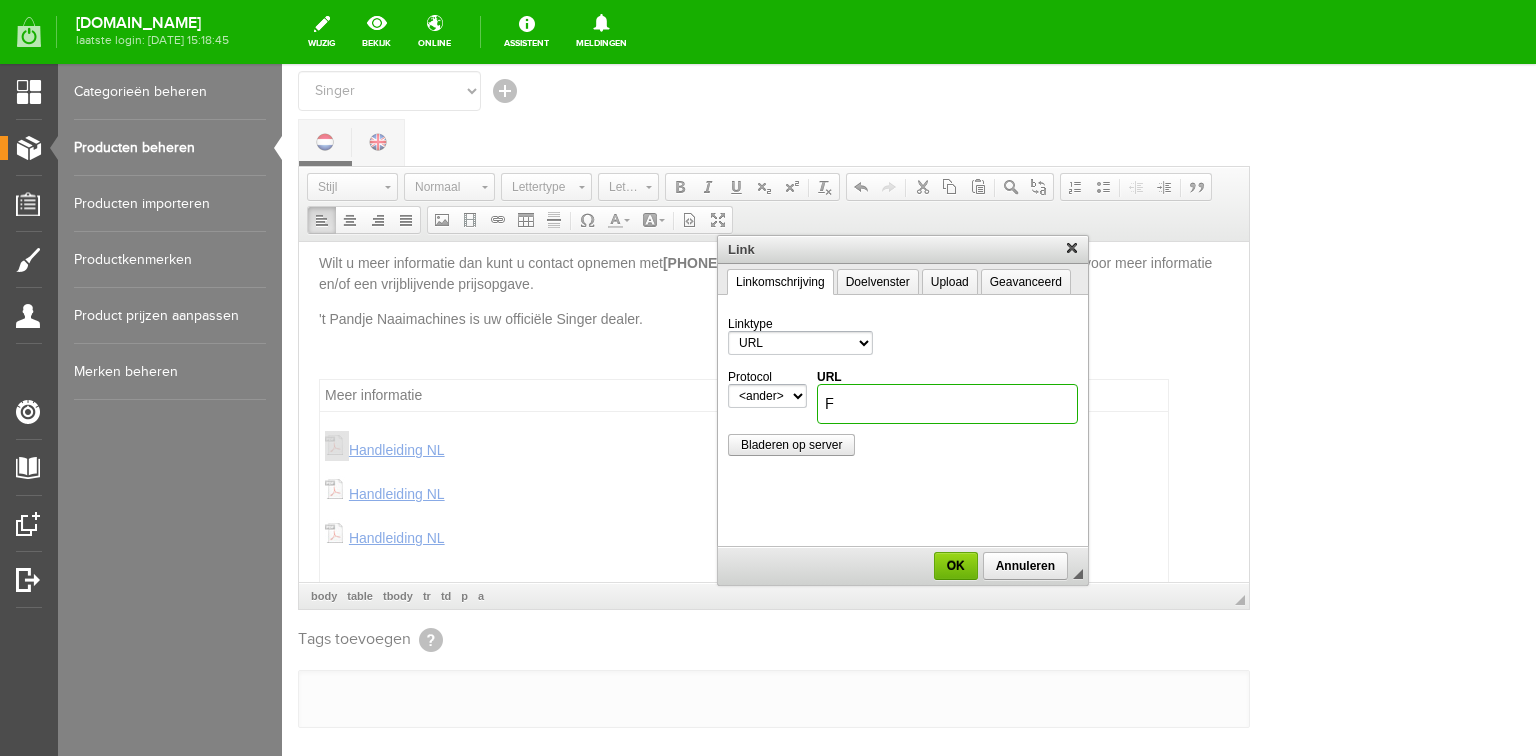 scroll, scrollTop: 0, scrollLeft: 0, axis: both 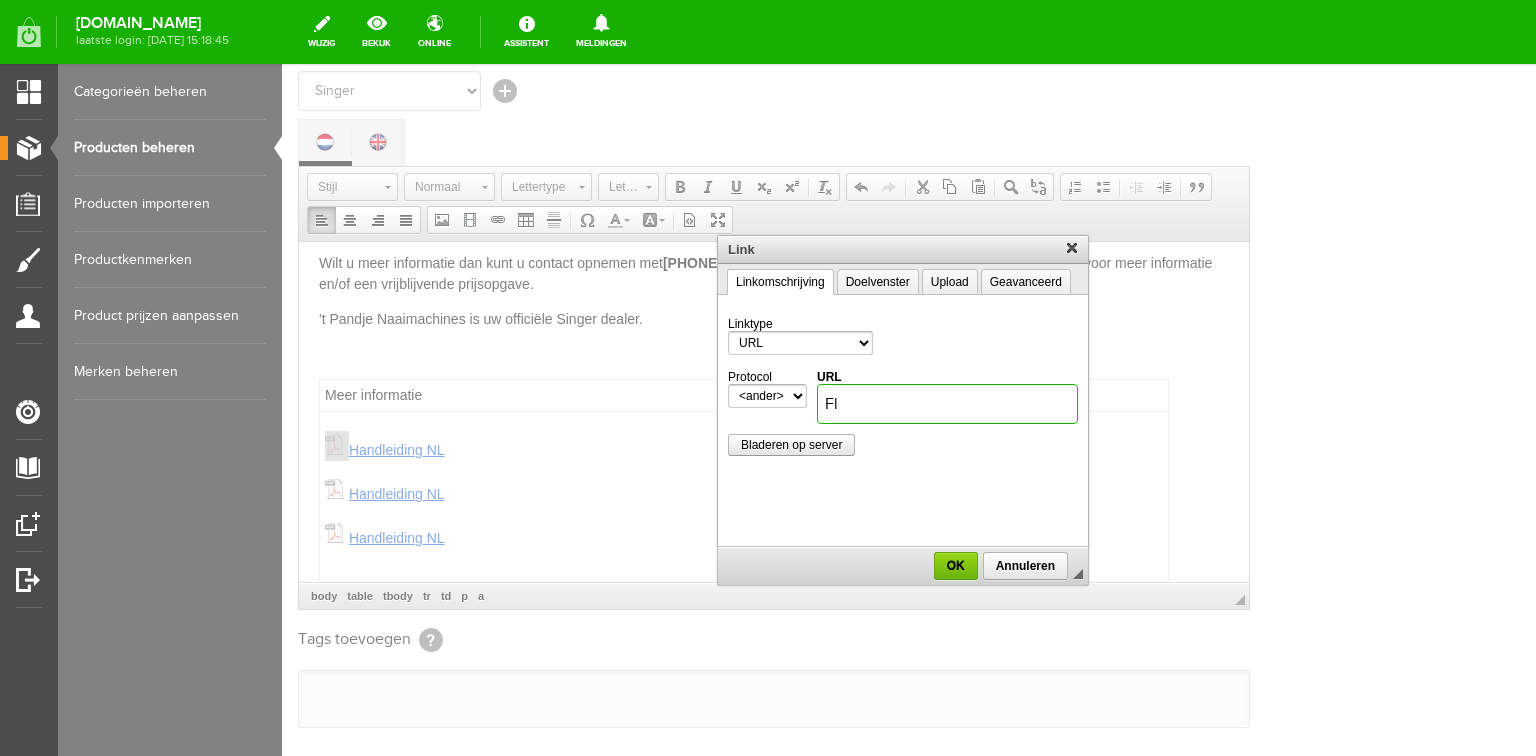 type on "F" 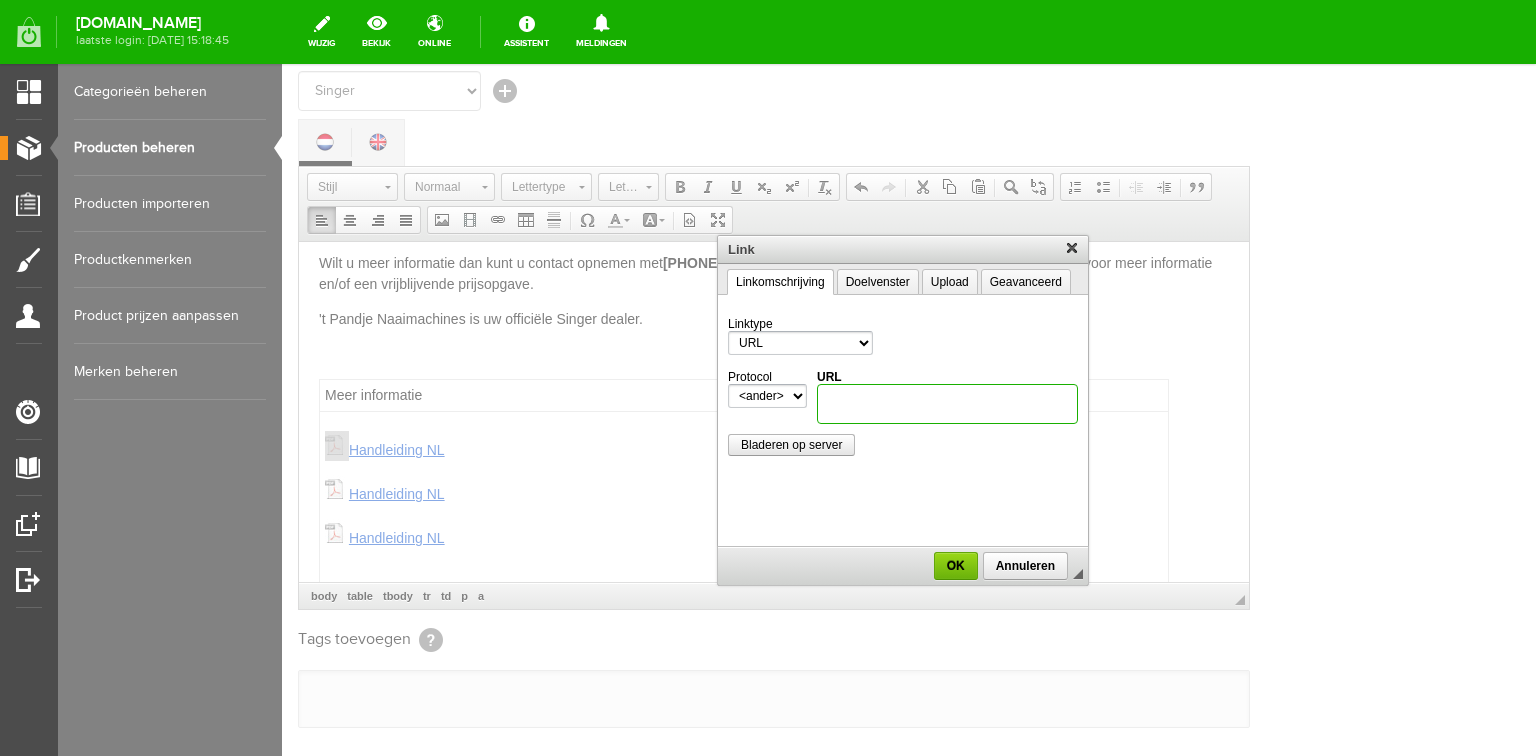 type 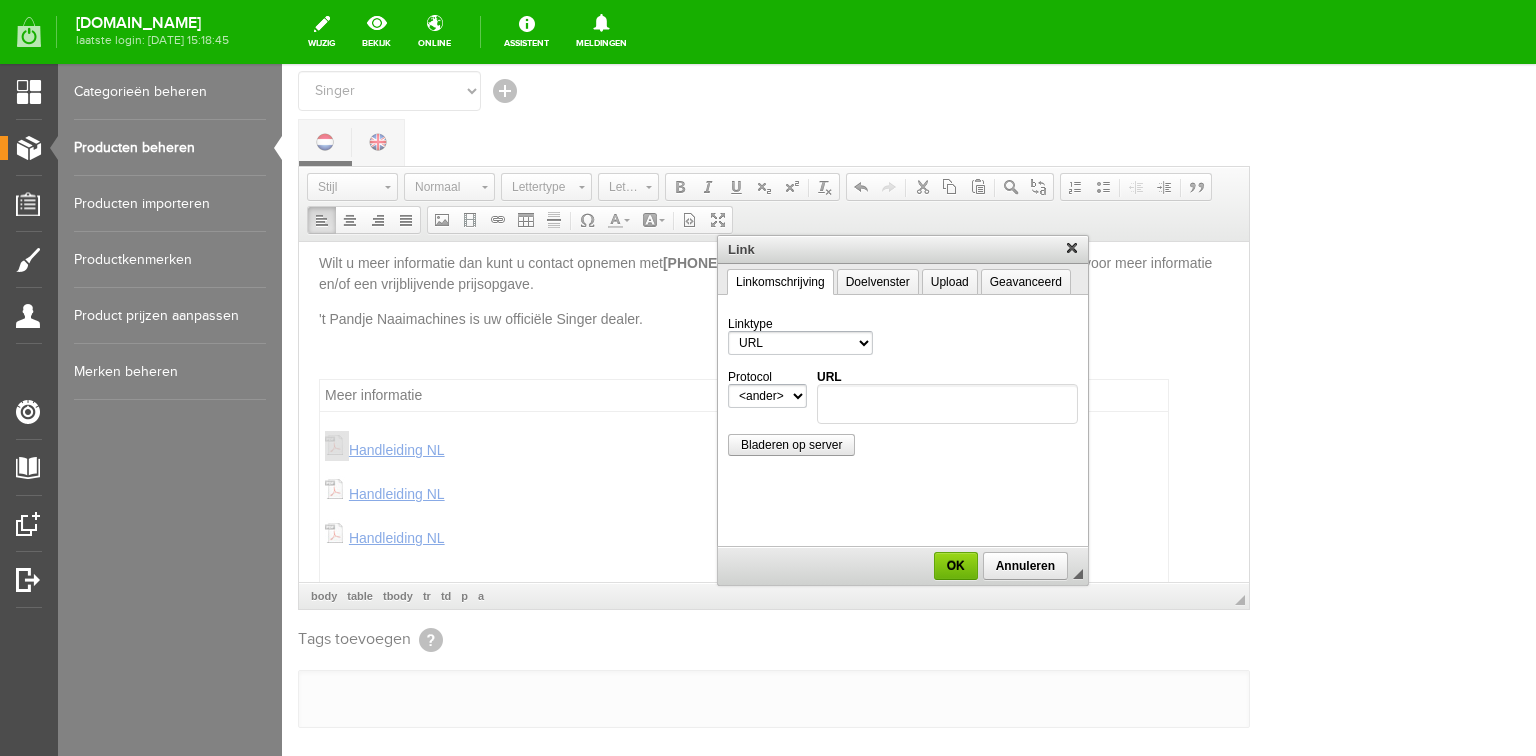 click at bounding box center (903, 410) 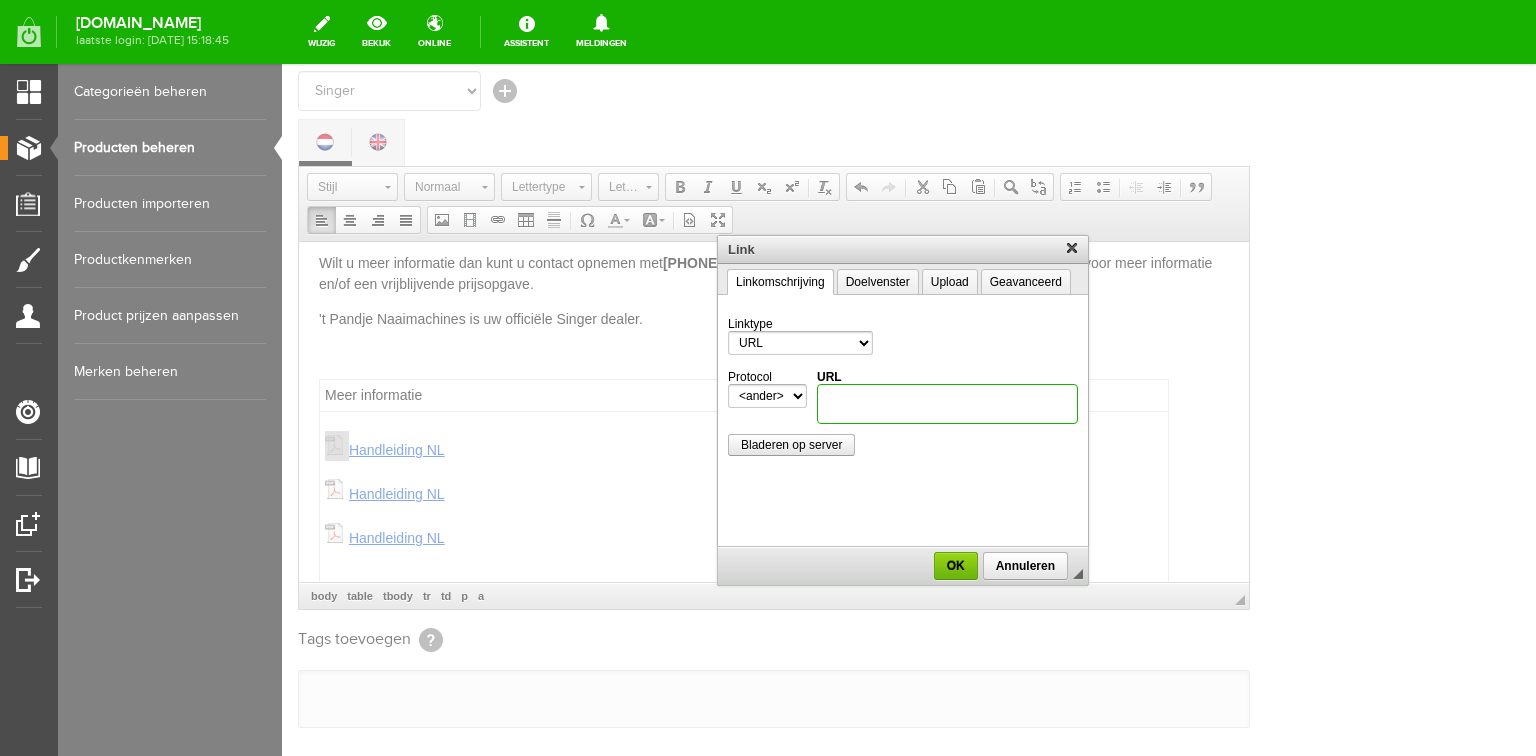 click on "URL" at bounding box center [947, 404] 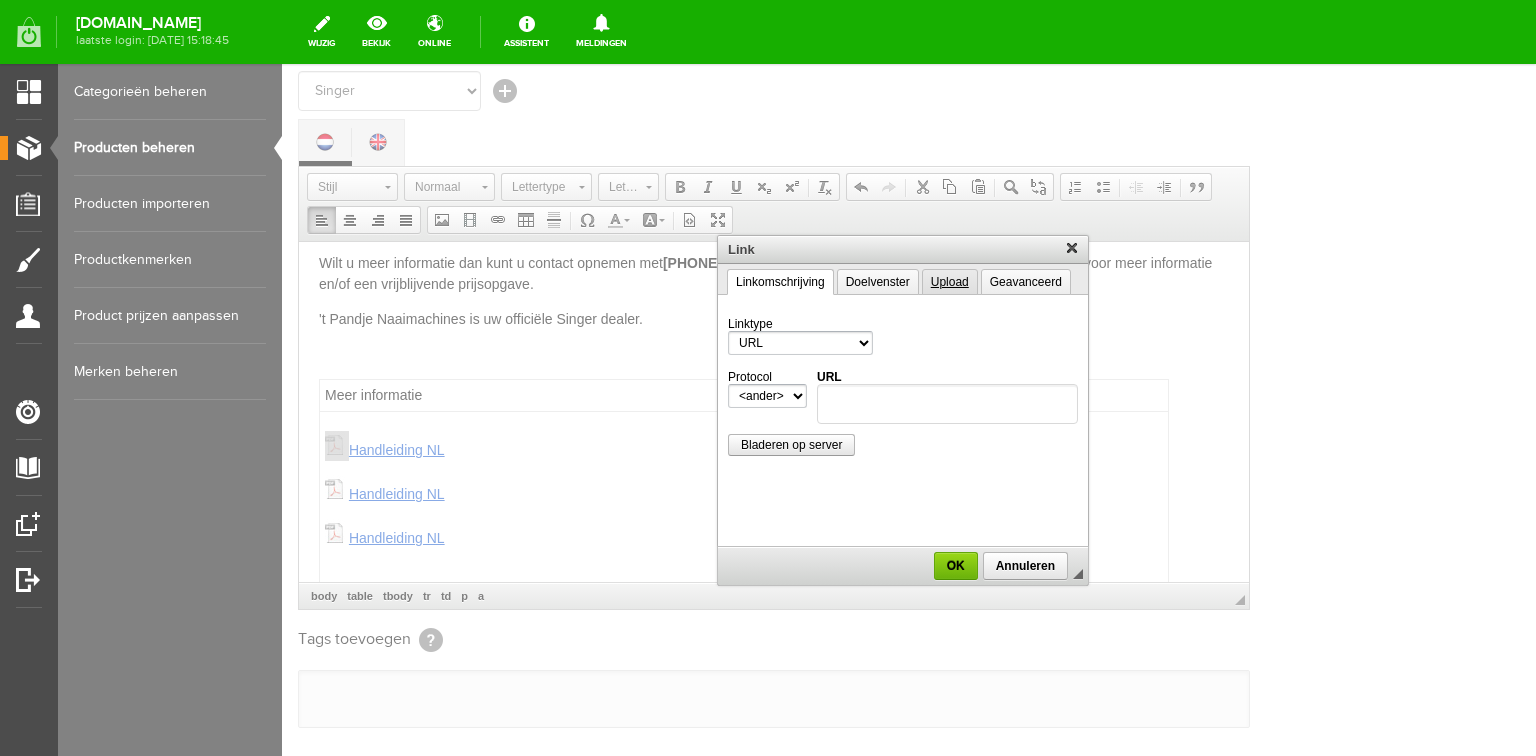 click on "Upload" at bounding box center [950, 282] 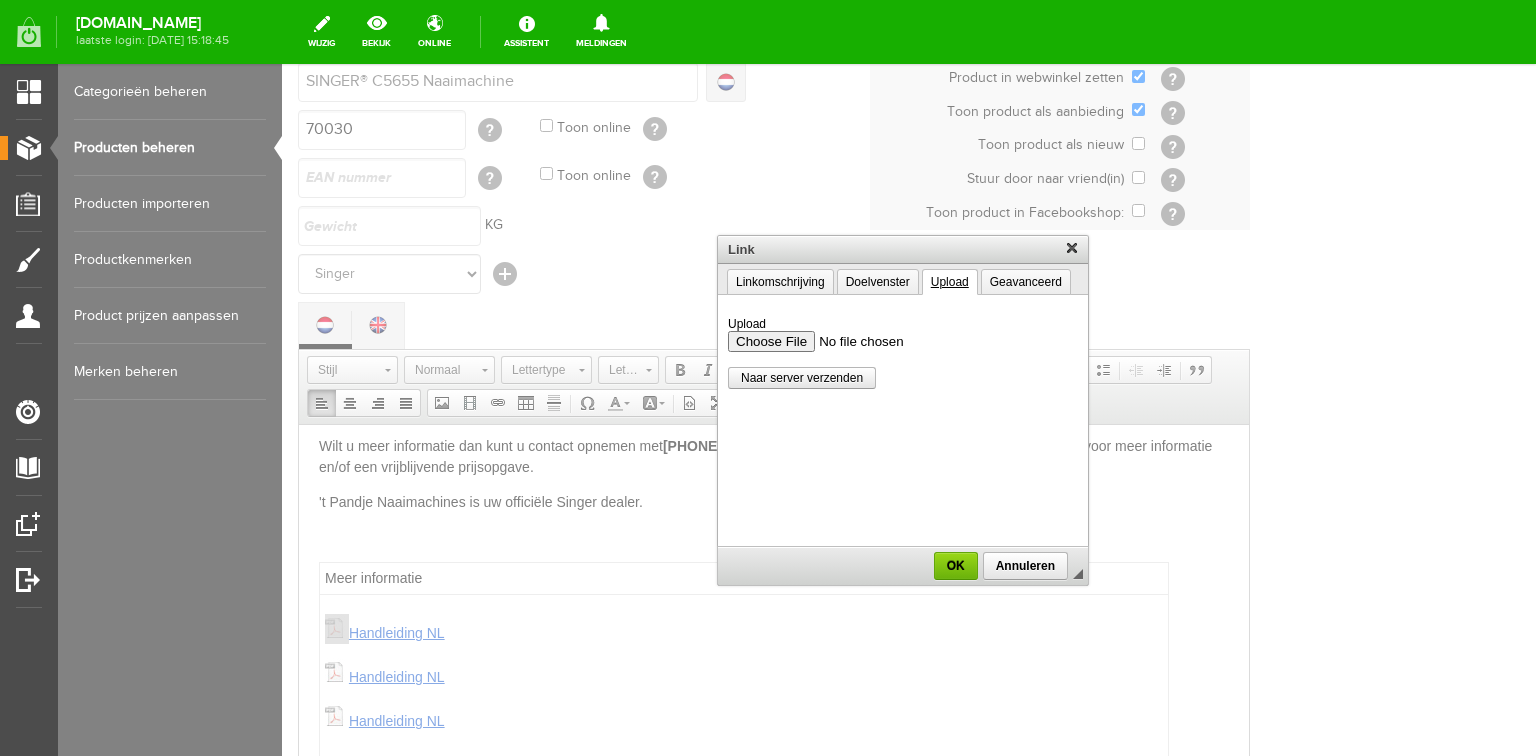 scroll, scrollTop: 240, scrollLeft: 0, axis: vertical 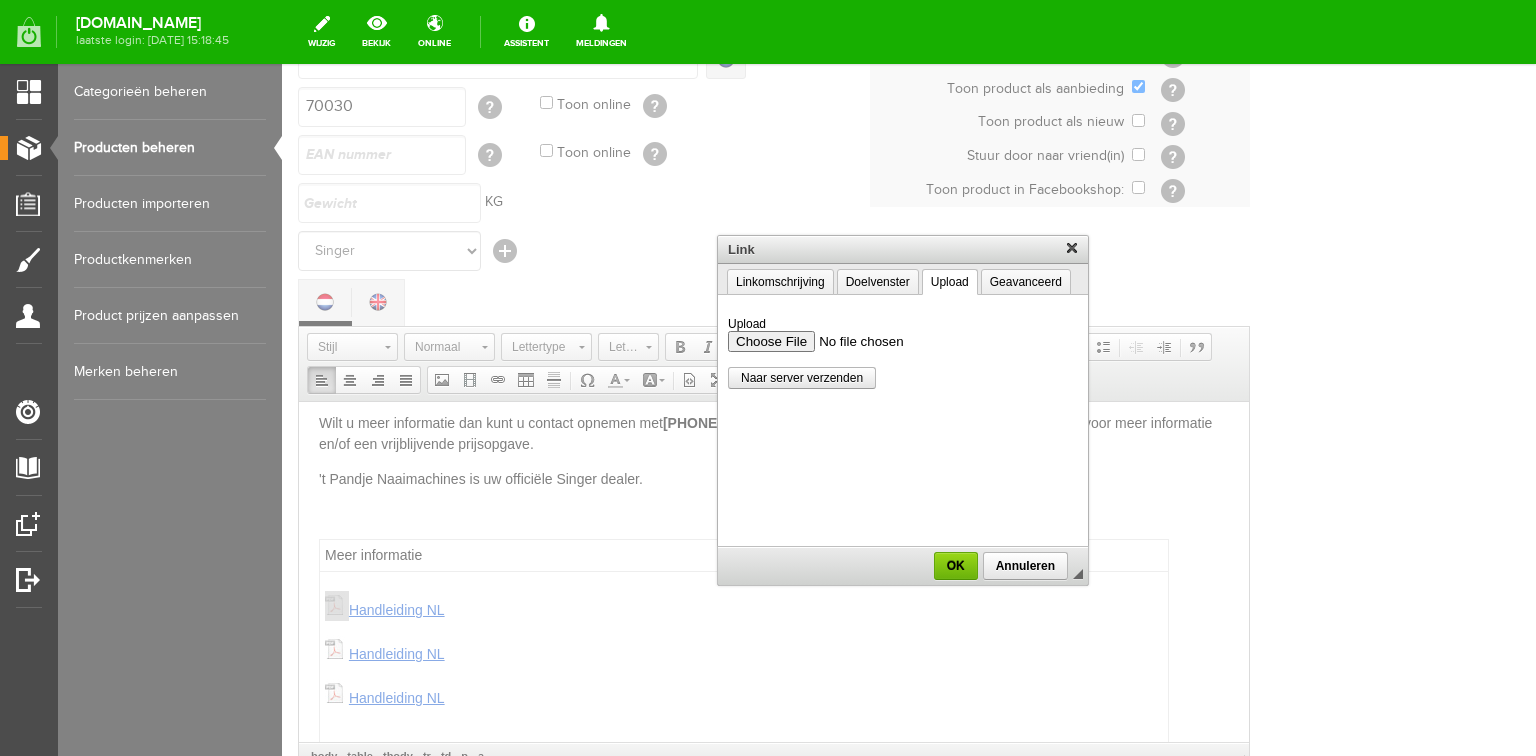 click on "Upload" at bounding box center [903, 341] 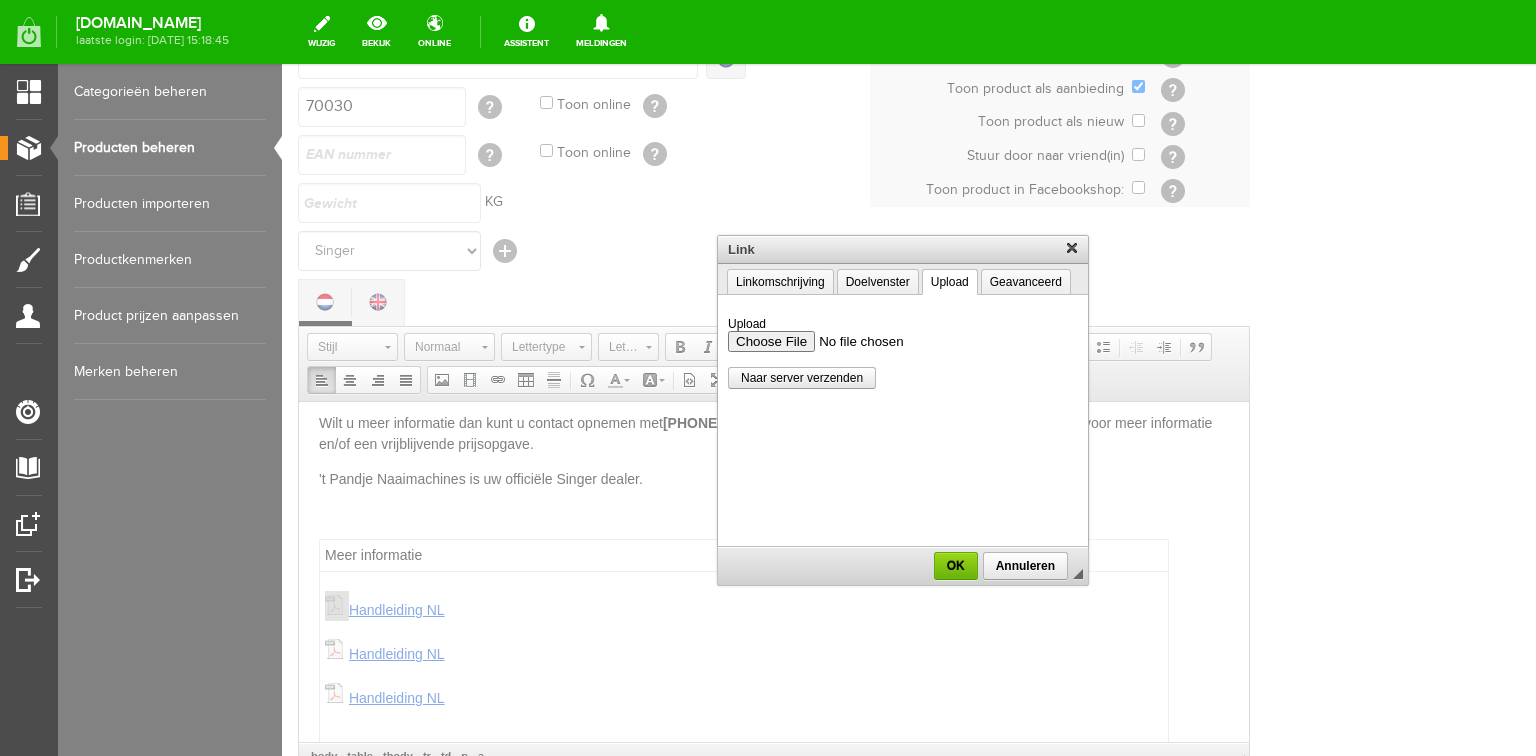 type on "C:\fakepath\Singer-C5655-Flyer_NL.pdf" 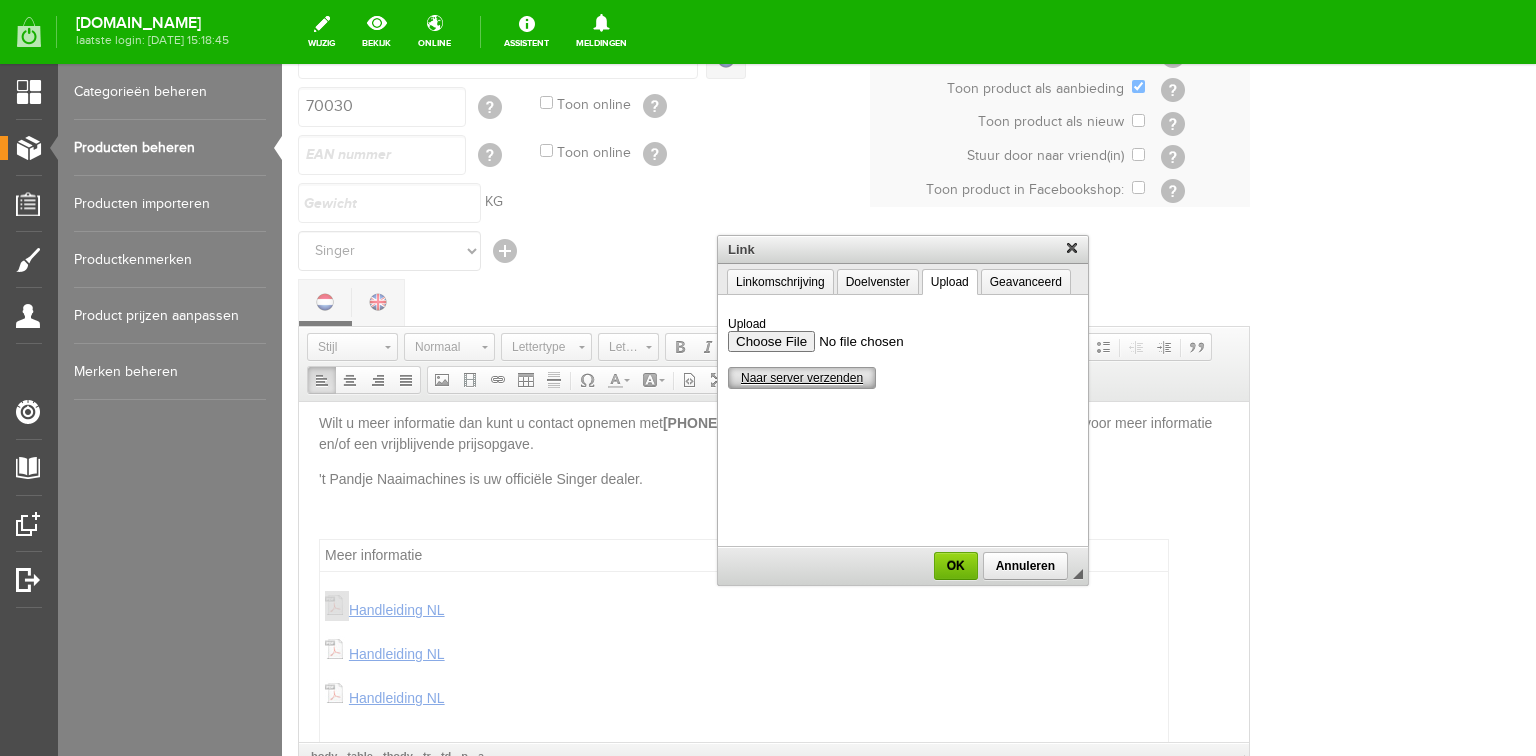 click on "Naar server verzenden" at bounding box center [802, 378] 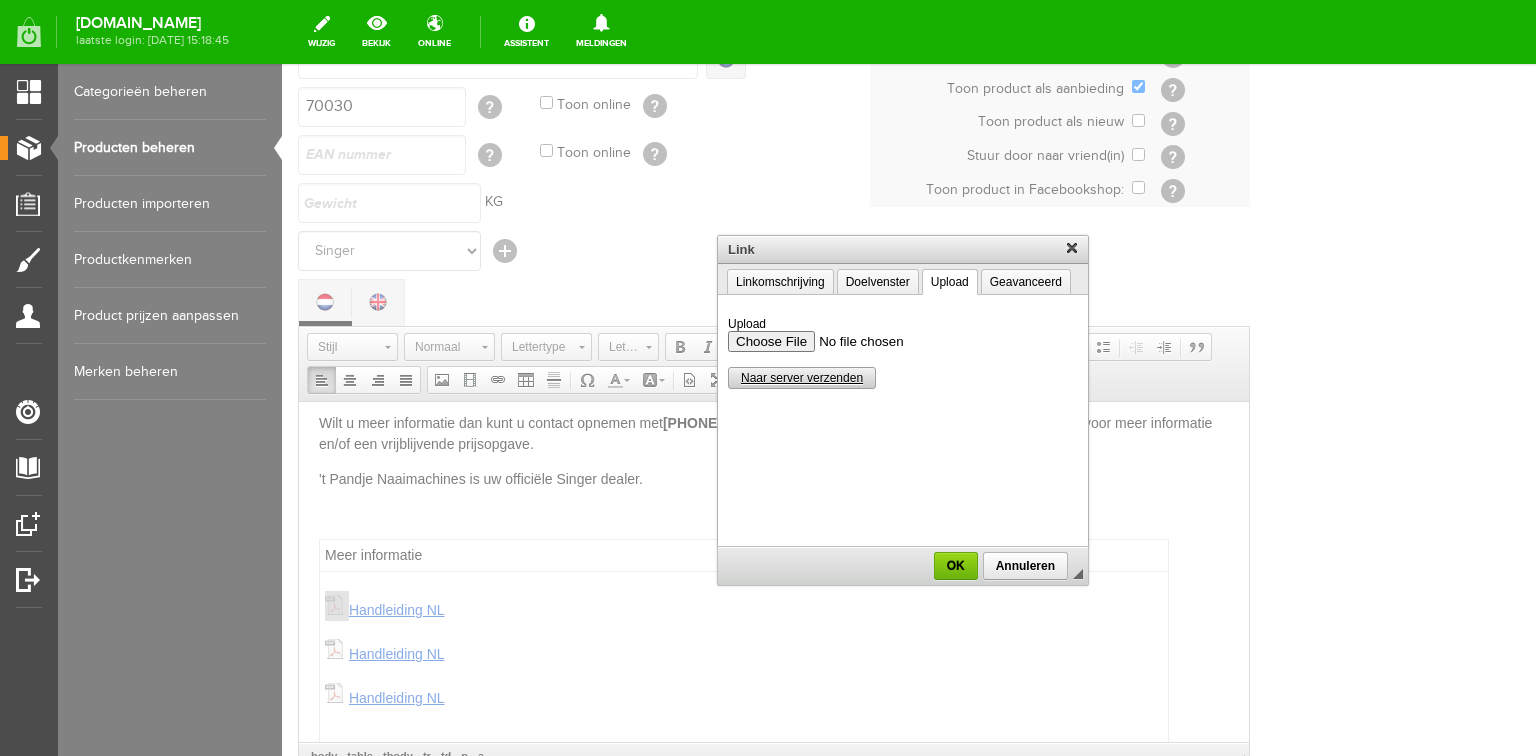 scroll, scrollTop: 0, scrollLeft: 0, axis: both 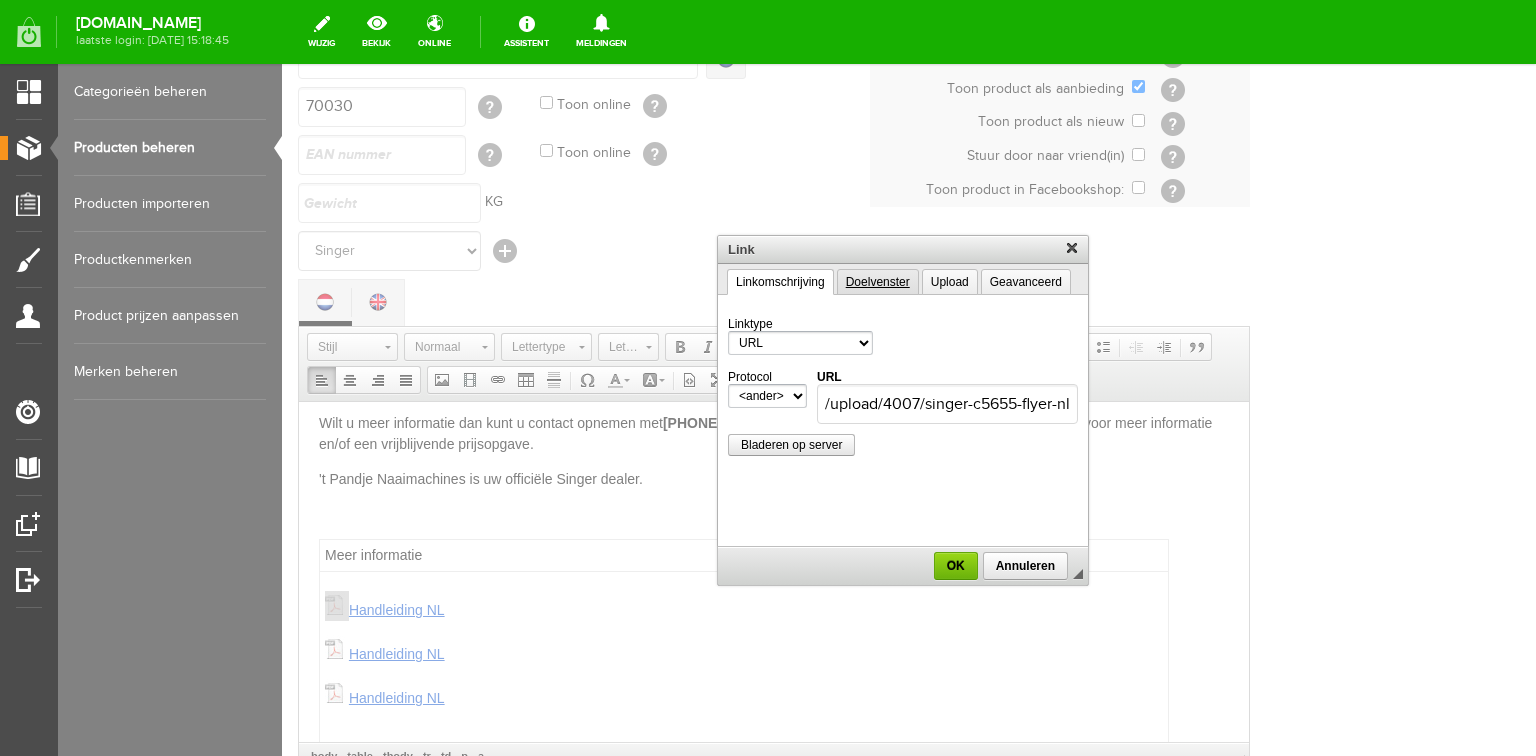 click on "Doelvenster" at bounding box center [878, 282] 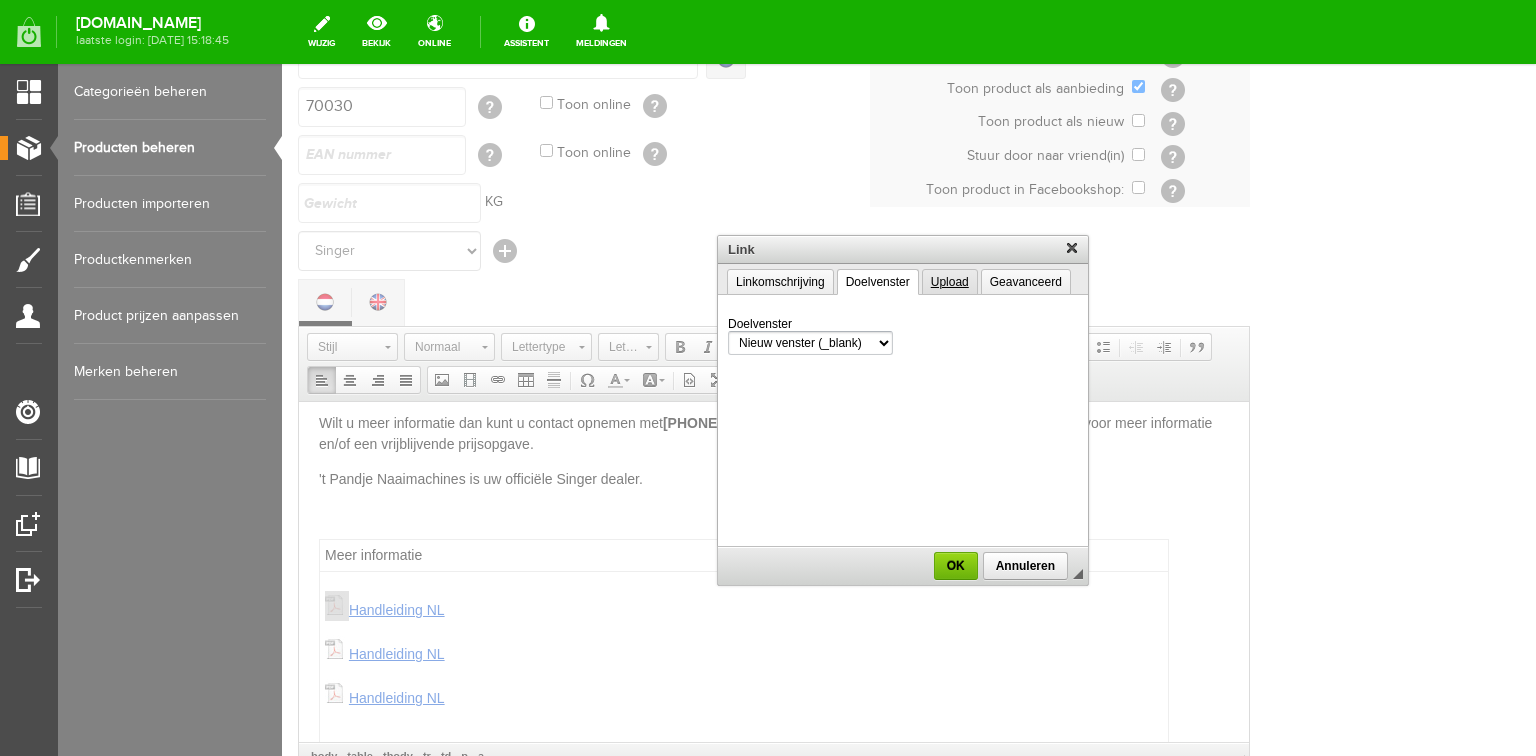 click on "Upload" at bounding box center (950, 282) 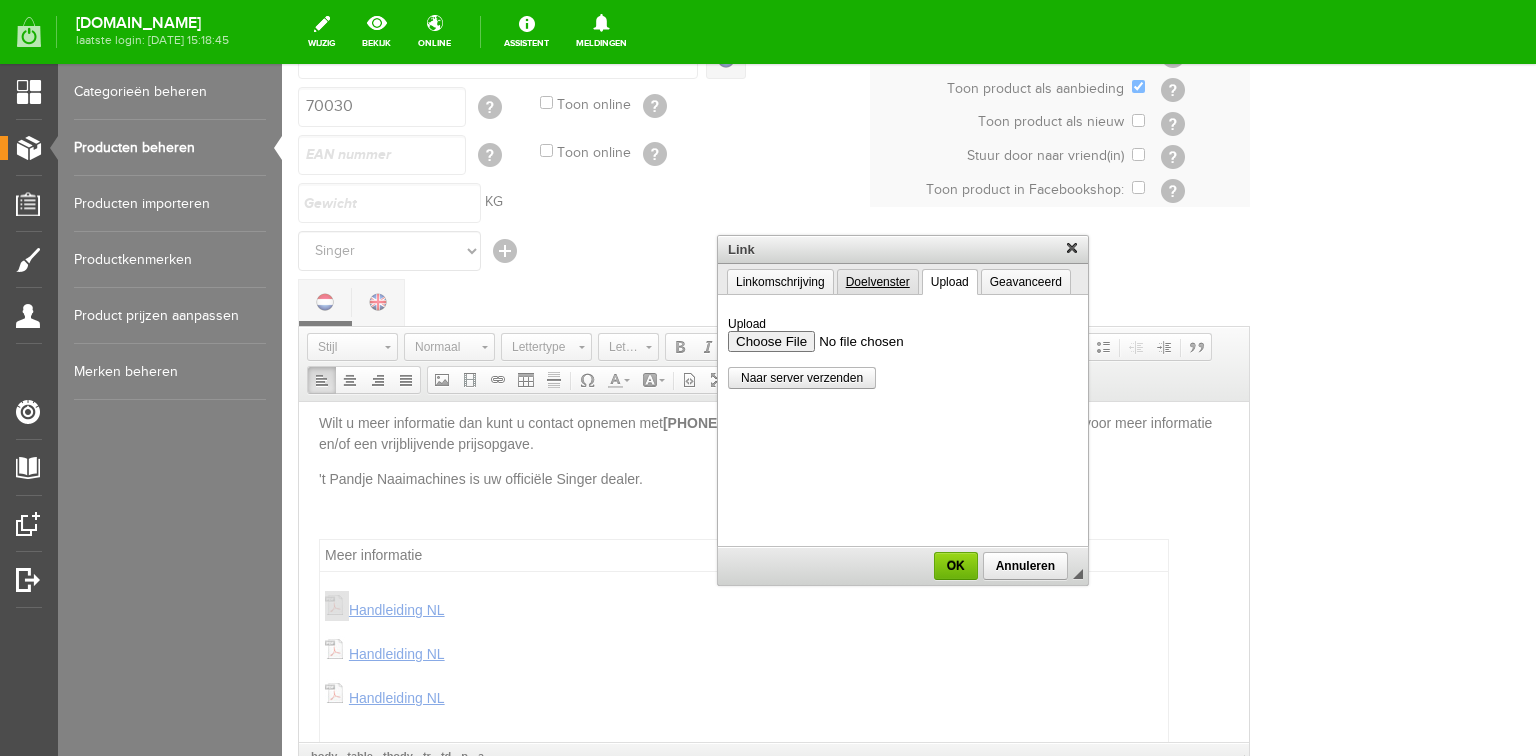 click on "Doelvenster" at bounding box center (878, 282) 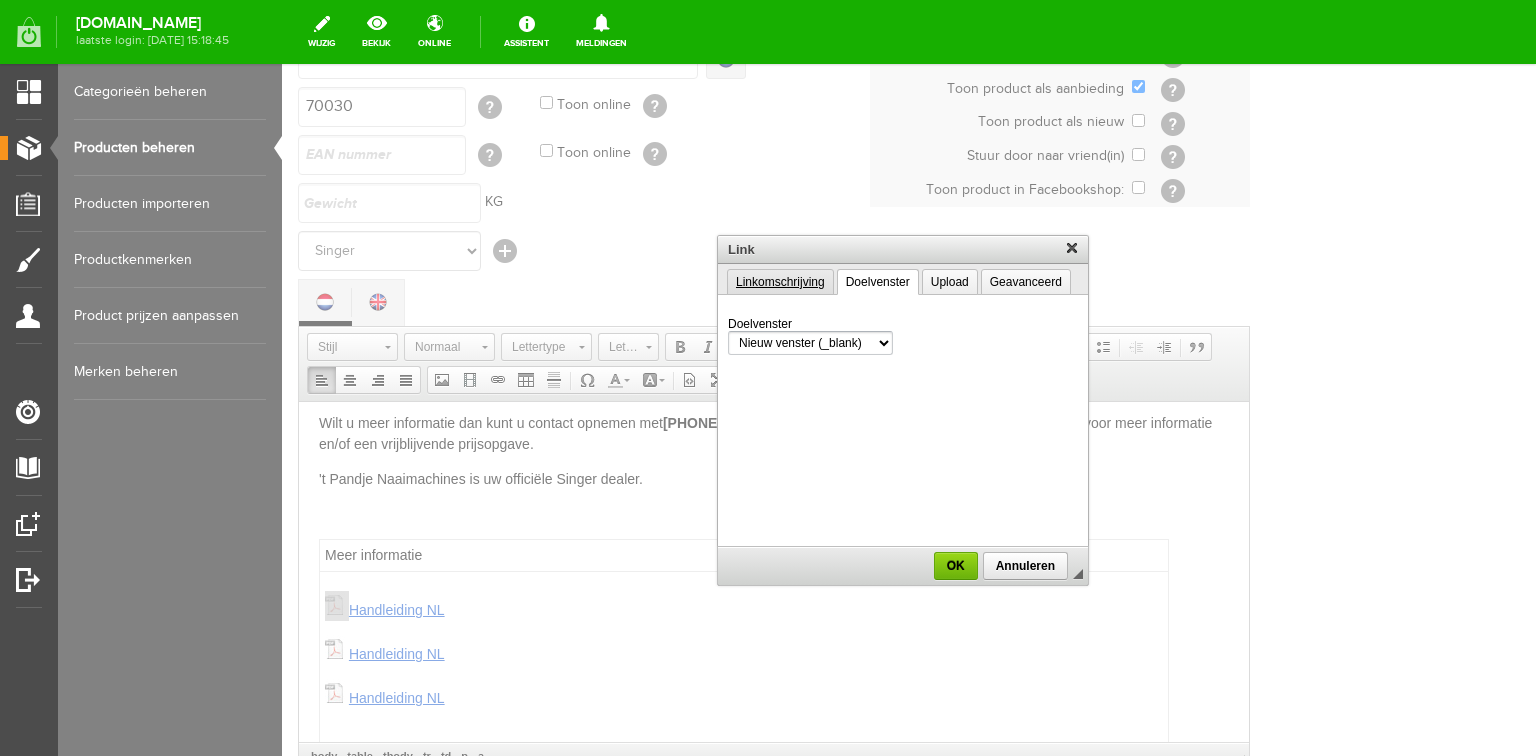 click on "Linkomschrijving" at bounding box center (780, 282) 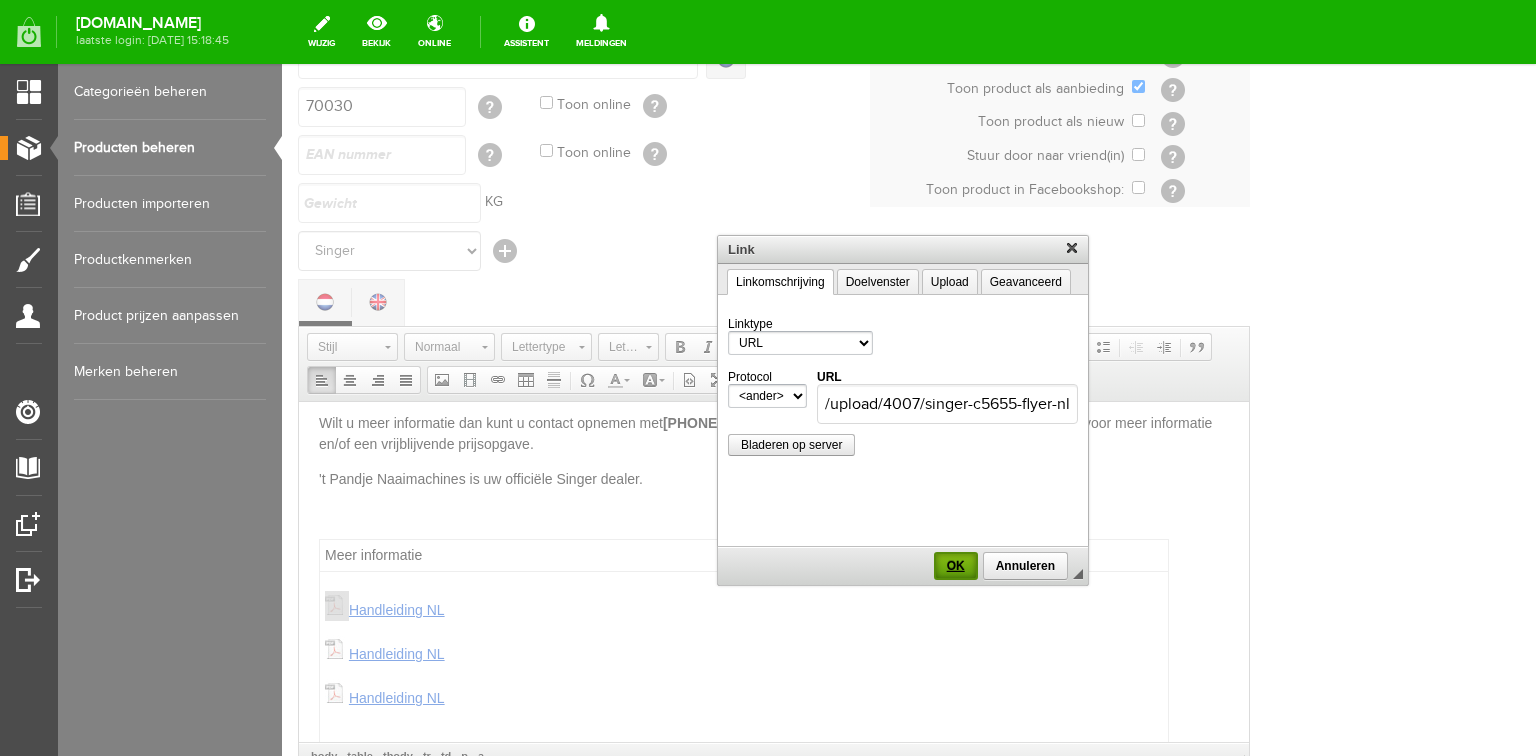 click on "OK" at bounding box center (956, 566) 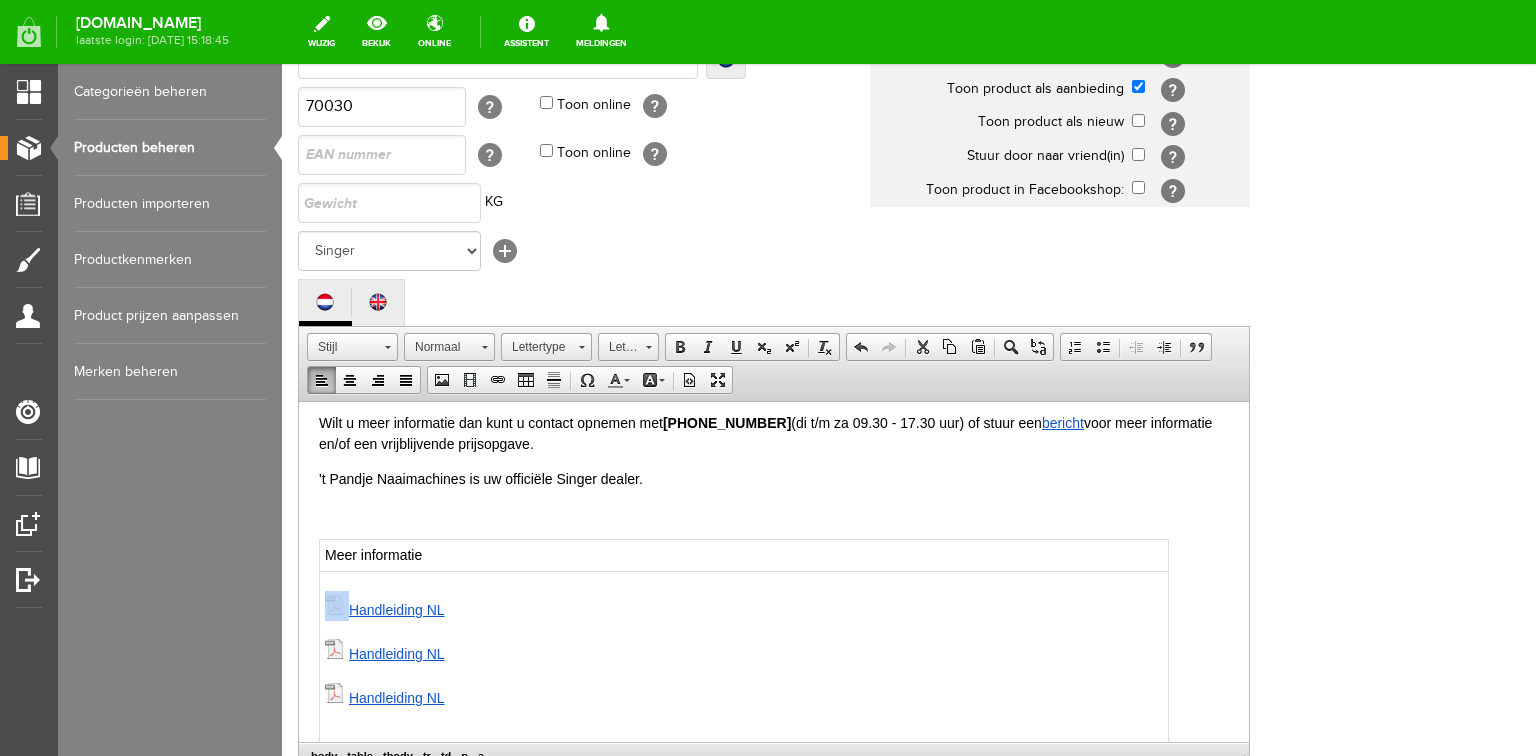 click on "Handleiding NL" 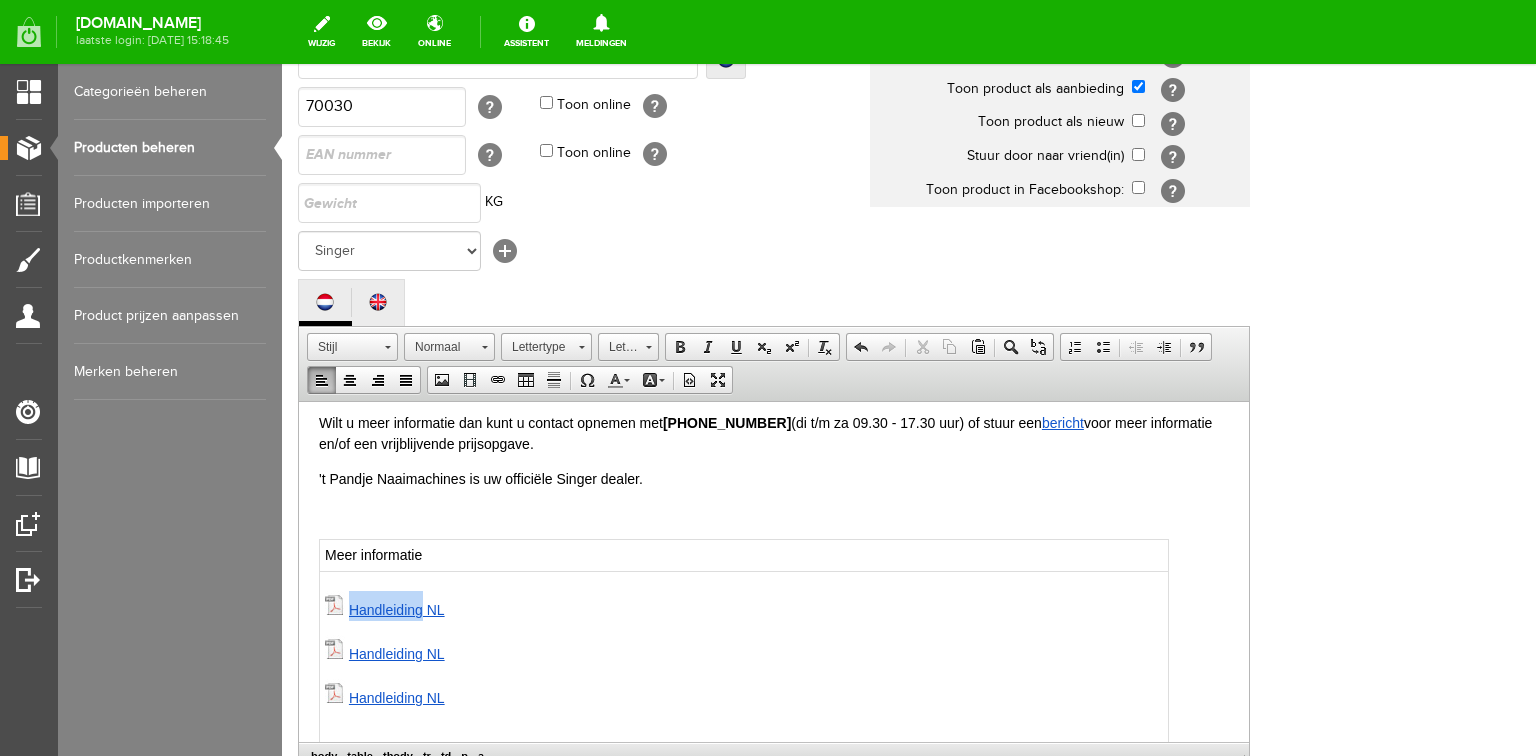 click on "Handleiding NL" 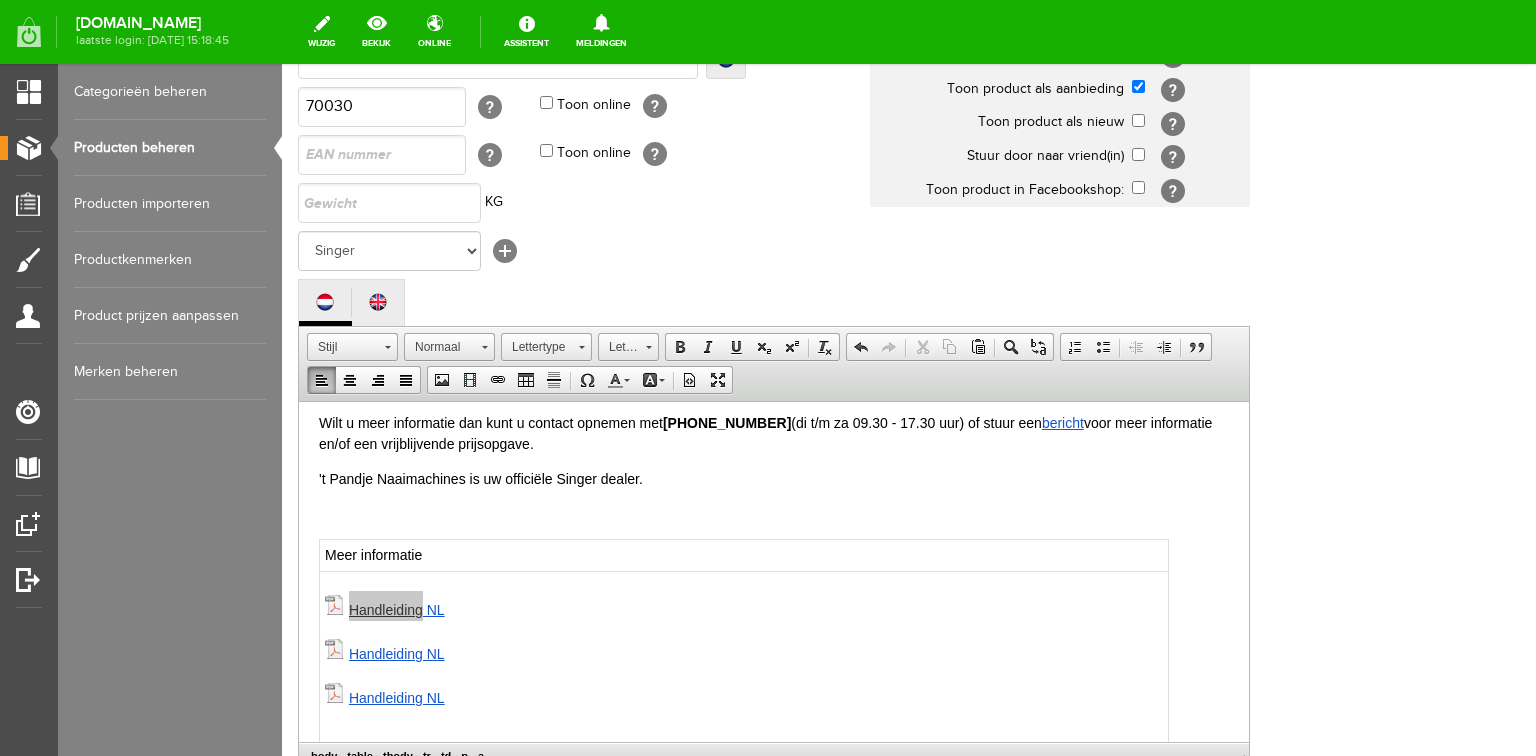 select on "http://" 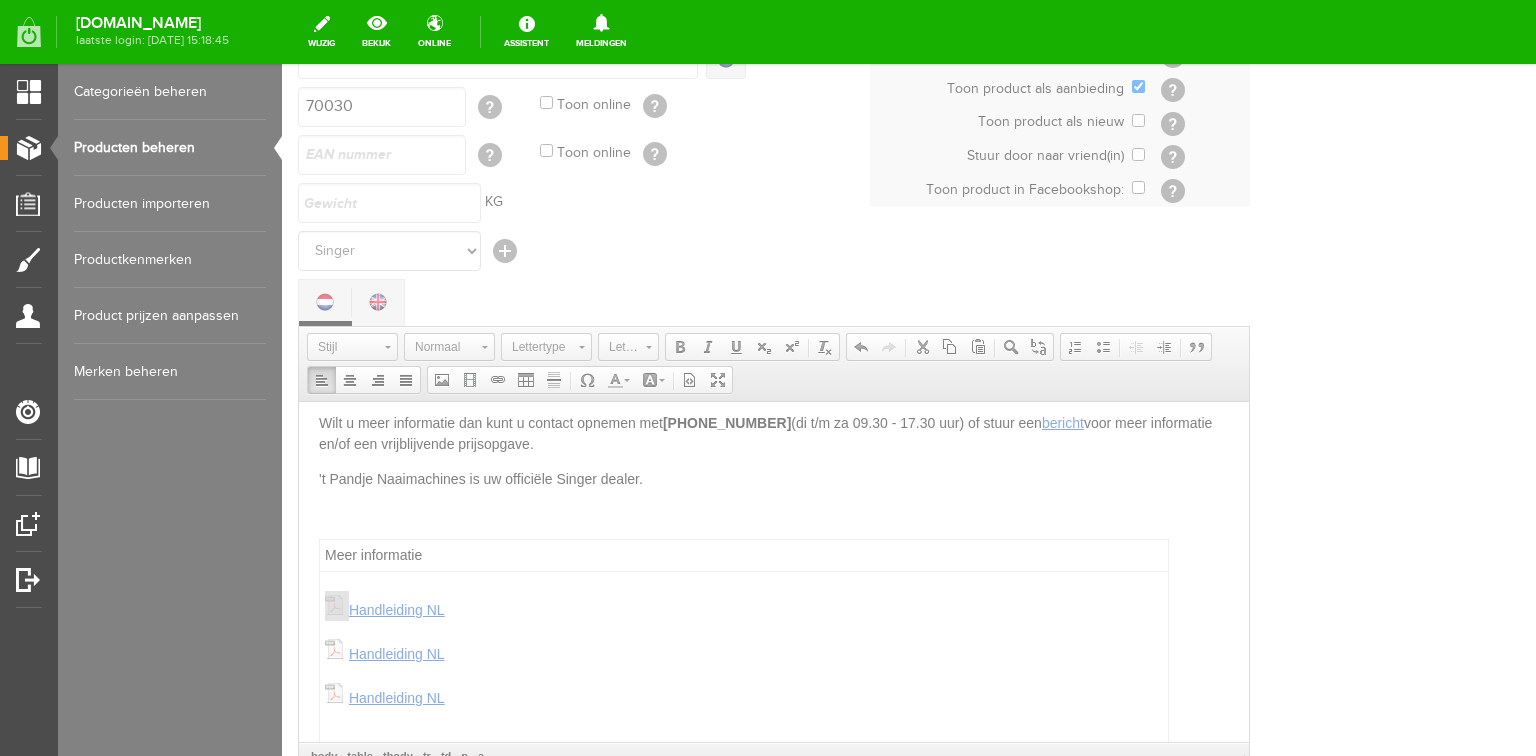 select 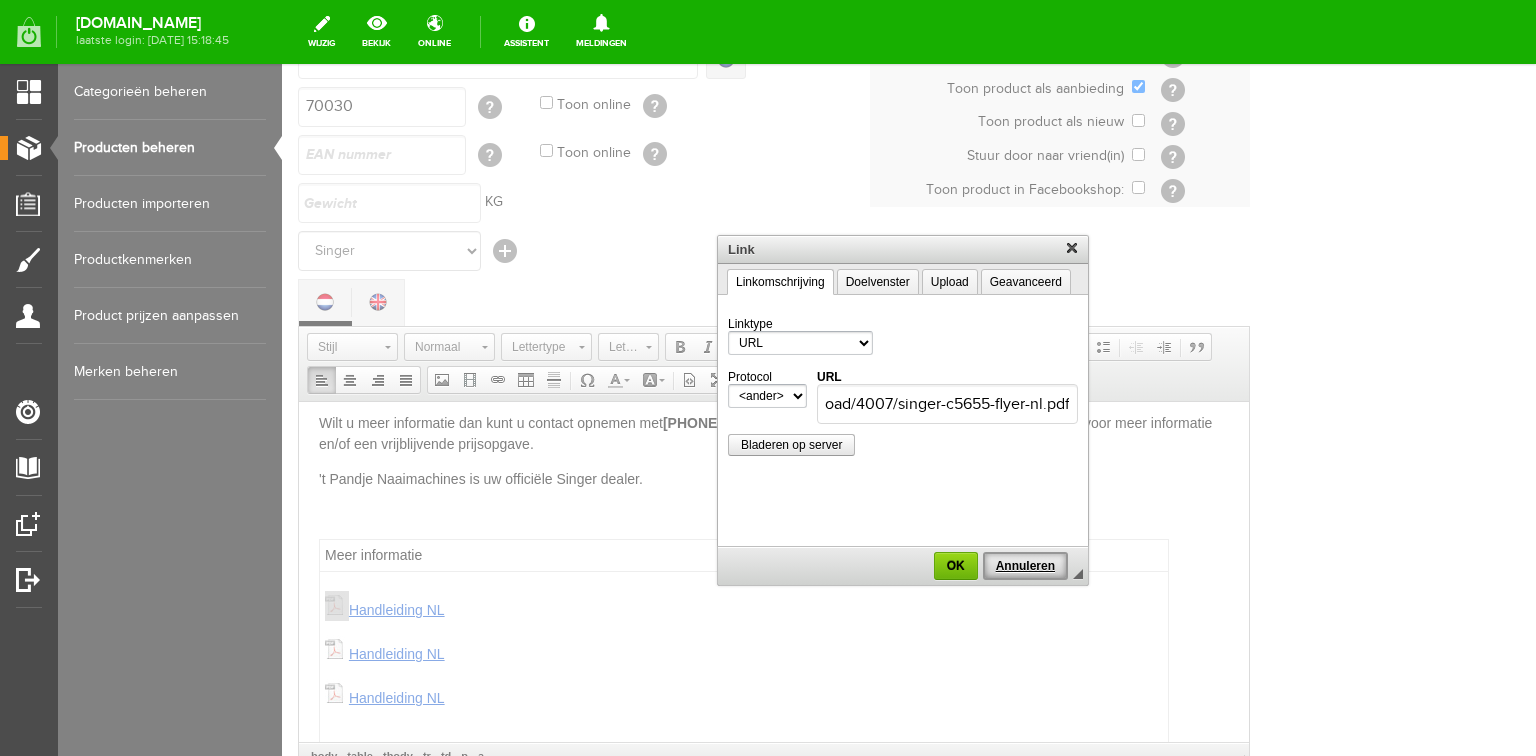 click on "Annuleren" at bounding box center (1025, 566) 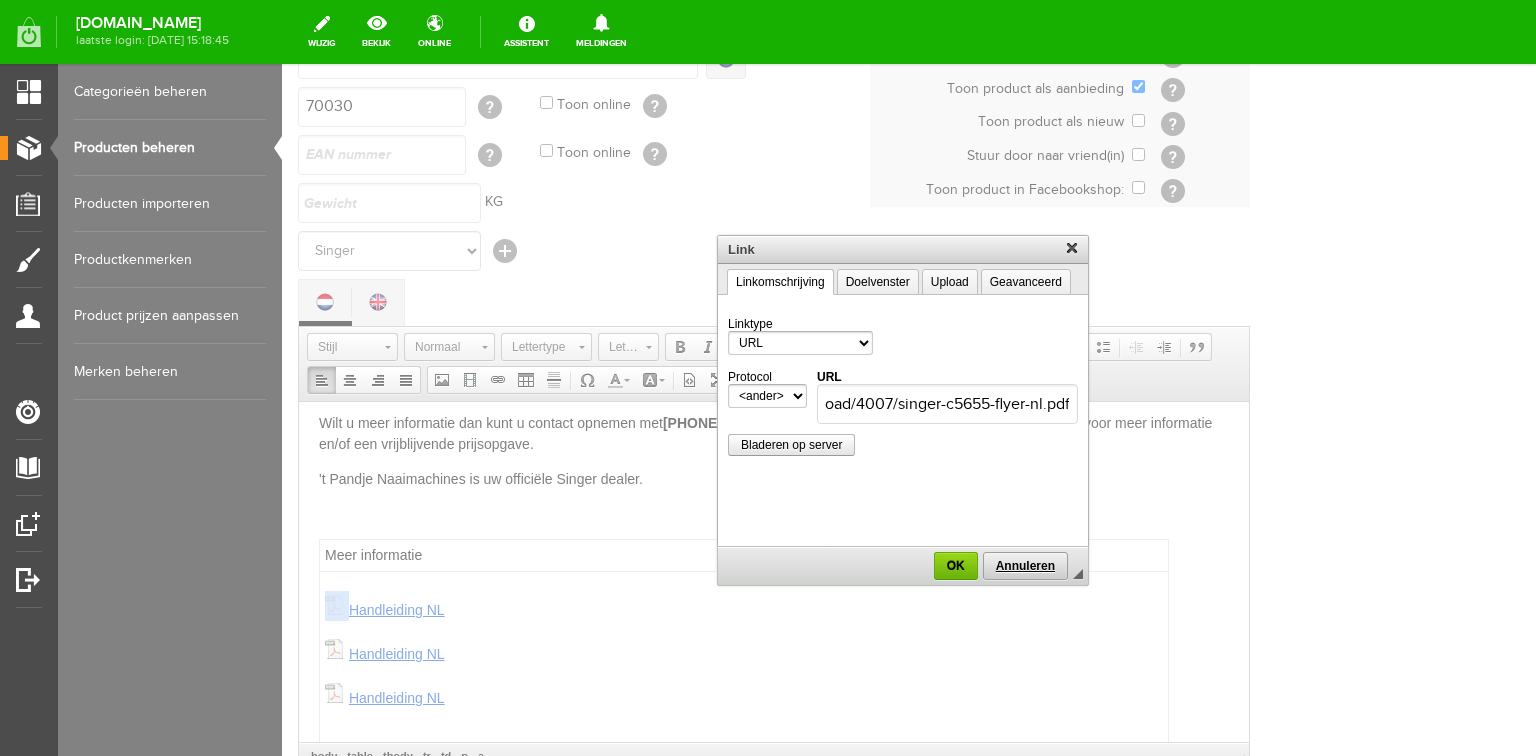 scroll, scrollTop: 0, scrollLeft: 0, axis: both 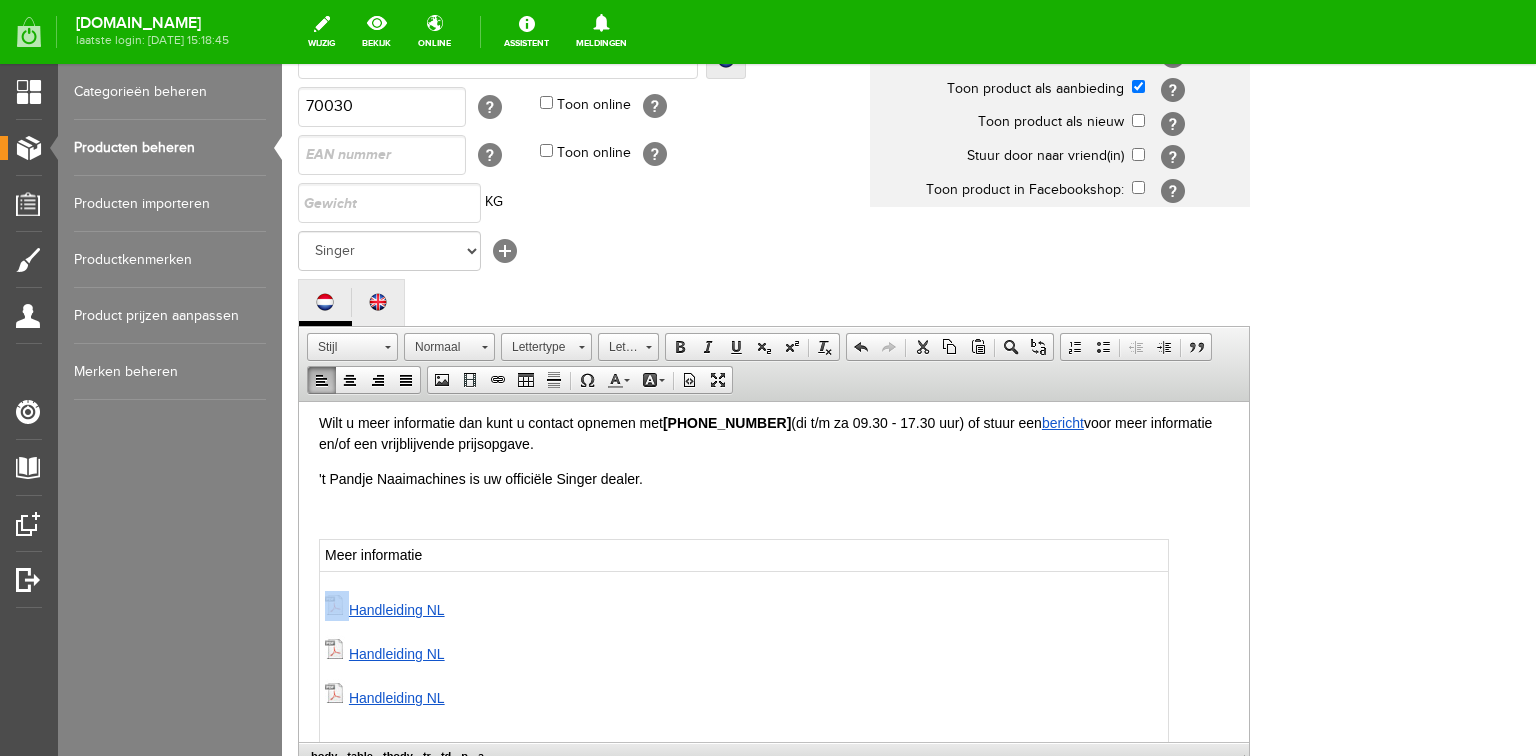 click on "Handleiding NL" at bounding box center [744, 605] 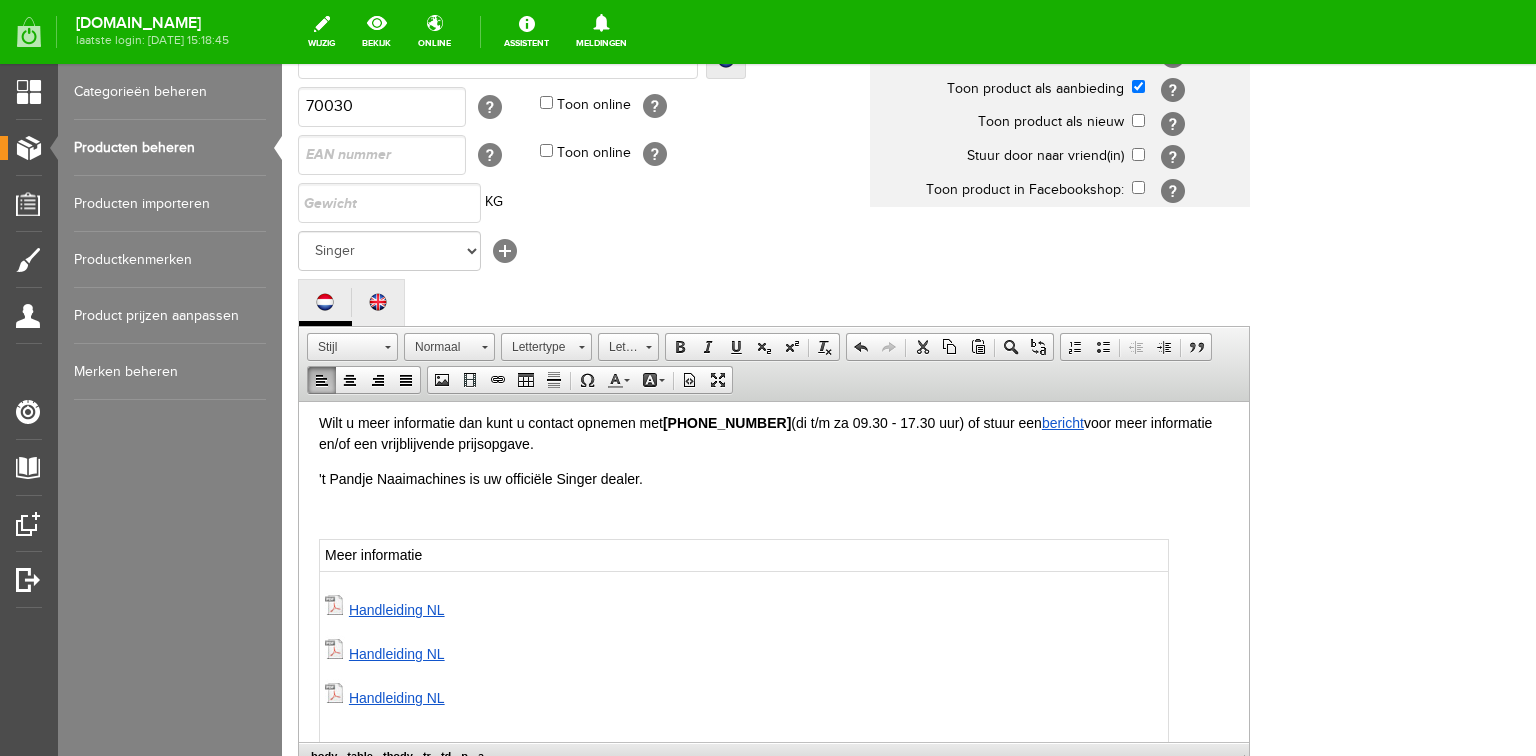 drag, startPoint x: 489, startPoint y: 632, endPoint x: 462, endPoint y: 652, distance: 33.600594 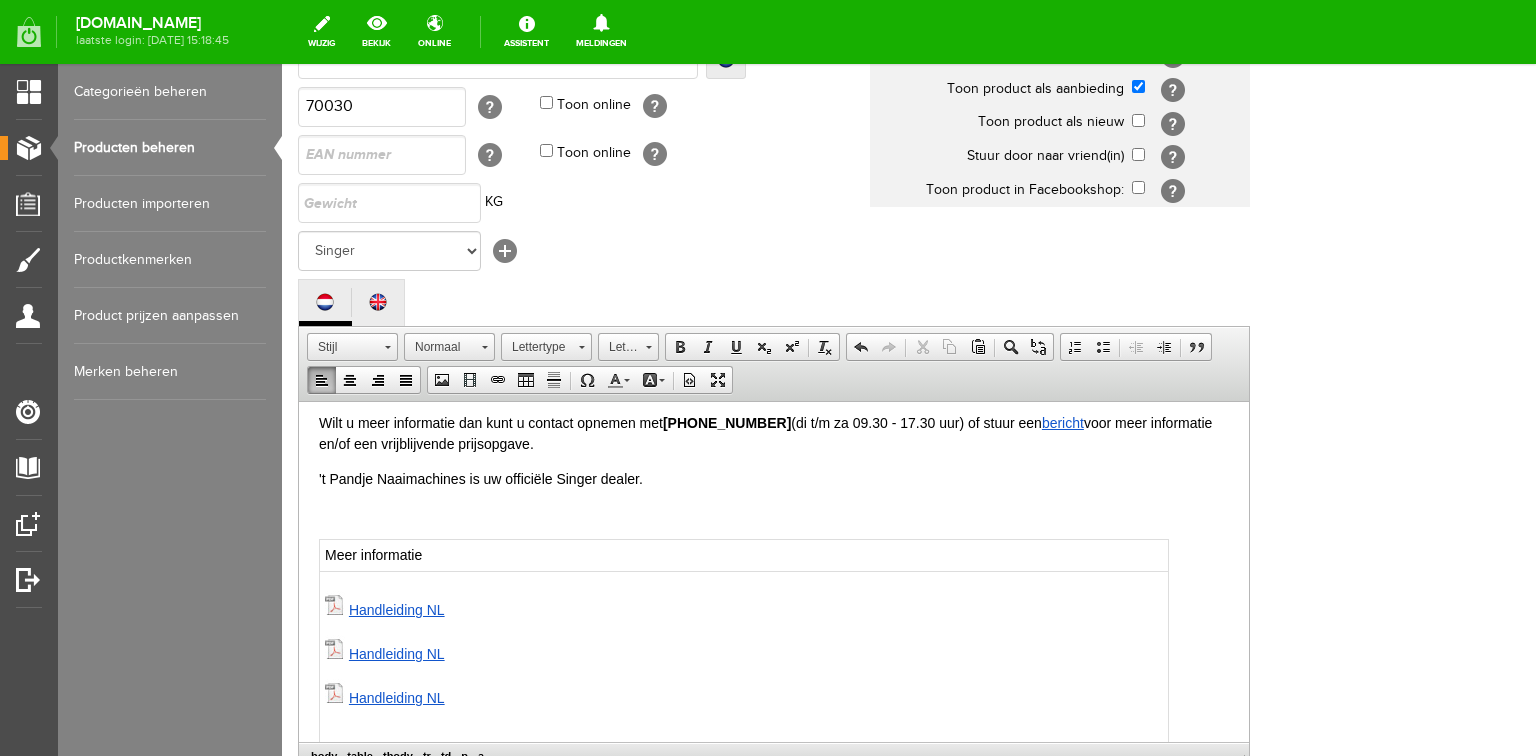 click on "Handleiding NL" 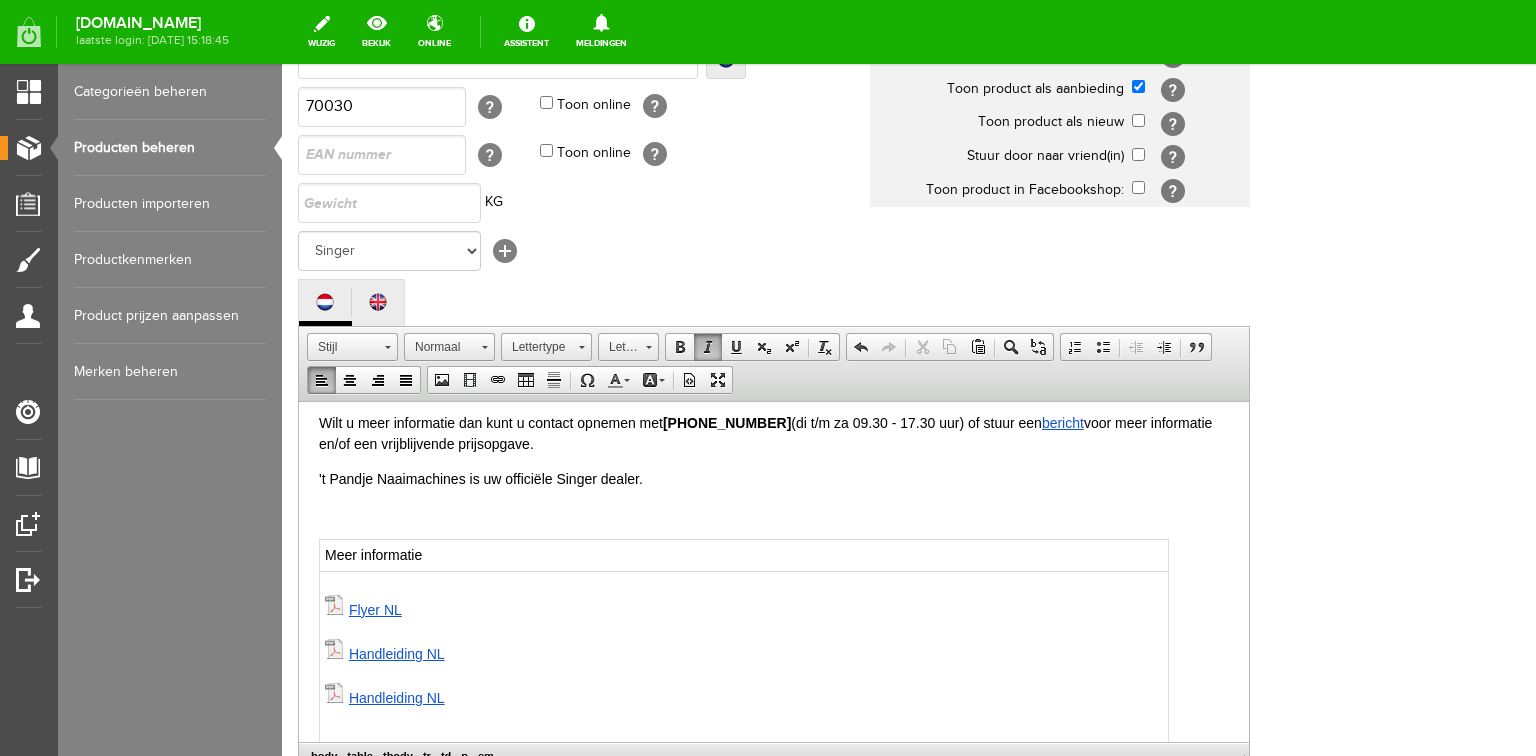 click on "Handleiding NL" at bounding box center (397, 653) 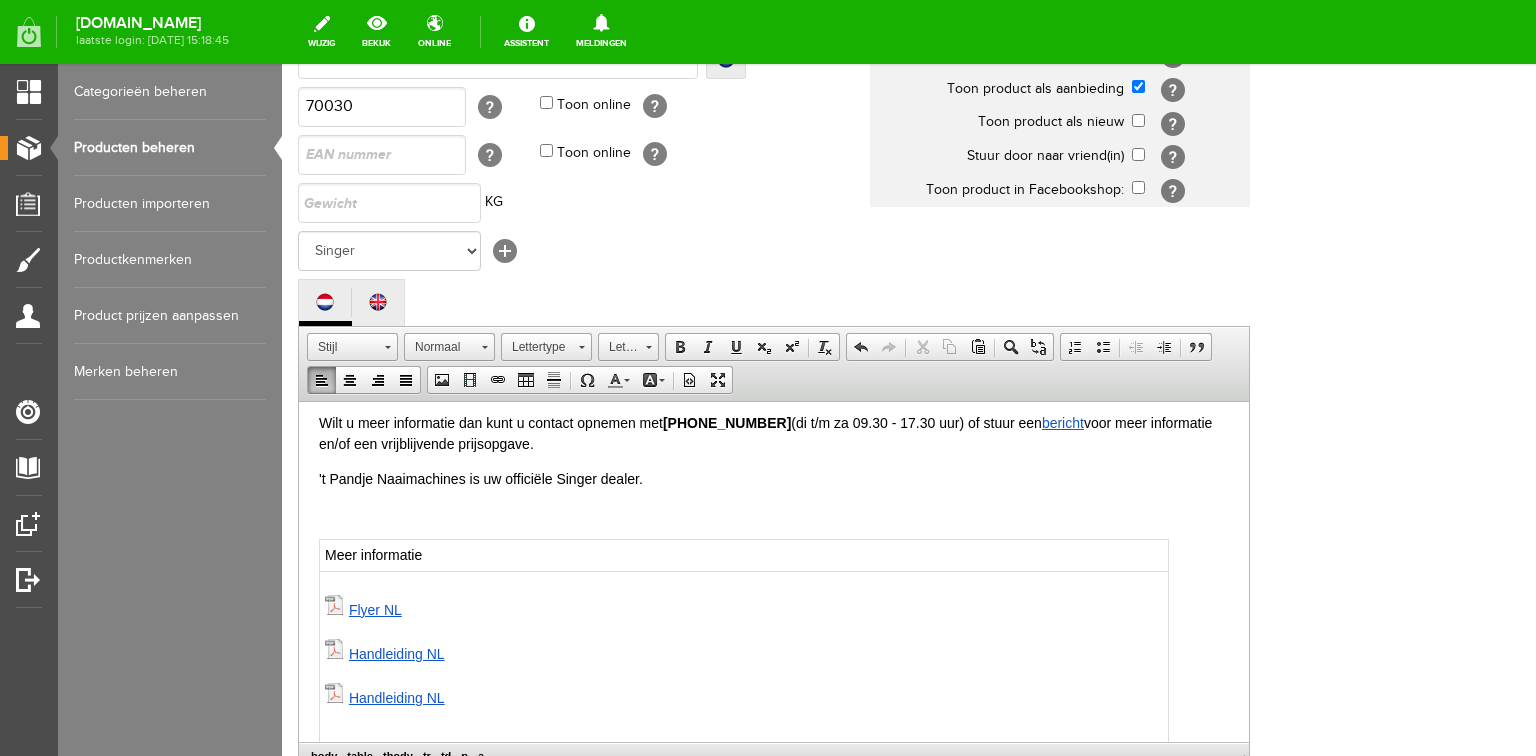 click on "Handleiding NL" at bounding box center (397, 653) 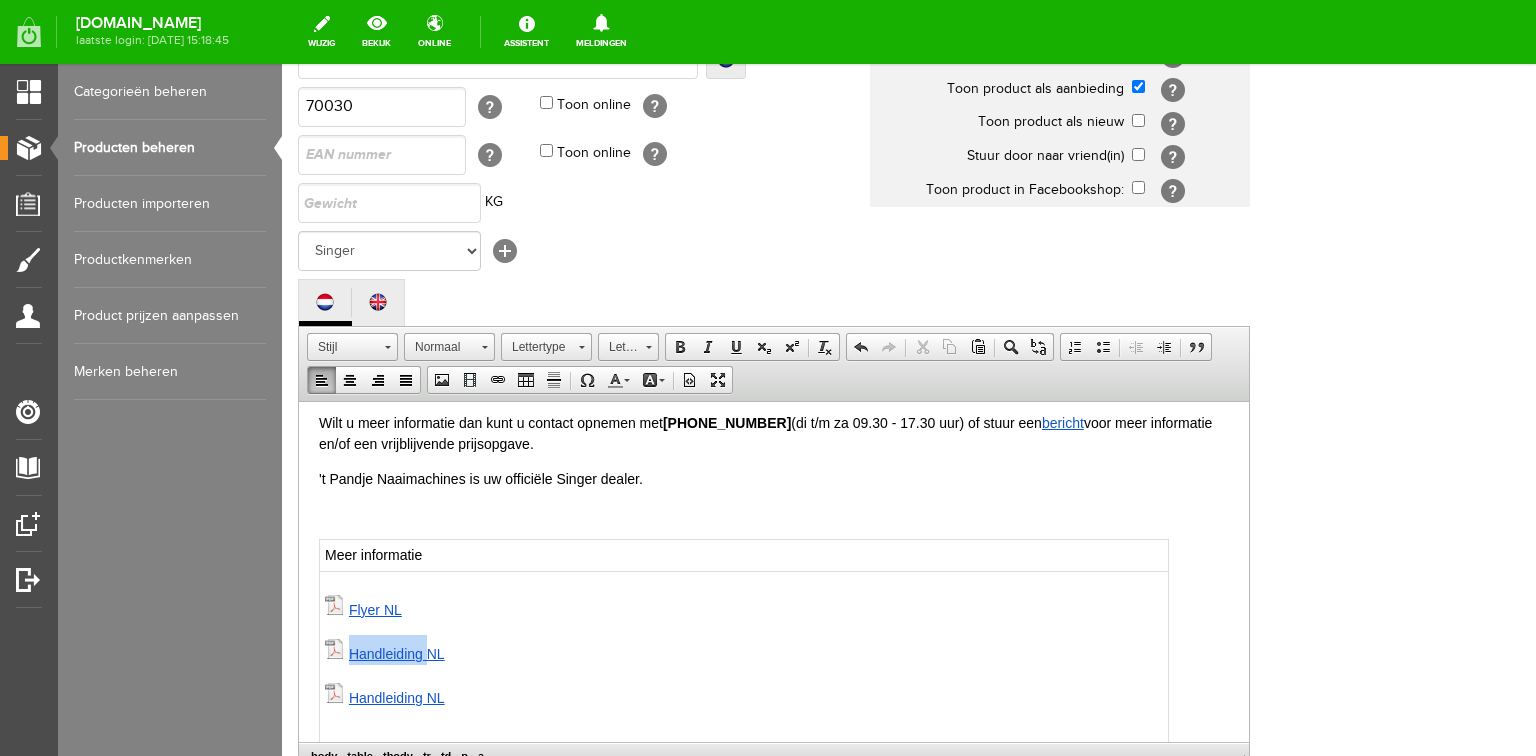 click on "Handleiding NL" at bounding box center (397, 653) 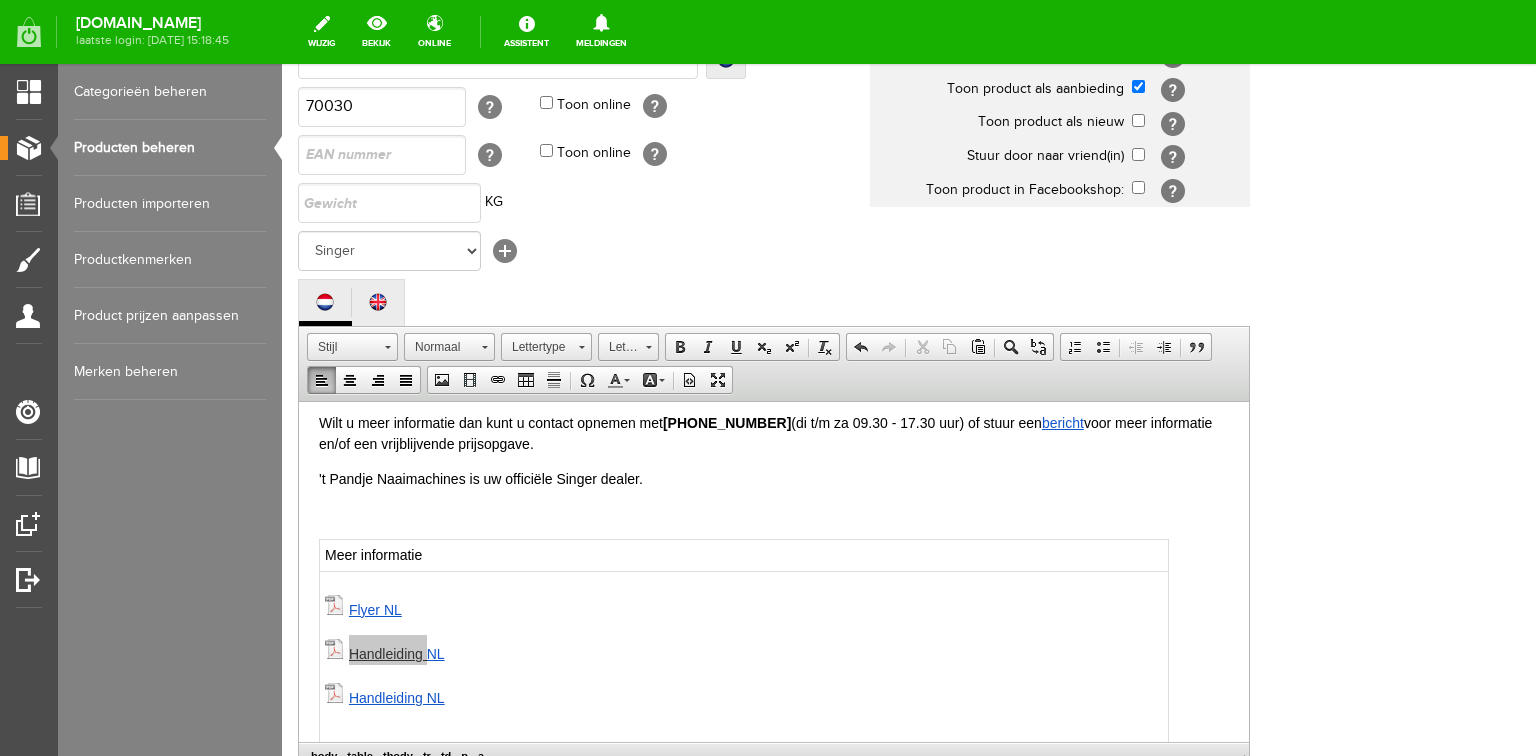 select on "http://" 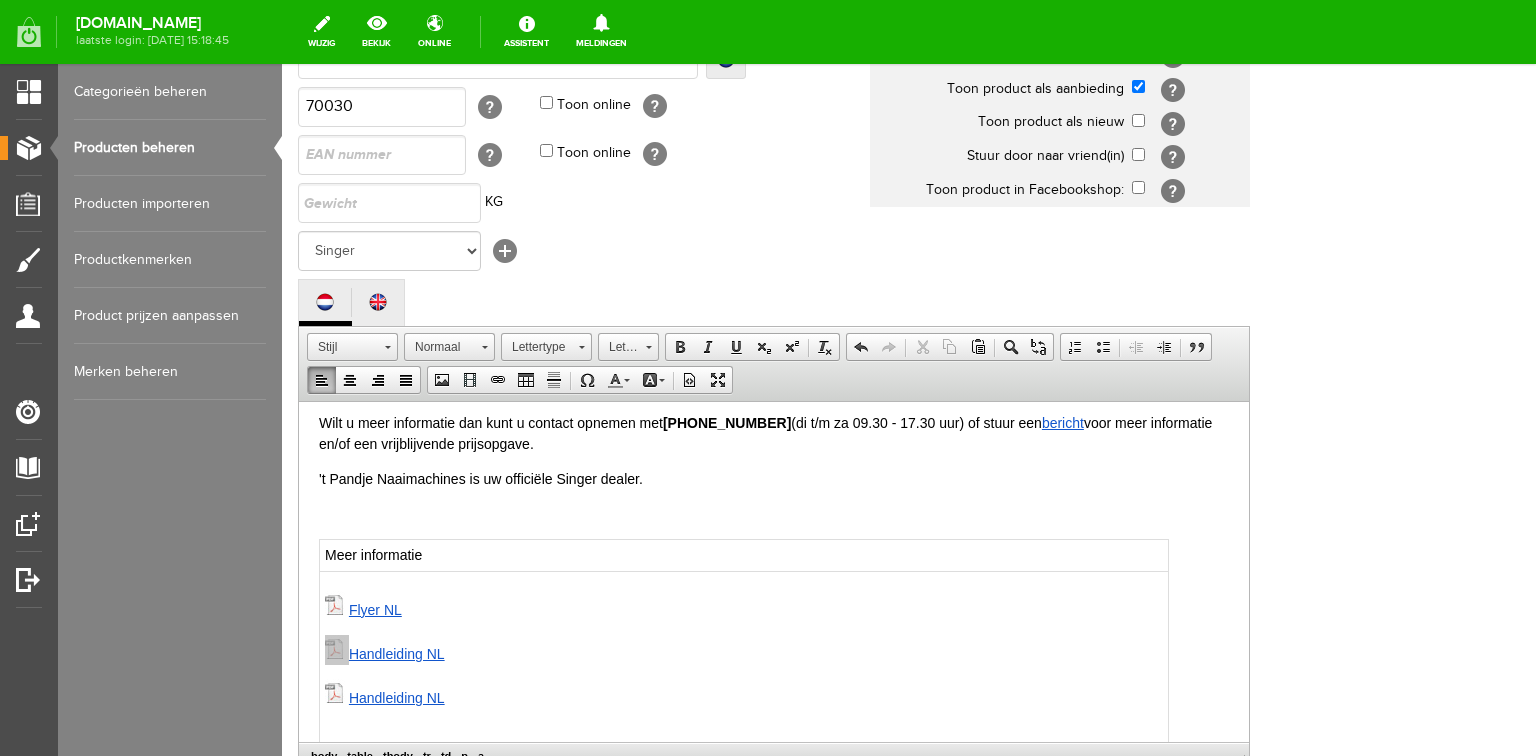 select 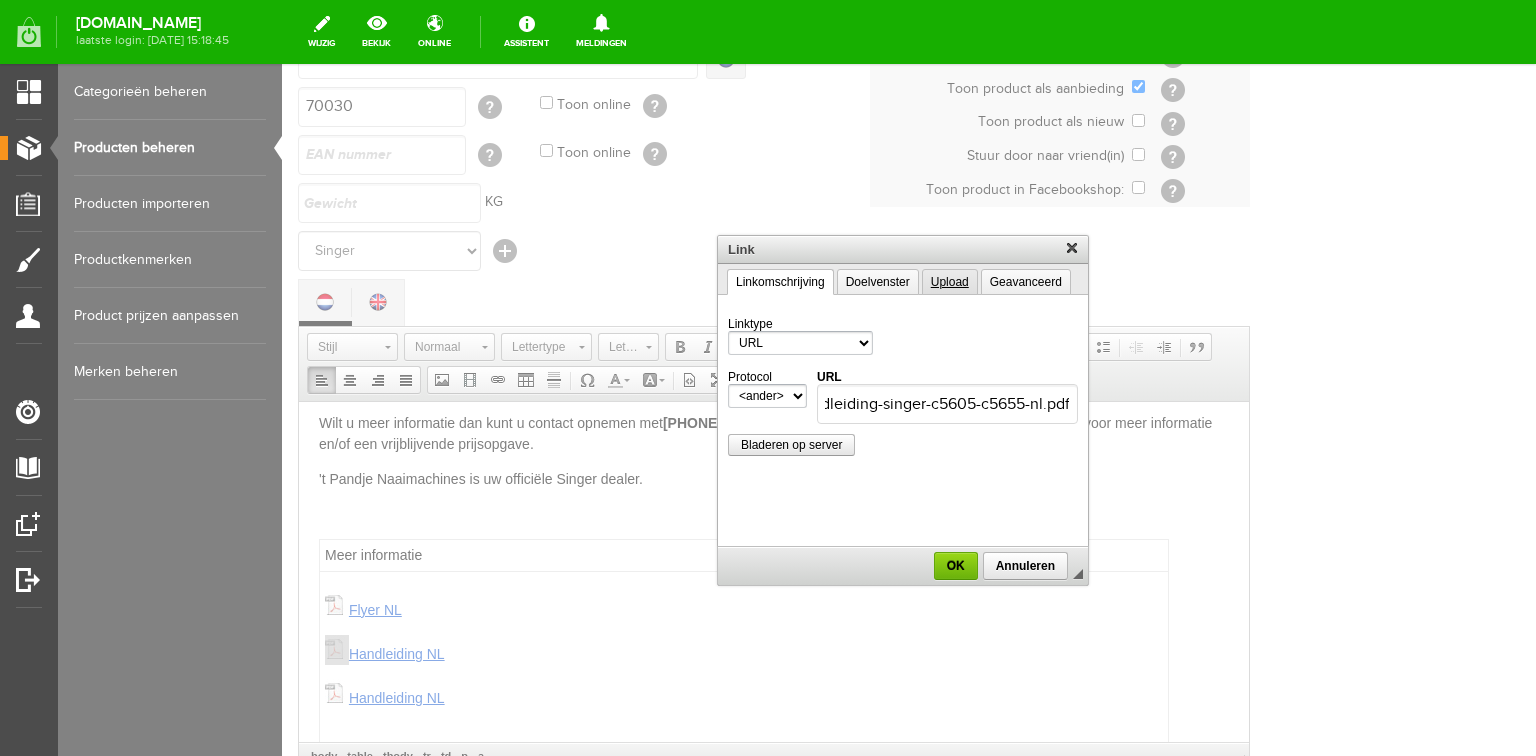 click on "Upload" at bounding box center (950, 282) 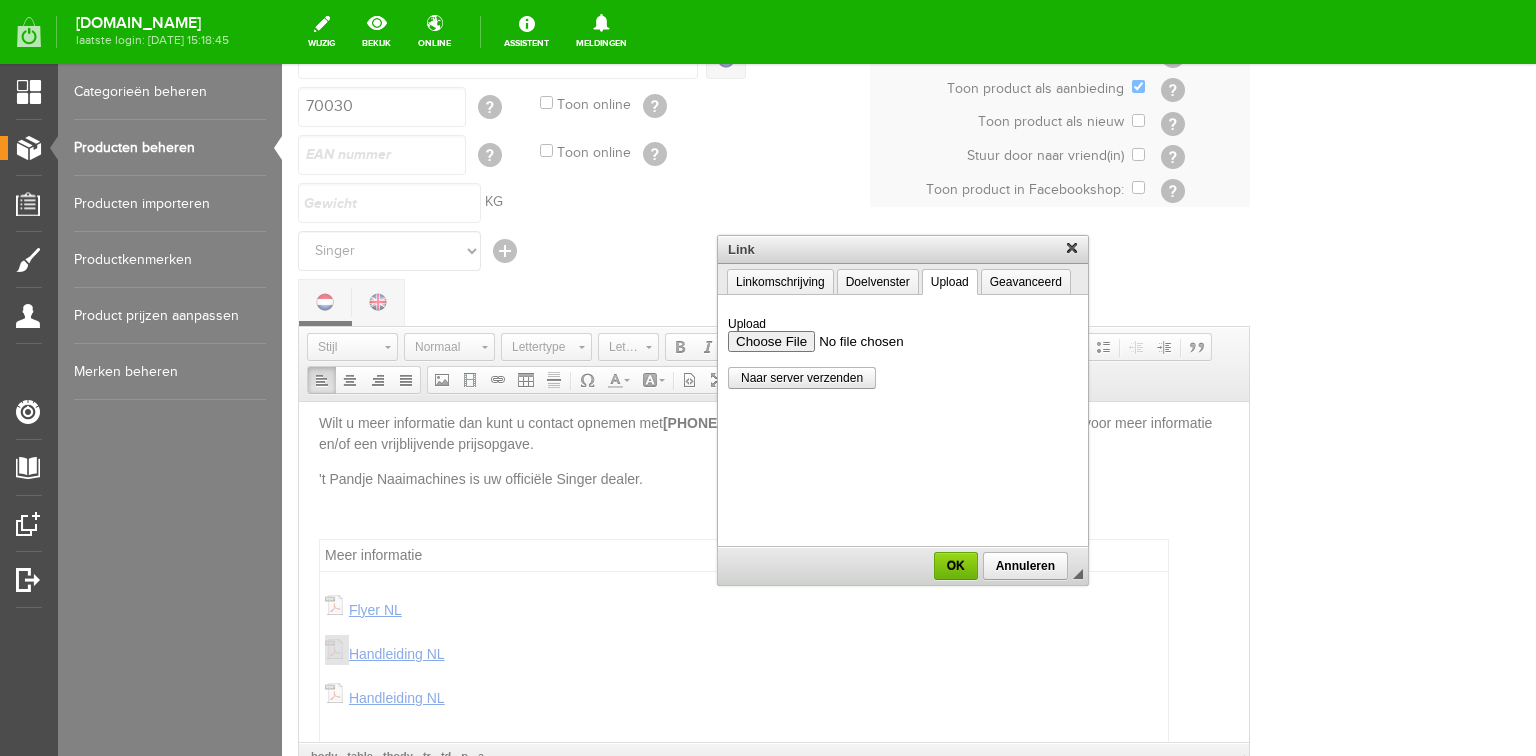 click on "Upload" at bounding box center [903, 341] 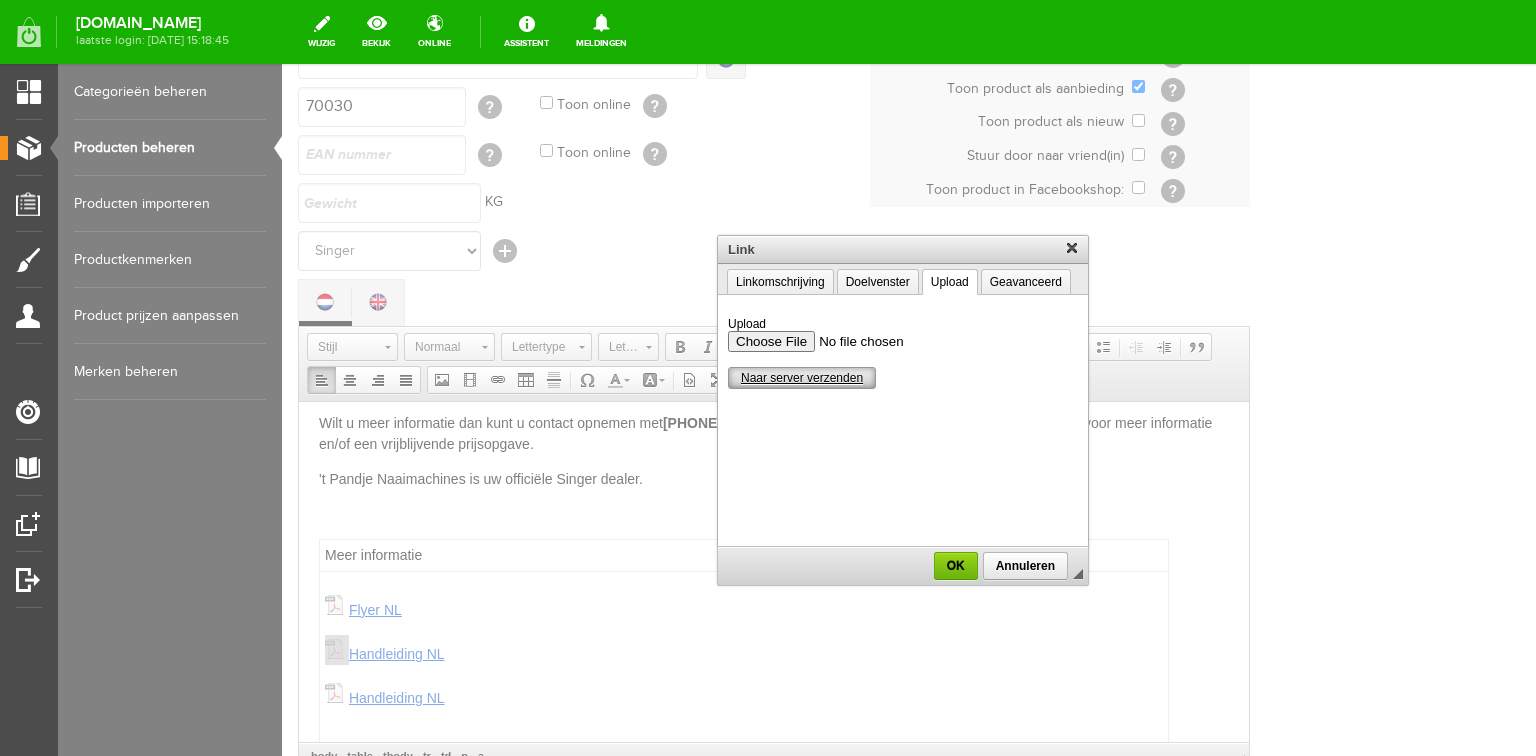 click on "Naar server verzenden" at bounding box center (802, 378) 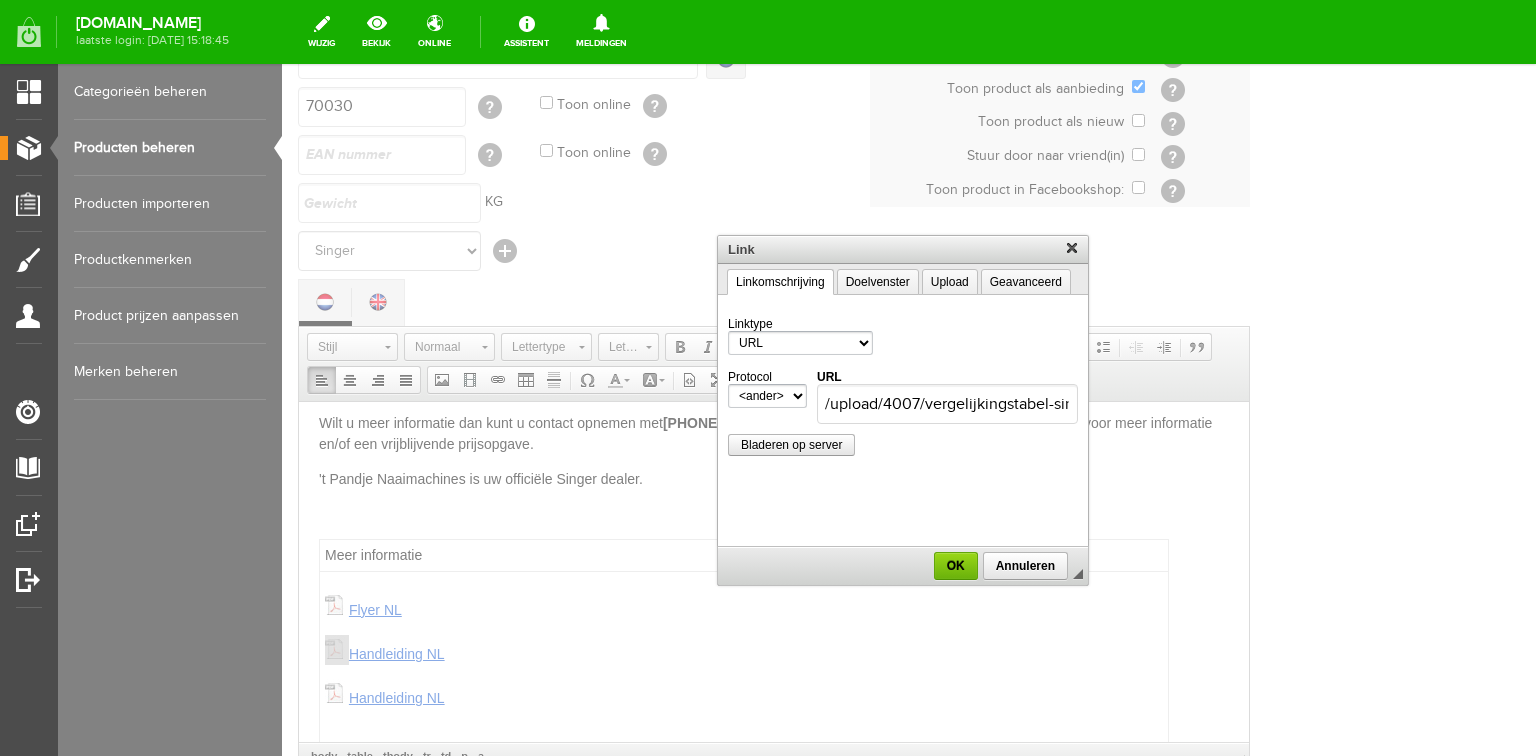 scroll, scrollTop: 0, scrollLeft: 0, axis: both 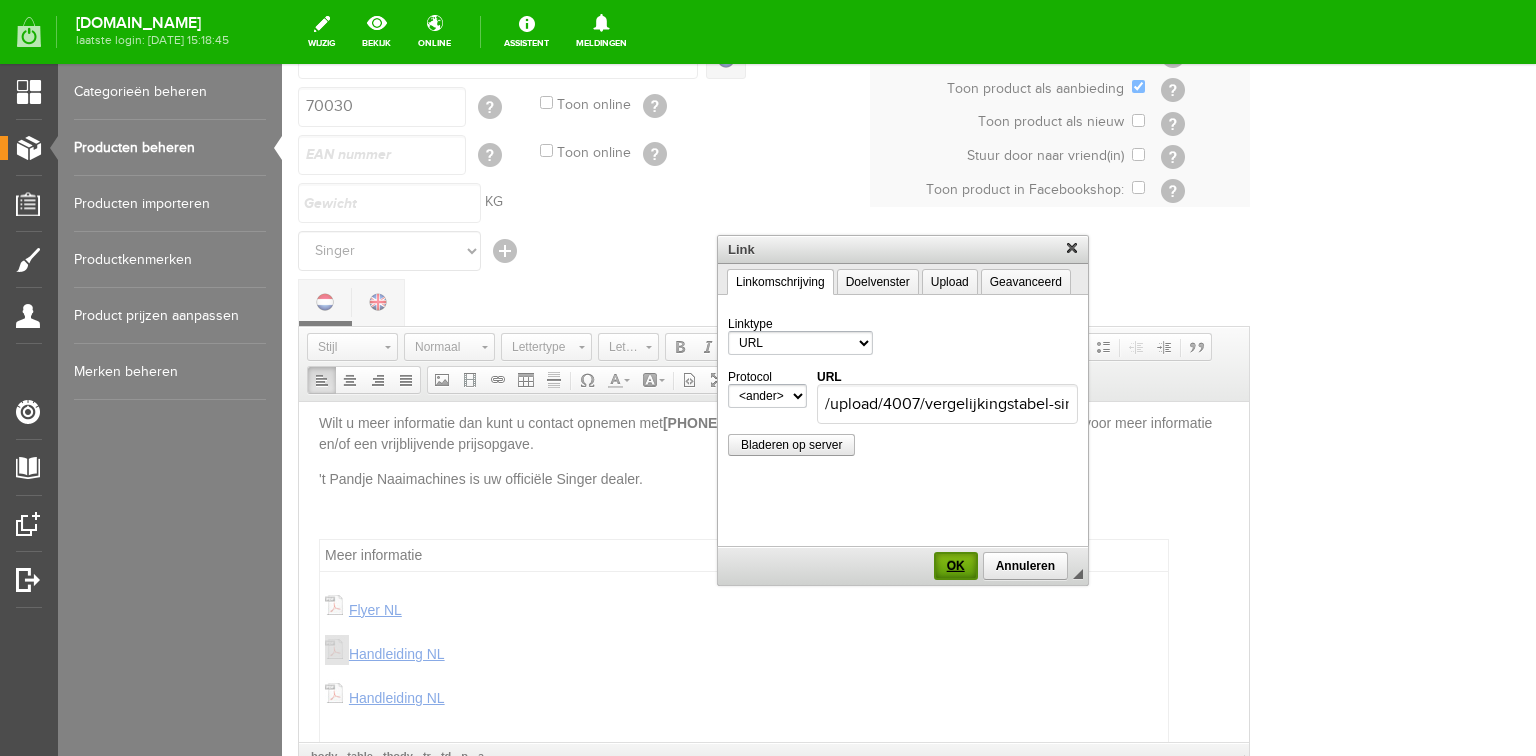 click on "OK" at bounding box center [956, 566] 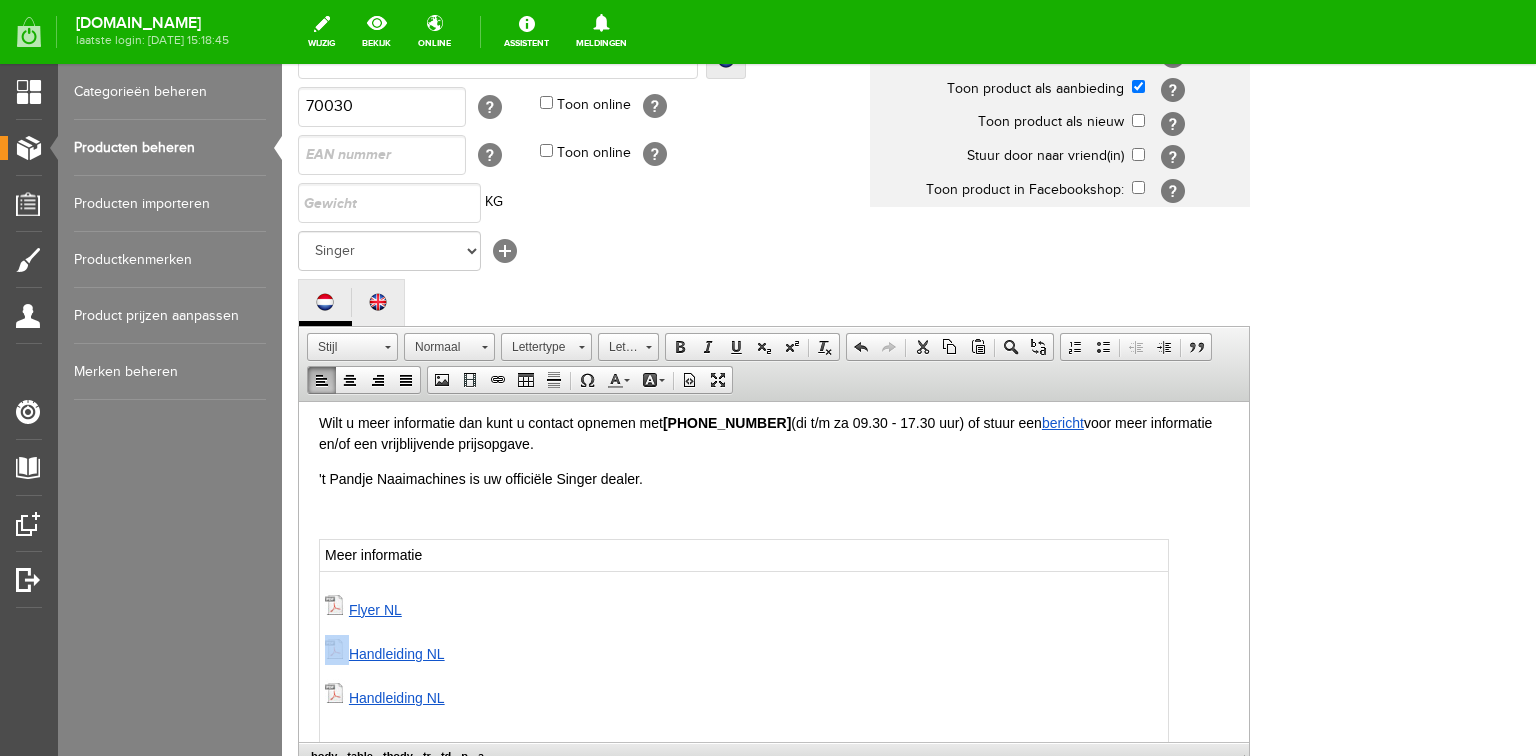 click on "Handleiding NL" at bounding box center [397, 653] 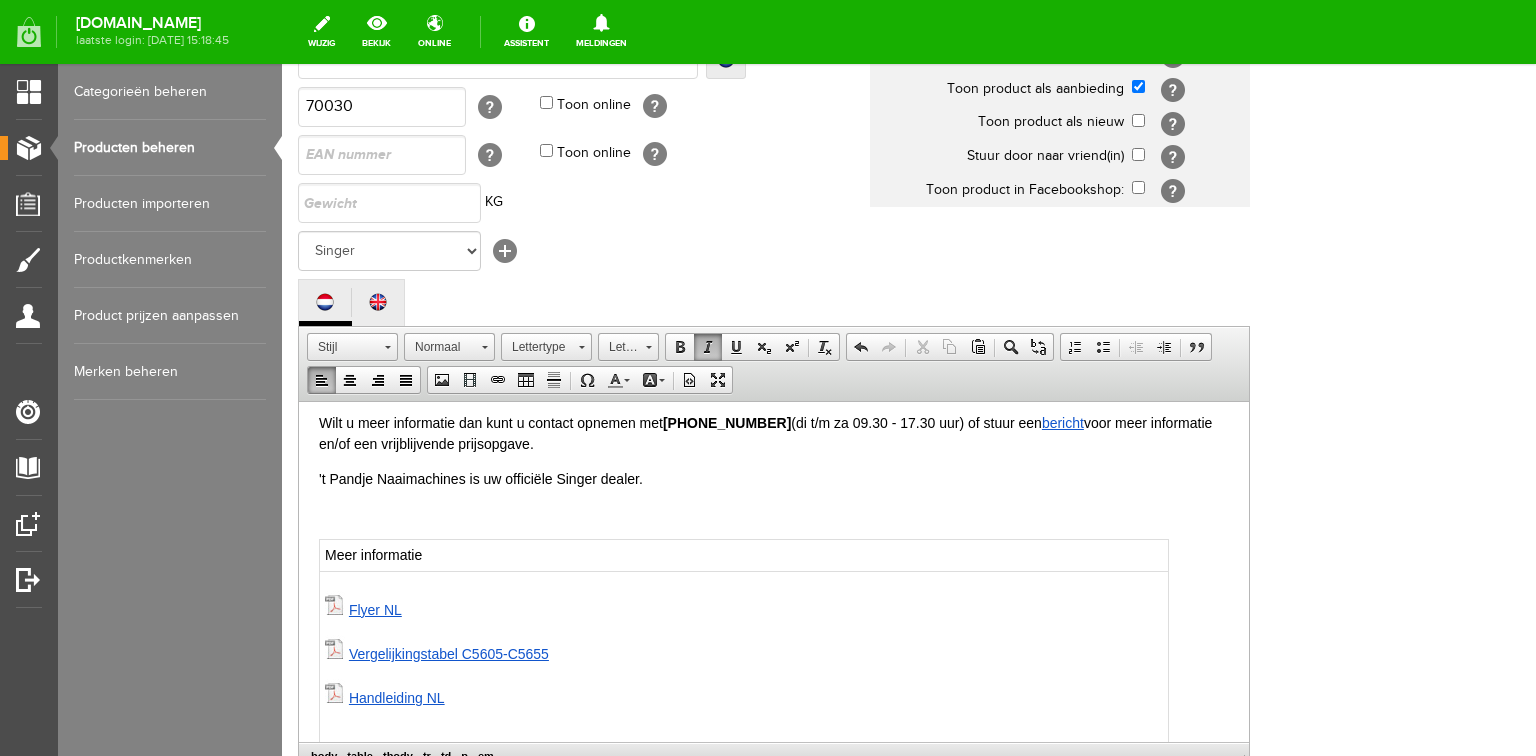 click on "Flyer NL   Vergelijkingstabel C5605-C5655   Handleiding NL" at bounding box center [744, 660] 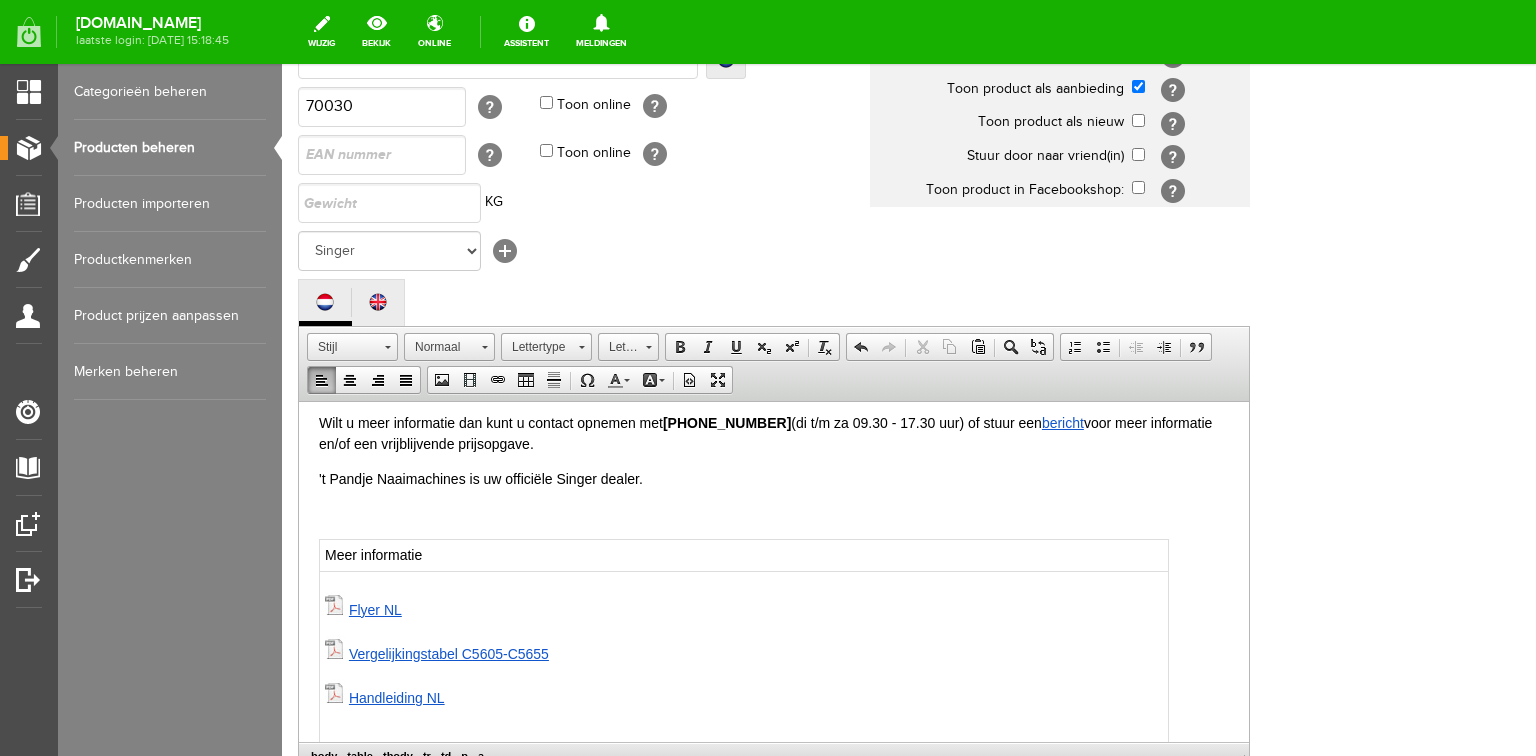 scroll, scrollTop: 637, scrollLeft: 0, axis: vertical 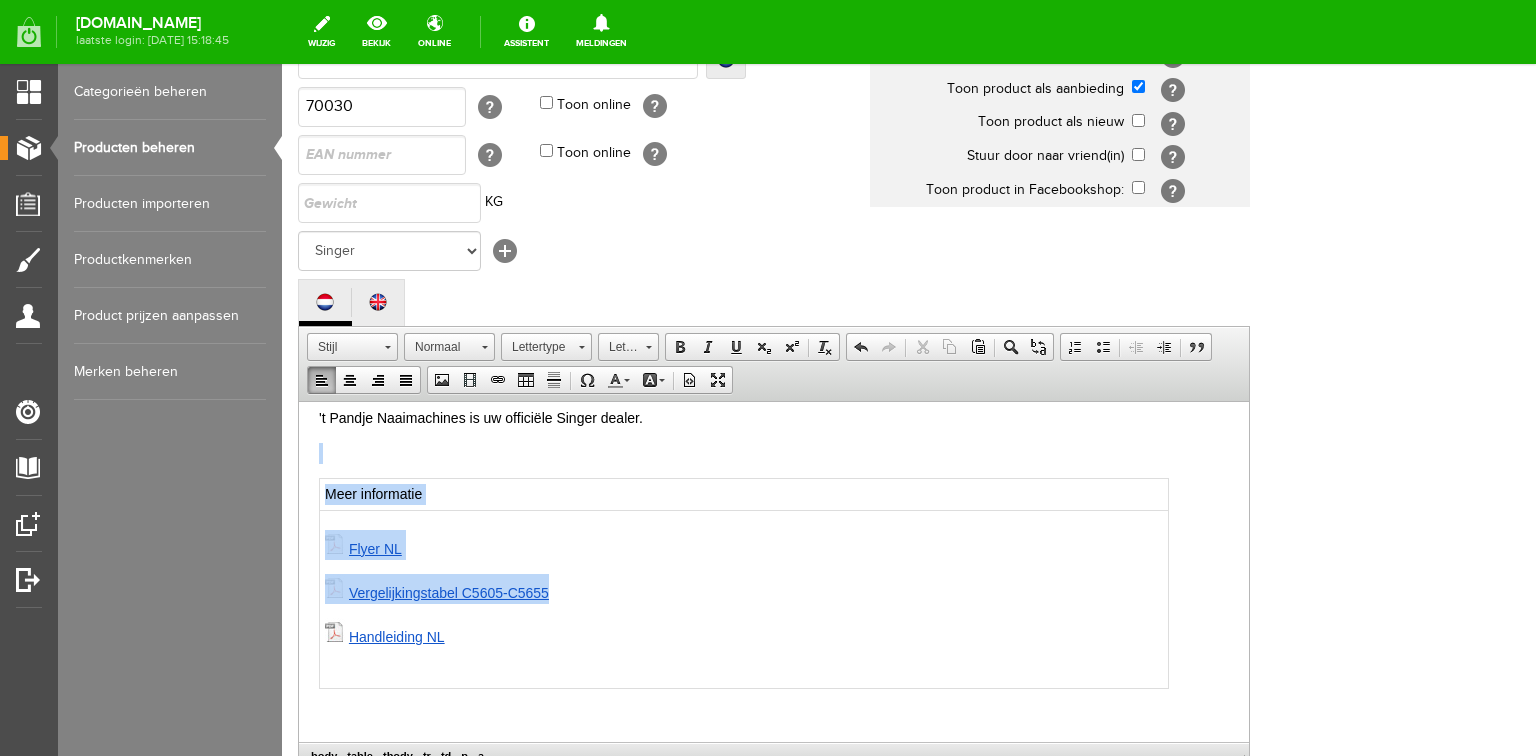 drag, startPoint x: 571, startPoint y: 586, endPoint x: 317, endPoint y: 573, distance: 254.33246 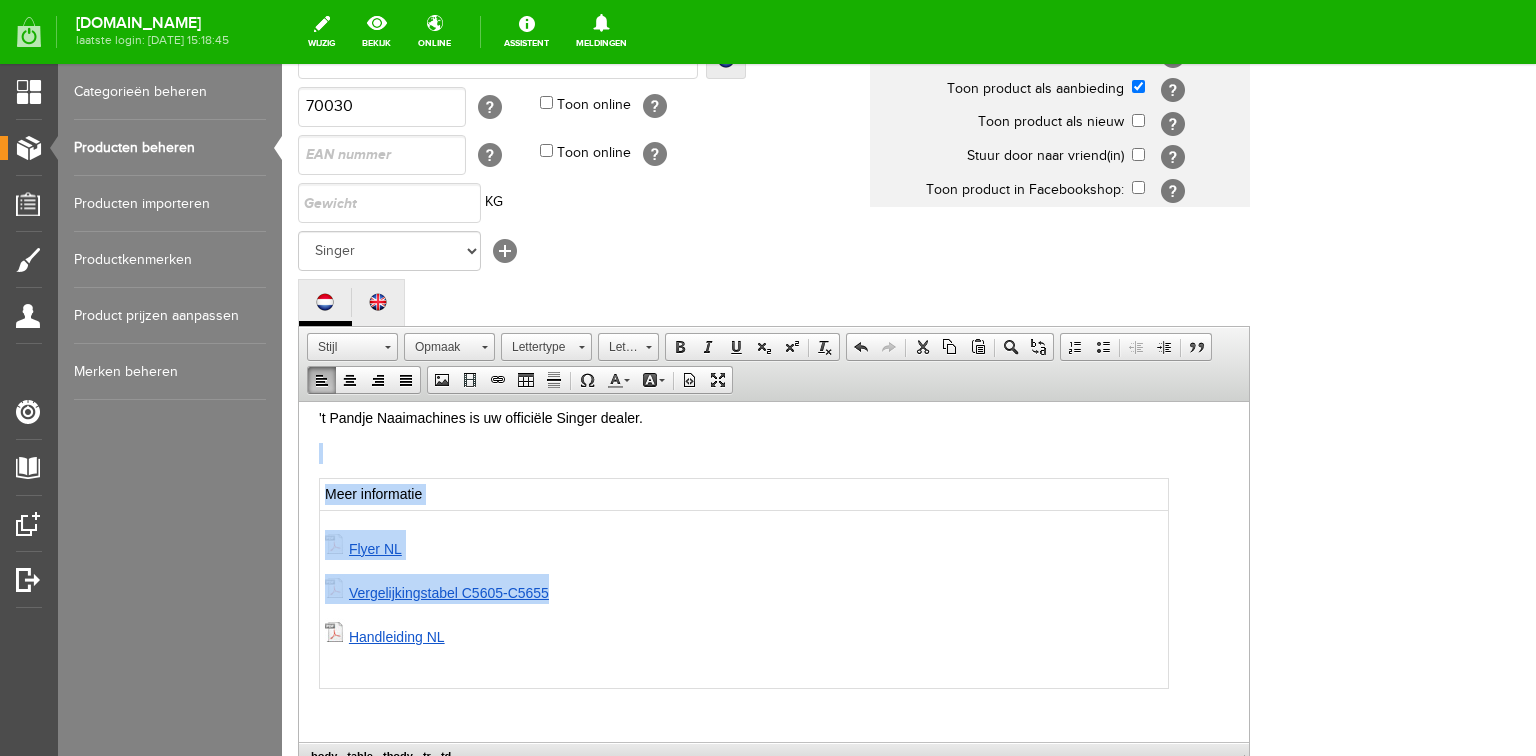 click on "Flyer NL" at bounding box center [744, 544] 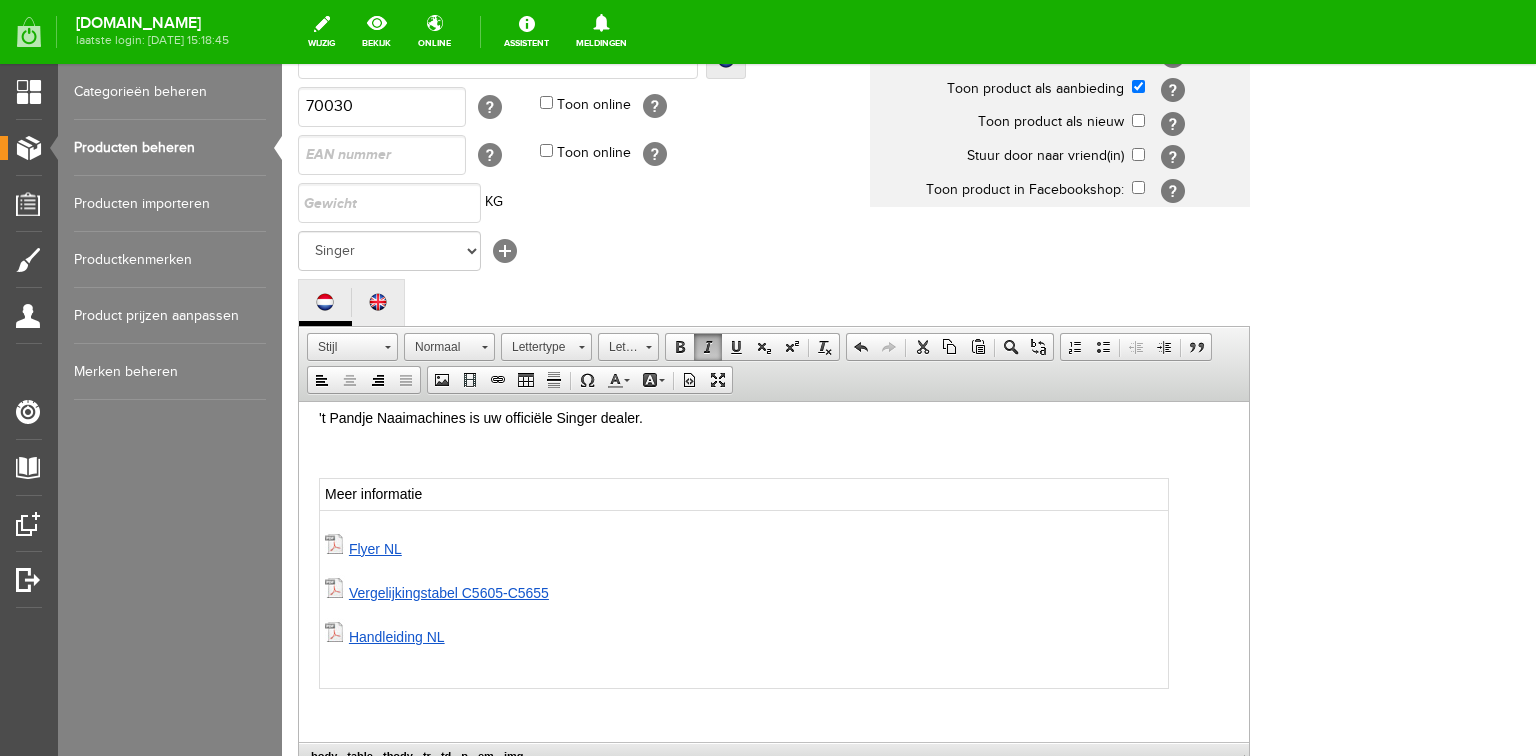 click on "Flyer NL" at bounding box center (744, 544) 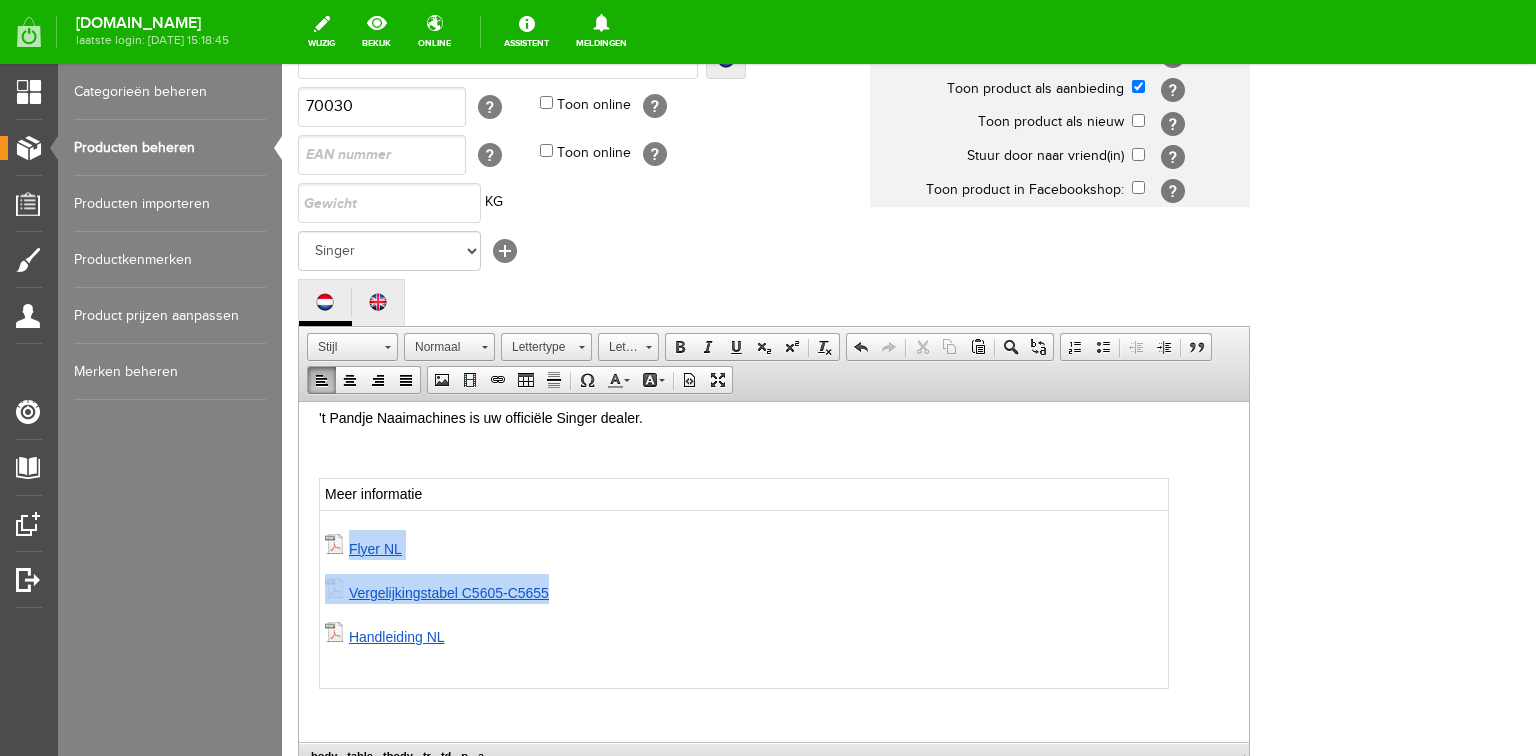 drag, startPoint x: 349, startPoint y: 542, endPoint x: 559, endPoint y: 582, distance: 213.77559 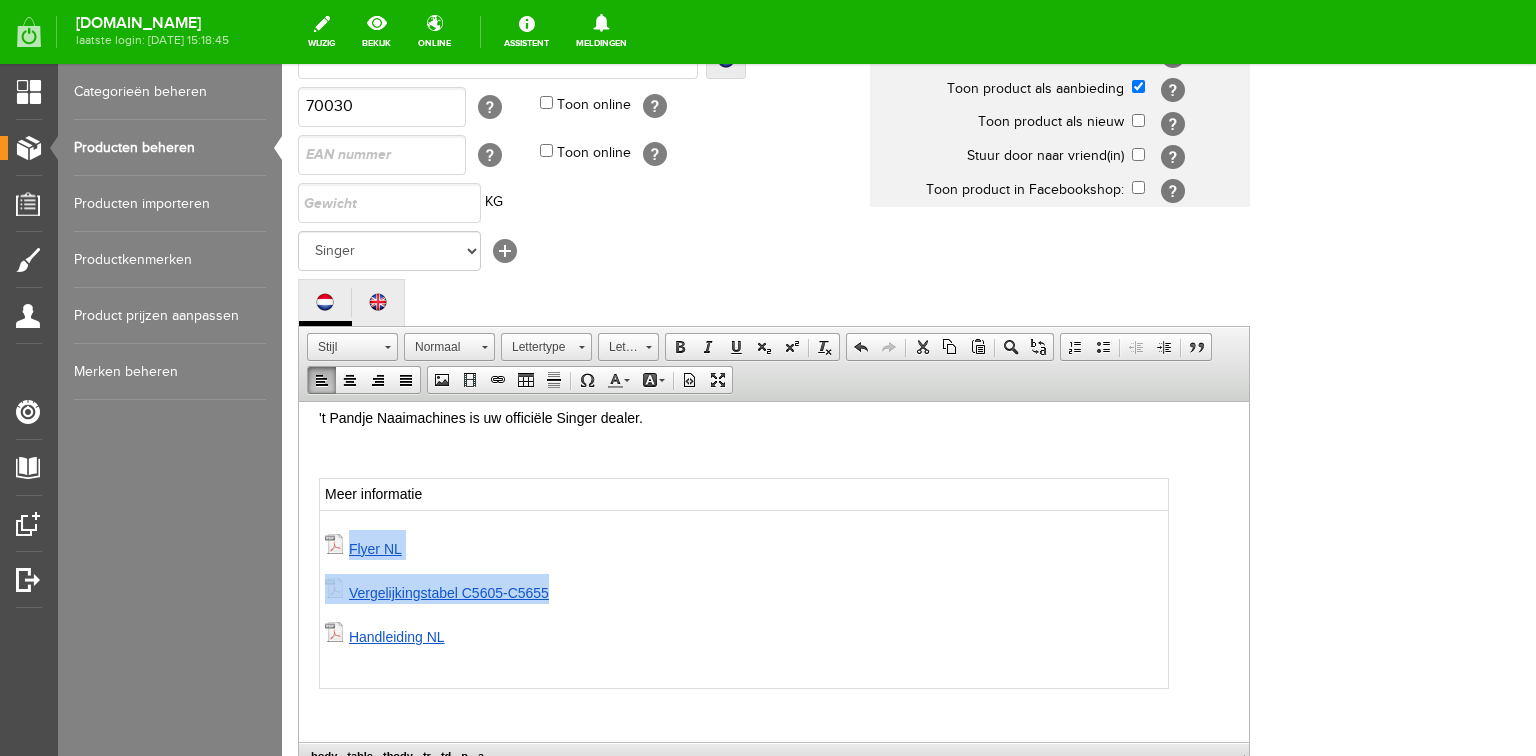 copy on "Flyer NL   Vergelijkingstabel C5605-C5655" 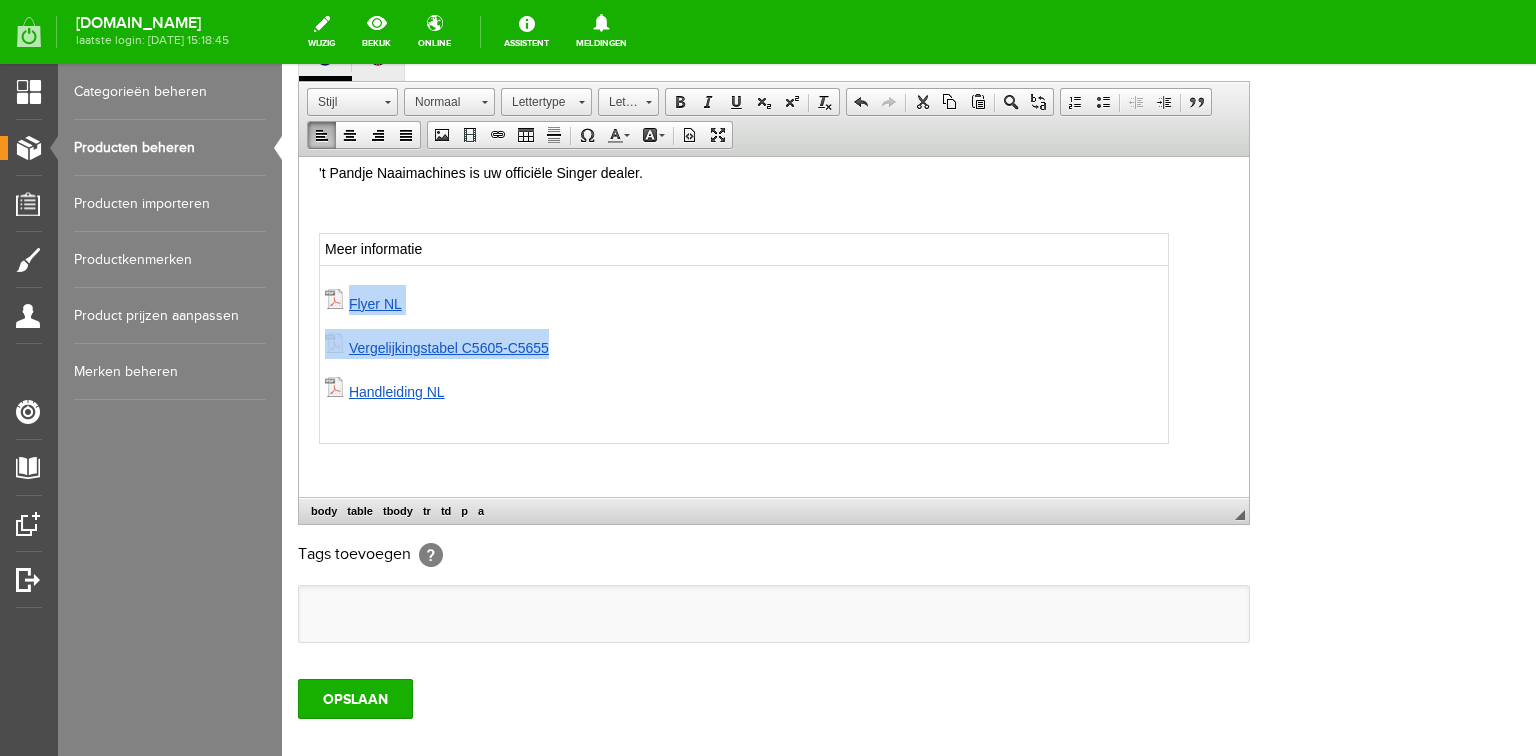 scroll, scrollTop: 560, scrollLeft: 0, axis: vertical 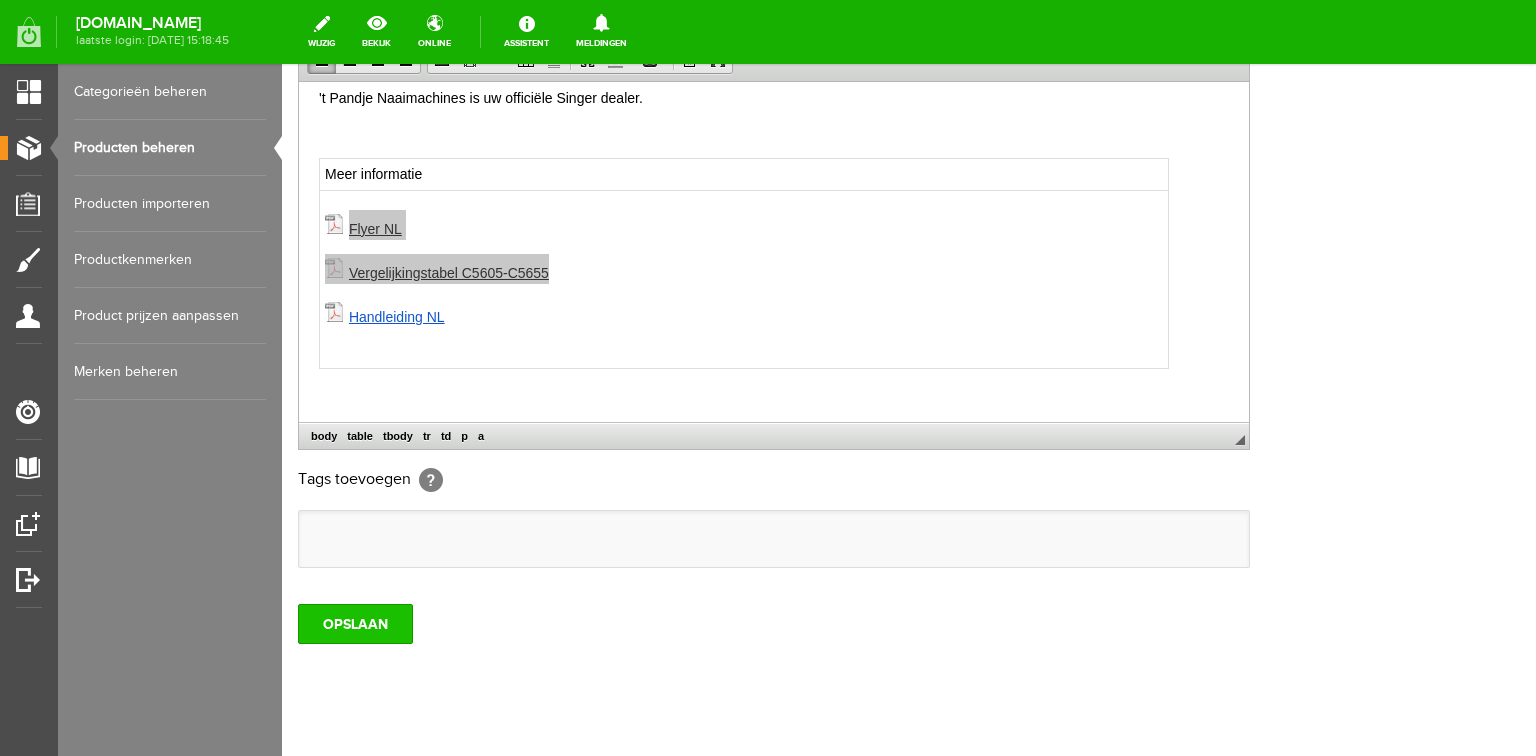 click on "OPSLAAN" at bounding box center (355, 624) 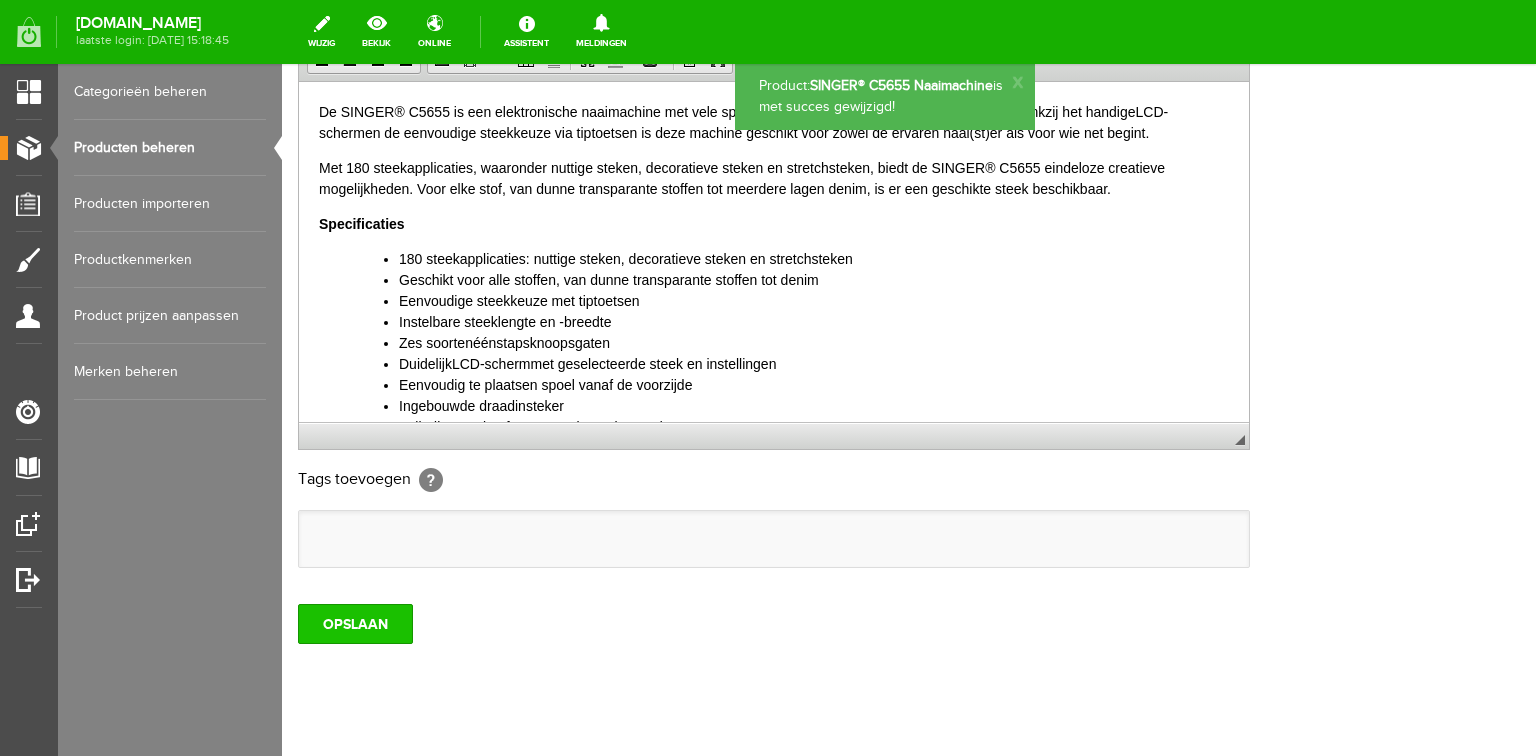scroll, scrollTop: 0, scrollLeft: 0, axis: both 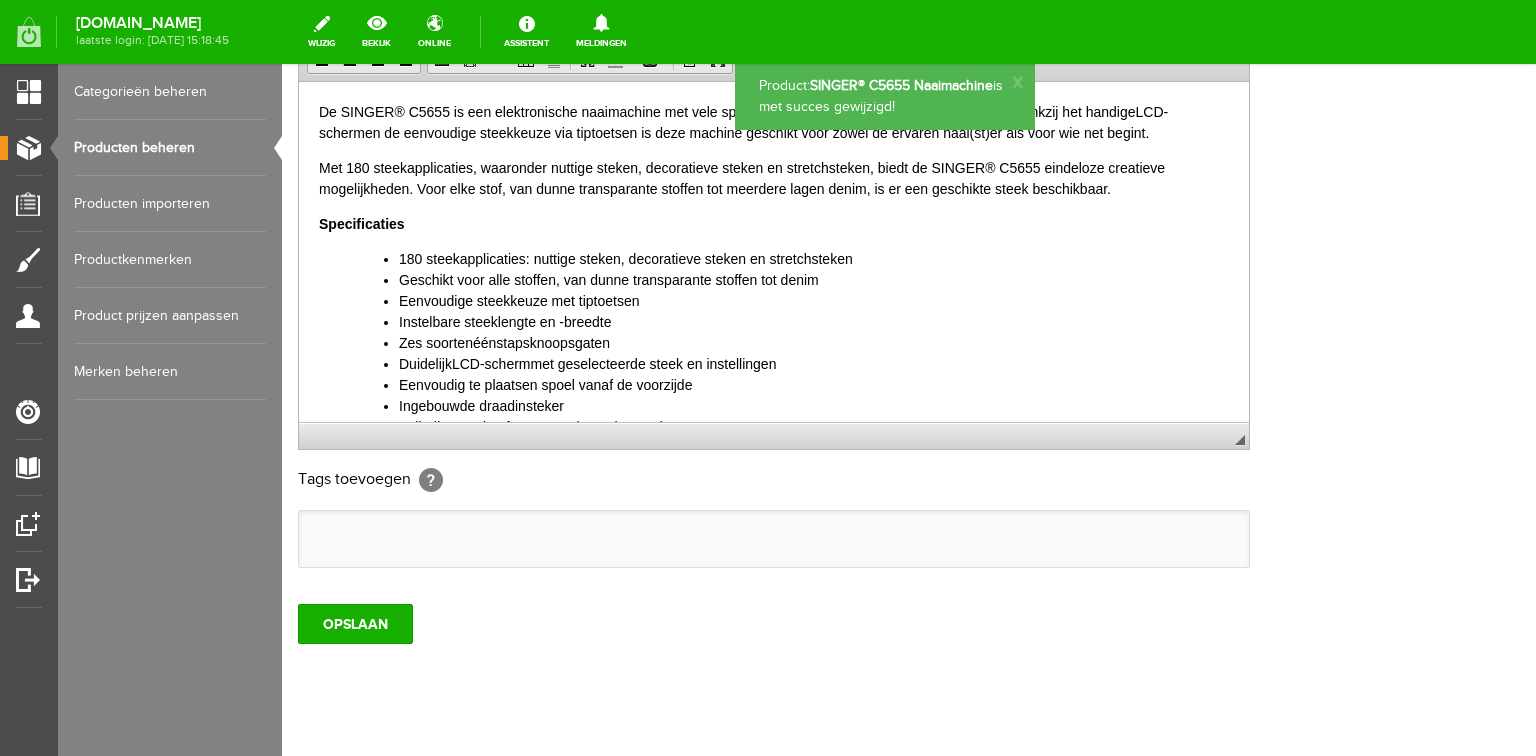 click on "Producten beheren" at bounding box center [170, 148] 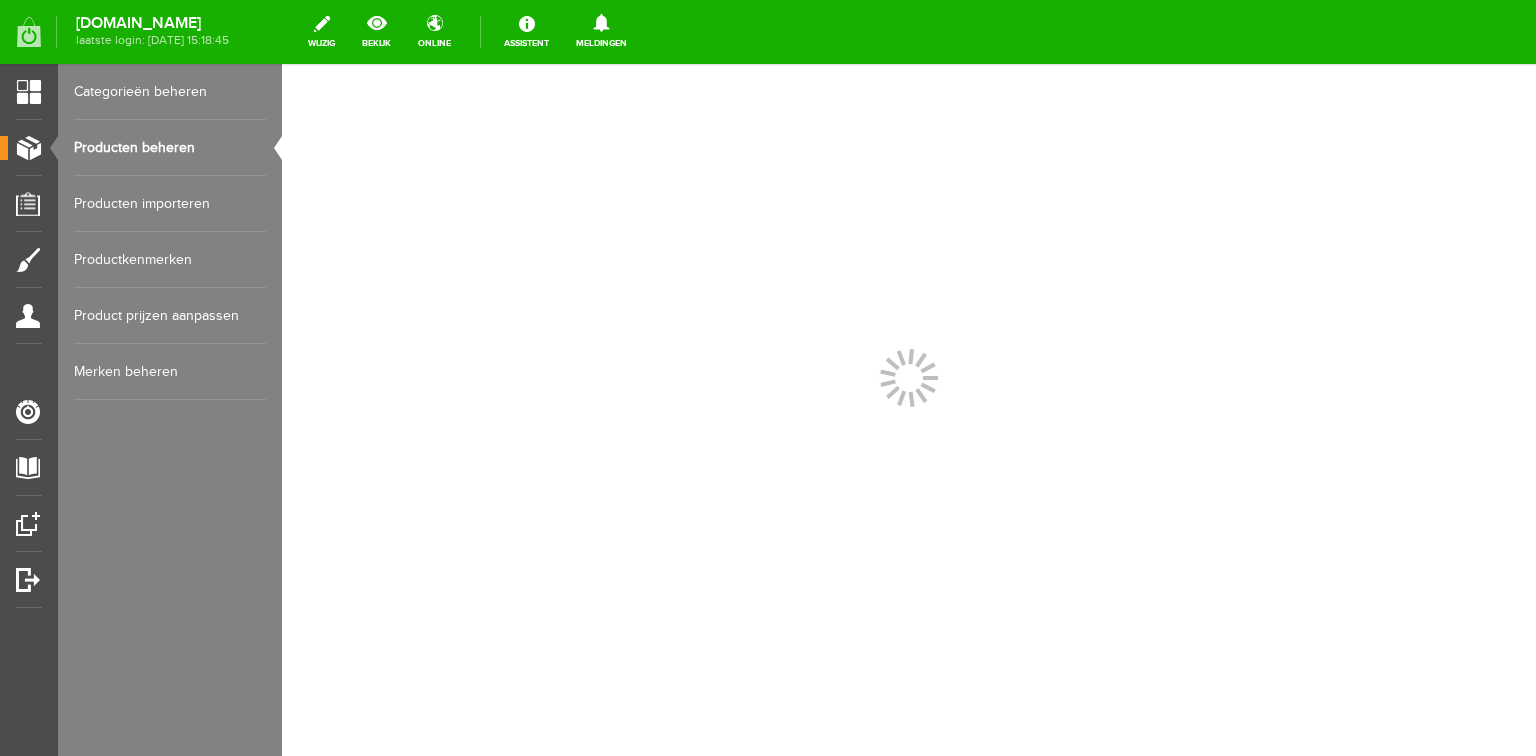 scroll, scrollTop: 0, scrollLeft: 0, axis: both 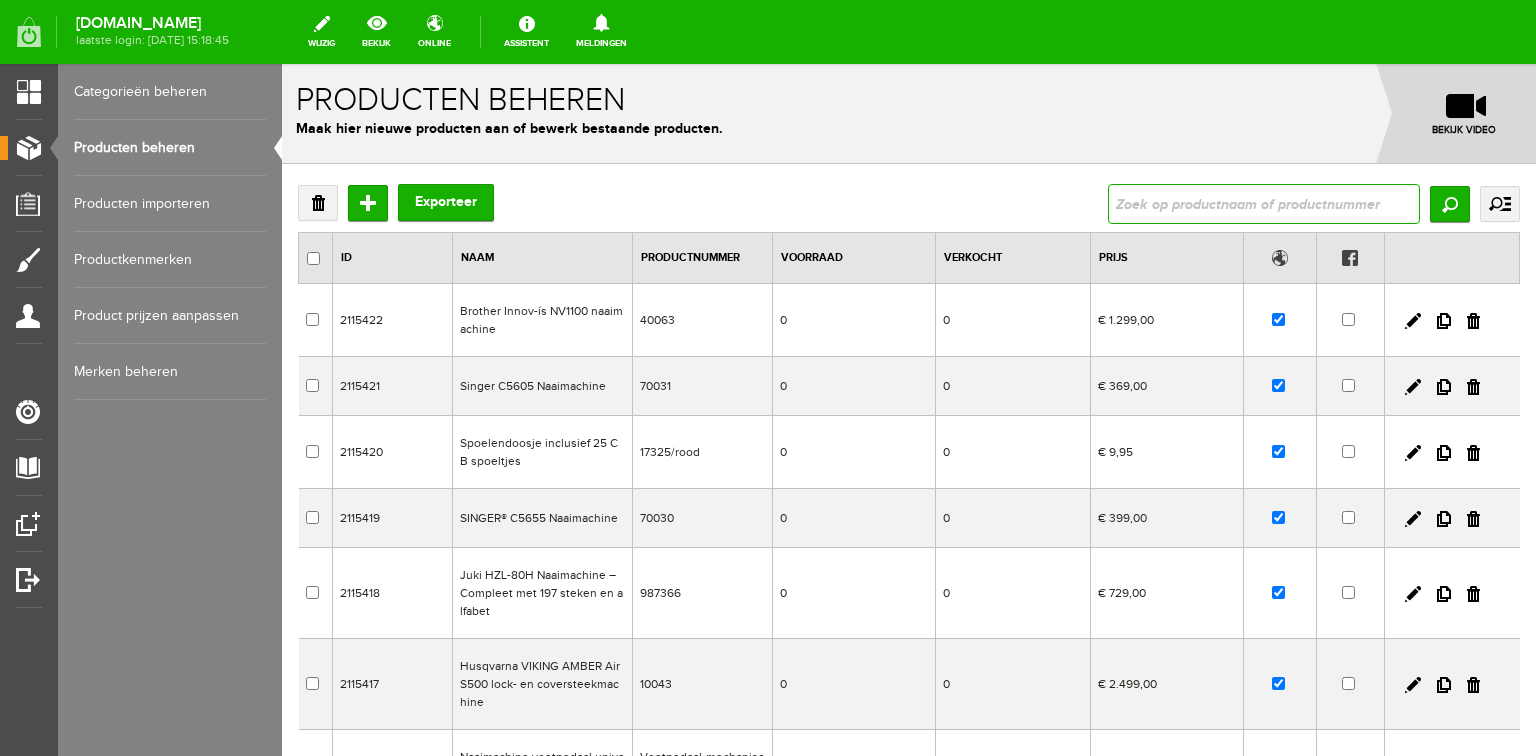 click at bounding box center [1264, 204] 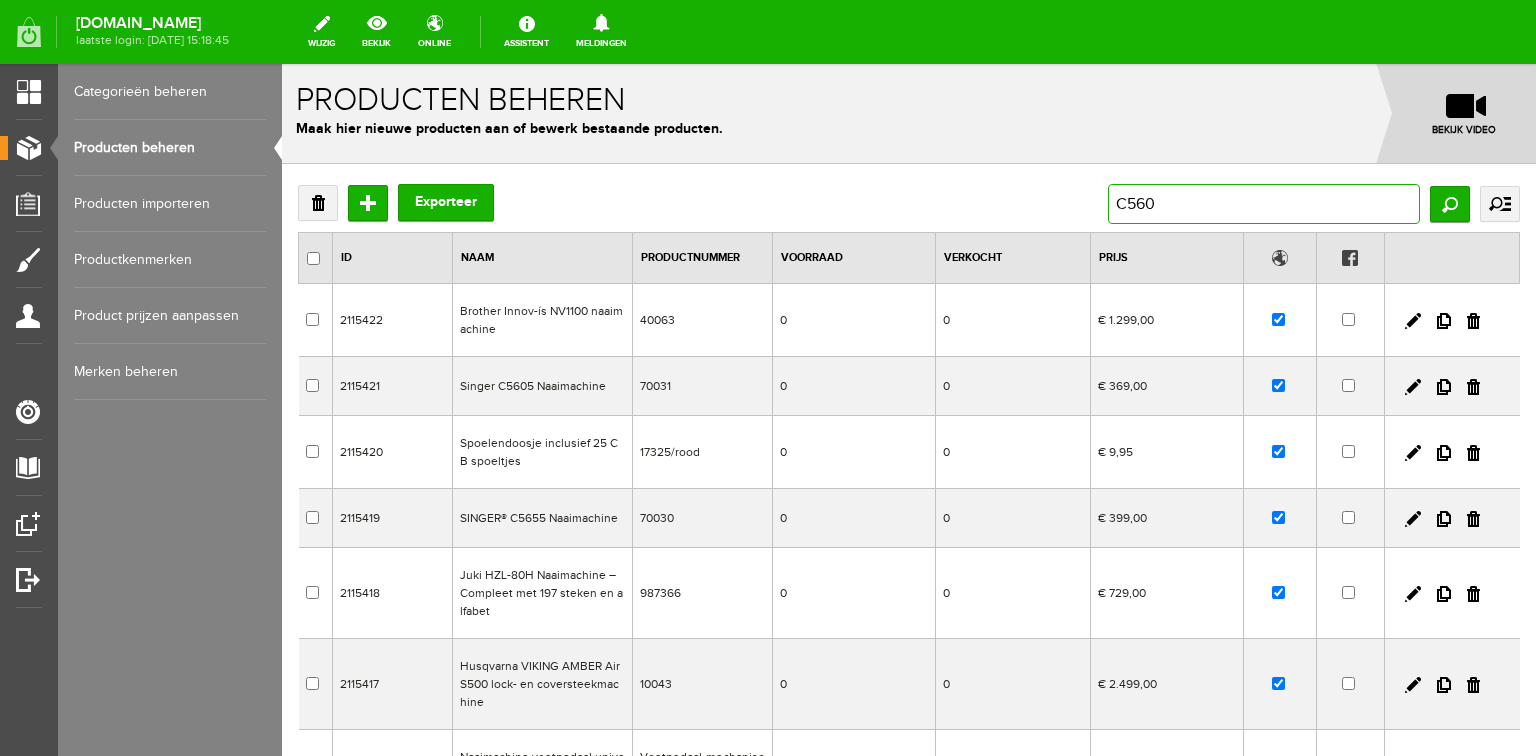 type on "C5605" 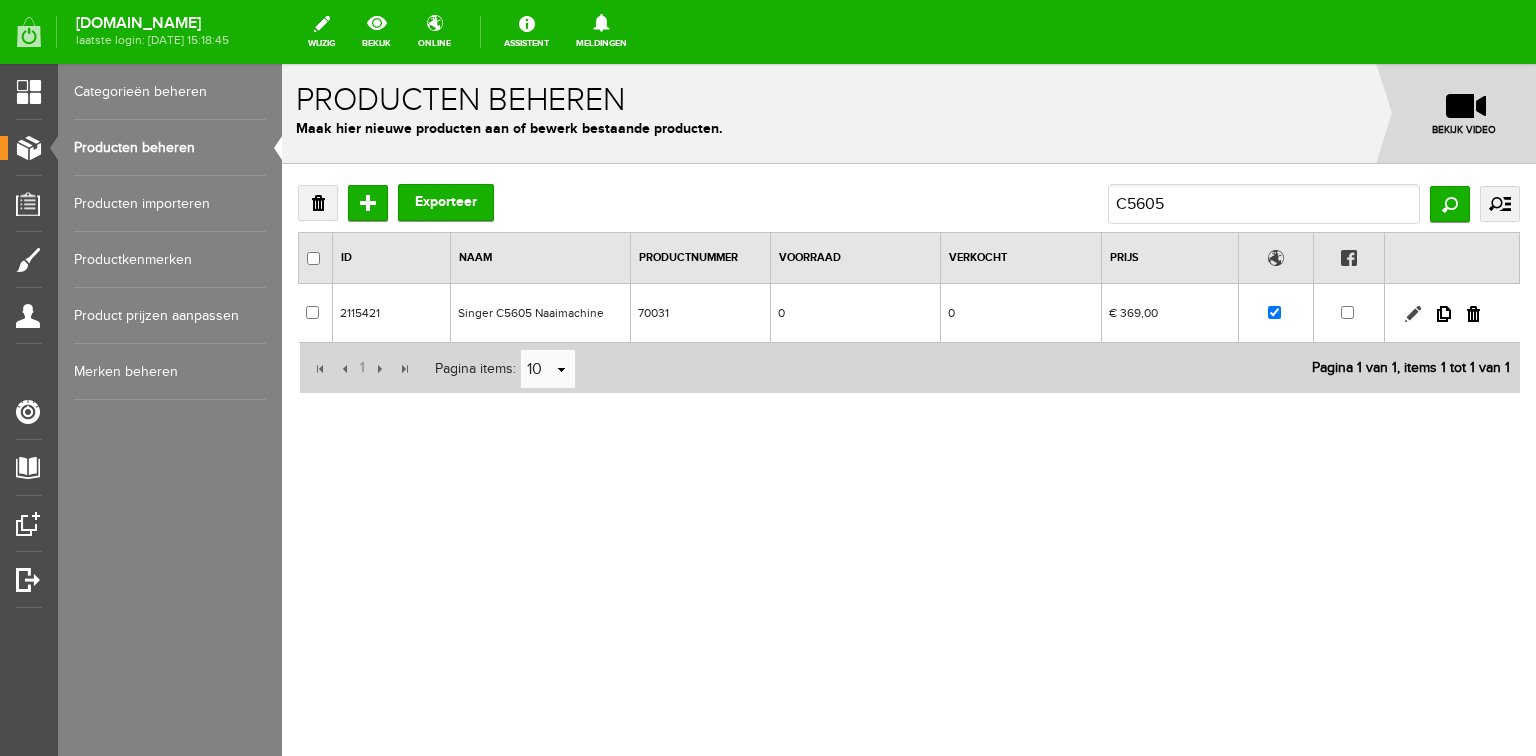 click at bounding box center [1413, 314] 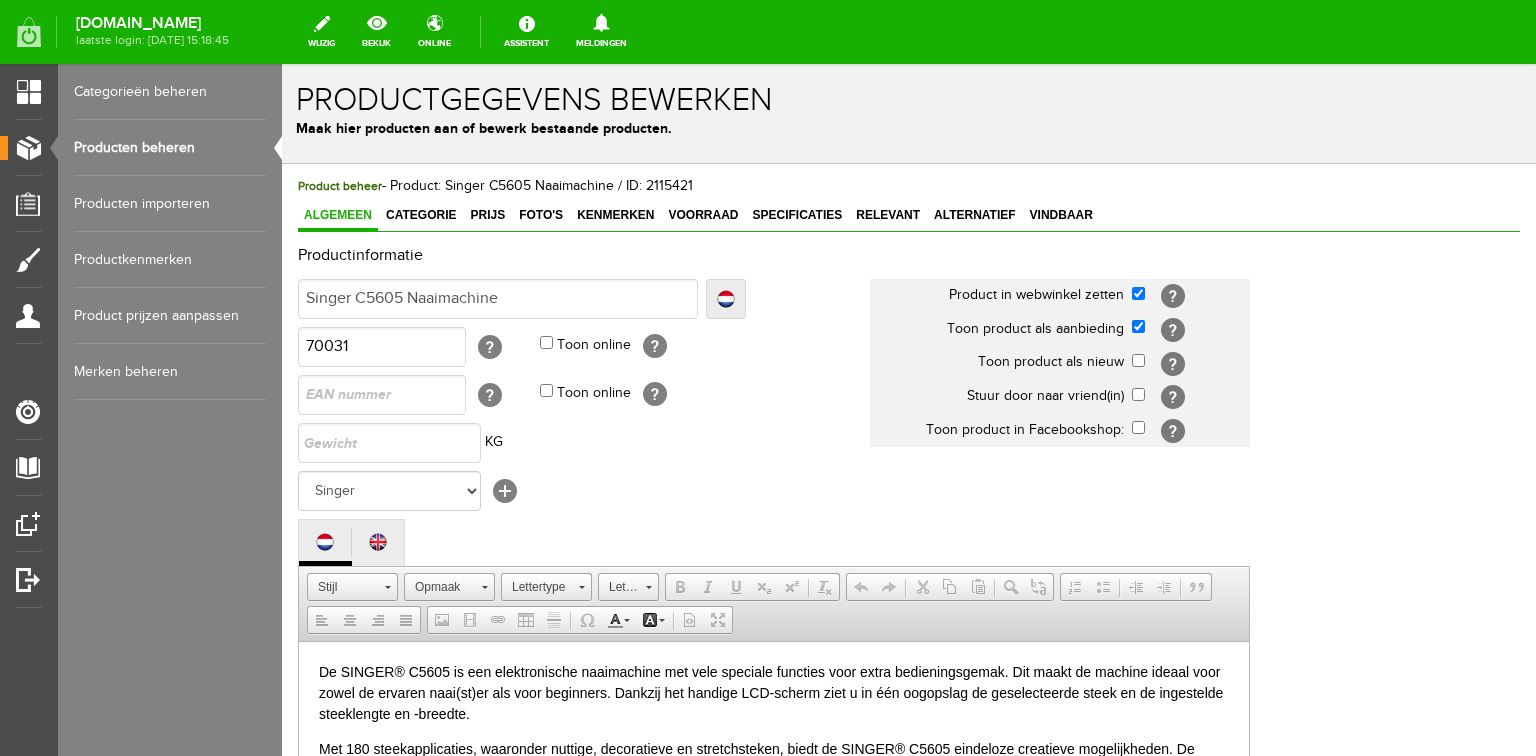 scroll, scrollTop: 0, scrollLeft: 0, axis: both 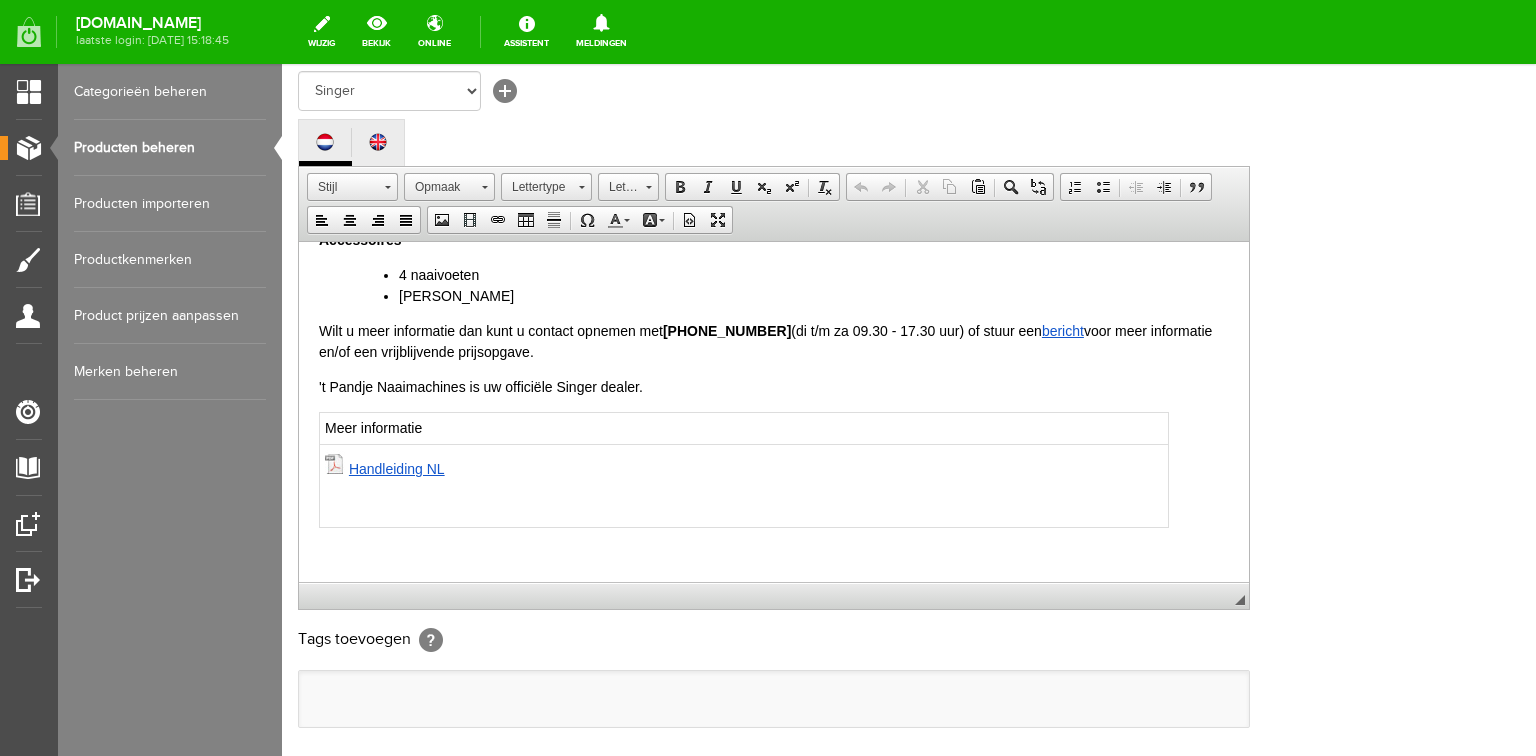 click at bounding box center (335, 461) 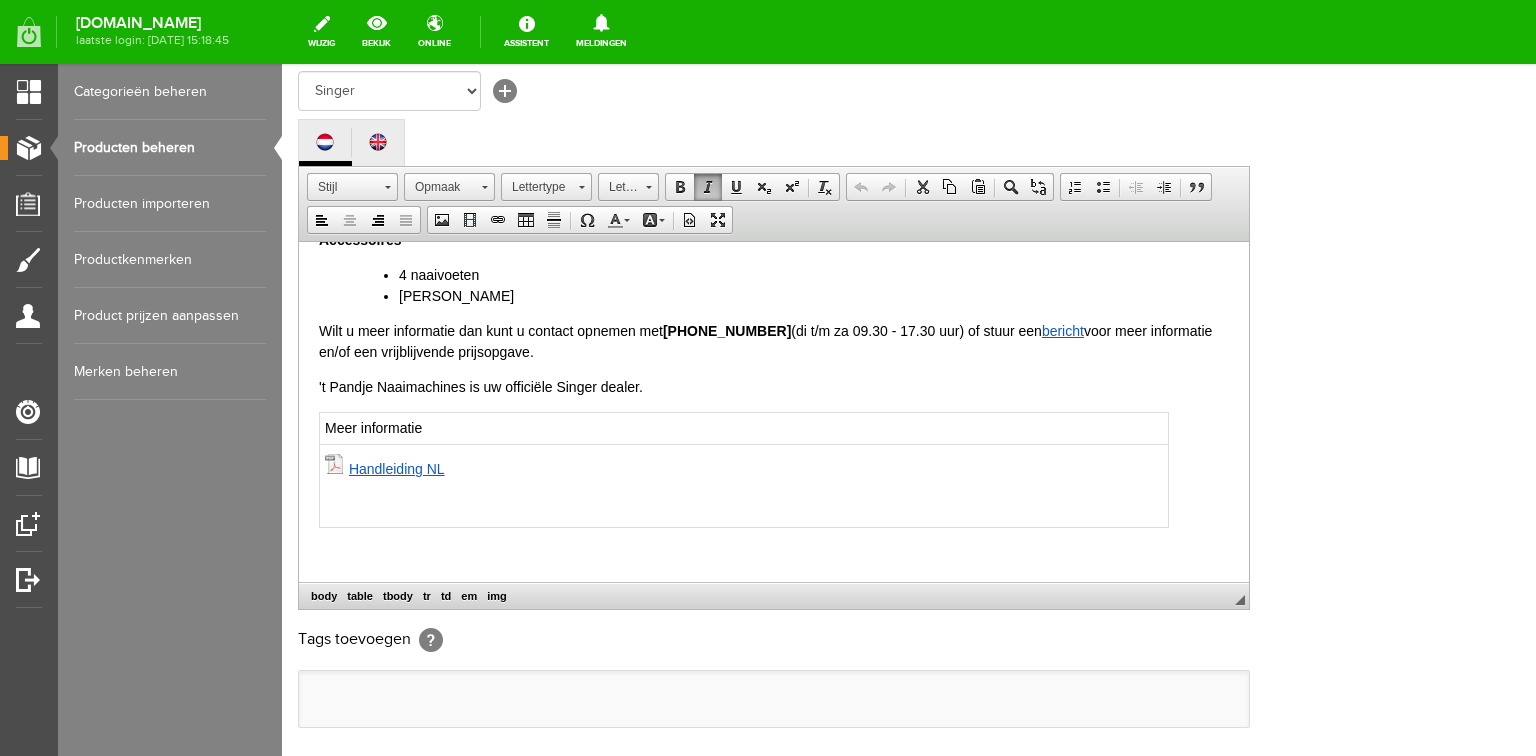 click on "Handleiding NL" at bounding box center (744, 485) 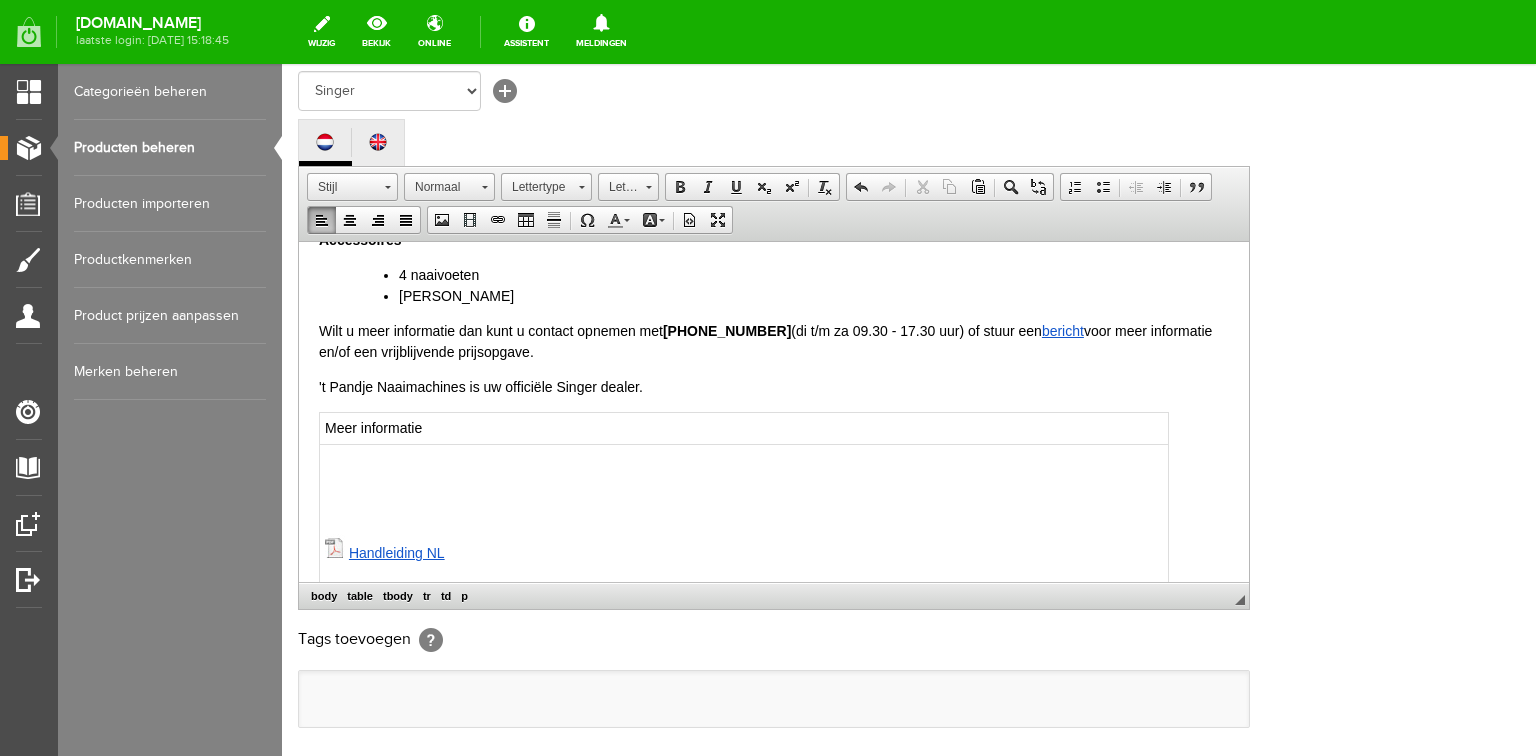 paste 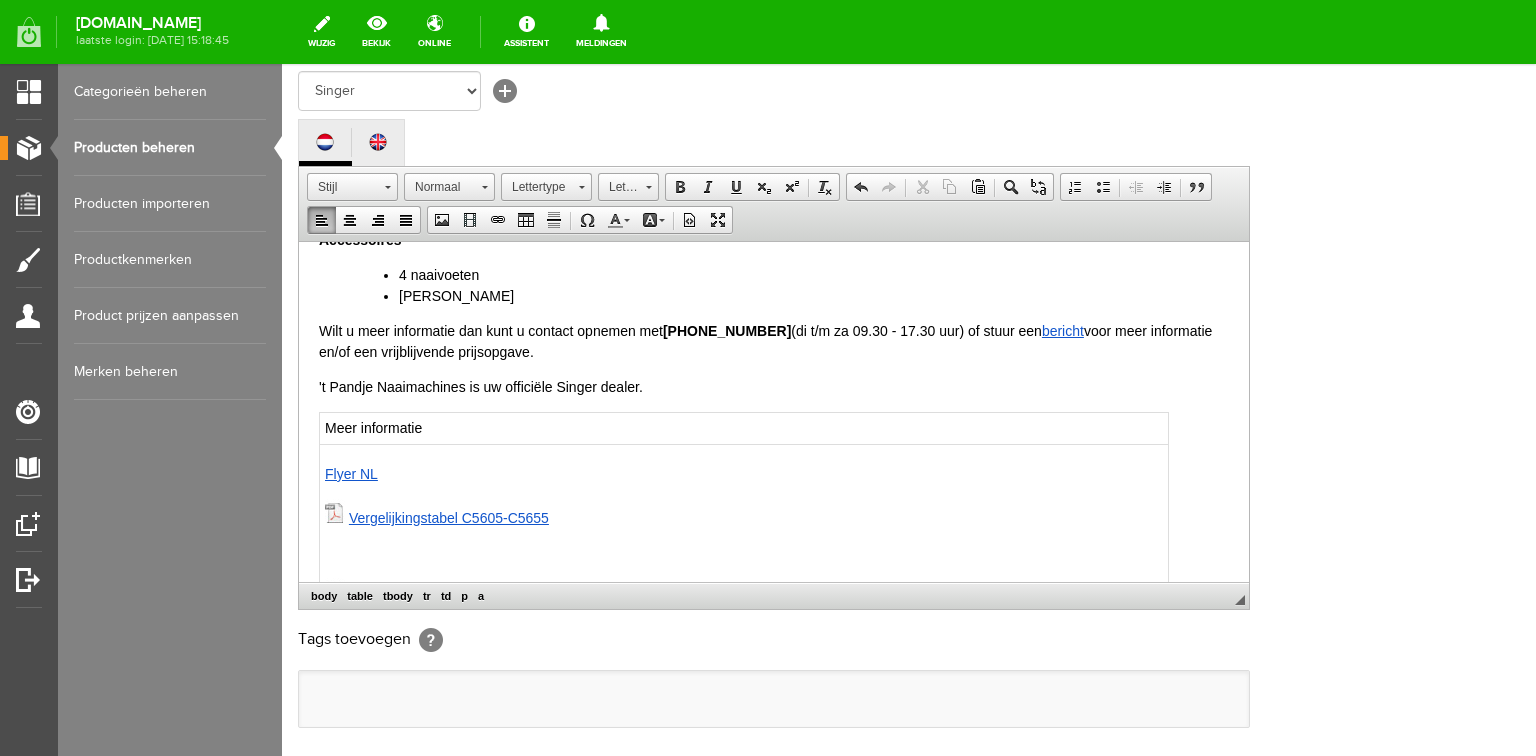 click on "Flyer NL   Vergelijkingstabel C5605-C5655   Handleiding NL" at bounding box center (744, 556) 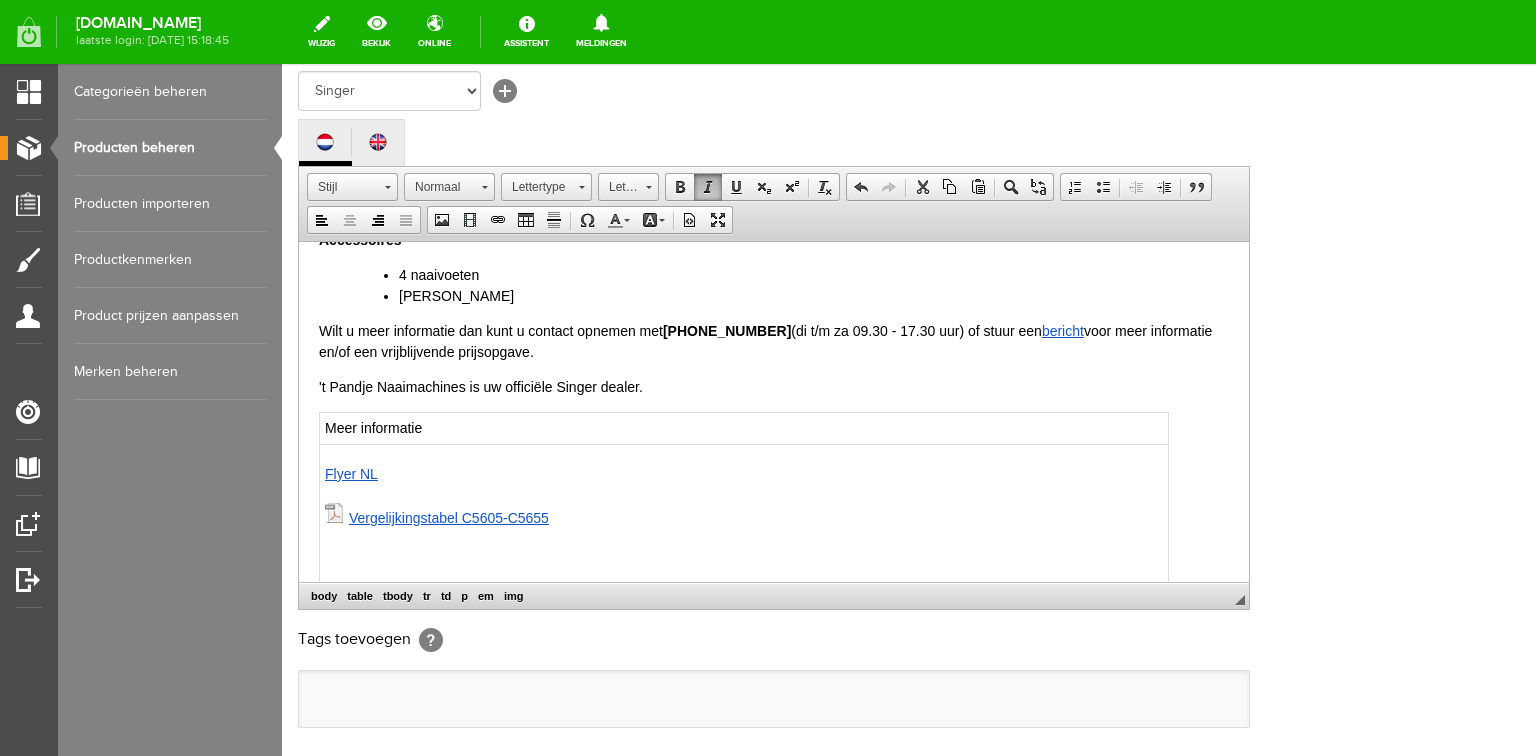 click on "Flyer NL   Vergelijkingstabel C5605-C5655   Handleiding NL" at bounding box center [744, 556] 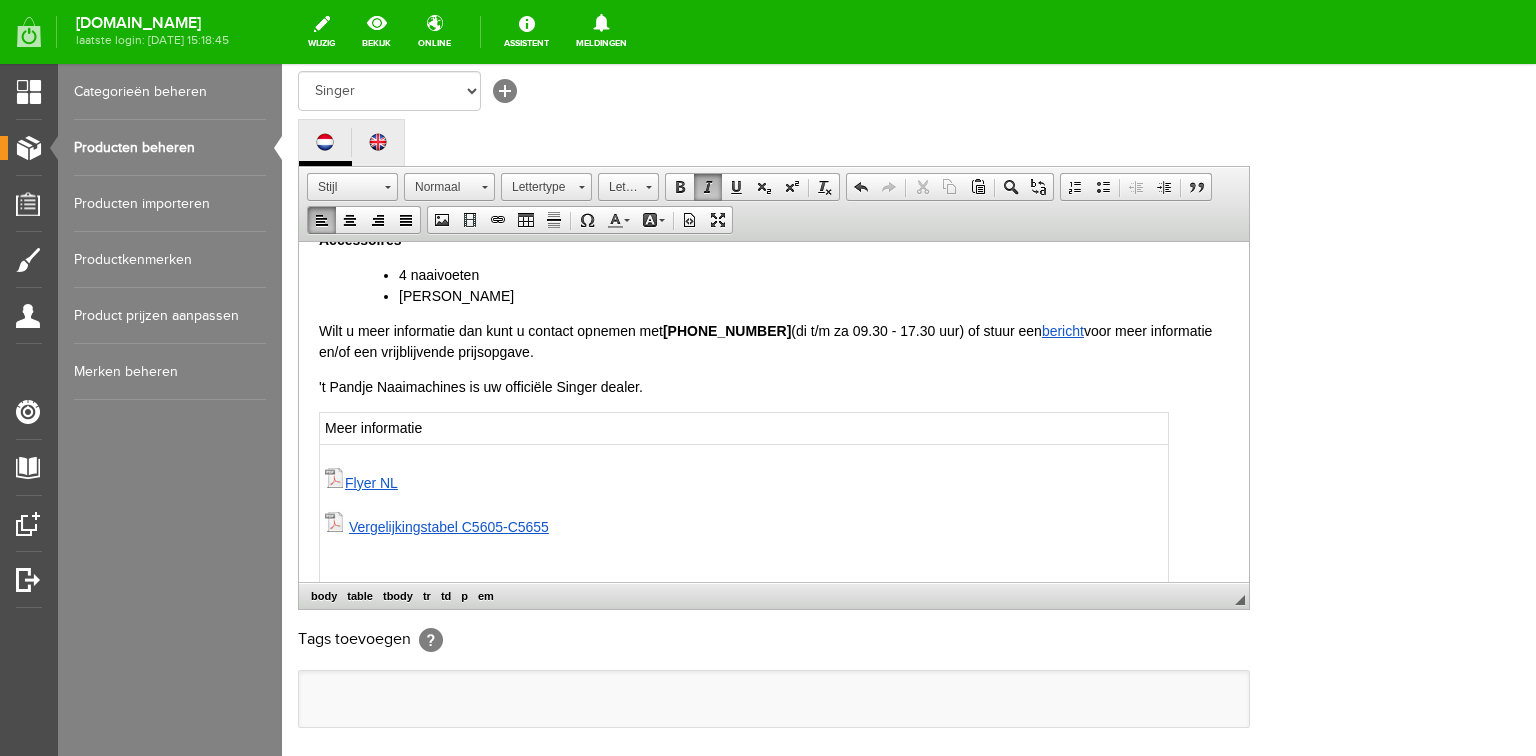click on "​  Flyer NL   Vergelijkingstabel C5605-C5655   Handleiding NL" at bounding box center [744, 561] 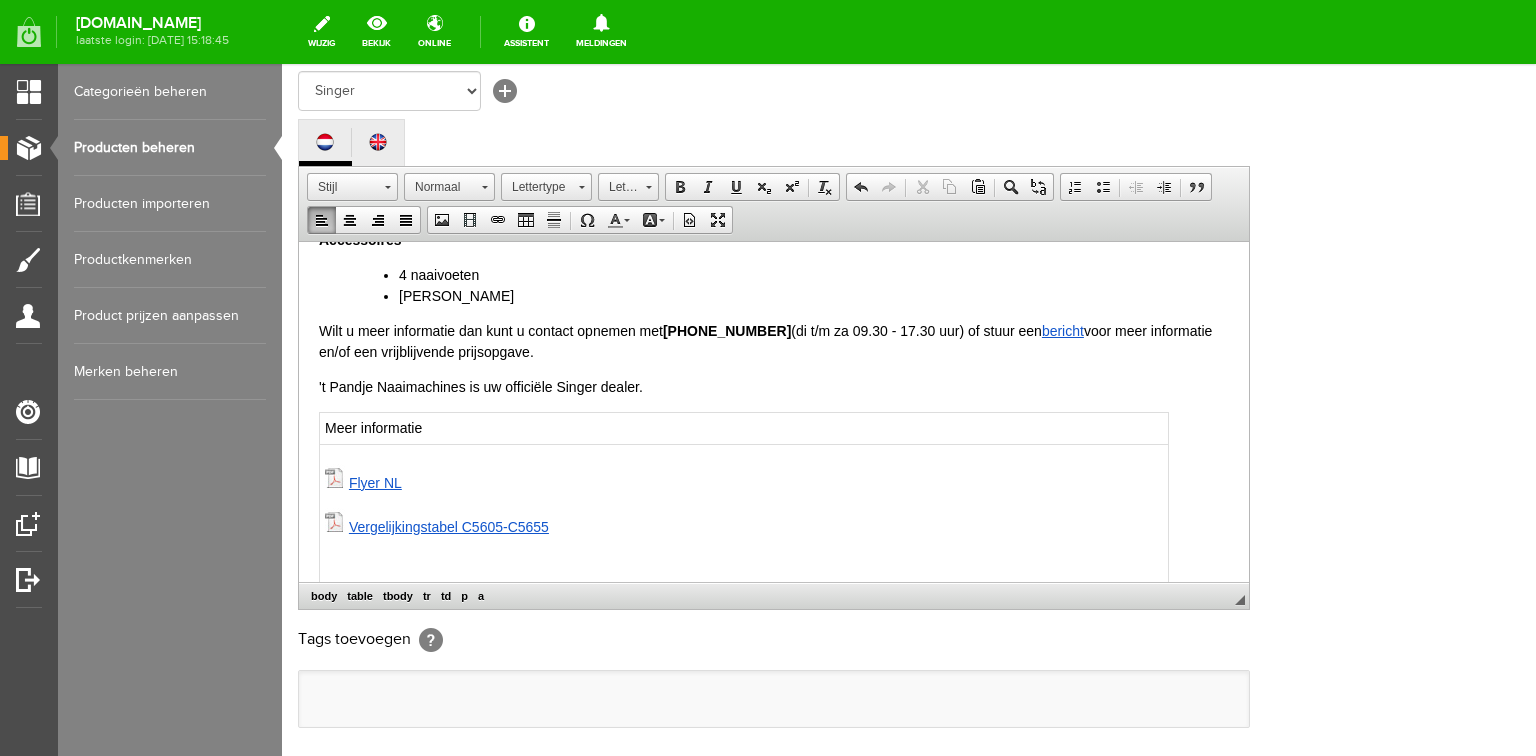 click on "Flyer NL" at bounding box center [375, 482] 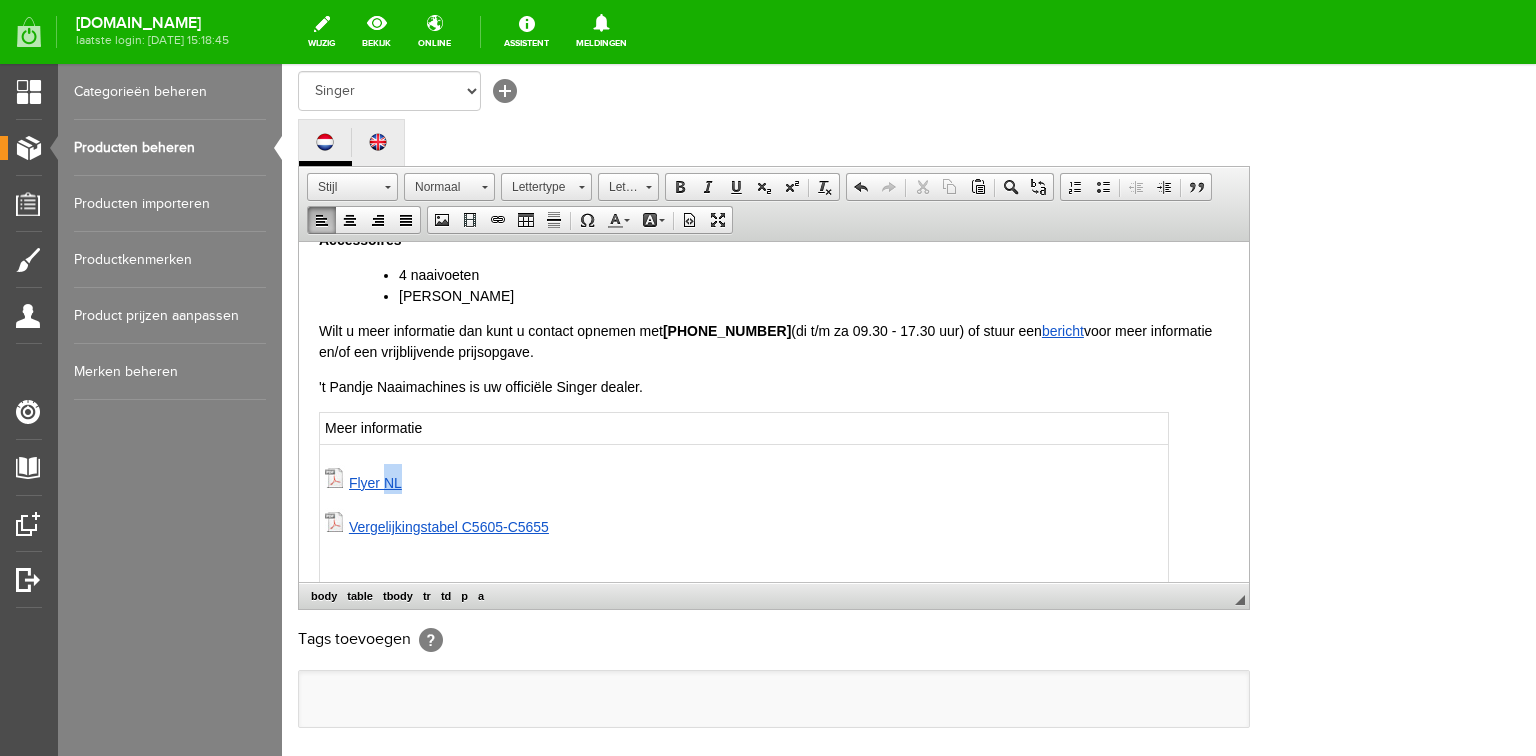 click on "Flyer NL" at bounding box center (375, 482) 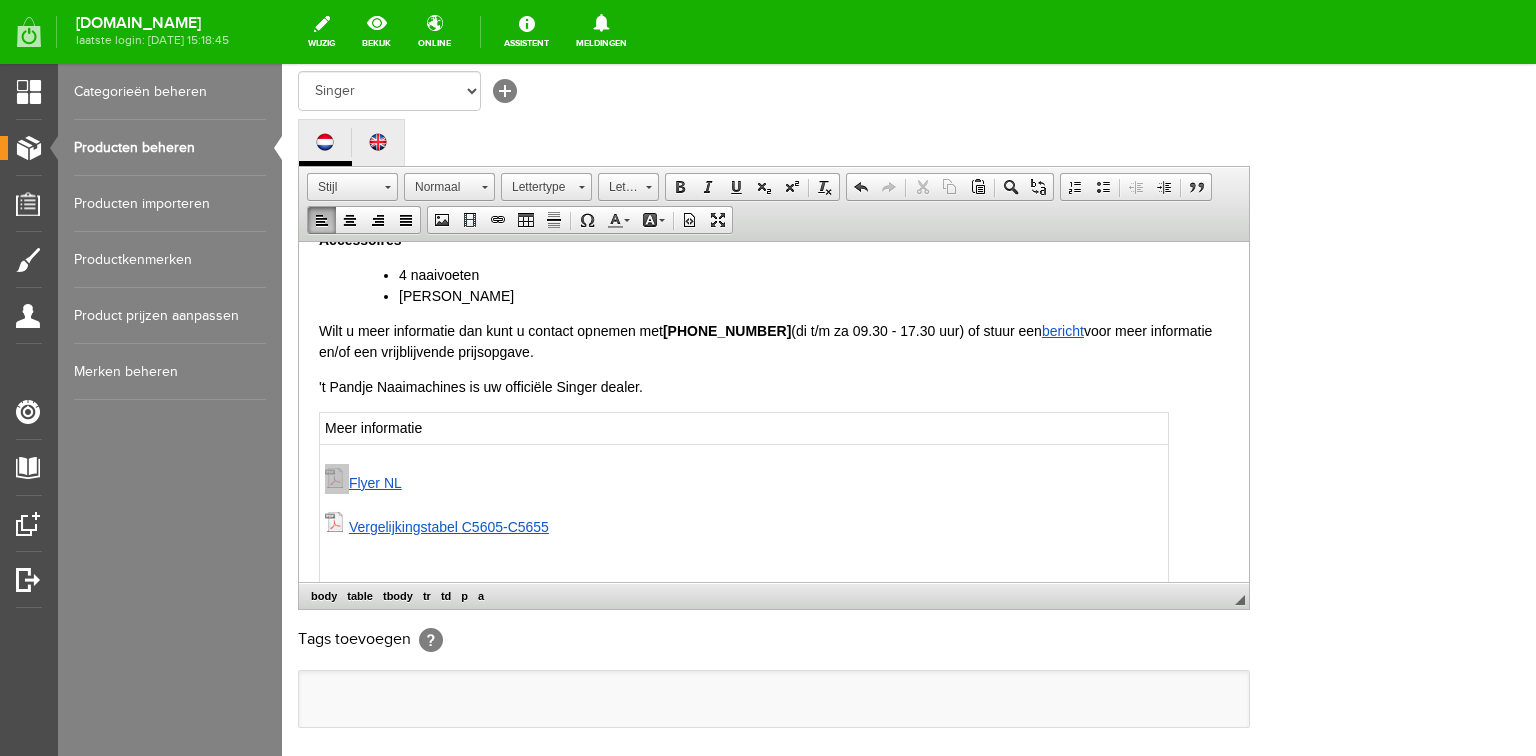 select 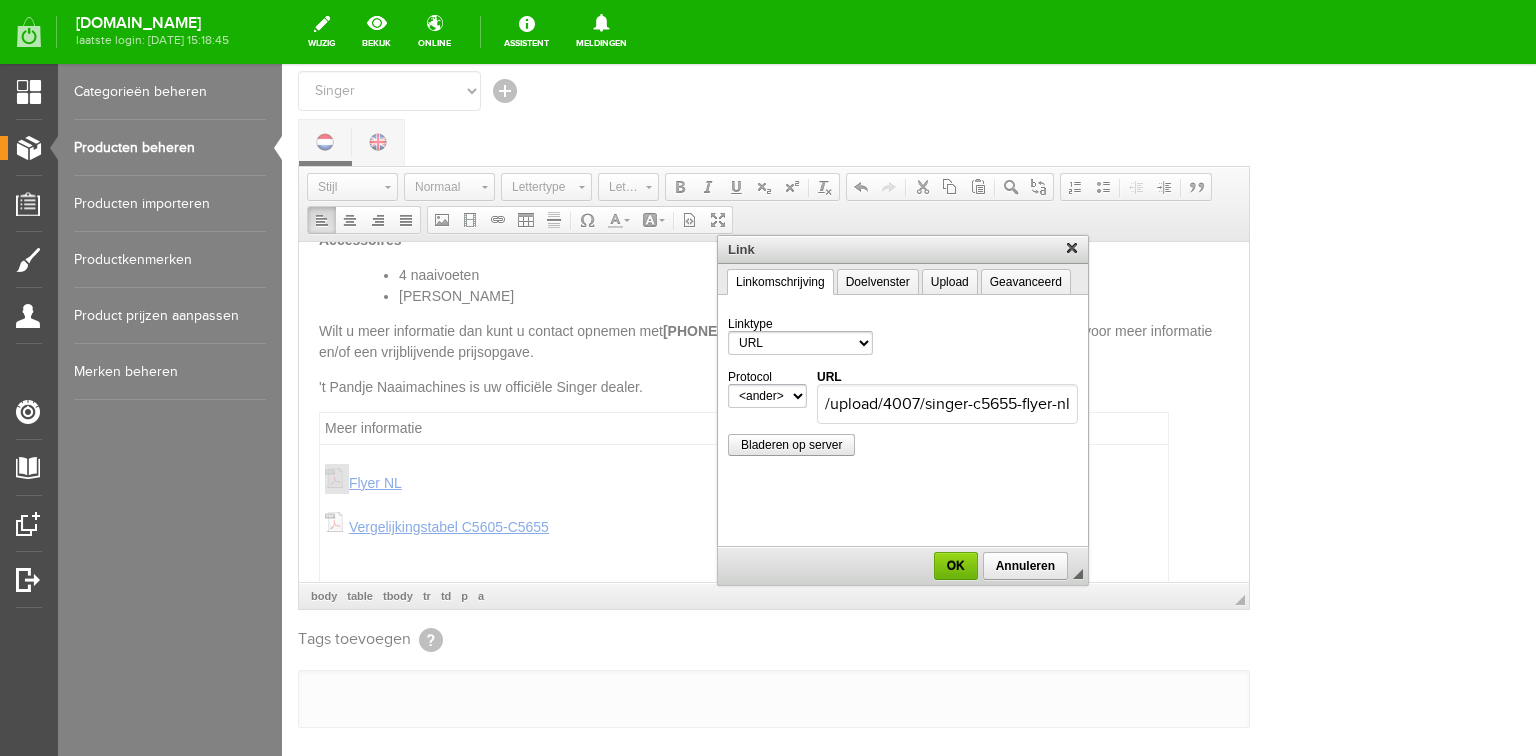 scroll, scrollTop: 0, scrollLeft: 0, axis: both 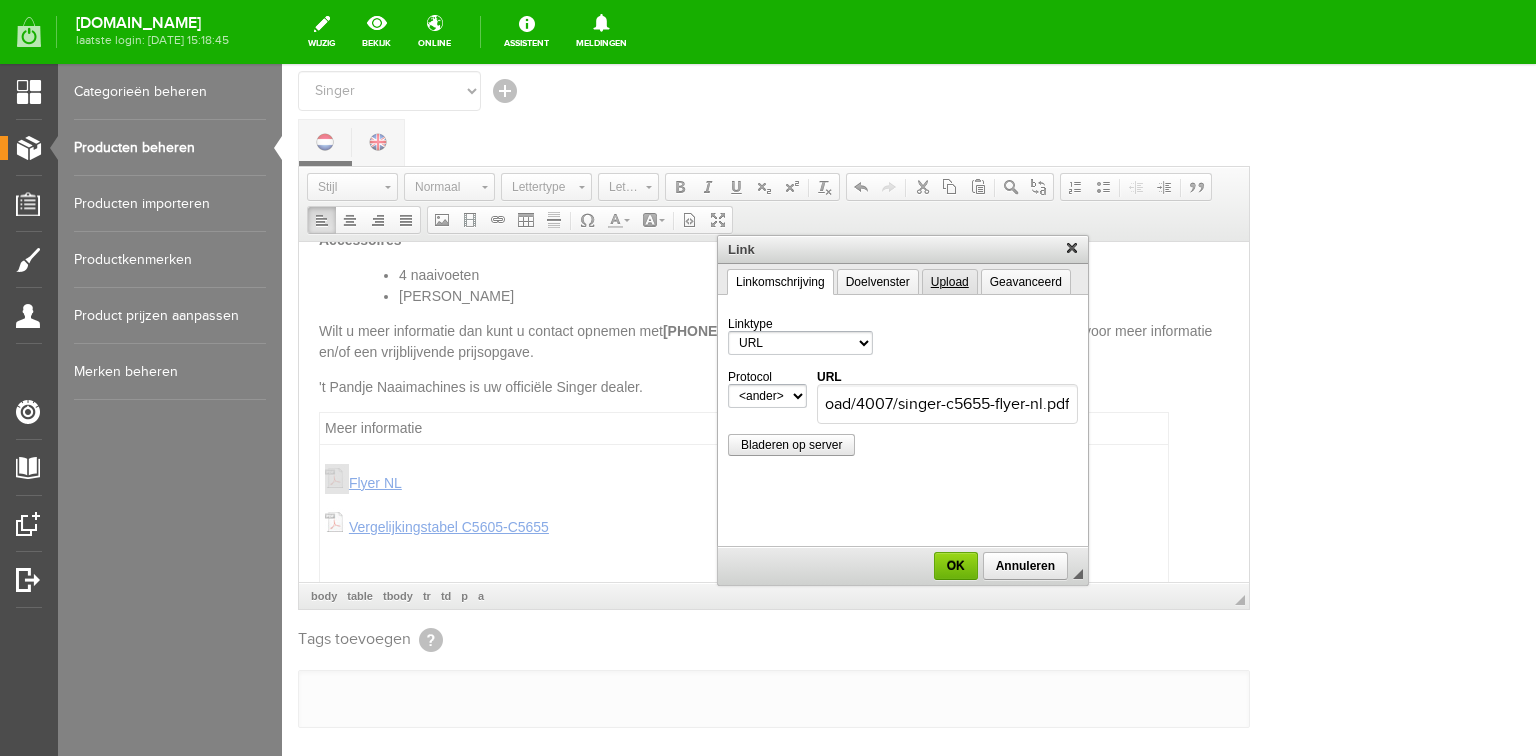 click on "Upload" at bounding box center (950, 282) 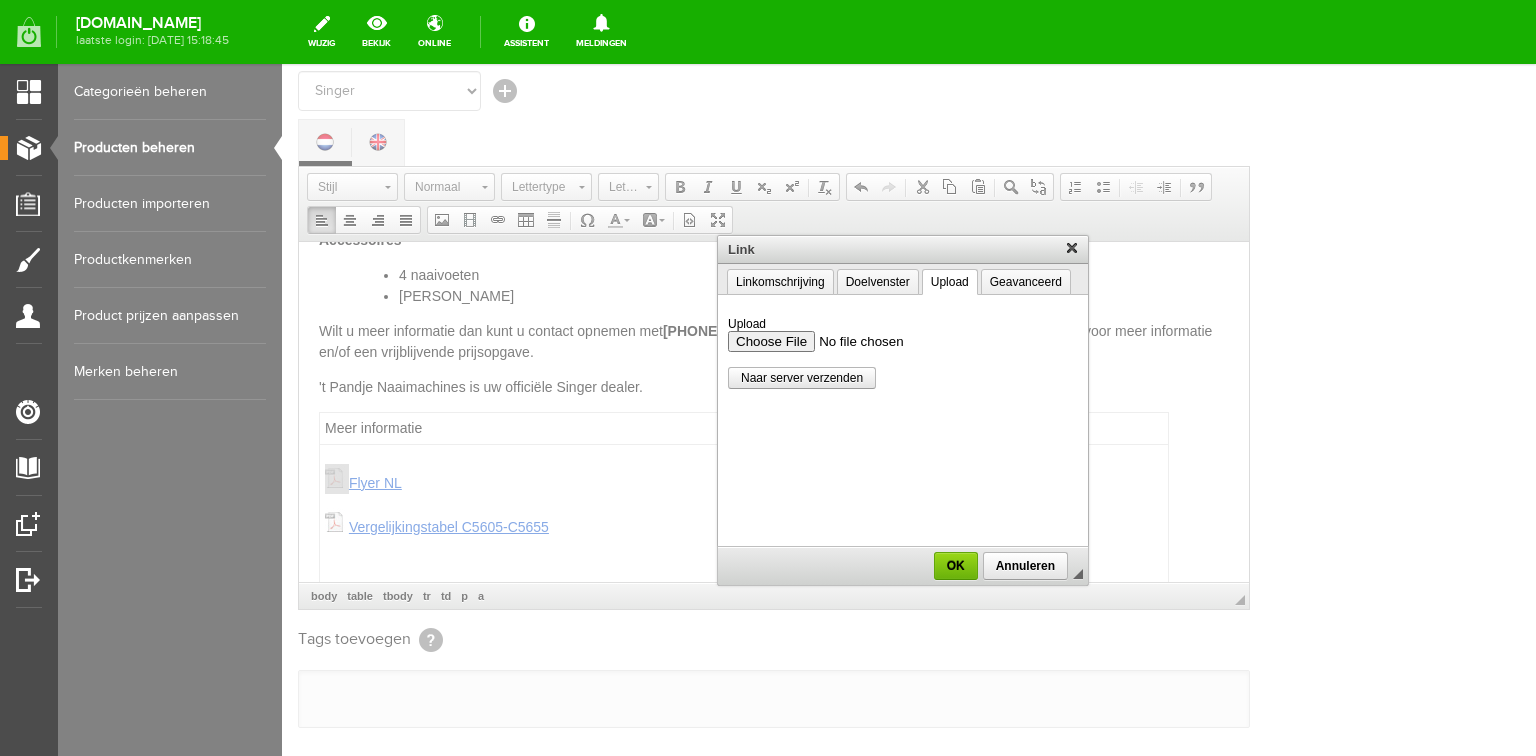 click on "Upload" at bounding box center [903, 341] 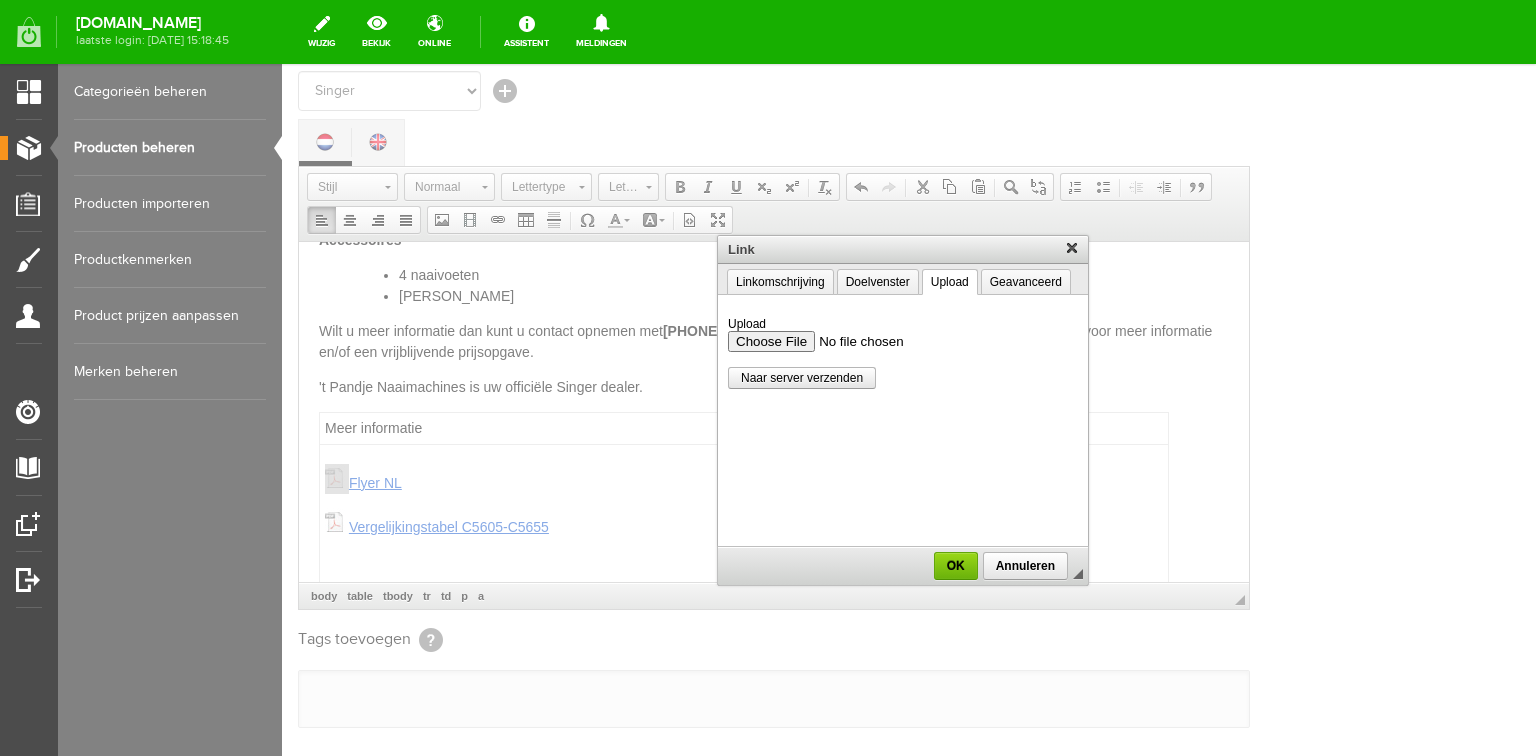 type on "C:\fakepath\Singer-C5605_Brochure_NL.pdf" 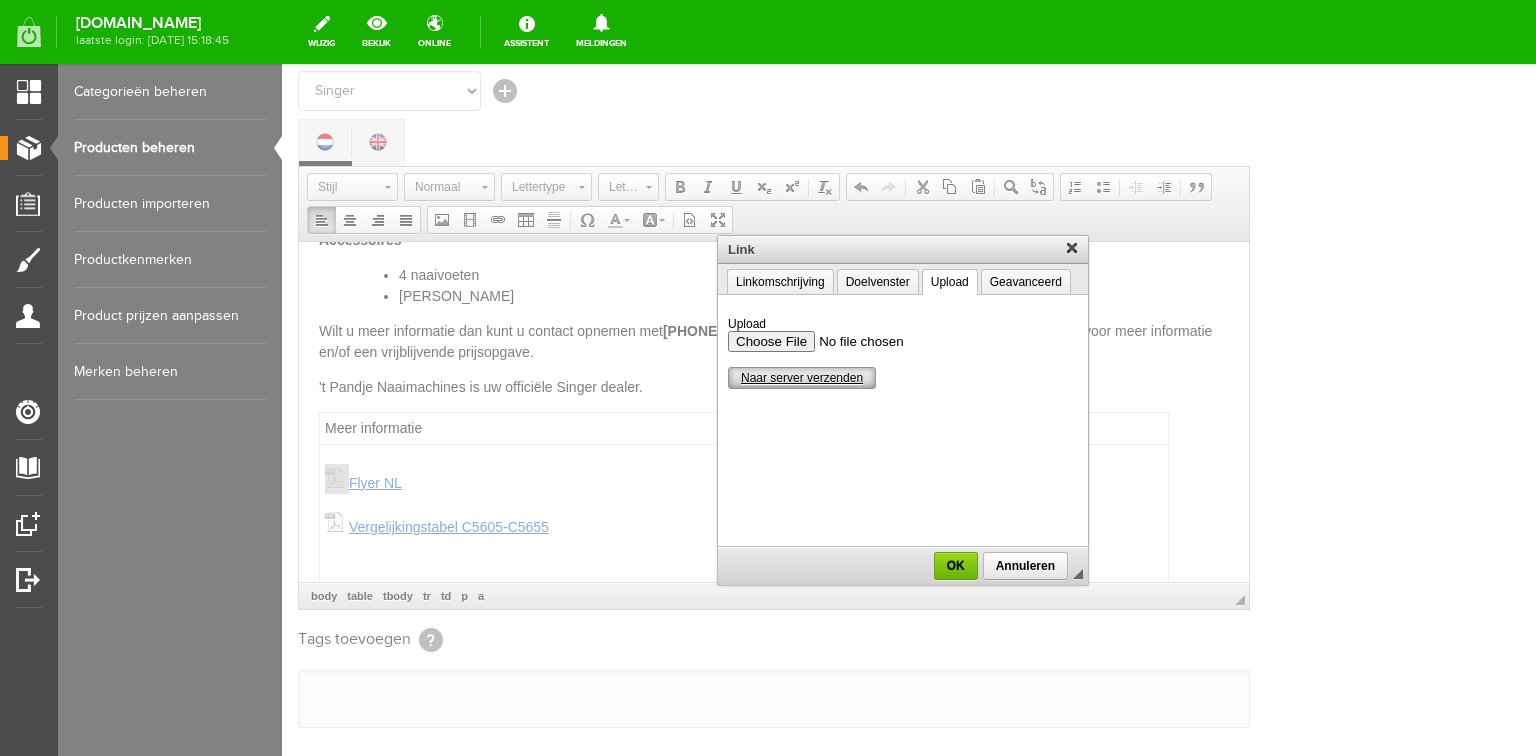 click on "Naar server verzenden" at bounding box center (802, 378) 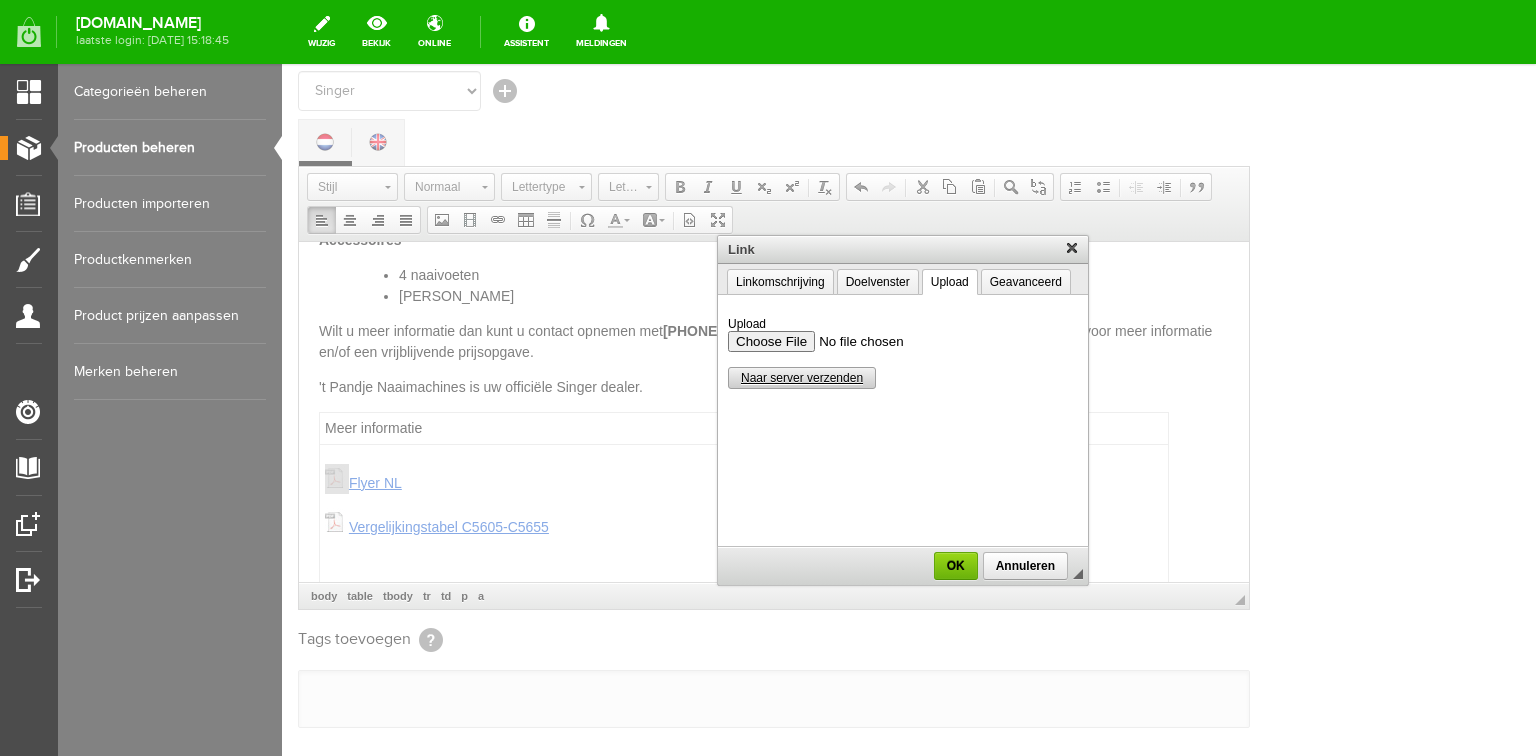 scroll, scrollTop: 0, scrollLeft: 0, axis: both 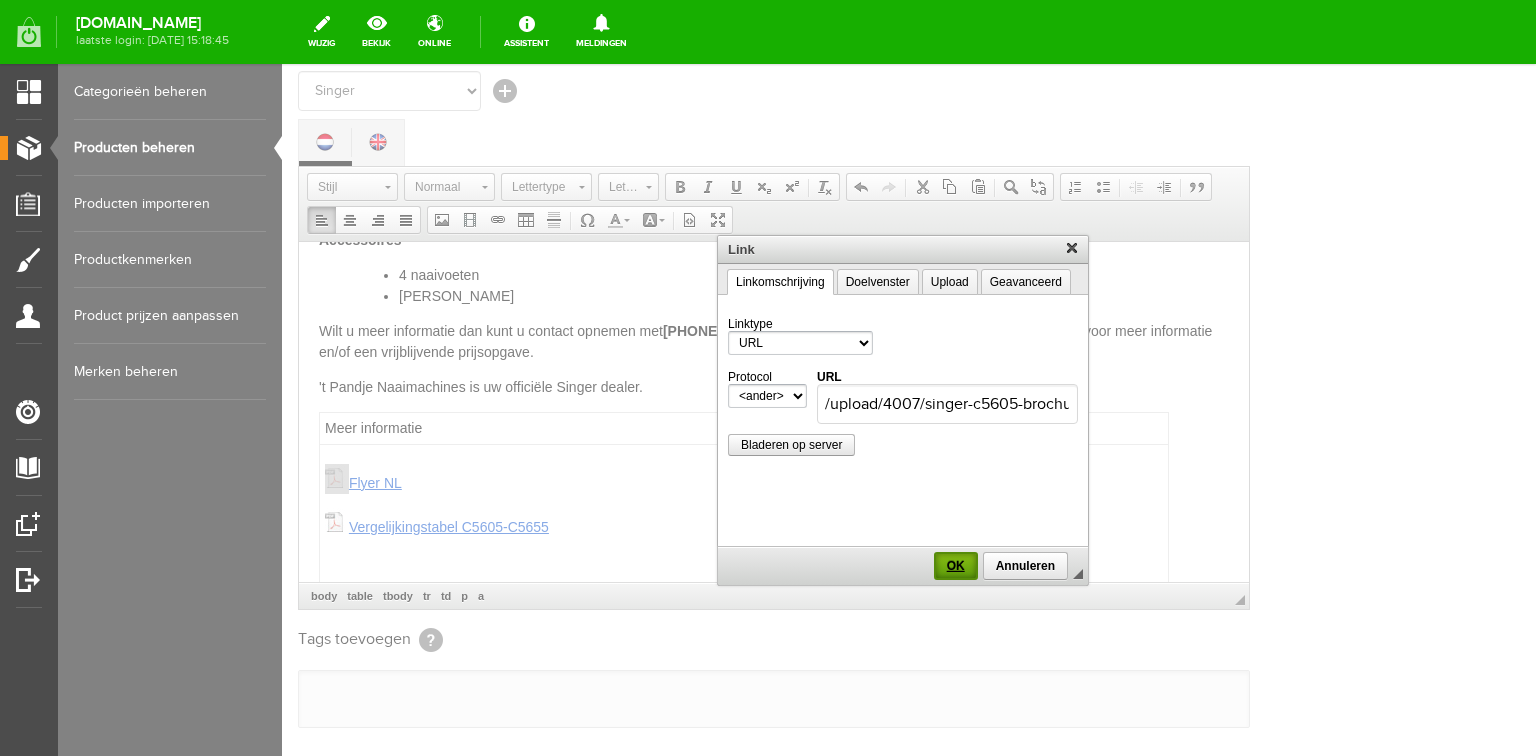 click on "OK" at bounding box center (956, 566) 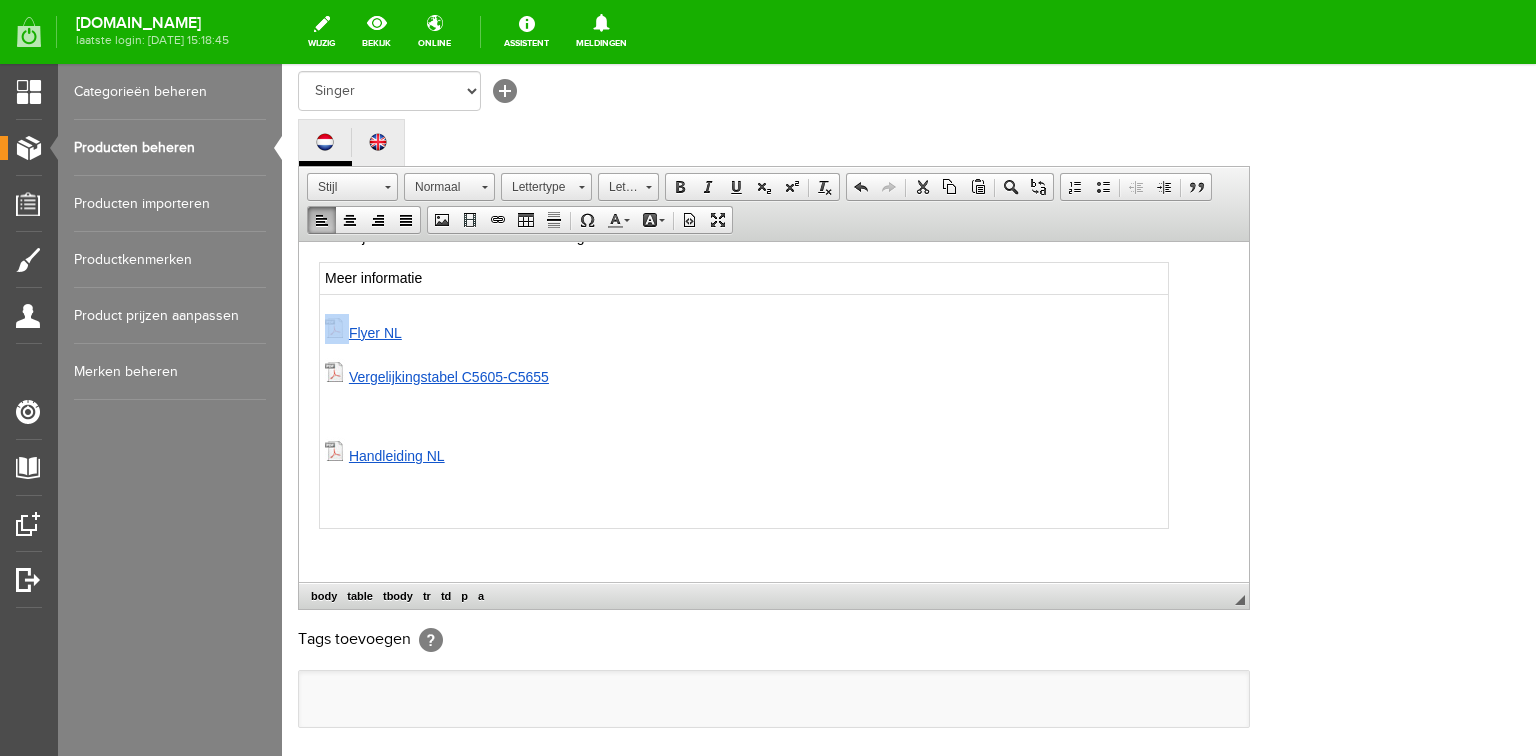 scroll, scrollTop: 592, scrollLeft: 0, axis: vertical 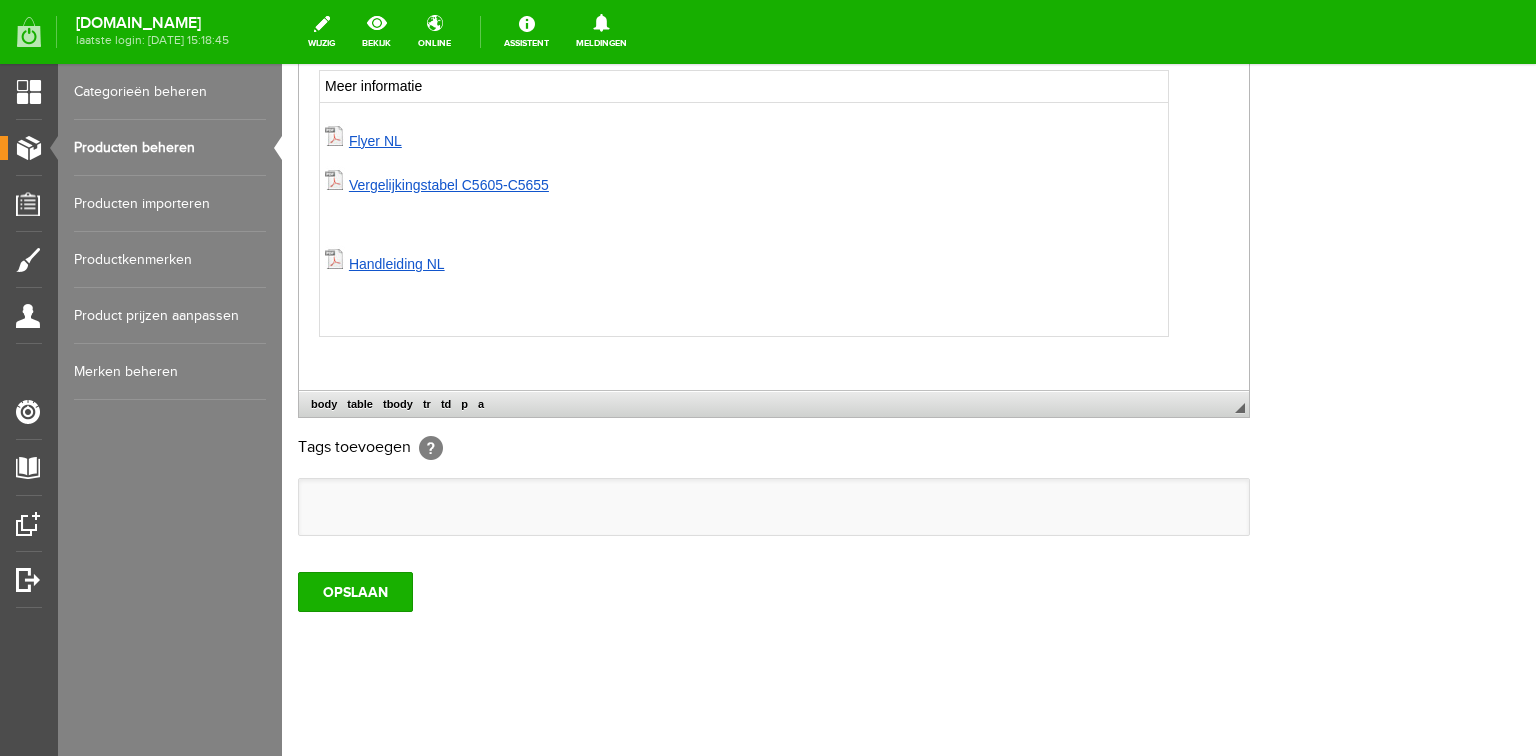 click 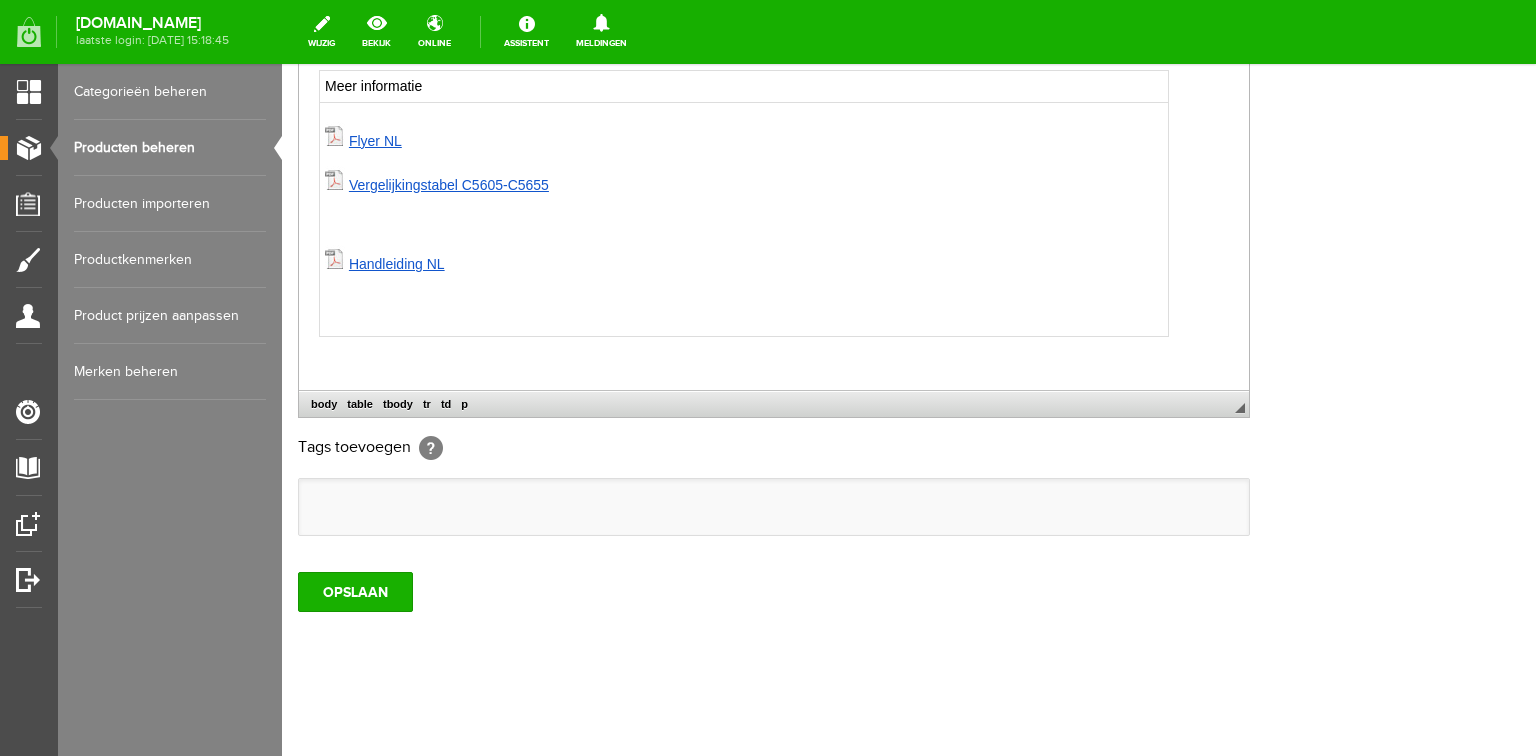 scroll, scrollTop: 616, scrollLeft: 0, axis: vertical 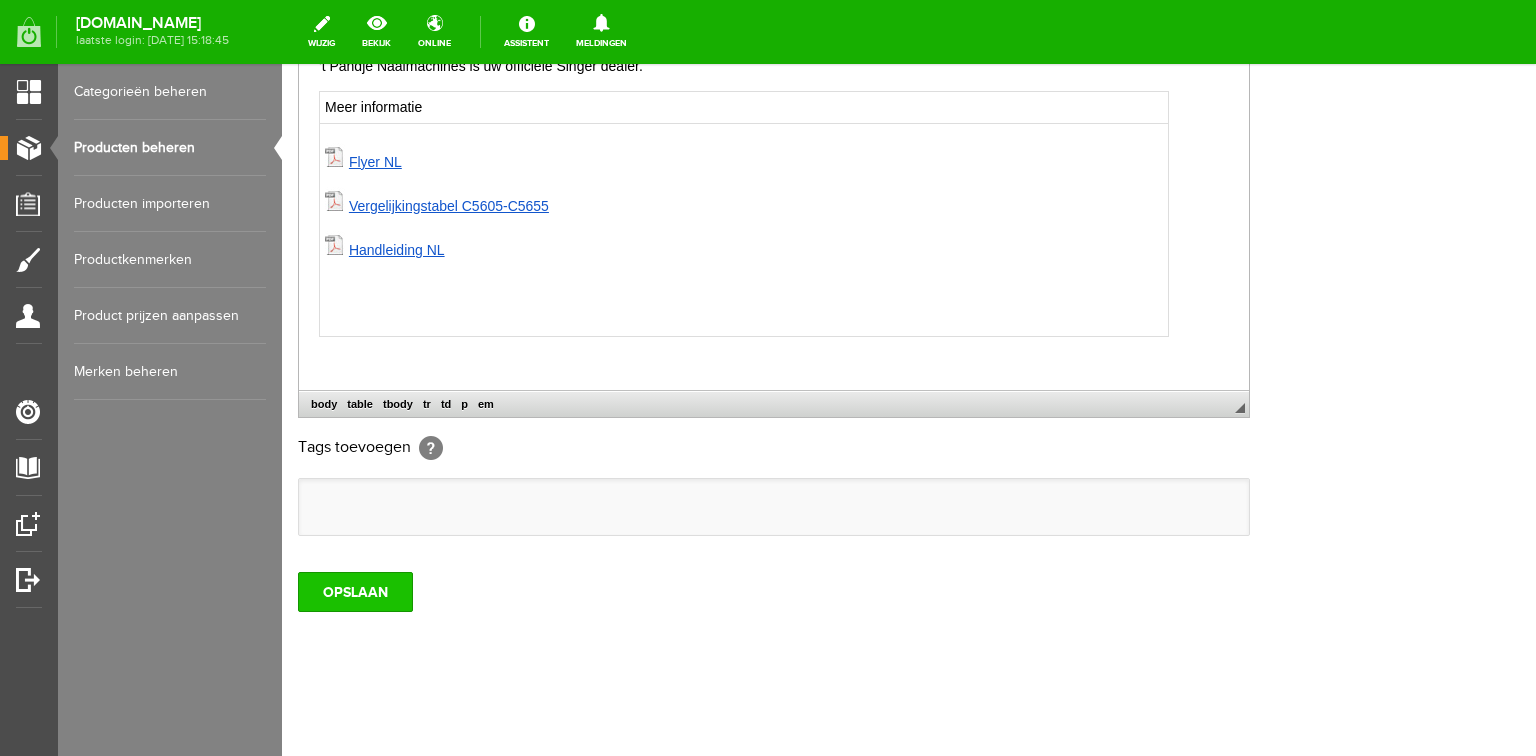 click on "OPSLAAN" at bounding box center (355, 592) 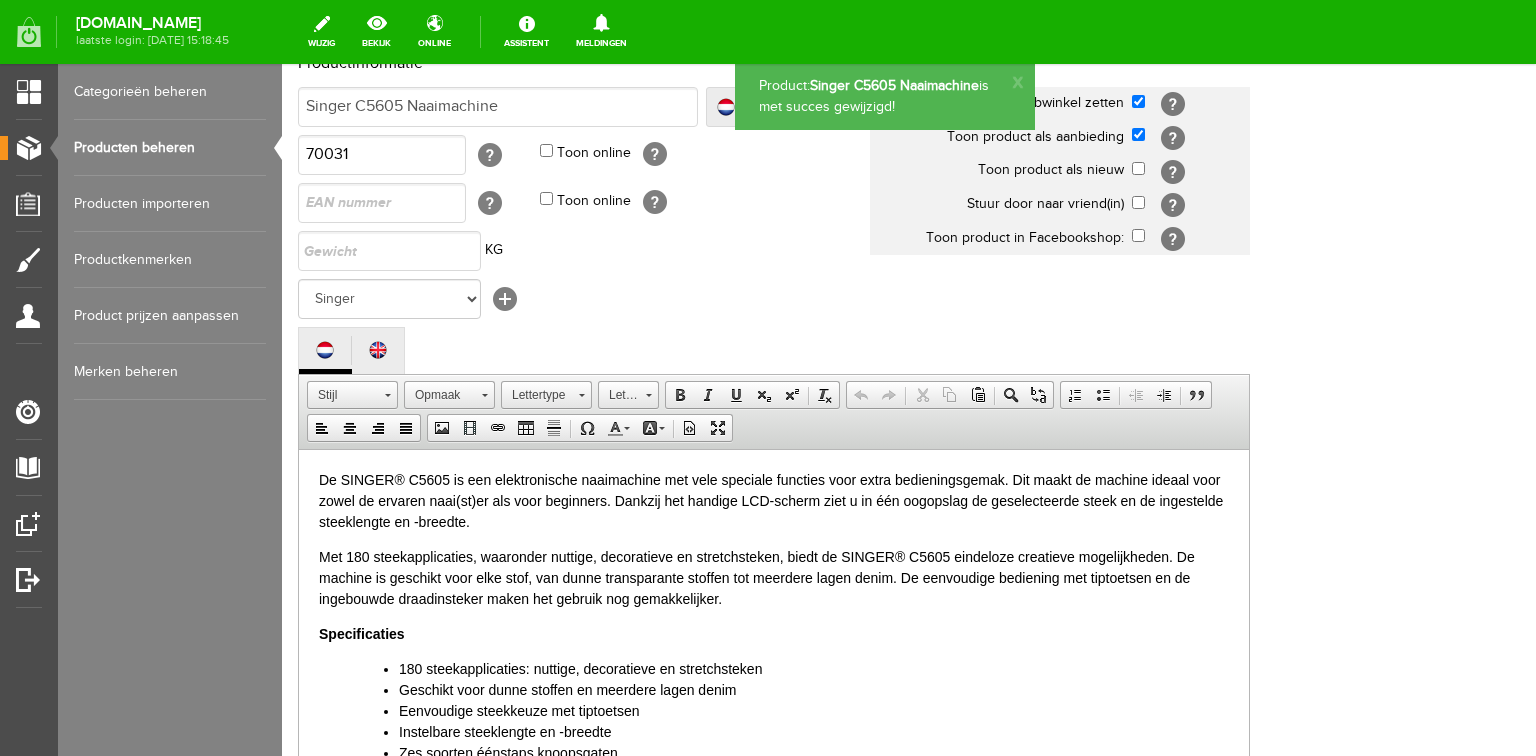 scroll, scrollTop: 0, scrollLeft: 0, axis: both 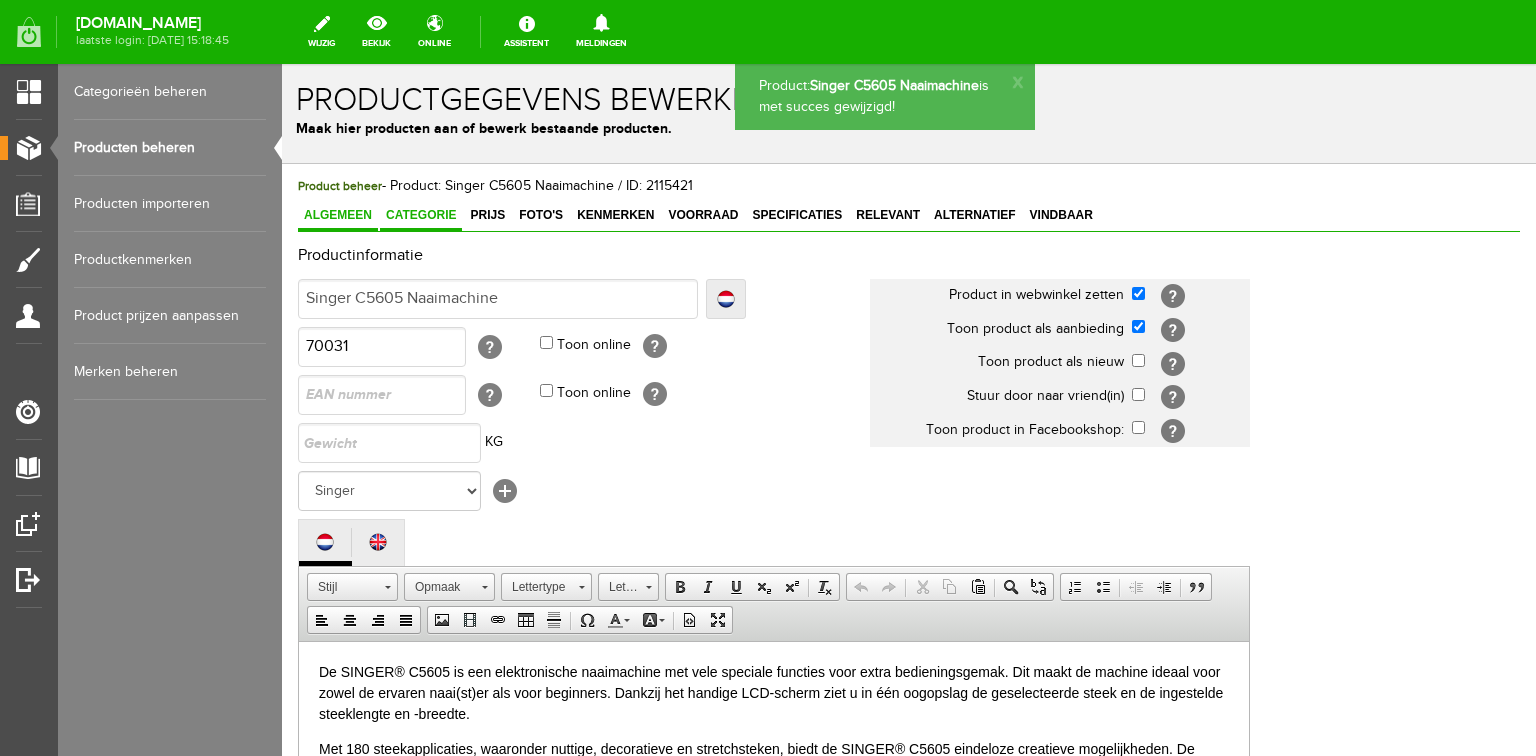 click on "Categorie" at bounding box center (421, 215) 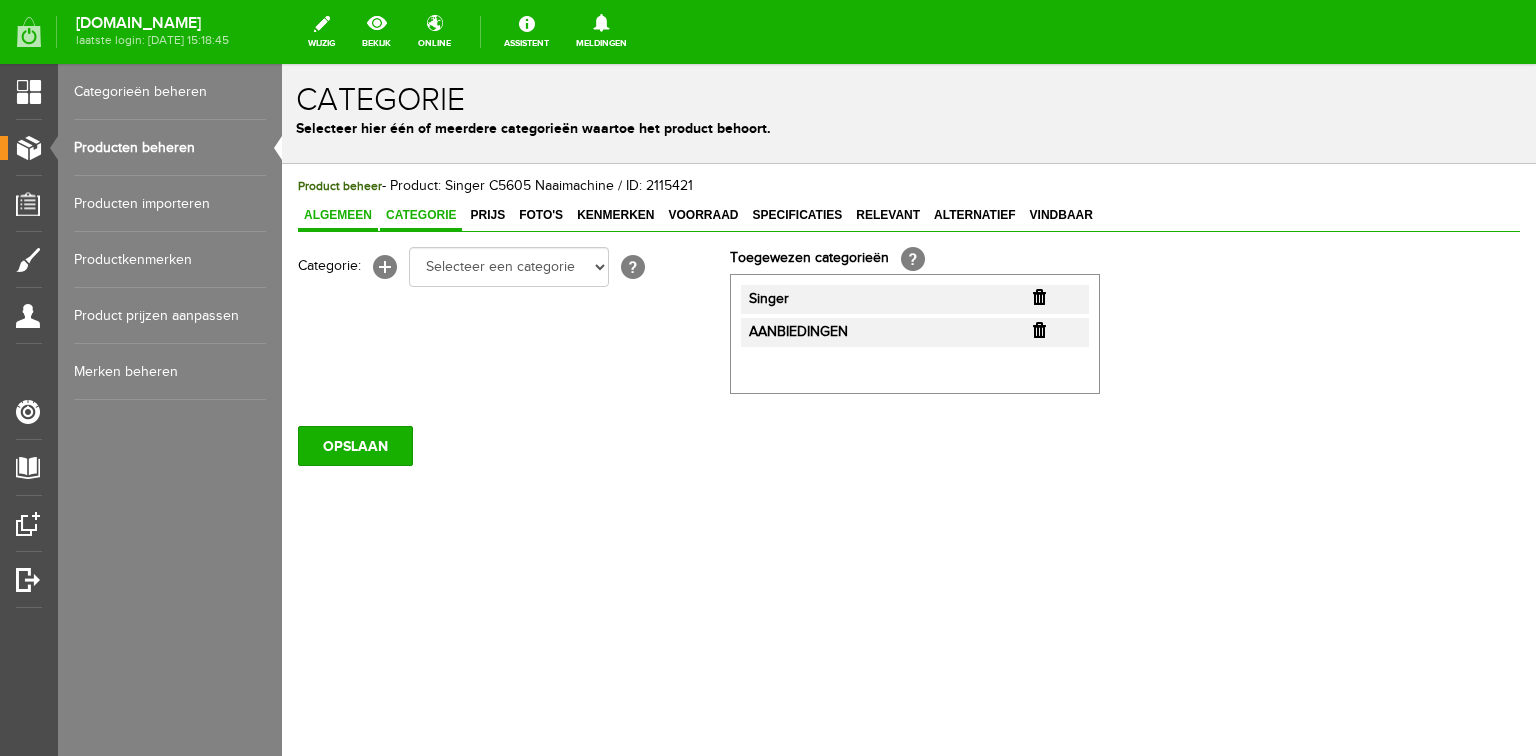 click on "Algemeen" at bounding box center (338, 215) 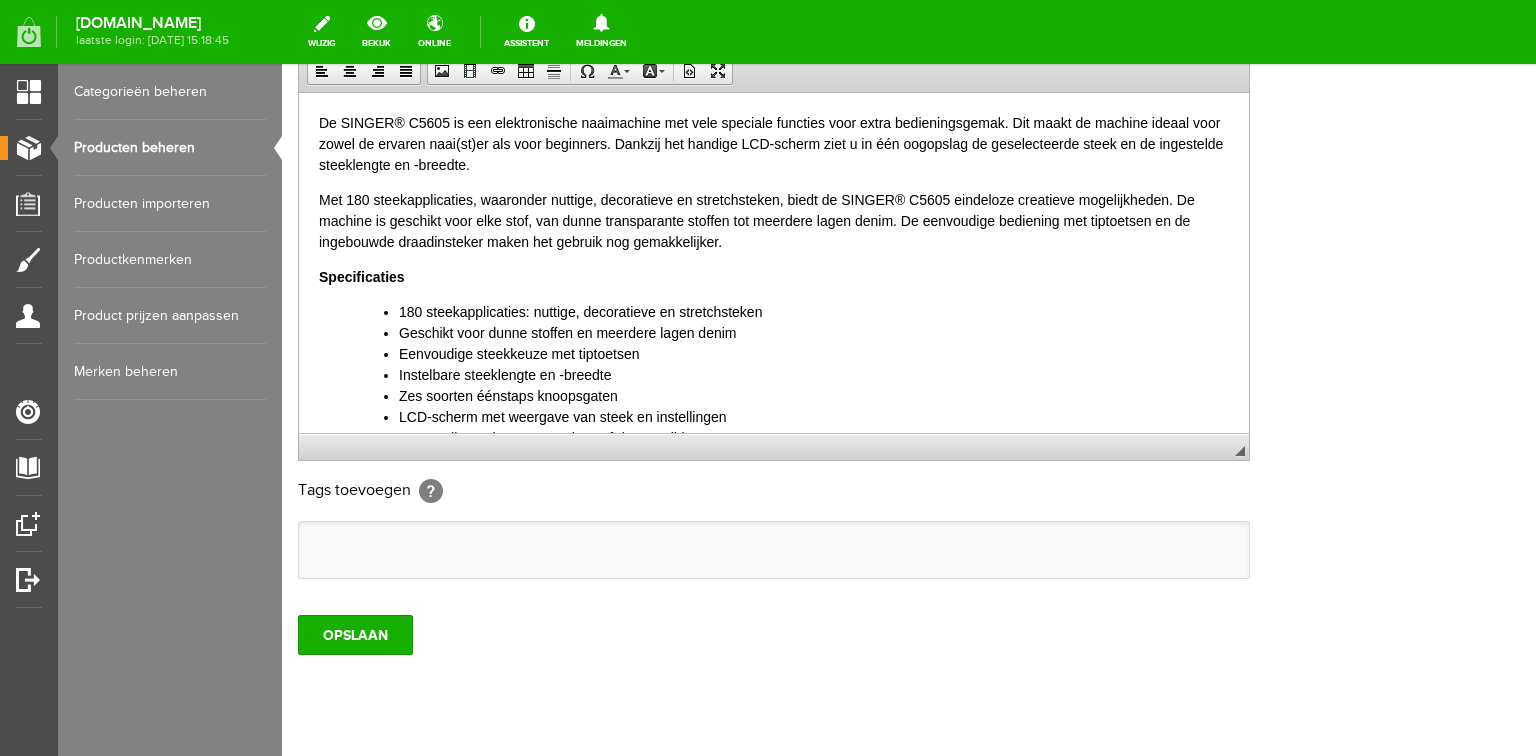scroll, scrollTop: 592, scrollLeft: 0, axis: vertical 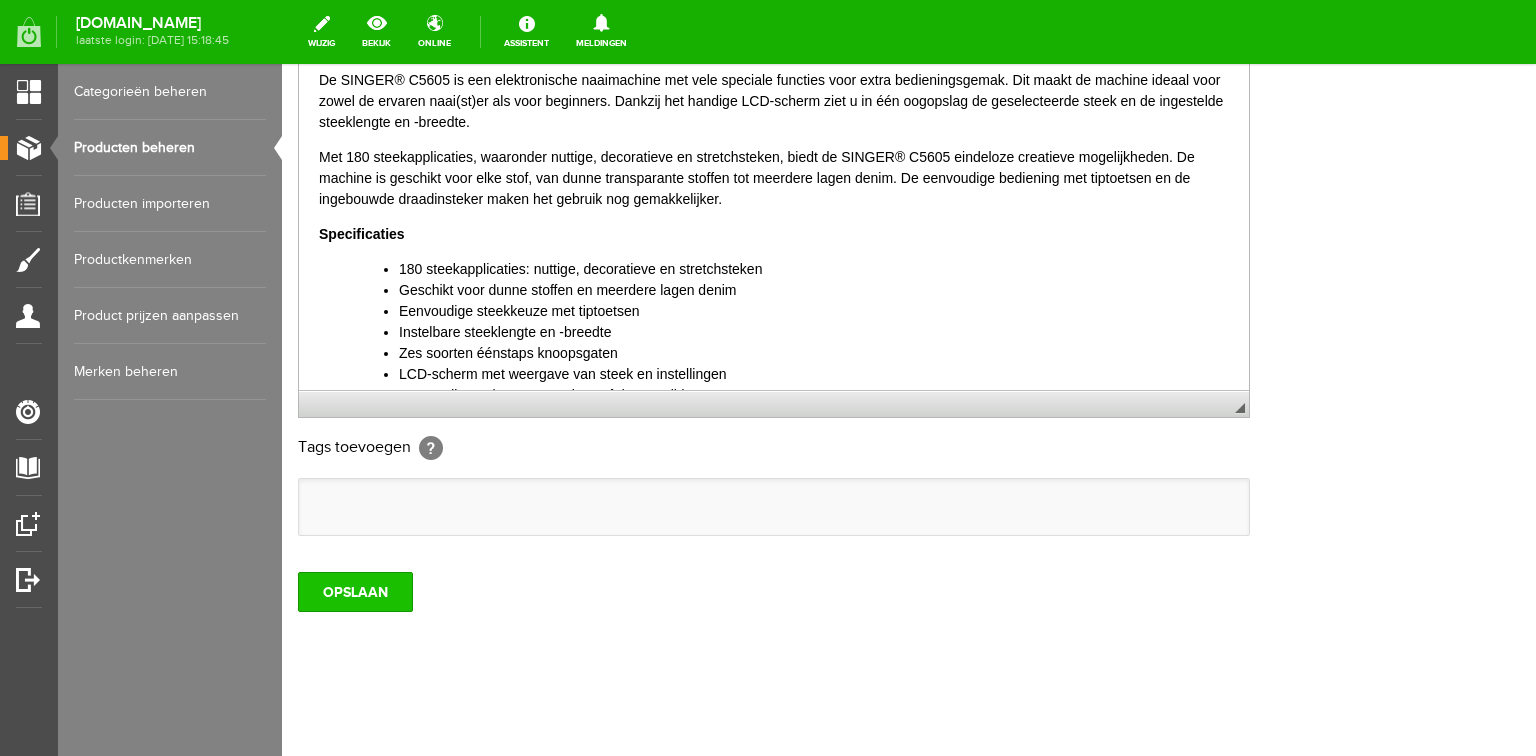 click on "OPSLAAN" at bounding box center [355, 592] 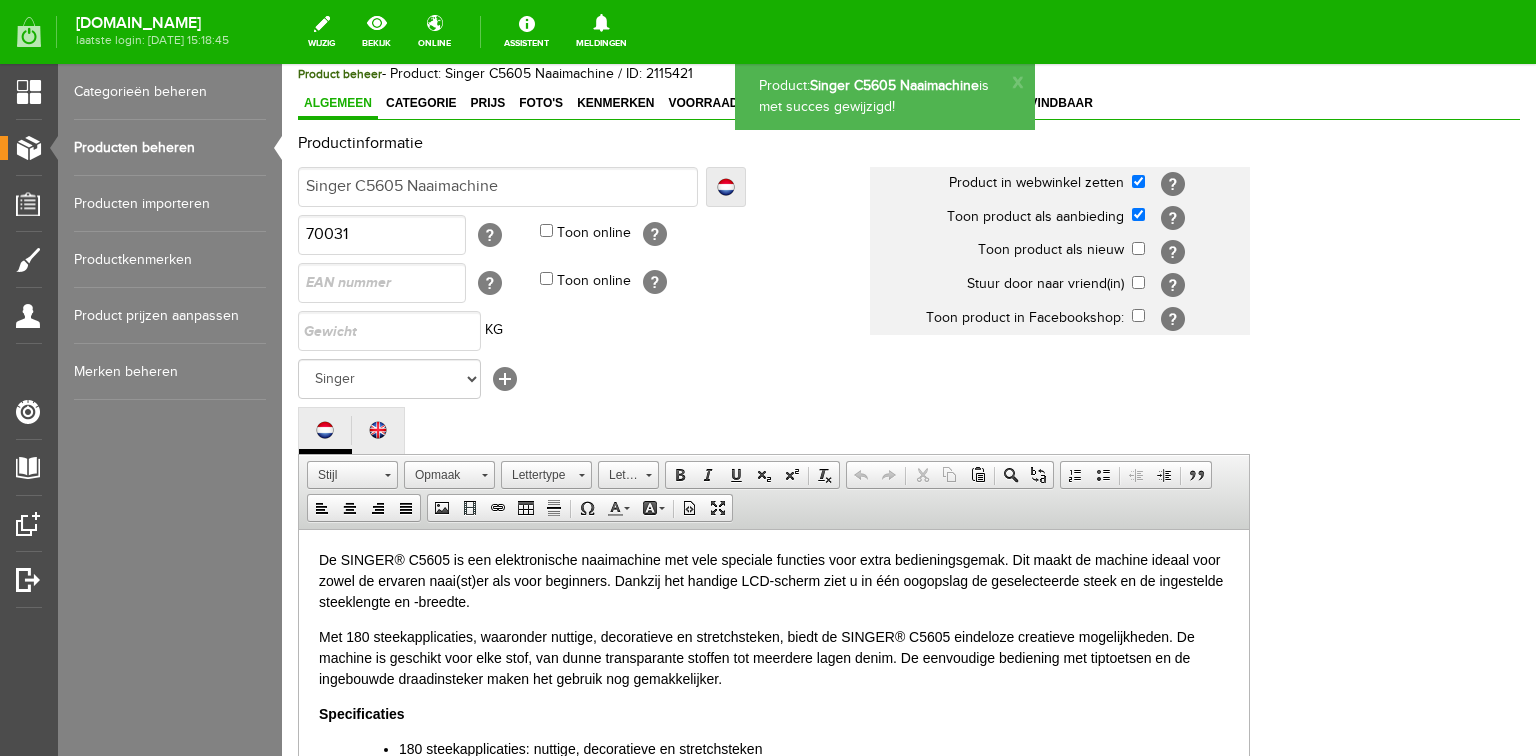 scroll, scrollTop: 0, scrollLeft: 0, axis: both 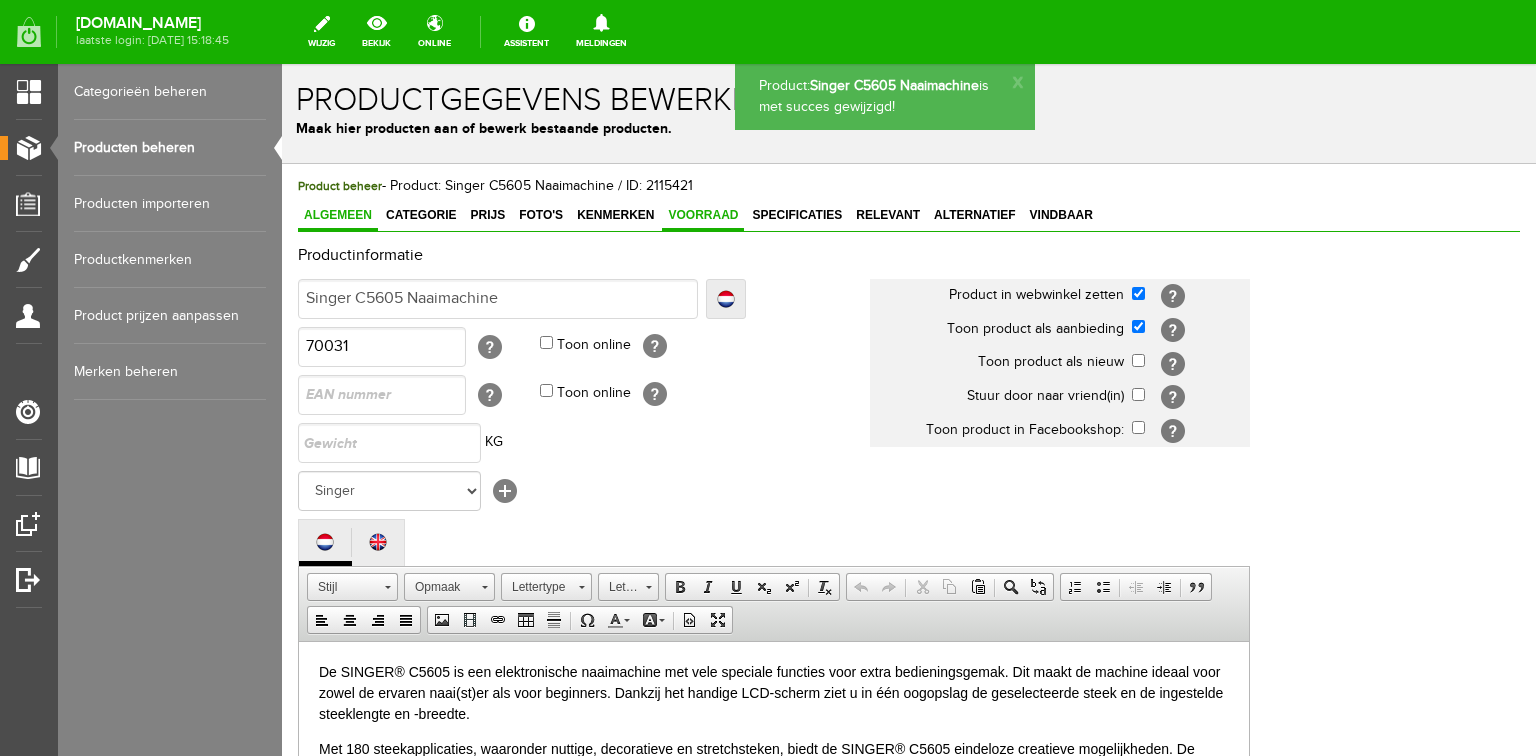 click on "Voorraad" at bounding box center [703, 215] 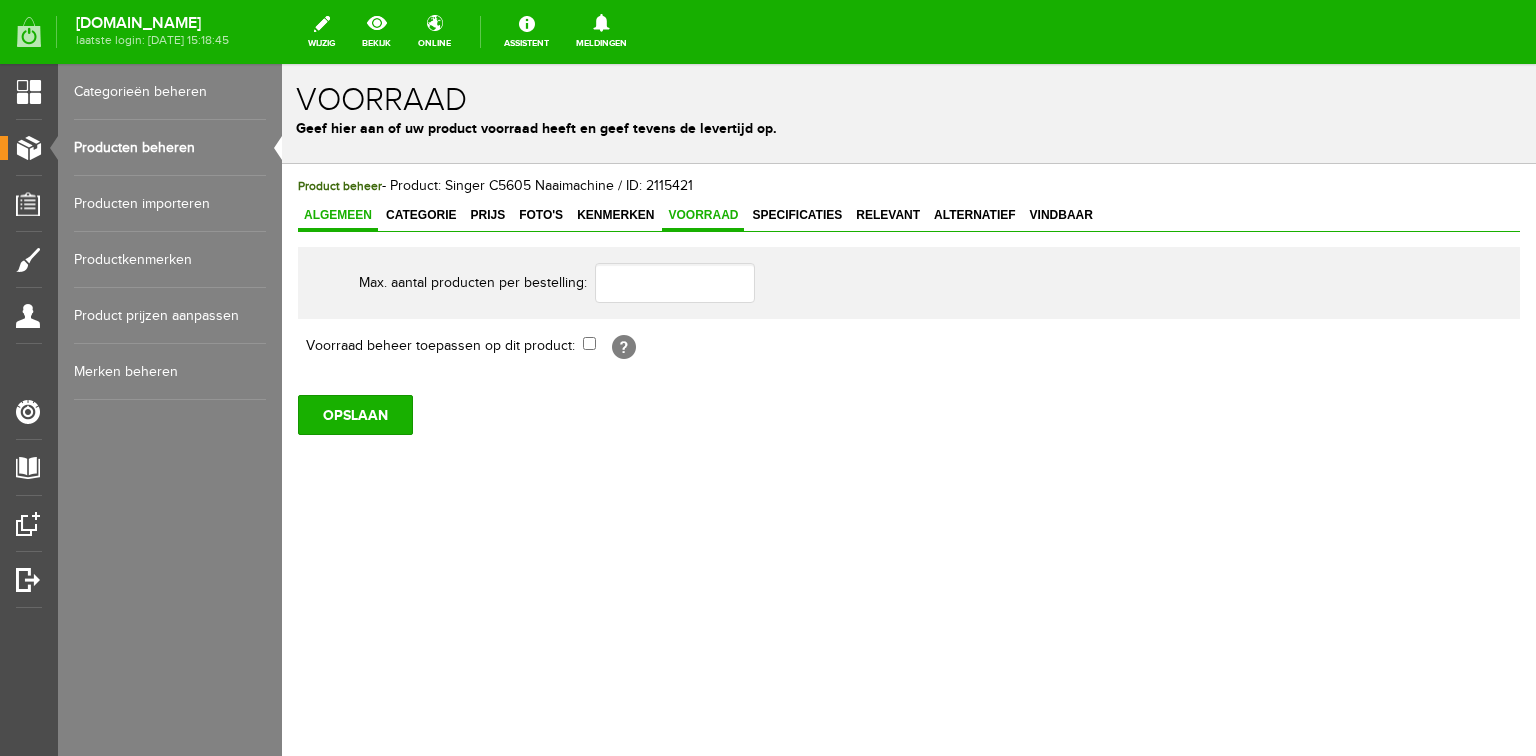 click on "Algemeen" at bounding box center (338, 215) 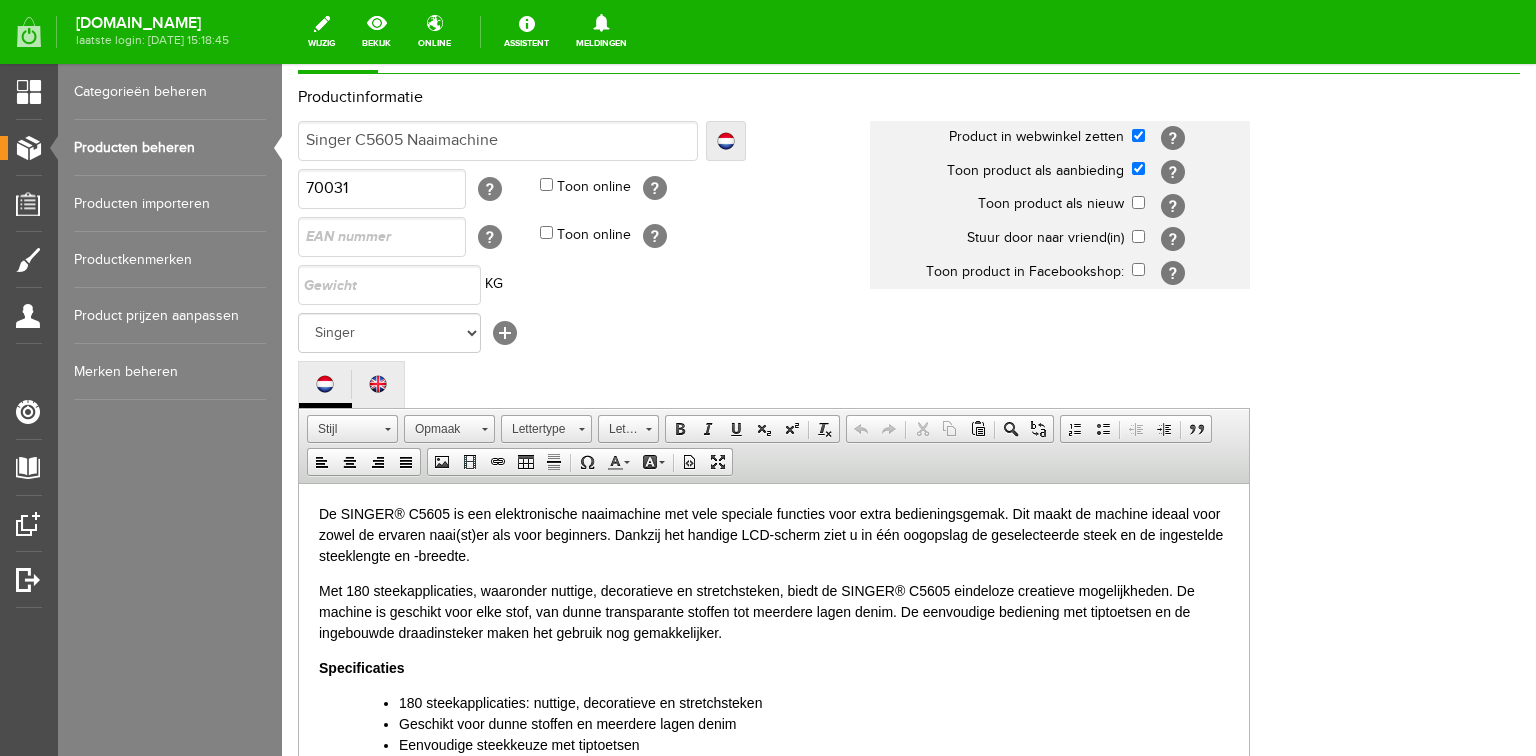 scroll, scrollTop: 0, scrollLeft: 0, axis: both 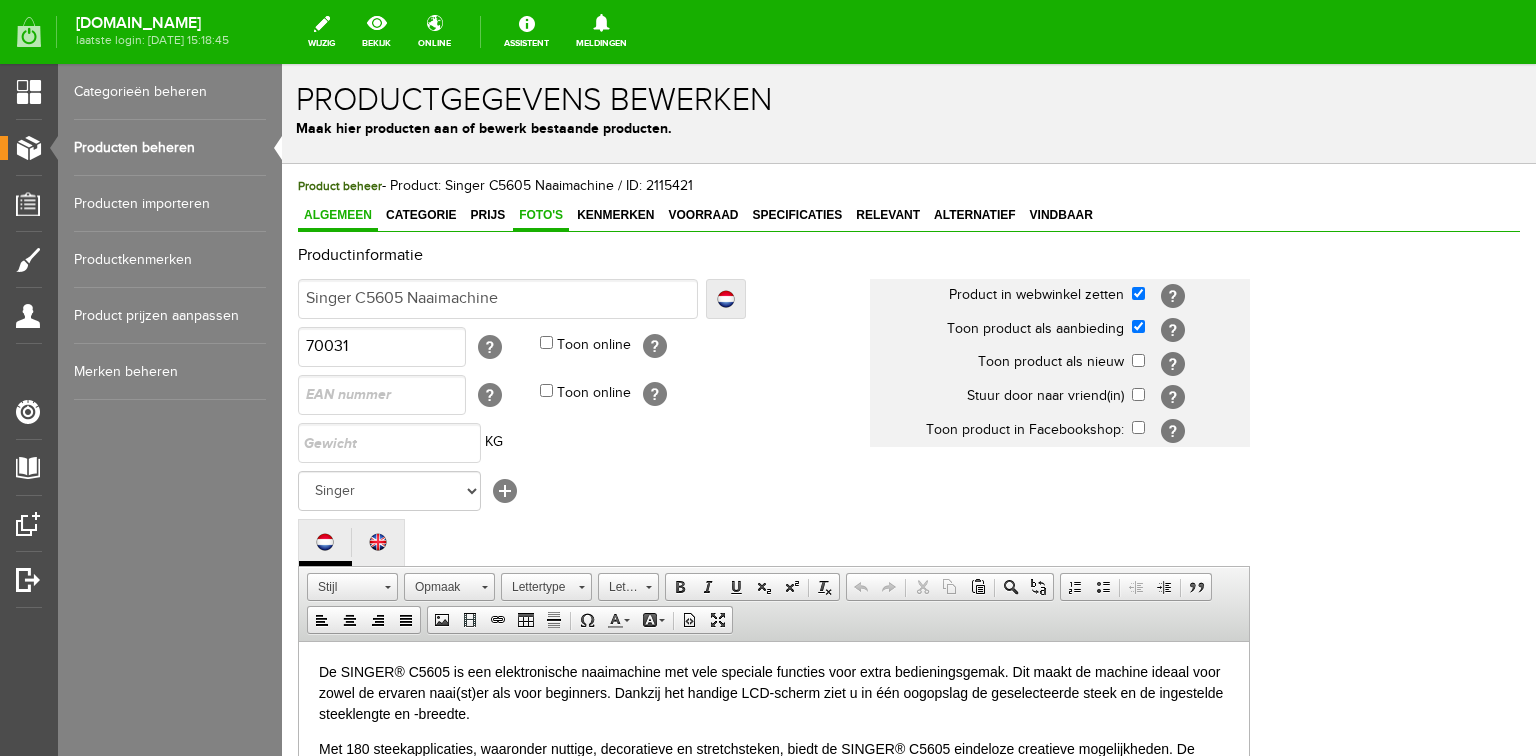 click on "Foto's" at bounding box center [541, 215] 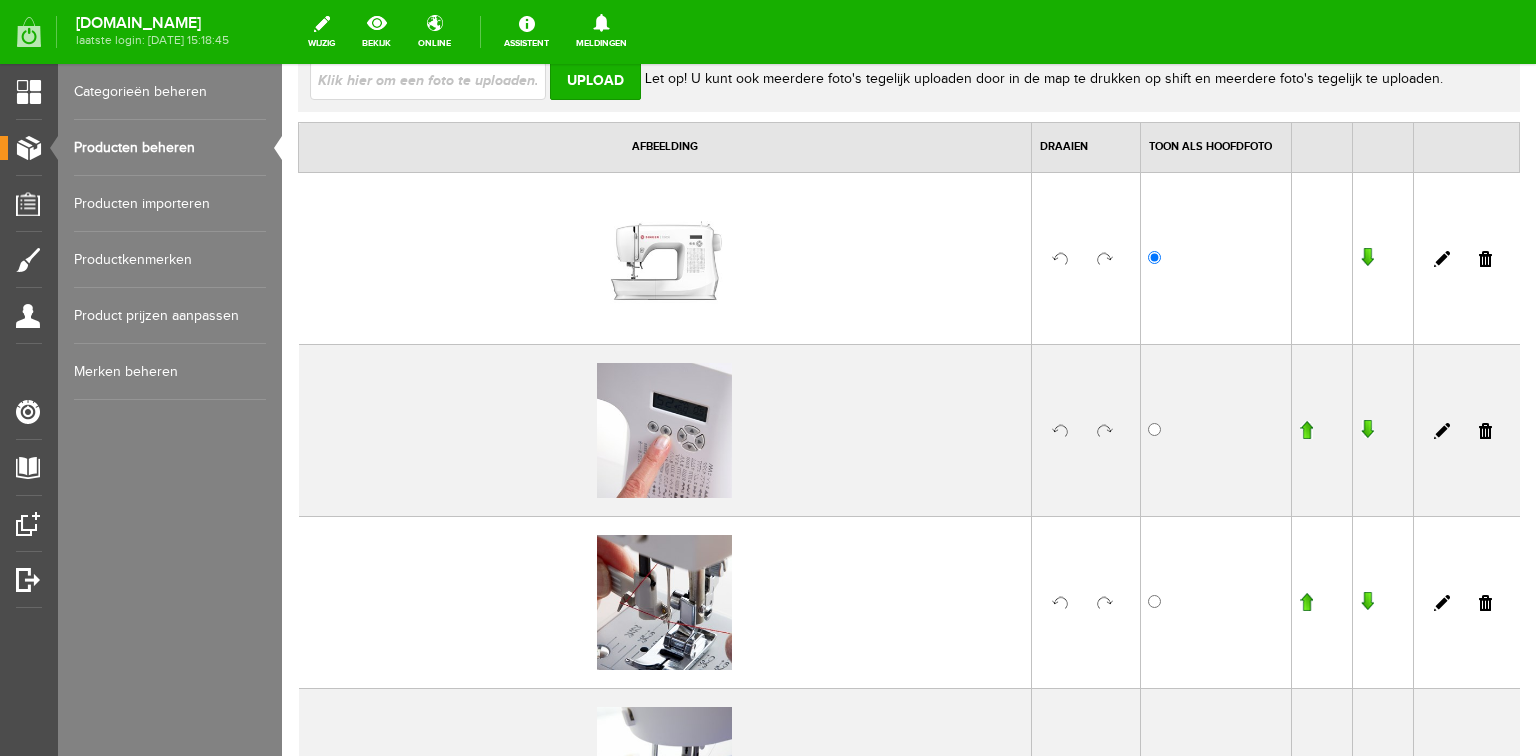 scroll, scrollTop: 0, scrollLeft: 0, axis: both 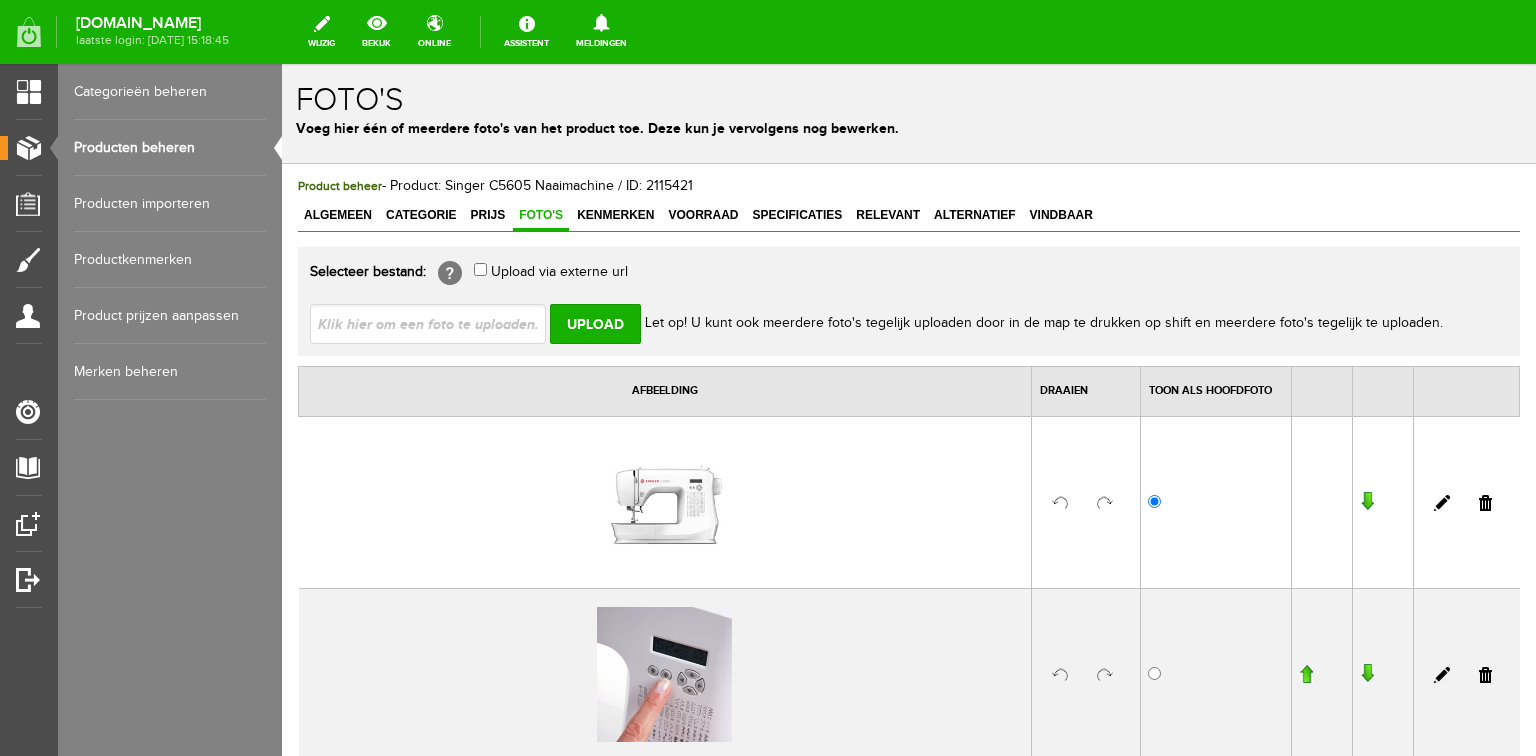 click on "Producten beheren" at bounding box center [170, 148] 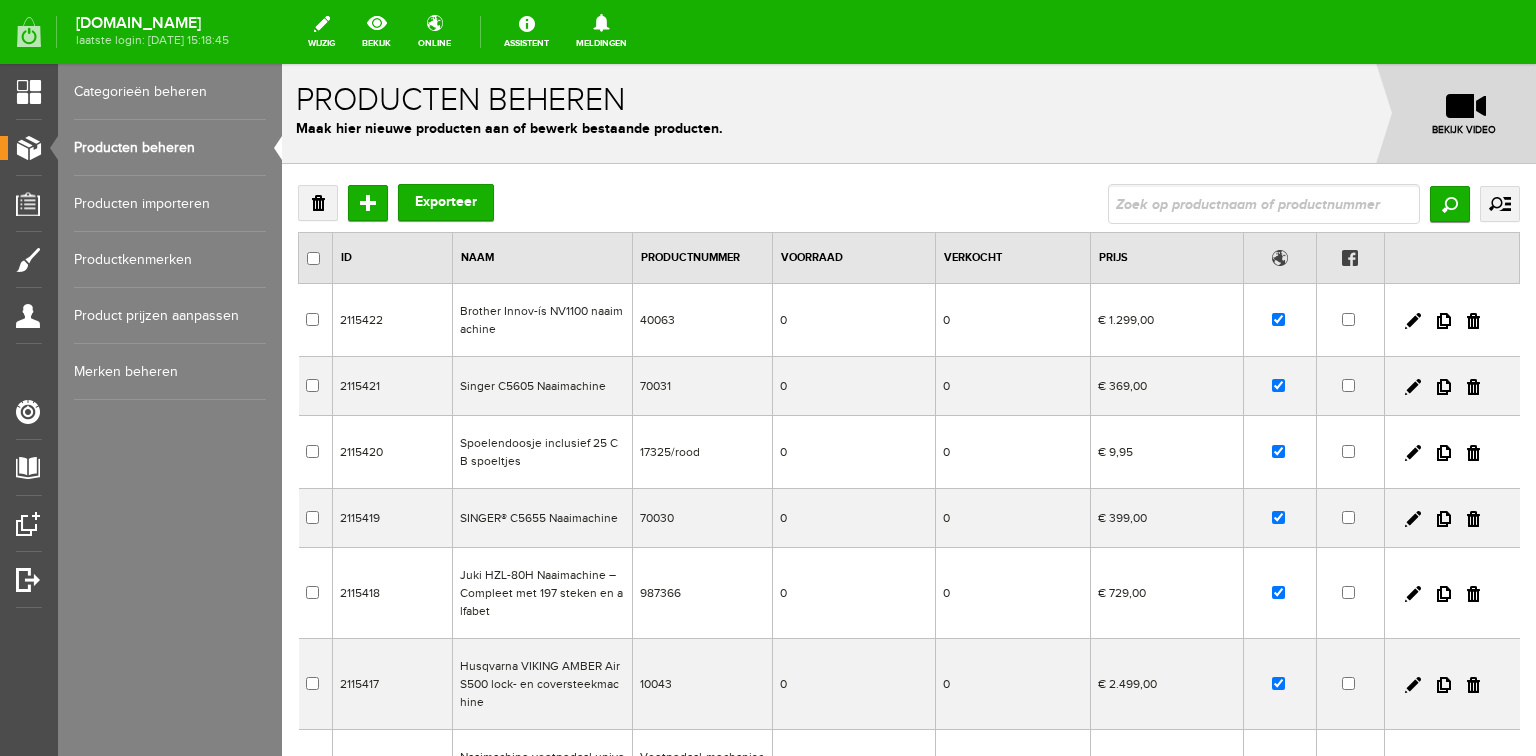 scroll, scrollTop: 0, scrollLeft: 0, axis: both 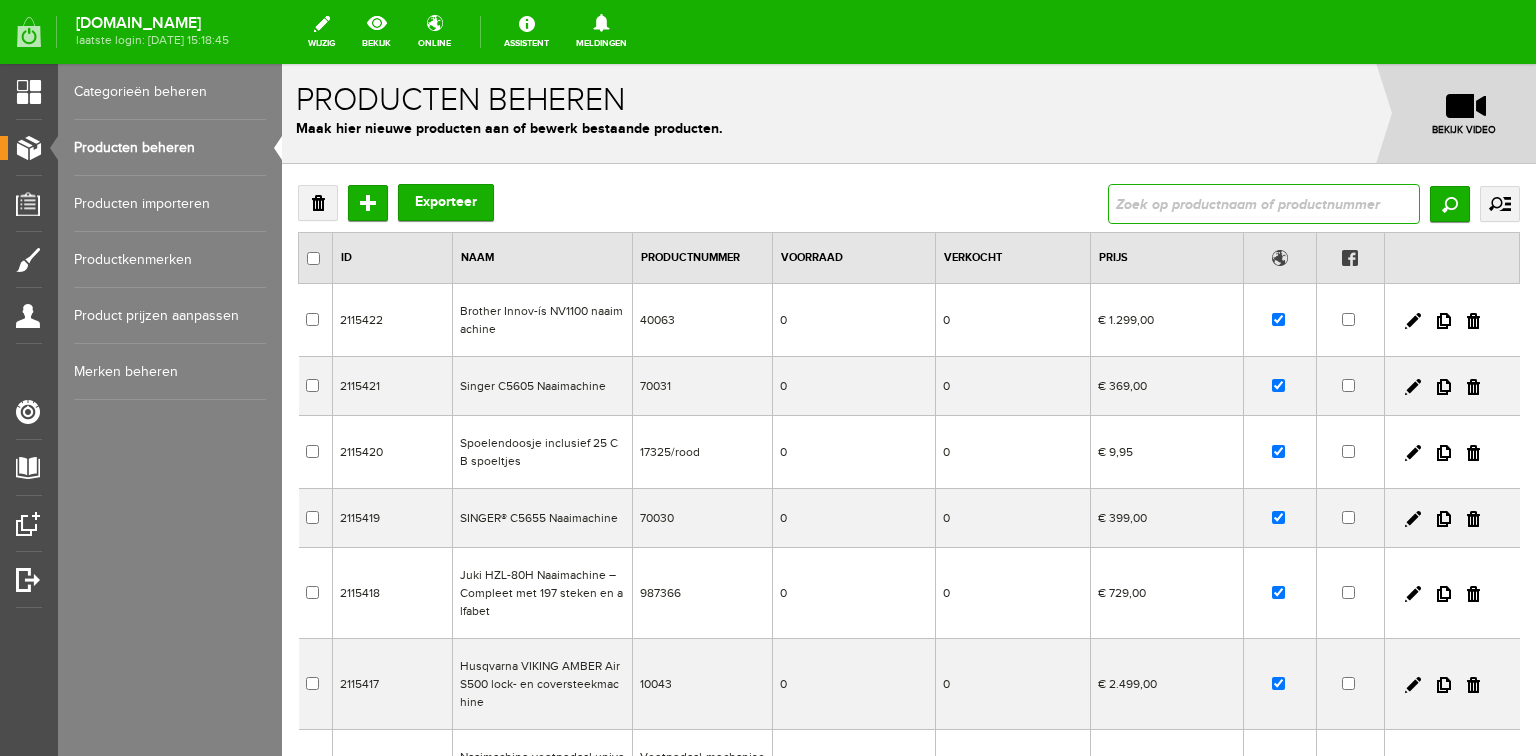 click at bounding box center [1264, 204] 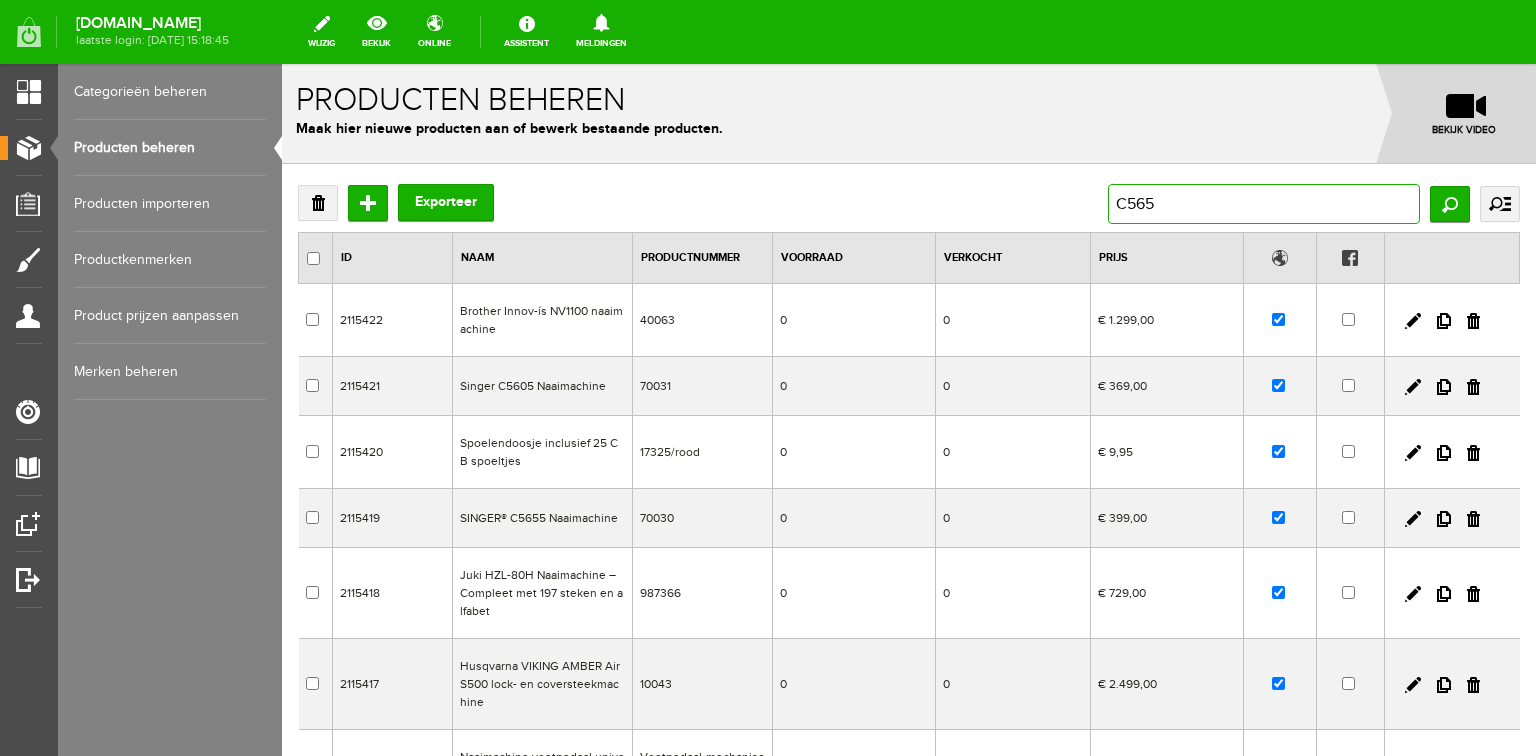 type on "C5655" 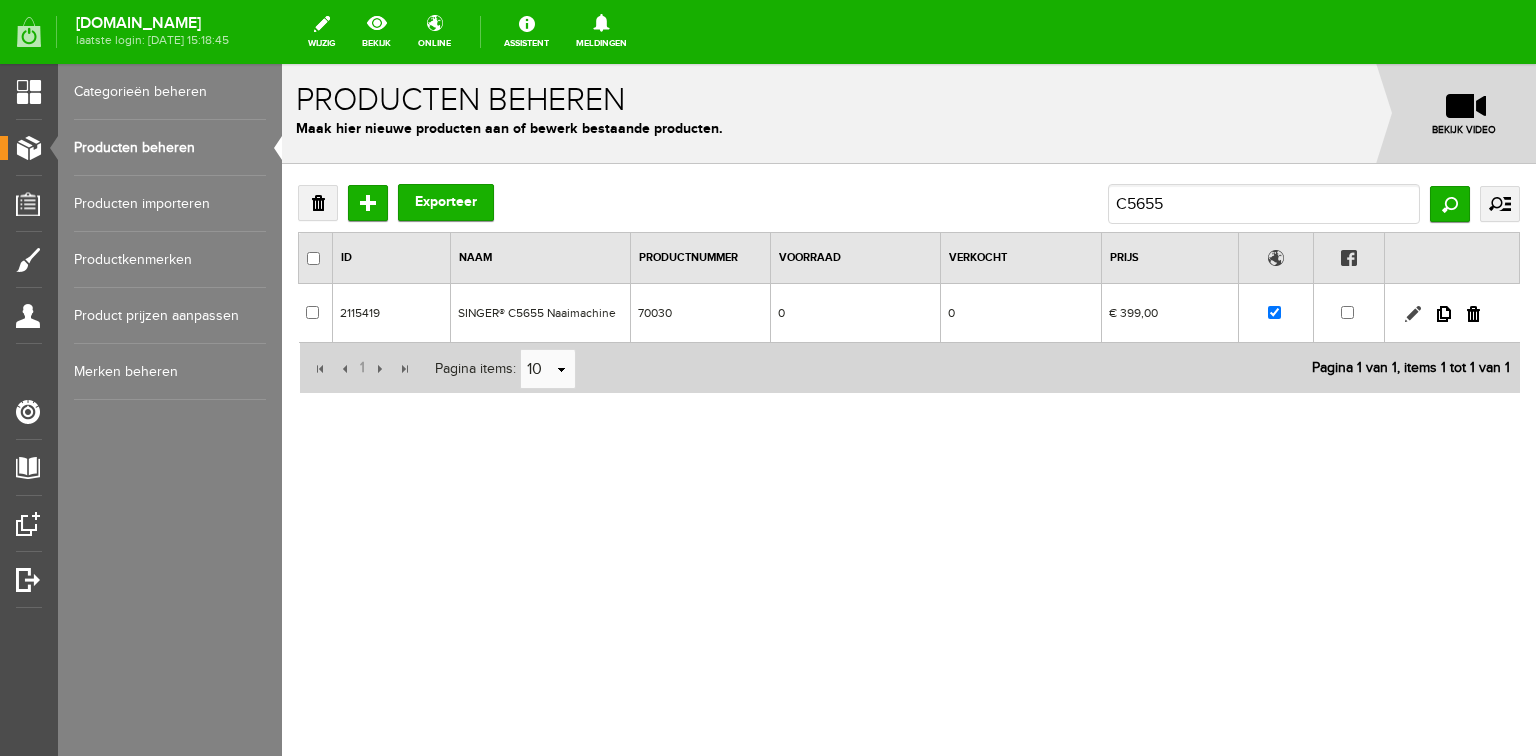 click at bounding box center [1413, 314] 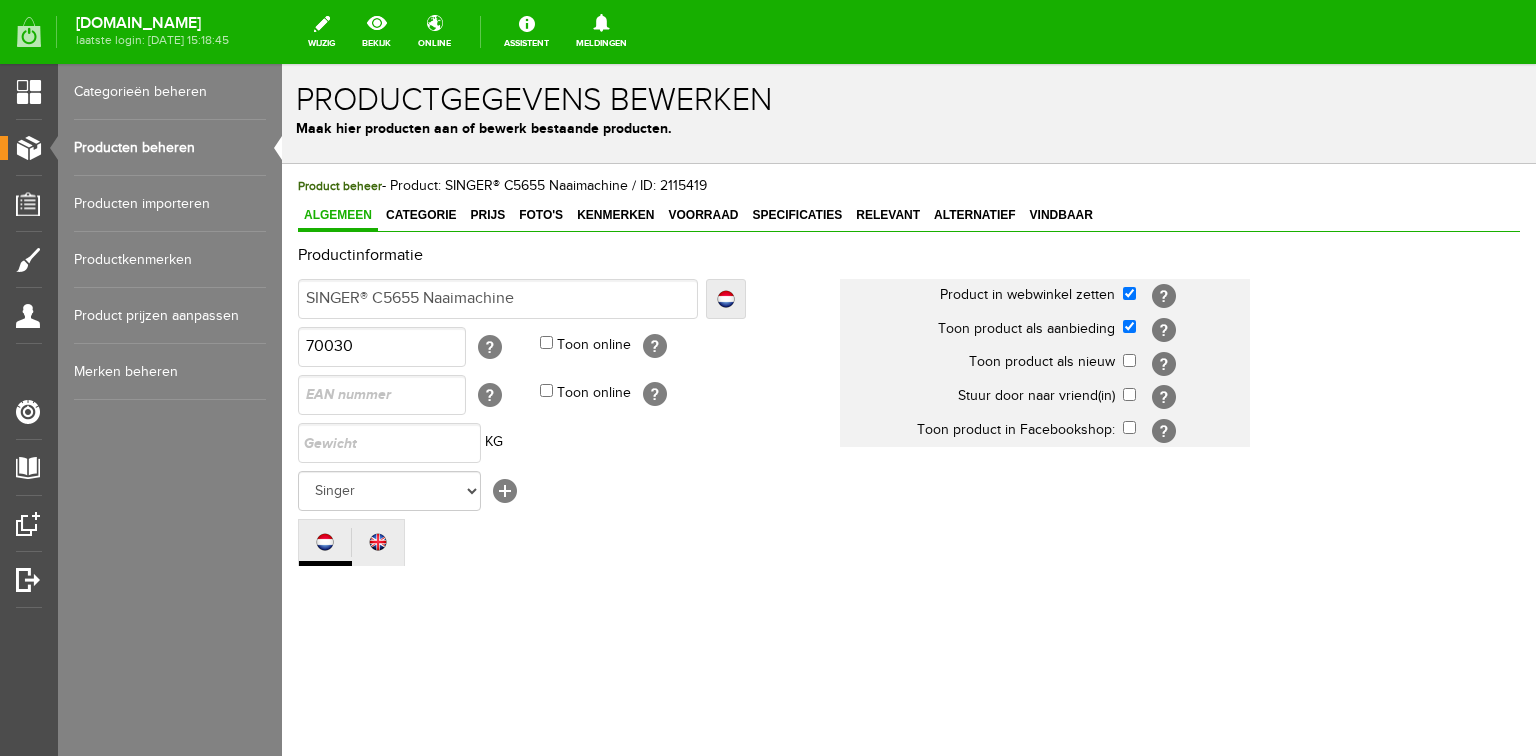 scroll, scrollTop: 0, scrollLeft: 0, axis: both 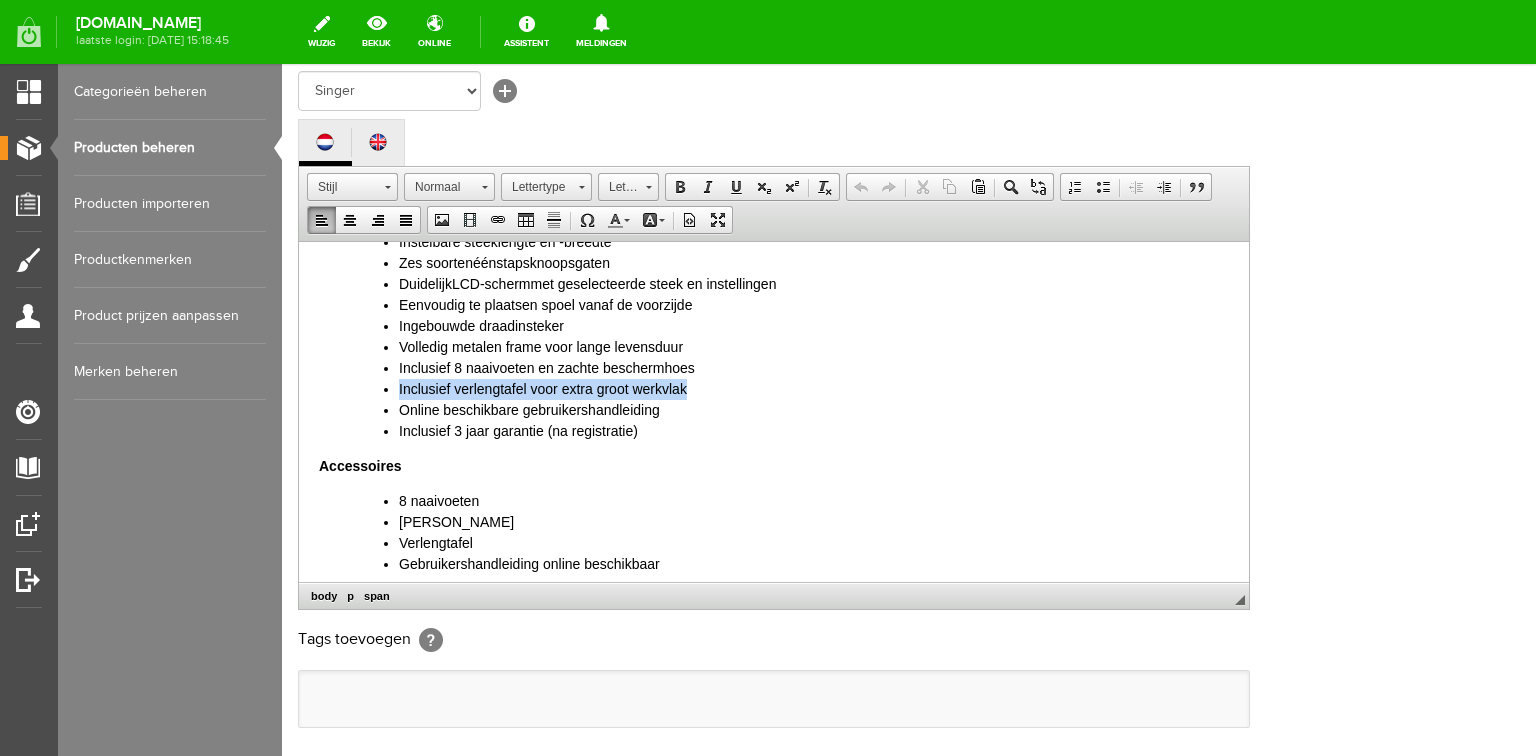 drag, startPoint x: 399, startPoint y: 389, endPoint x: 688, endPoint y: 385, distance: 289.02768 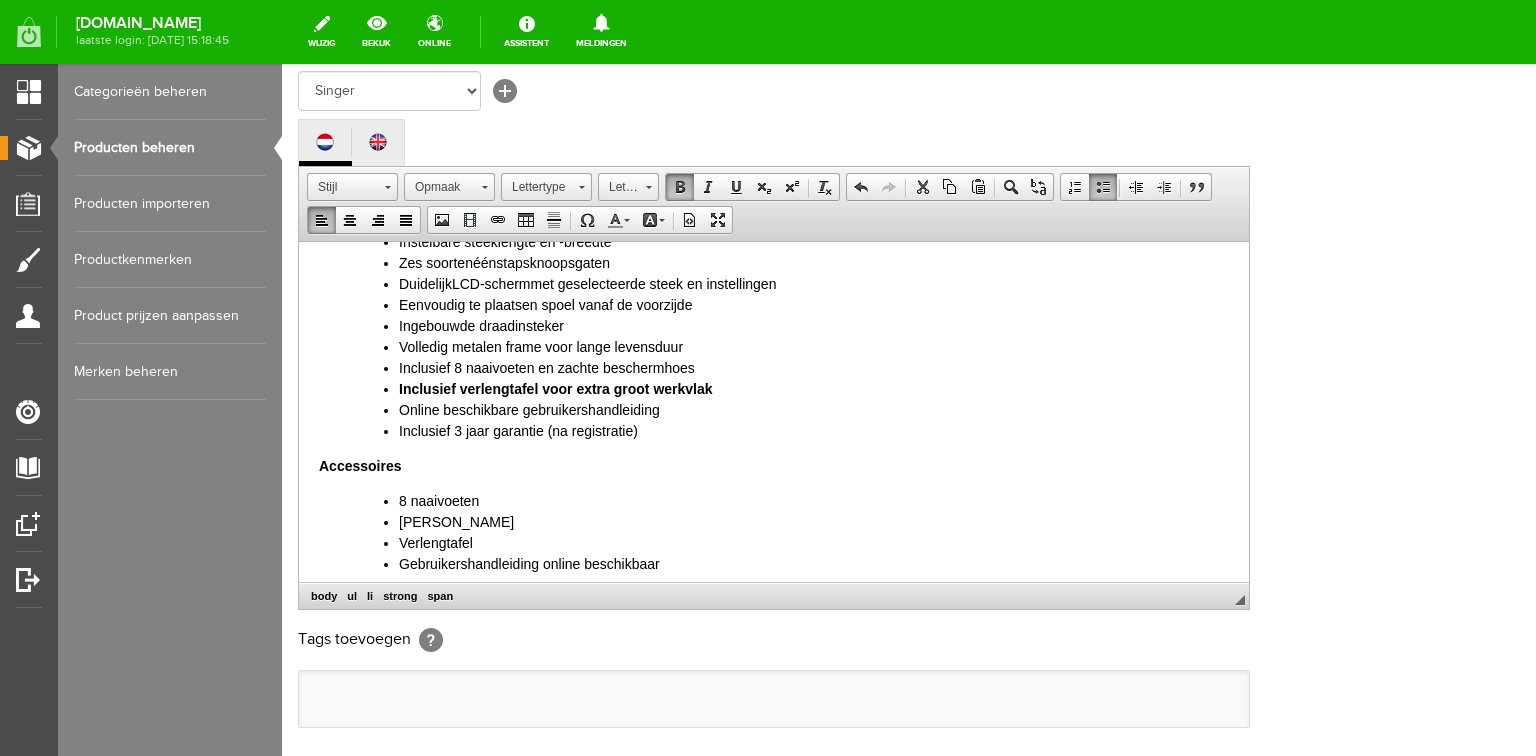 click on "Inclusief 3 jaar garantie (na registratie)" at bounding box center (814, 430) 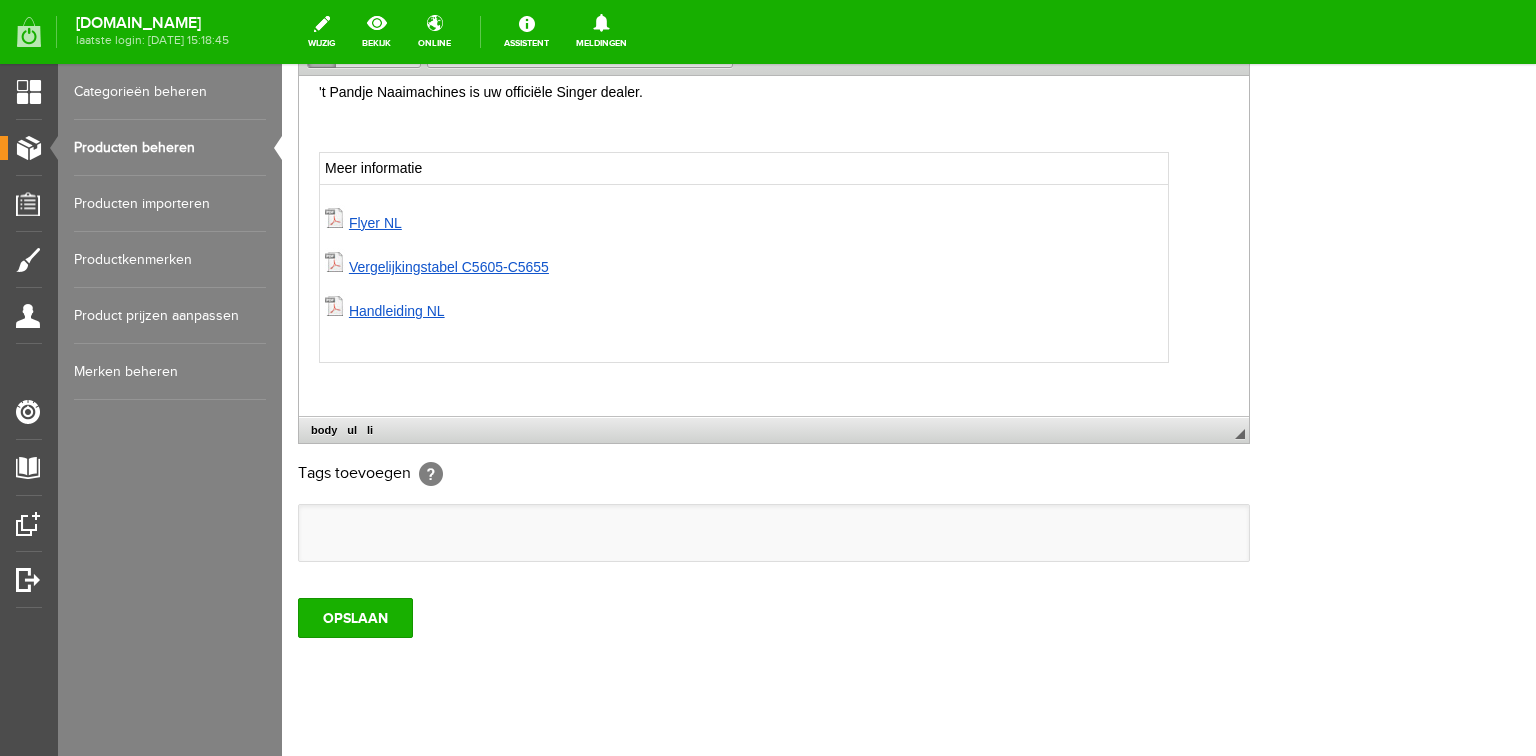 scroll, scrollTop: 592, scrollLeft: 0, axis: vertical 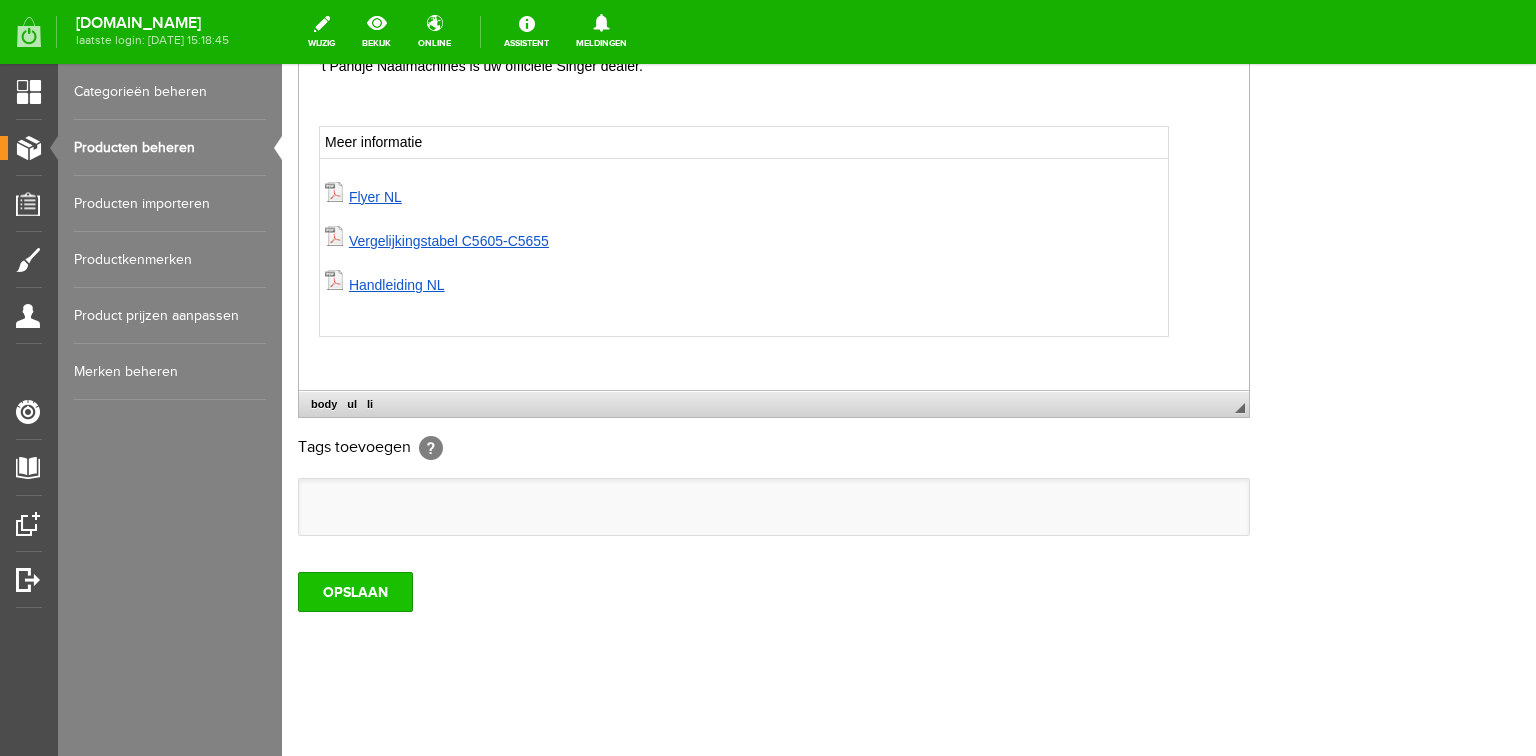 click on "OPSLAAN" at bounding box center [355, 592] 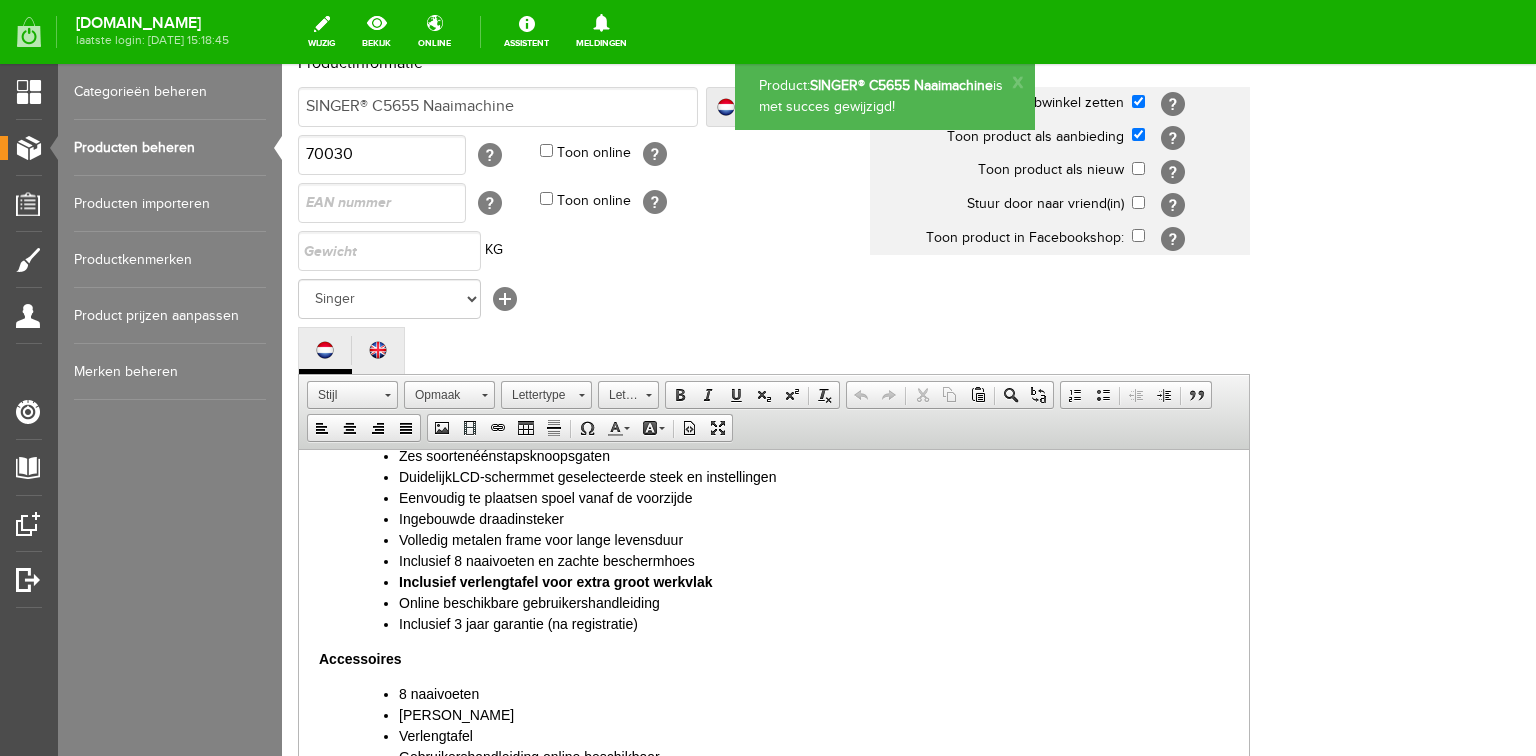 scroll, scrollTop: 240, scrollLeft: 0, axis: vertical 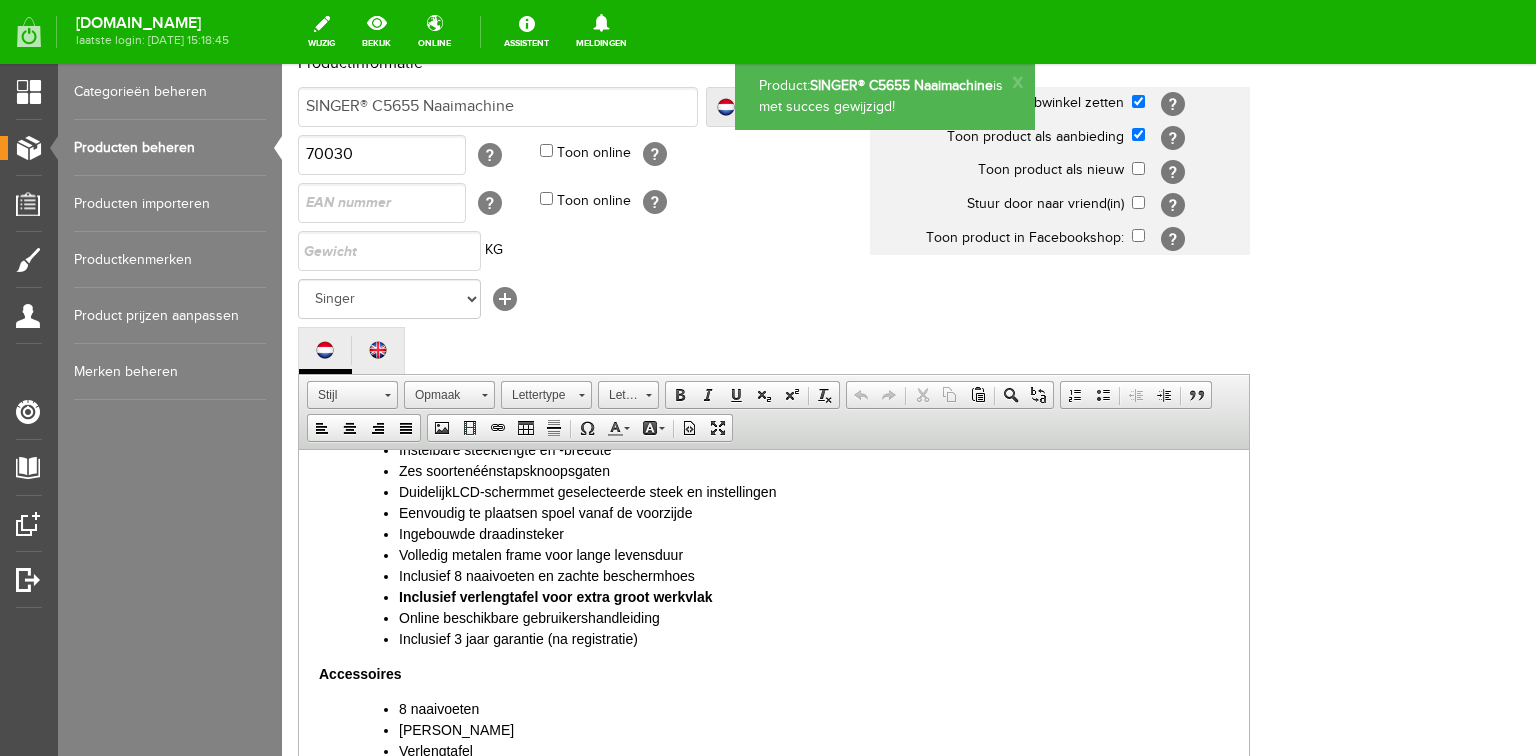 click on "Inclusief verlengtafel voor extra groot werkvlak" at bounding box center [814, 596] 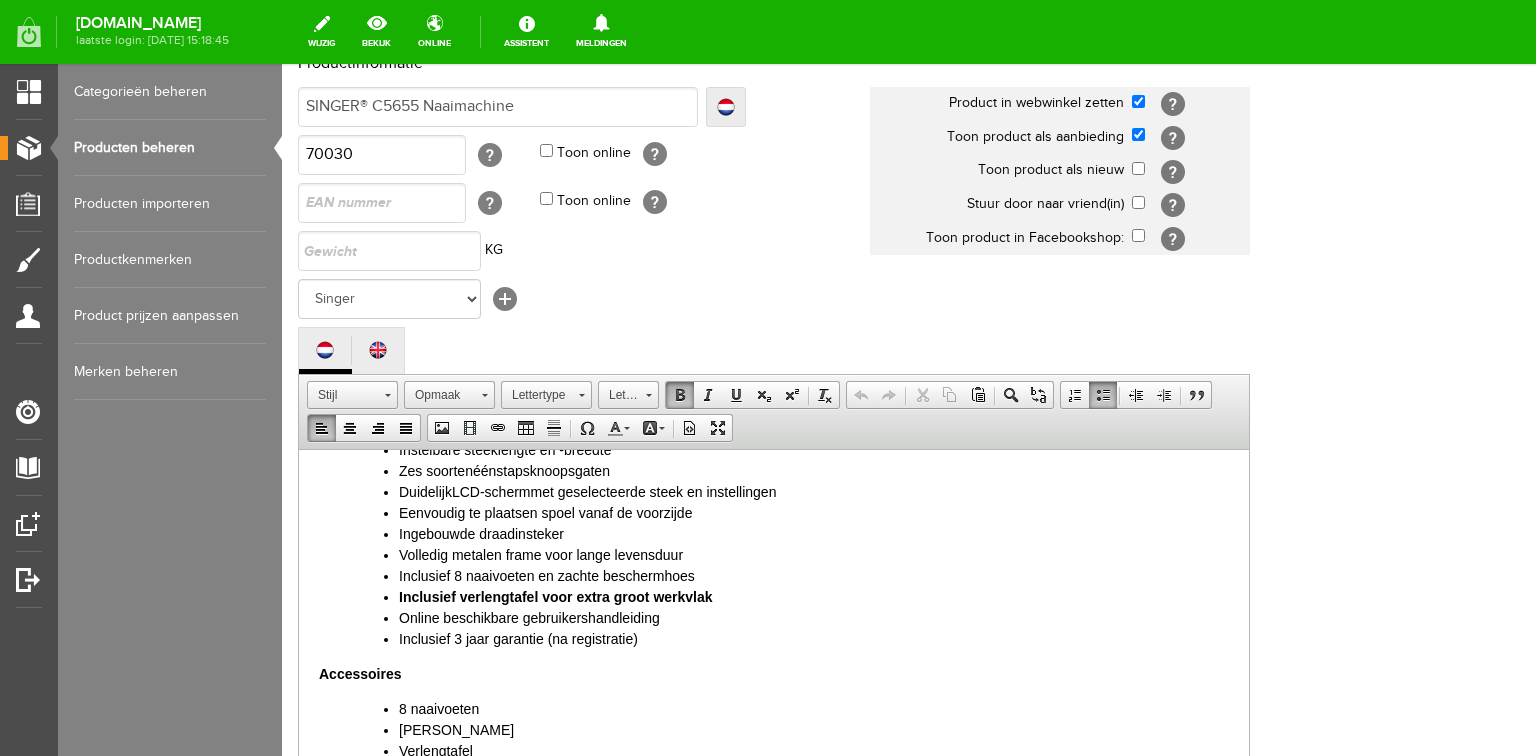 type 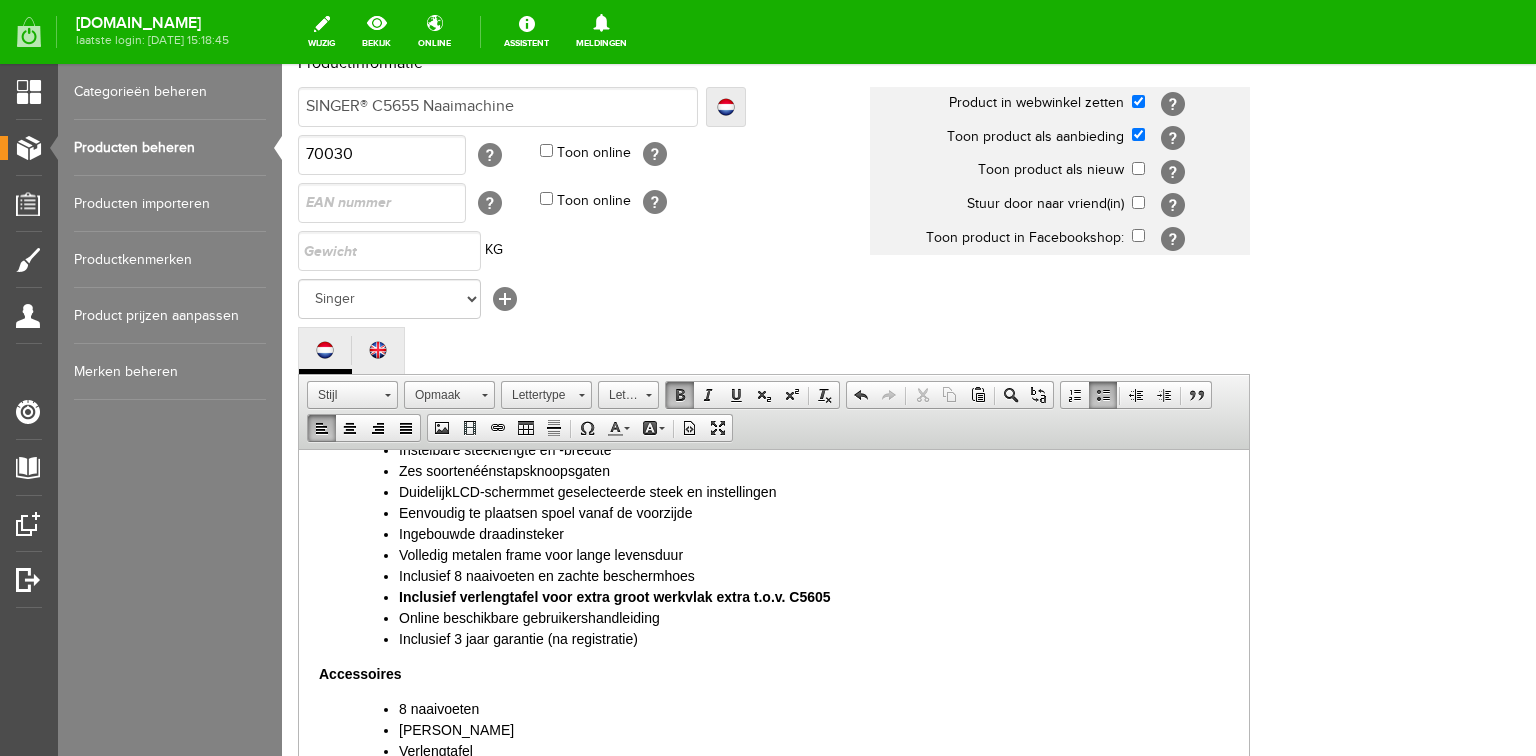 click on "Inclusief verlengtafel voor extra groot werkvlak extra t.o.v. C5605" at bounding box center [615, 596] 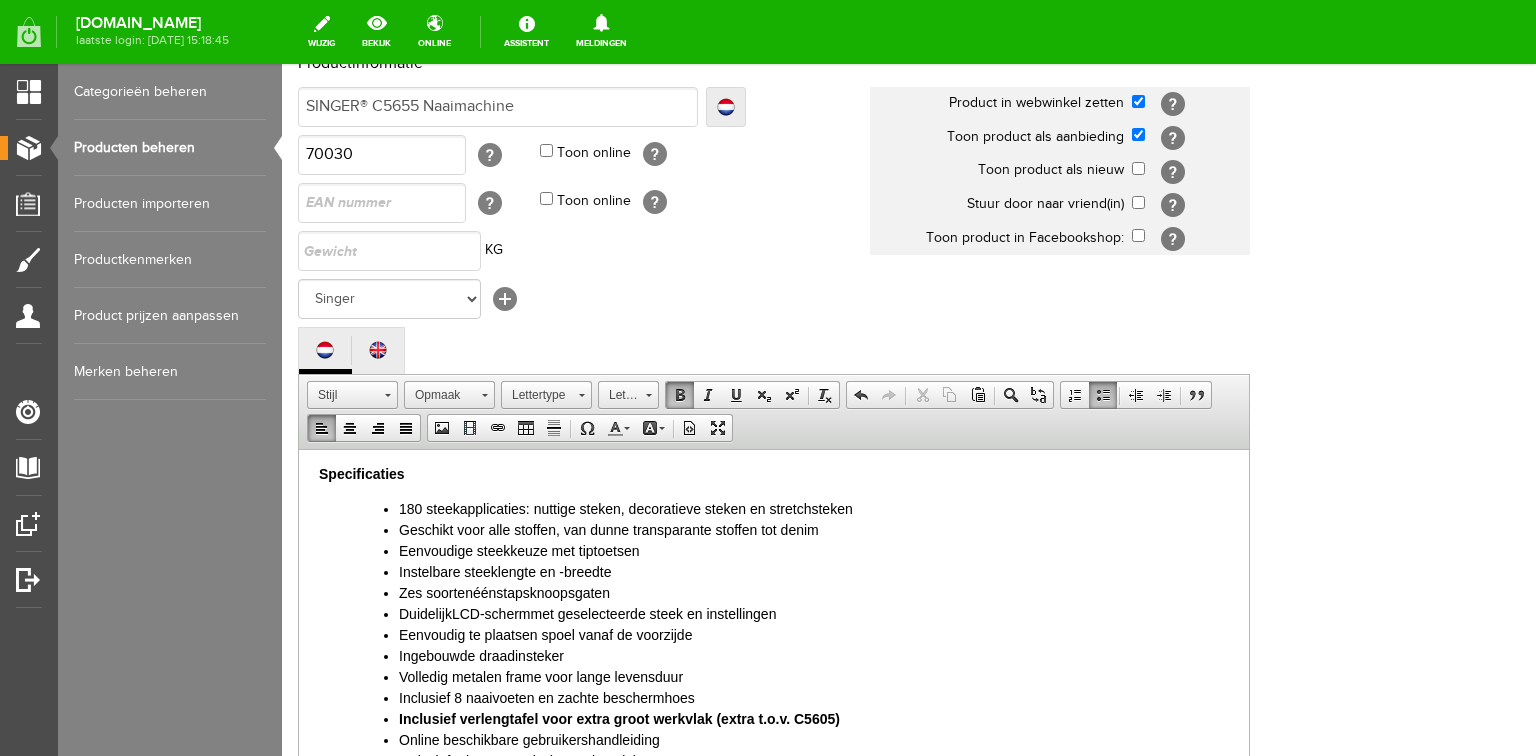 scroll, scrollTop: 0, scrollLeft: 0, axis: both 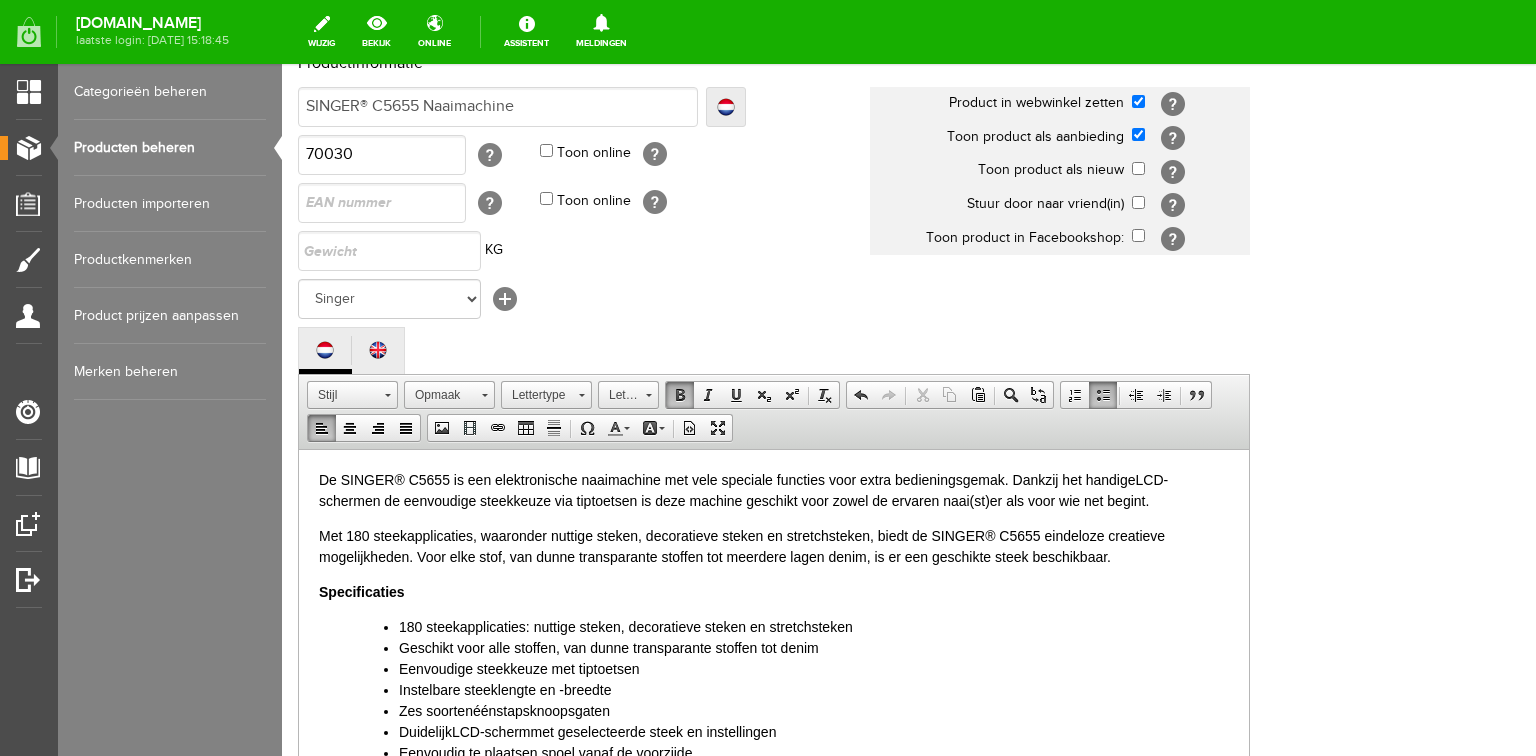 click on "Met 180 steekapplicaties, waaronder nuttige steken, decoratieve steken en stretchsteken, biedt de SINGER® C5655 eindeloze creatieve mogelijkheden. Voor elke stof, van dunne transparante stoffen tot meerdere lagen denim, is er een geschikte steek beschikbaar." at bounding box center [774, 546] 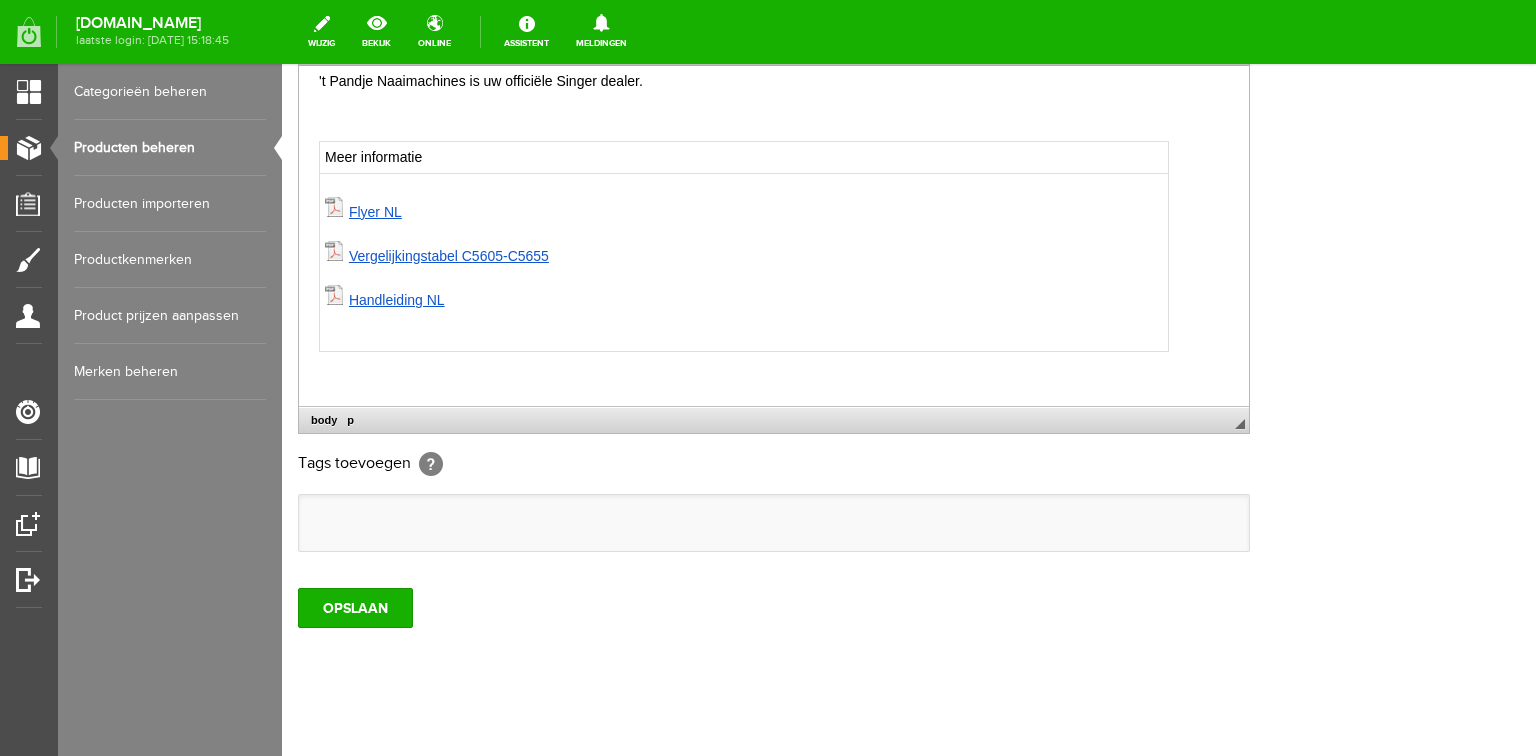 scroll, scrollTop: 592, scrollLeft: 0, axis: vertical 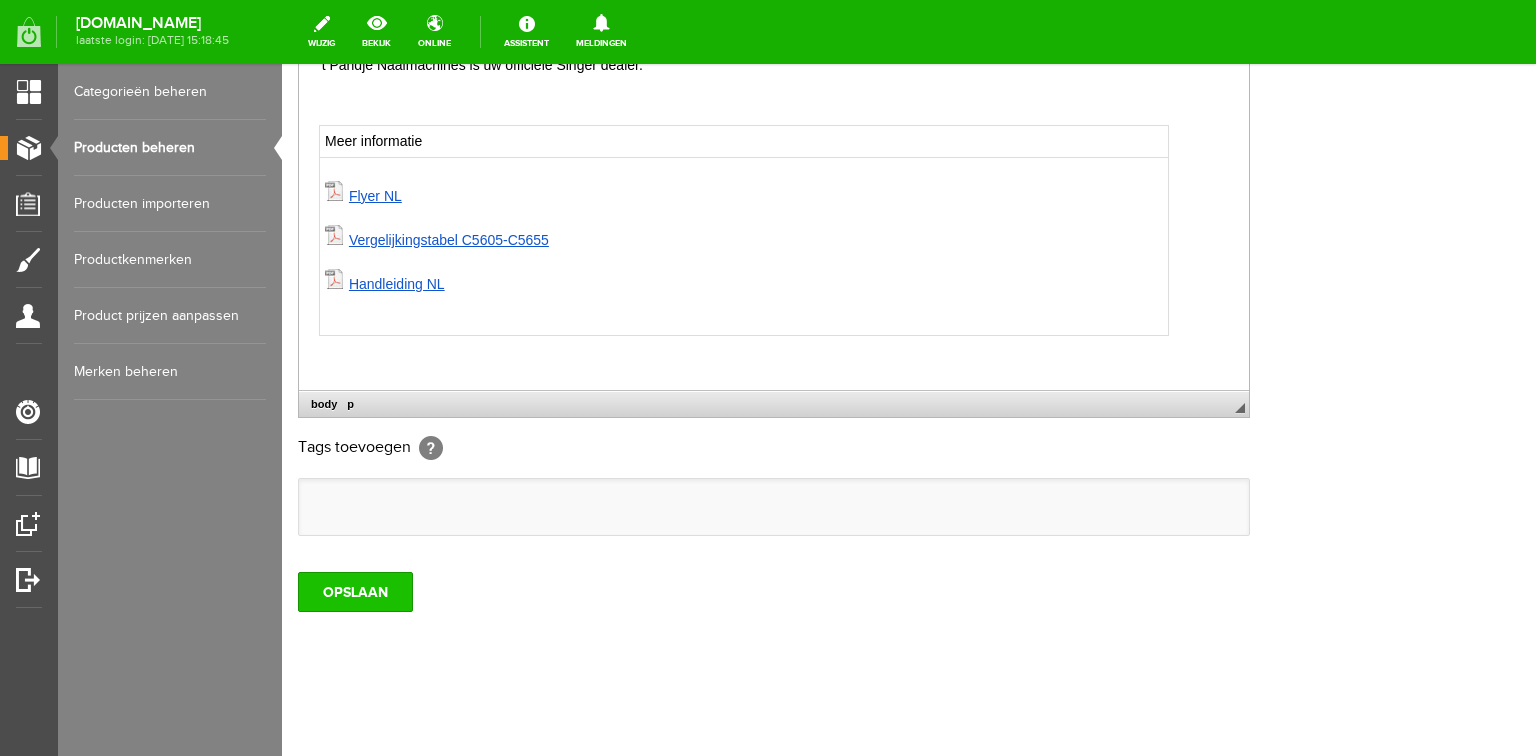 click on "OPSLAAN" at bounding box center (355, 592) 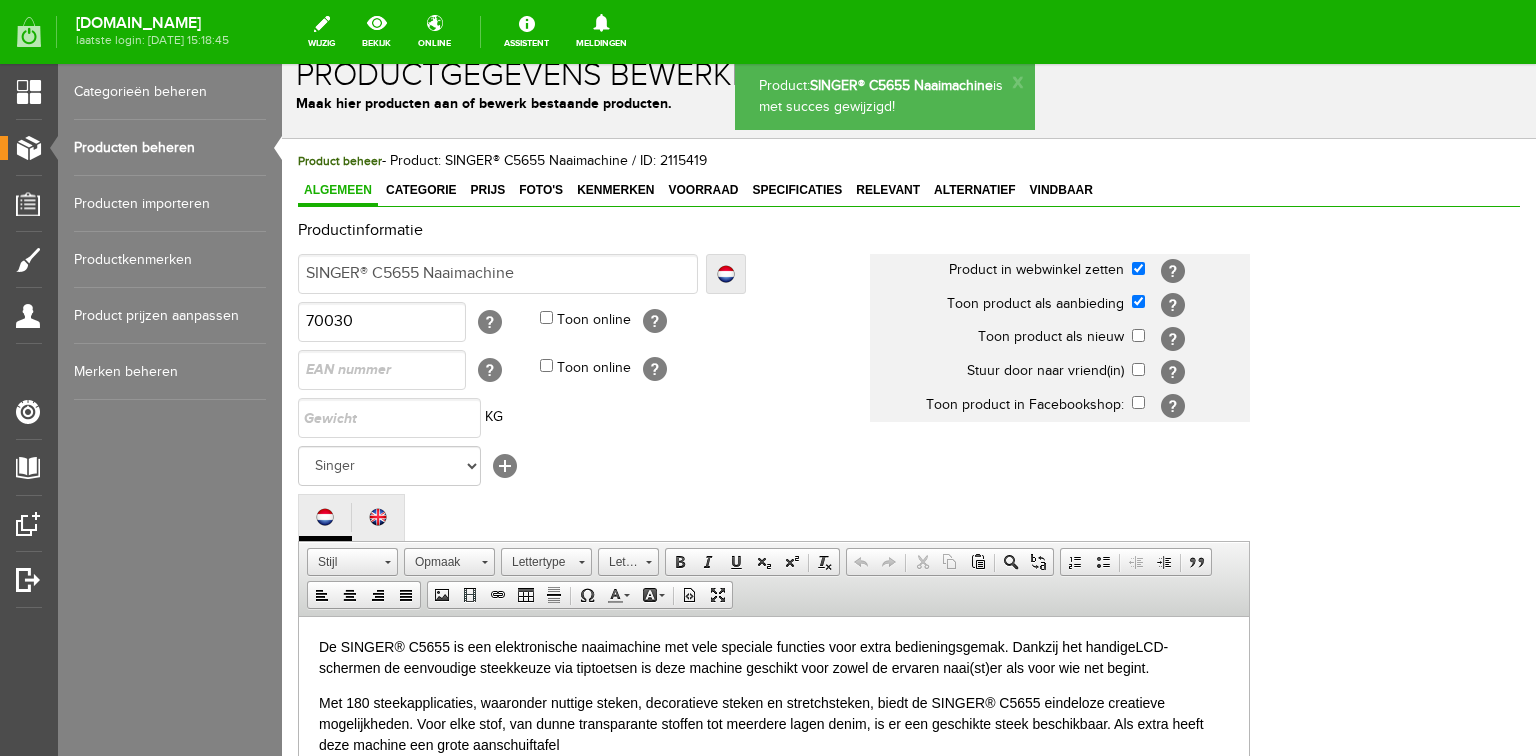 scroll, scrollTop: 0, scrollLeft: 0, axis: both 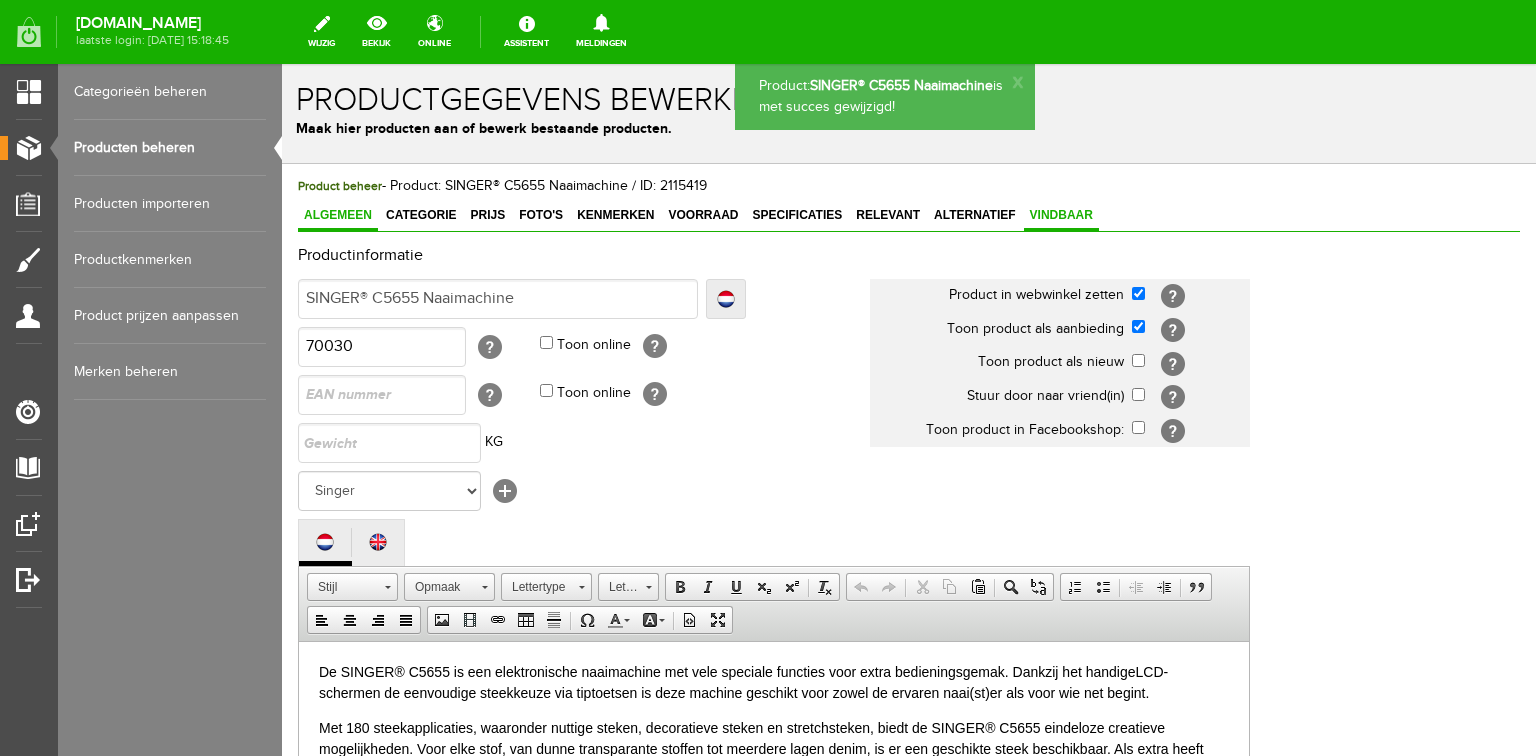 click on "Vindbaar" at bounding box center [1061, 215] 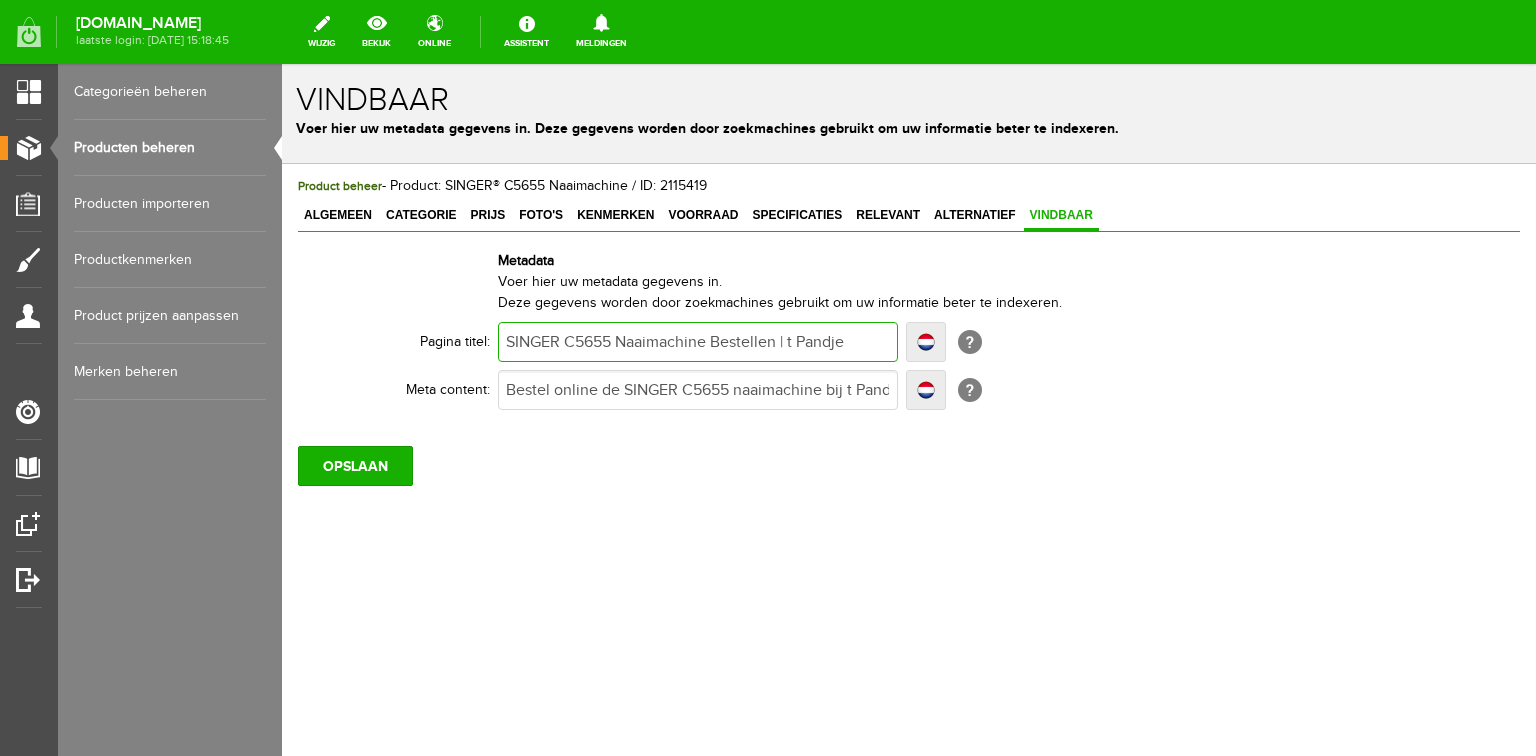 click on "SINGER C5655 Naaimachine Bestellen | t Pandje" at bounding box center (698, 342) 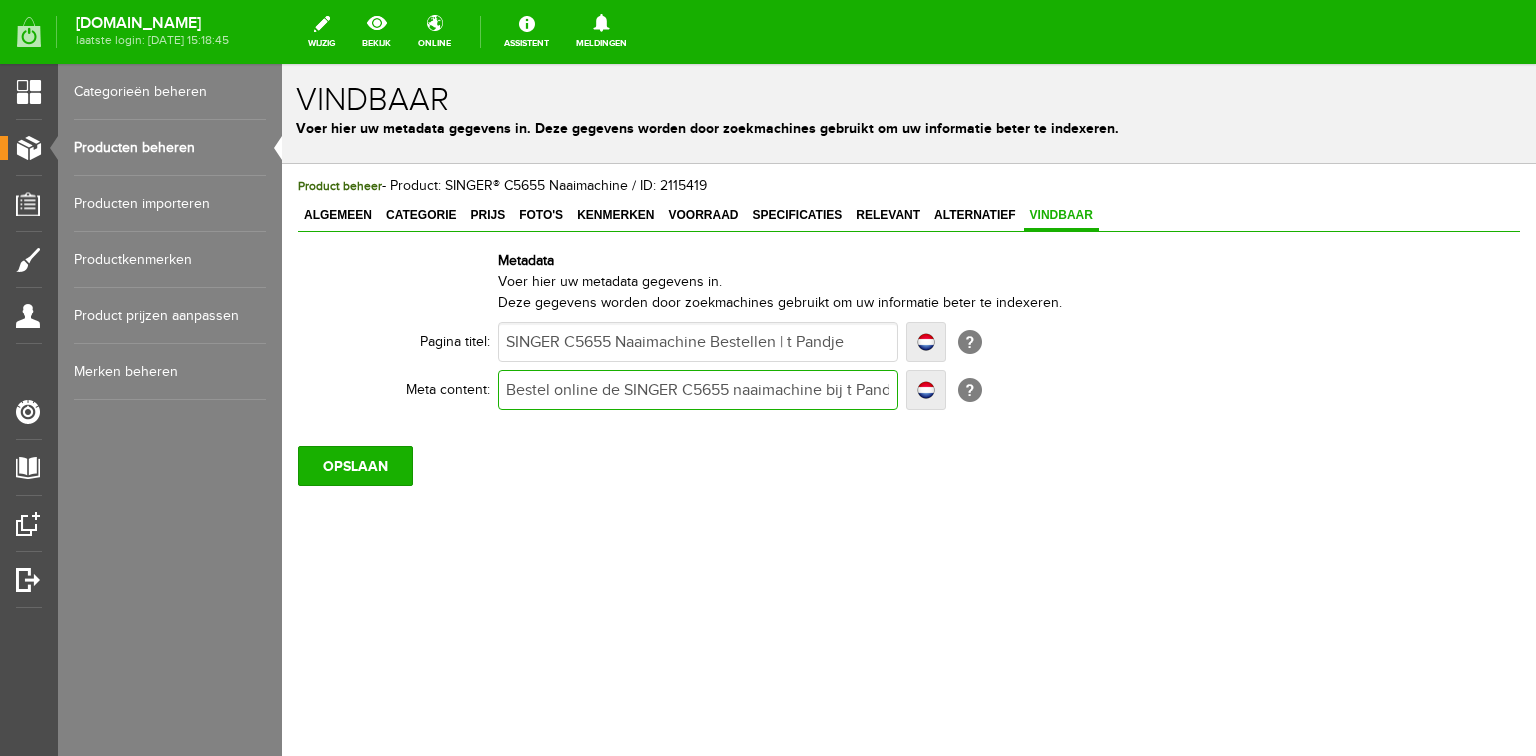 click on "Bestel online de SINGER C5655 naaimachine bij t Pandje naaimachines. Deskundig advies van vakspecialisten en winkelbezoek mogelijk." at bounding box center (698, 390) 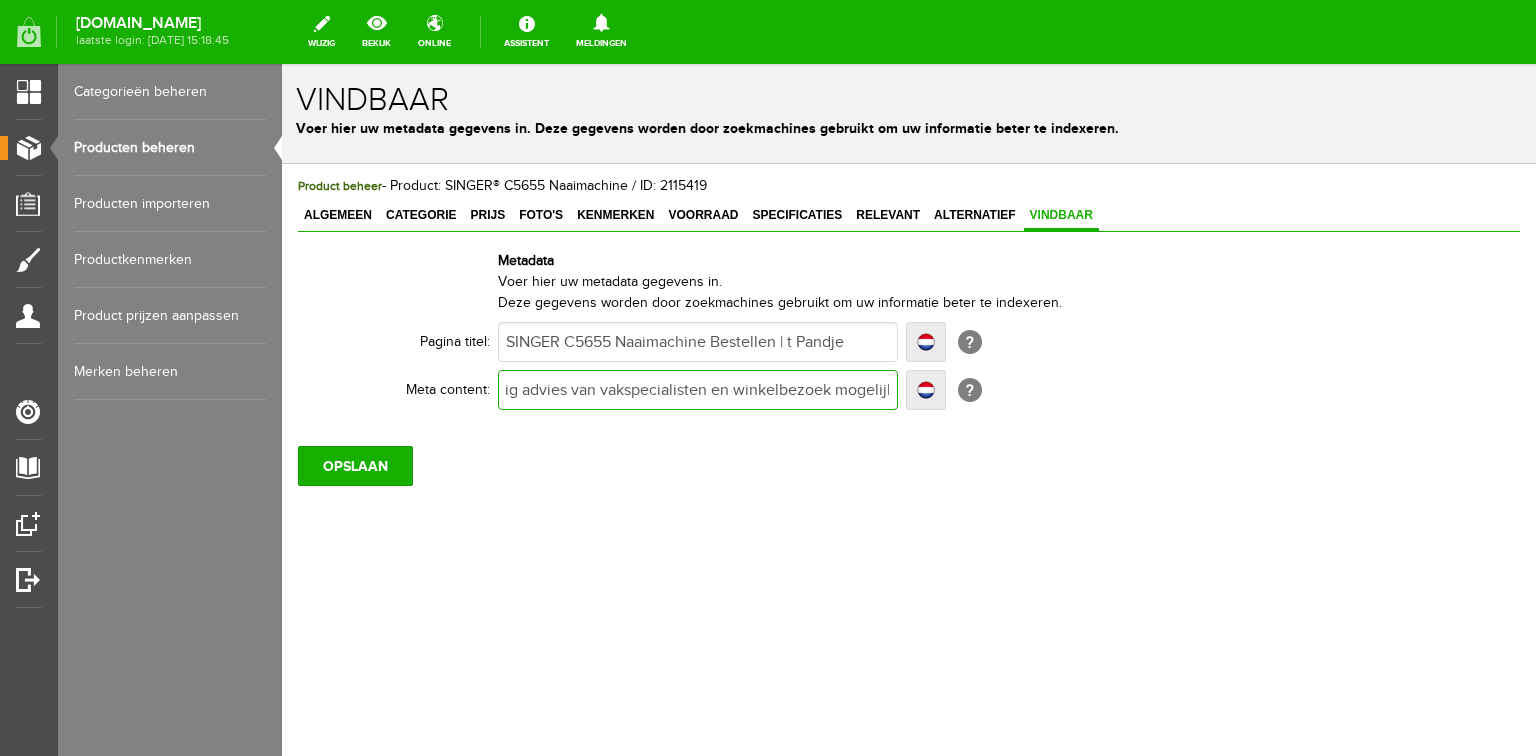 scroll, scrollTop: 0, scrollLeft: 580, axis: horizontal 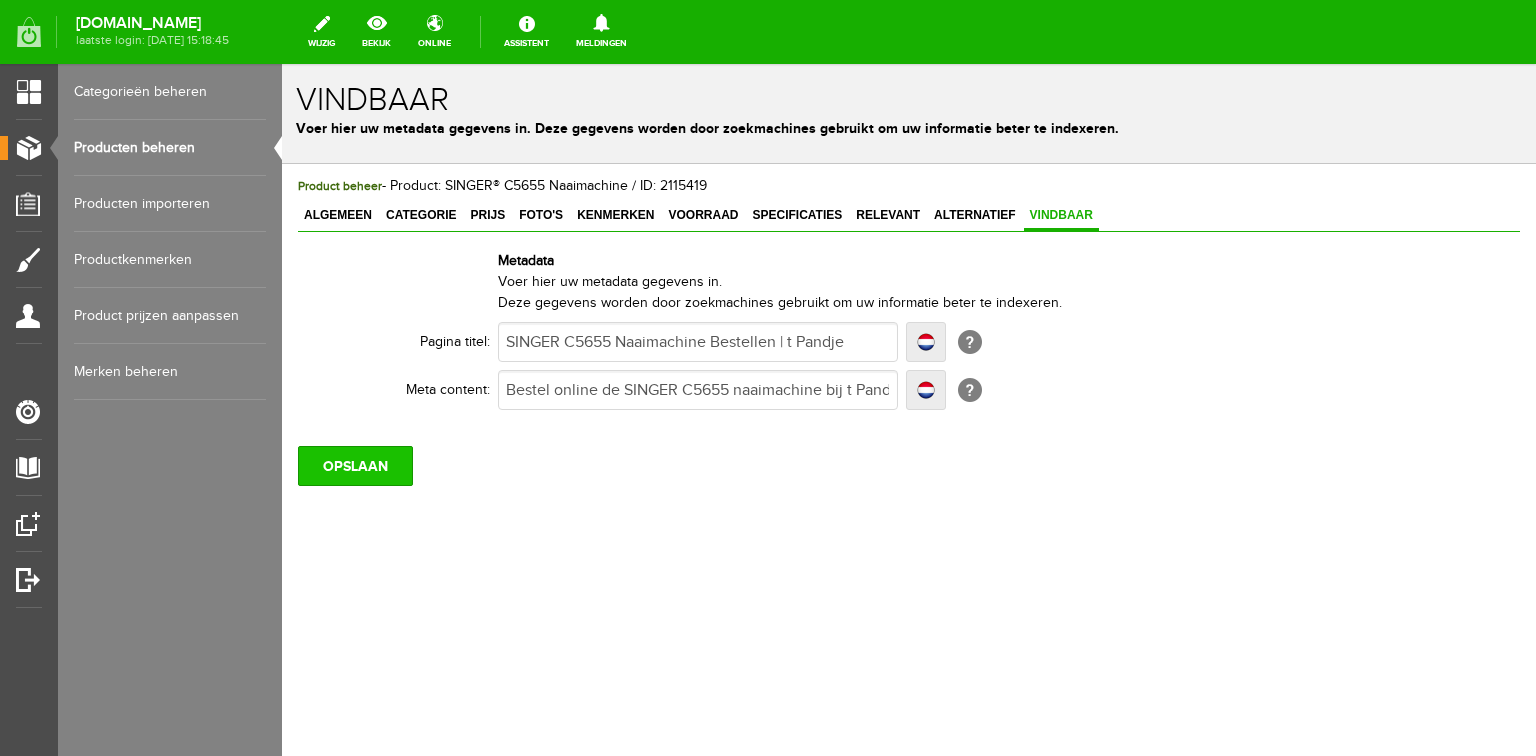 click on "OPSLAAN" at bounding box center (355, 466) 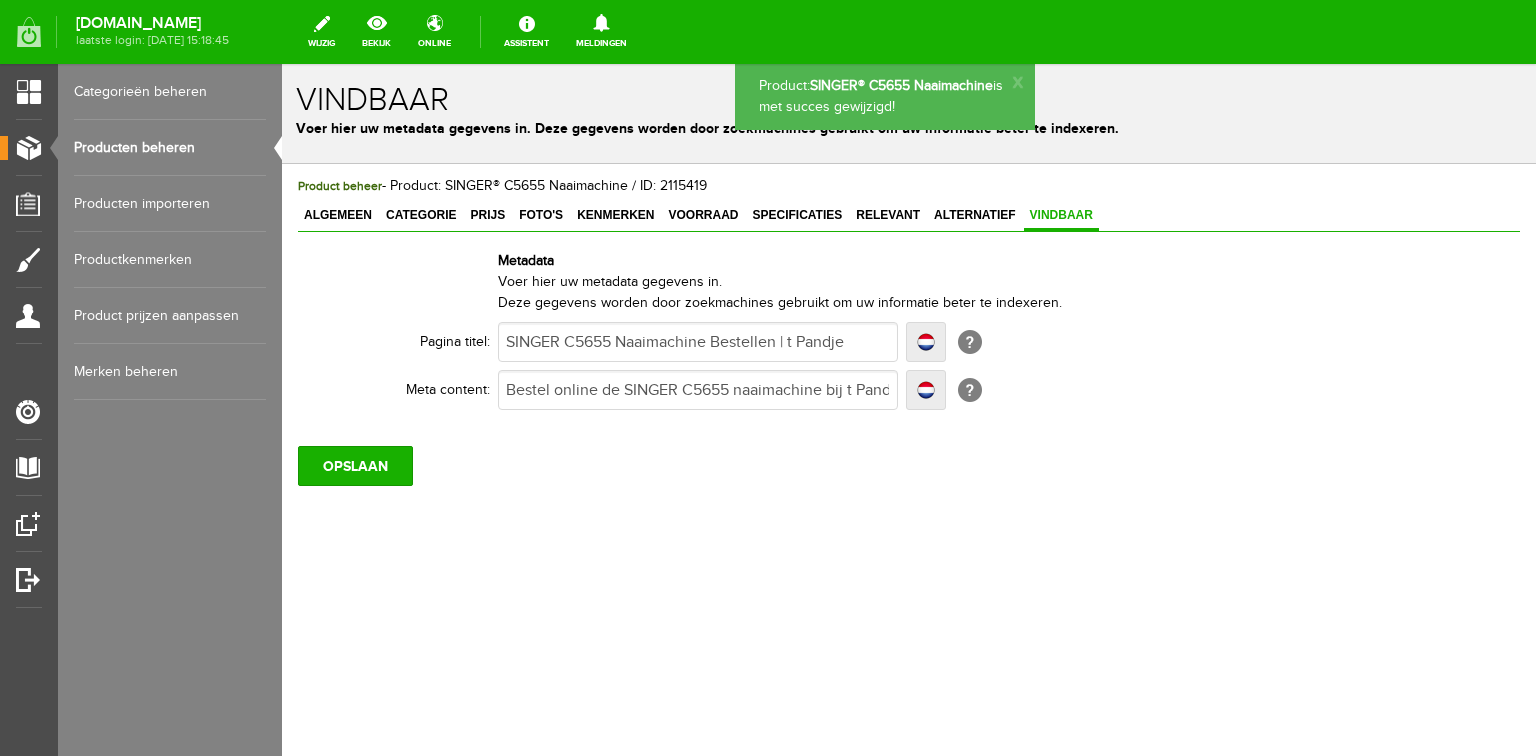scroll, scrollTop: 0, scrollLeft: 0, axis: both 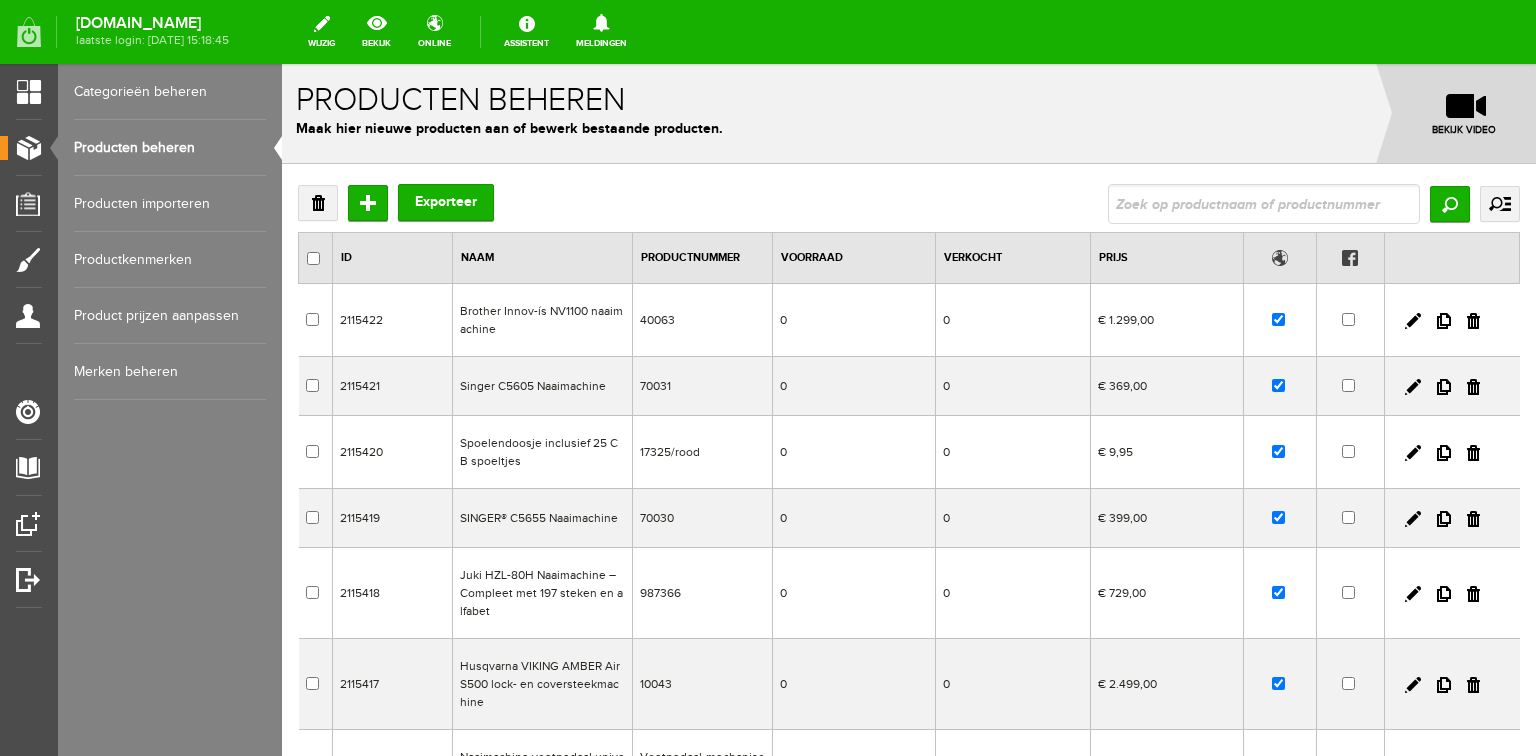 click on "Producten beheren" at bounding box center [170, 148] 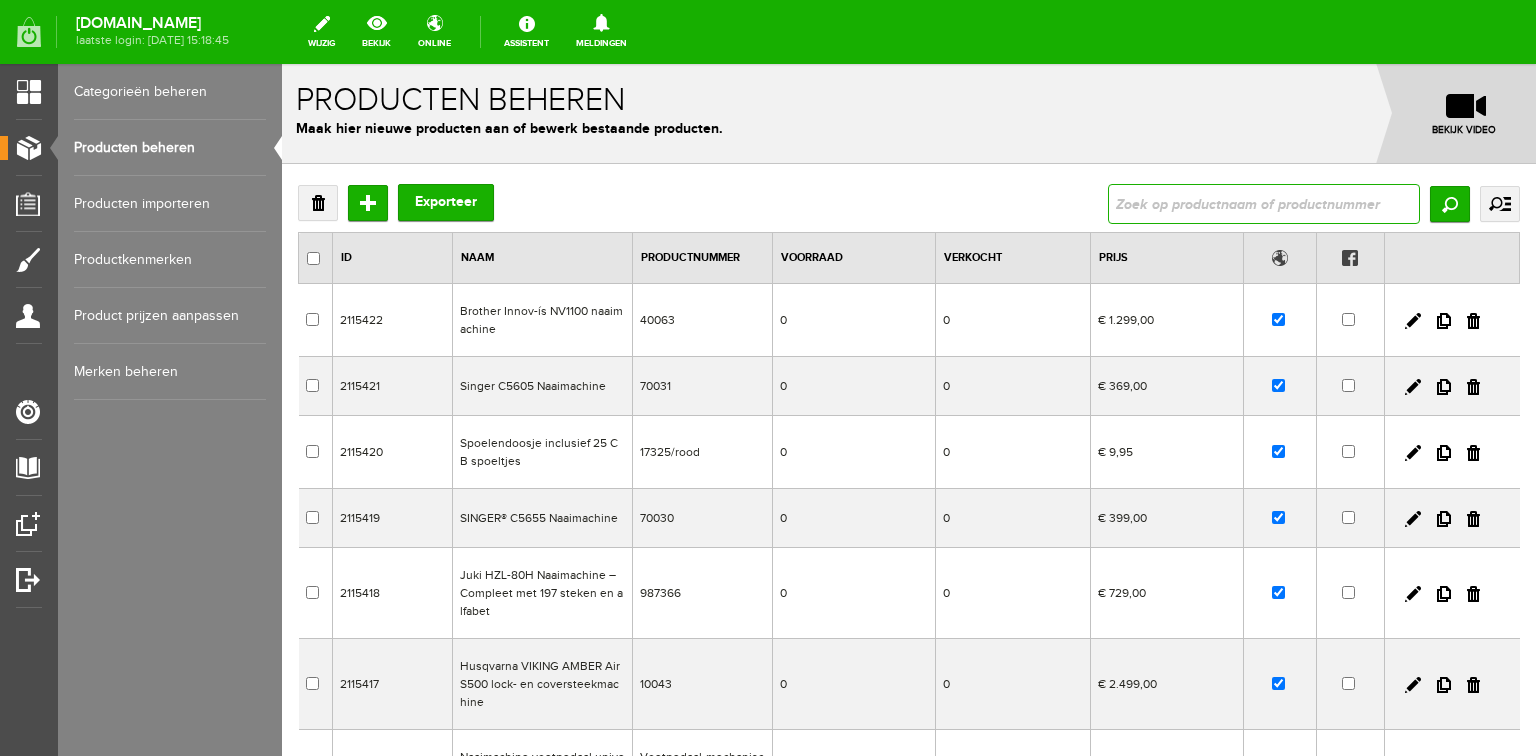 click at bounding box center [1264, 204] 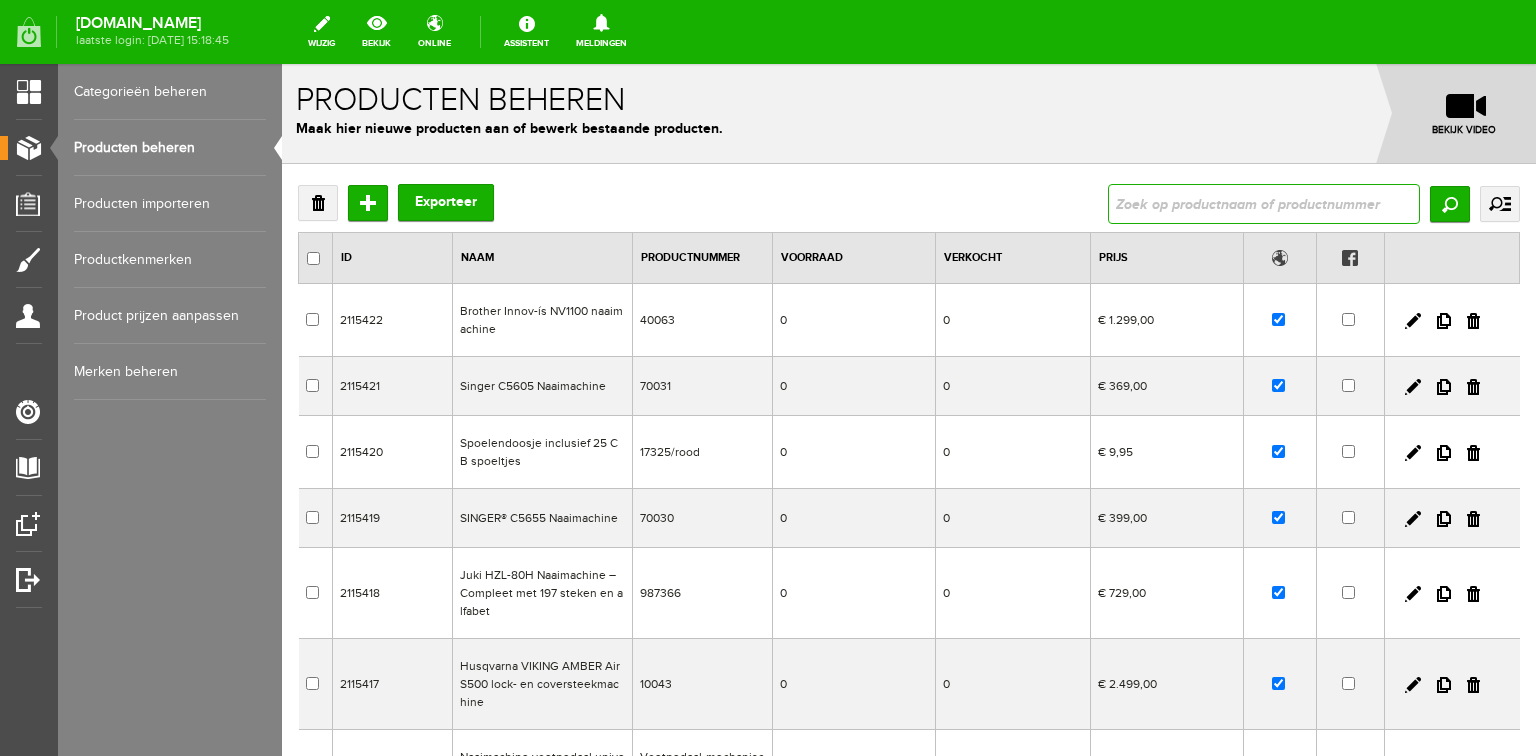 click at bounding box center (1264, 204) 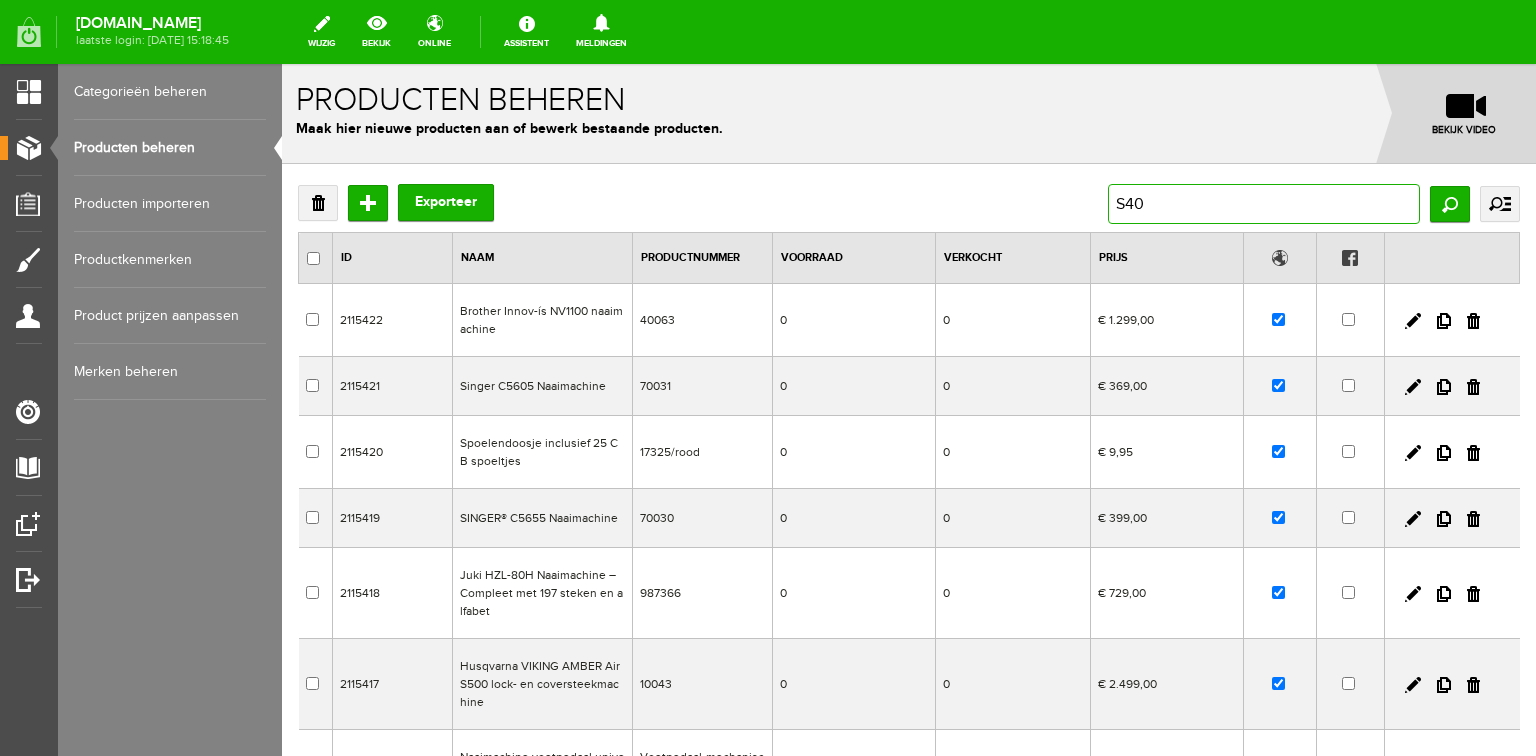 type on "S400" 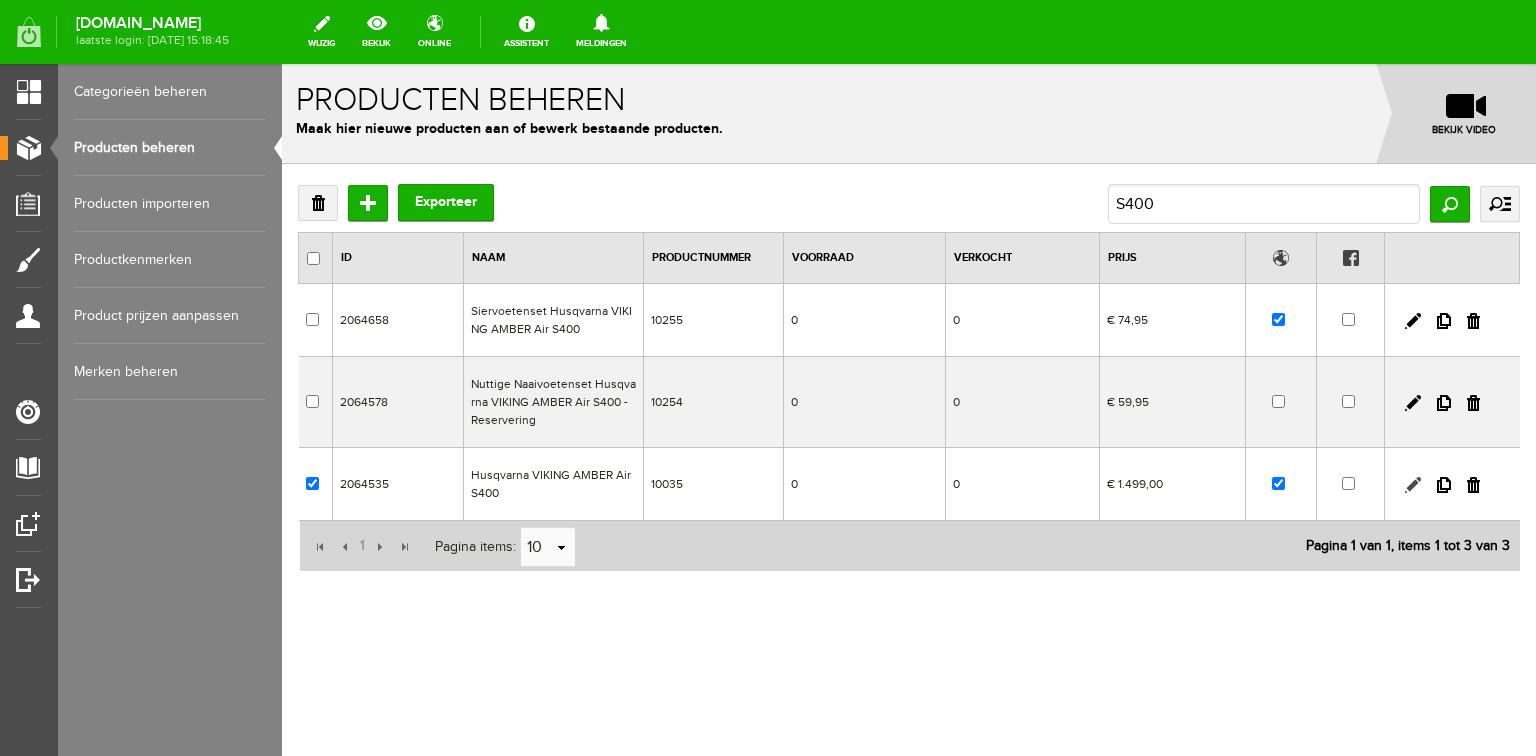 click at bounding box center [1413, 485] 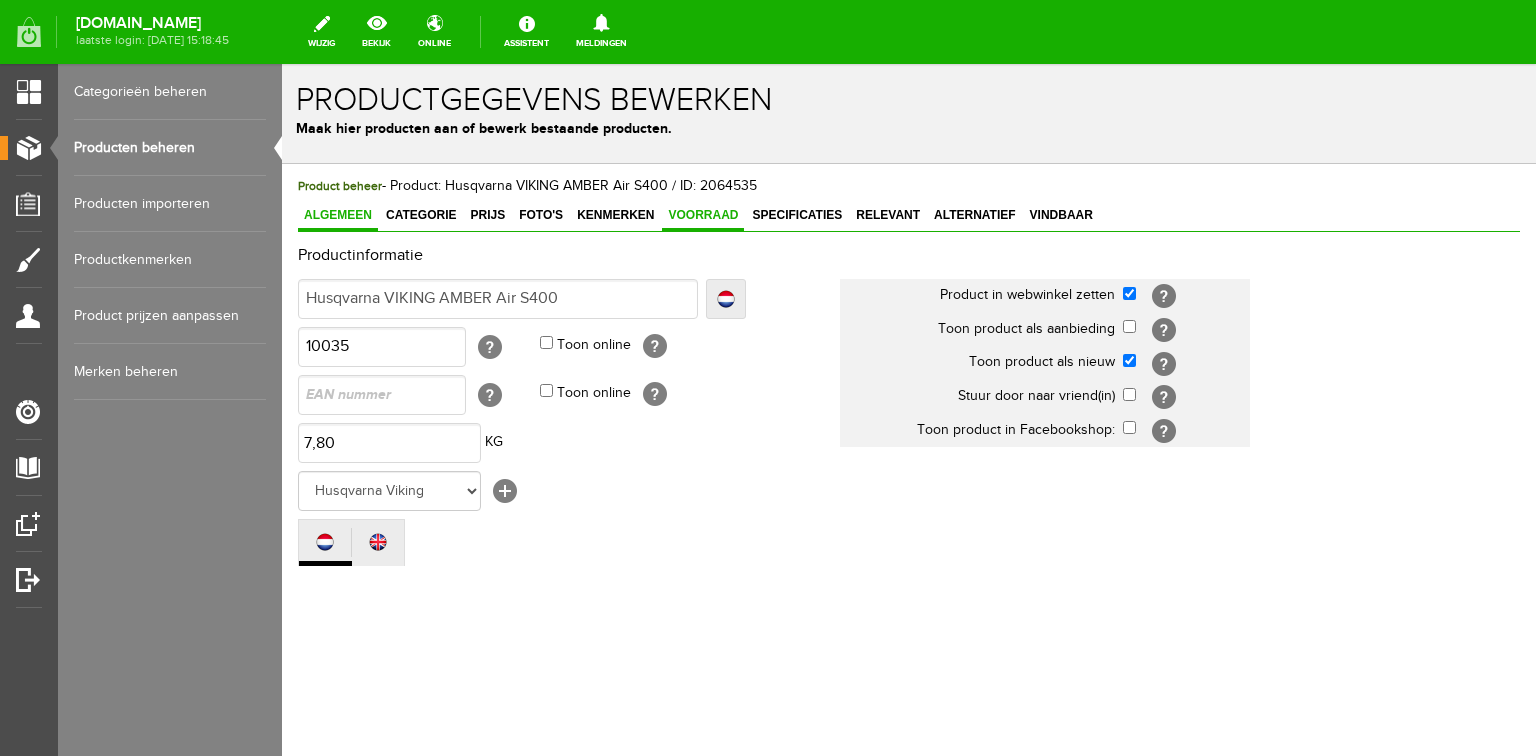 scroll, scrollTop: 0, scrollLeft: 0, axis: both 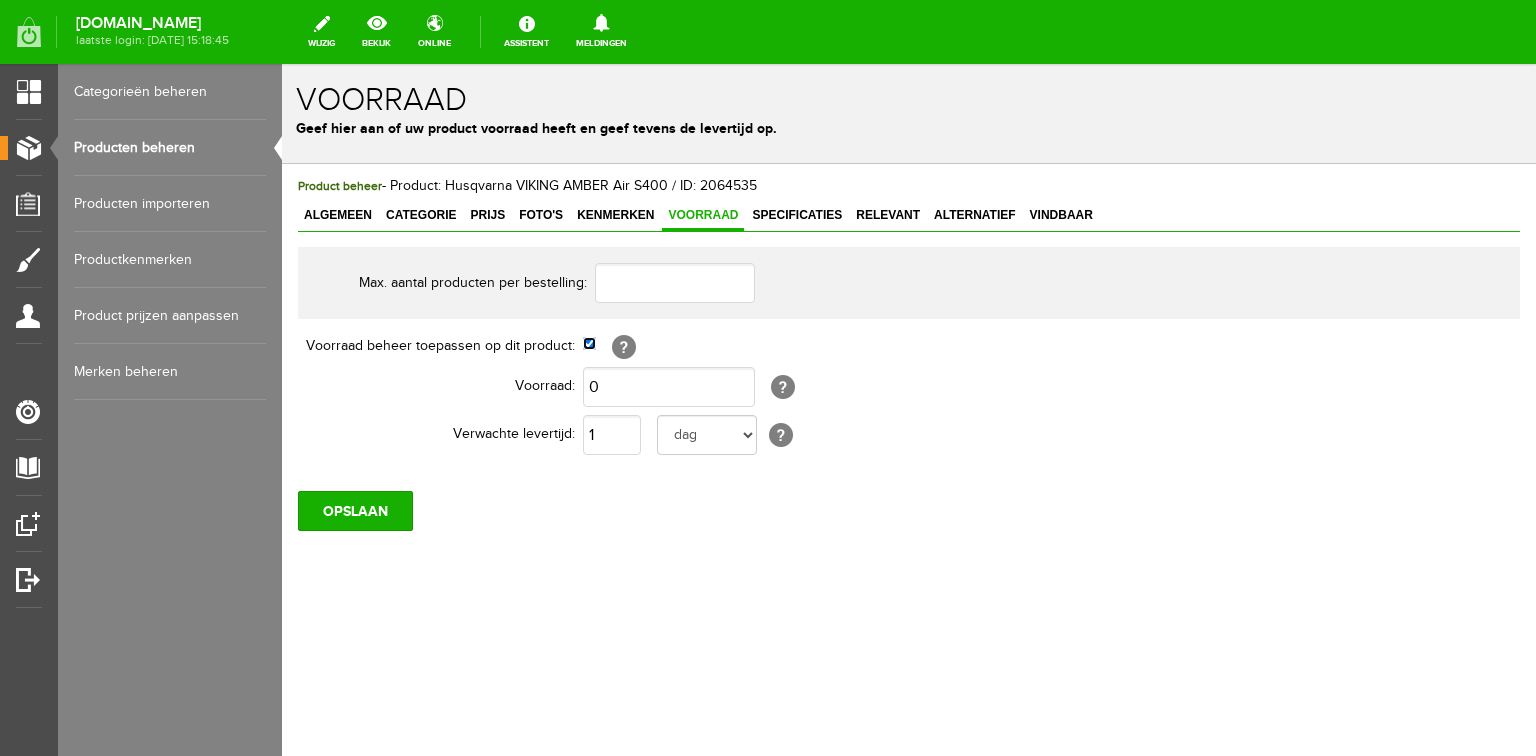 click at bounding box center [589, 343] 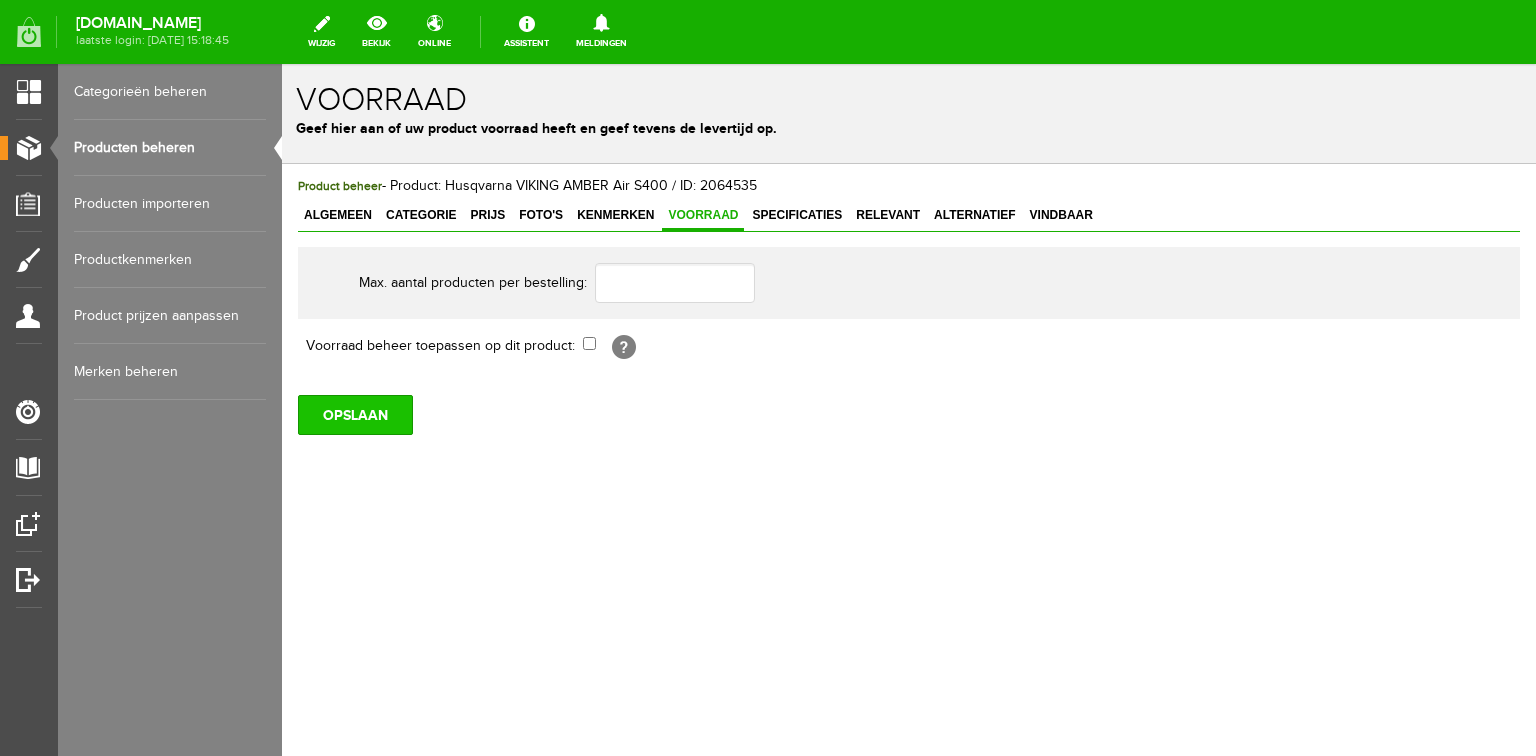 click on "OPSLAAN" at bounding box center [355, 415] 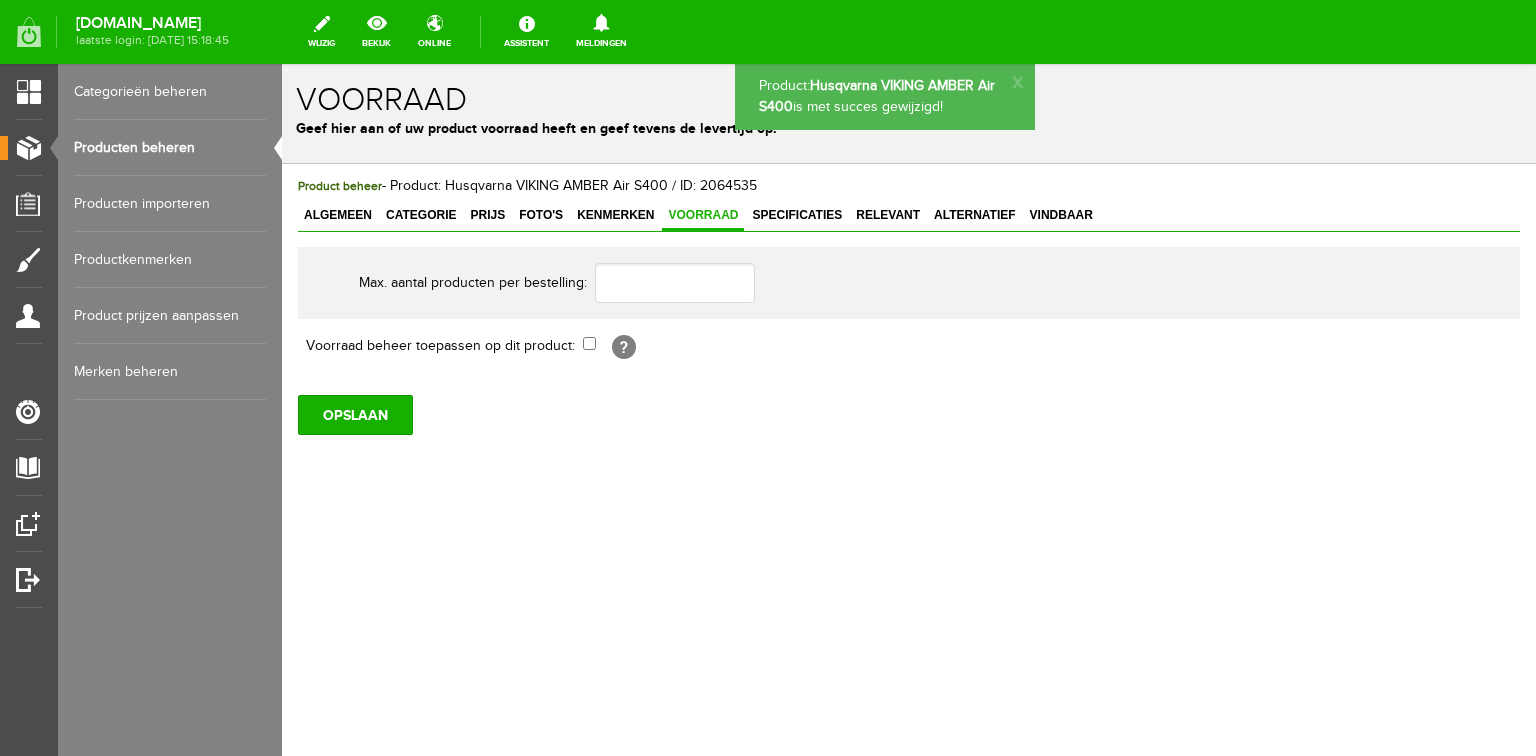 scroll, scrollTop: 0, scrollLeft: 0, axis: both 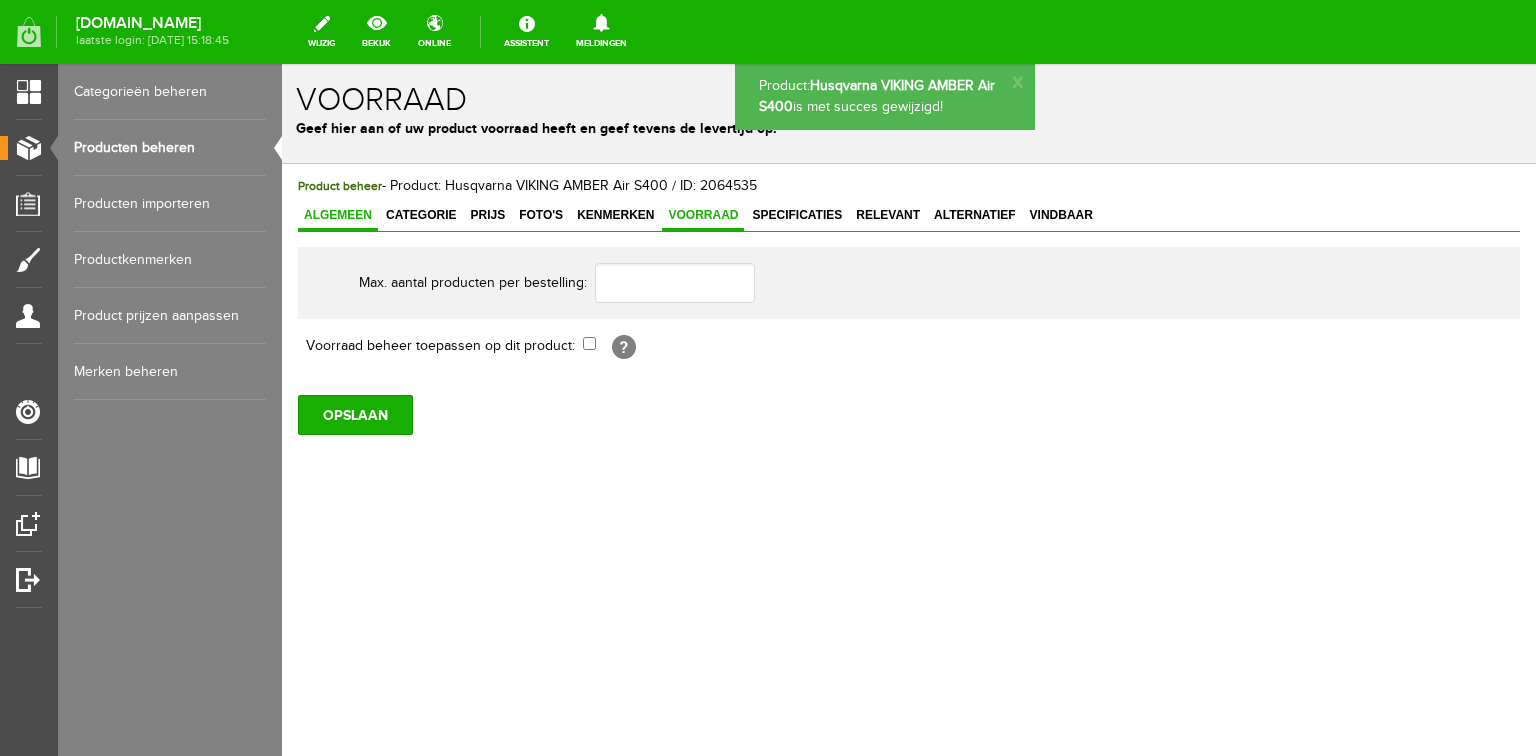 click on "Algemeen" at bounding box center (338, 215) 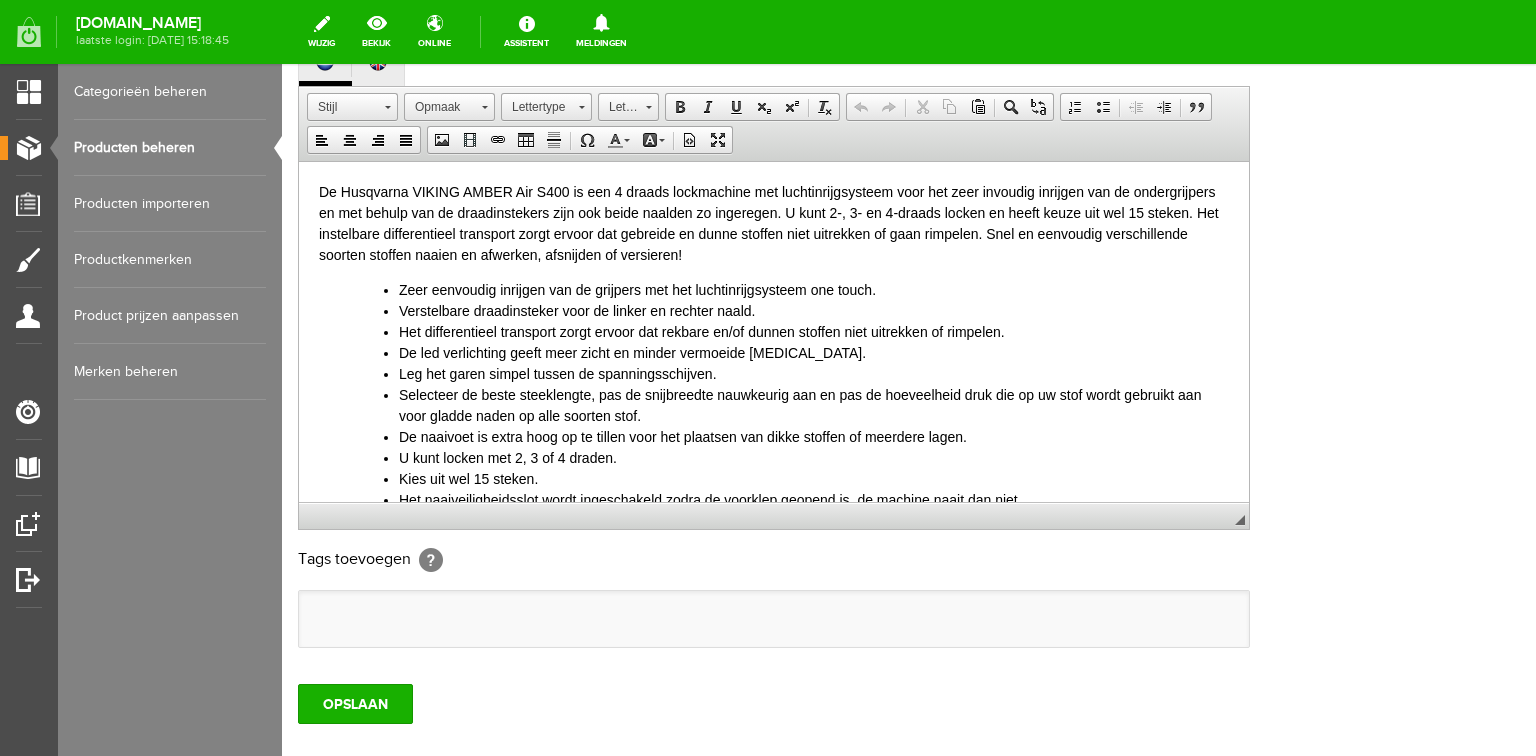 scroll, scrollTop: 0, scrollLeft: 0, axis: both 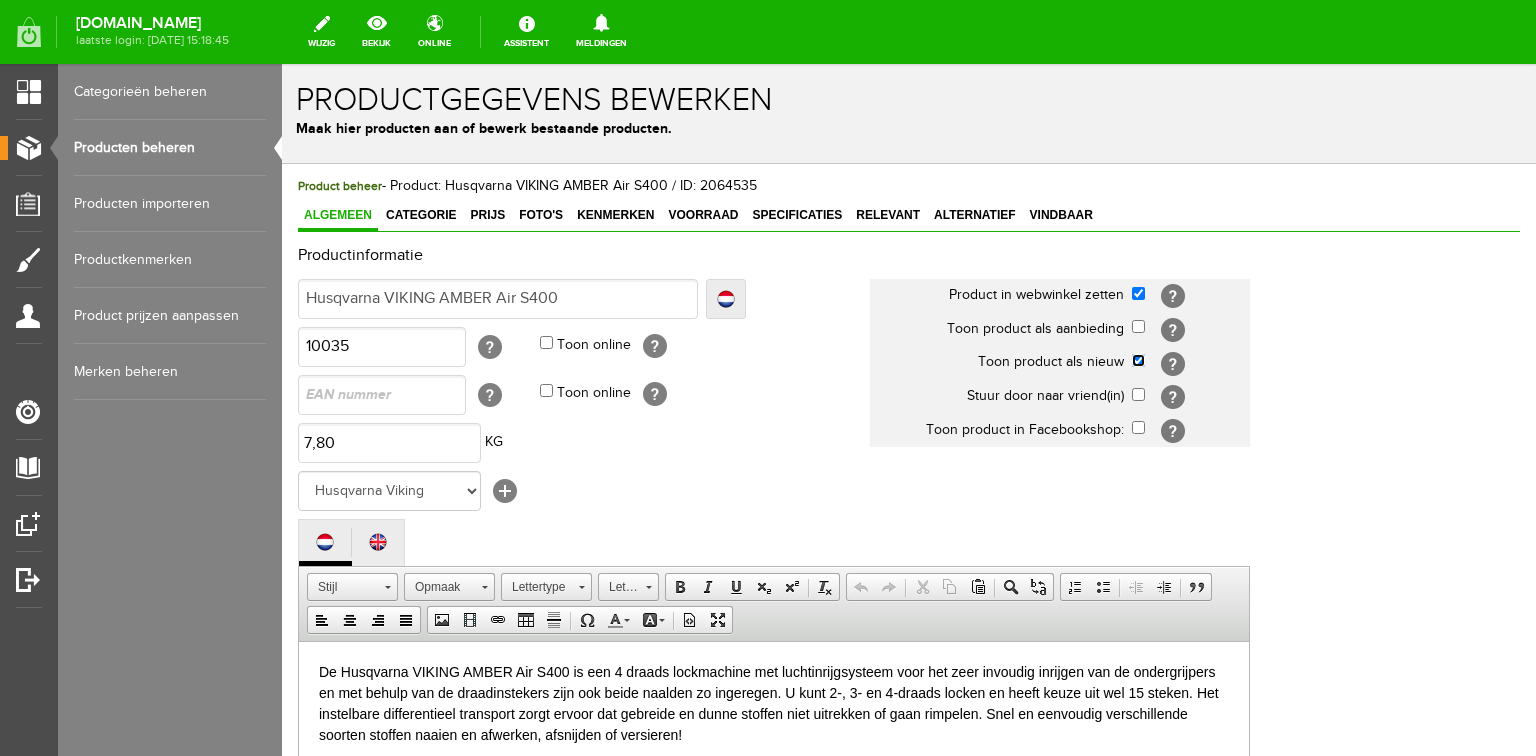click at bounding box center [1138, 360] 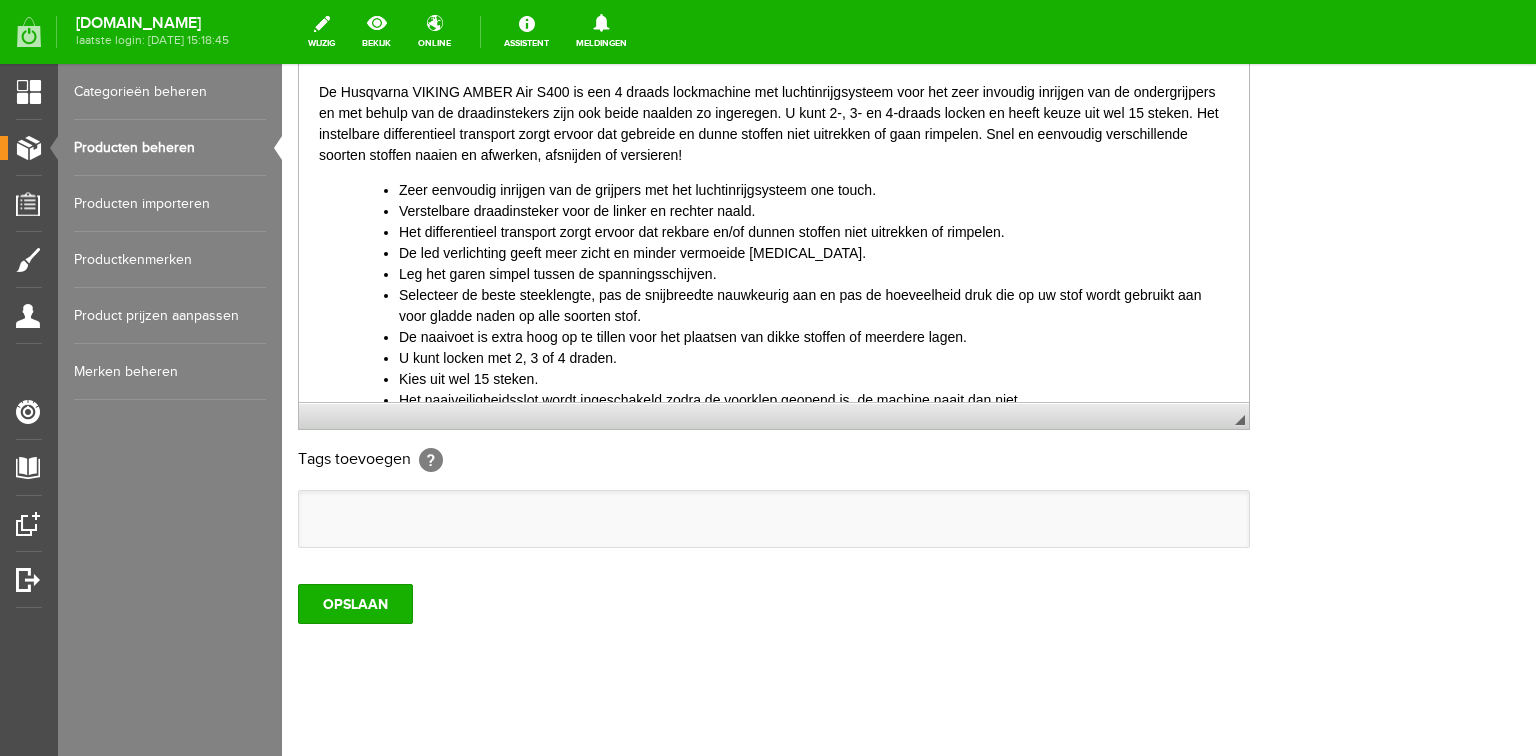 scroll, scrollTop: 592, scrollLeft: 0, axis: vertical 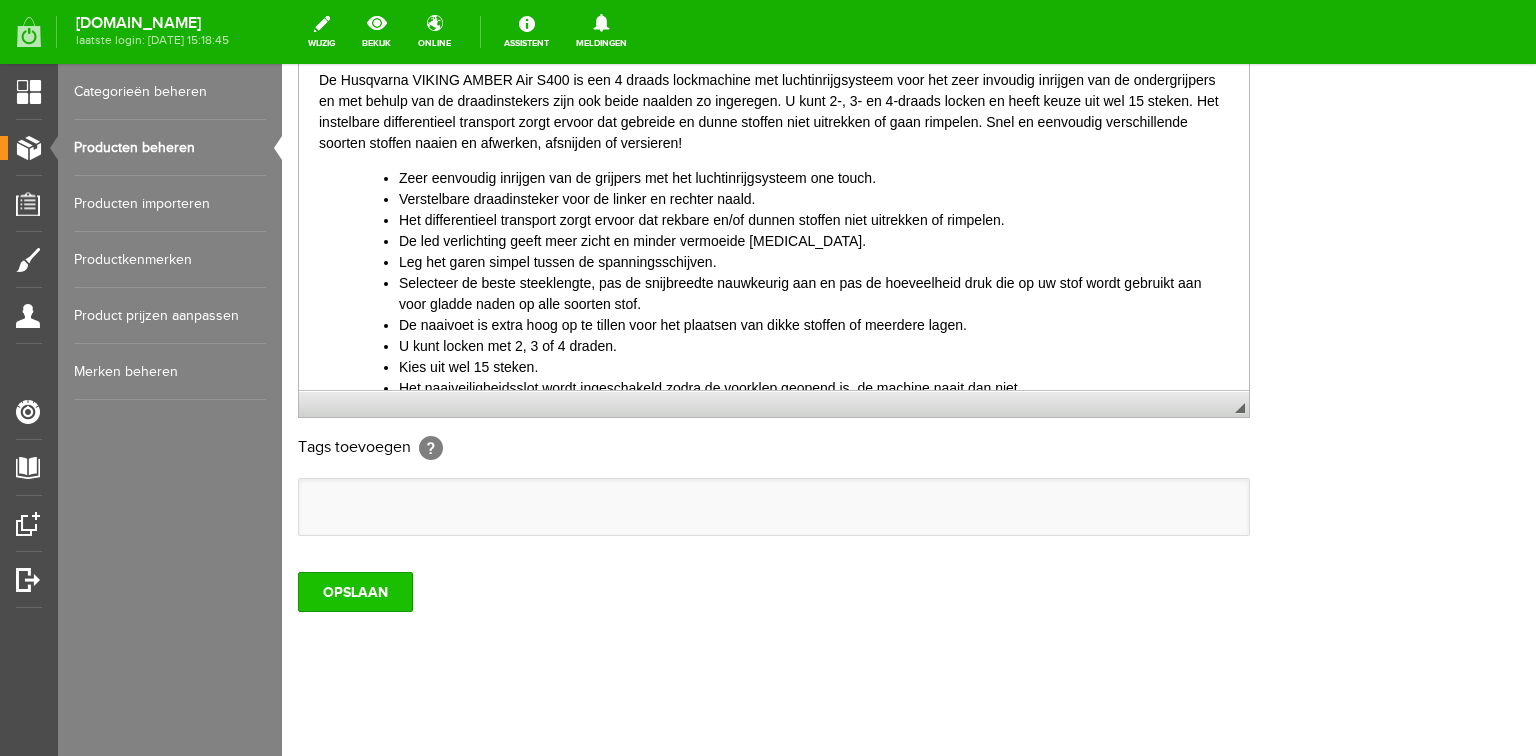 click on "OPSLAAN" at bounding box center [355, 592] 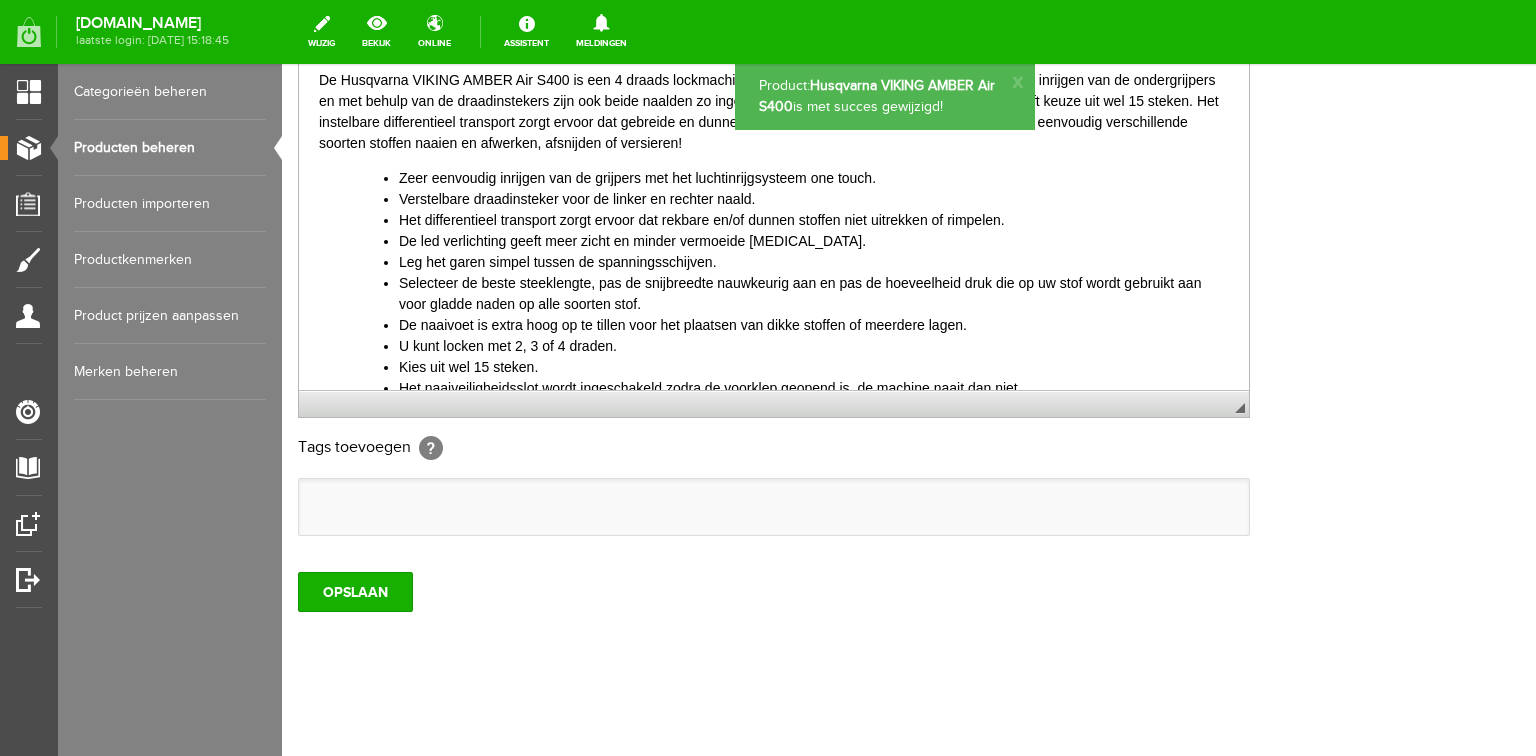 scroll, scrollTop: 0, scrollLeft: 0, axis: both 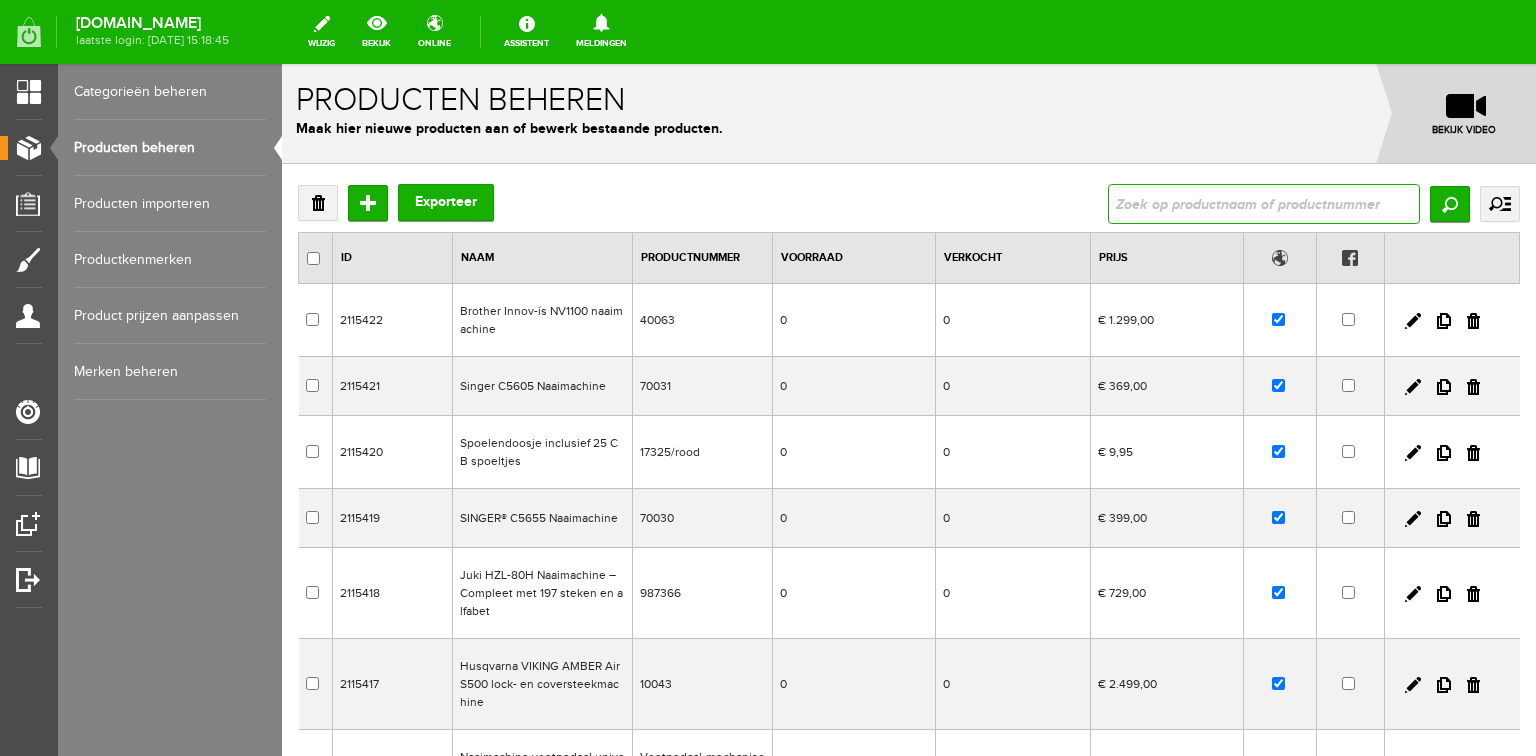 click at bounding box center [1264, 204] 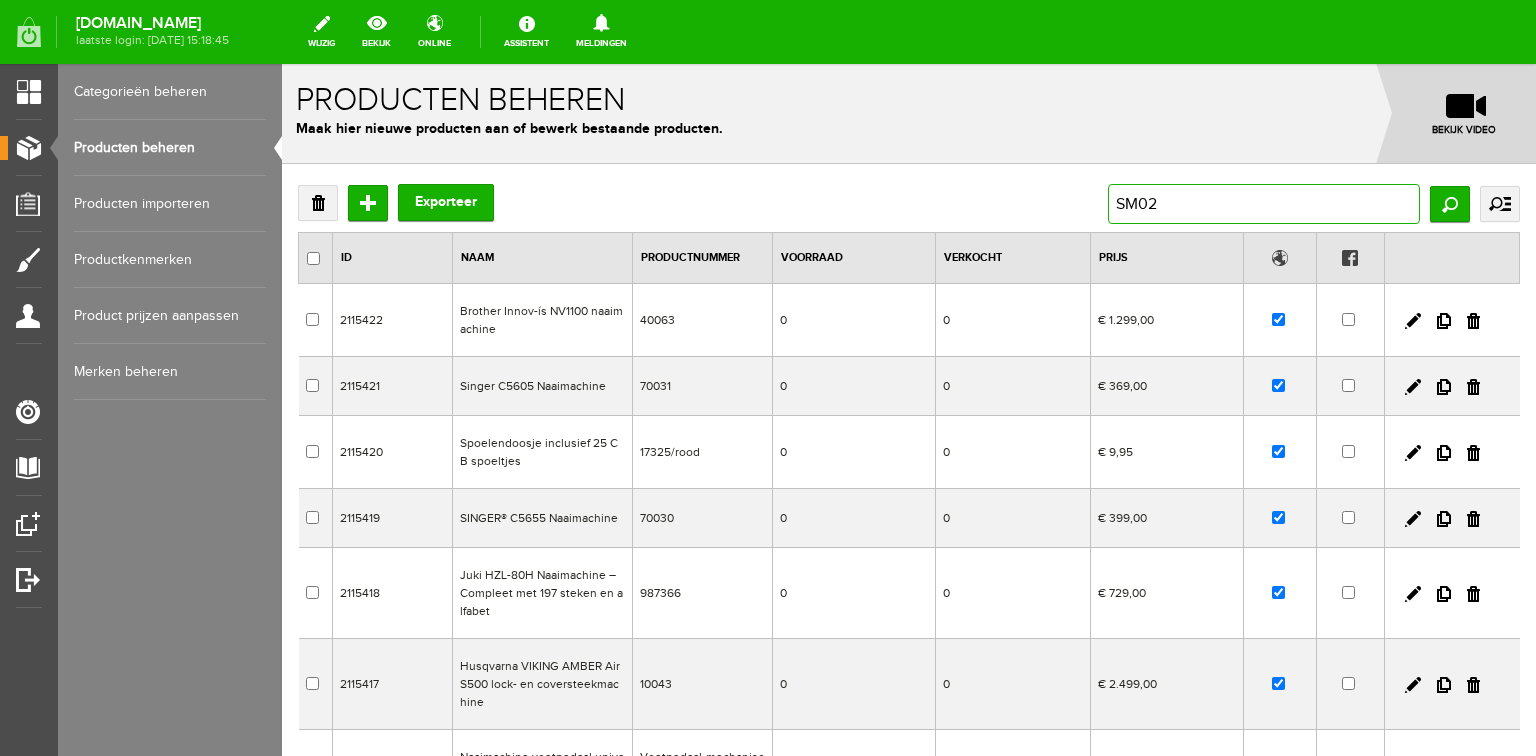 type on "SM024" 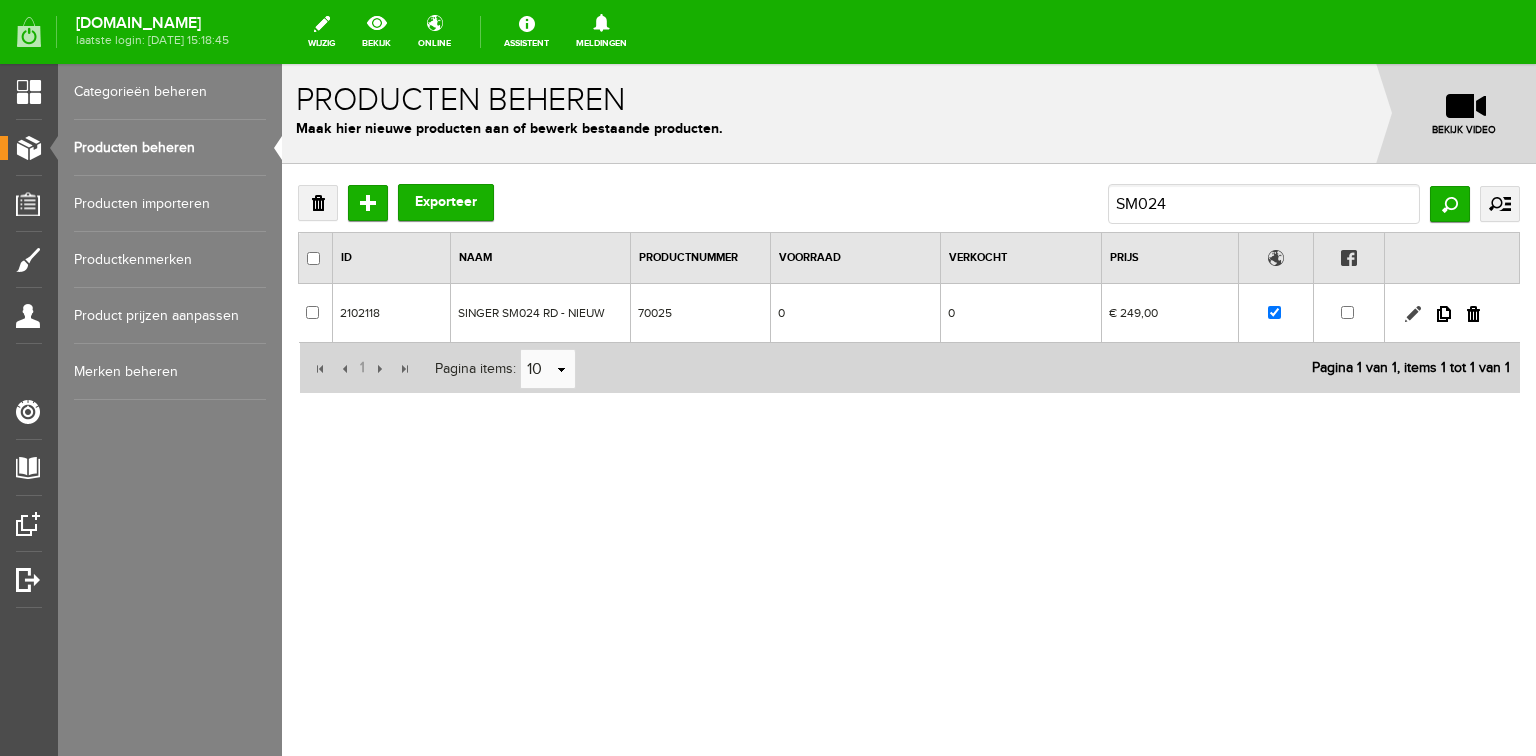 click at bounding box center (1413, 314) 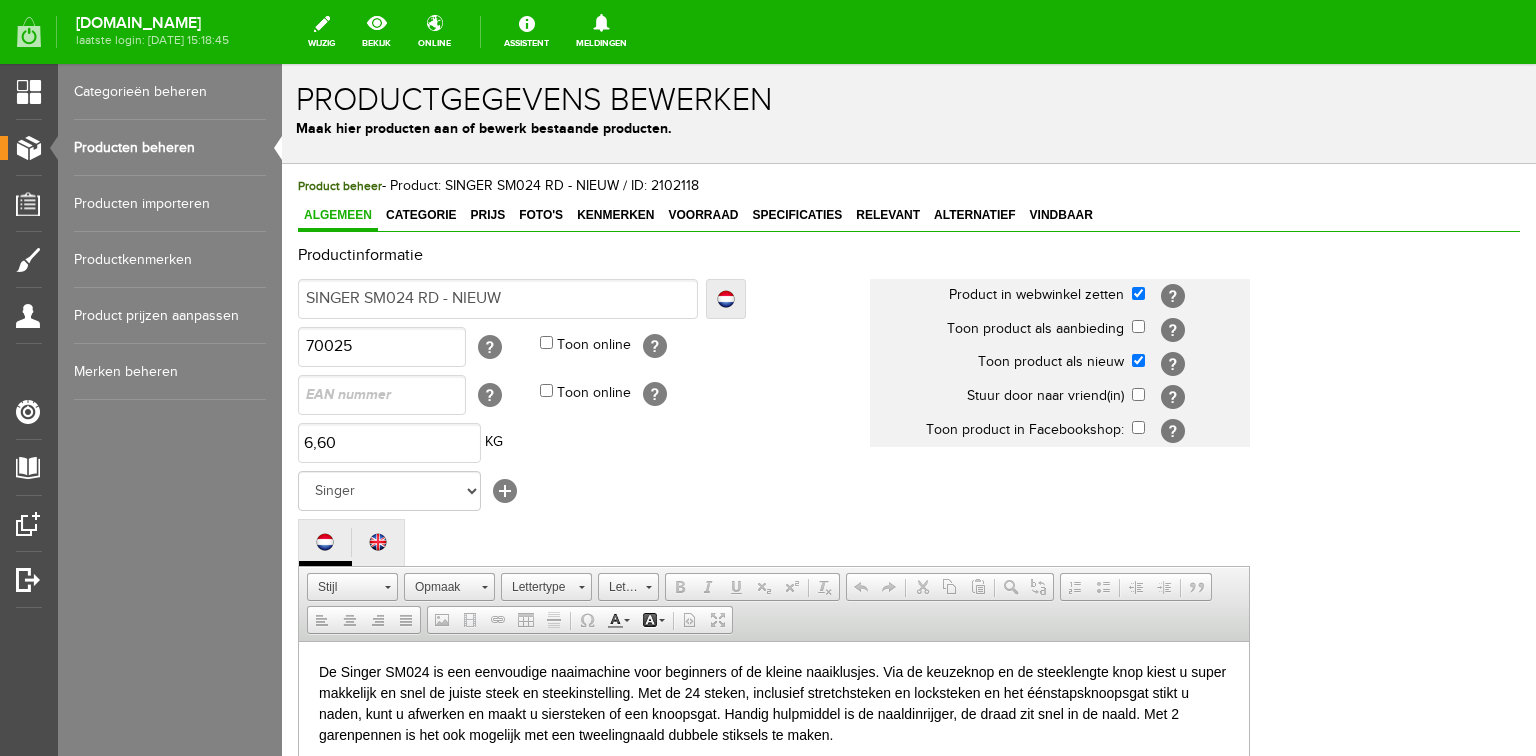 scroll, scrollTop: 0, scrollLeft: 0, axis: both 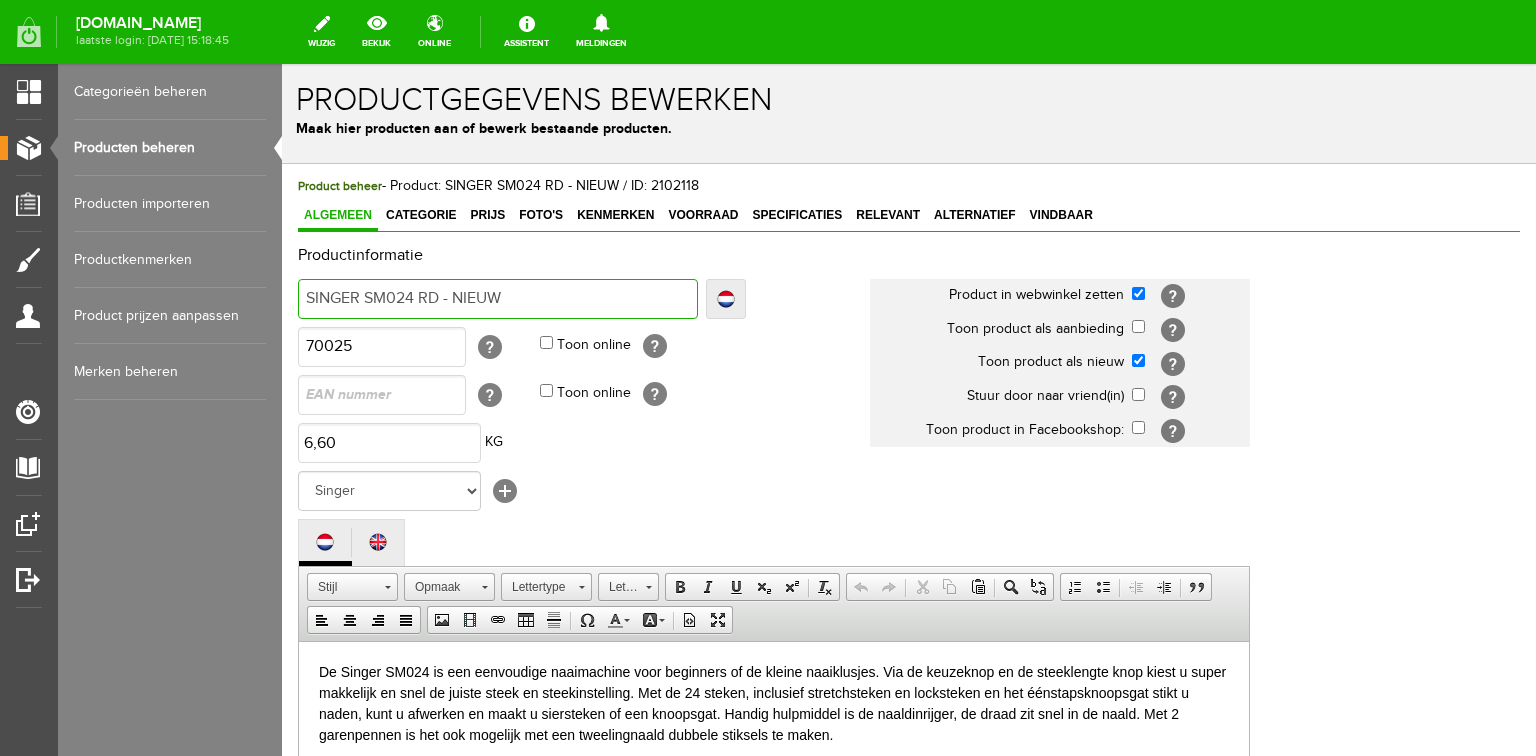 click on "SINGER SM024 RD - NIEUW" at bounding box center [498, 299] 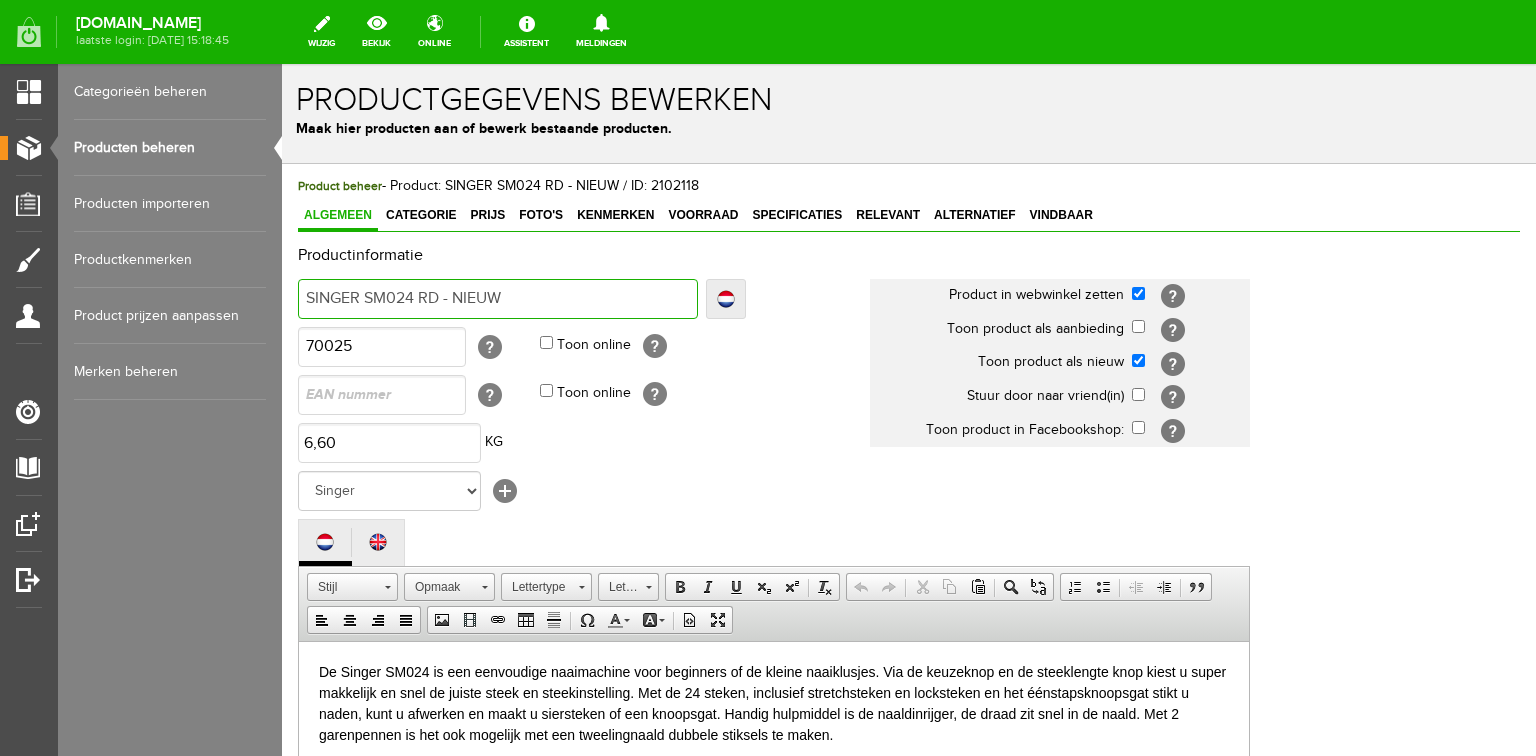 type on "SINGER SM024 RD - NIEW" 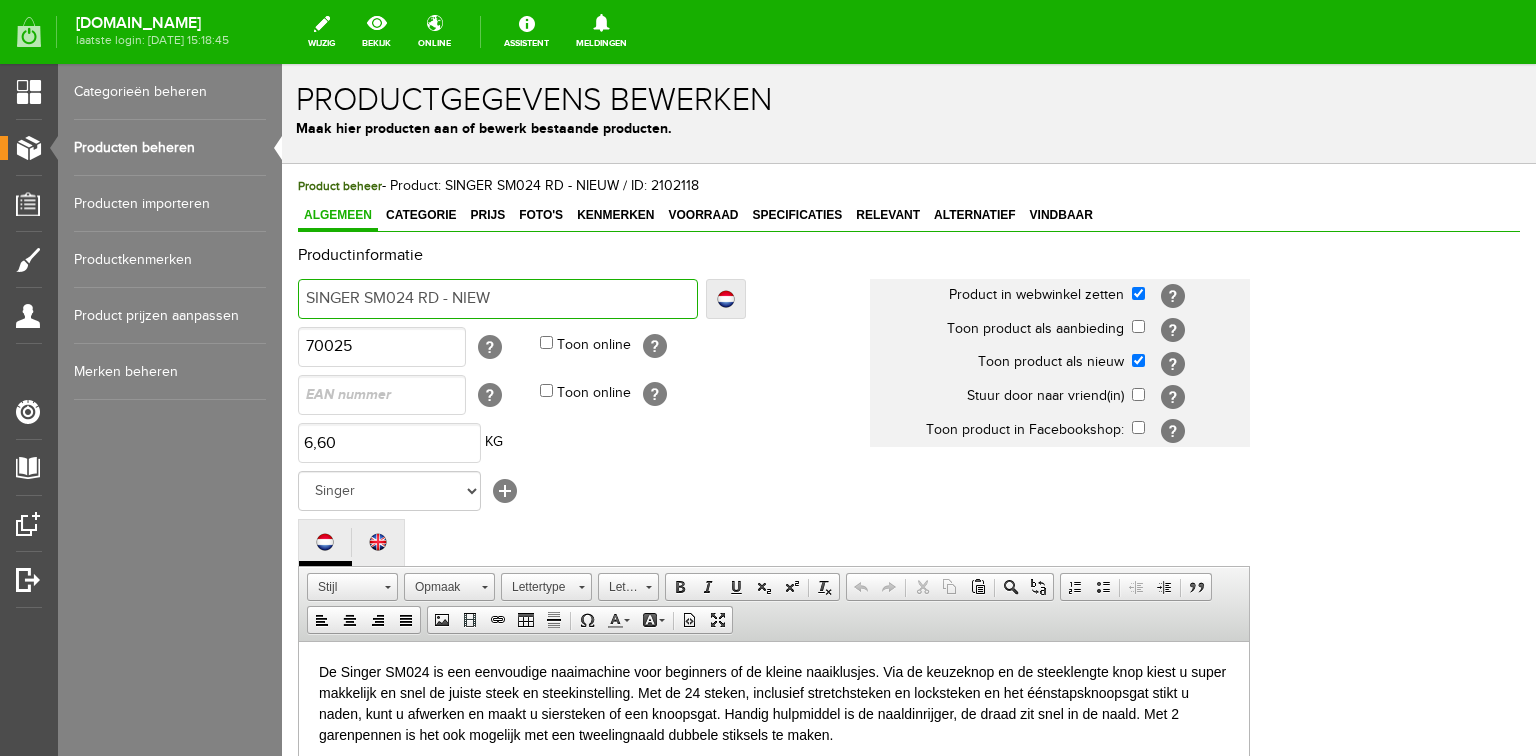 type on "SINGER SM024 RD - NIEW" 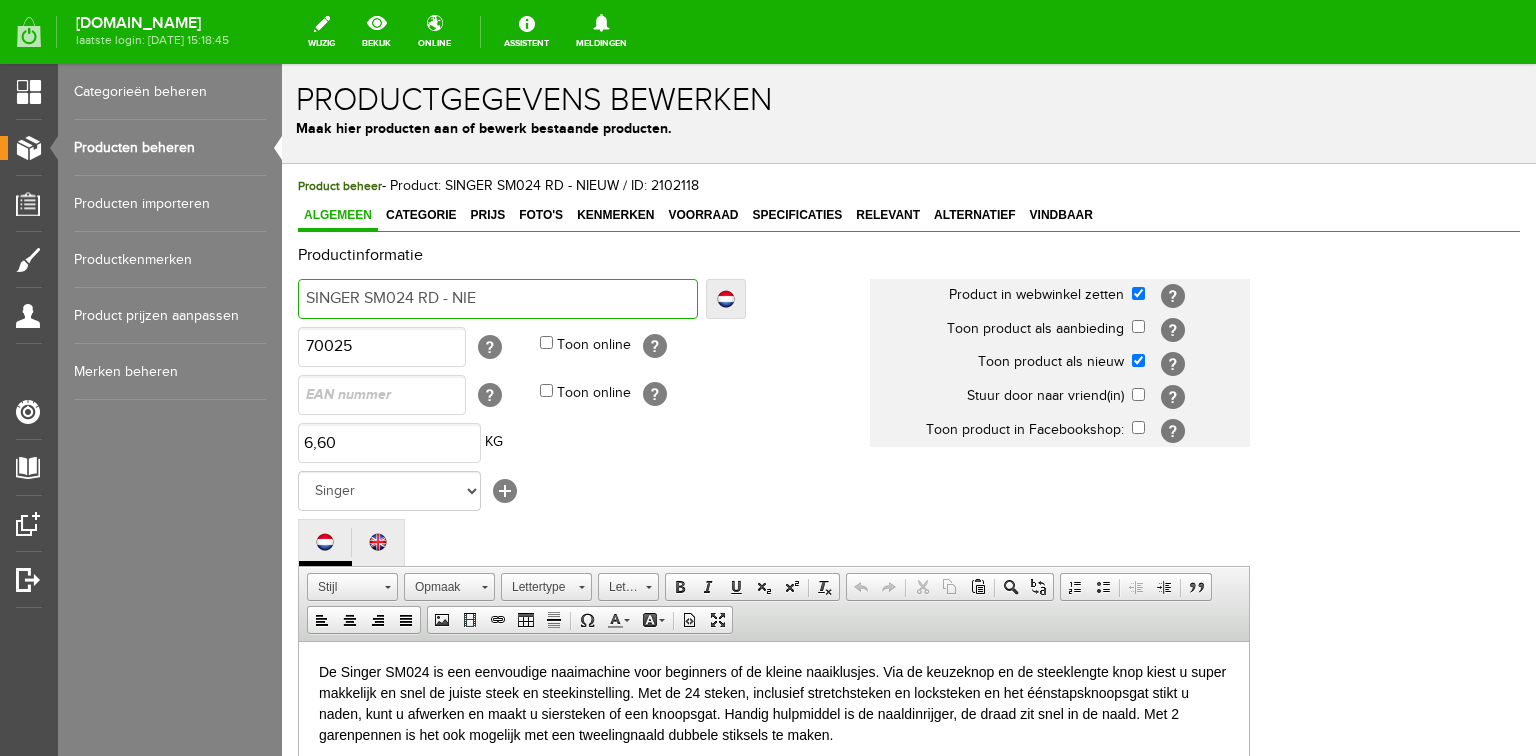 type on "SINGER SM024 RD - NIE" 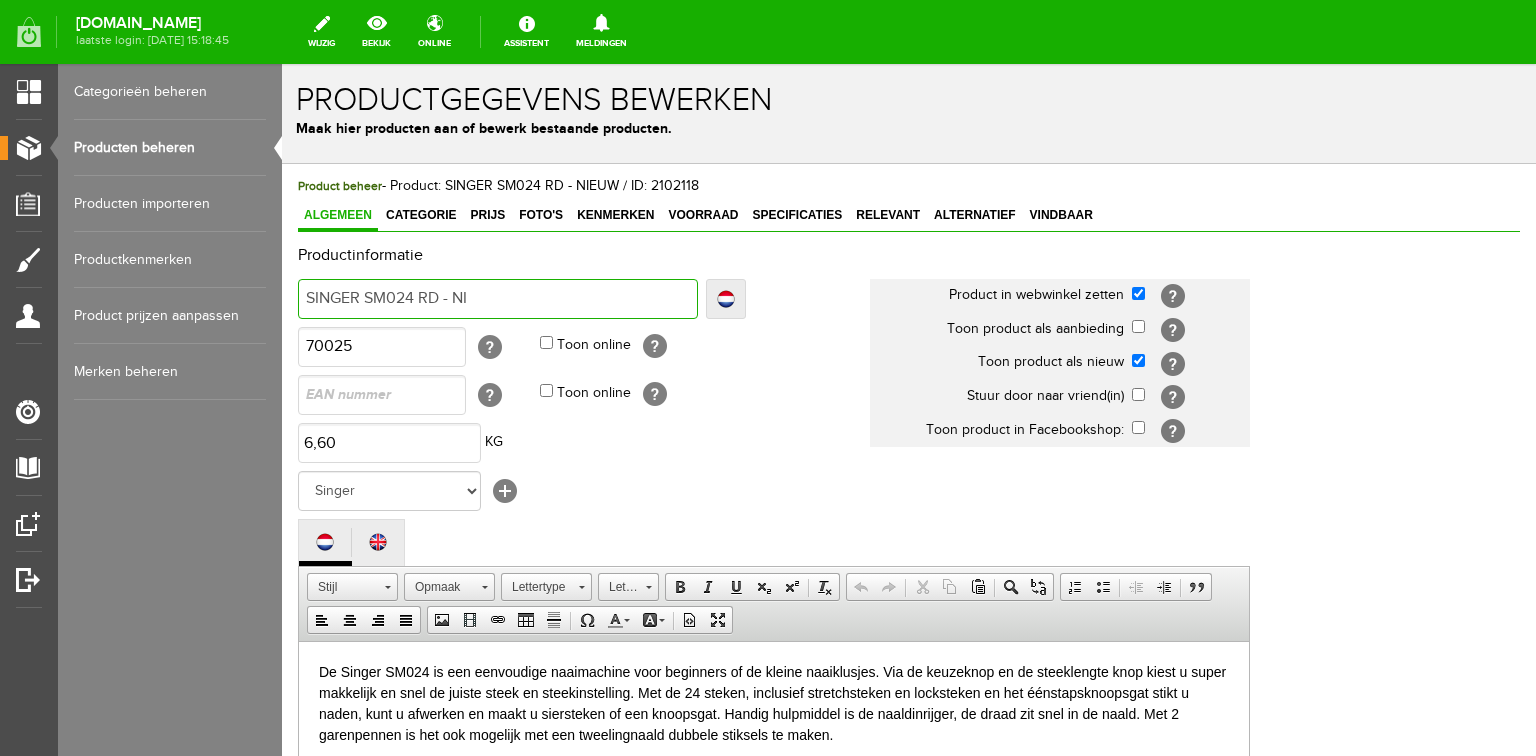 type on "SINGER SM024 RD - NI" 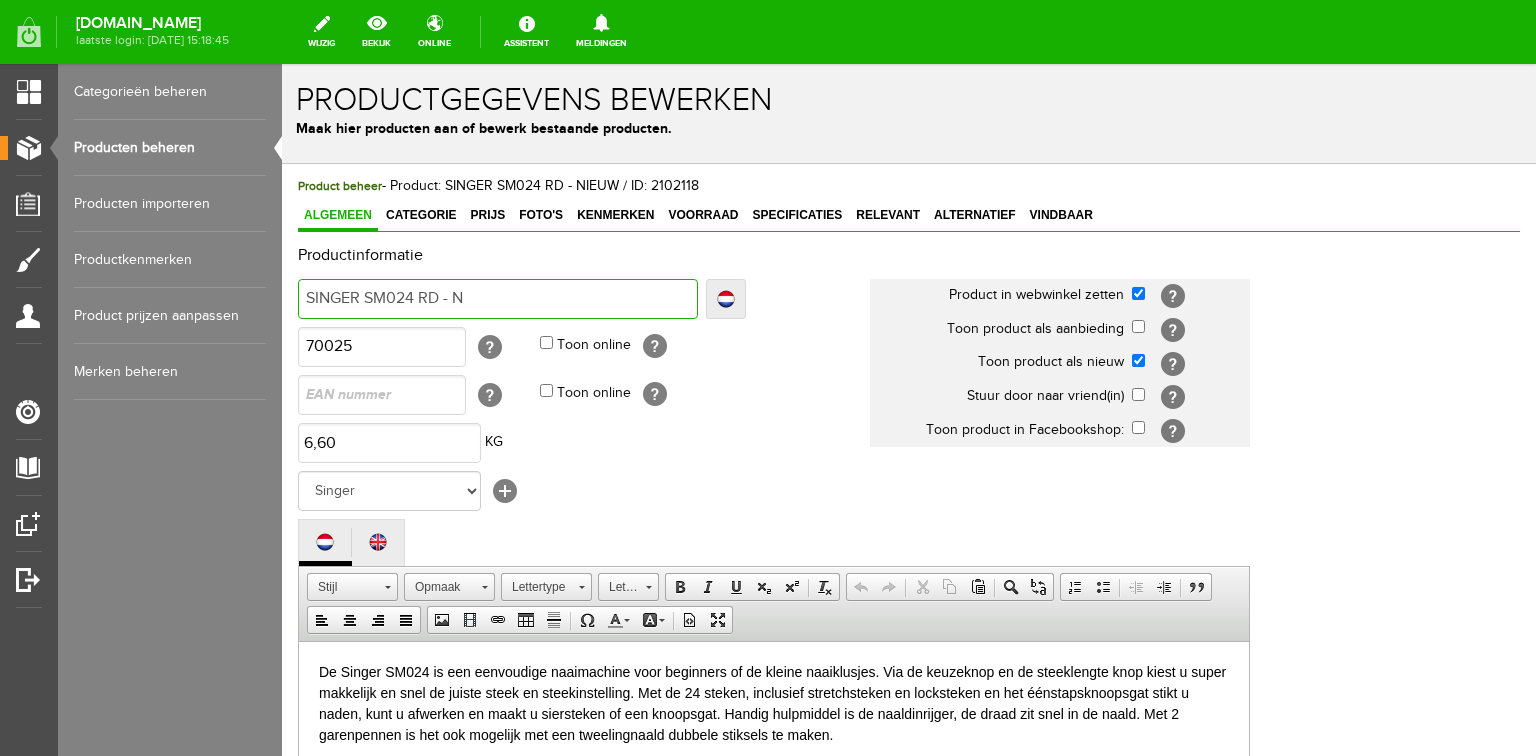 type on "SINGER SM024 RD - N" 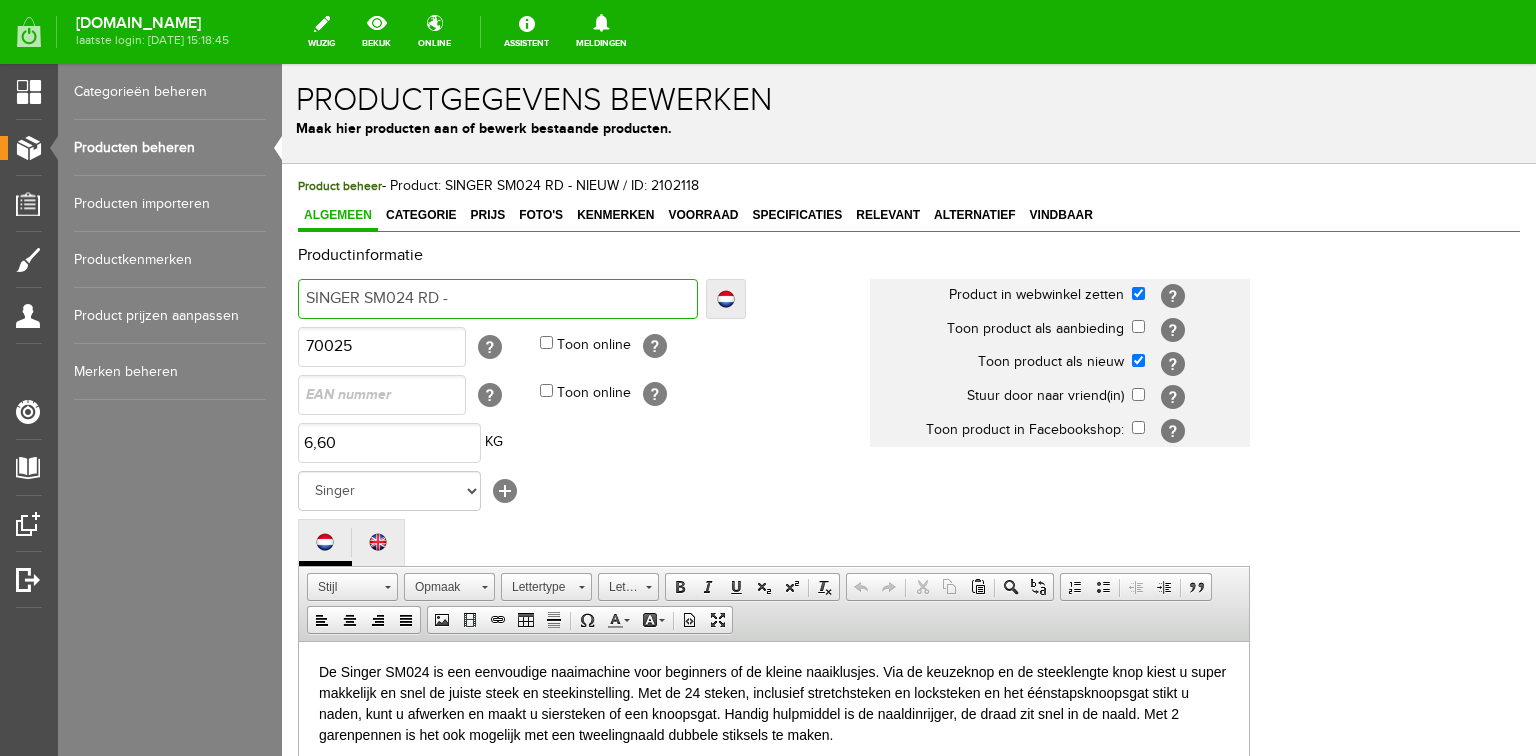 type on "SINGER SM024 RD -" 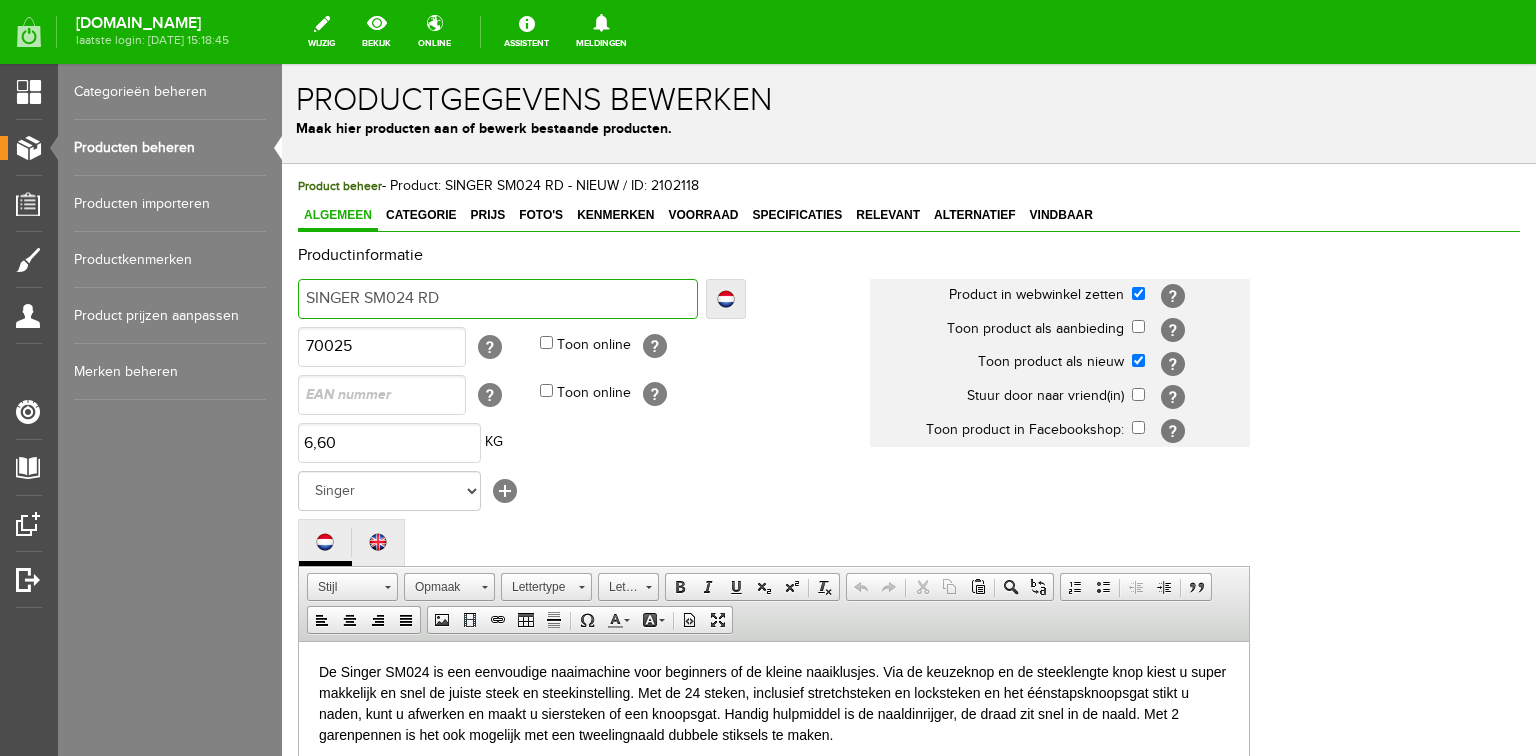 type on "SINGER SM024 RD" 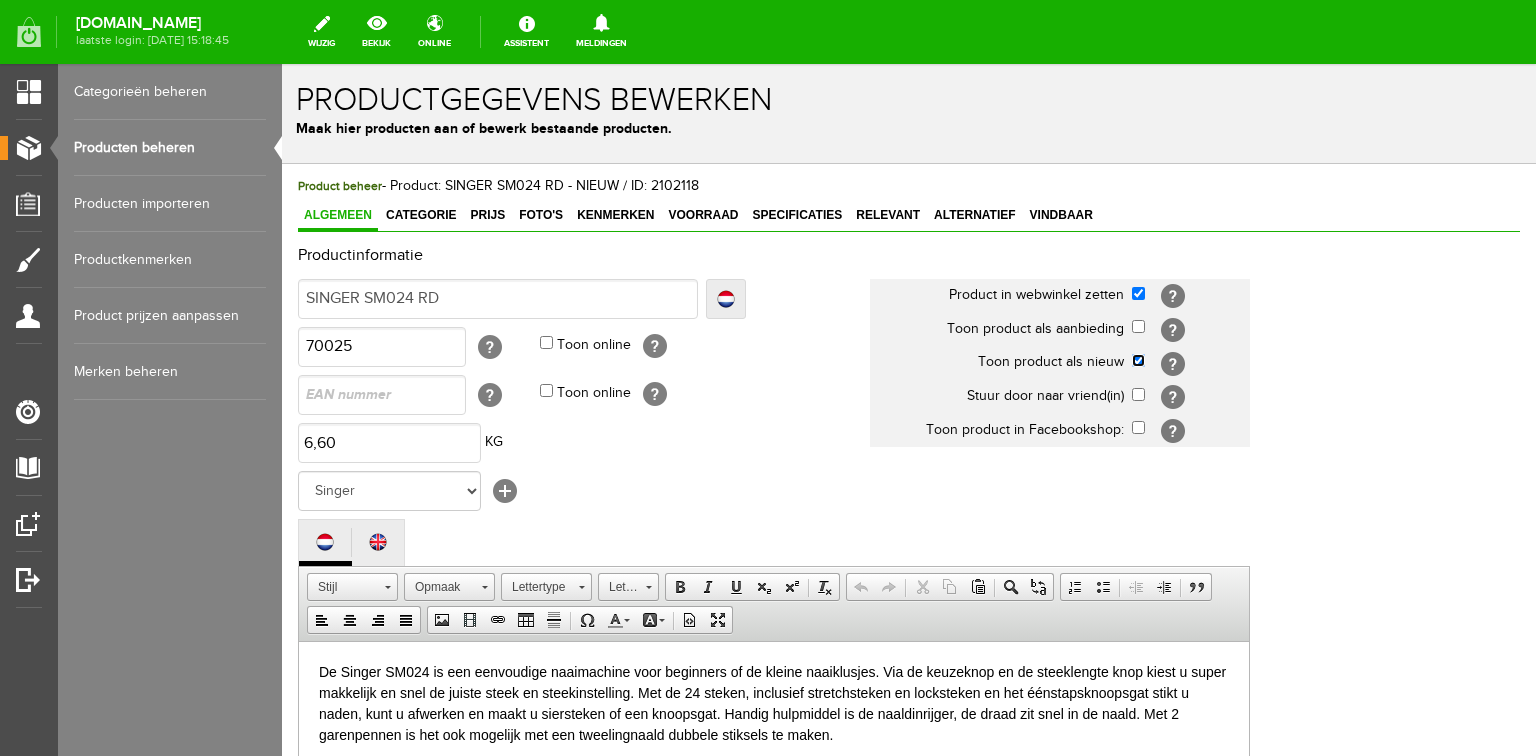 click at bounding box center [1138, 360] 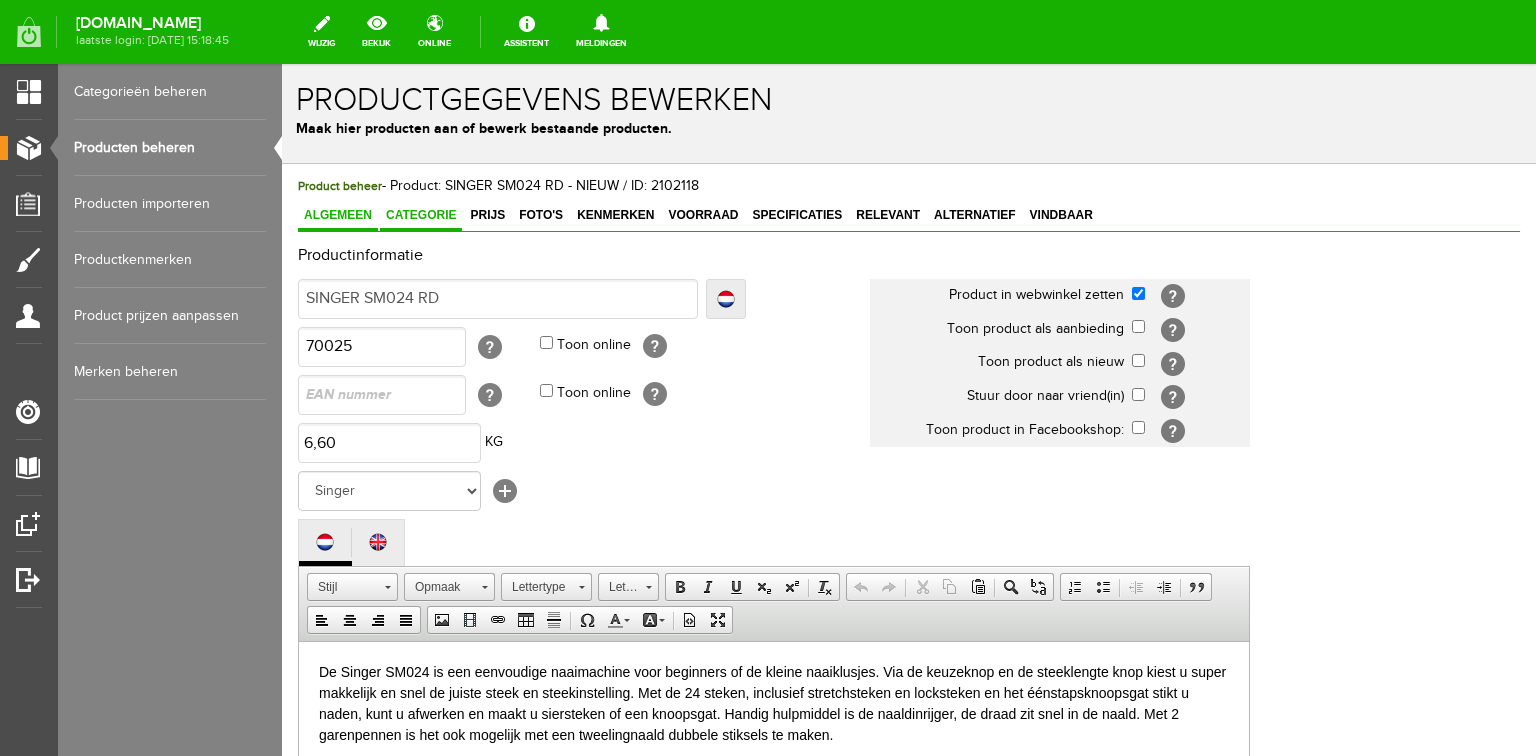 click on "Categorie" at bounding box center (421, 215) 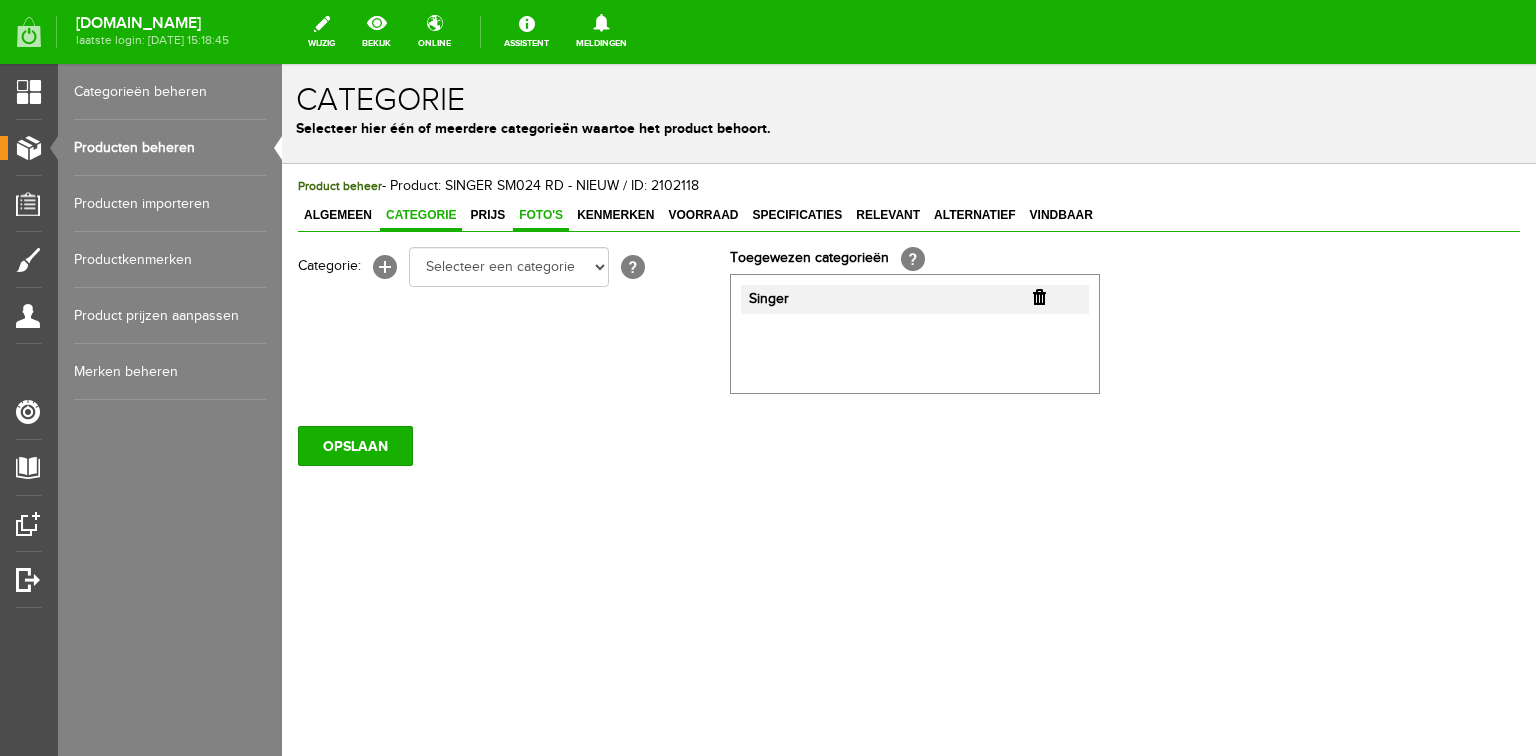 click on "Foto's" at bounding box center [541, 215] 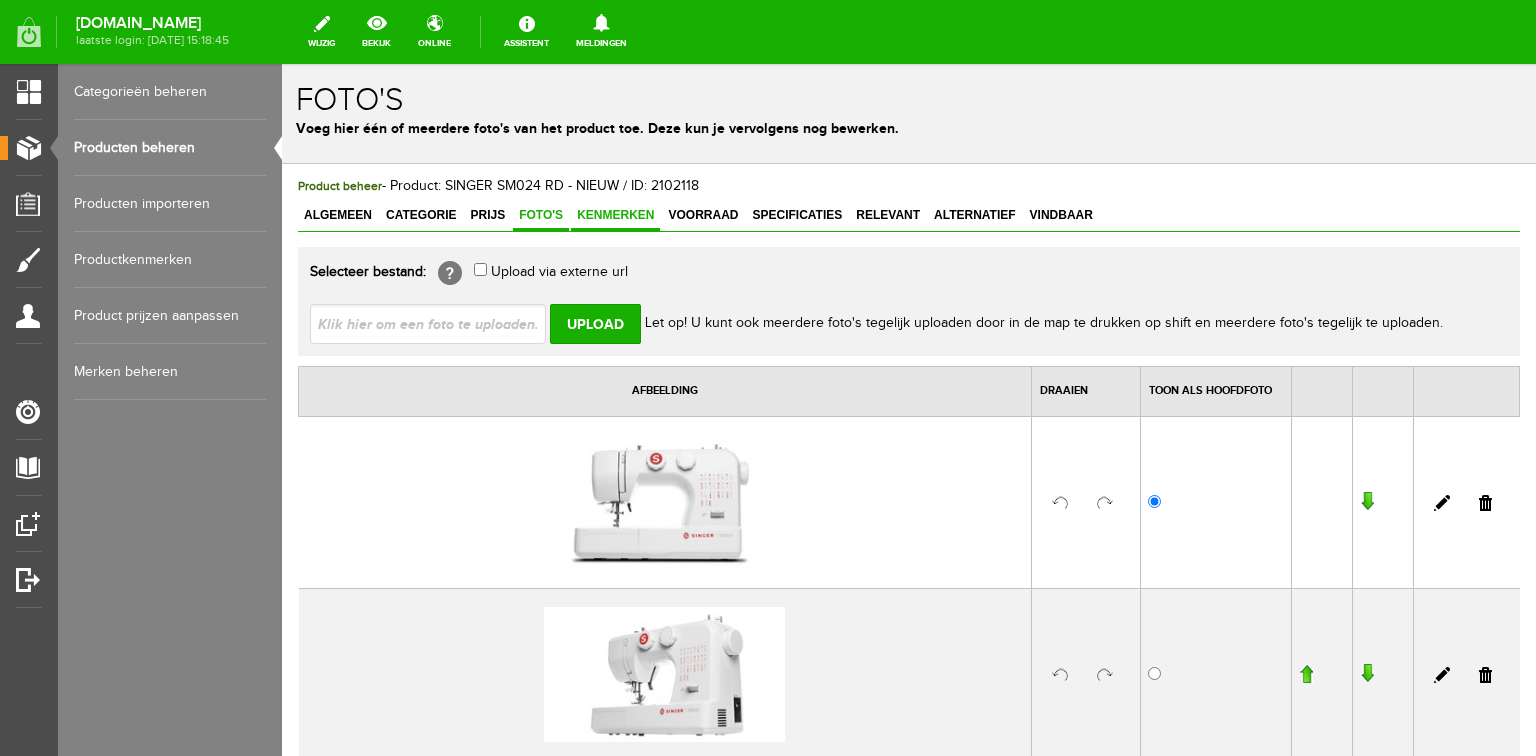 click on "Kenmerken" at bounding box center (615, 215) 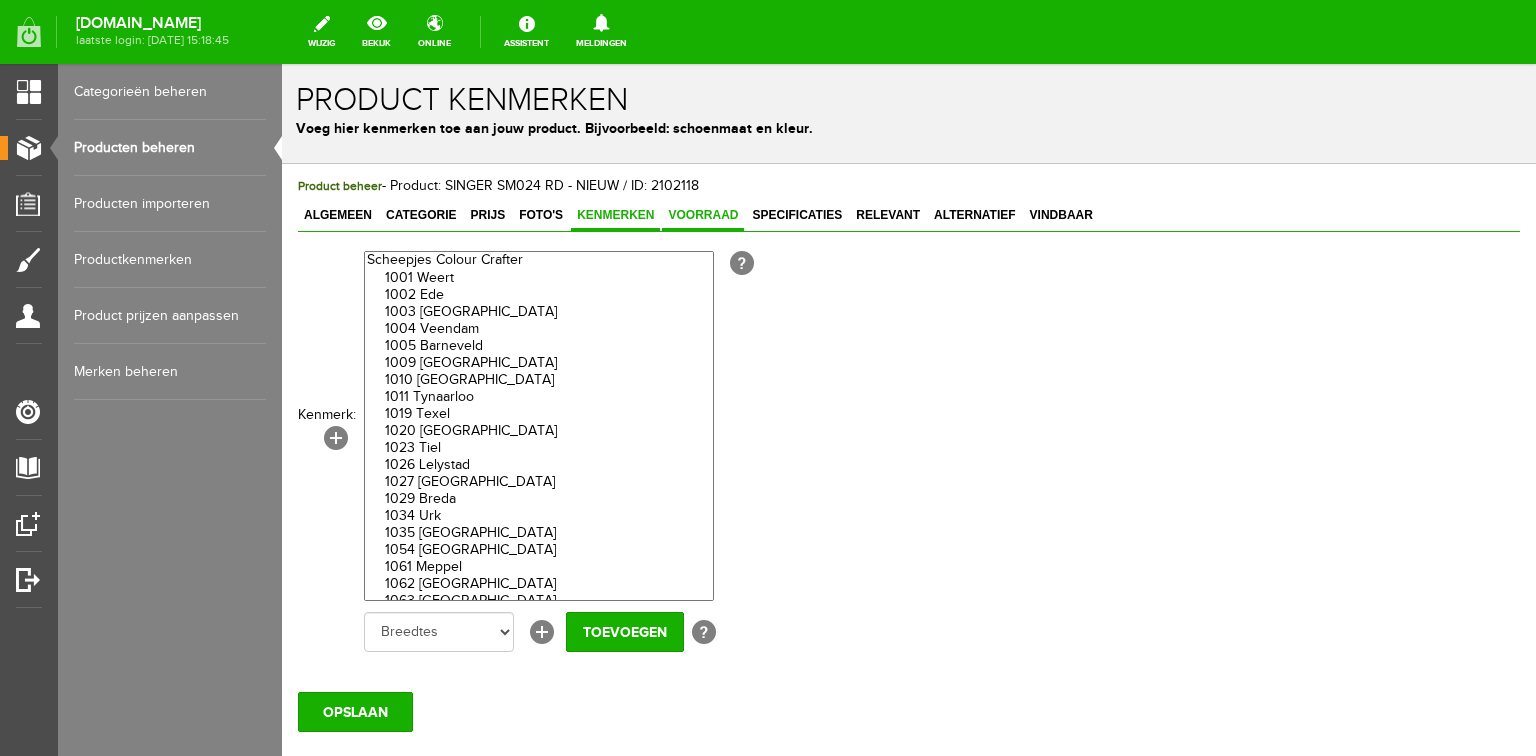 click on "Voorraad" at bounding box center (703, 215) 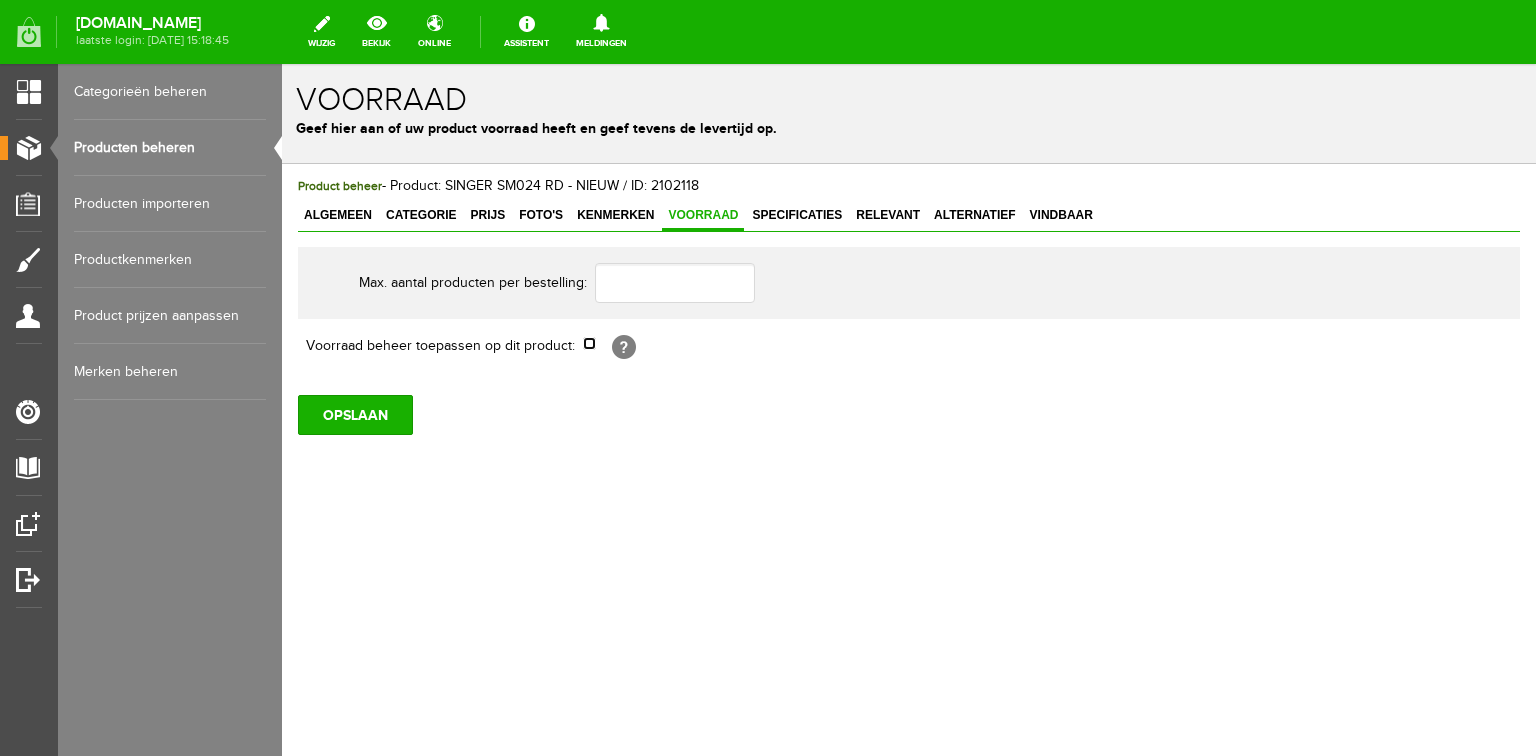click at bounding box center [589, 343] 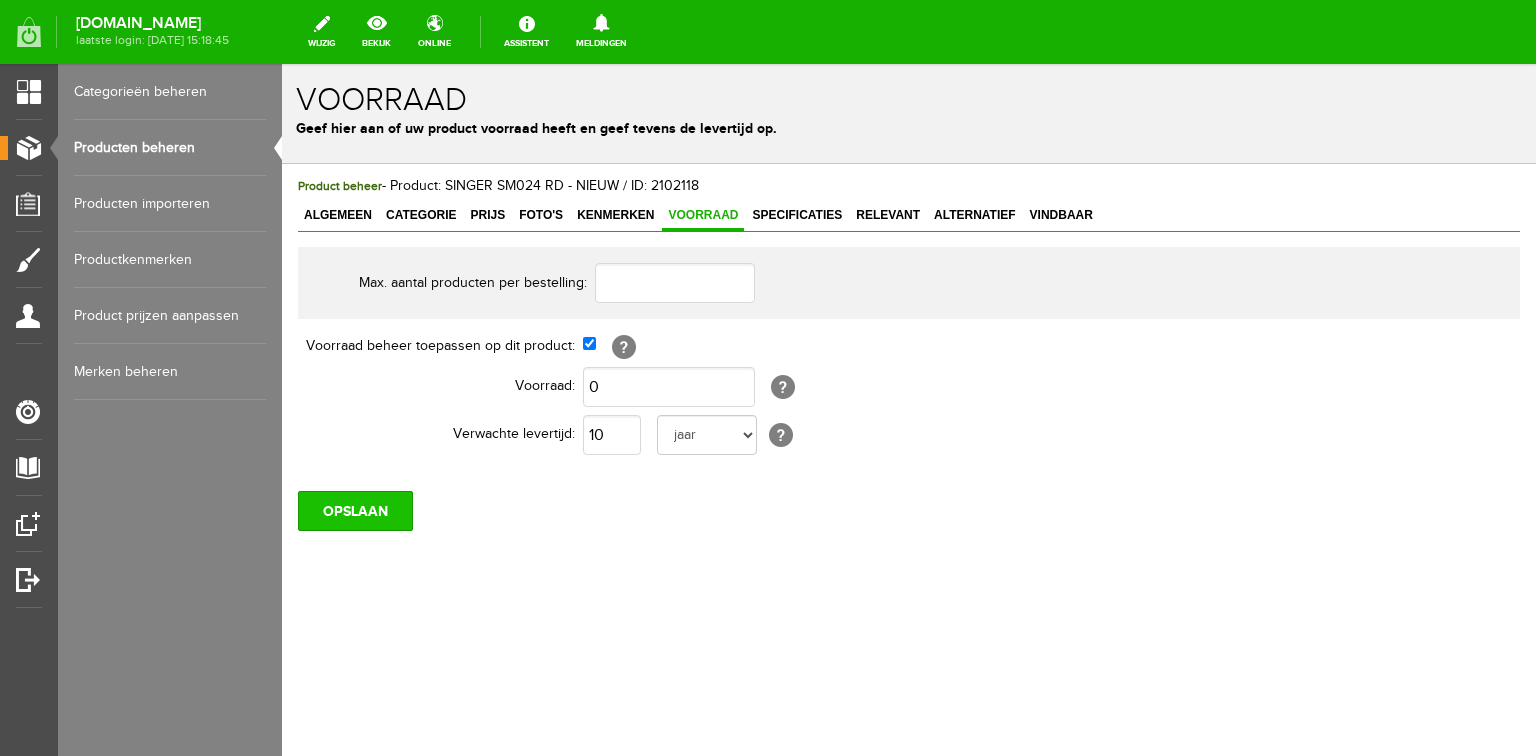 click on "OPSLAAN" at bounding box center [355, 511] 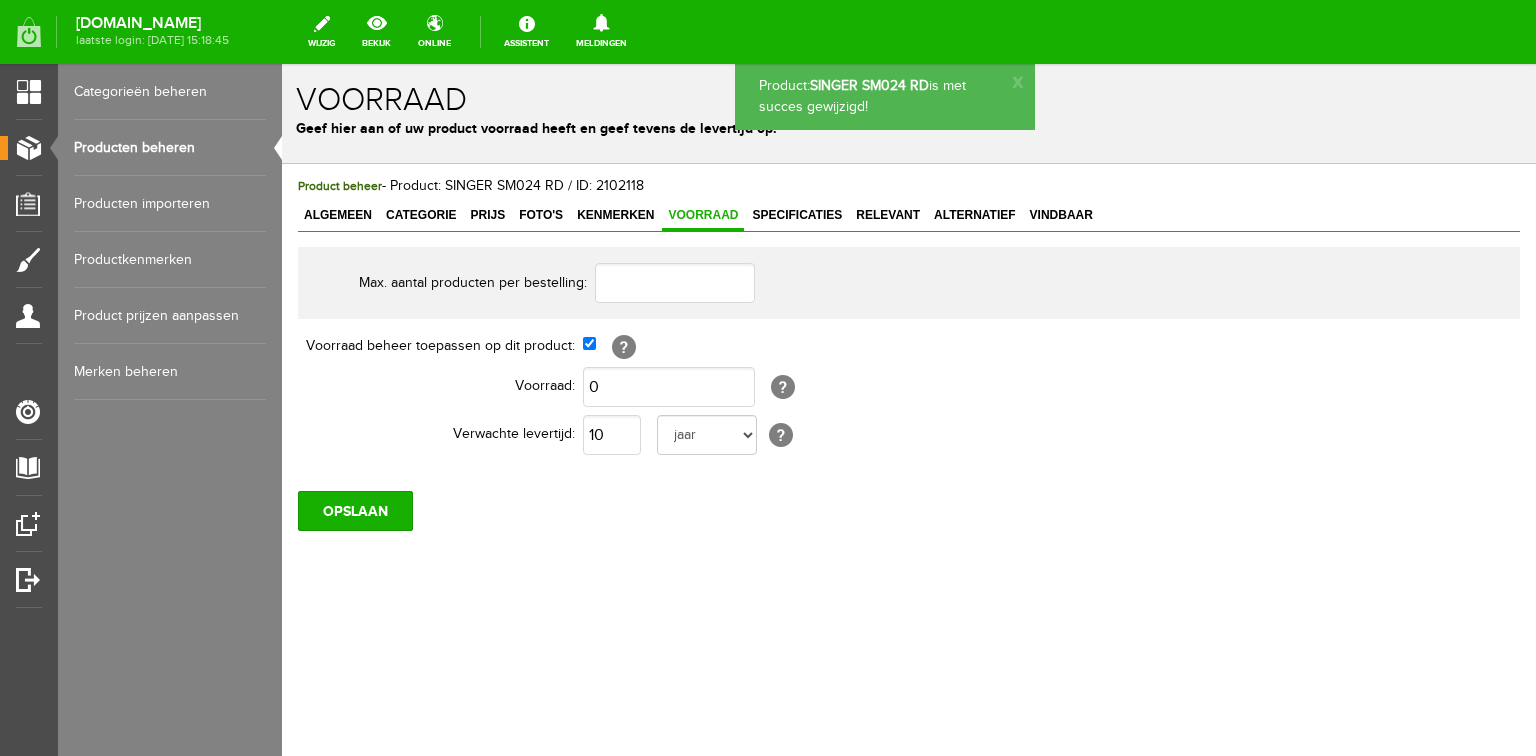 scroll, scrollTop: 0, scrollLeft: 0, axis: both 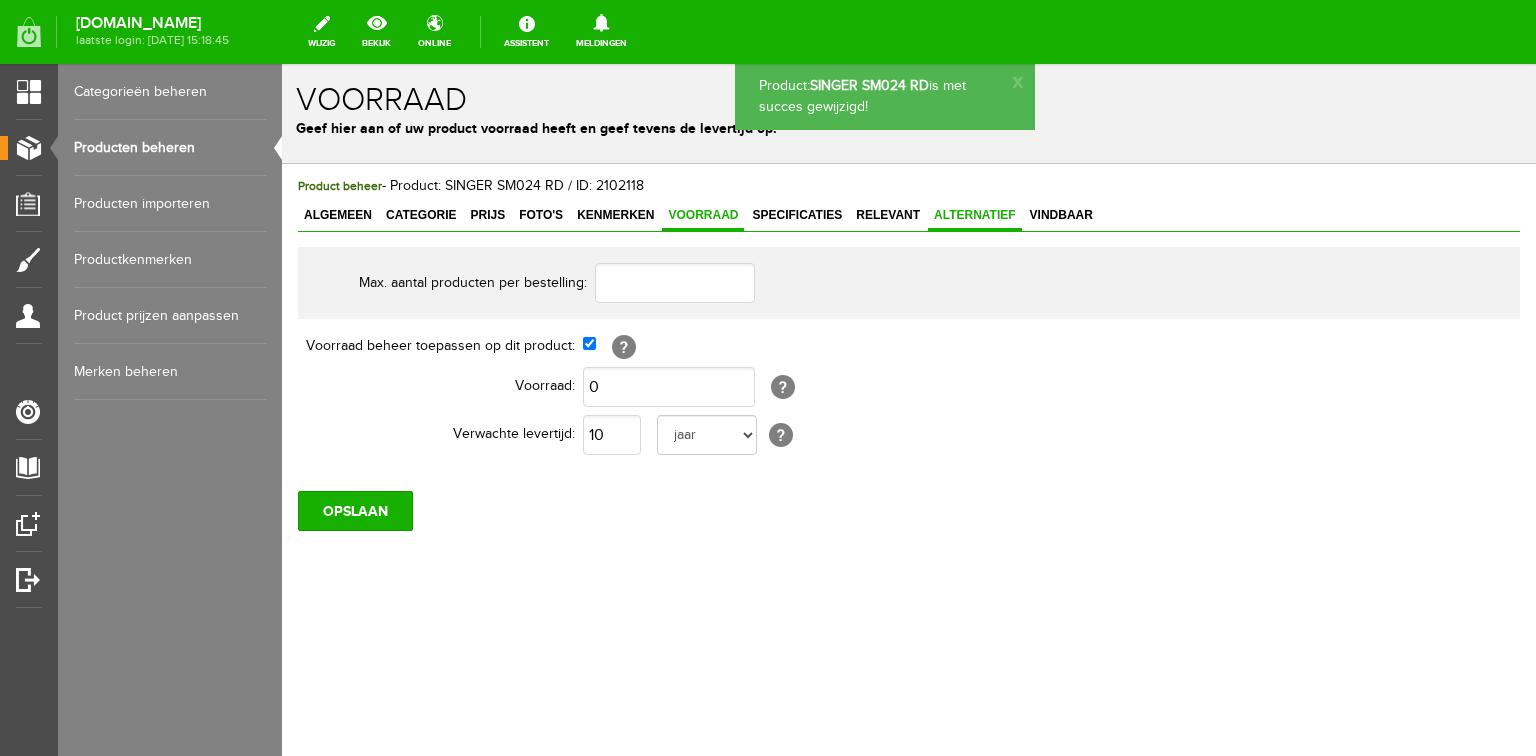 click on "Alternatief" at bounding box center [975, 215] 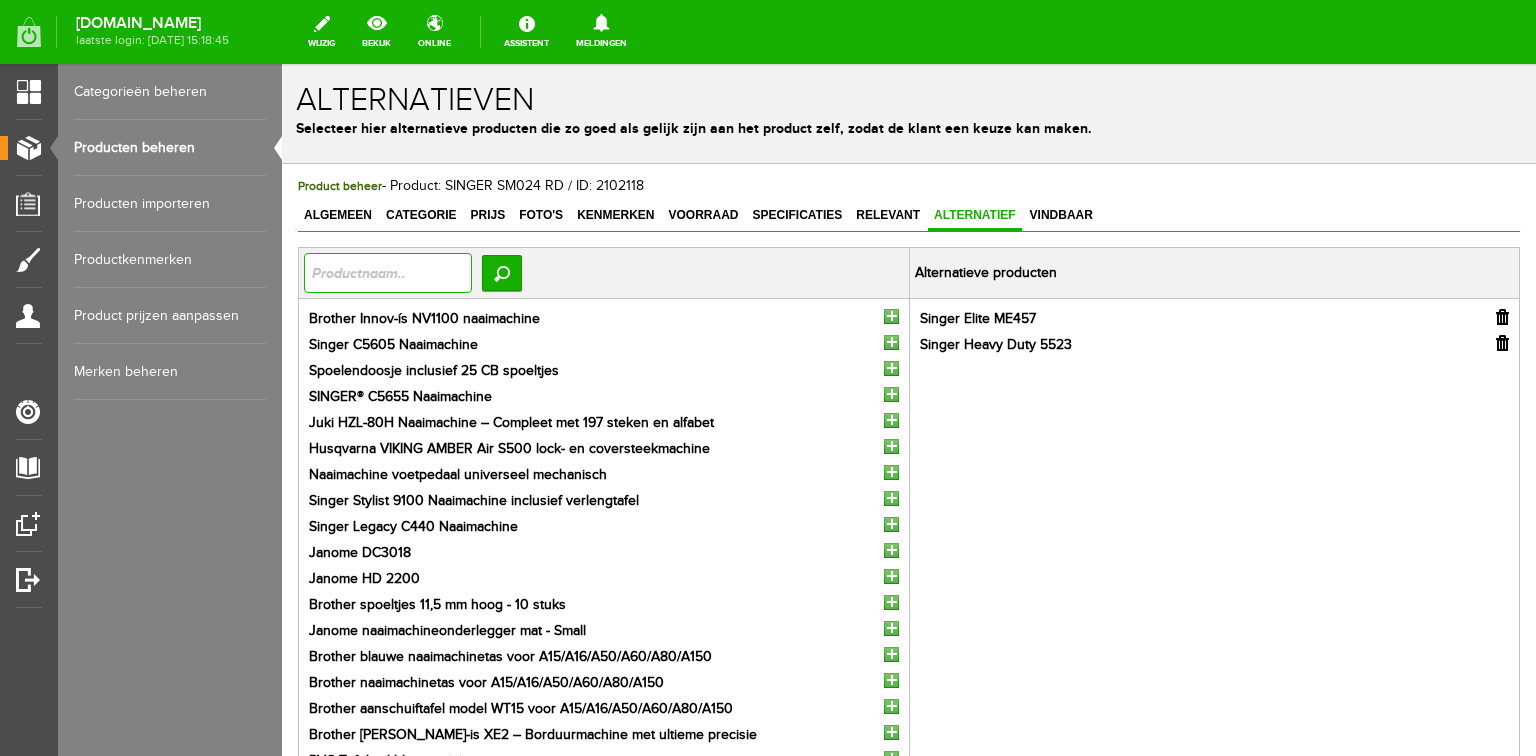 click at bounding box center (388, 273) 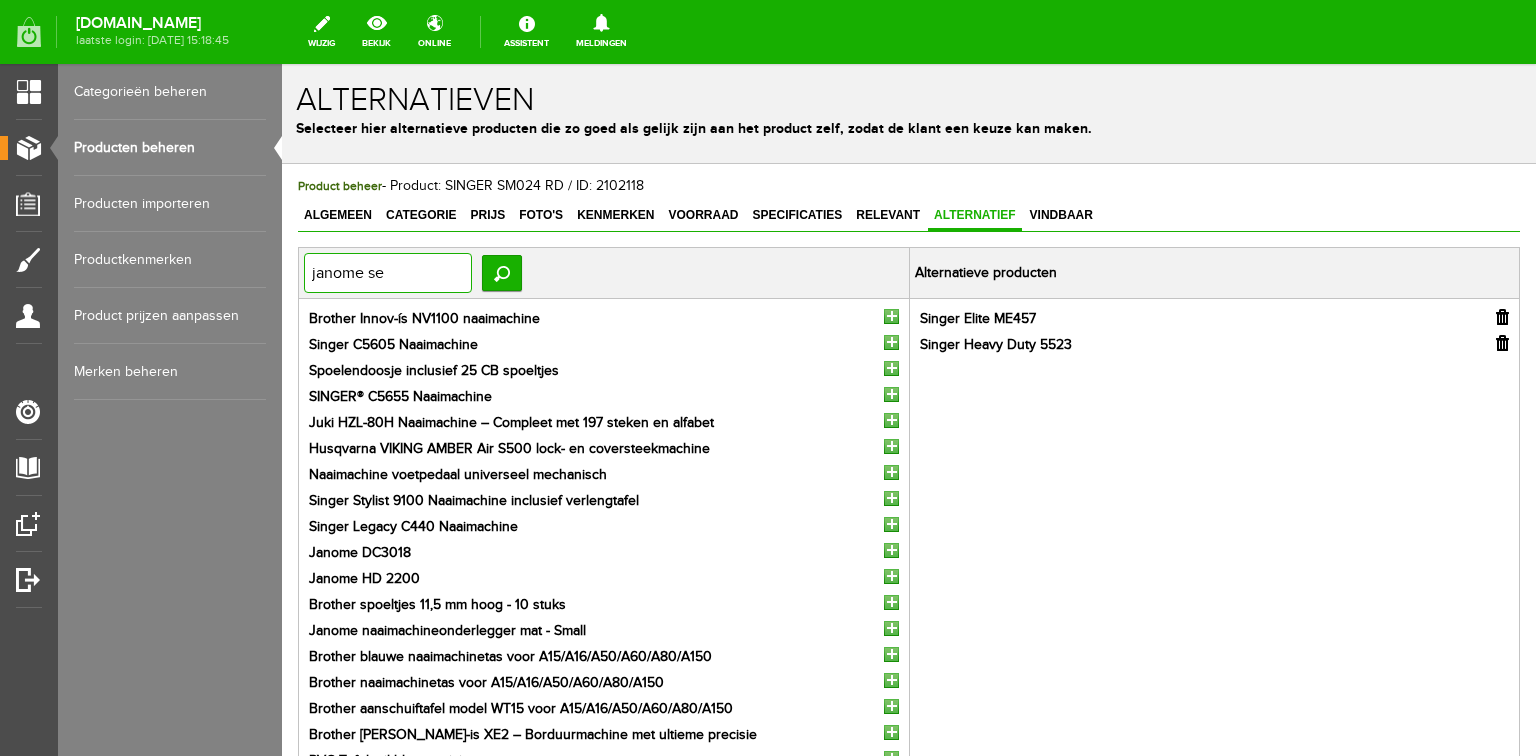 type on "janome sew" 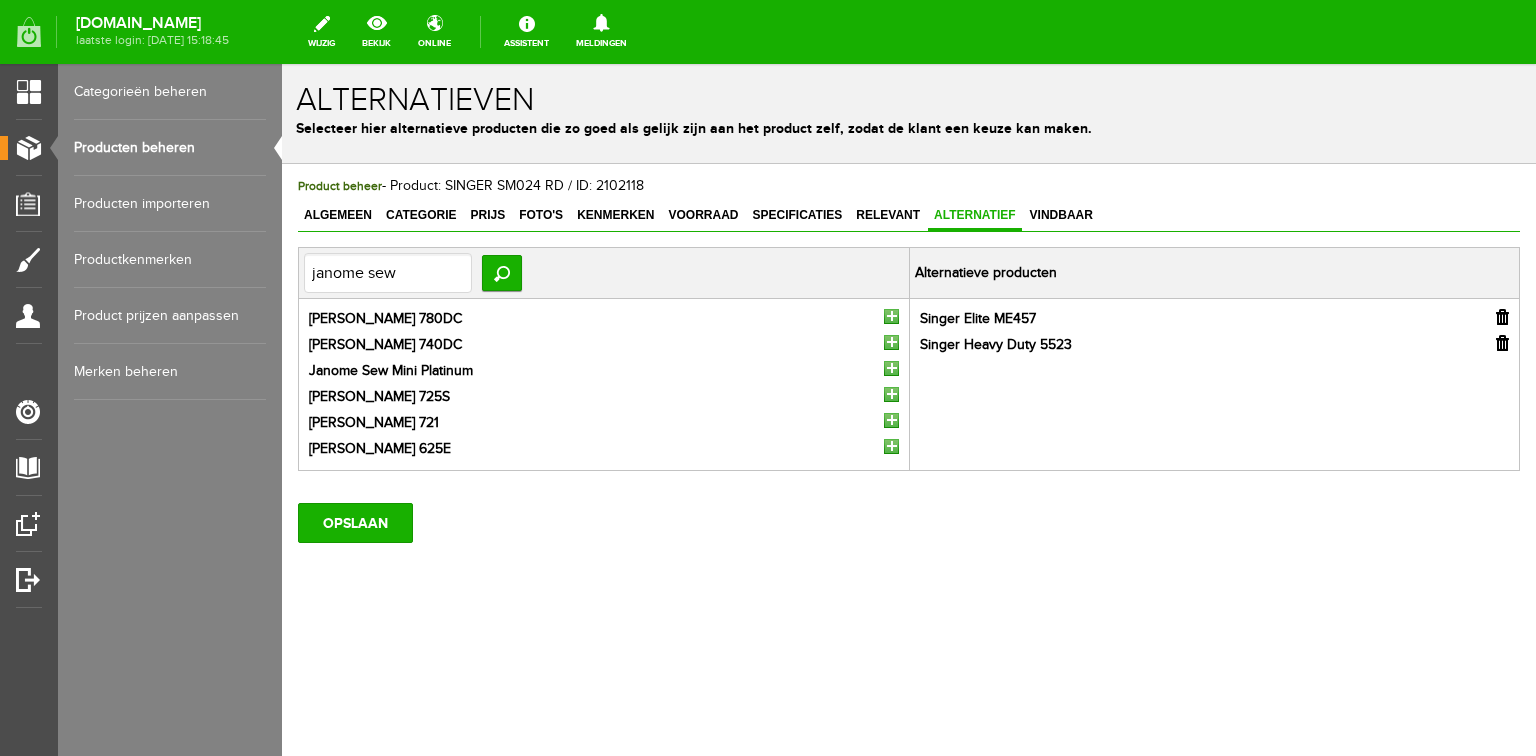 click at bounding box center (891, 368) 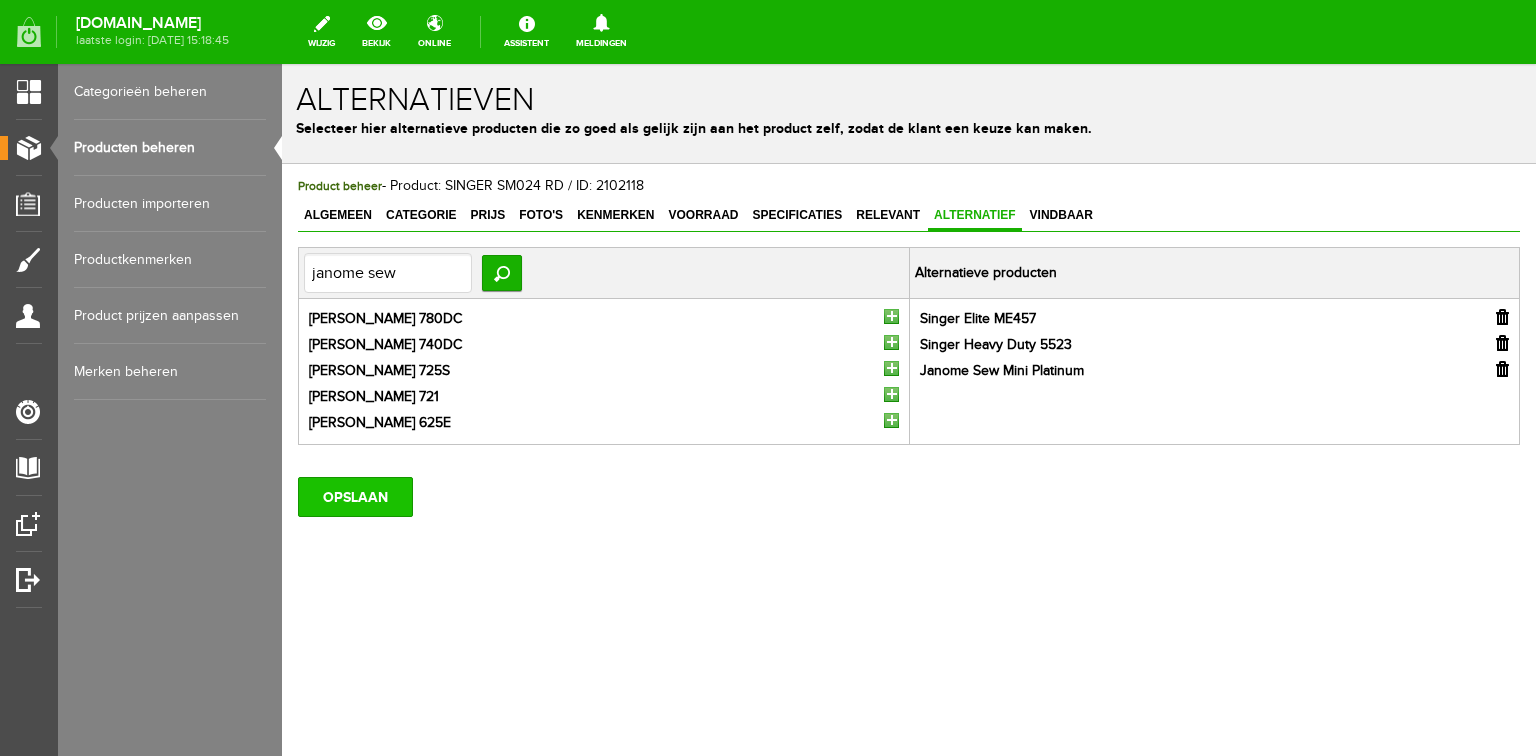 click on "OPSLAAN" at bounding box center [355, 497] 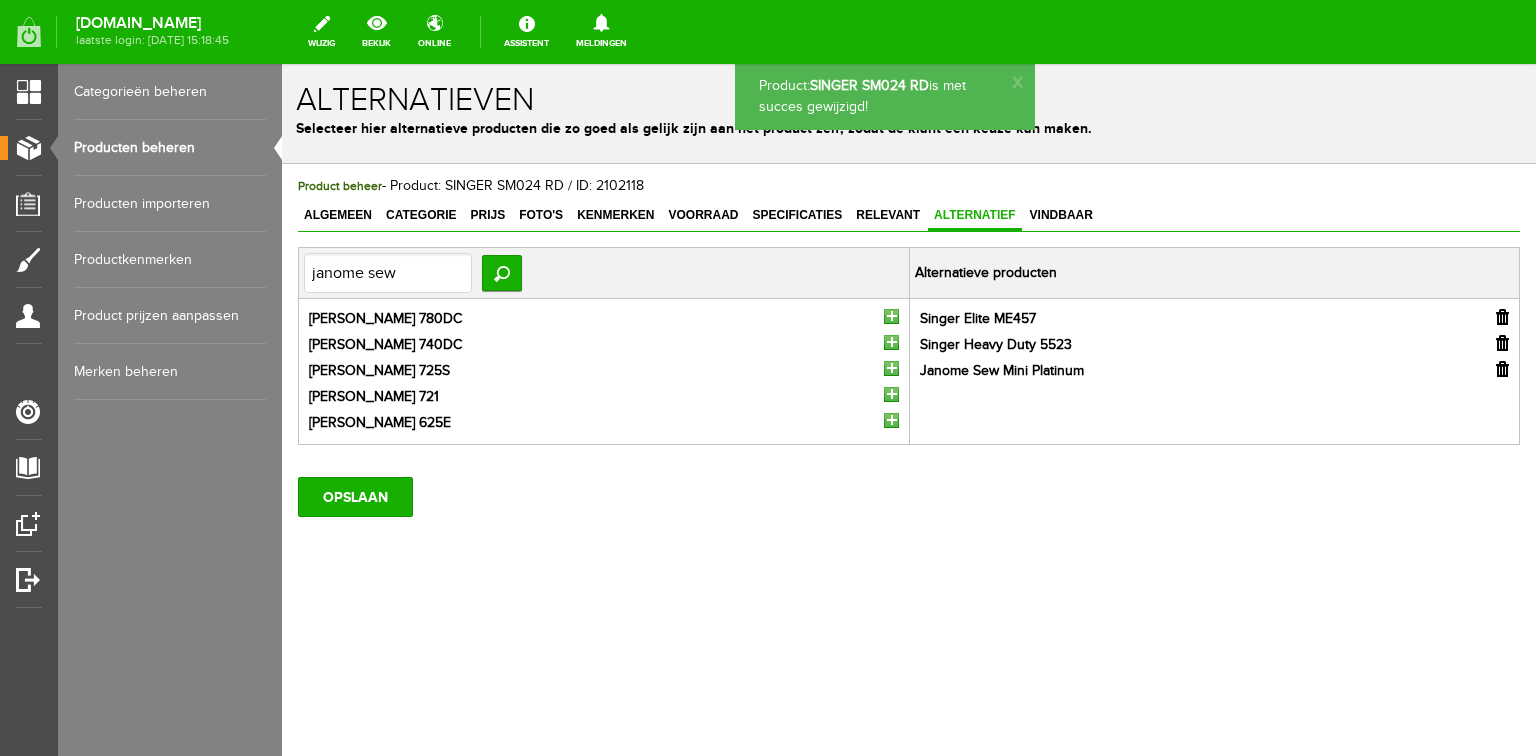 scroll, scrollTop: 0, scrollLeft: 0, axis: both 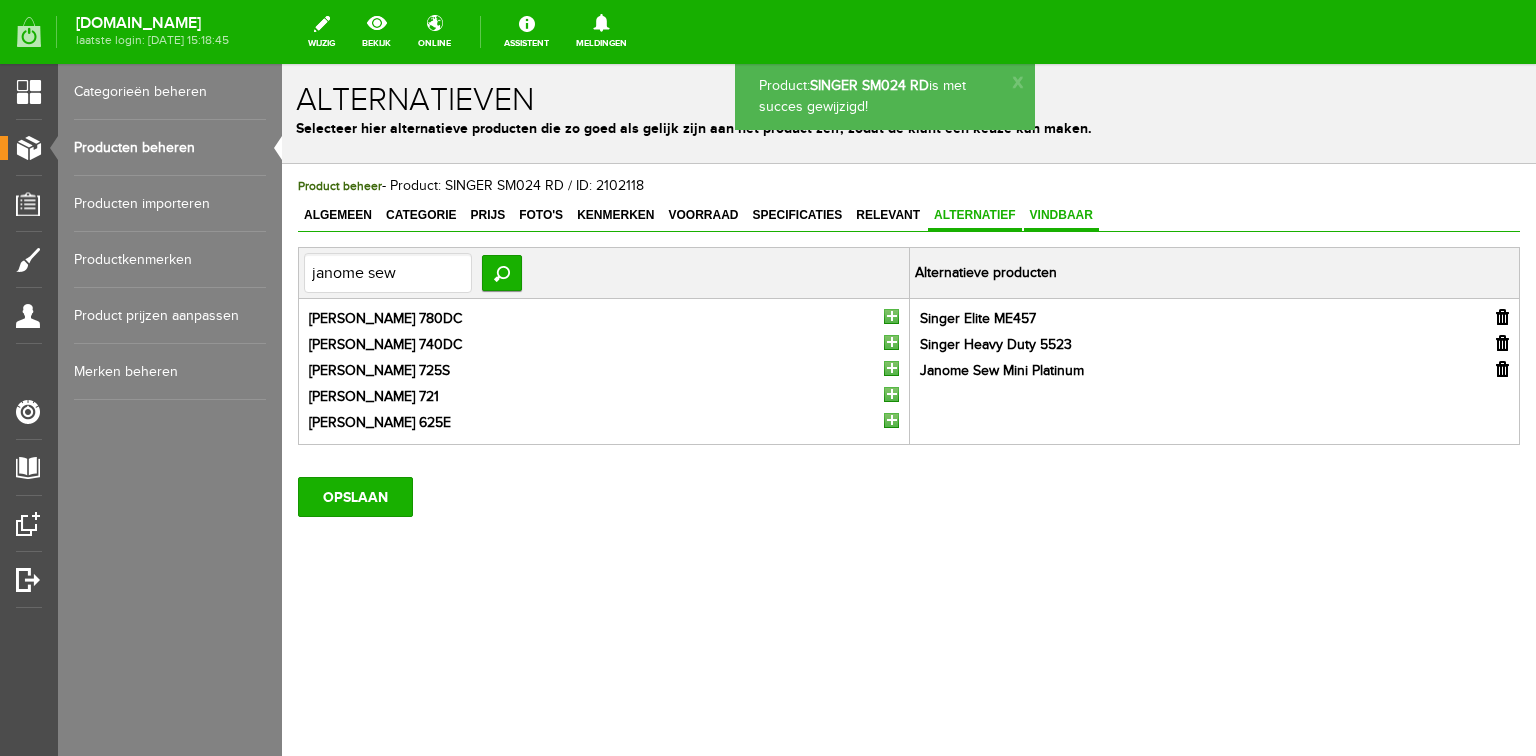 click on "Vindbaar" at bounding box center [1061, 215] 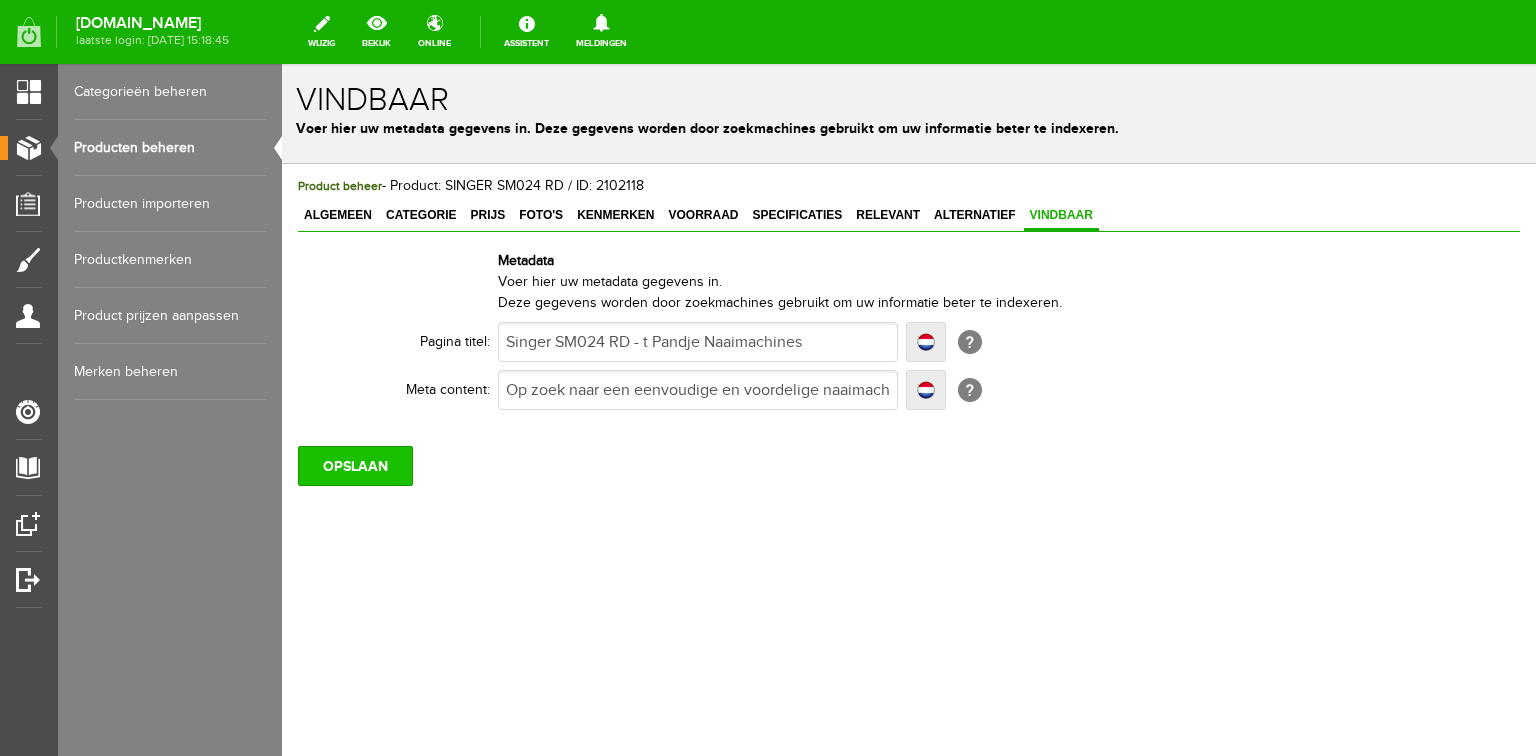 click on "OPSLAAN" at bounding box center (355, 466) 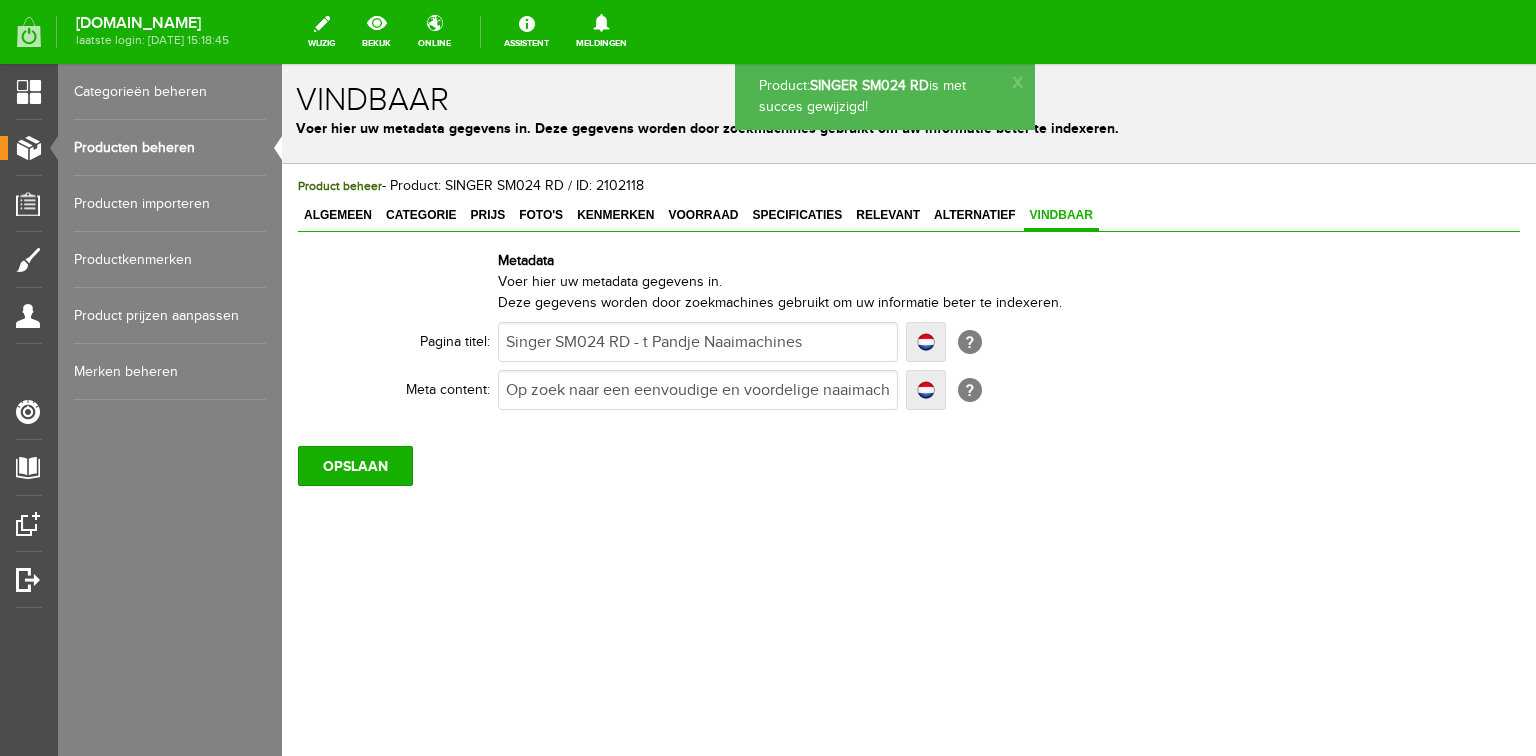scroll, scrollTop: 0, scrollLeft: 0, axis: both 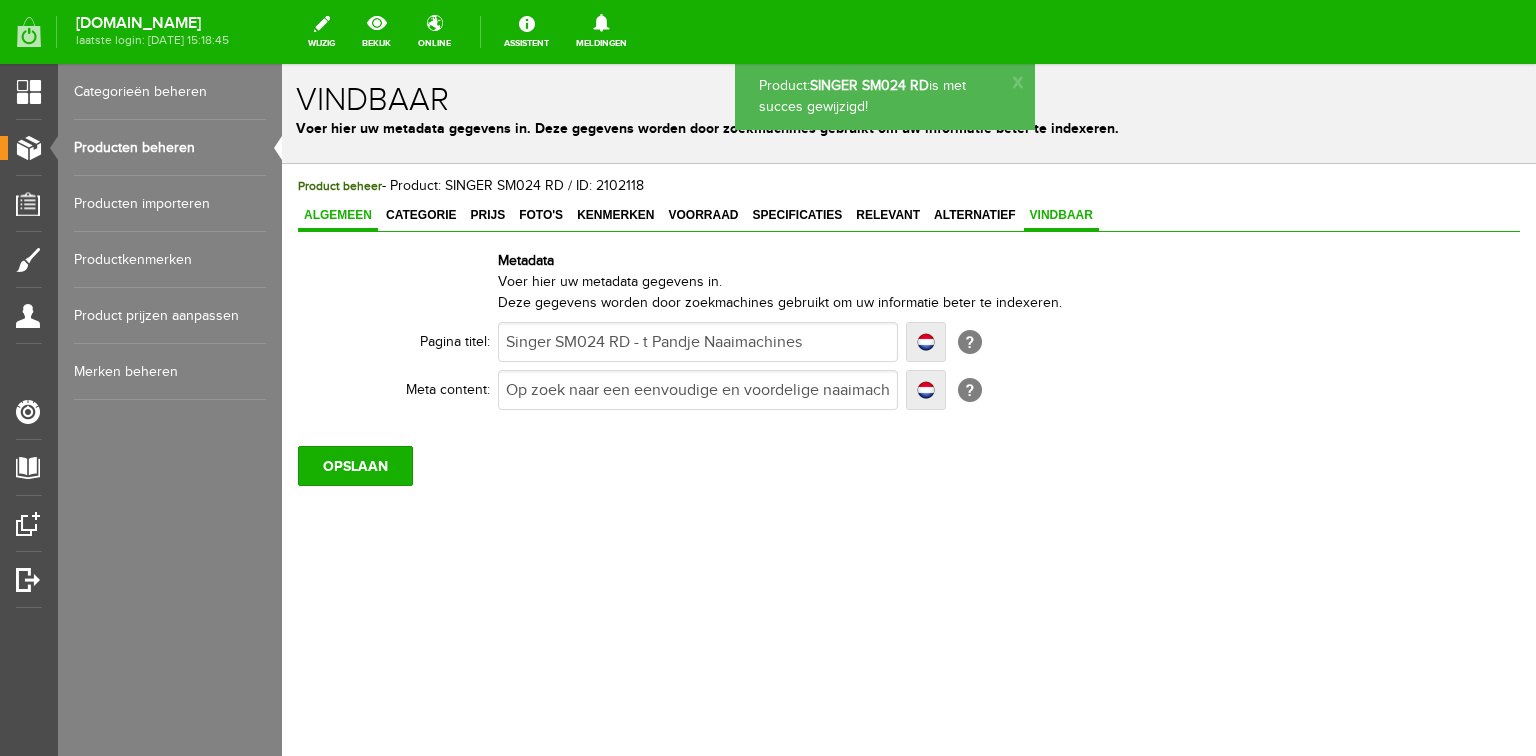 click on "Algemeen" at bounding box center (338, 215) 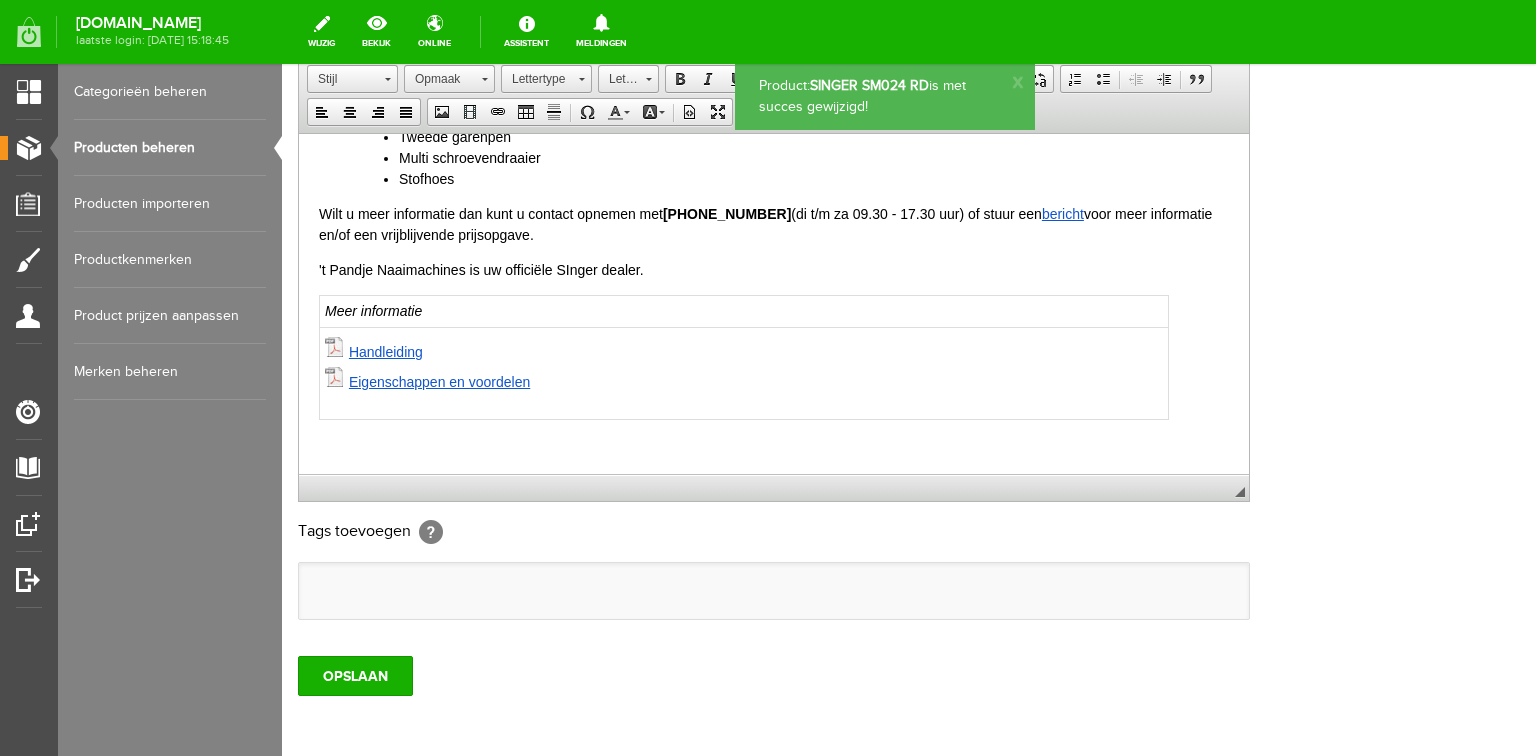 scroll, scrollTop: 592, scrollLeft: 0, axis: vertical 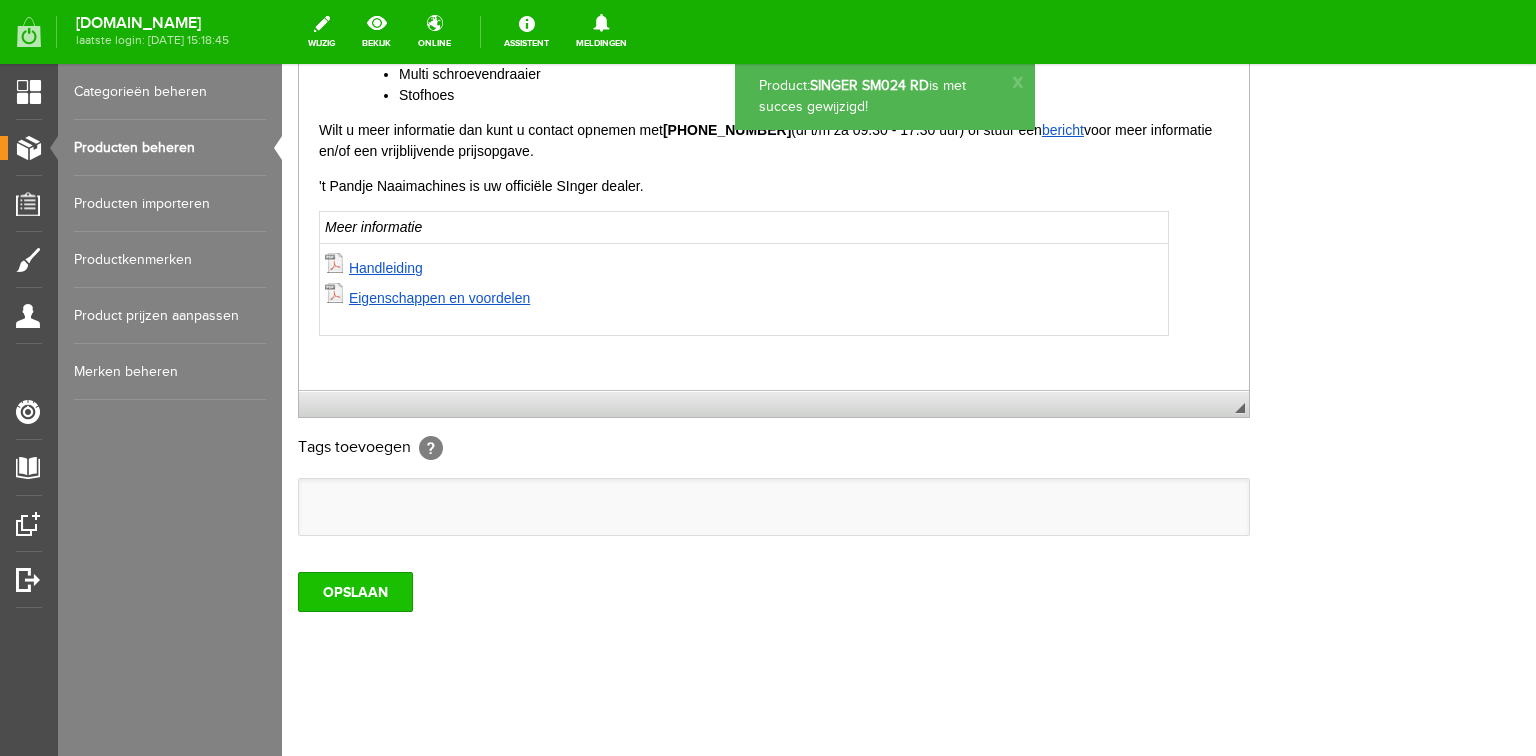 click on "OPSLAAN" at bounding box center (355, 592) 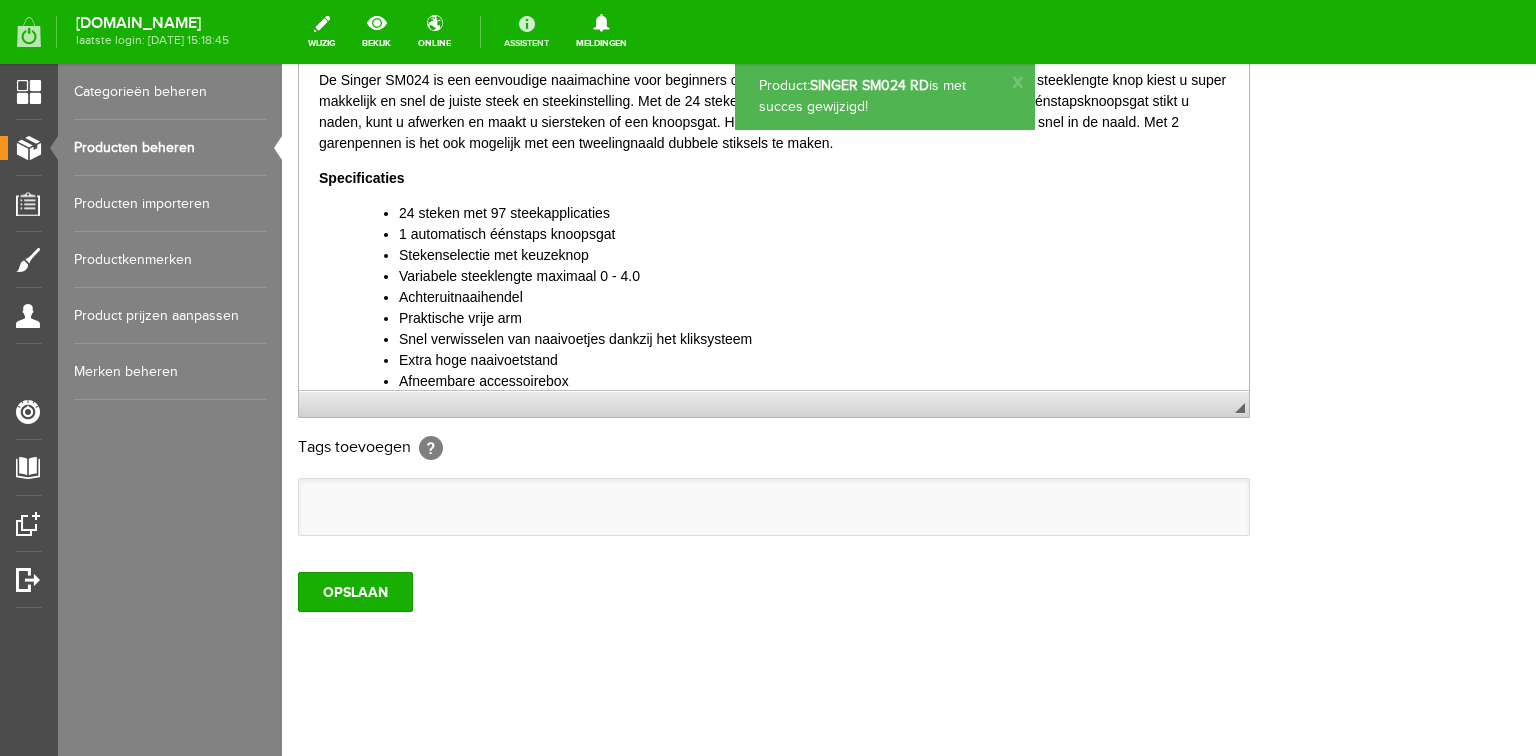 scroll, scrollTop: 0, scrollLeft: 0, axis: both 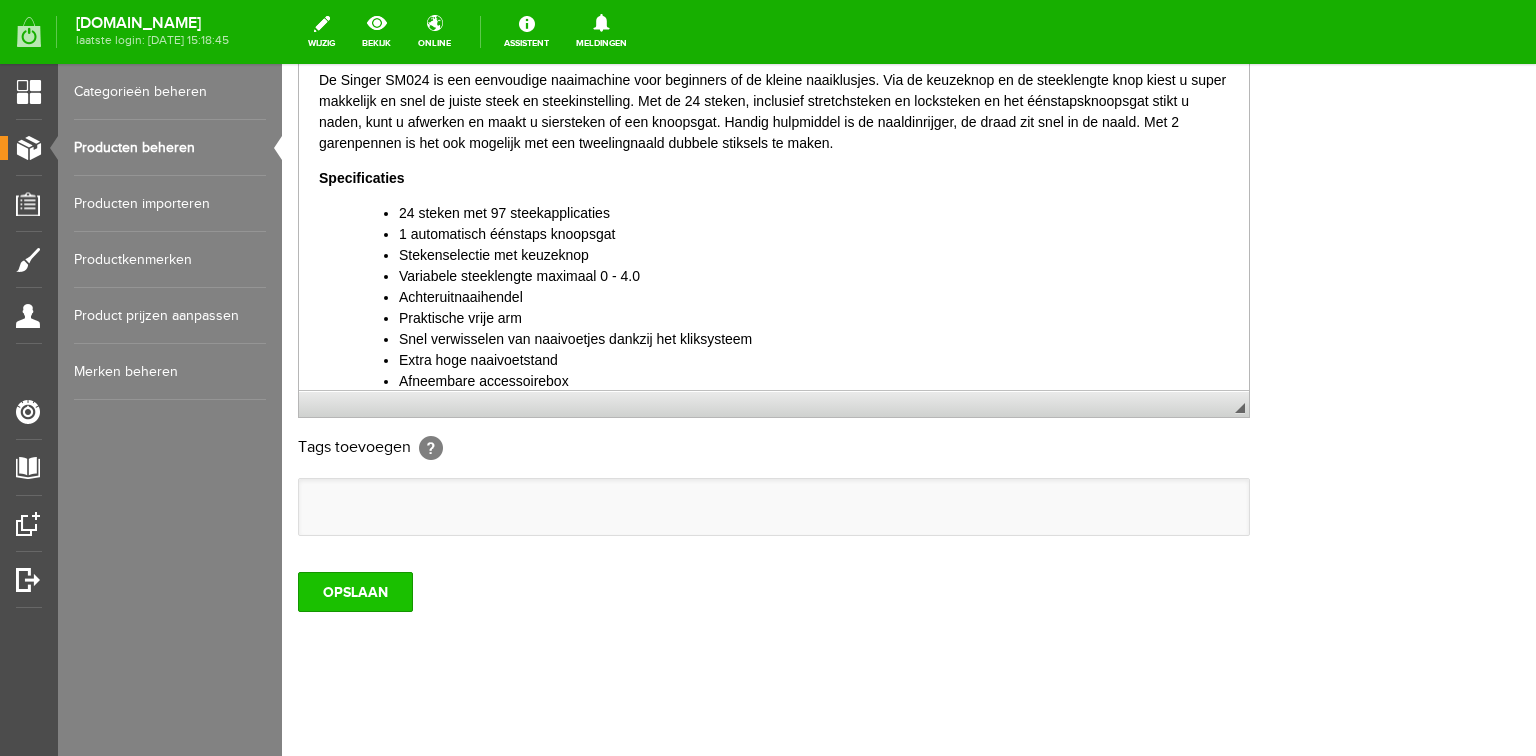 click on "OPSLAAN" at bounding box center [355, 592] 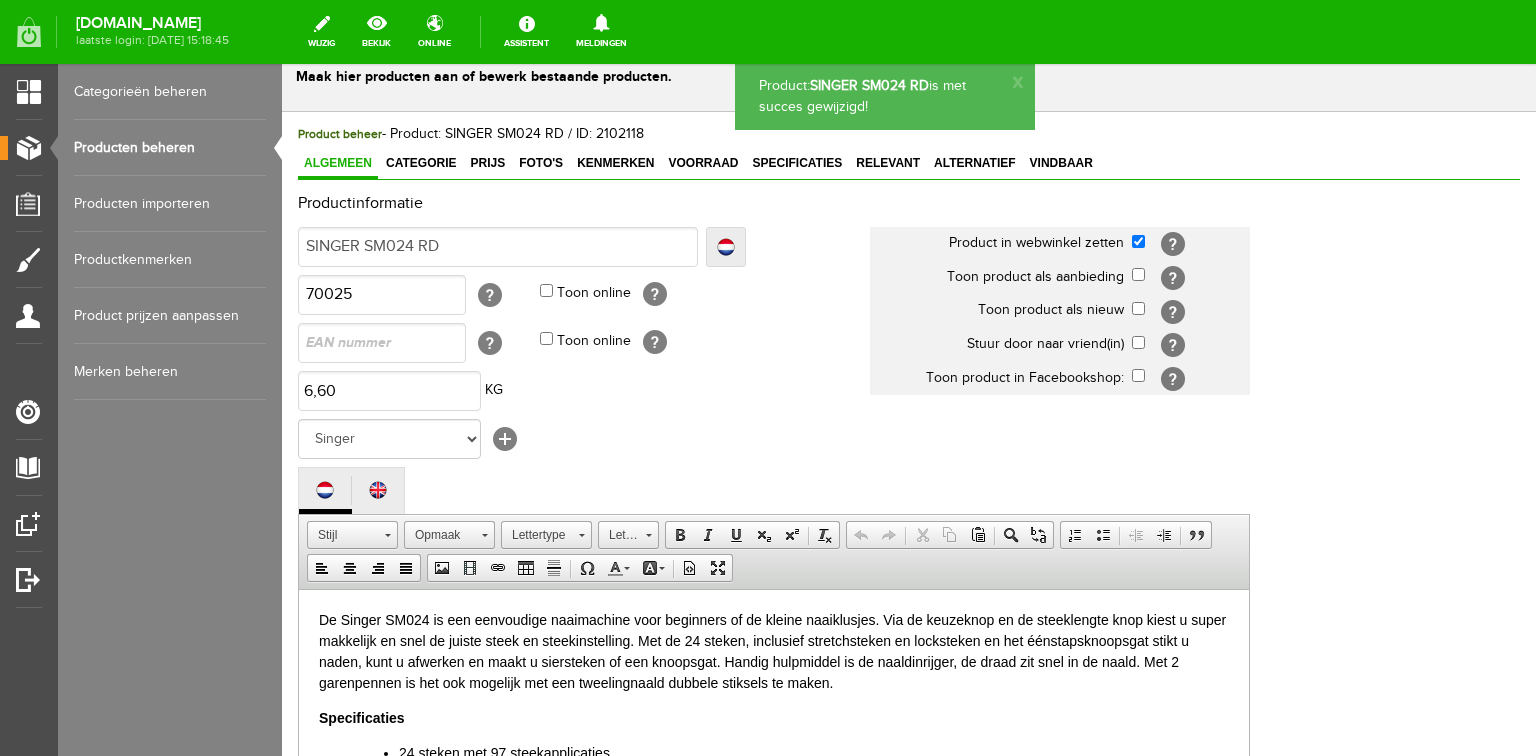 scroll, scrollTop: 0, scrollLeft: 0, axis: both 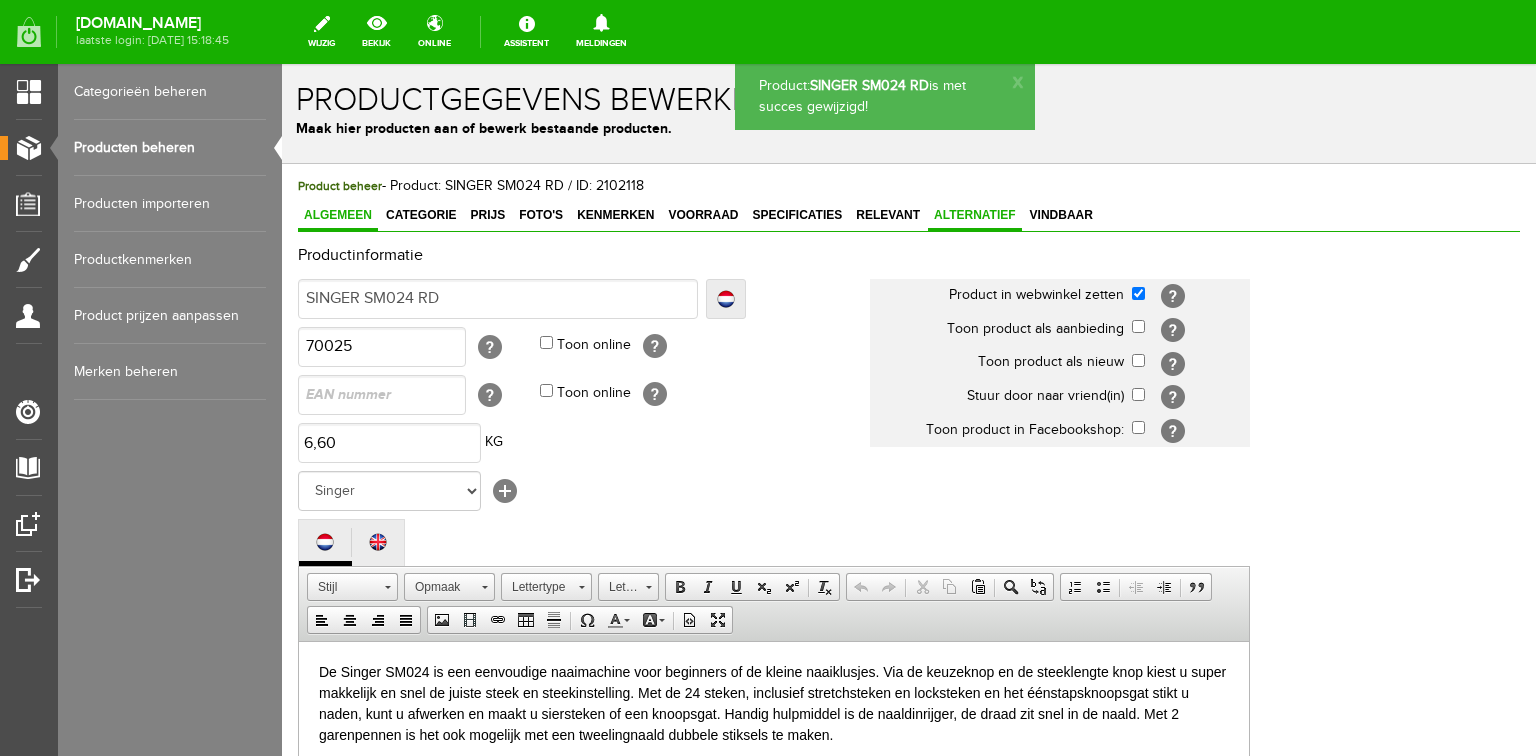 click on "Alternatief" at bounding box center [975, 215] 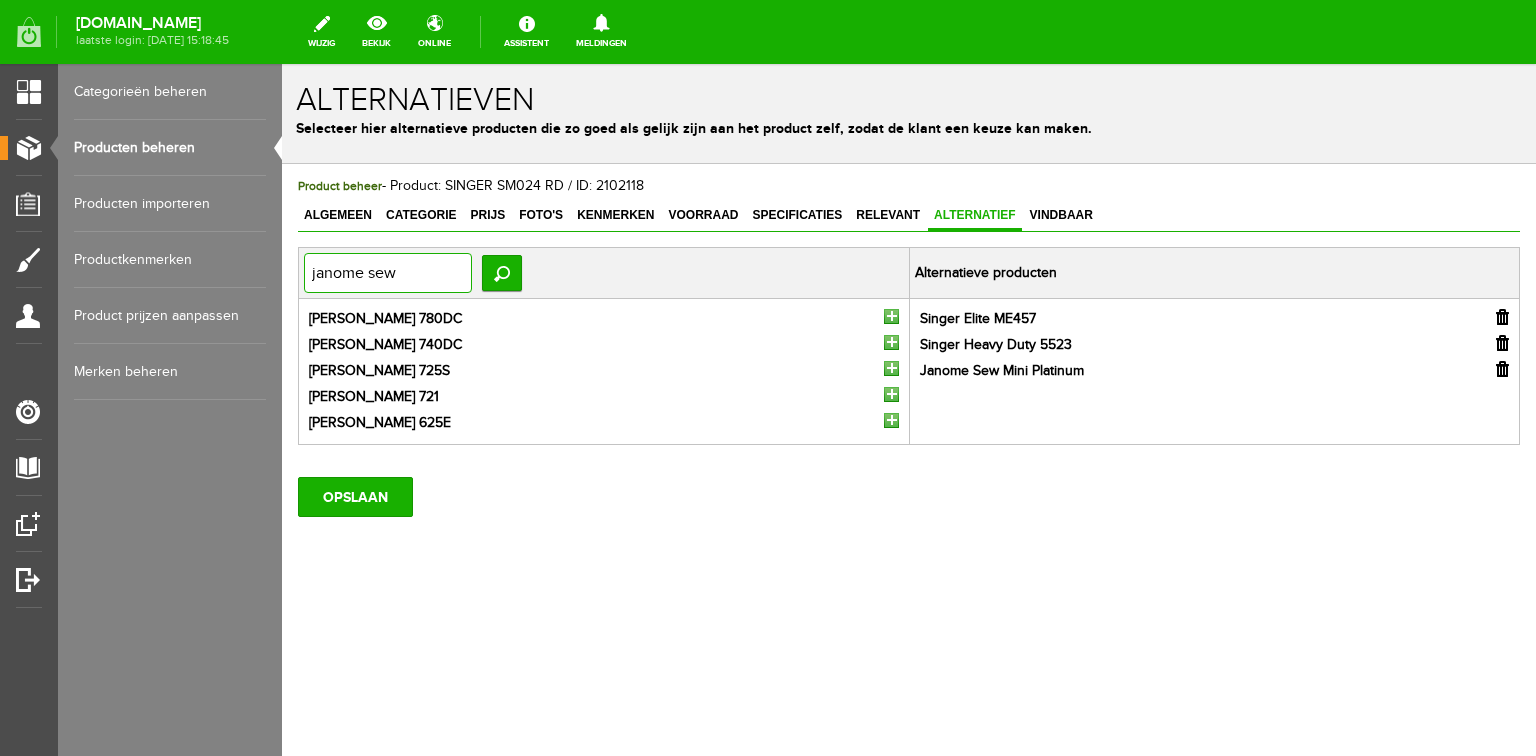 drag, startPoint x: 432, startPoint y: 273, endPoint x: 558, endPoint y: 337, distance: 141.32233 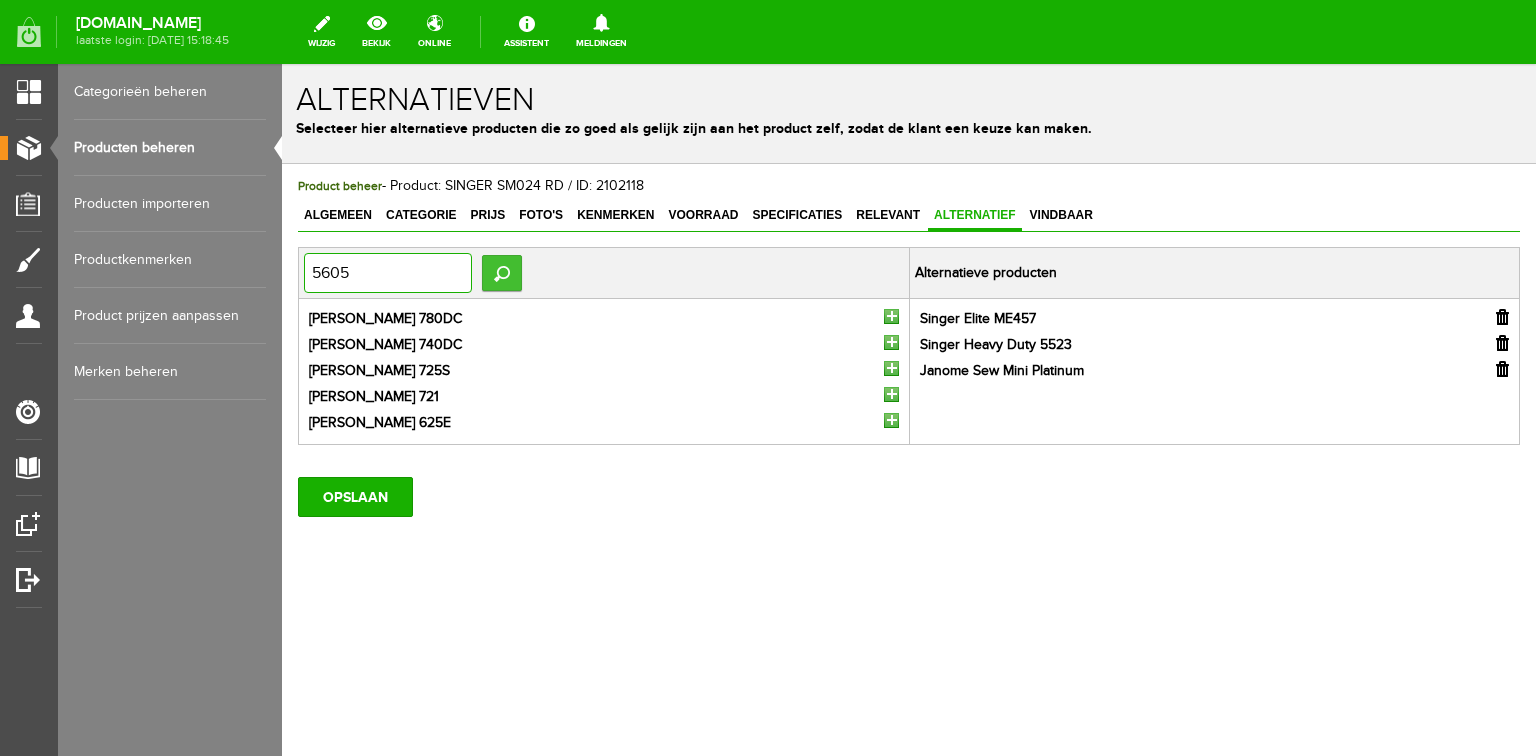 type on "5605" 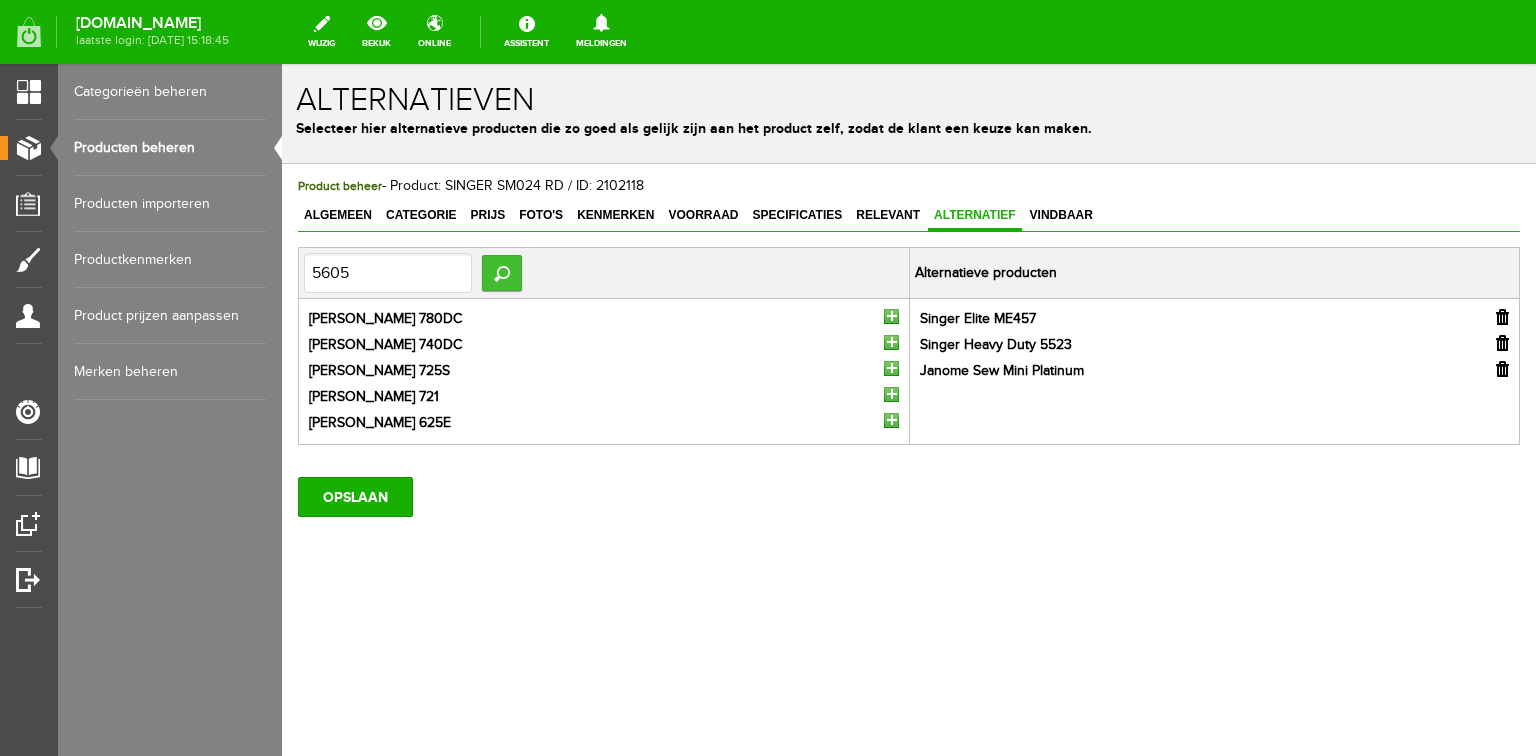 click on "Zoeken" at bounding box center [502, 273] 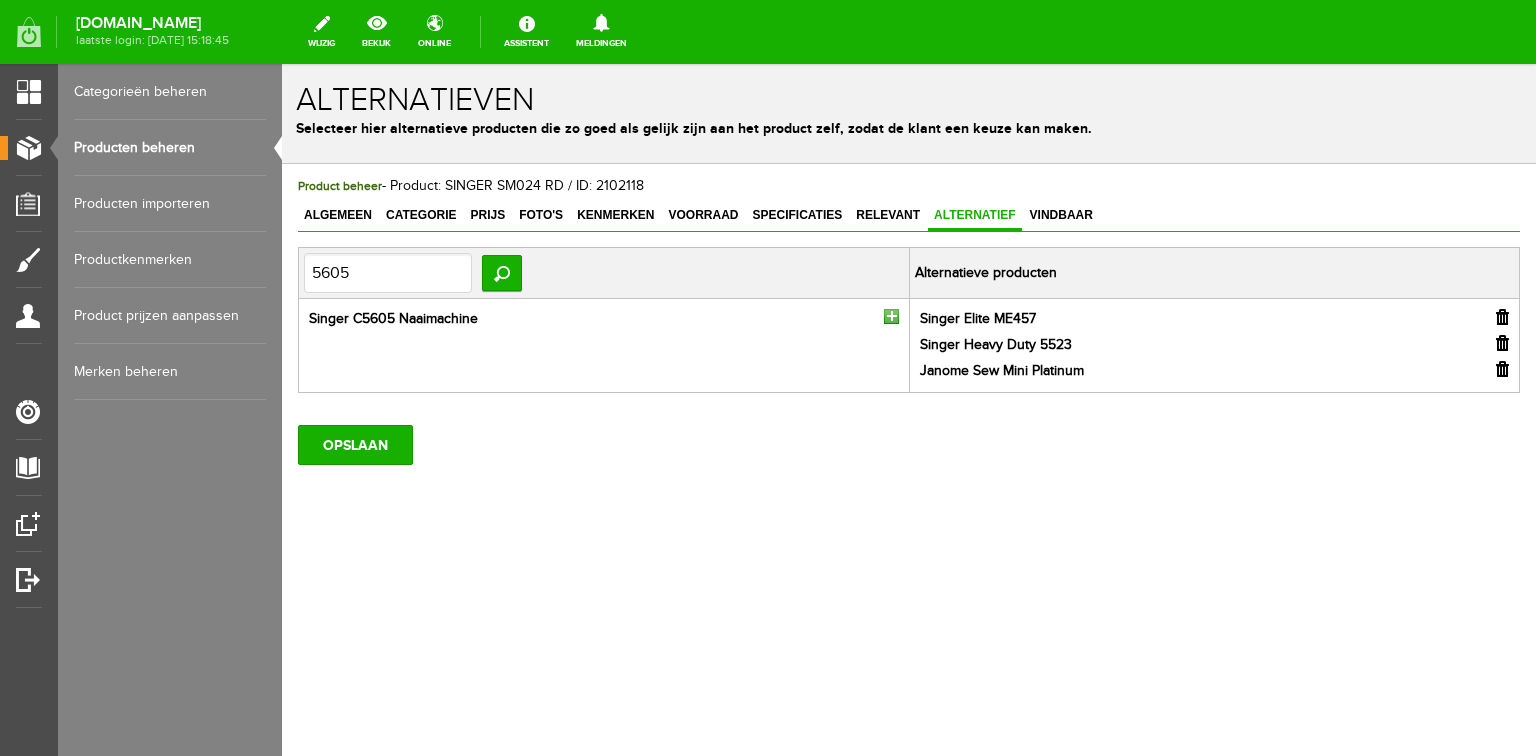 click at bounding box center (891, 316) 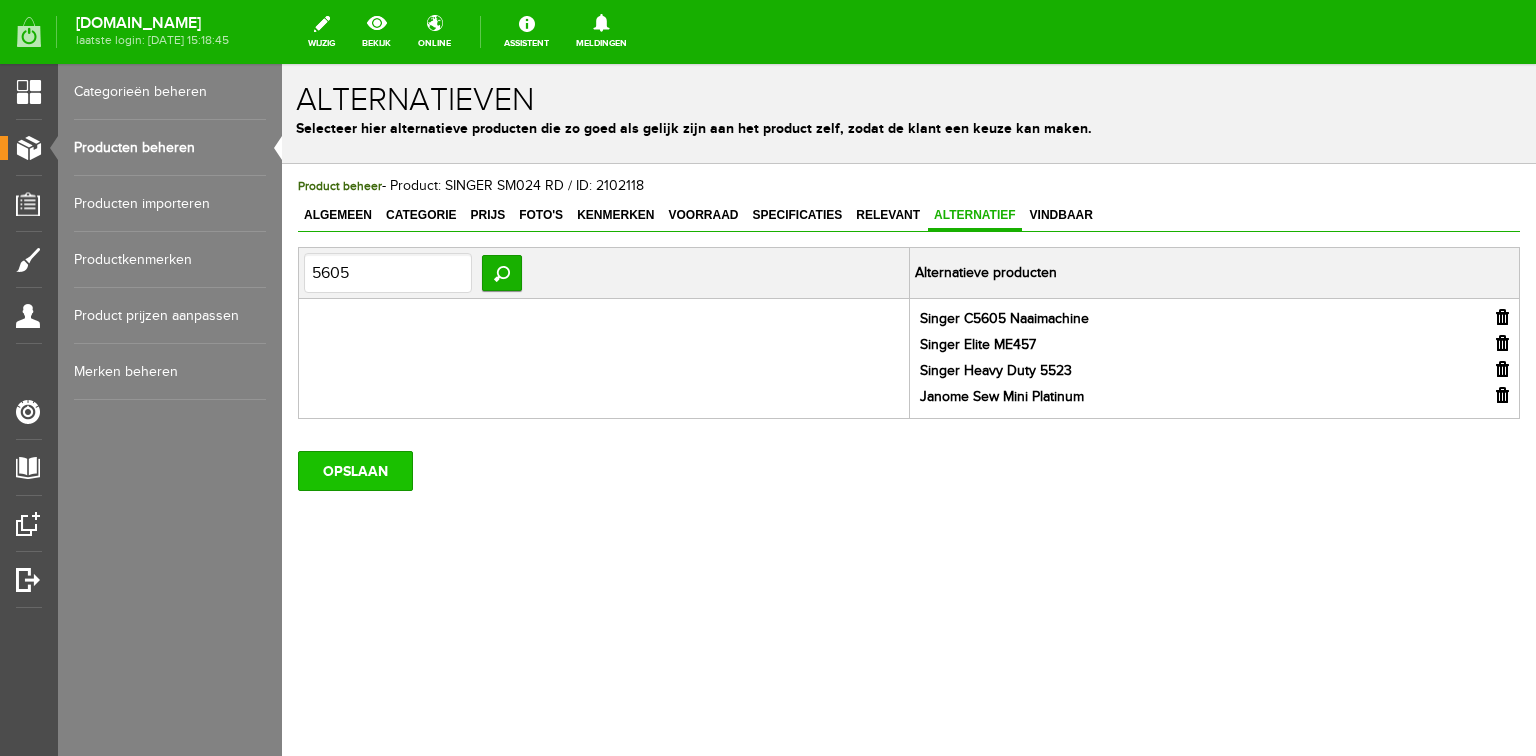 click on "OPSLAAN" at bounding box center (355, 471) 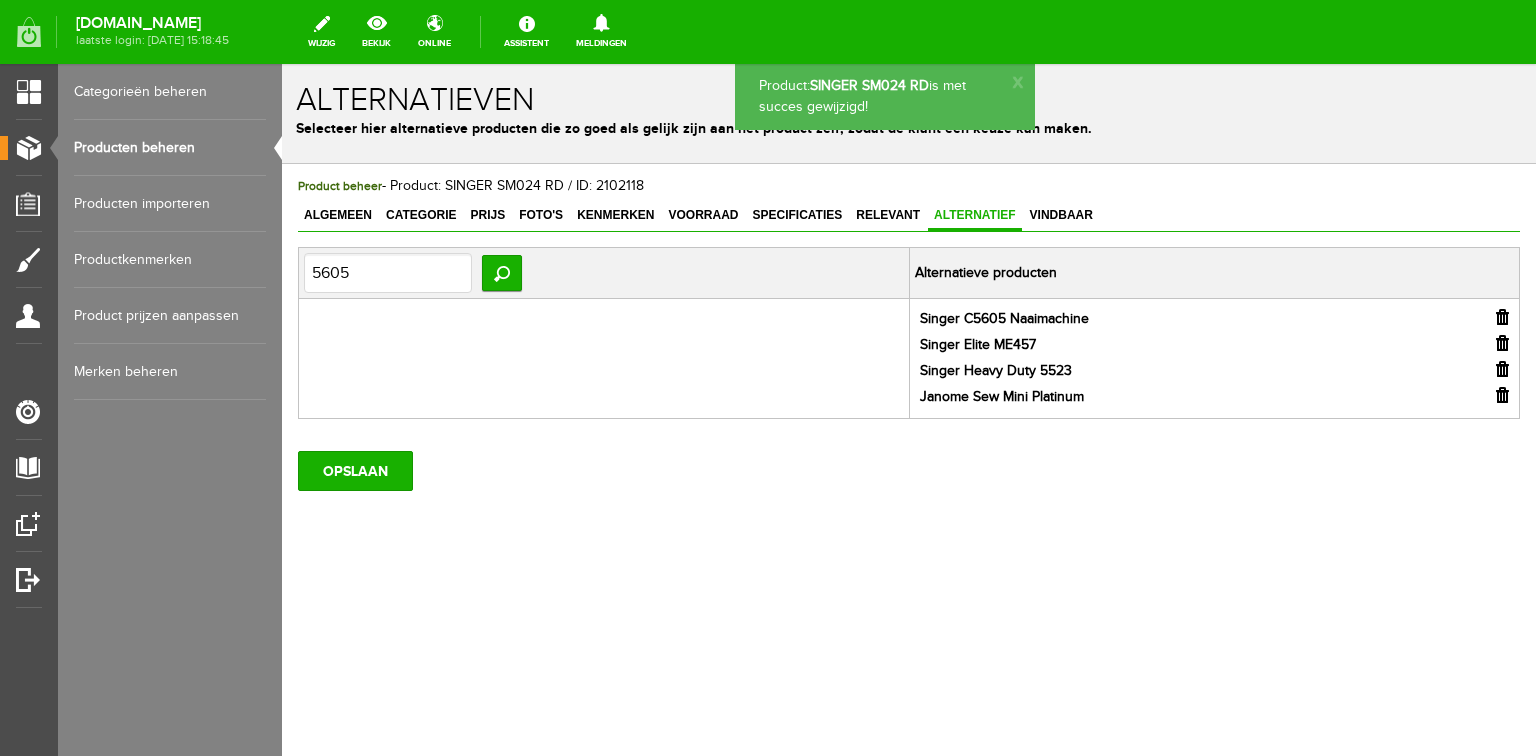 scroll, scrollTop: 0, scrollLeft: 0, axis: both 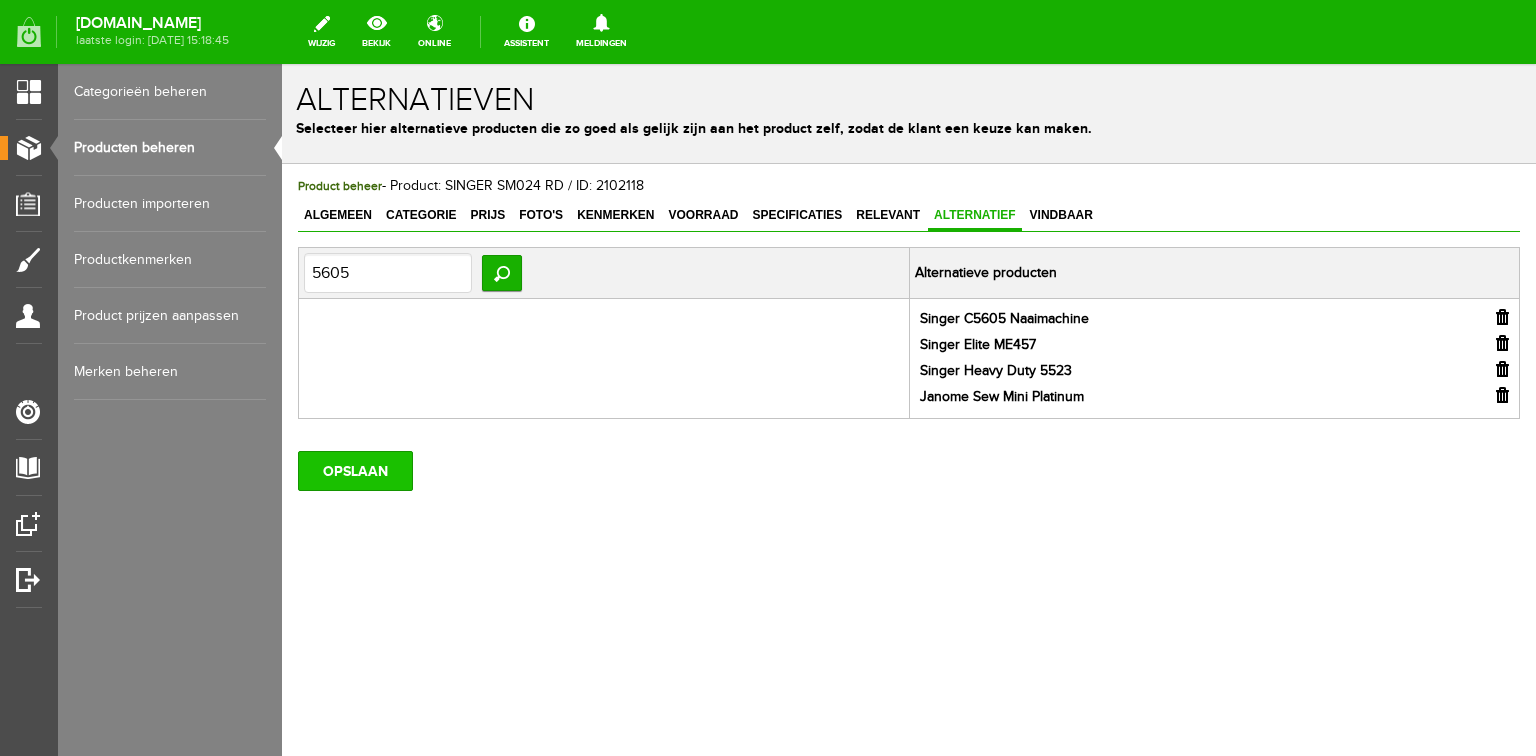 click on "OPSLAAN" at bounding box center (355, 471) 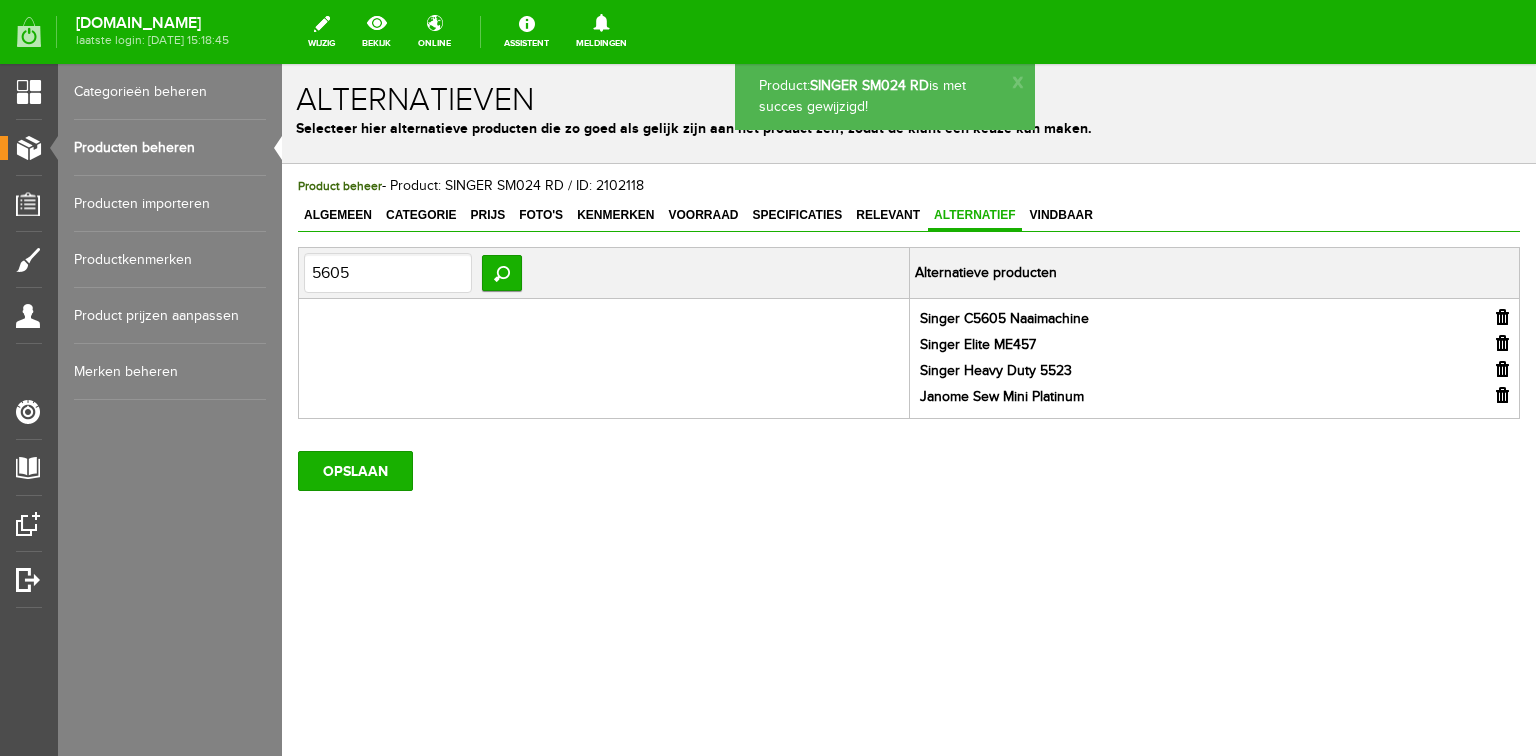 scroll, scrollTop: 0, scrollLeft: 0, axis: both 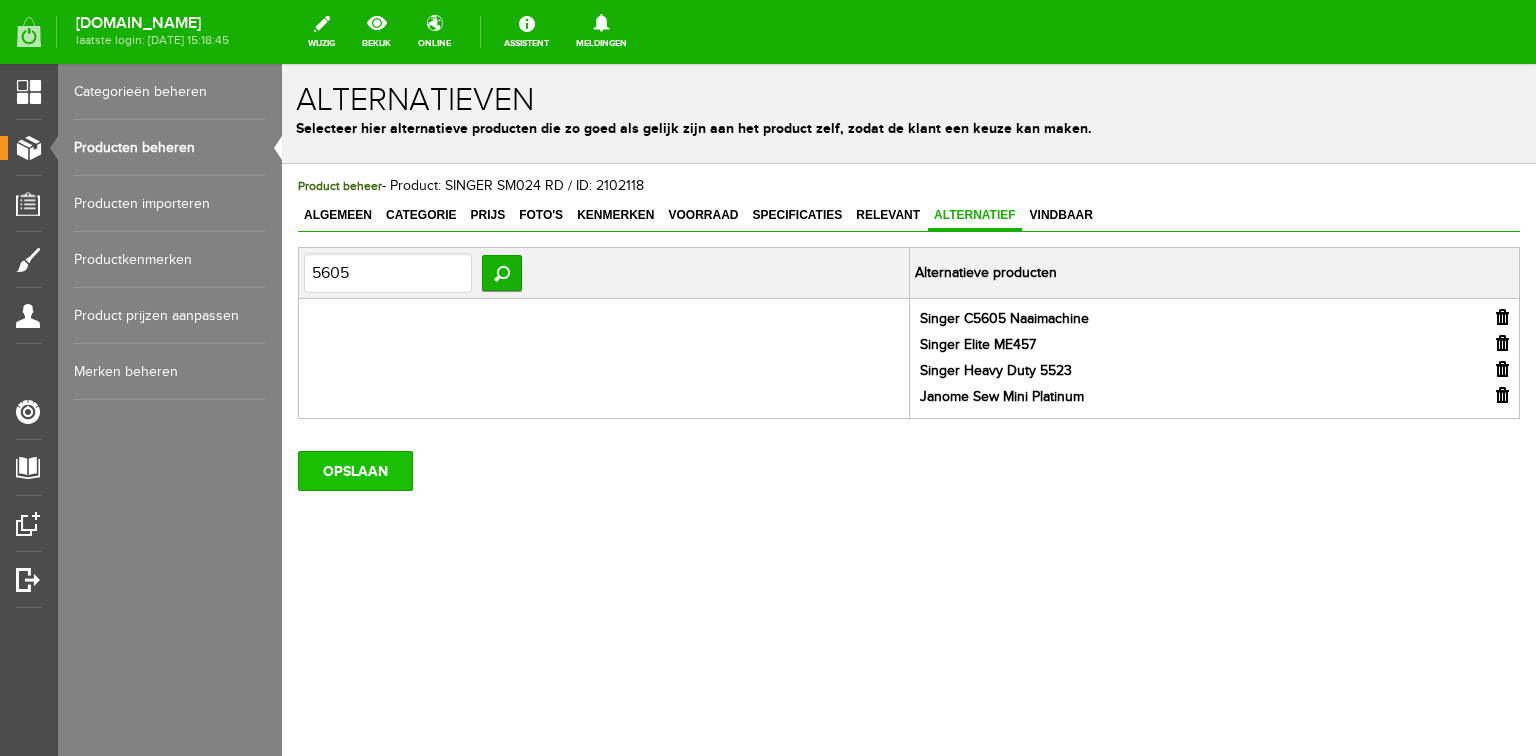 click on "OPSLAAN" at bounding box center [355, 471] 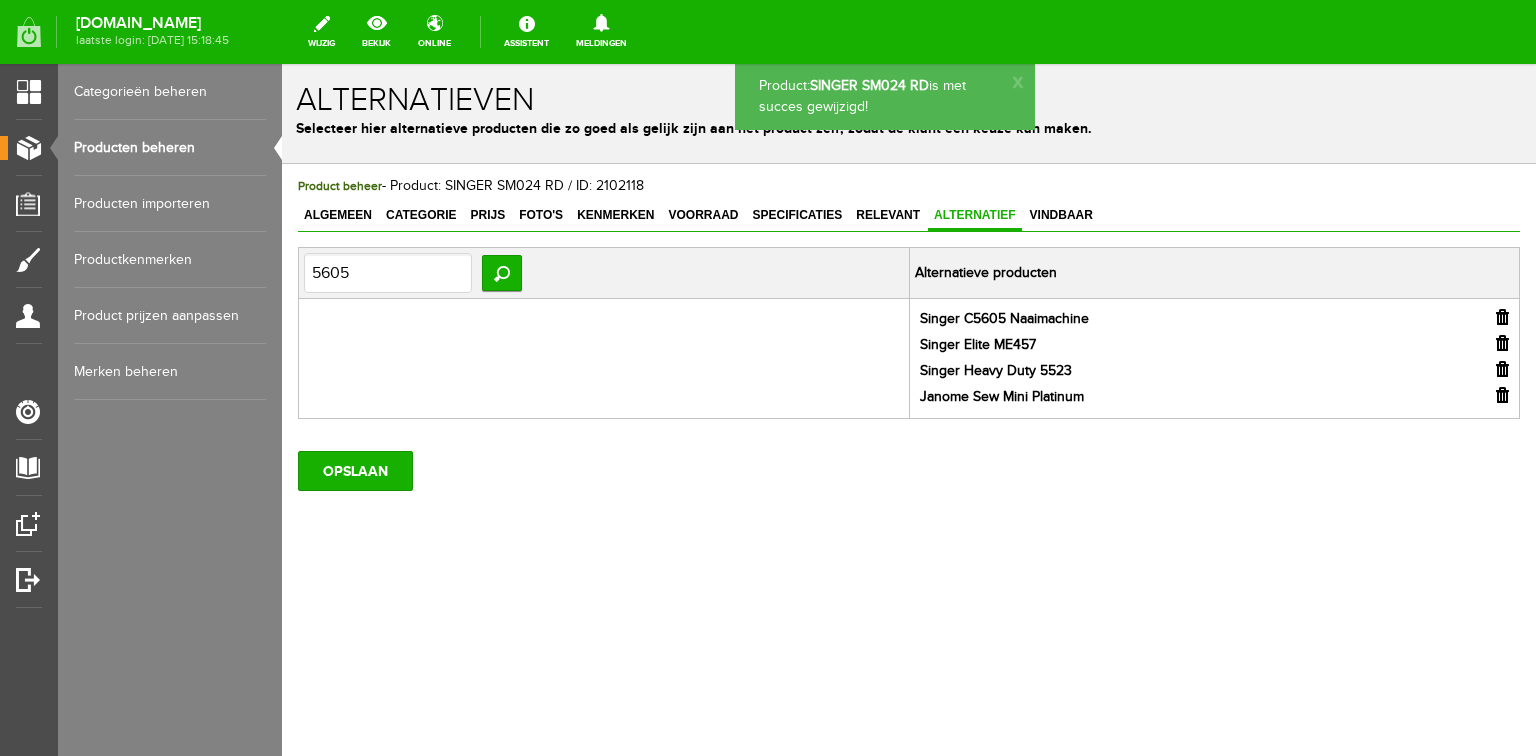 scroll, scrollTop: 0, scrollLeft: 0, axis: both 